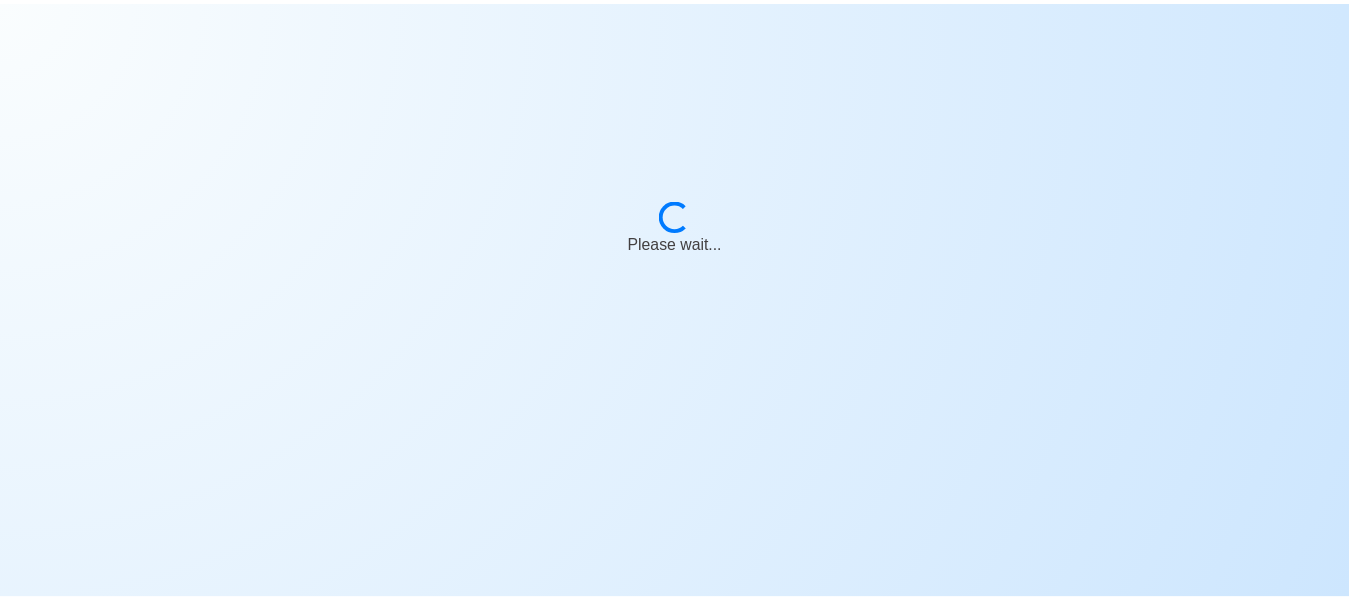 scroll, scrollTop: 0, scrollLeft: 0, axis: both 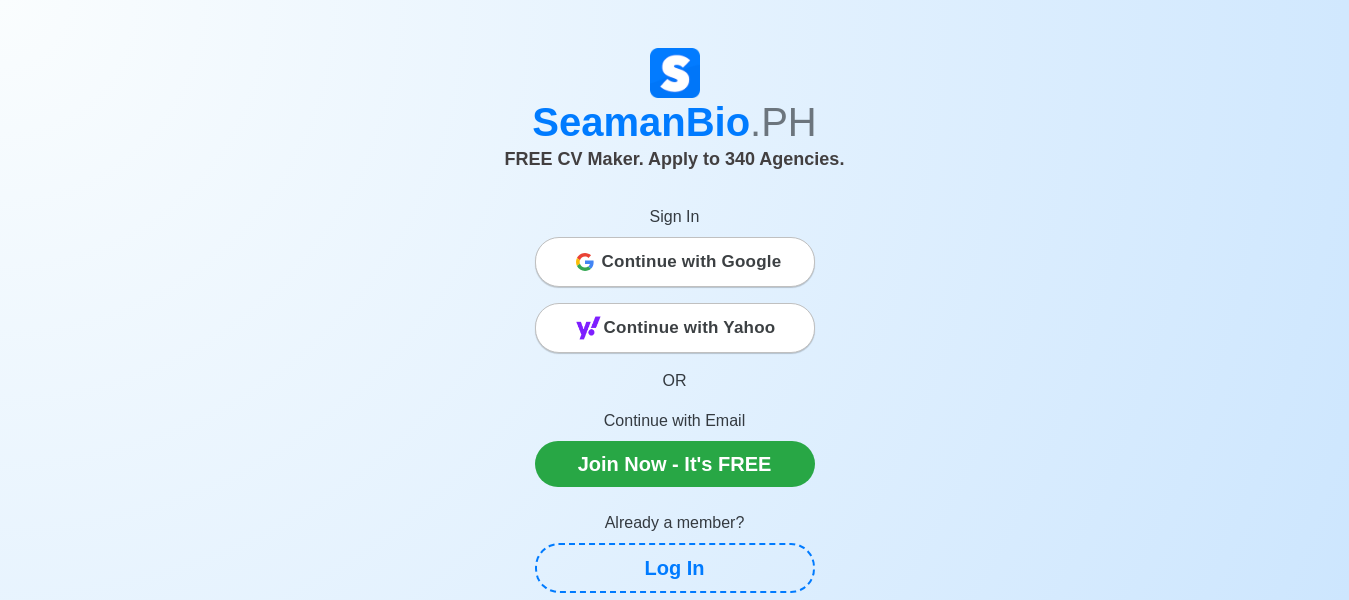 click on "Continue with Google" at bounding box center (692, 262) 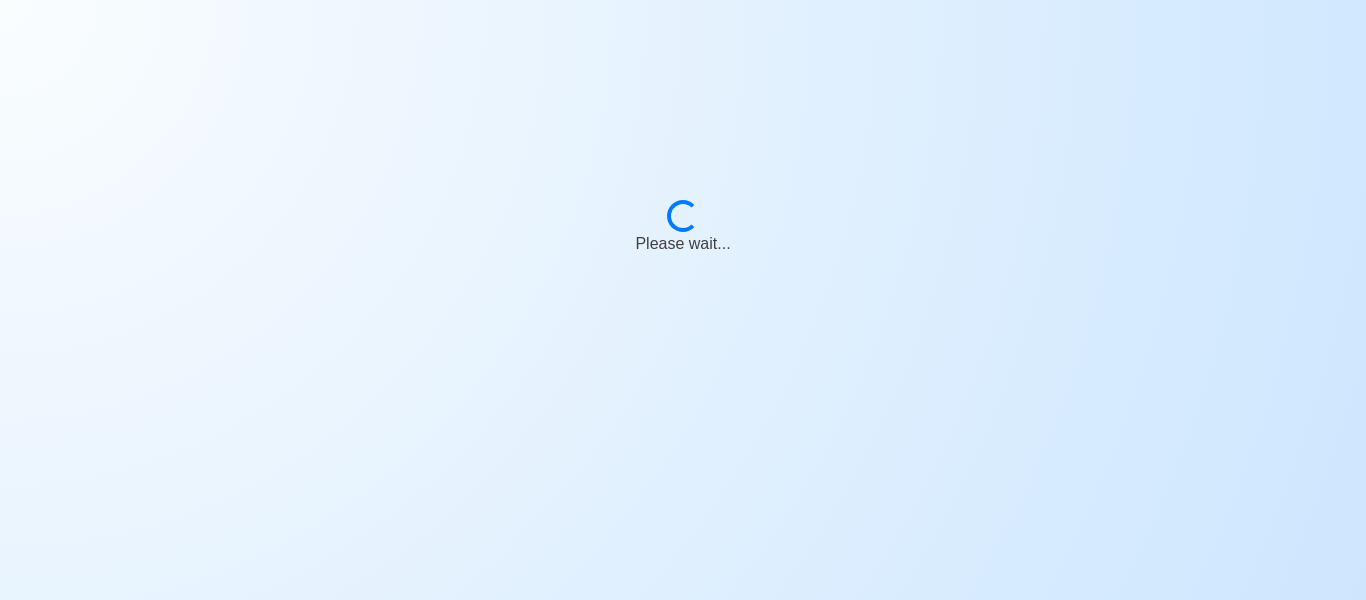 scroll, scrollTop: 0, scrollLeft: 0, axis: both 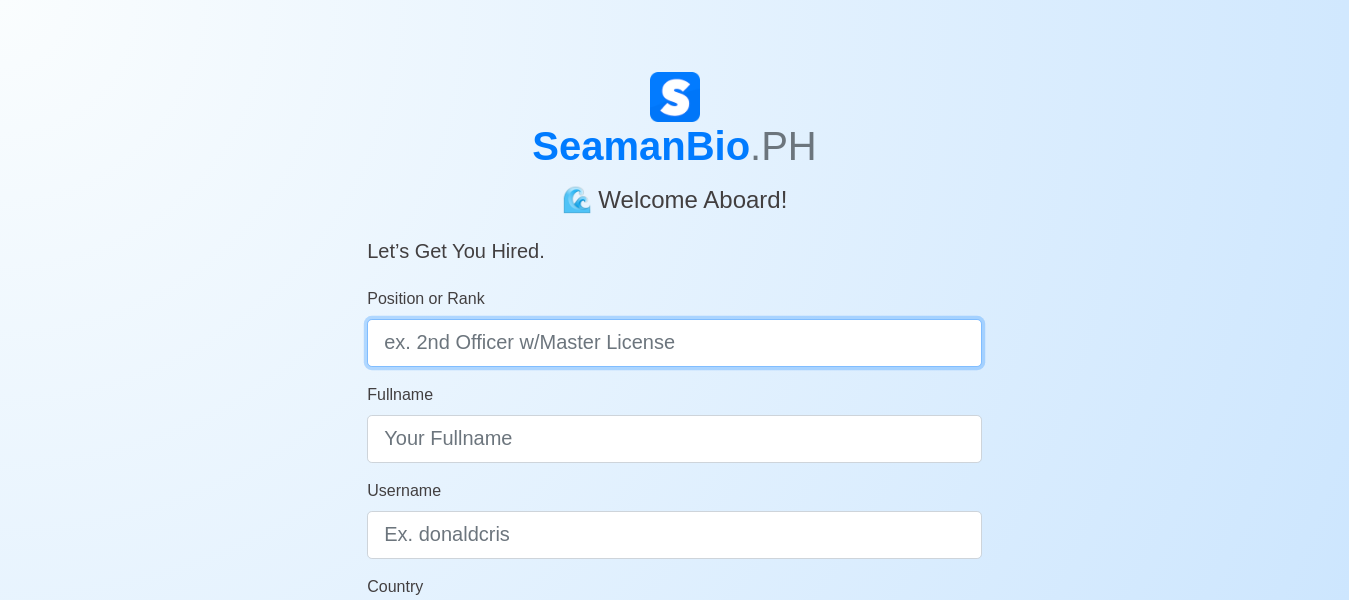 click on "Position or Rank" at bounding box center [674, 343] 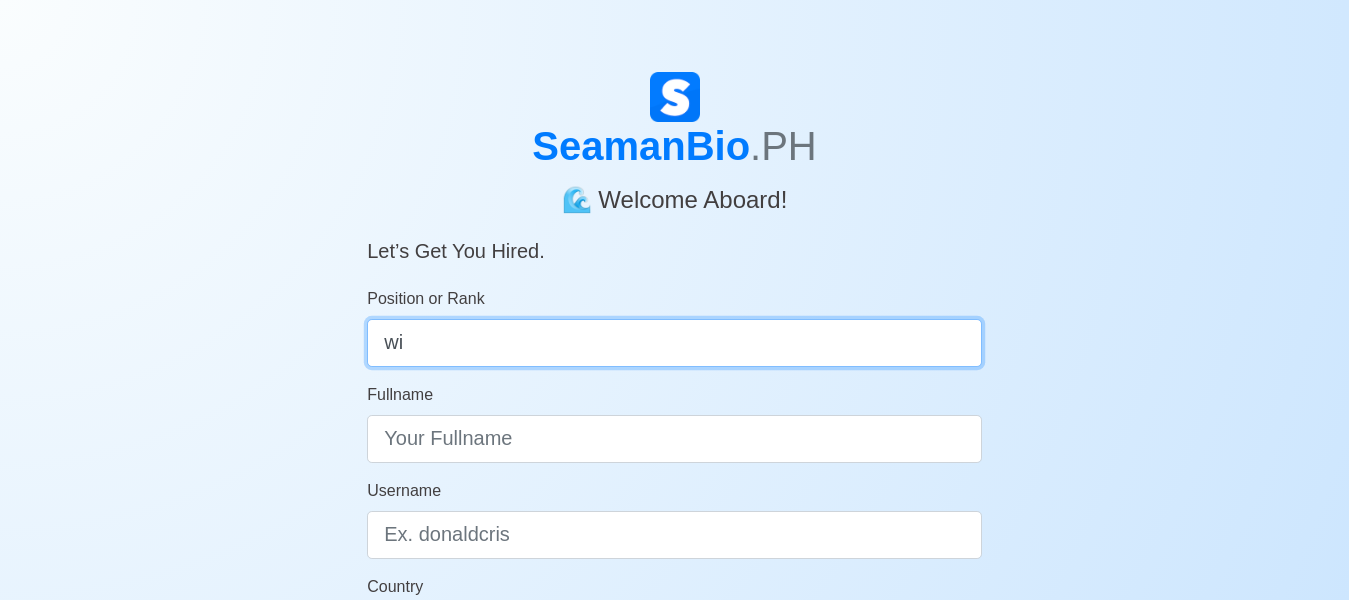 type on "w" 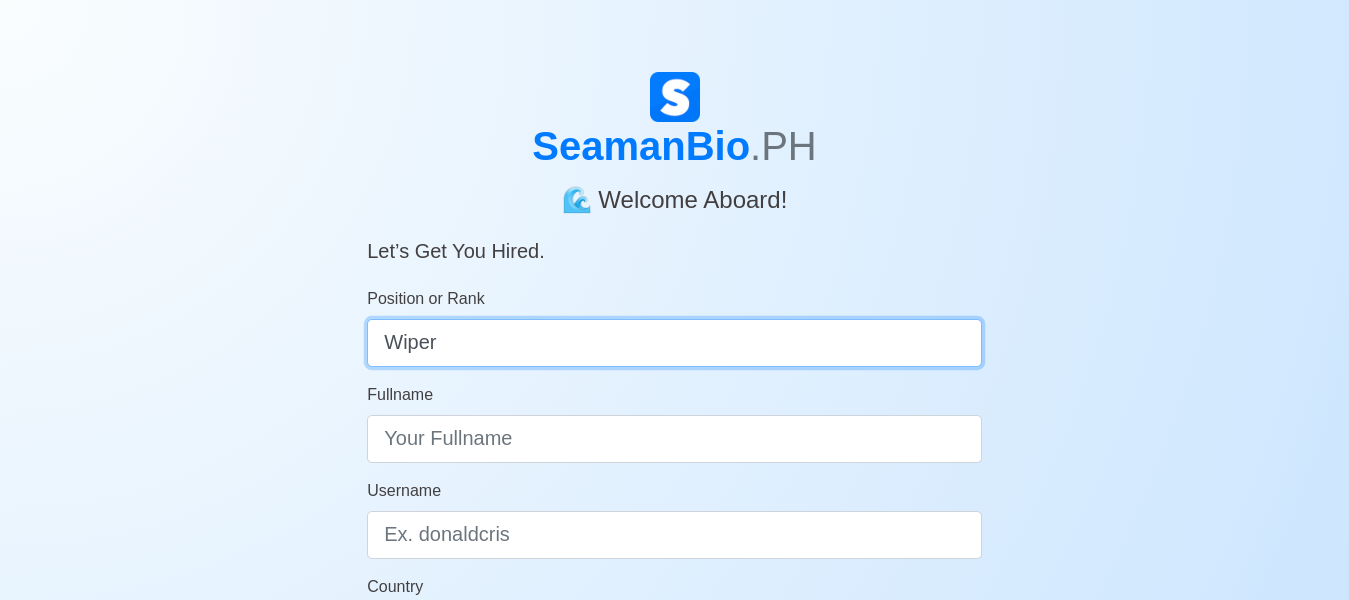 type on "Wiper" 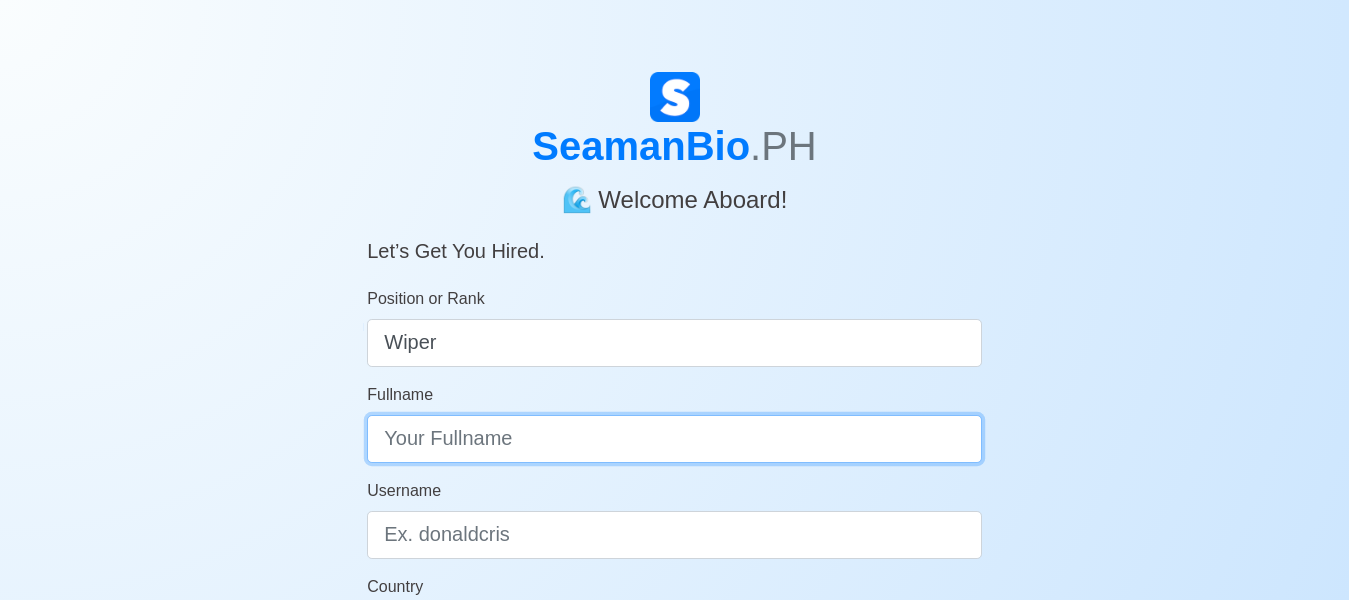 click on "Fullname" at bounding box center [674, 439] 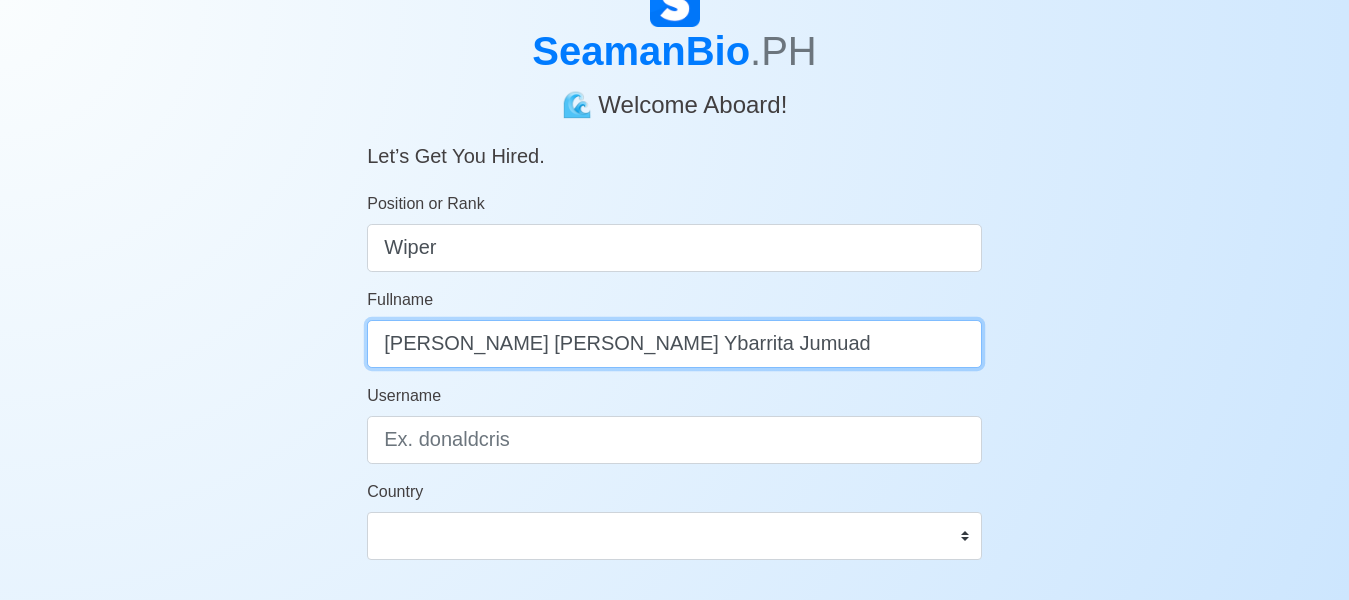 scroll, scrollTop: 73, scrollLeft: 0, axis: vertical 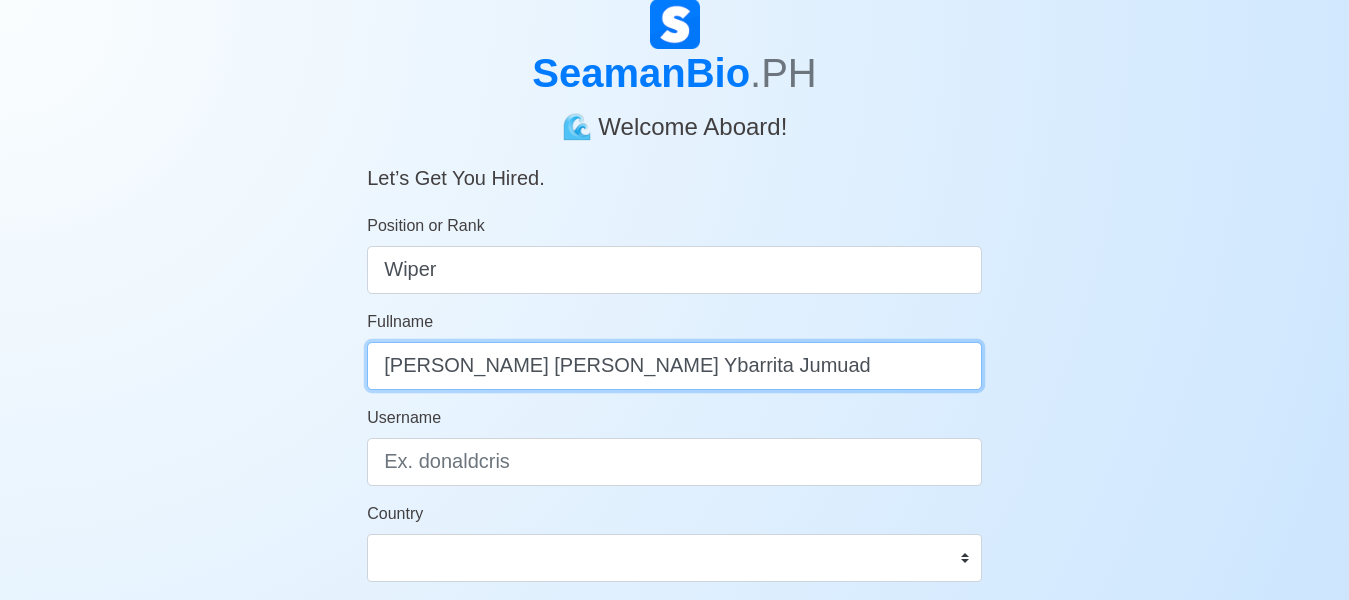 type on "Matt Joni Ybarrita Jumuad" 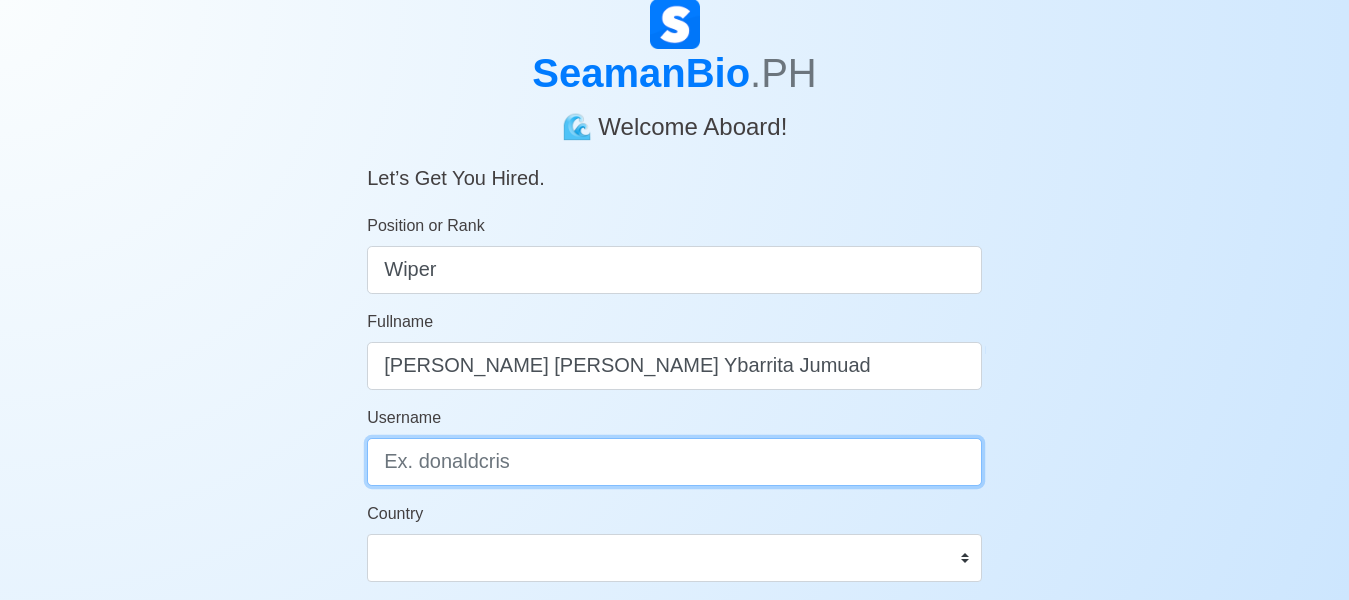 click on "Username" at bounding box center (674, 462) 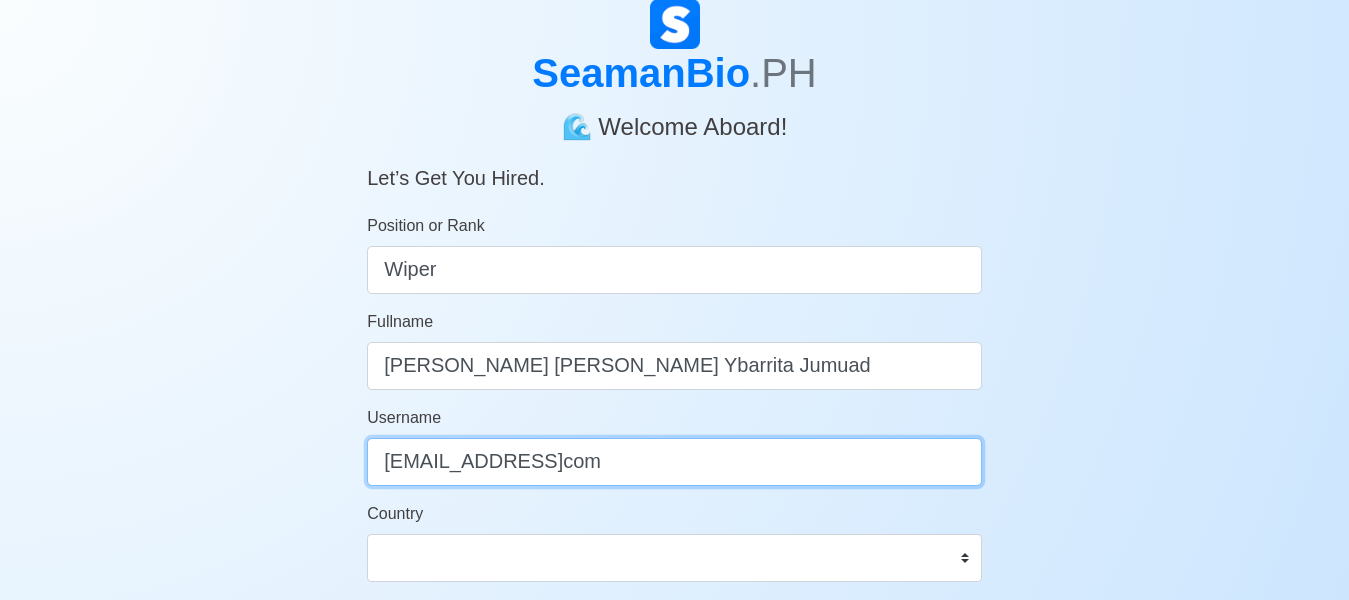 click on "mattjoniyjumuad@gmailcom" at bounding box center [674, 462] 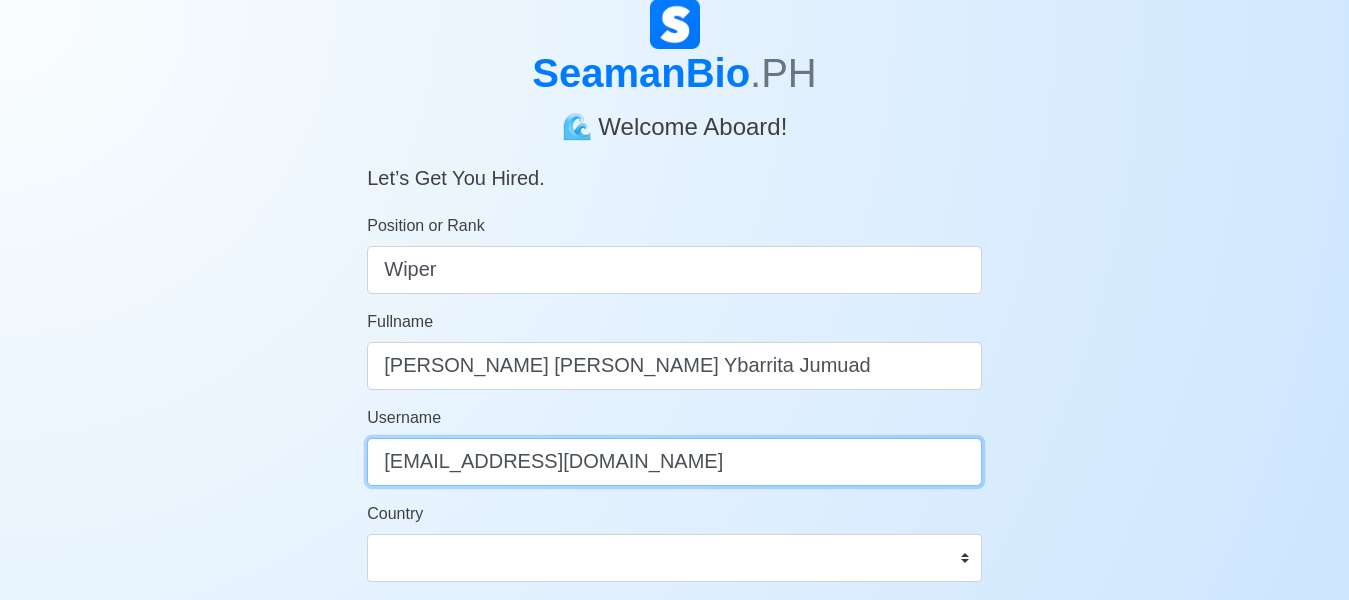 type on "[EMAIL_ADDRESS][DOMAIN_NAME]" 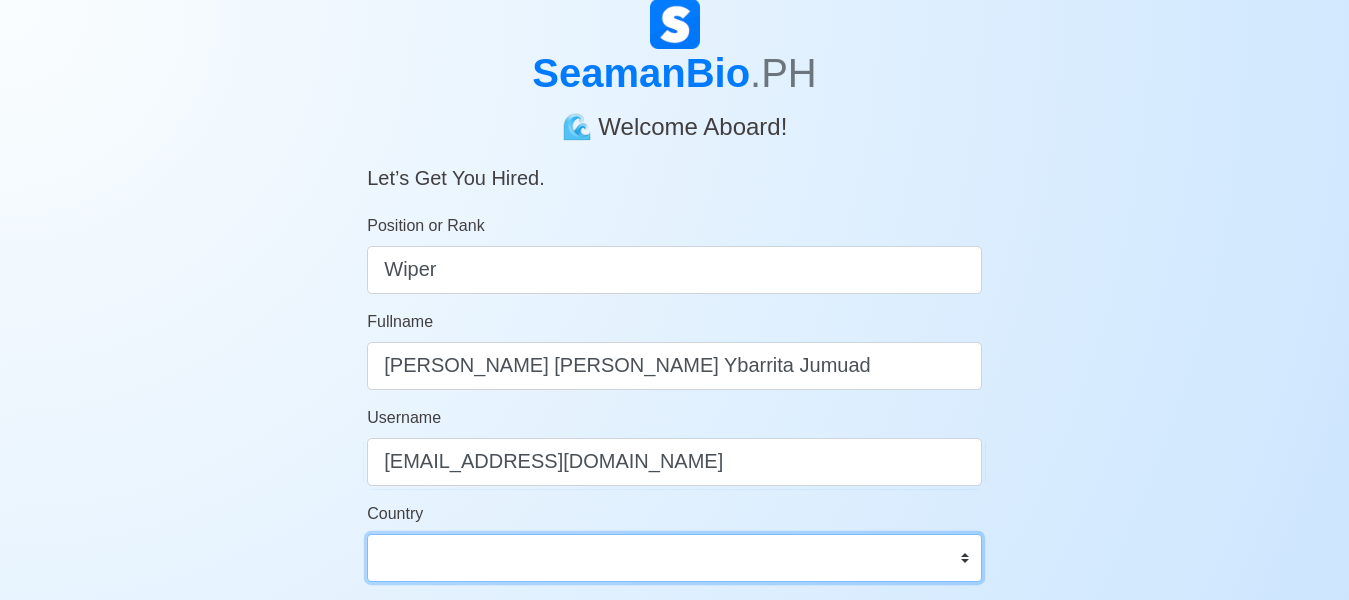 click on "Afghanistan Åland Islands Albania Algeria American Samoa Andorra Angola Anguilla Antarctica Antigua and Barbuda Argentina Armenia Aruba Australia Austria Azerbaijan Bahamas Bahrain Bangladesh Barbados Belarus Belgium Belize Benin Bermuda Bhutan Bolivia, Plurinational State of Bonaire, Sint Eustatius and Saba Bosnia and Herzegovina Botswana Bouvet Island Brazil British Indian Ocean Territory Brunei Darussalam Bulgaria Burkina Faso Burundi Cabo Verde Cambodia Cameroon Canada Cayman Islands Central African Republic Chad Chile China Christmas Island Cocos (Keeling) Islands Colombia Comoros Congo Congo, Democratic Republic of the Cook Islands Costa Rica Croatia Cuba Curaçao Cyprus Czechia Côte d'Ivoire Denmark Djibouti Dominica Dominican Republic Ecuador Egypt El Salvador Equatorial Guinea Eritrea Estonia Eswatini Ethiopia Falkland Islands (Malvinas) Faroe Islands Fiji Finland France French Guiana French Polynesia French Southern Territories Gabon Gambia Georgia Germany Ghana Gibraltar Greece Greenland Grenada" at bounding box center [674, 558] 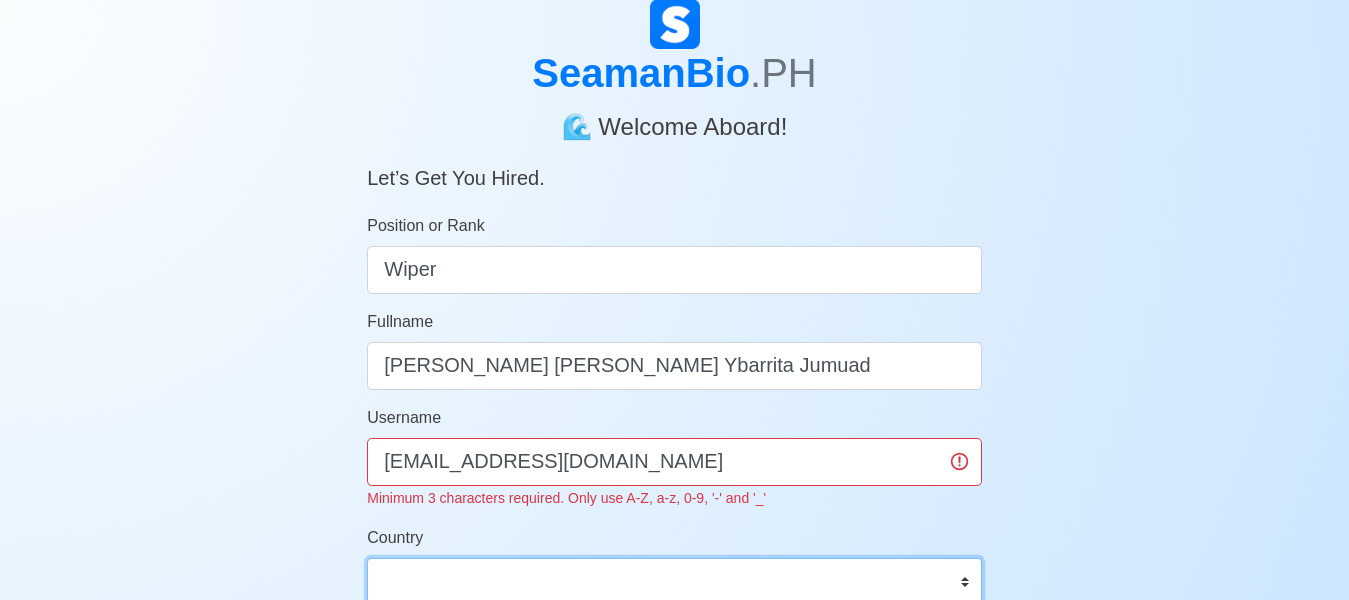scroll, scrollTop: 78, scrollLeft: 0, axis: vertical 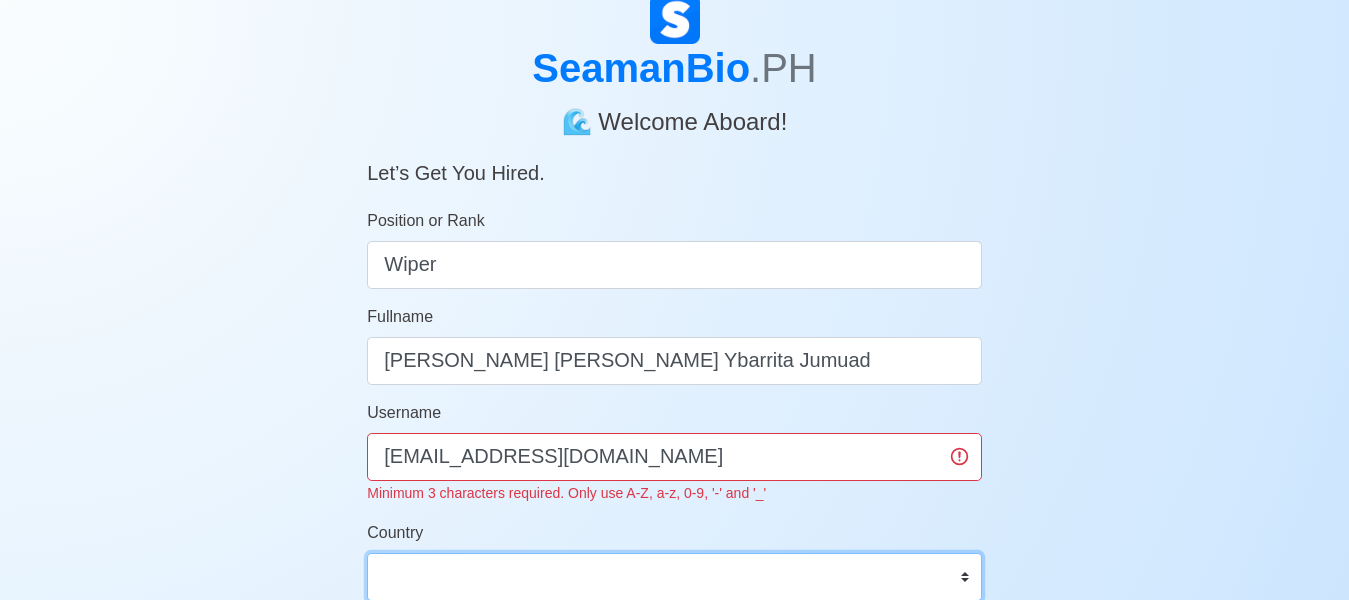 select on "PH" 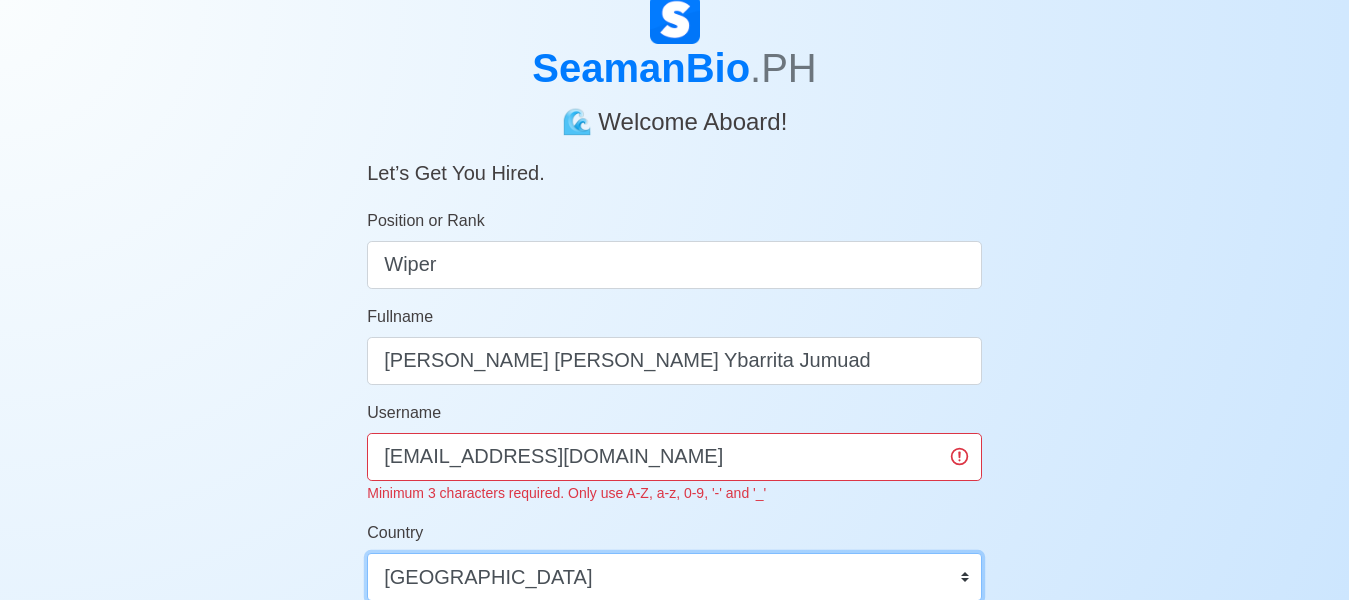 click on "Afghanistan Åland Islands Albania Algeria American Samoa Andorra Angola Anguilla Antarctica Antigua and Barbuda Argentina Armenia Aruba Australia Austria Azerbaijan Bahamas Bahrain Bangladesh Barbados Belarus Belgium Belize Benin Bermuda Bhutan Bolivia, Plurinational State of Bonaire, Sint Eustatius and Saba Bosnia and Herzegovina Botswana Bouvet Island Brazil British Indian Ocean Territory Brunei Darussalam Bulgaria Burkina Faso Burundi Cabo Verde Cambodia Cameroon Canada Cayman Islands Central African Republic Chad Chile China Christmas Island Cocos (Keeling) Islands Colombia Comoros Congo Congo, Democratic Republic of the Cook Islands Costa Rica Croatia Cuba Curaçao Cyprus Czechia Côte d'Ivoire Denmark Djibouti Dominica Dominican Republic Ecuador Egypt El Salvador Equatorial Guinea Eritrea Estonia Eswatini Ethiopia Falkland Islands (Malvinas) Faroe Islands Fiji Finland France French Guiana French Polynesia French Southern Territories Gabon Gambia Georgia Germany Ghana Gibraltar Greece Greenland Grenada" at bounding box center (674, 577) 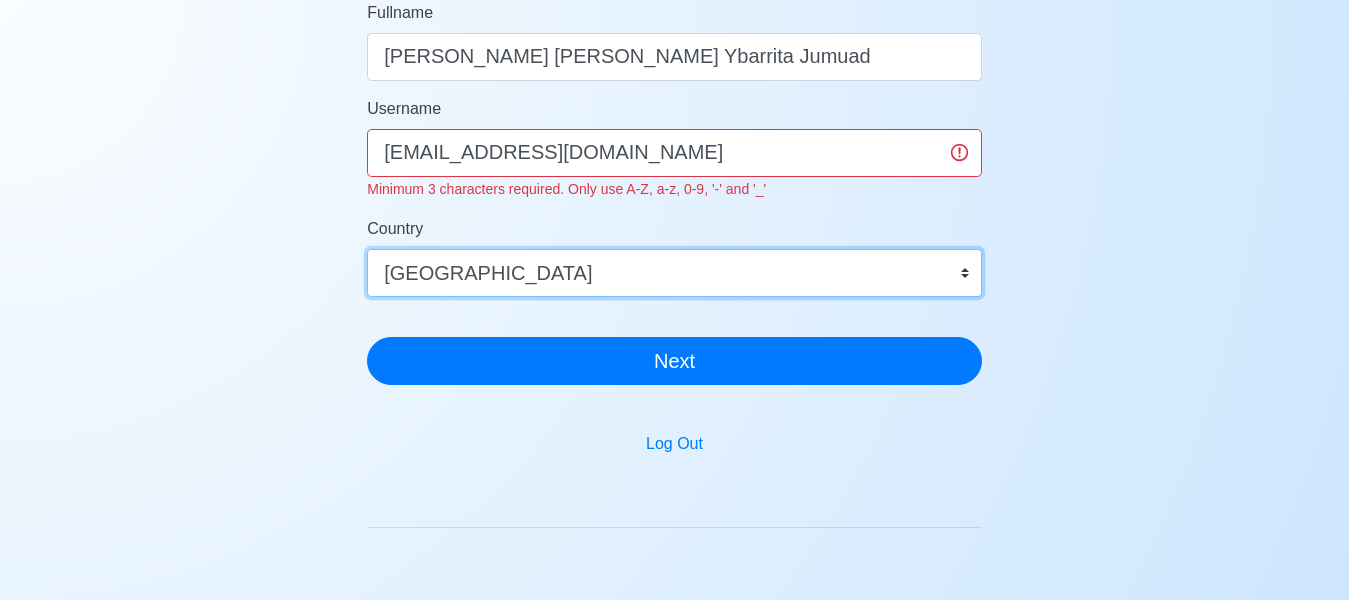 scroll, scrollTop: 385, scrollLeft: 0, axis: vertical 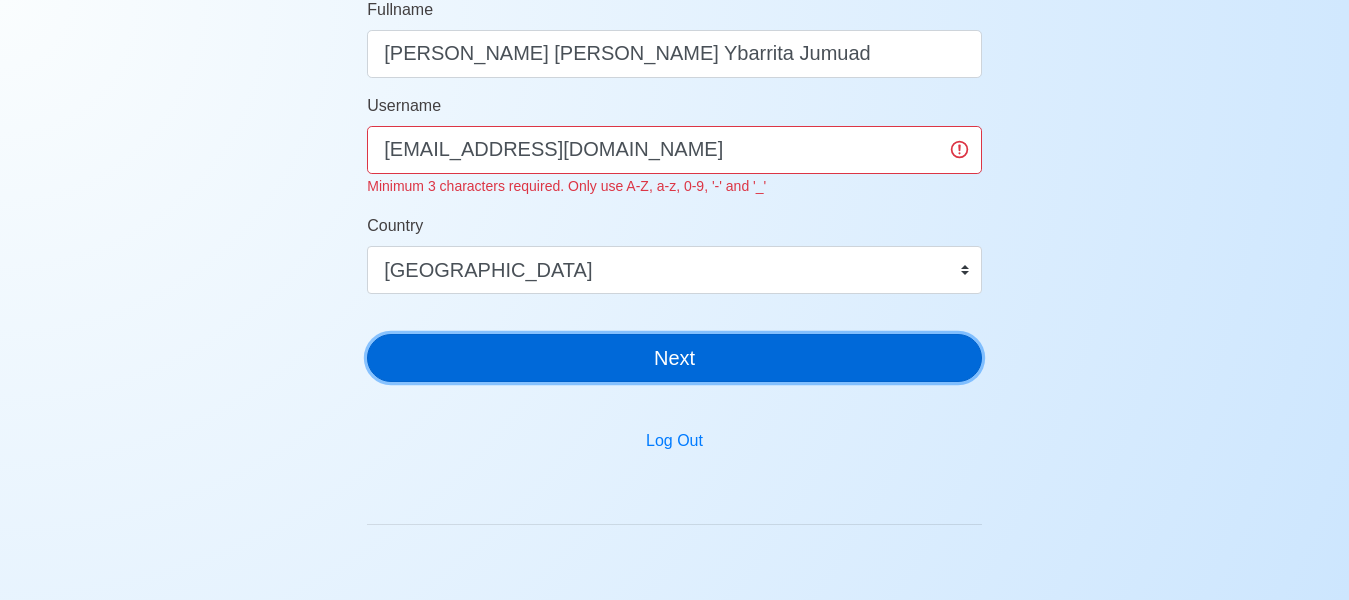 click on "Next" at bounding box center (674, 358) 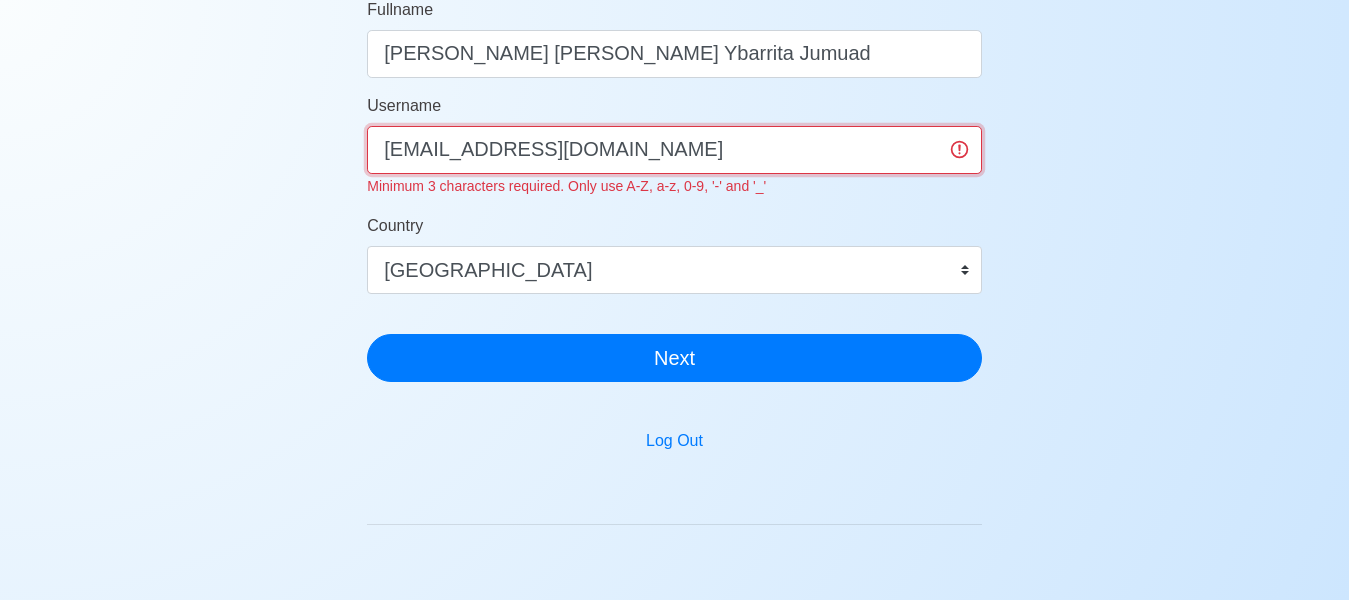 click on "[EMAIL_ADDRESS][DOMAIN_NAME]" at bounding box center [674, 150] 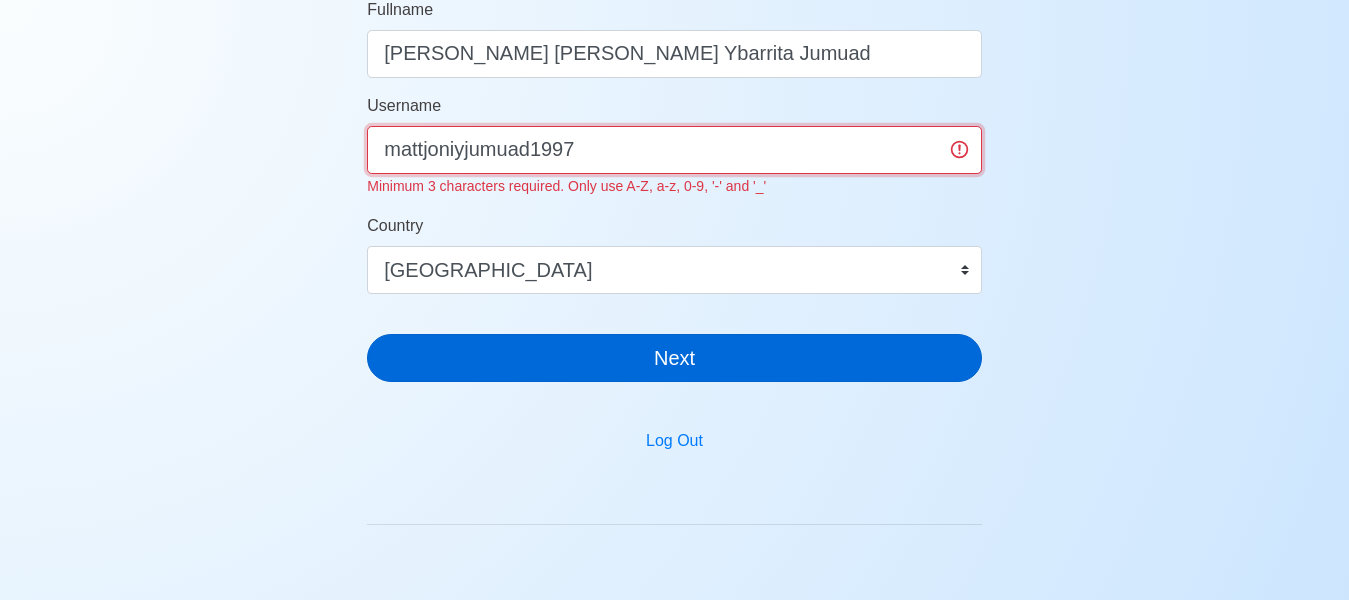 type on "mattjoniyjumuad1997" 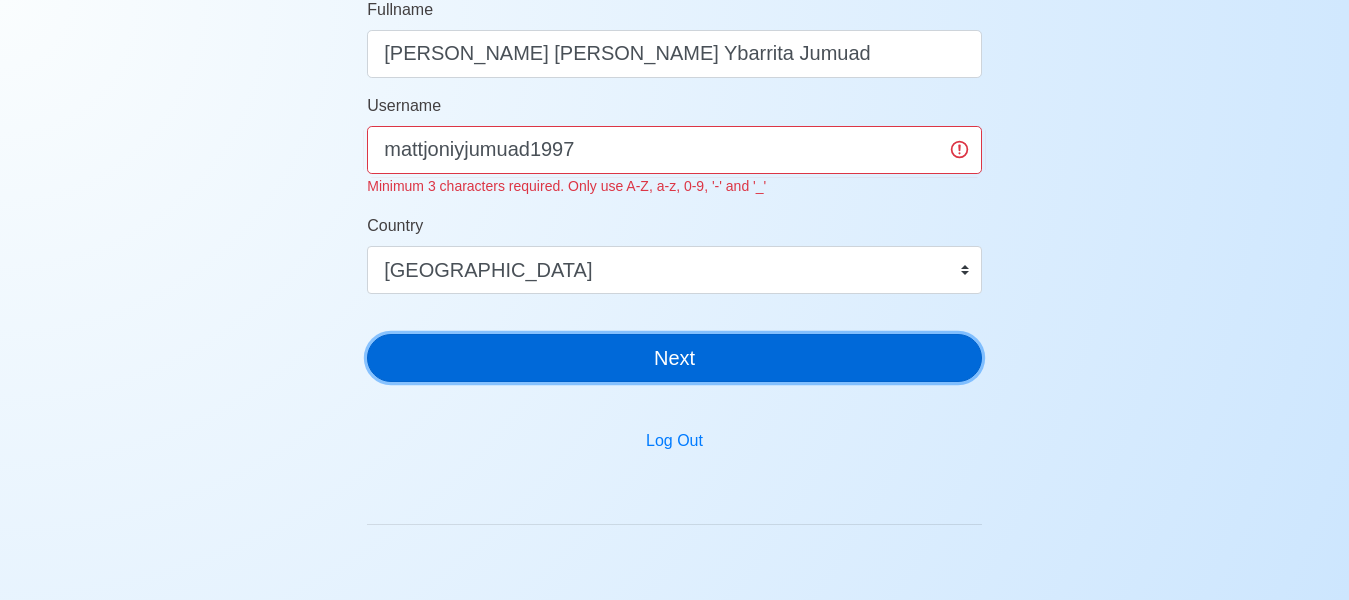 click on "Next" at bounding box center (674, 358) 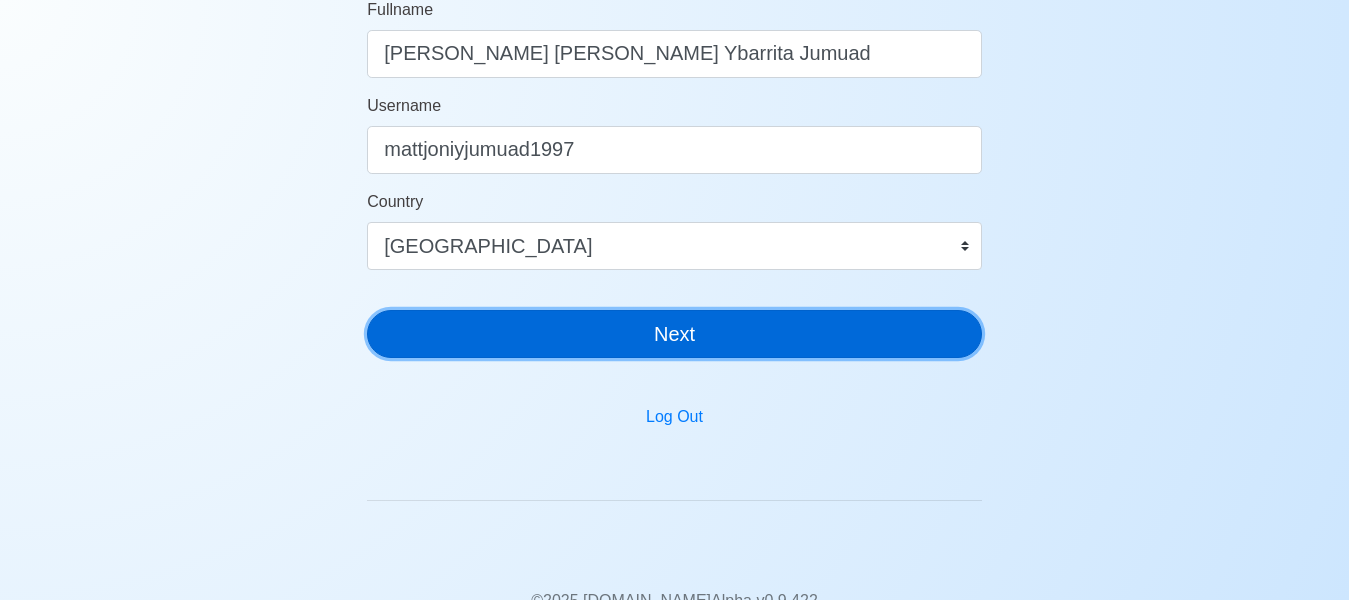 click on "Next" at bounding box center [674, 334] 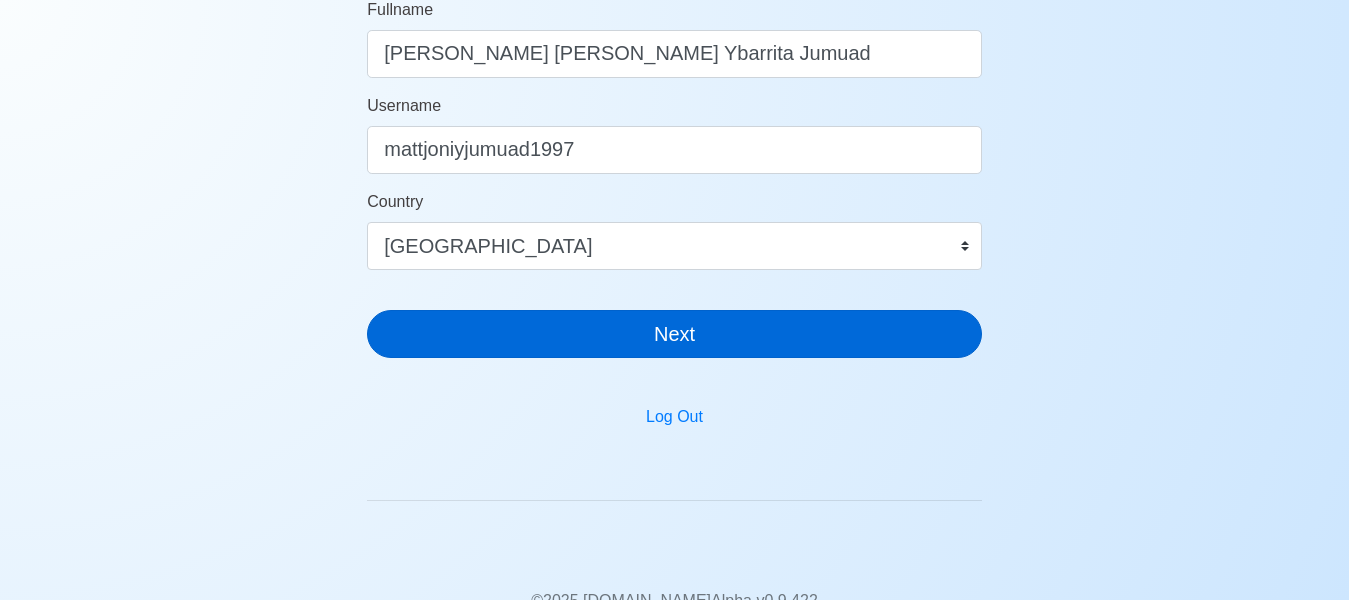 scroll, scrollTop: 24, scrollLeft: 0, axis: vertical 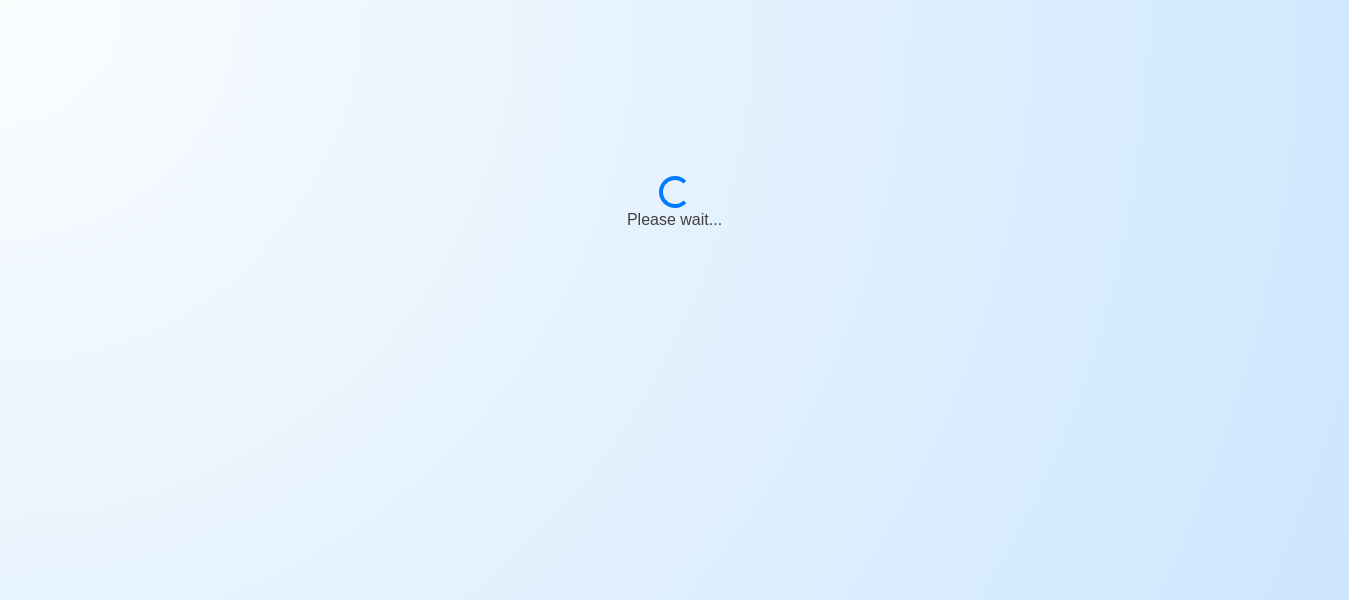 click on "Loading... Please wait..." at bounding box center [675, 276] 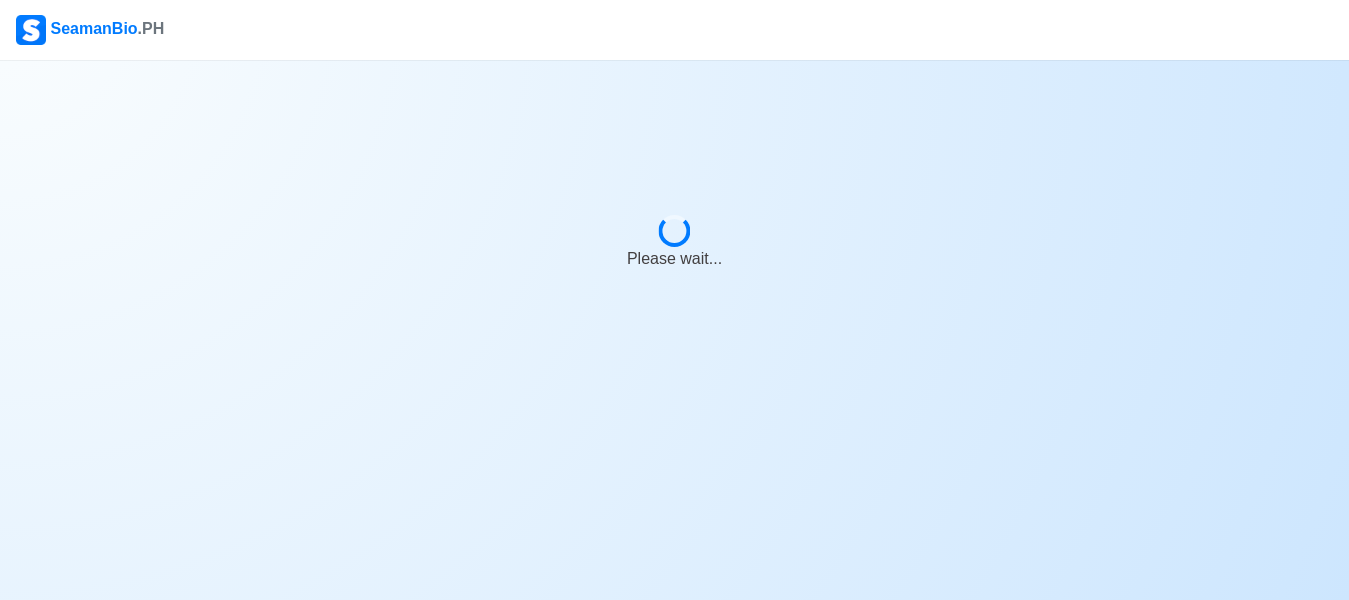 scroll, scrollTop: 0, scrollLeft: 0, axis: both 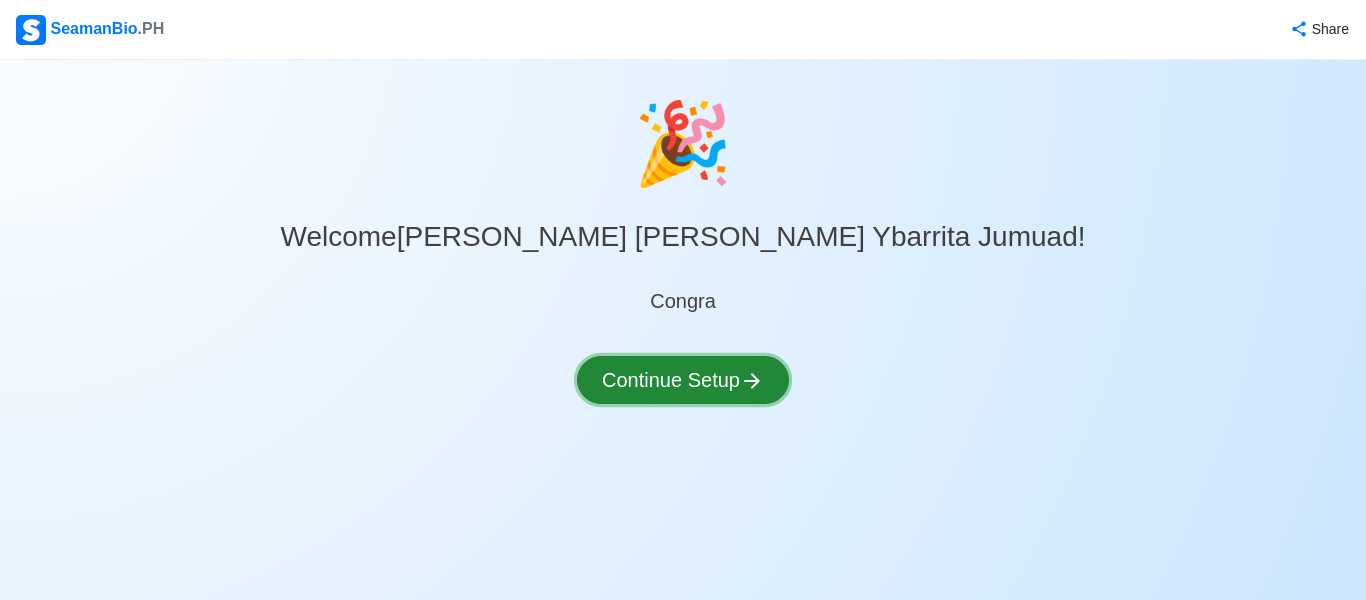 click on "Continue Setup" at bounding box center (683, 380) 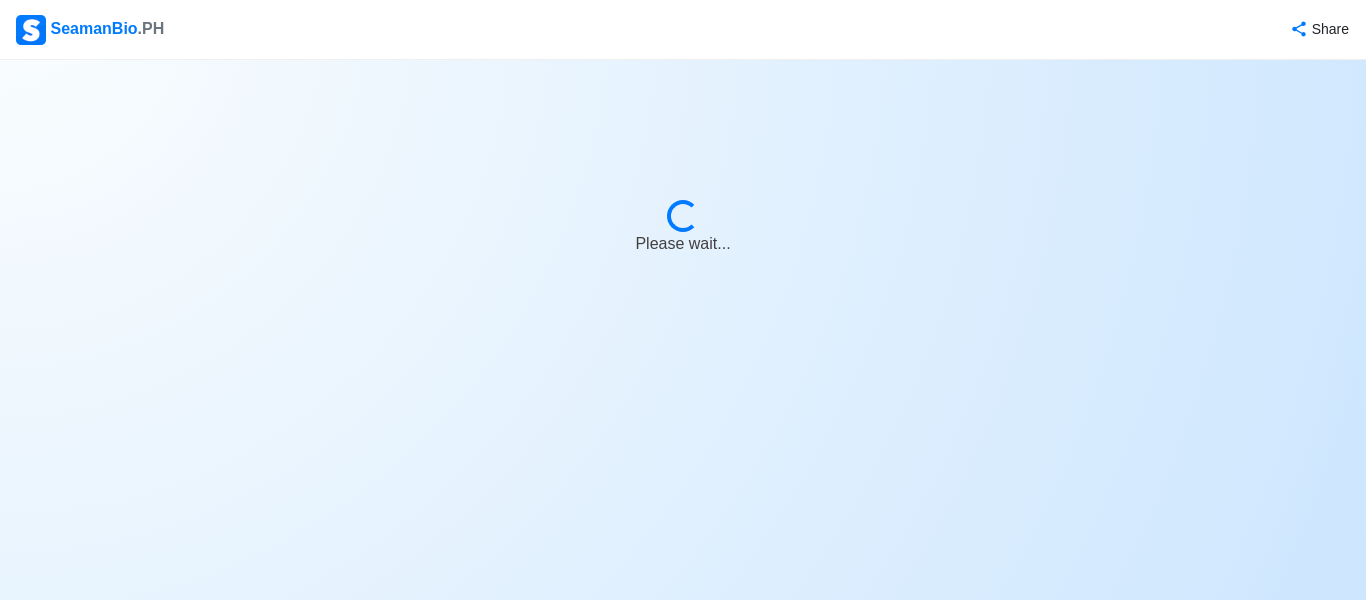 select on "Visible for Hiring" 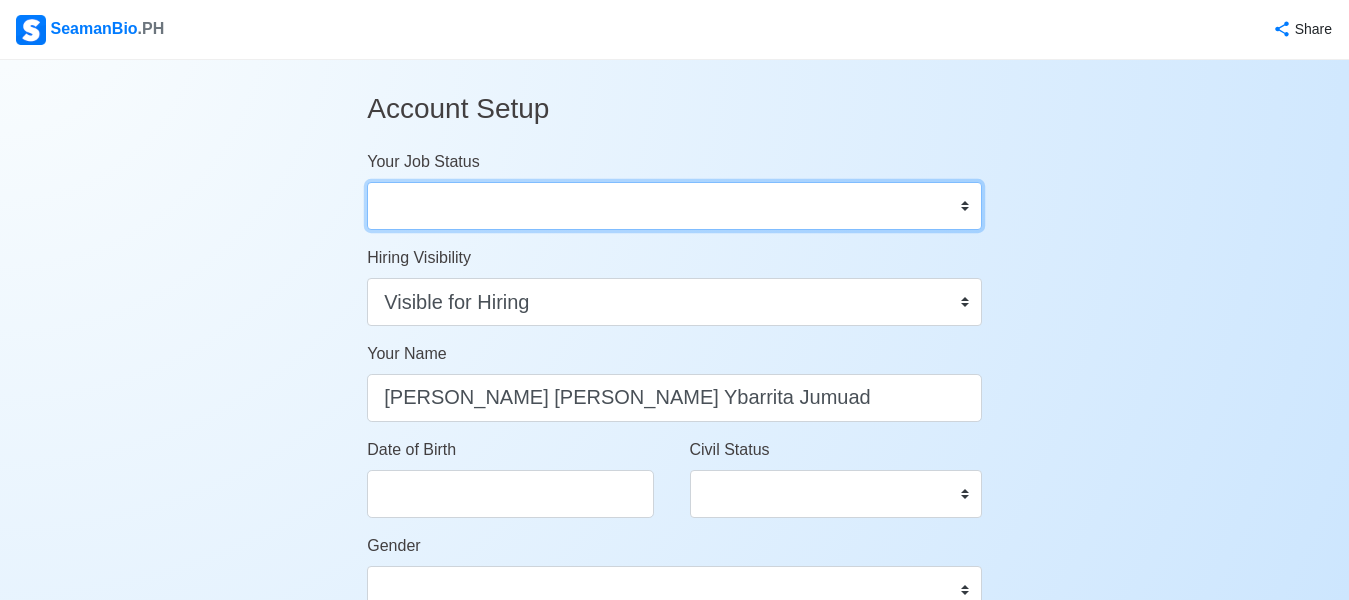 click on "Onboard Actively Looking for Job Not Looking for Job" at bounding box center (674, 206) 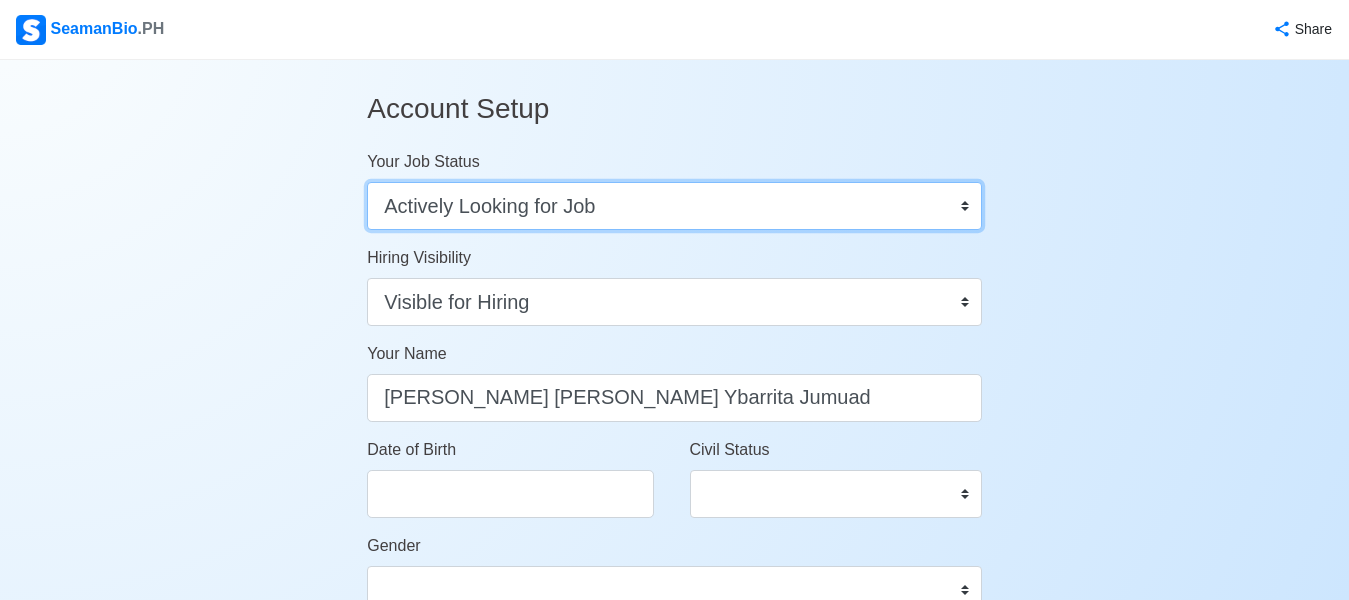 click on "Onboard Actively Looking for Job Not Looking for Job" at bounding box center (674, 206) 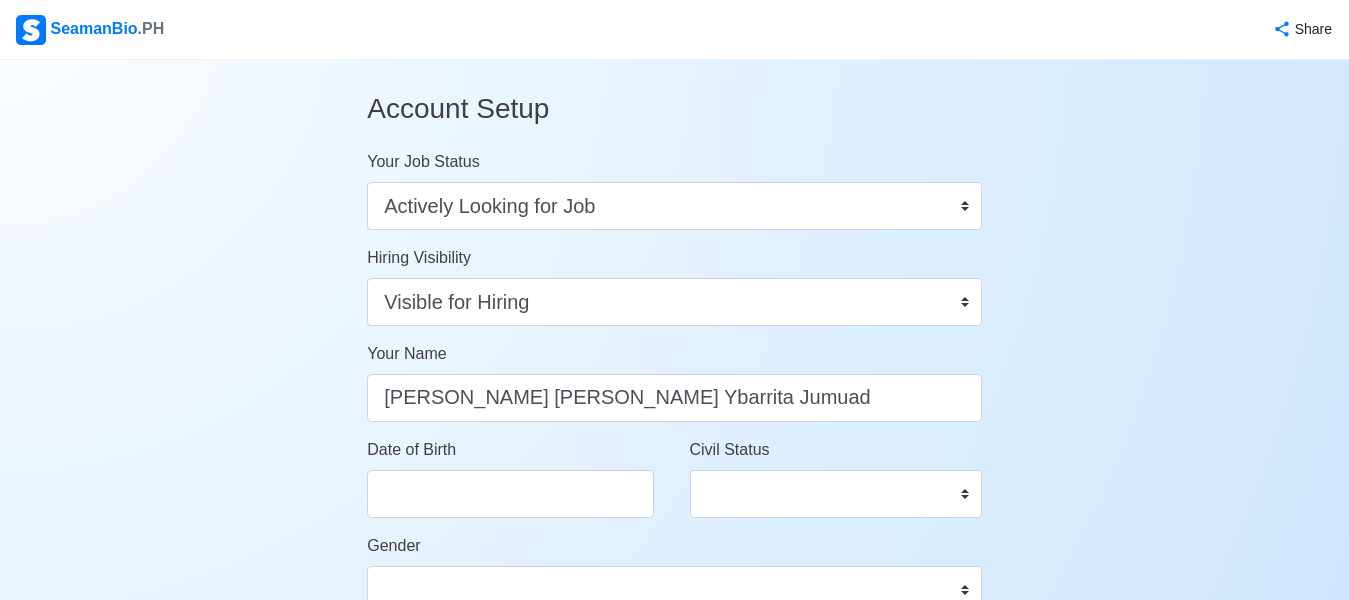 click on "Date of Birth" at bounding box center [513, 486] 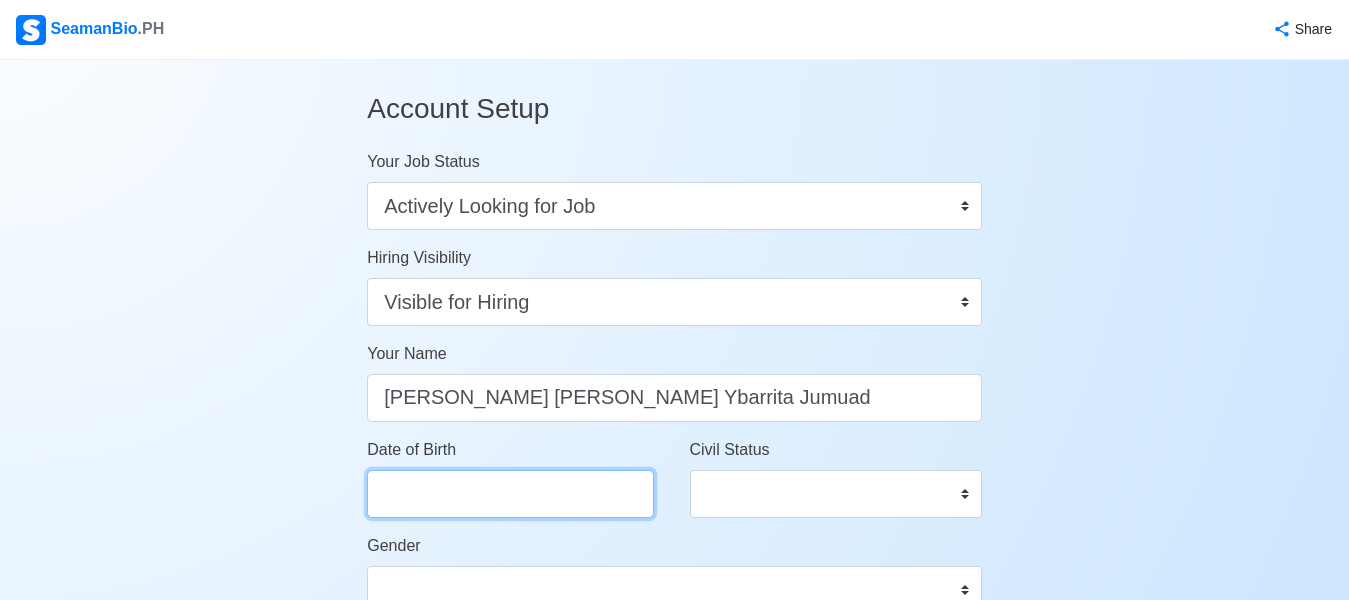 click on "Date of Birth" at bounding box center (510, 494) 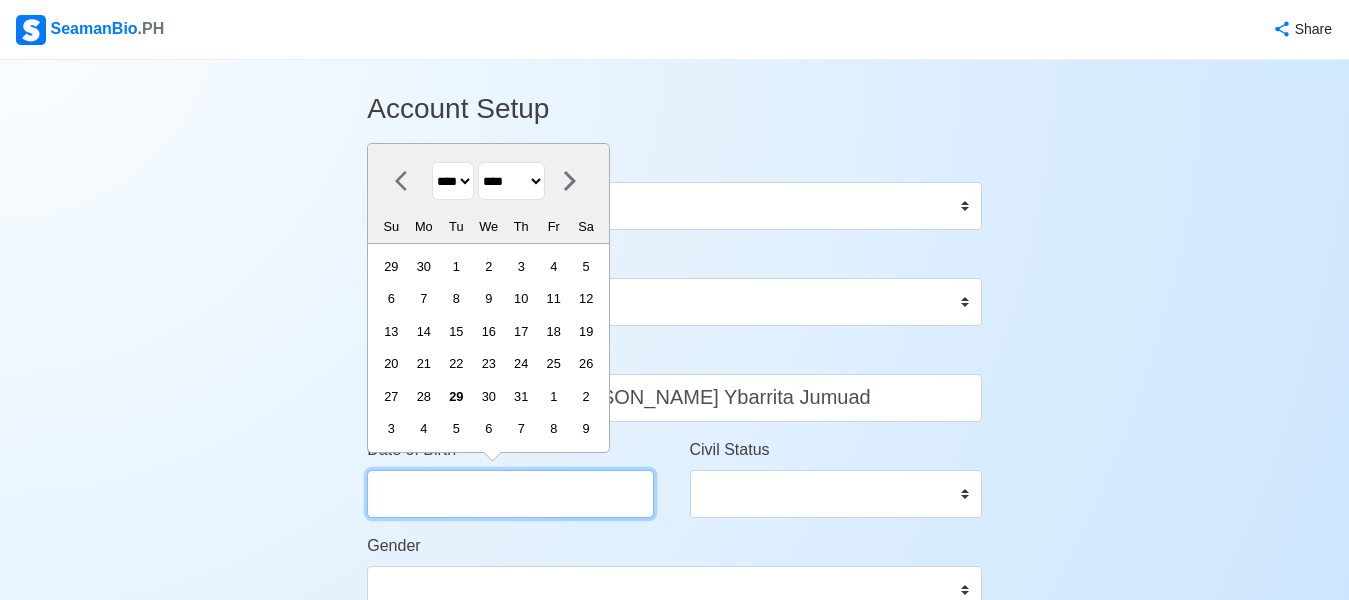 click on "Date of Birth" at bounding box center (510, 494) 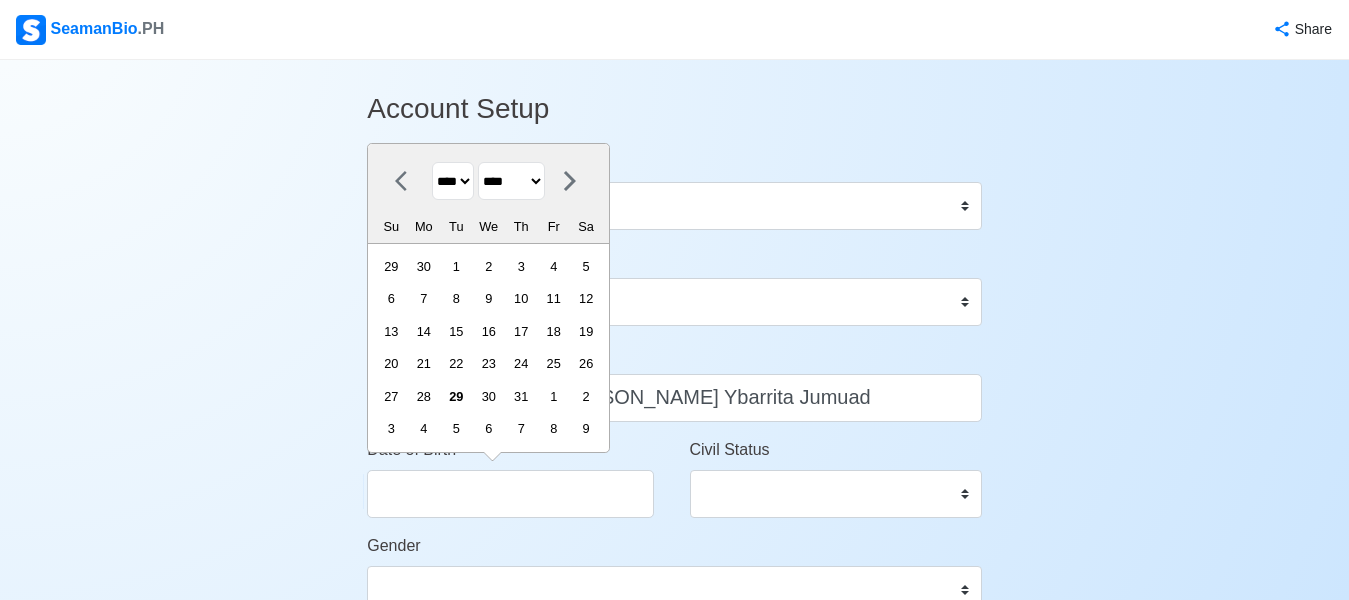 click on "**** **** **** **** **** **** **** **** **** **** **** **** **** **** **** **** **** **** **** **** **** **** **** **** **** **** **** **** **** **** **** **** **** **** **** **** **** **** **** **** **** **** **** **** **** **** **** **** **** **** **** **** **** **** **** **** **** **** **** **** **** **** **** **** **** **** **** **** **** **** **** **** **** **** **** **** **** **** **** **** **** **** **** **** **** **** **** **** **** **** **** **** **** **** **** **** **** **** **** **** **** **** **** **** **** ****" at bounding box center (453, 181) 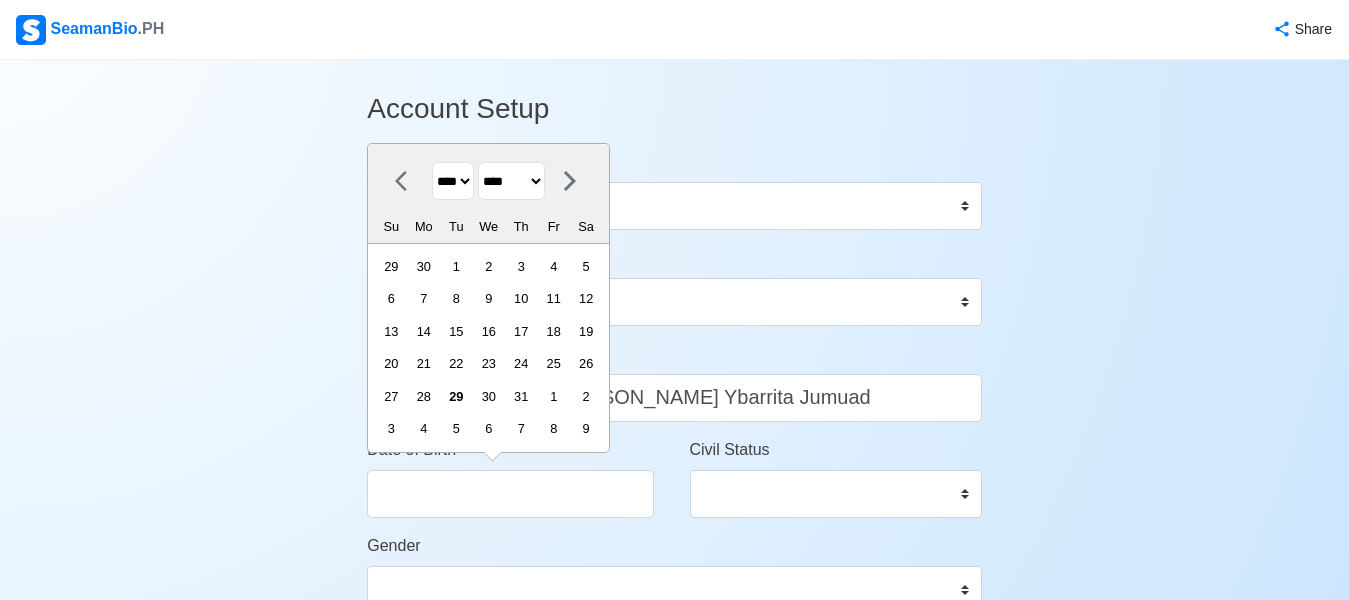 select on "****" 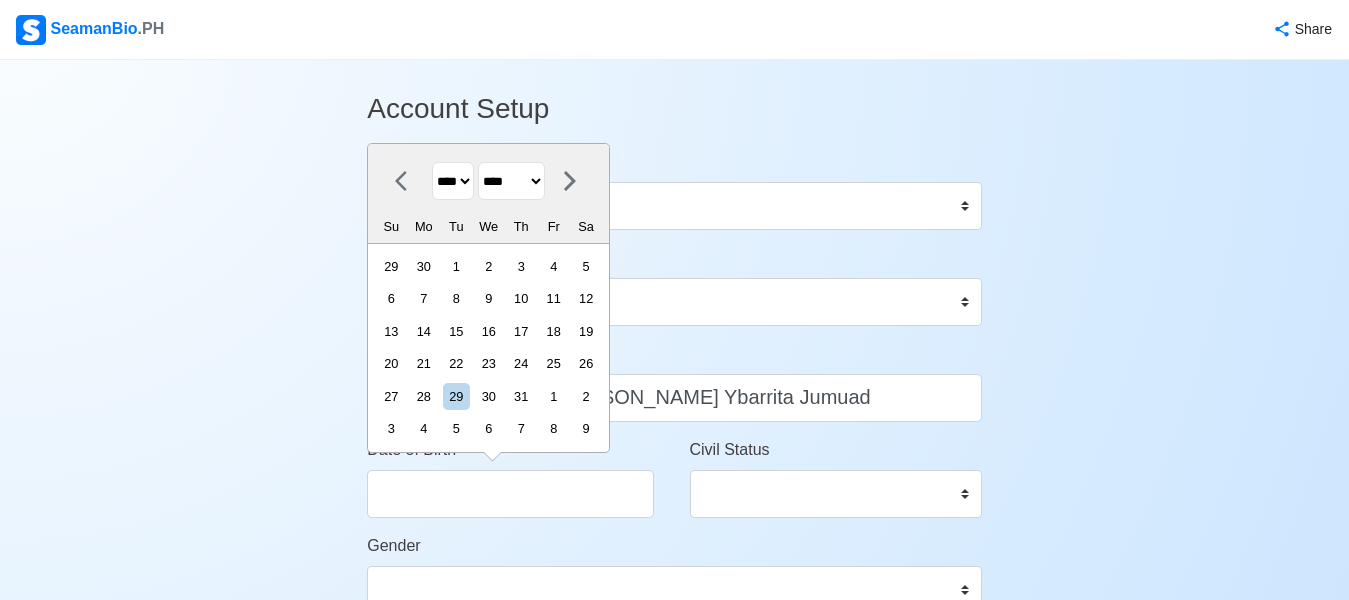 click on "******* ******** ***** ***** *** **** **** ****** ********* ******* ******** ********" at bounding box center [511, 181] 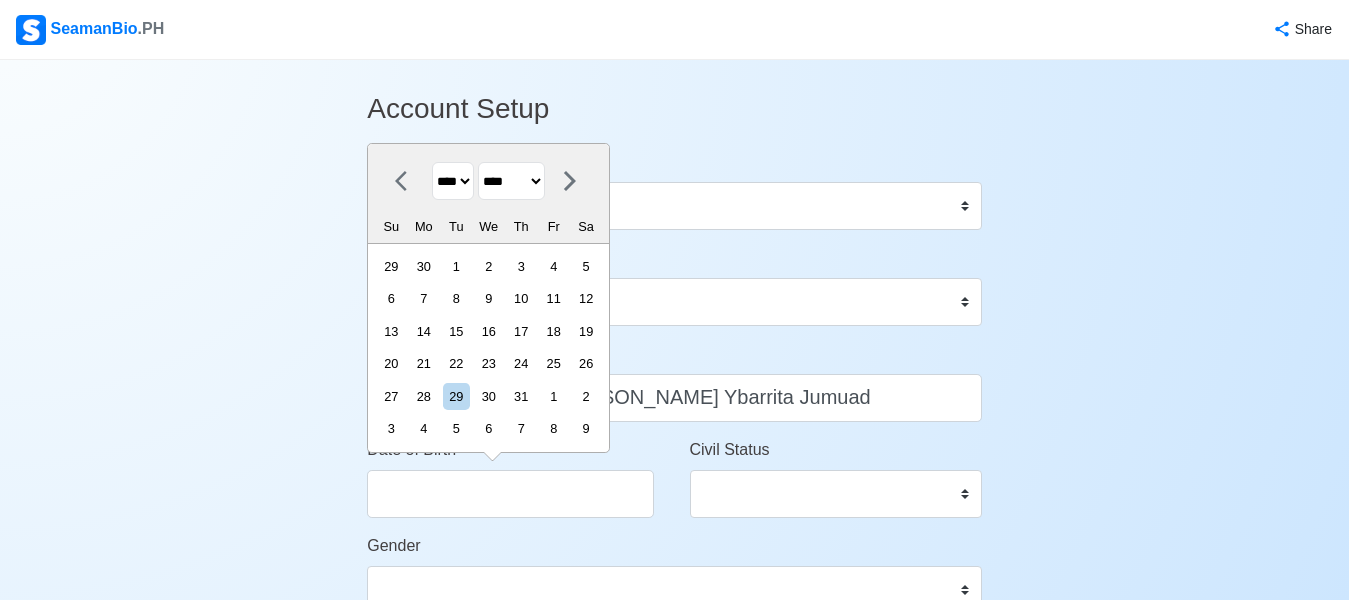 select on "*******" 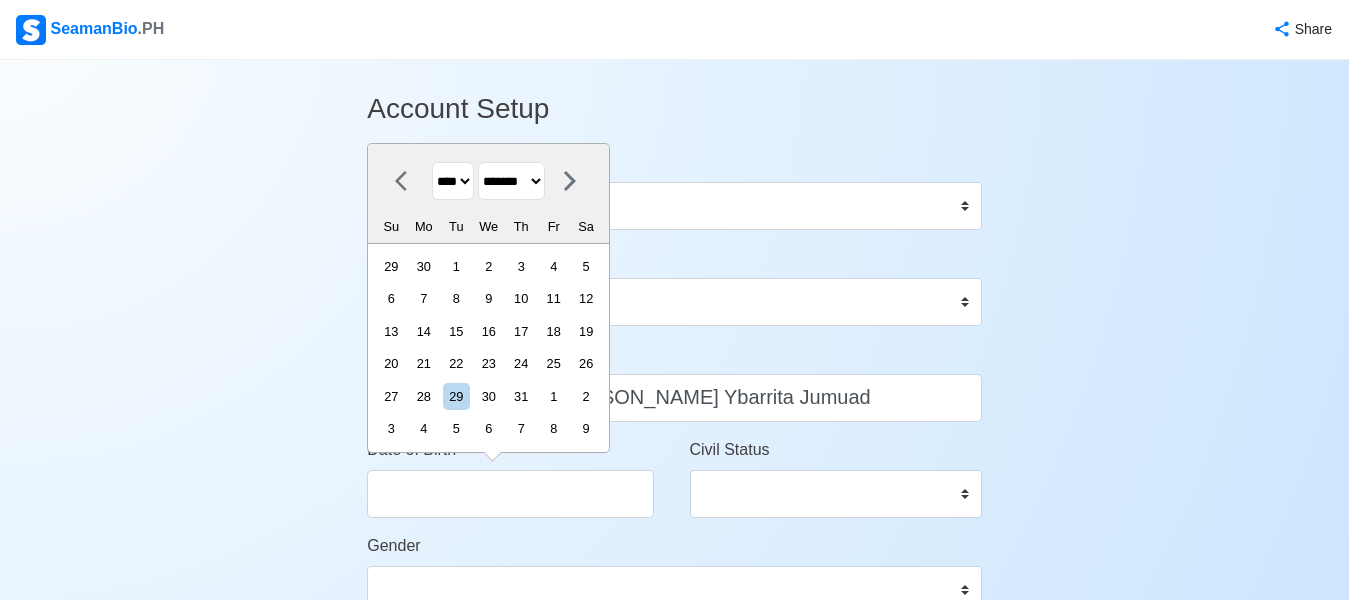 click on "******* ******** ***** ***** *** **** **** ****** ********* ******* ******** ********" at bounding box center (511, 181) 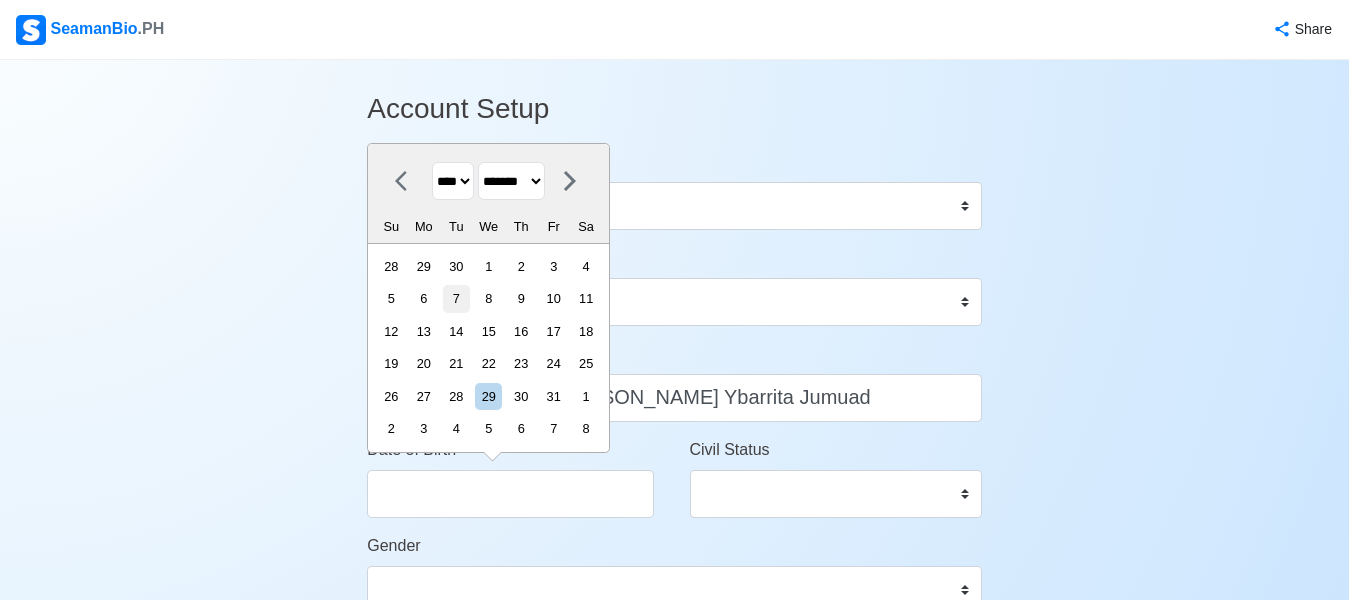 click on "7" at bounding box center [456, 298] 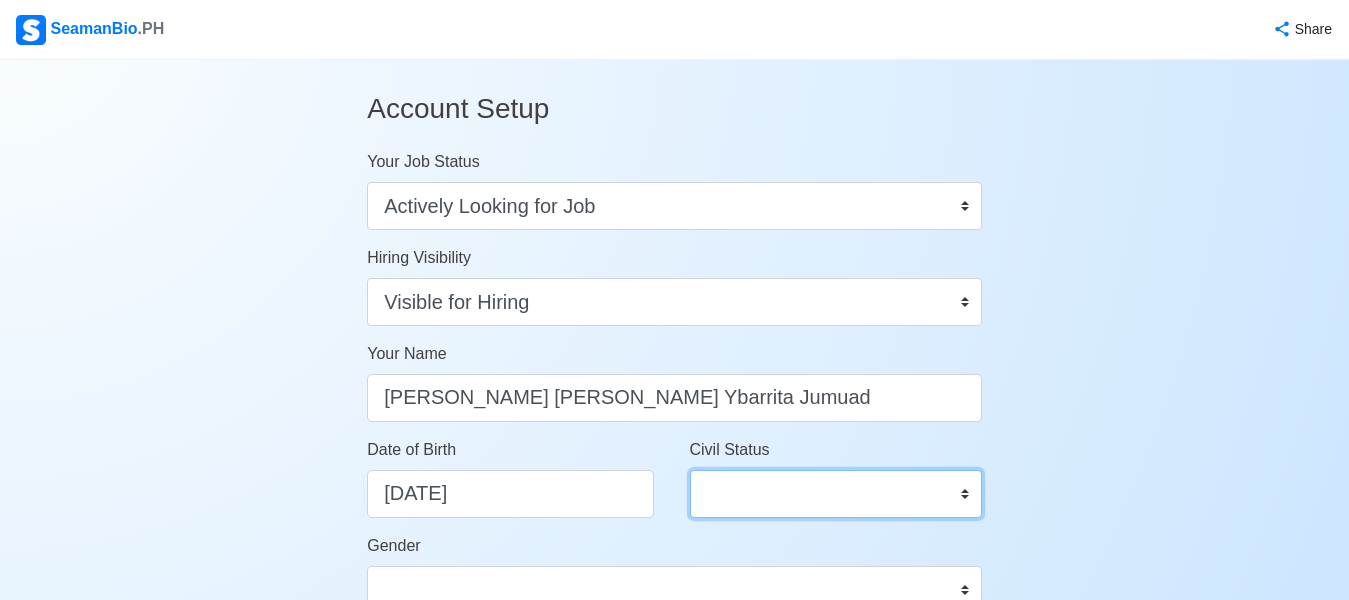 click on "Single Married Widowed Separated" at bounding box center [836, 494] 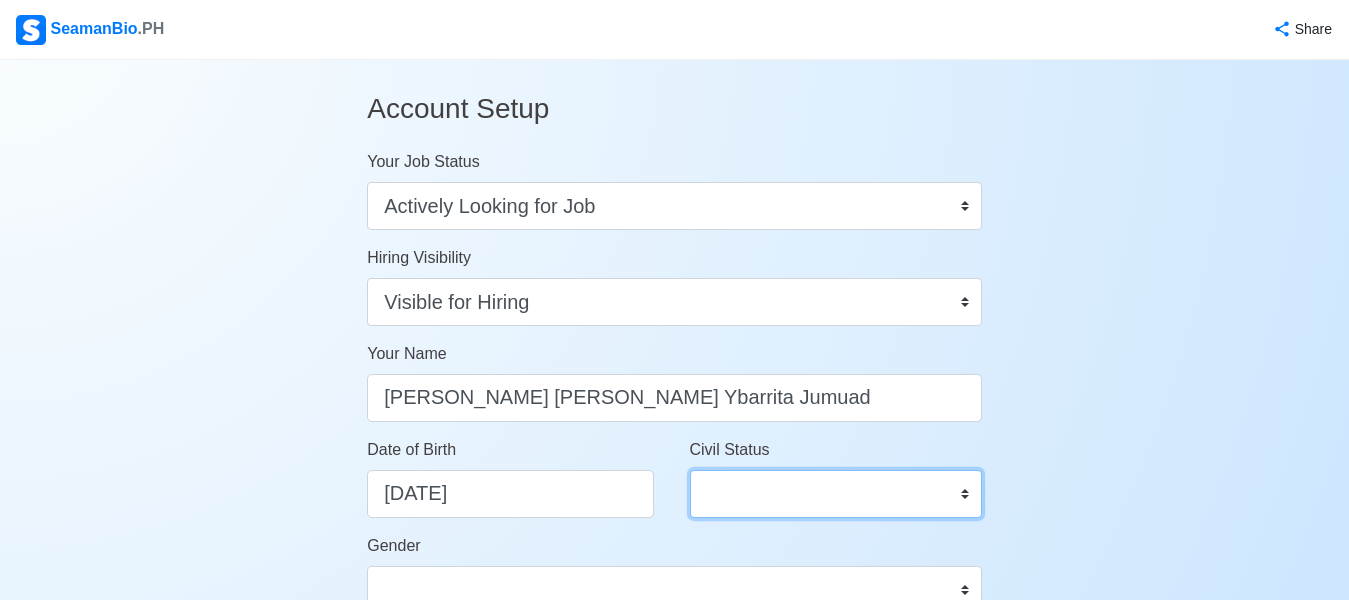 select on "Single" 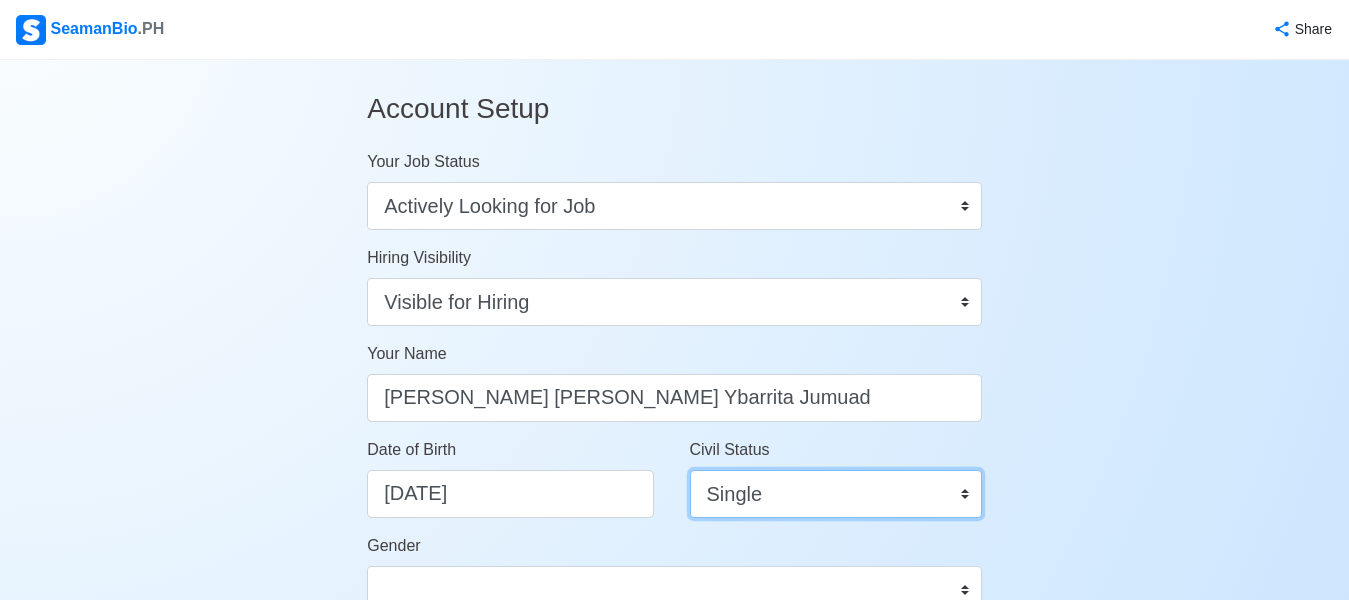 click on "Single Married Widowed Separated" at bounding box center [836, 494] 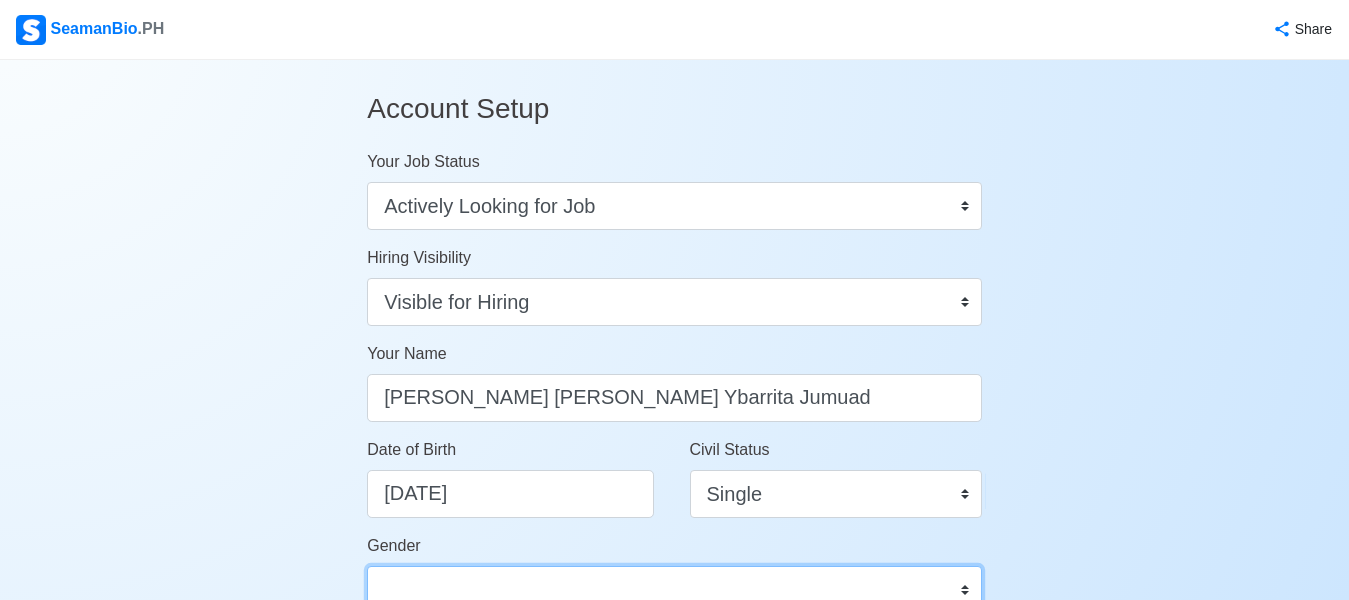 click on "Male Female" at bounding box center [674, 590] 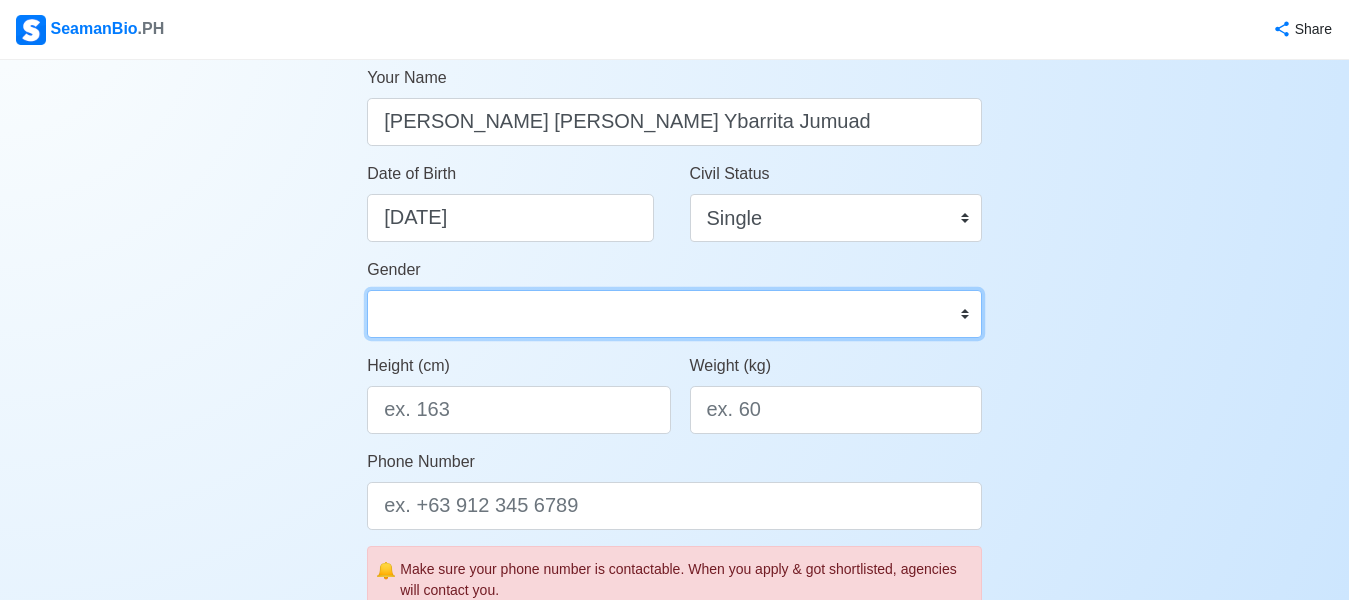 scroll, scrollTop: 280, scrollLeft: 0, axis: vertical 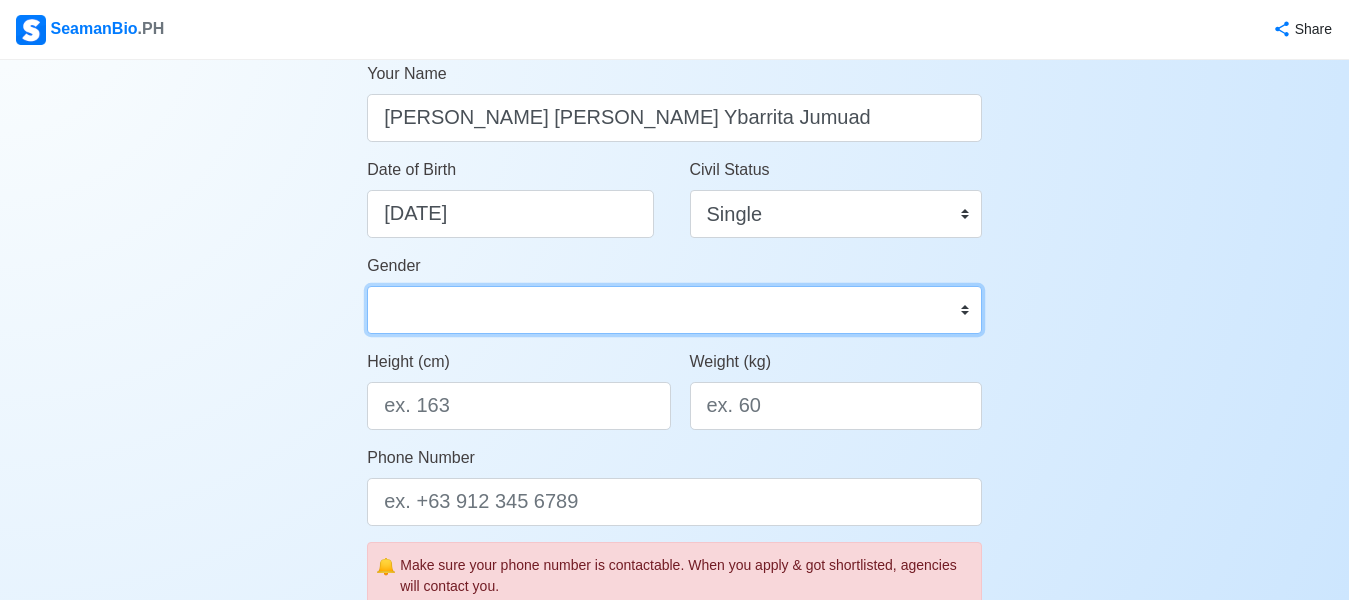 click on "Male Female" at bounding box center [674, 310] 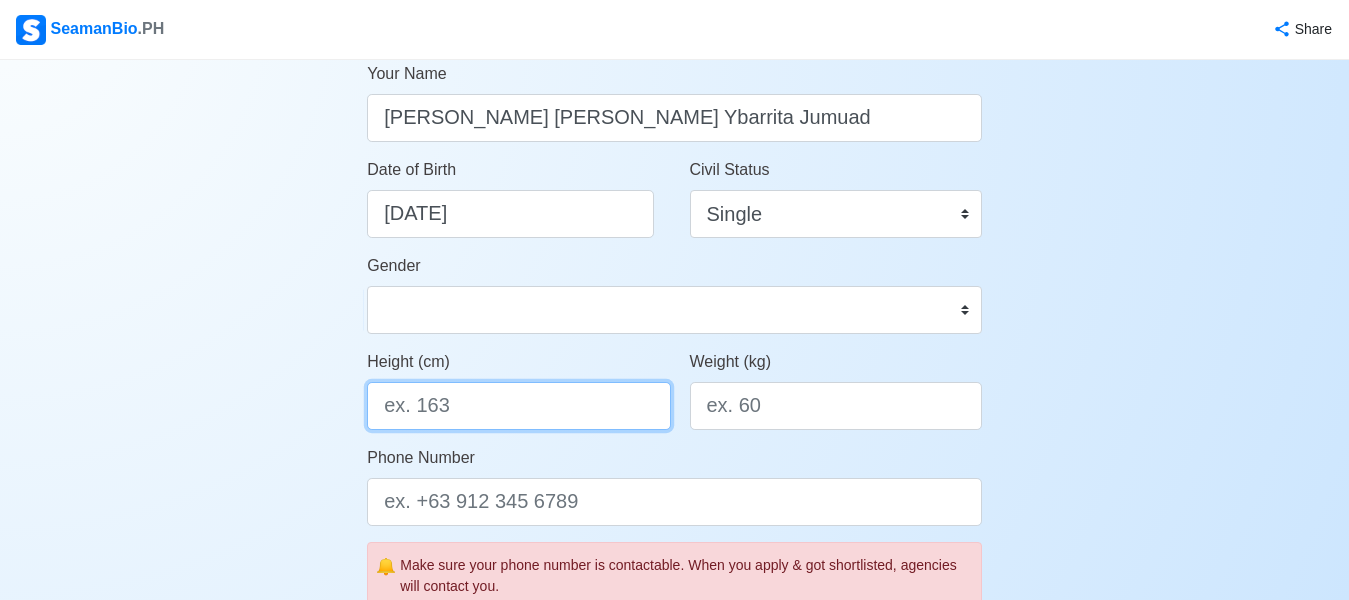 click on "Height (cm)" at bounding box center (518, 406) 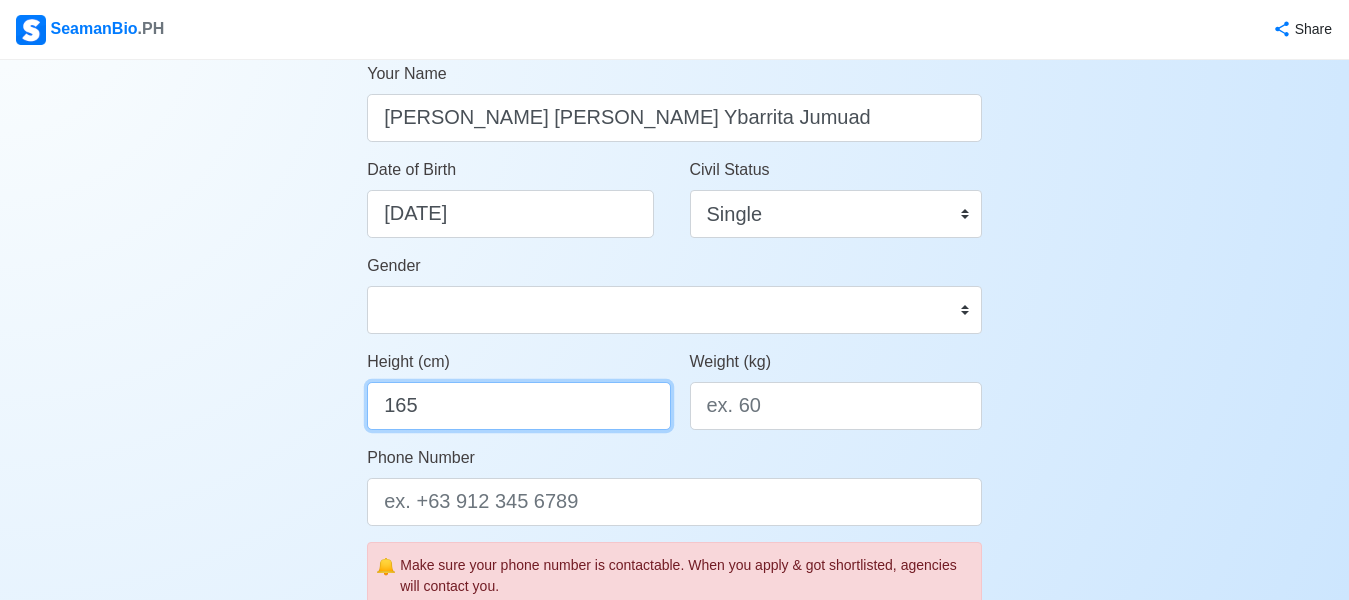 type on "165" 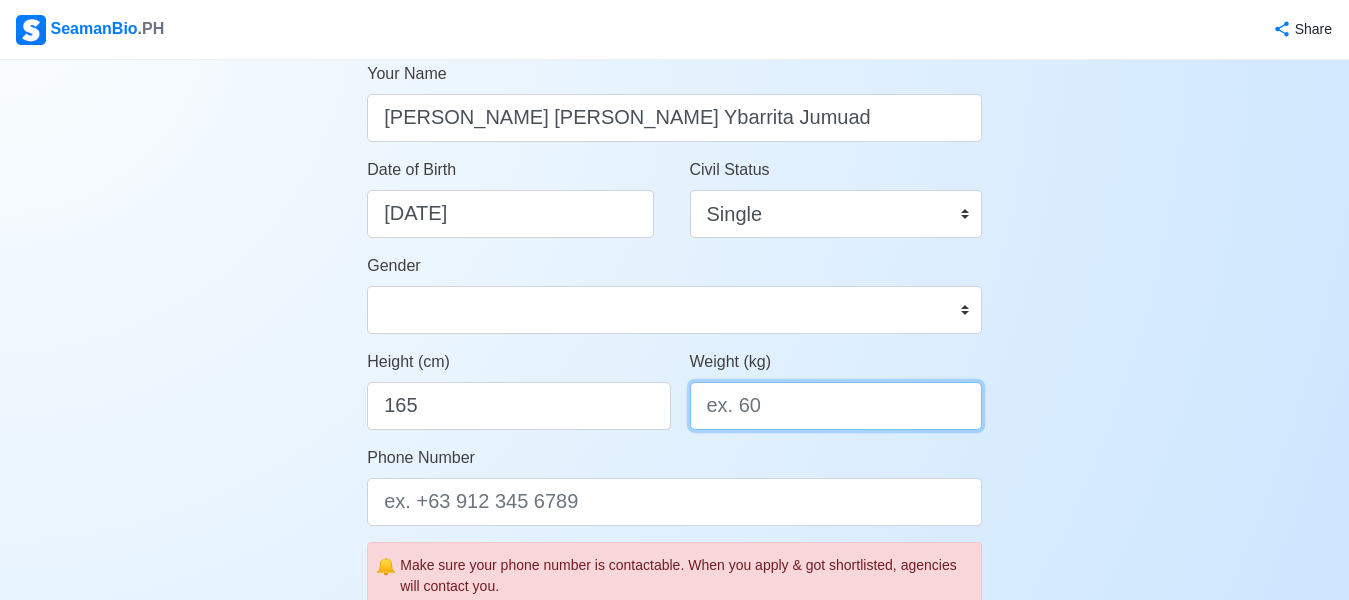 click on "Weight (kg)" at bounding box center (836, 406) 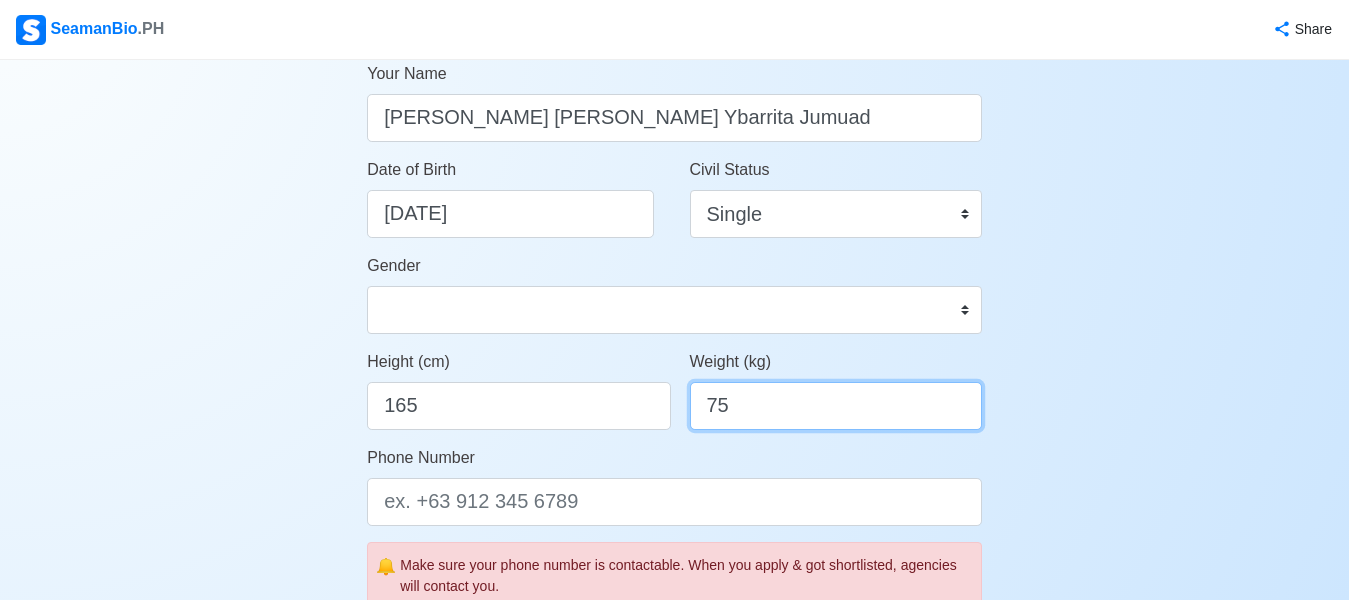 type on "75" 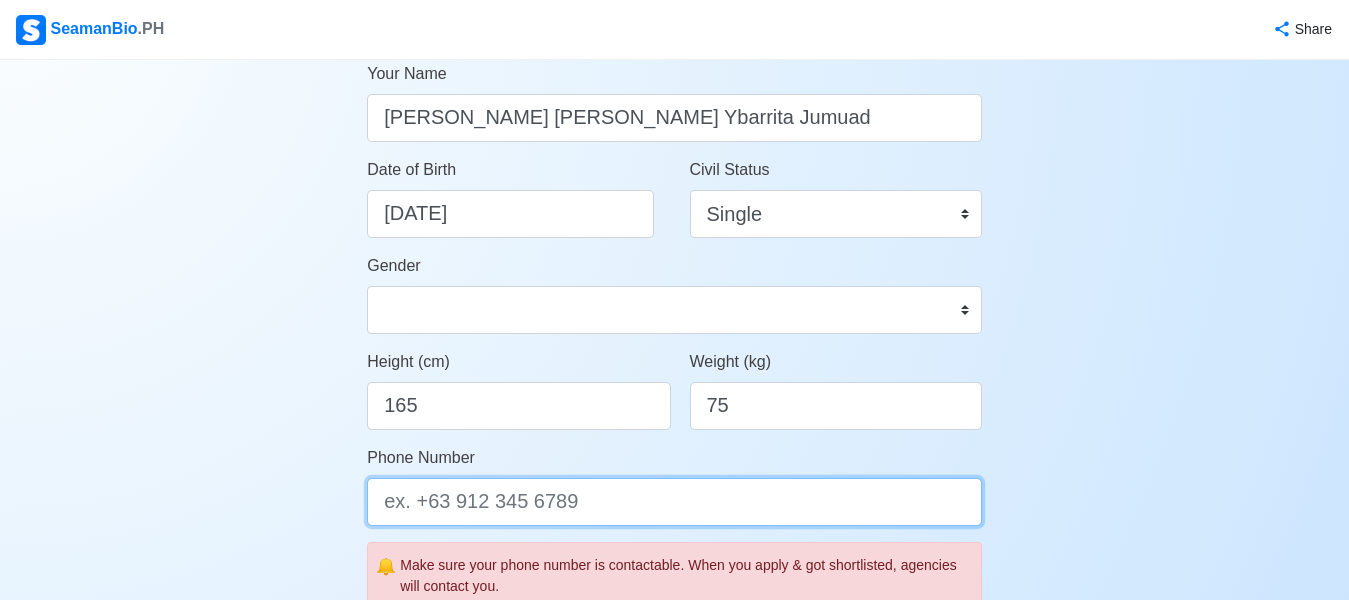 click on "Phone Number" at bounding box center (674, 502) 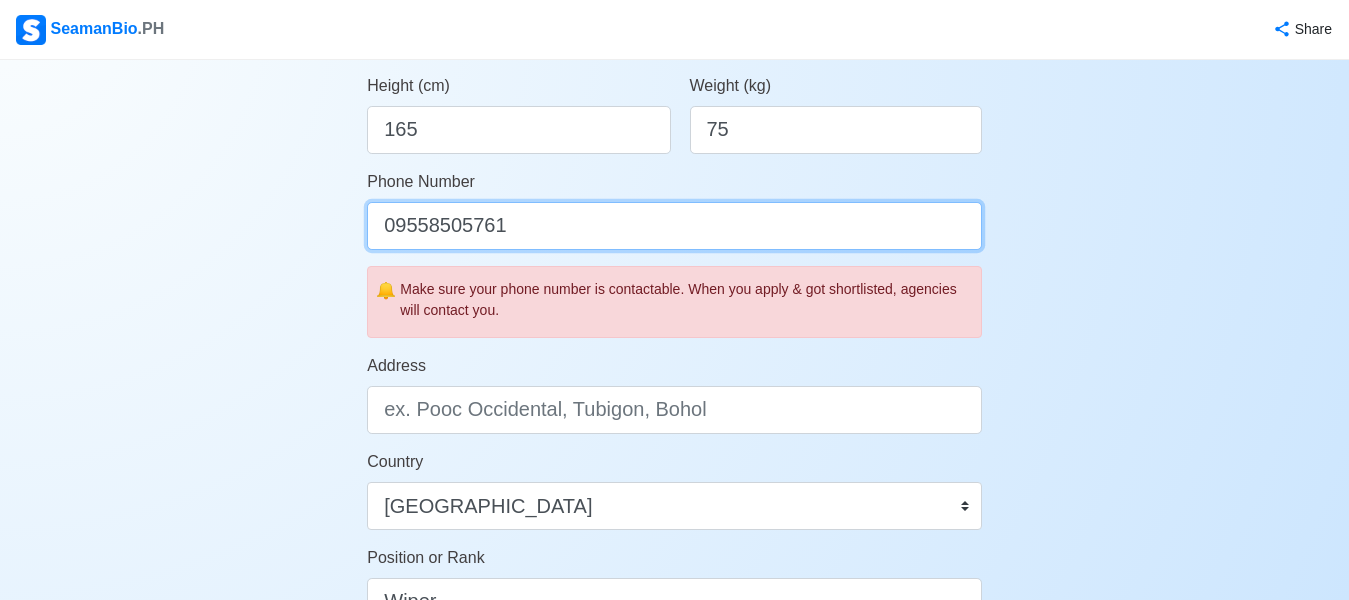 scroll, scrollTop: 579, scrollLeft: 0, axis: vertical 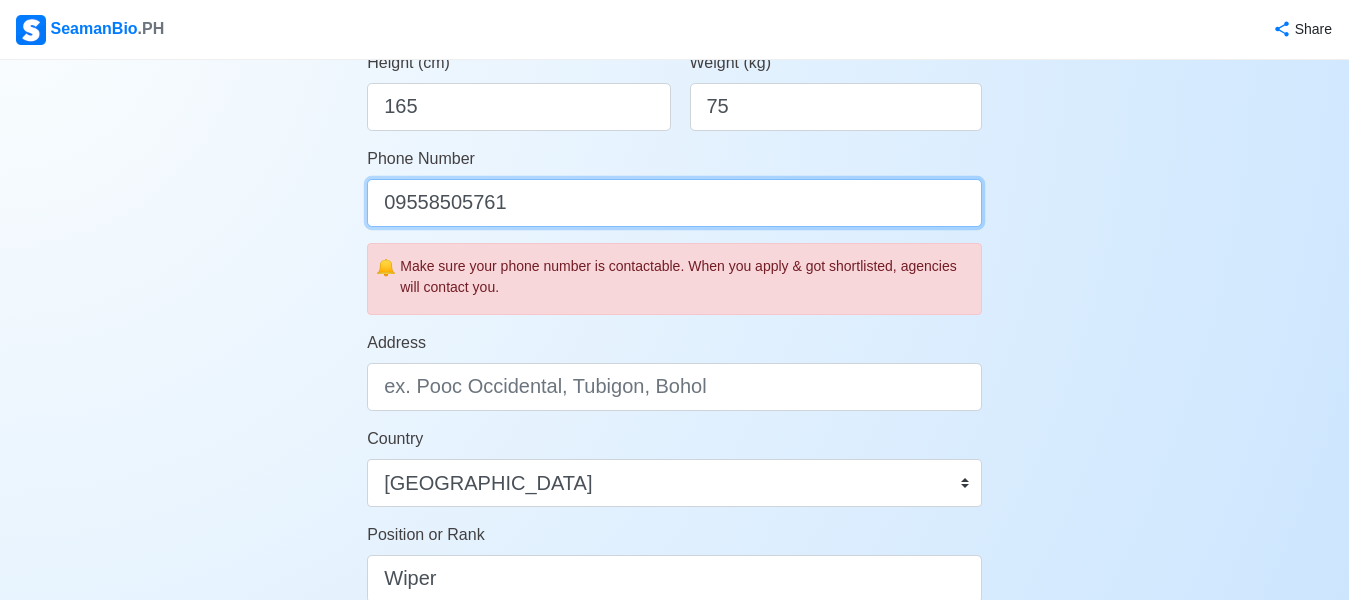 type on "09558505761" 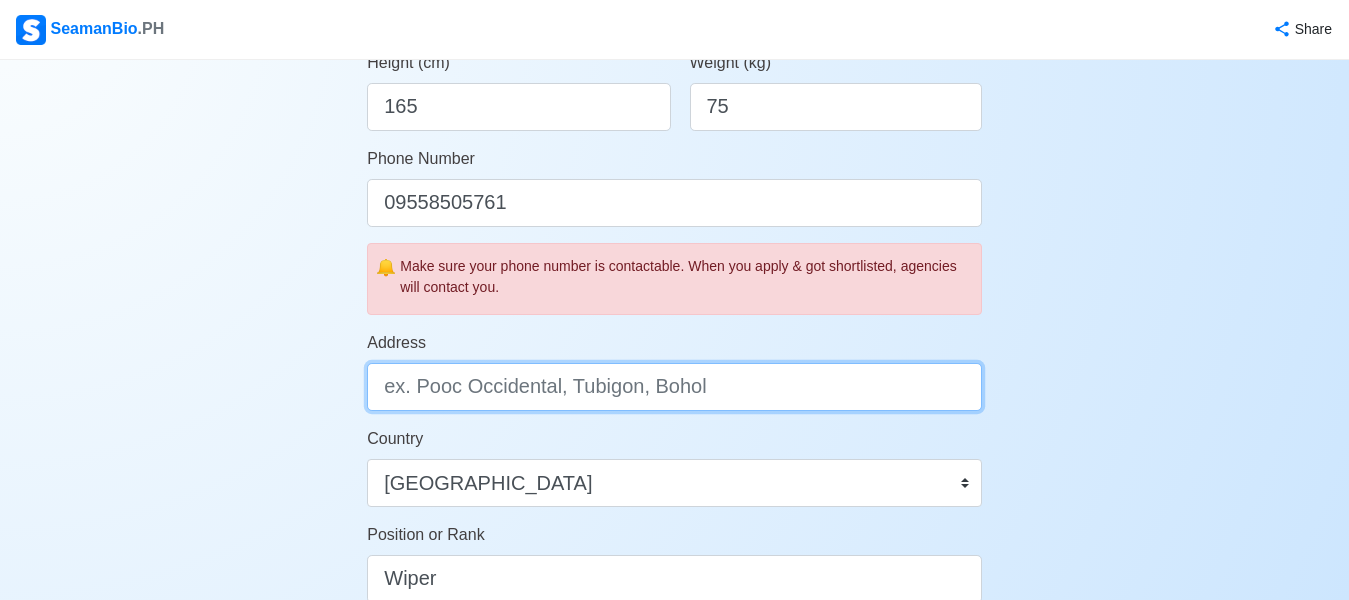 click on "Address" at bounding box center [674, 387] 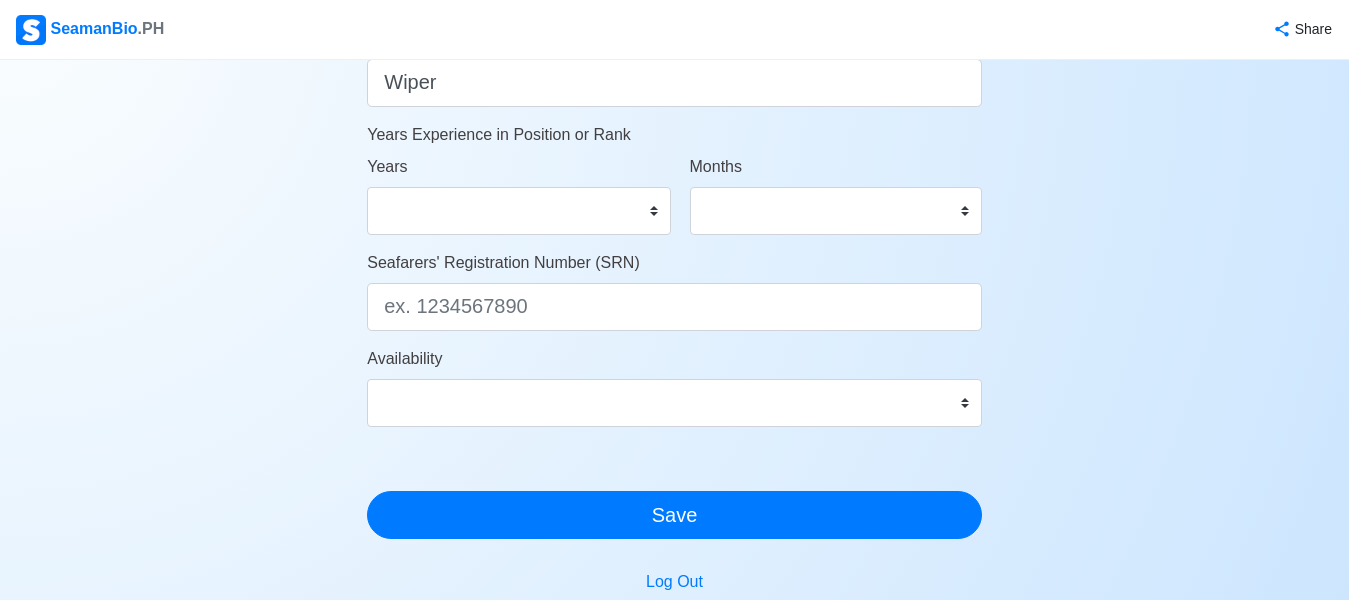 scroll, scrollTop: 1079, scrollLeft: 0, axis: vertical 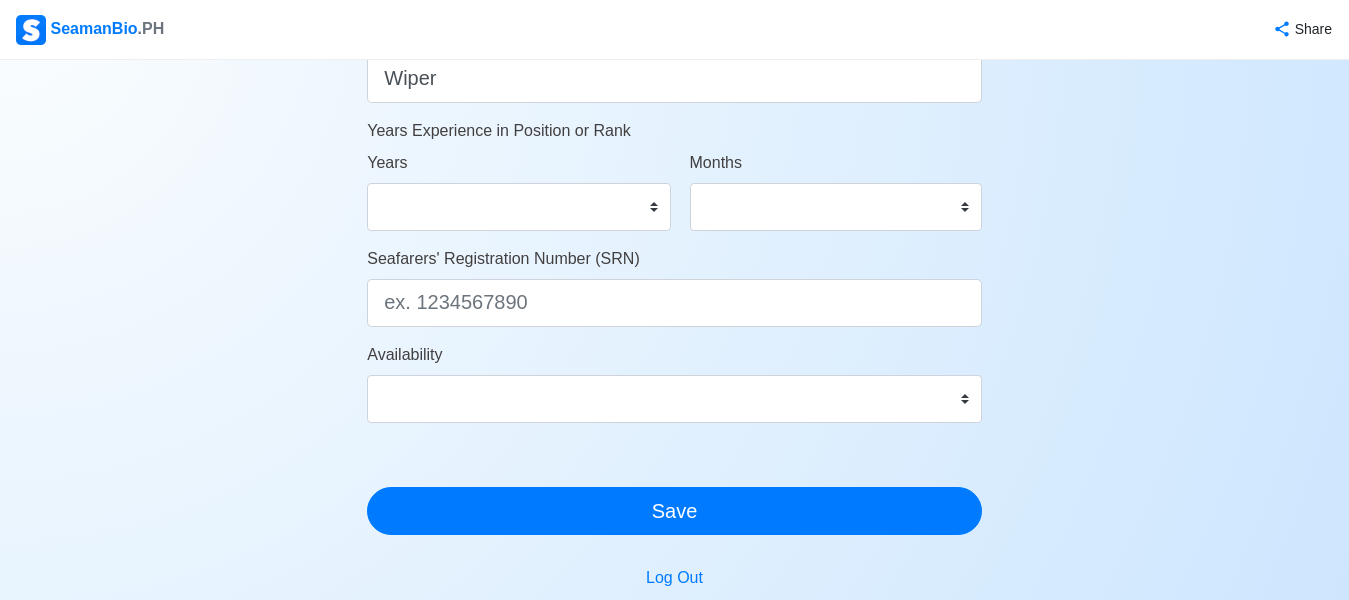 type on "Silab,[PERSON_NAME],Negros Oriental" 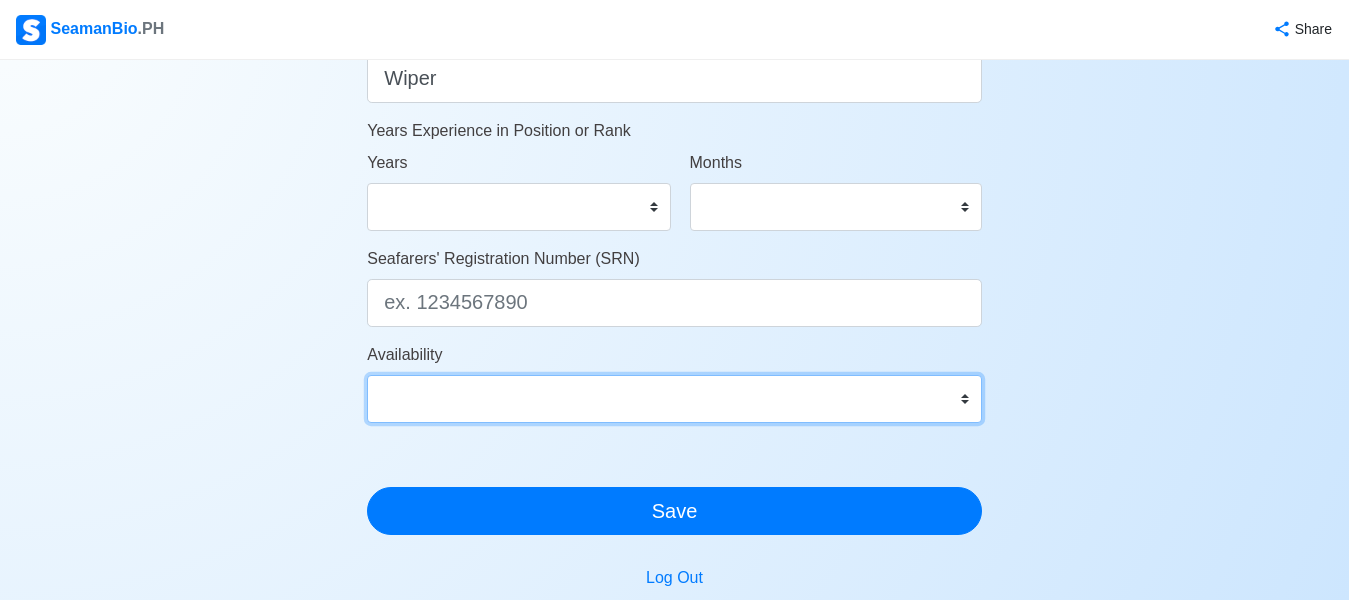 click on "Immediate Aug 2025  Sep 2025  Oct 2025  Nov 2025  Dec 2025  Jan 2026  Feb 2026  Mar 2026  Apr 2026" at bounding box center [674, 399] 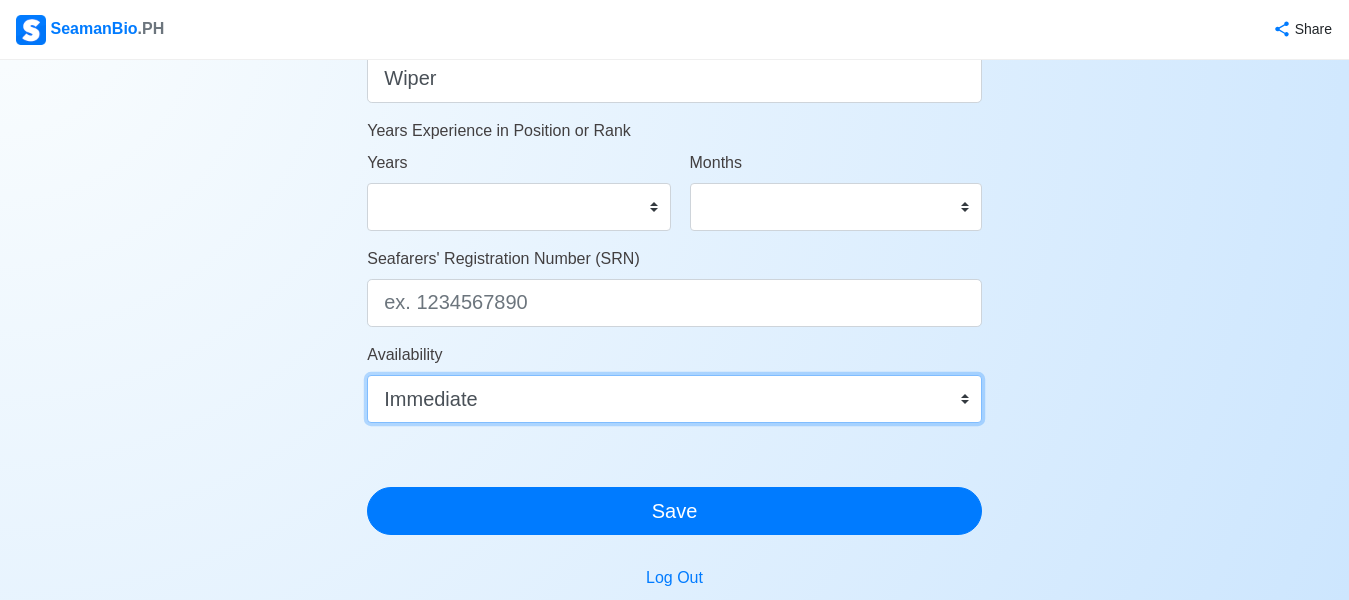 click on "Immediate Aug 2025  Sep 2025  Oct 2025  Nov 2025  Dec 2025  Jan 2026  Feb 2026  Mar 2026  Apr 2026" at bounding box center (674, 399) 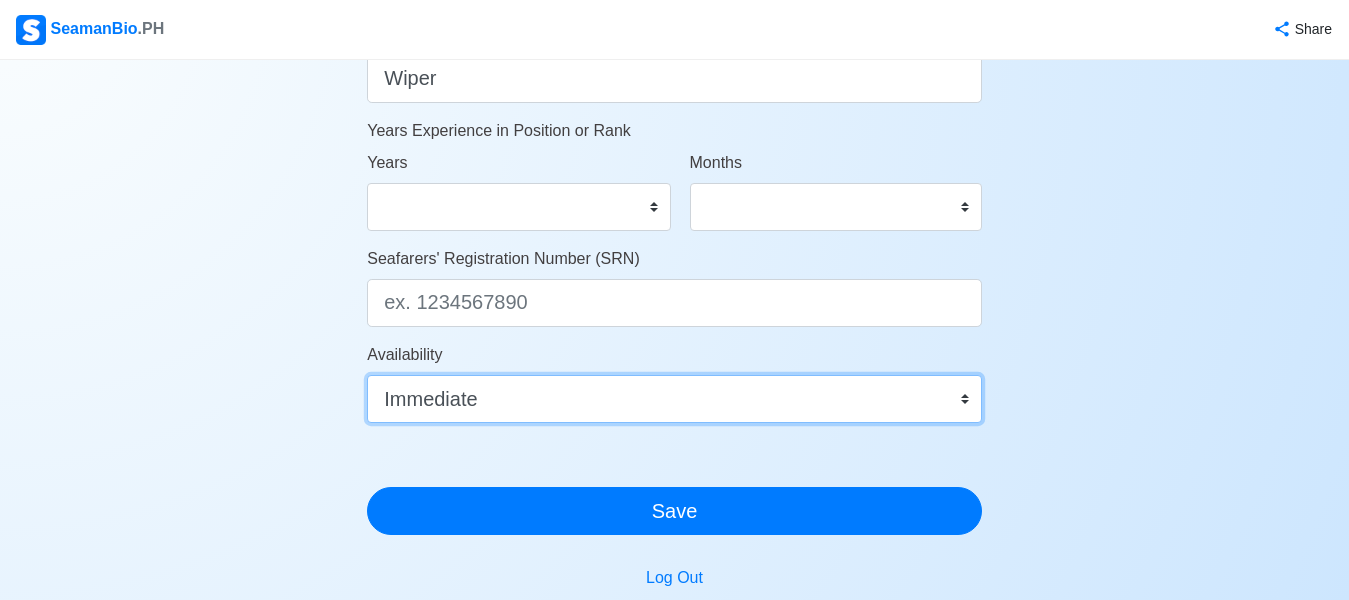 scroll, scrollTop: 1053, scrollLeft: 0, axis: vertical 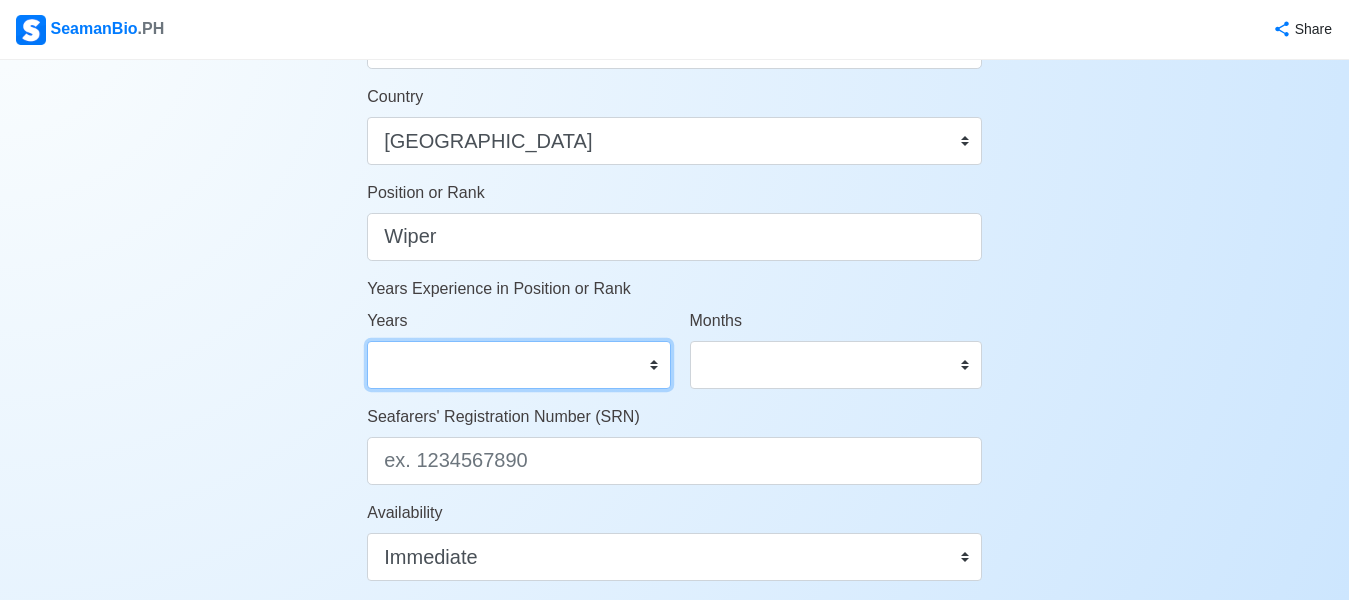 click on "0 1 2 3 4 5 6 7 8 9 10 11 12 13 14 15 16 17 18 19 20 21 22 23 24 25 26 27 28 29 30 31 32 33 34 35 36 37 38 39 40 41 42 43 44 45 46 47 48 49 50" at bounding box center [518, 365] 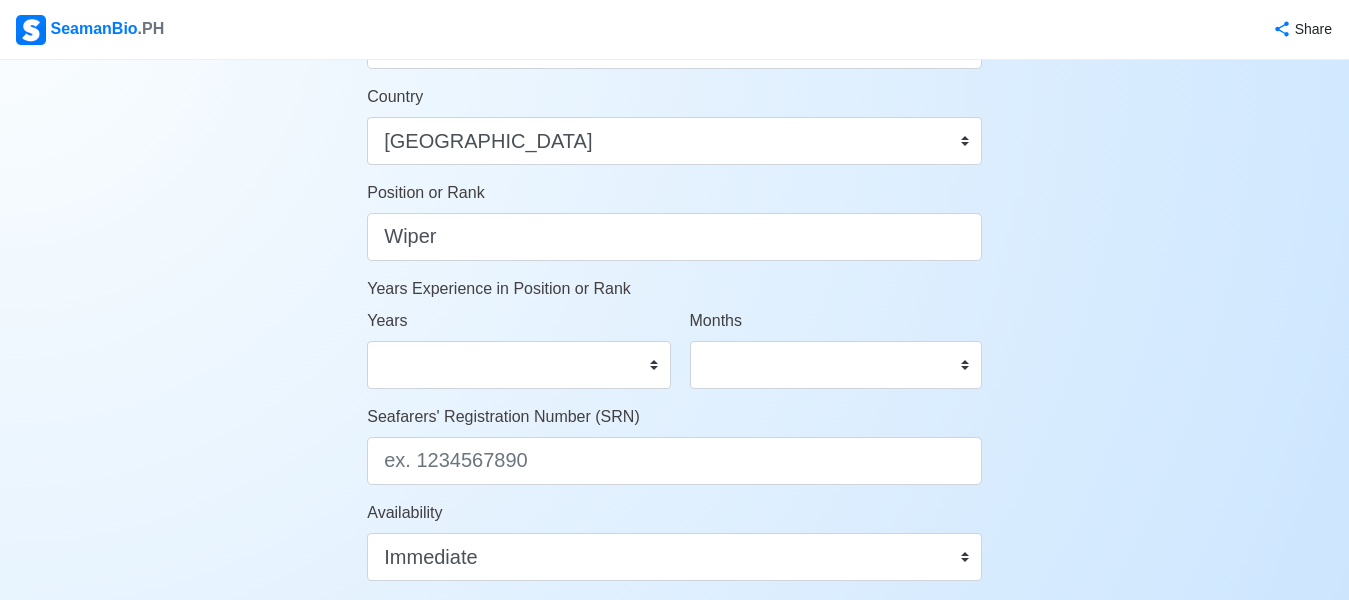 click on "Account Setup Your Job Status Onboard Actively Looking for Job Not Looking for Job Hiring Visibility Visible for Hiring Not Visible for Hiring Your Name Matt Joni Ybarrita Jumuad Date of Birth     10/07/1997 Civil Status Single Married Widowed Separated Gender Male Female Height (cm) 165 Weight (kg) 75 Phone Number 09558505761 🔔 Make sure your phone number is contactable. When you apply & got shortlisted, agencies will contact you. Address Silab,Amlan,Negros Oriental Country Afghanistan Åland Islands Albania Algeria American Samoa Andorra Angola Anguilla Antarctica Antigua and Barbuda Argentina Armenia Aruba Australia Austria Azerbaijan Bahamas Bahrain Bangladesh Barbados Belarus Belgium Belize Benin Bermuda Bhutan Bolivia, Plurinational State of Bonaire, Sint Eustatius and Saba Bosnia and Herzegovina Botswana Bouvet Island Brazil British Indian Ocean Territory Brunei Darussalam Bulgaria Burkina Faso Burundi Cabo Verde Cambodia Cameroon Canada Cayman Islands Central African Republic Chad Chile China 0" at bounding box center (674, 15) 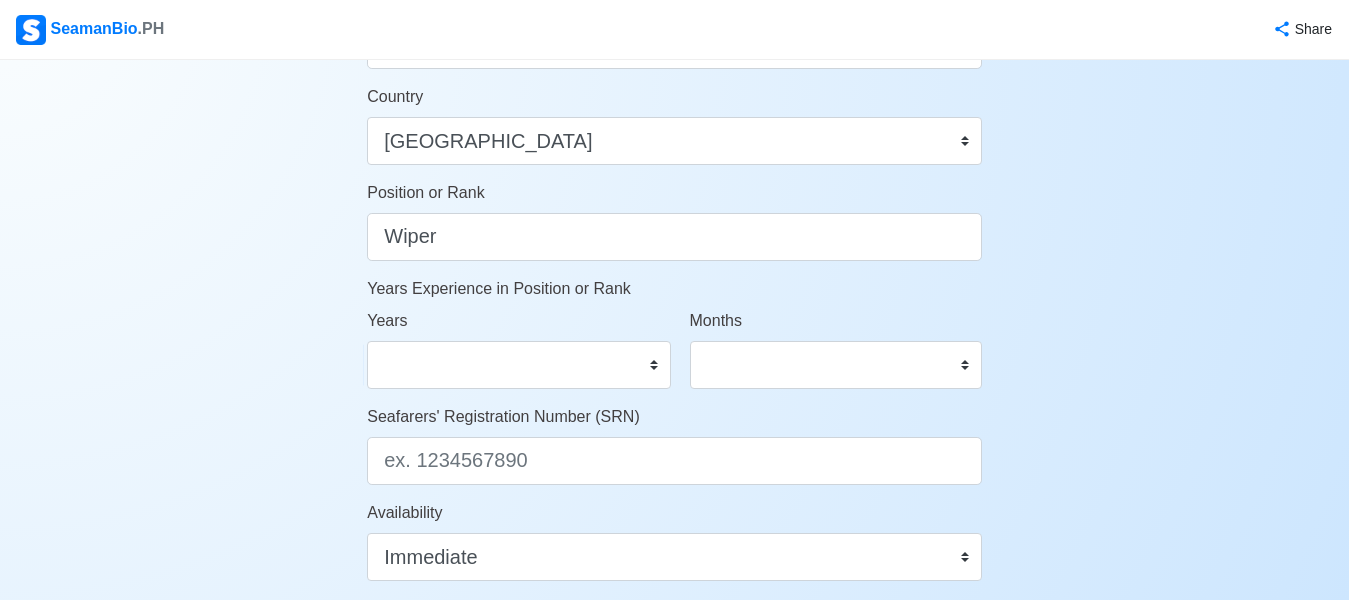 scroll, scrollTop: 1260, scrollLeft: 0, axis: vertical 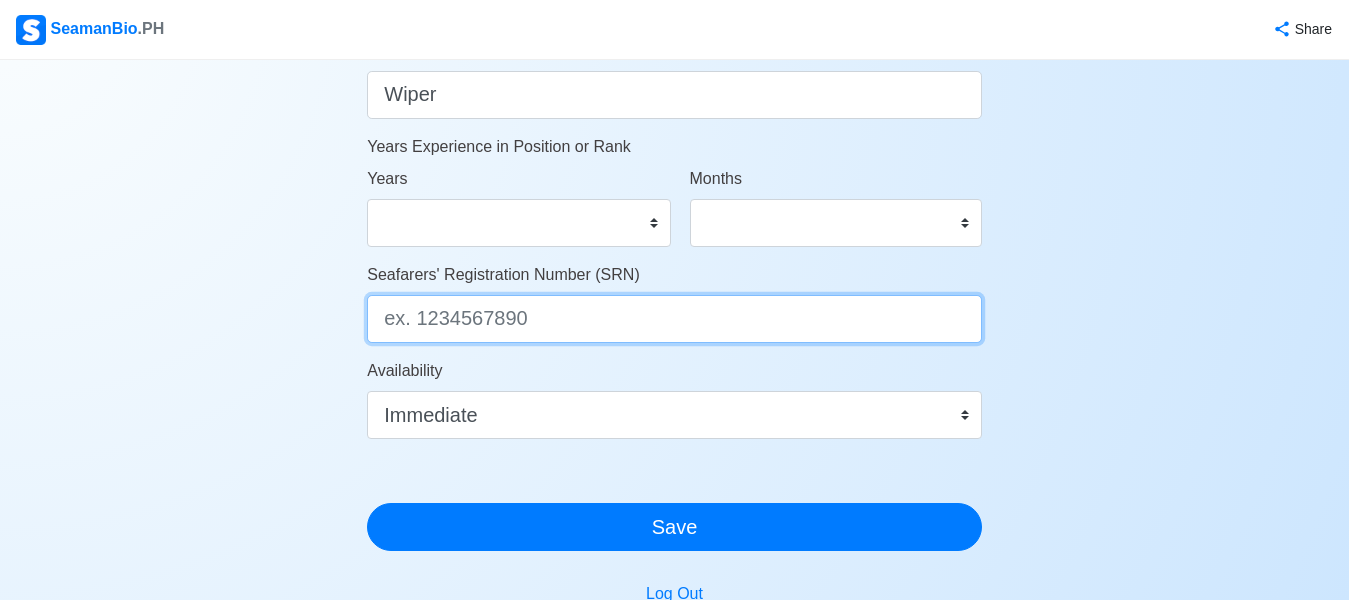click on "Seafarers' Registration Number (SRN)" at bounding box center [674, 319] 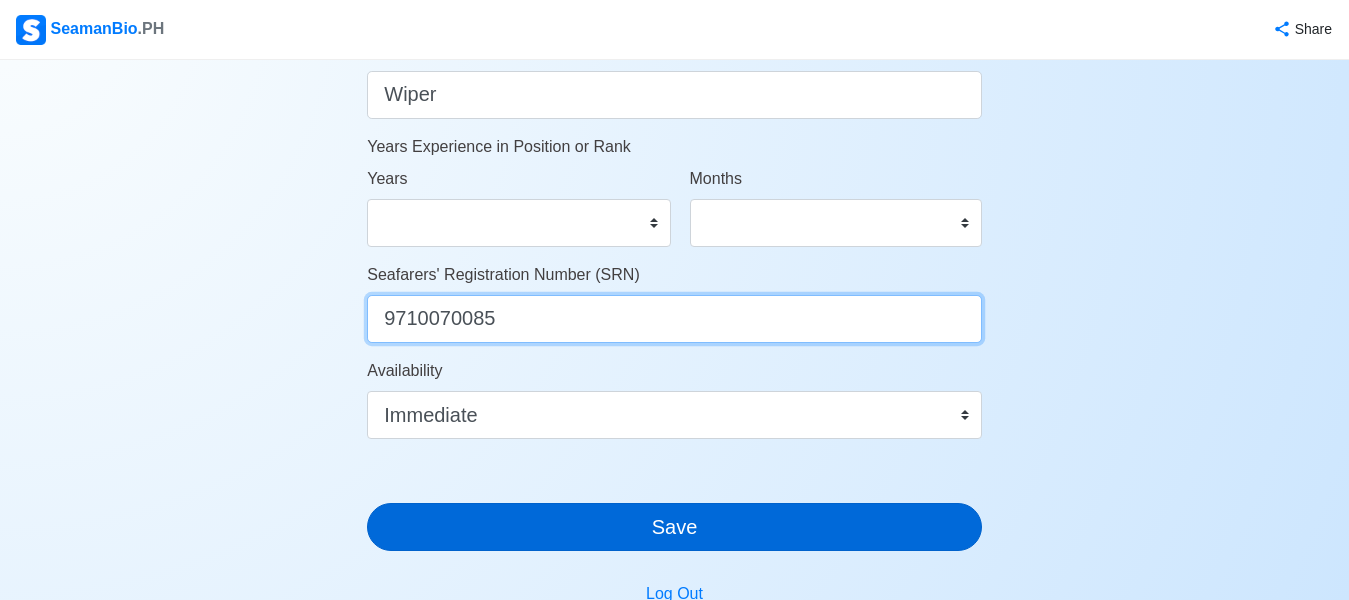 type on "9710070085" 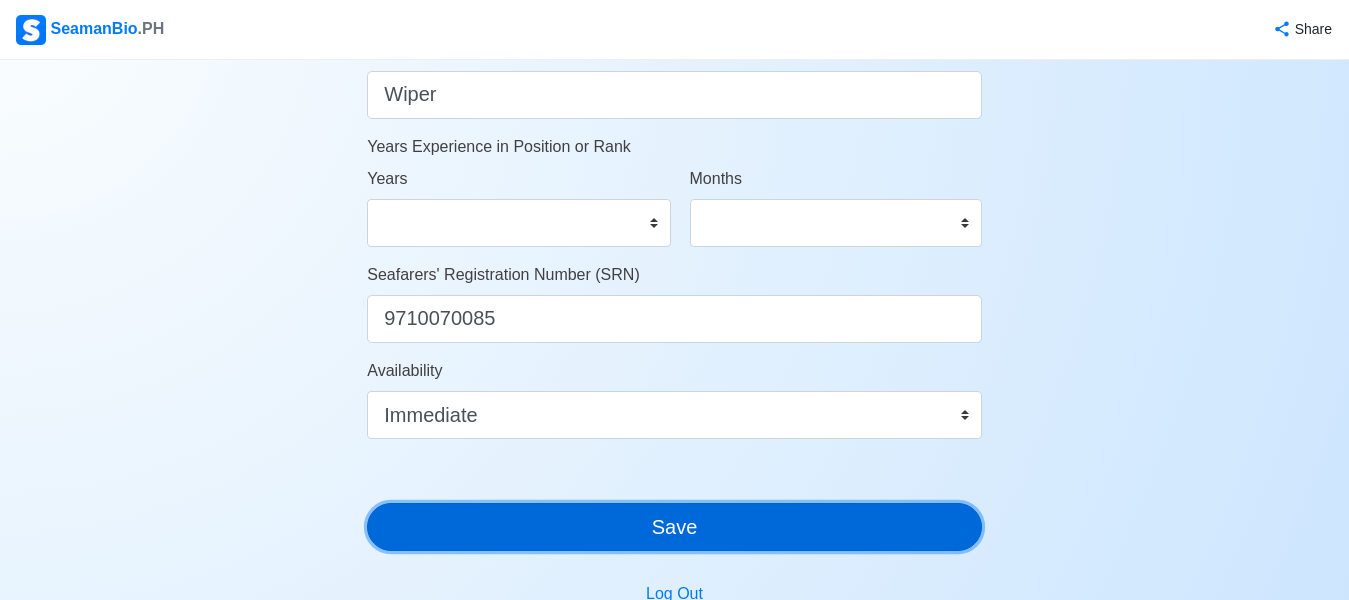 click on "Save" at bounding box center (674, 527) 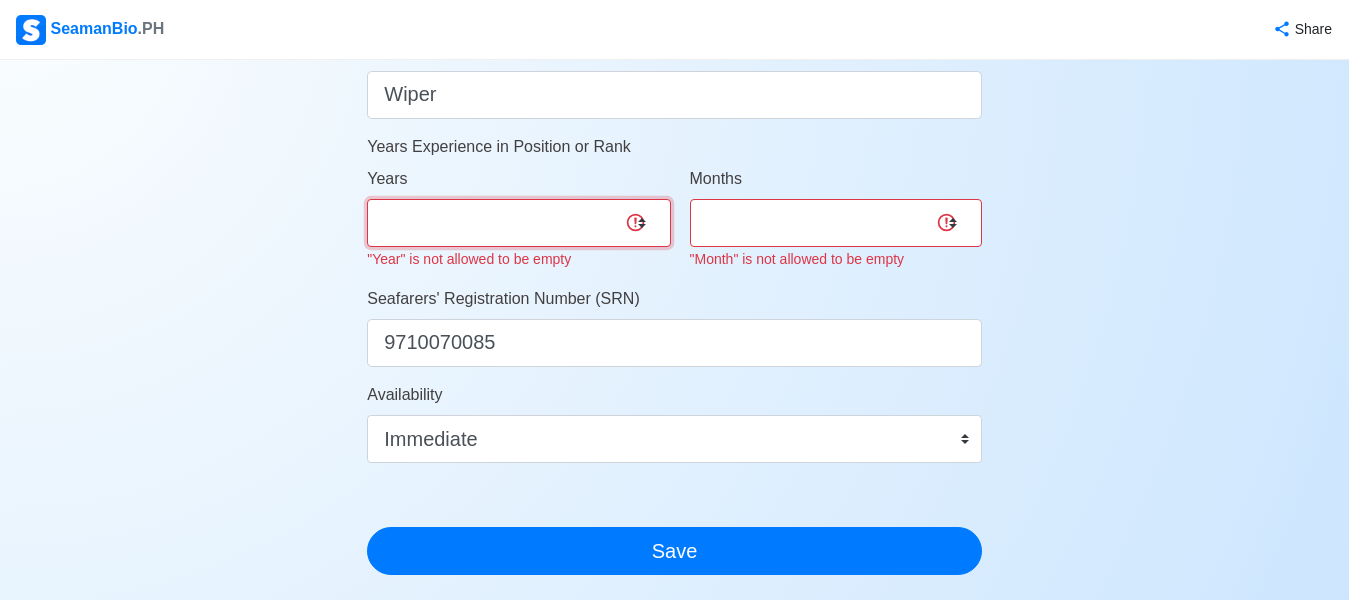 click on "0 1 2 3 4 5 6 7 8 9 10 11 12 13 14 15 16 17 18 19 20 21 22 23 24 25 26 27 28 29 30 31 32 33 34 35 36 37 38 39 40 41 42 43 44 45 46 47 48 49 50" at bounding box center (518, 223) 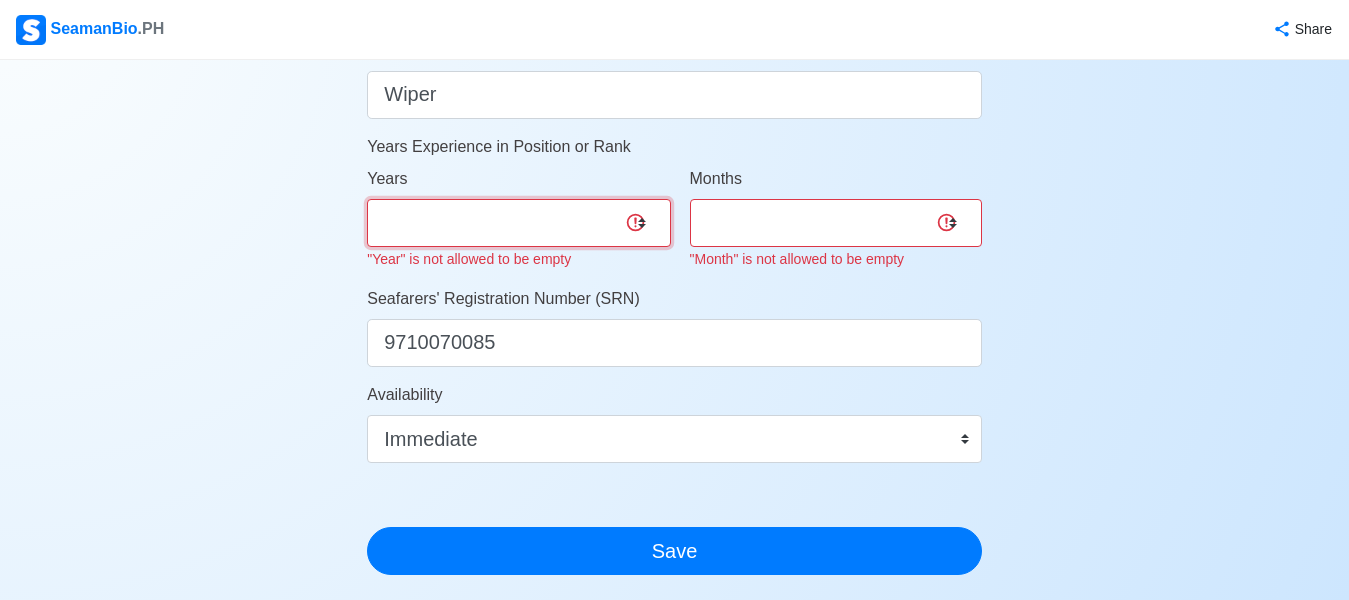 click on "0 1 2 3 4 5 6 7 8 9 10 11 12 13 14 15 16 17 18 19 20 21 22 23 24 25 26 27 28 29 30 31 32 33 34 35 36 37 38 39 40 41 42 43 44 45 46 47 48 49 50" at bounding box center (518, 223) 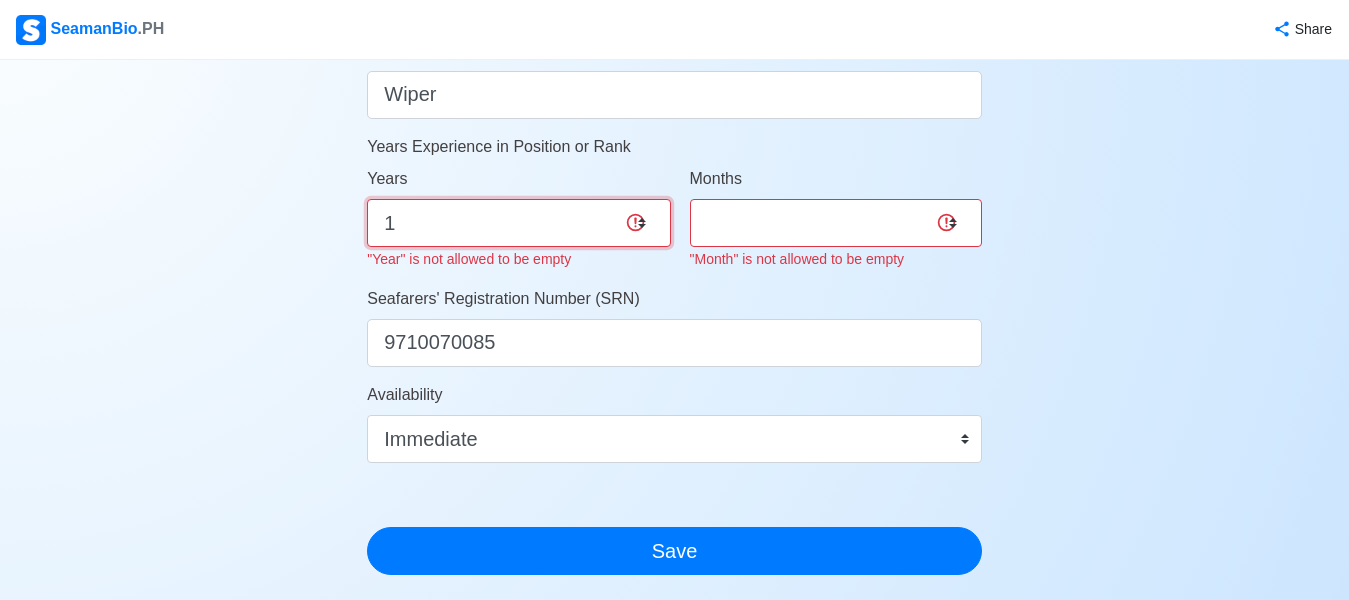 click on "0 1 2 3 4 5 6 7 8 9 10 11 12 13 14 15 16 17 18 19 20 21 22 23 24 25 26 27 28 29 30 31 32 33 34 35 36 37 38 39 40 41 42 43 44 45 46 47 48 49 50" at bounding box center [518, 223] 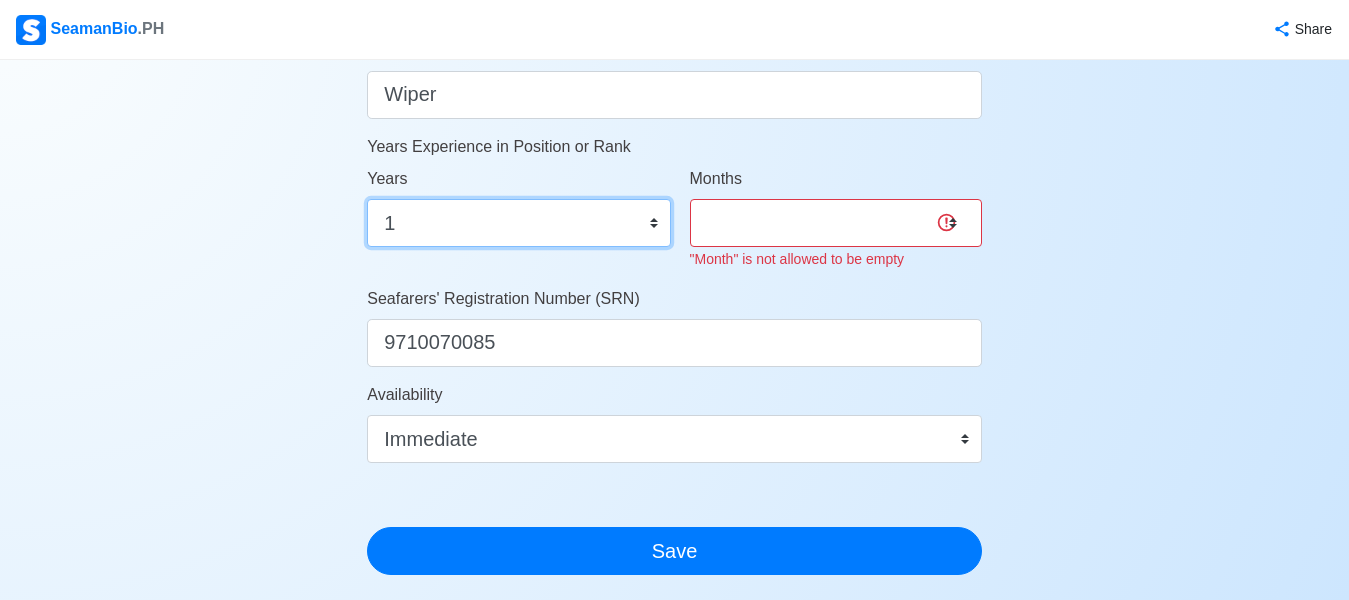 click on "0 1 2 3 4 5 6 7 8 9 10 11 12 13 14 15 16 17 18 19 20 21 22 23 24 25 26 27 28 29 30 31 32 33 34 35 36 37 38 39 40 41 42 43 44 45 46 47 48 49 50" at bounding box center (518, 223) 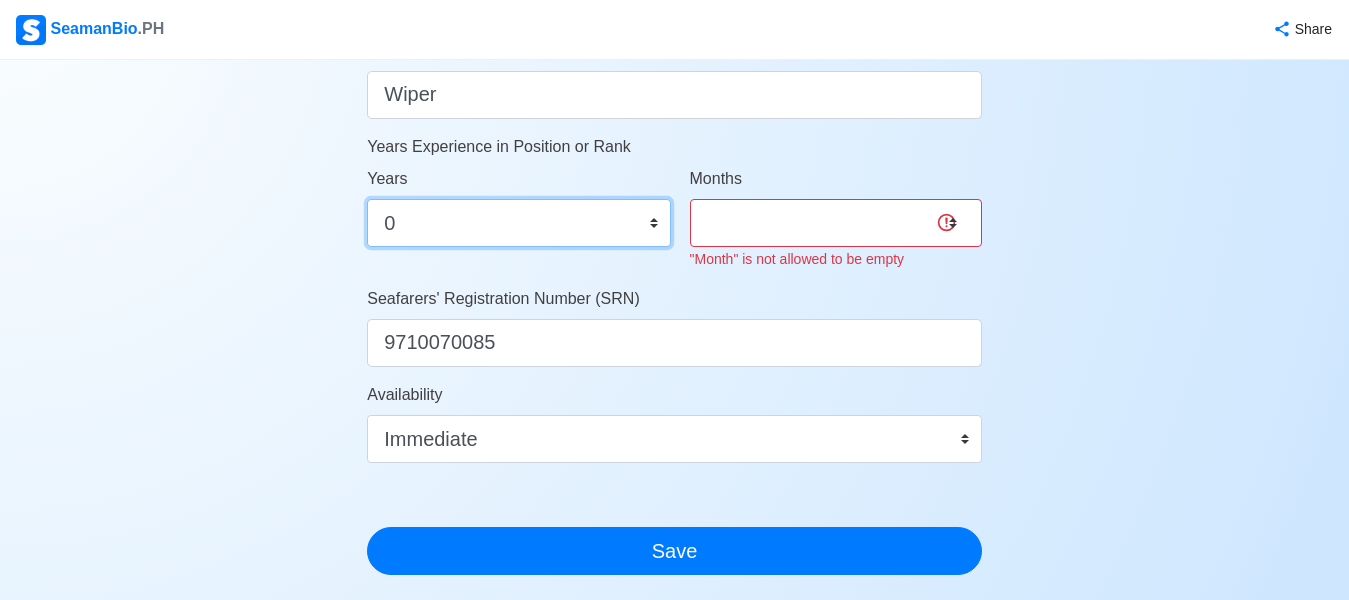 click on "0 1 2 3 4 5 6 7 8 9 10 11 12 13 14 15 16 17 18 19 20 21 22 23 24 25 26 27 28 29 30 31 32 33 34 35 36 37 38 39 40 41 42 43 44 45 46 47 48 49 50" at bounding box center (518, 223) 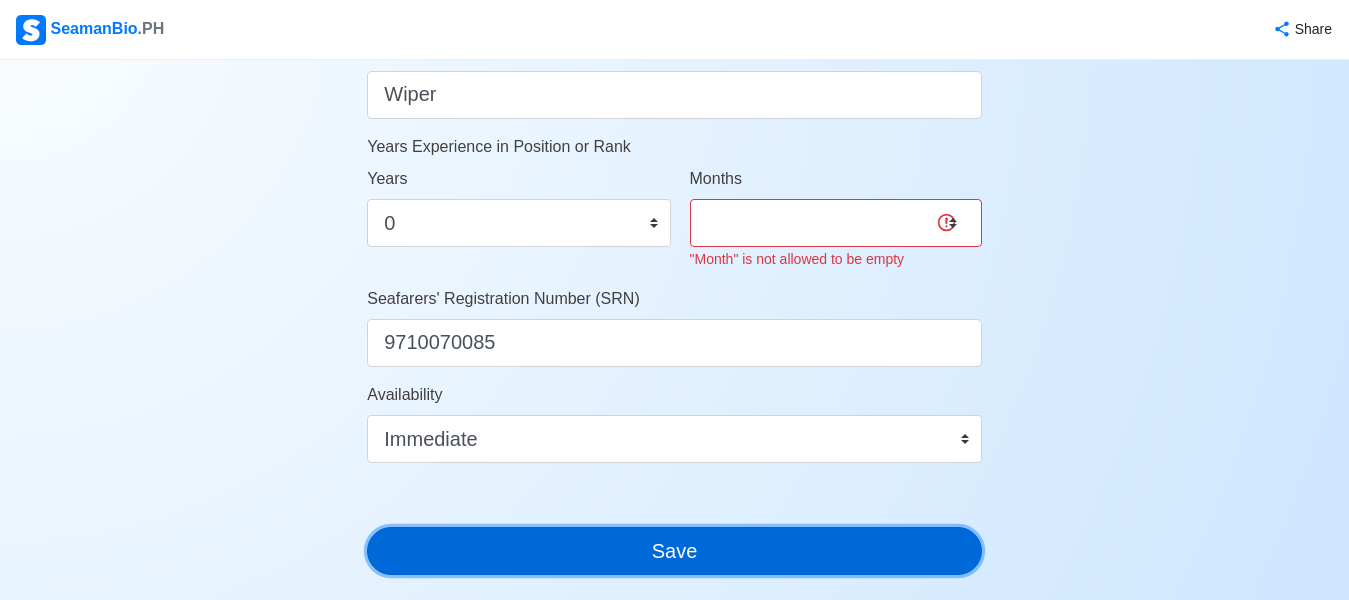 click on "Save" at bounding box center [674, 551] 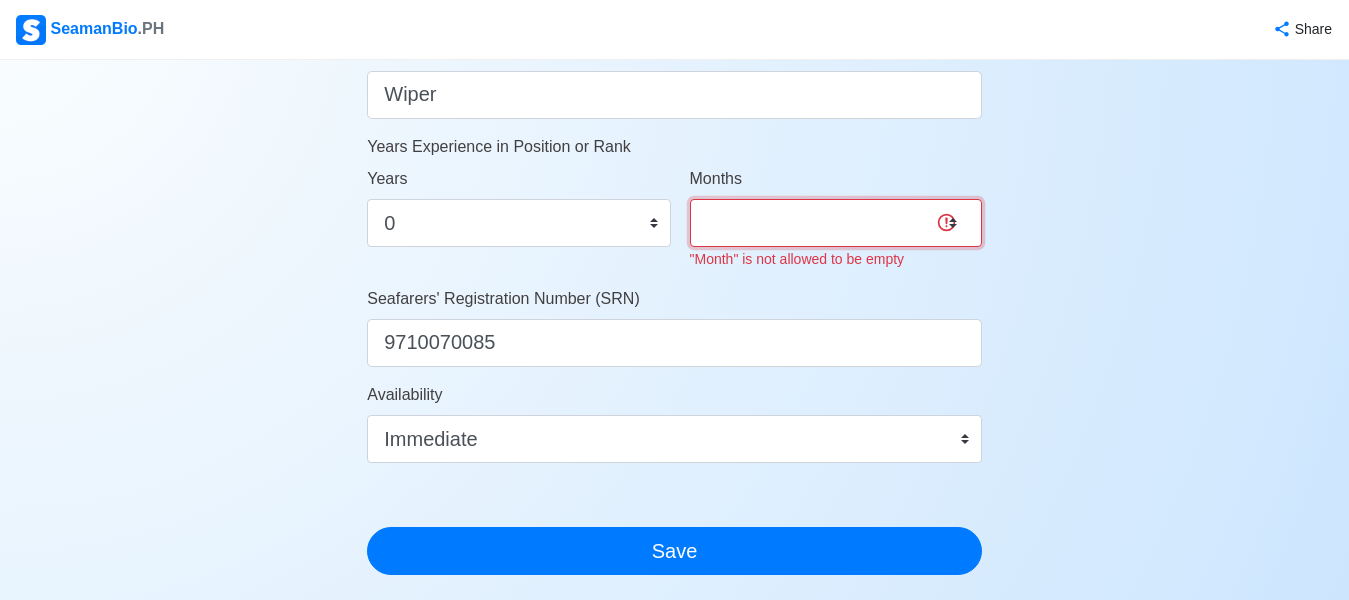 click on "0 1 2 3 4 5 6 7 8 9 10 11" at bounding box center (836, 223) 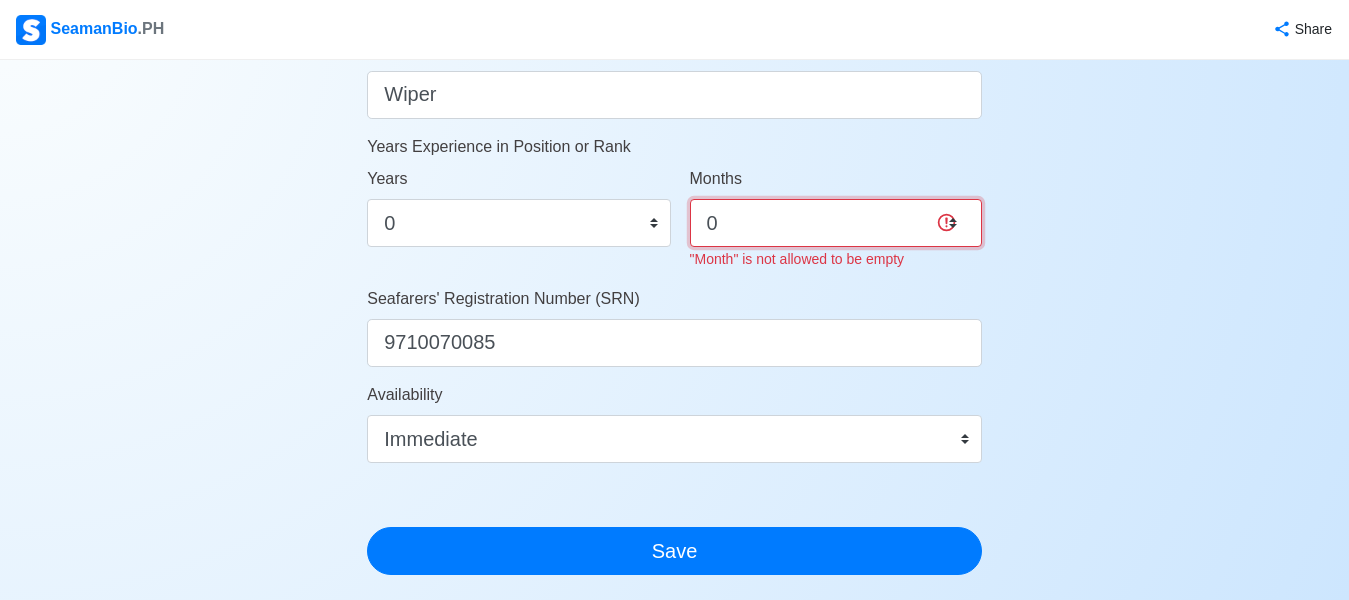 click on "0 1 2 3 4 5 6 7 8 9 10 11" at bounding box center (836, 223) 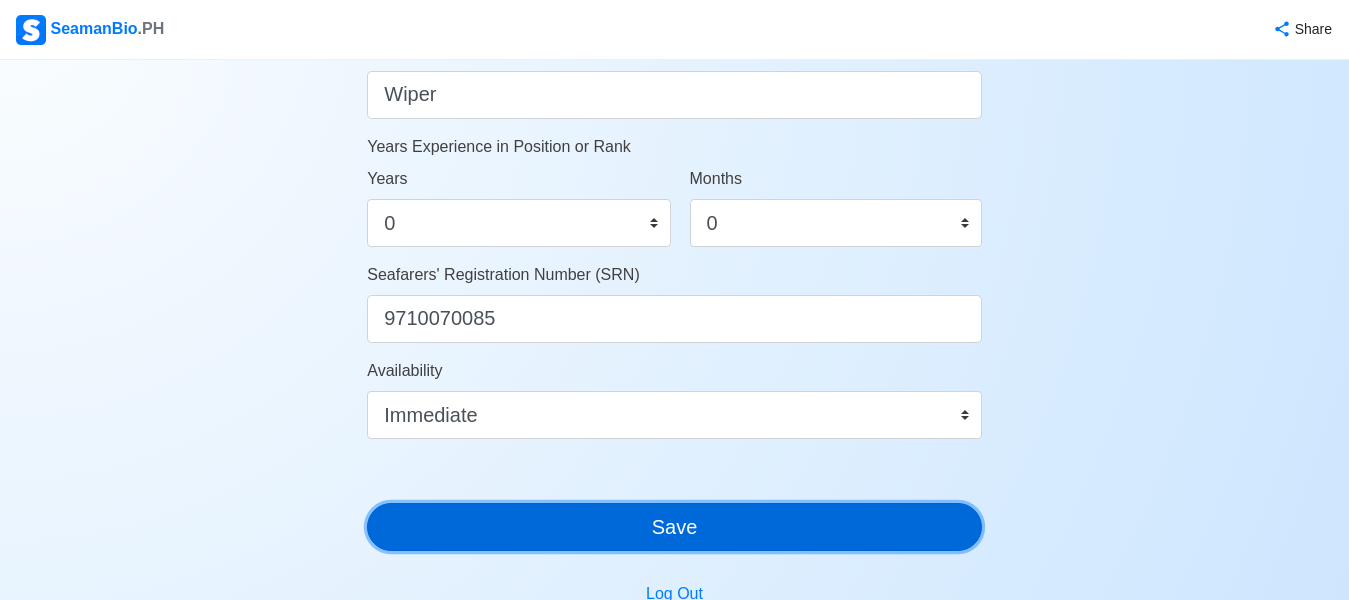 click on "Save" at bounding box center (674, 527) 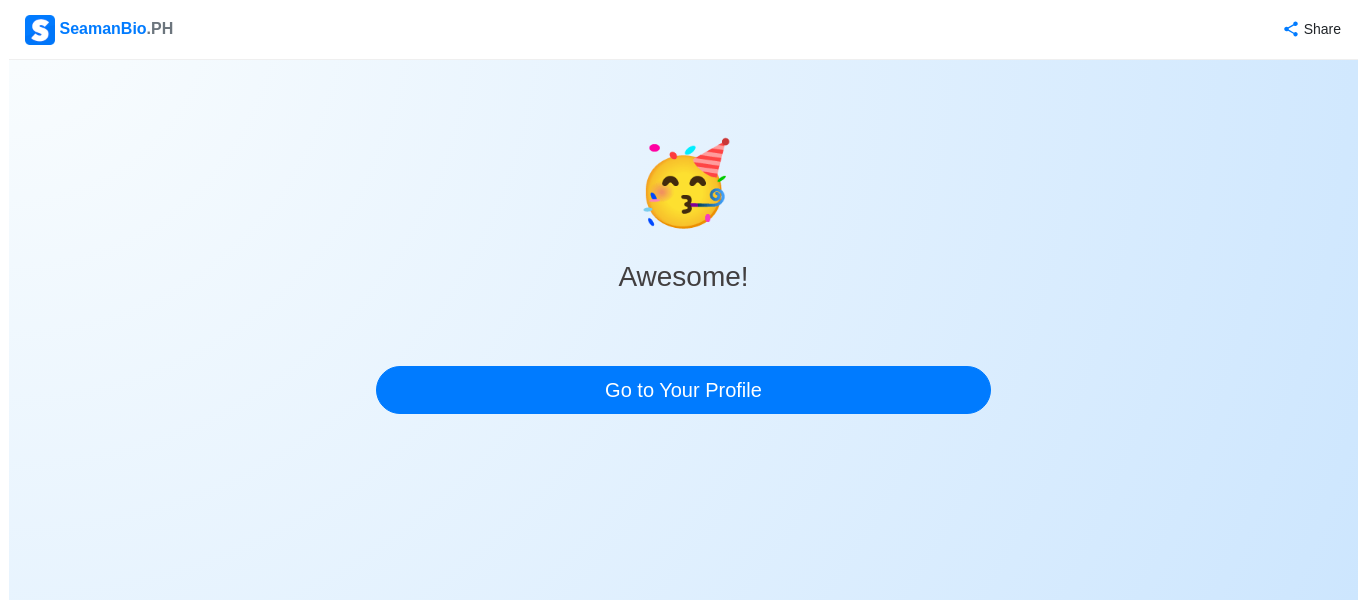 scroll, scrollTop: 0, scrollLeft: 0, axis: both 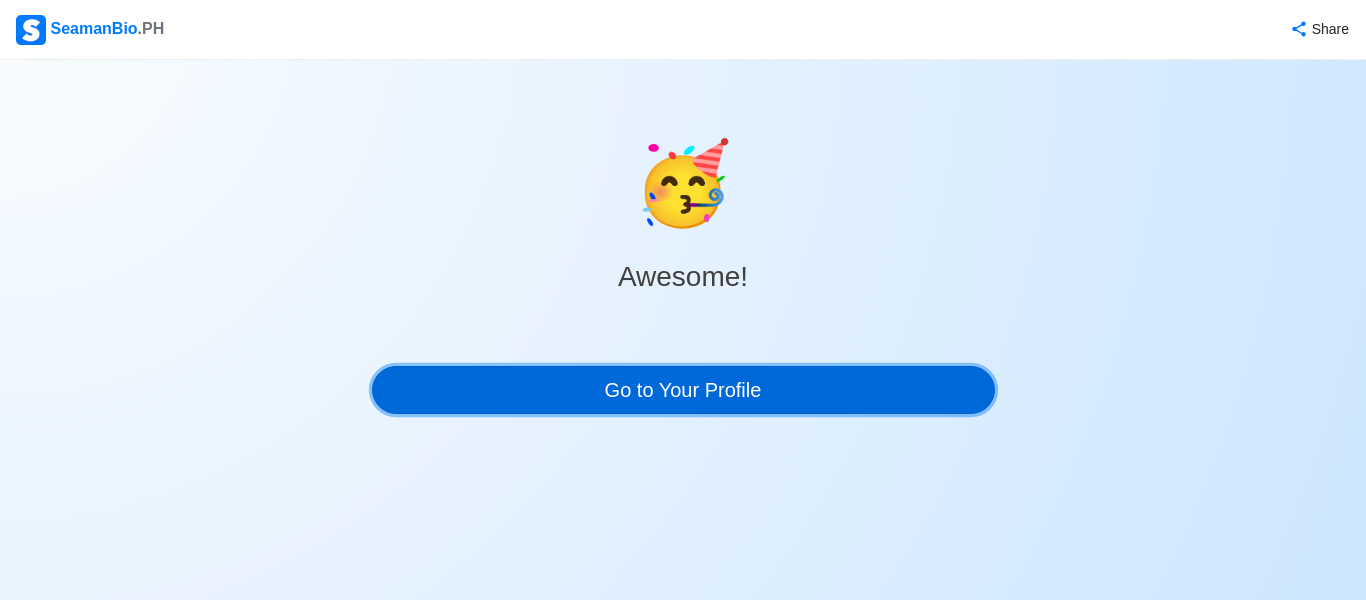 click on "Go to Your Profile" at bounding box center (683, 390) 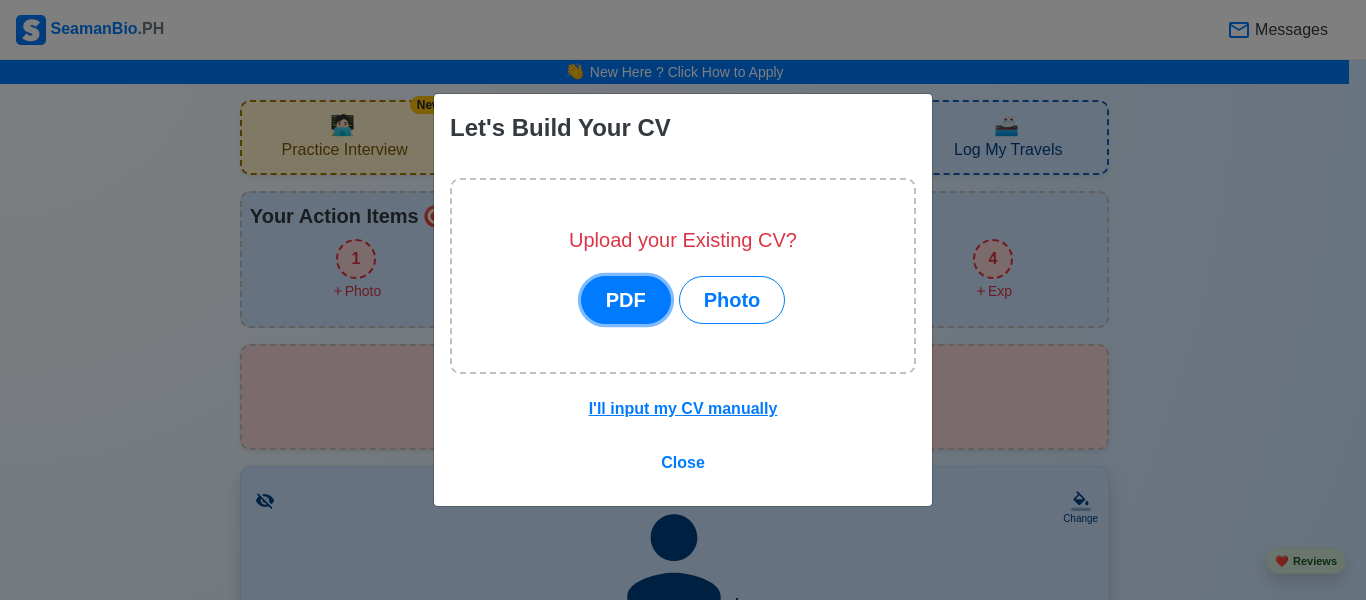 click on "PDF" at bounding box center [626, 300] 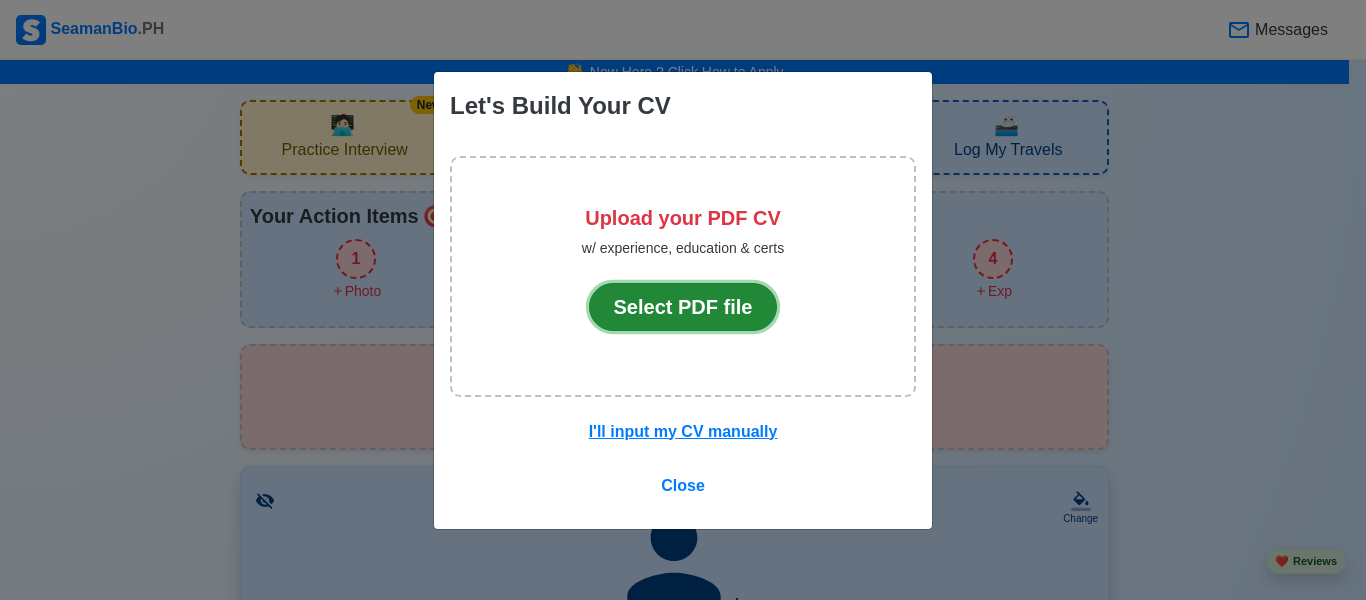 click on "Select PDF file" at bounding box center (683, 307) 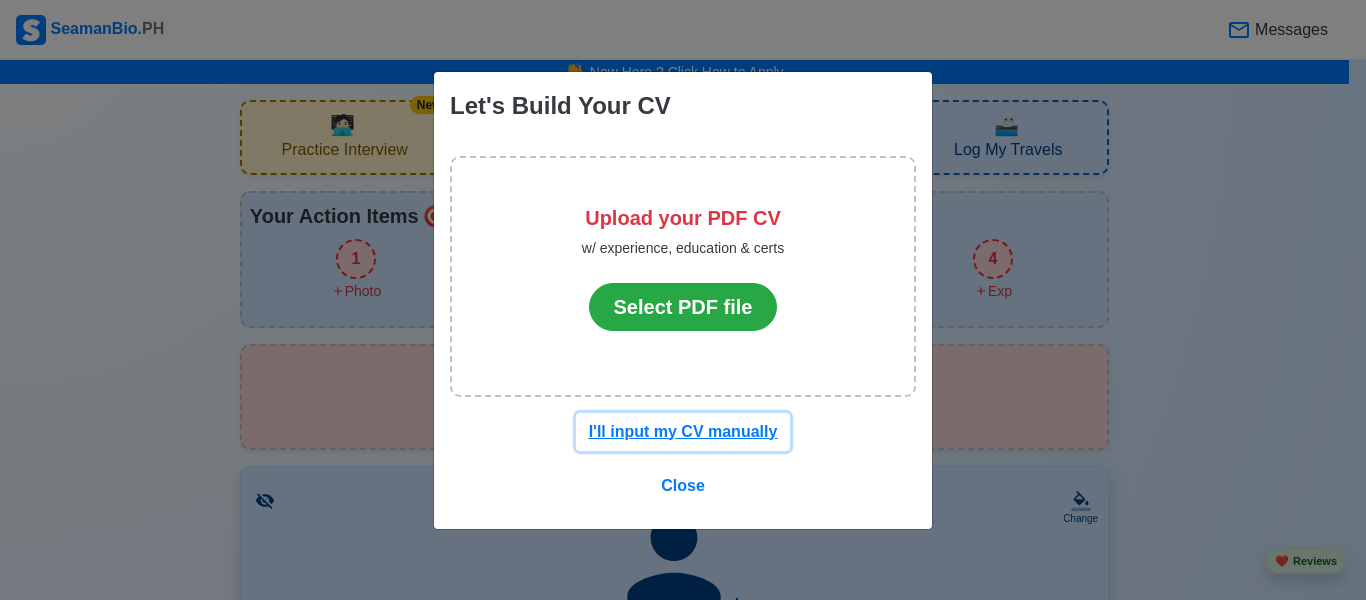 click on "I'll input my CV manually" at bounding box center [683, 431] 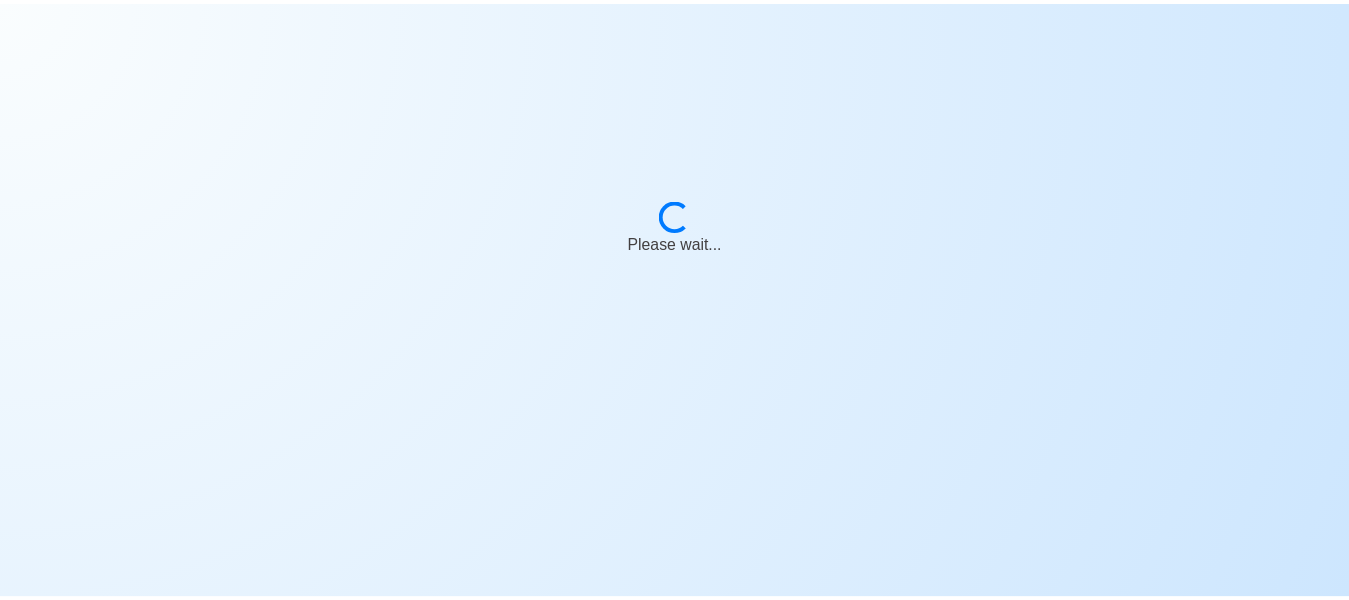 scroll, scrollTop: 0, scrollLeft: 0, axis: both 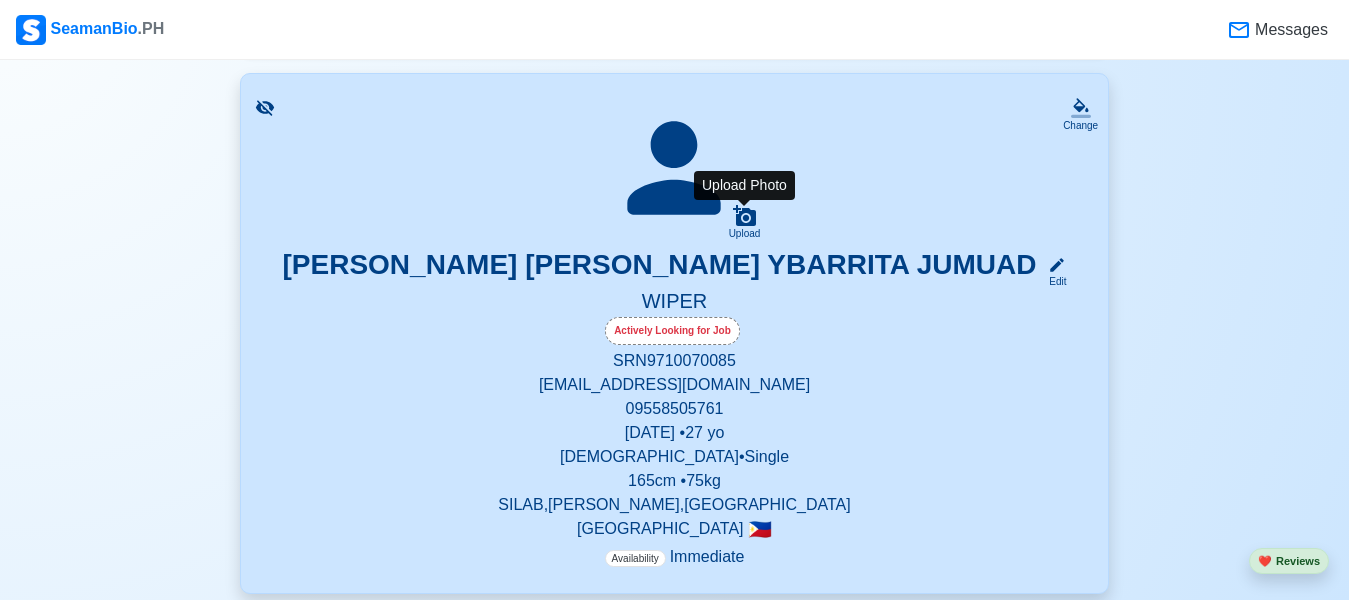 click 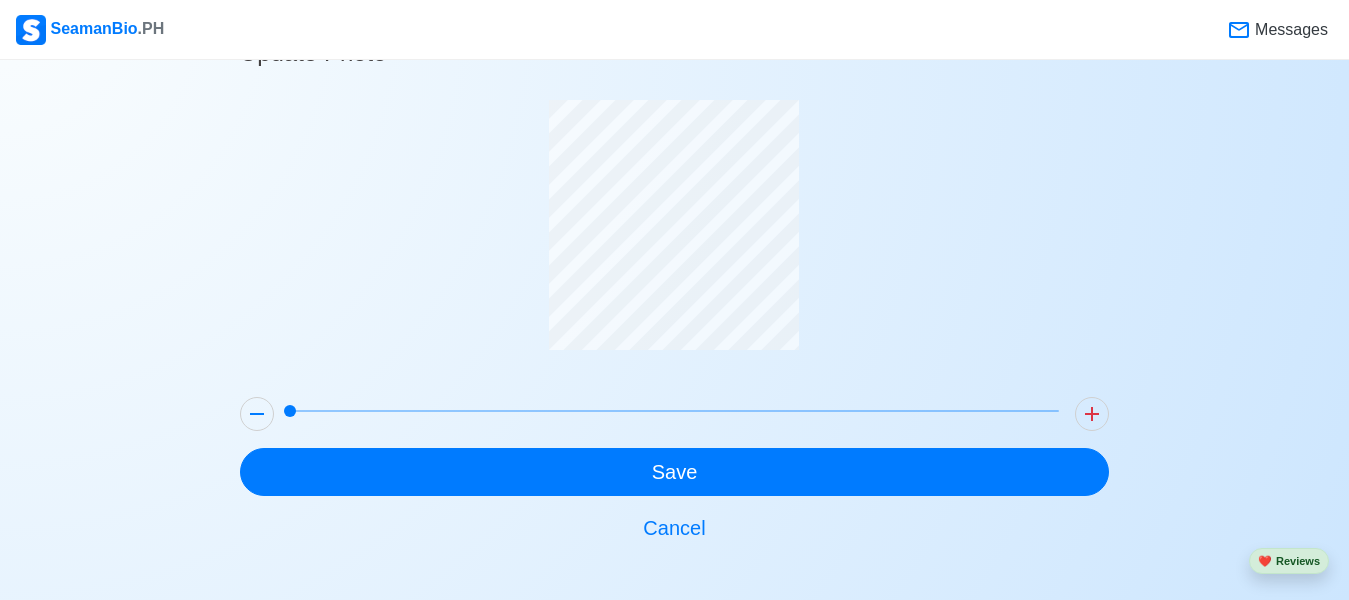 scroll, scrollTop: 67, scrollLeft: 0, axis: vertical 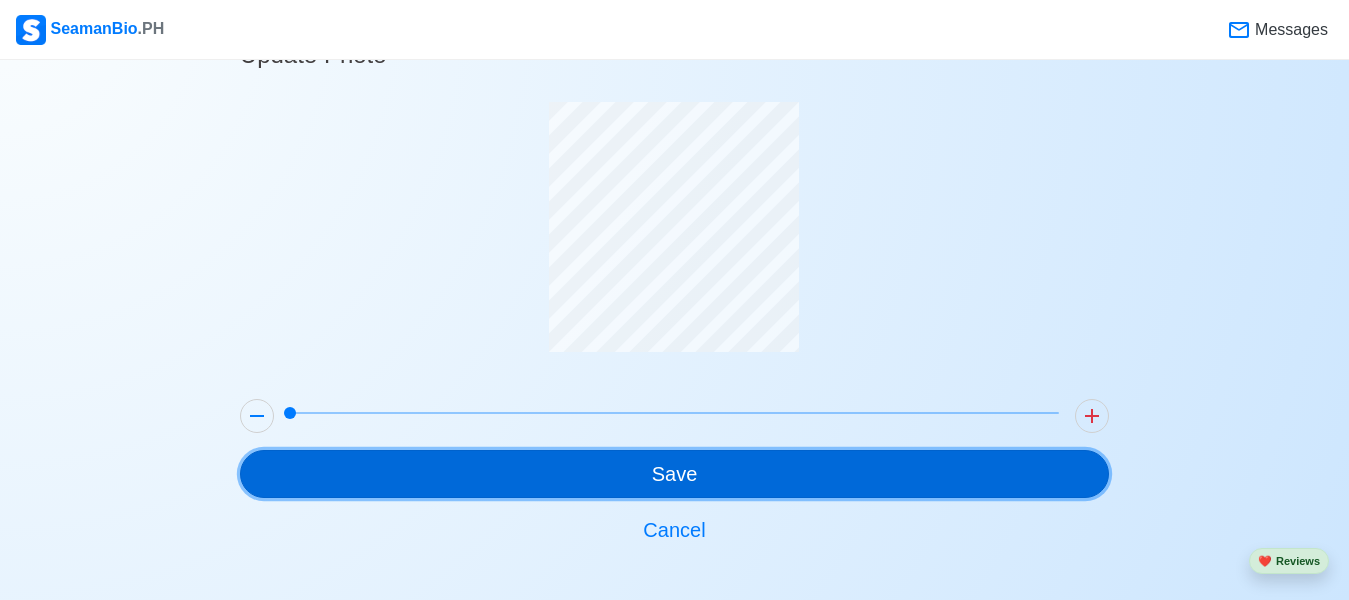 click on "Save" at bounding box center [674, 474] 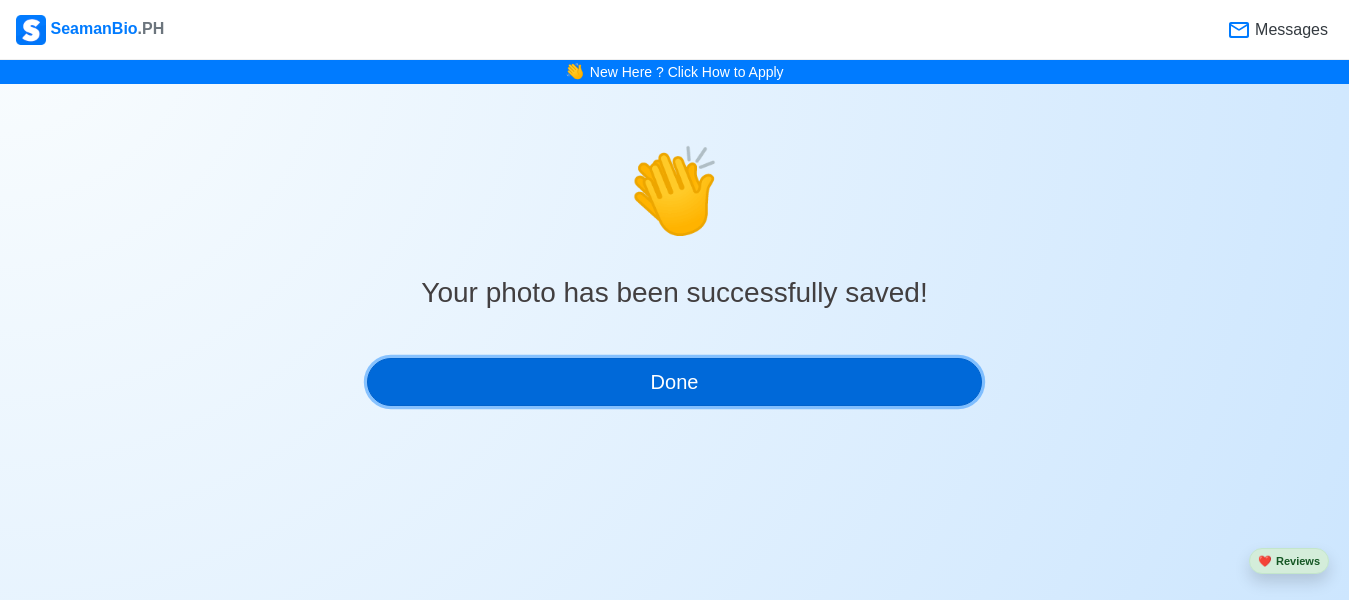 click on "Done" at bounding box center [674, 382] 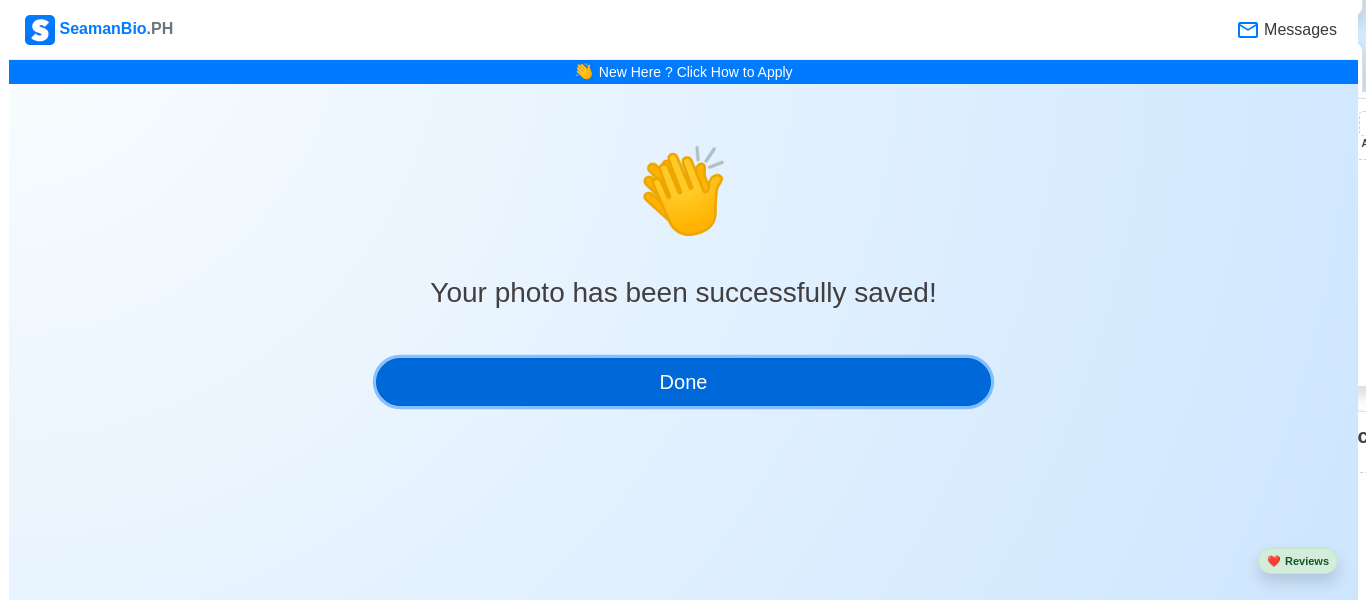 scroll, scrollTop: 0, scrollLeft: 0, axis: both 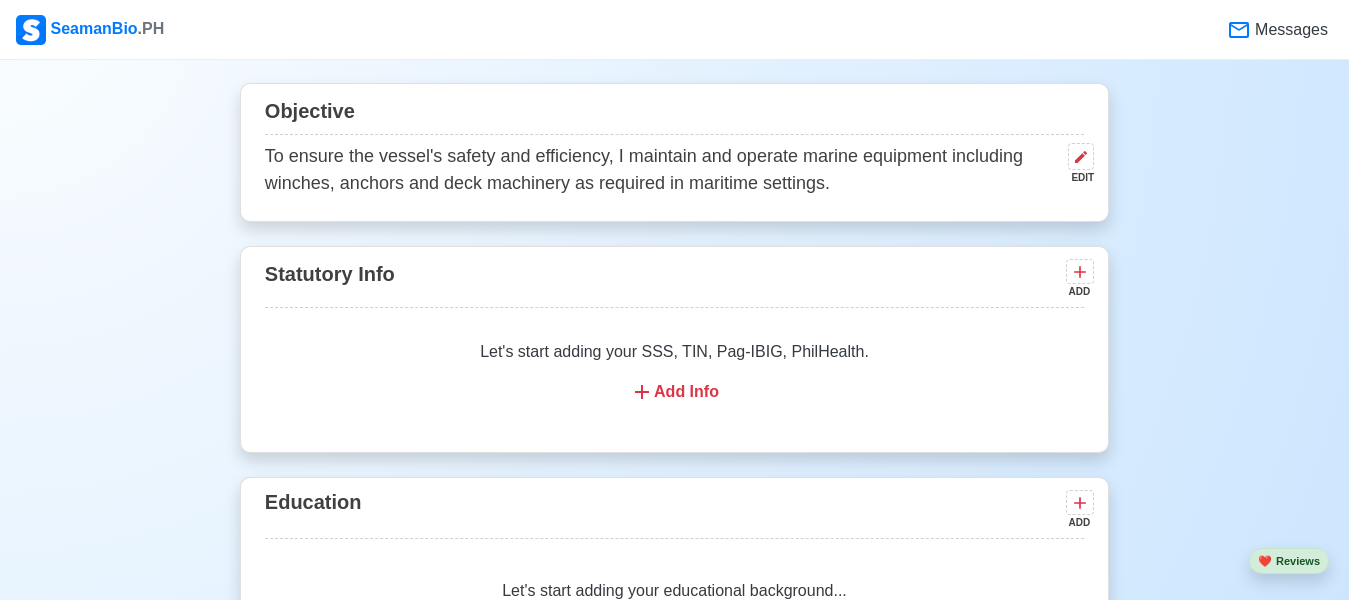 click on "Add Info" at bounding box center (674, 392) 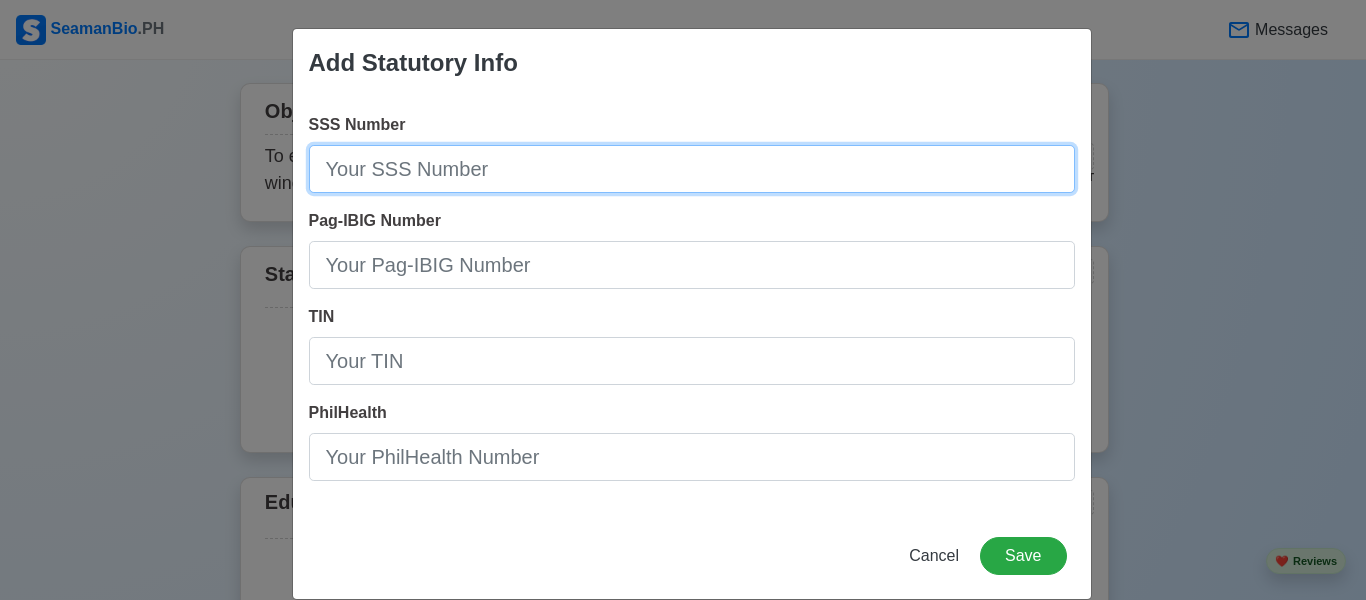 click on "SSS Number" at bounding box center (692, 169) 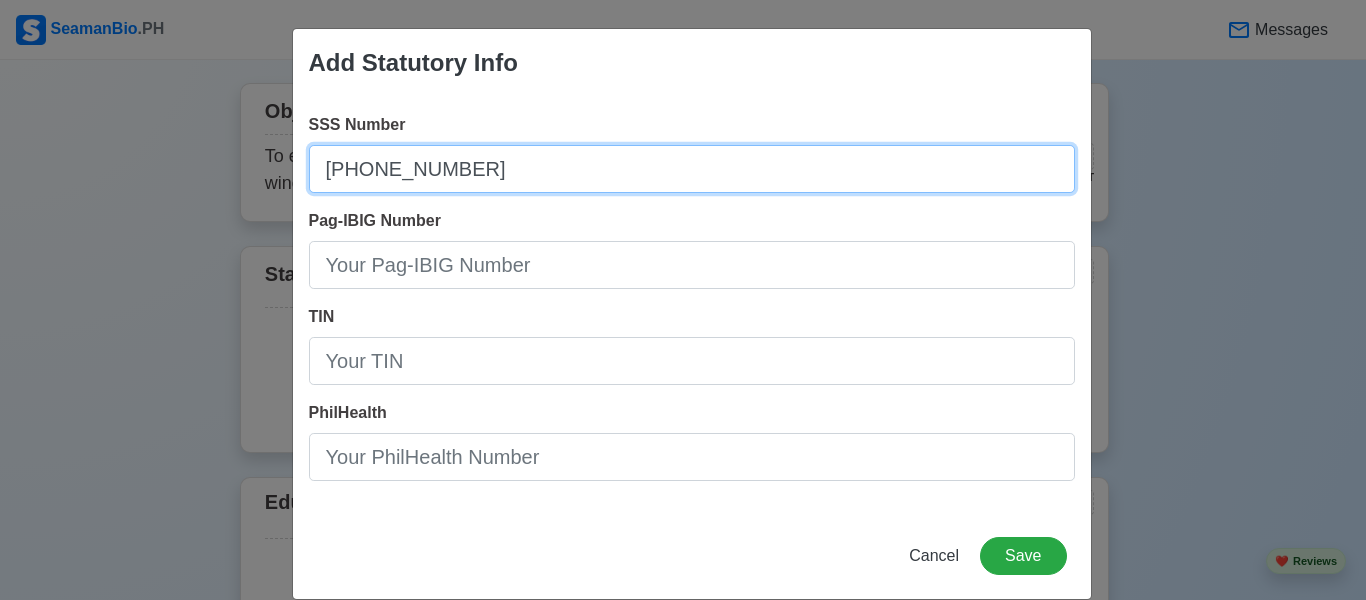 type on "[PHONE_NUMBER]" 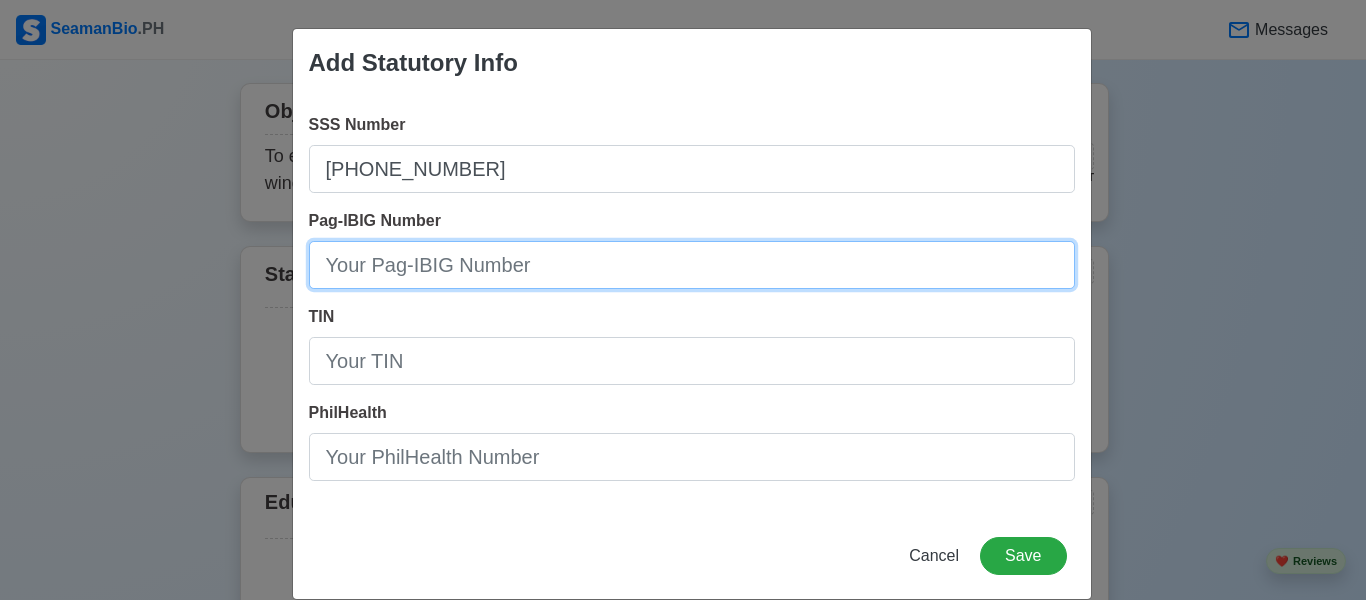 click on "Pag-IBIG Number" at bounding box center [692, 265] 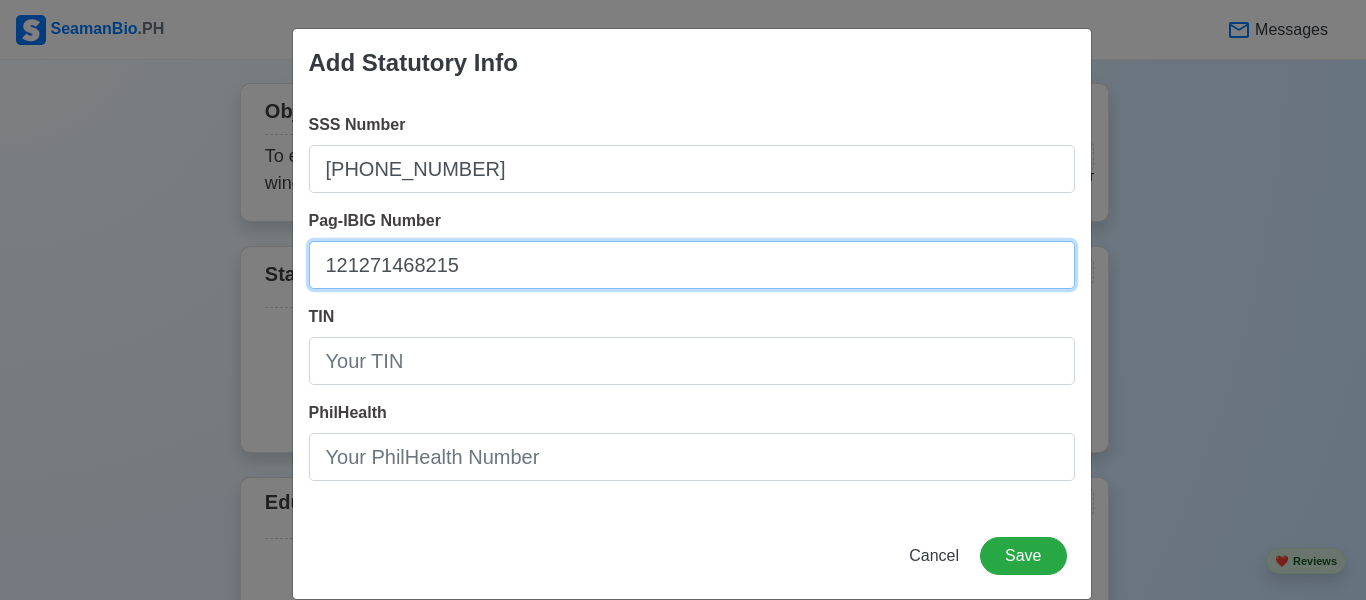 type on "121271468215" 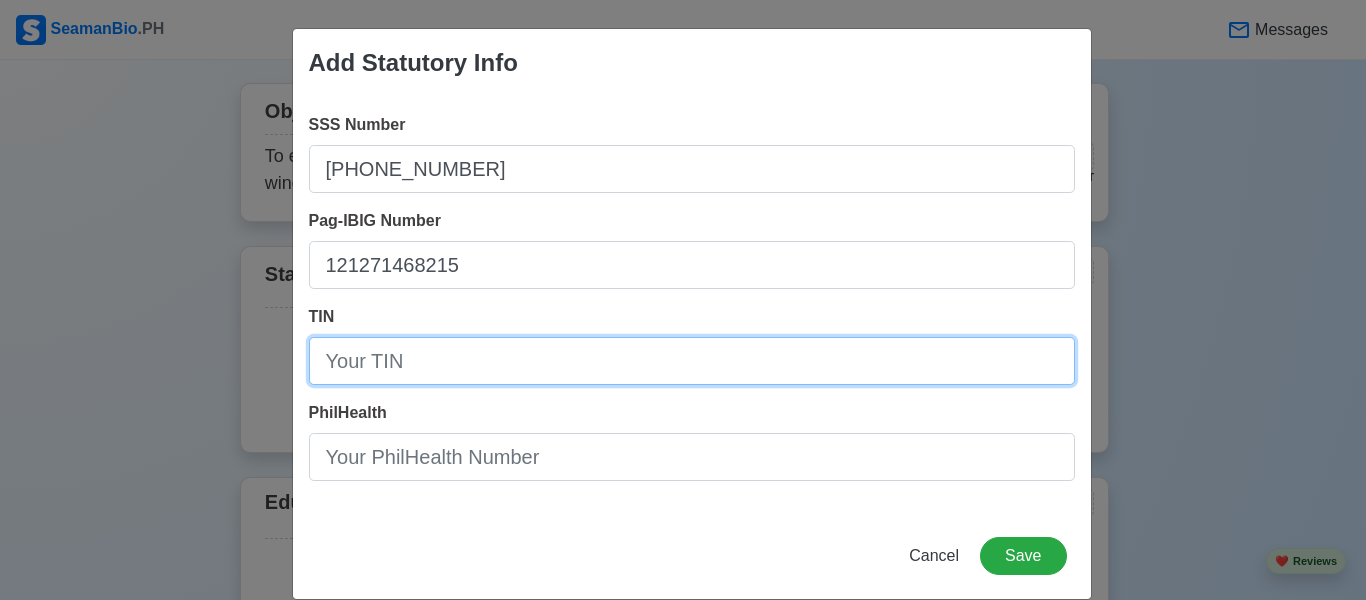 click on "TIN" at bounding box center [692, 361] 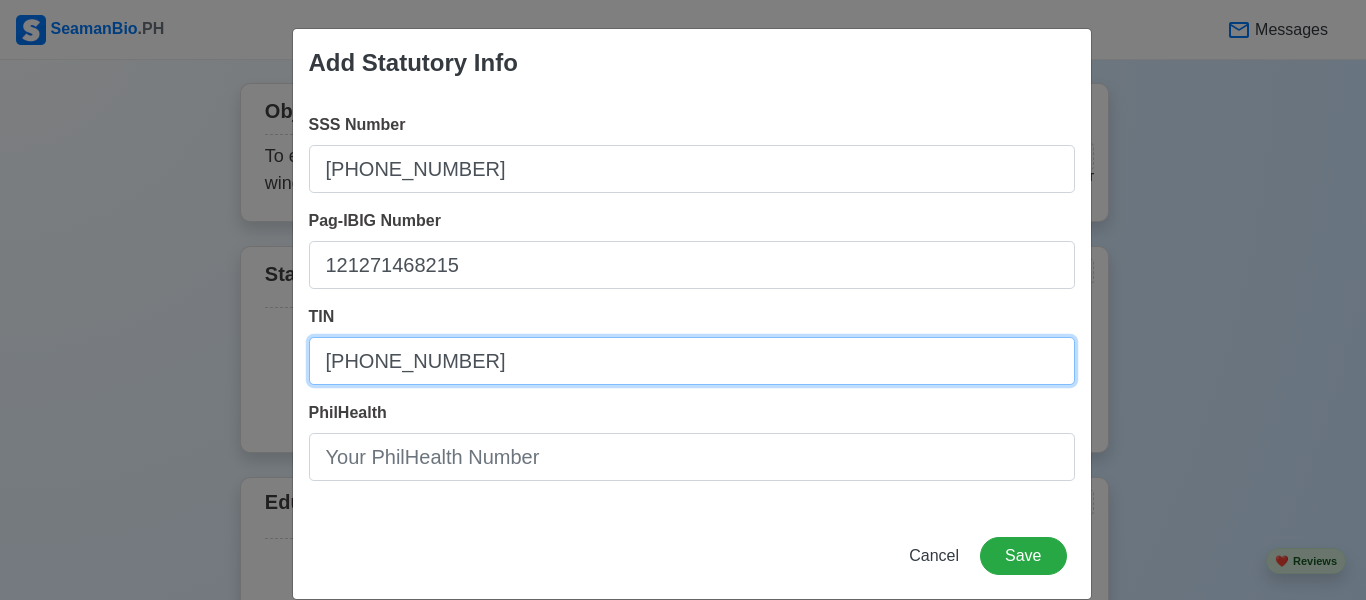 type on "[PHONE_NUMBER]" 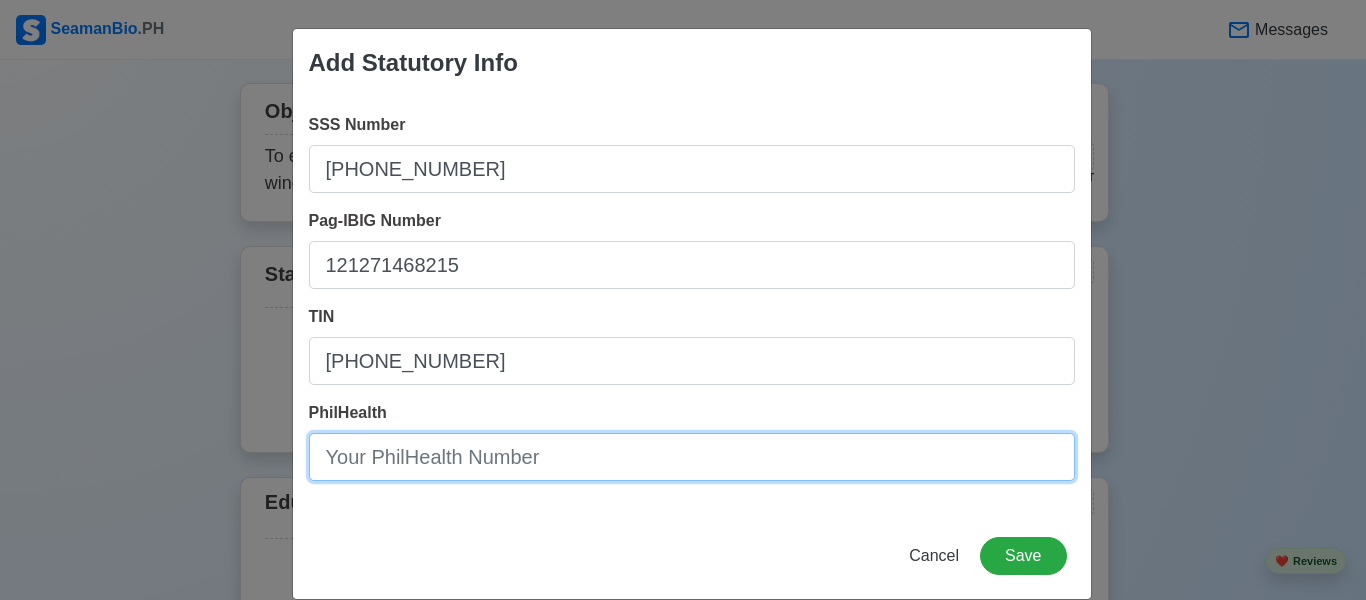 click on "PhilHealth" at bounding box center [692, 457] 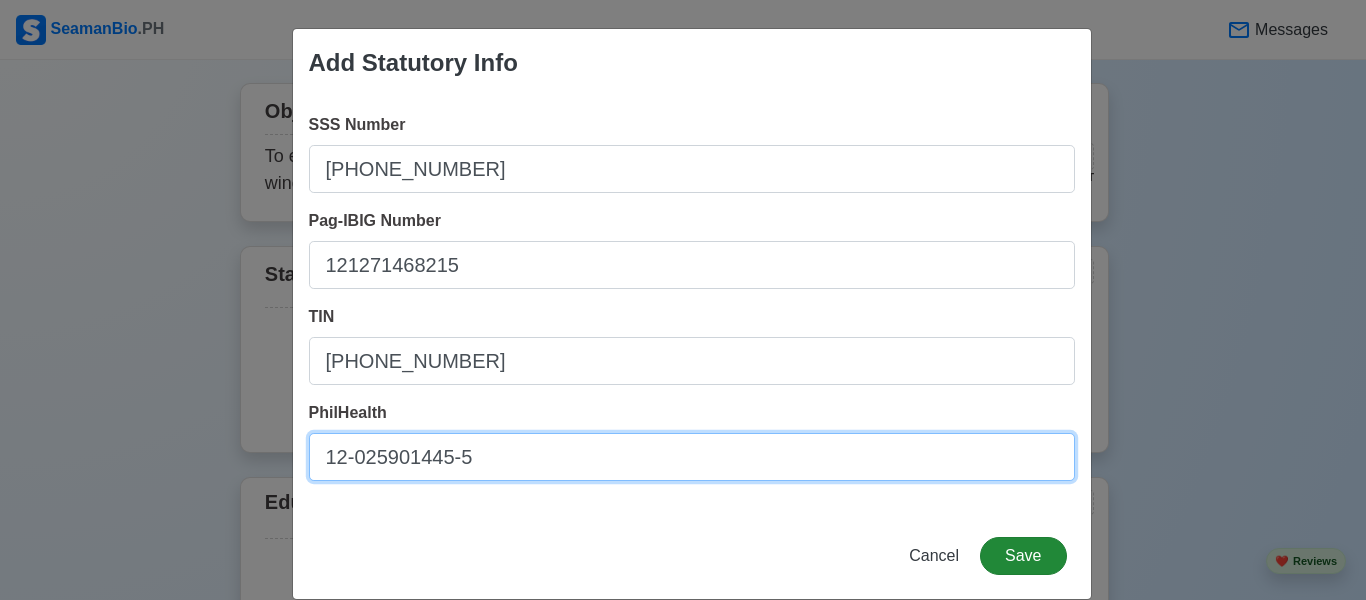 type on "12-025901445-5" 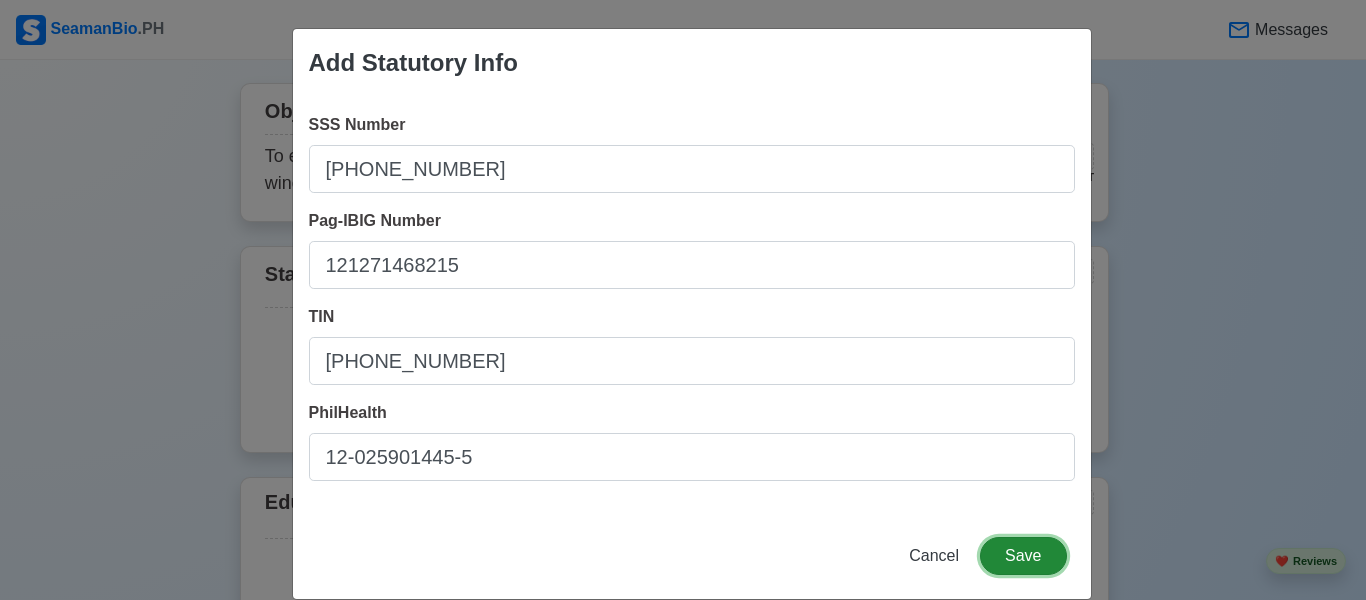click on "Save" at bounding box center [1023, 556] 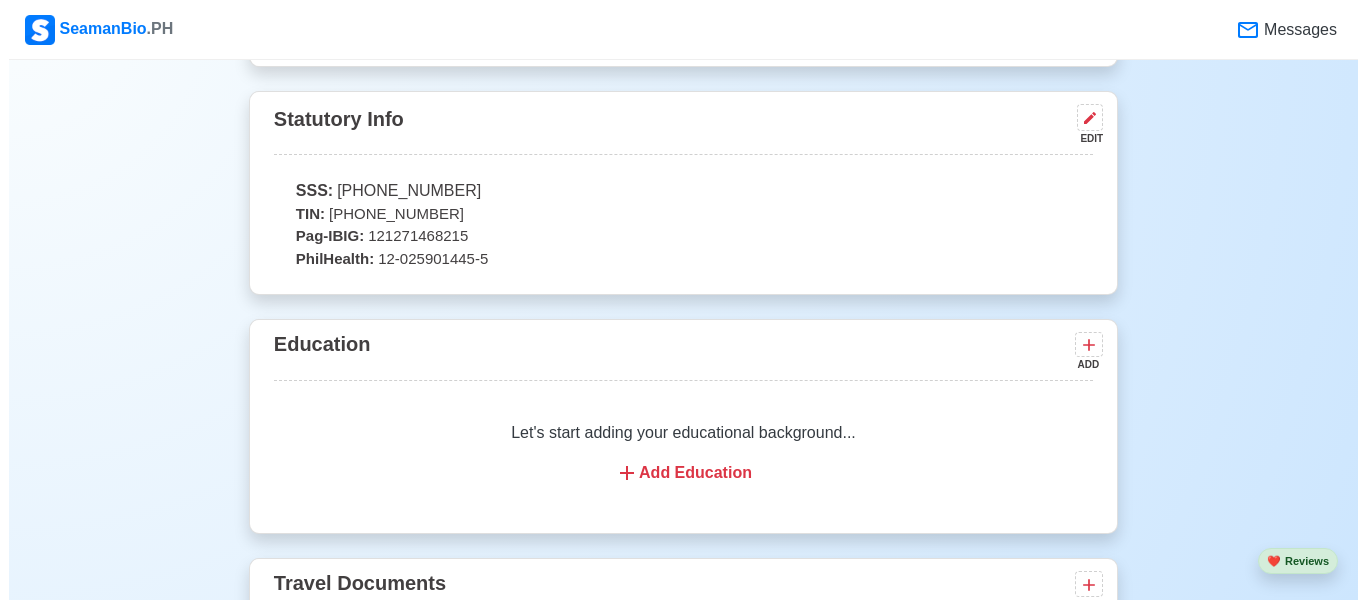 scroll, scrollTop: 1437, scrollLeft: 0, axis: vertical 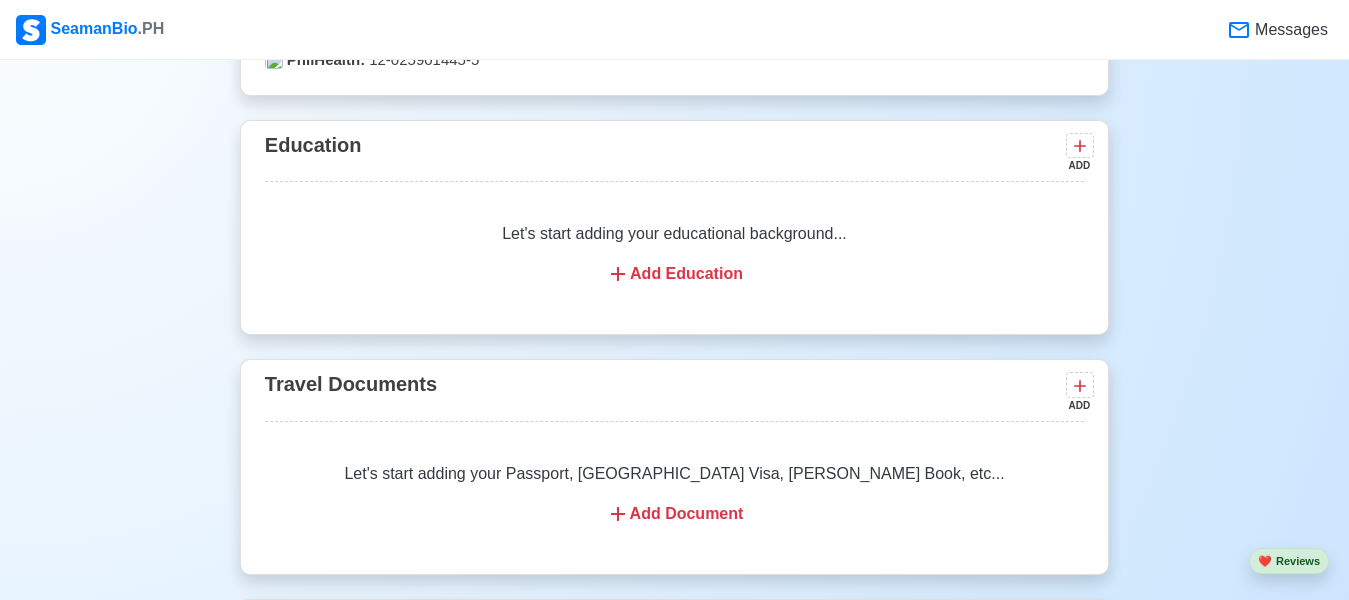 click on "Add Education" at bounding box center [674, 274] 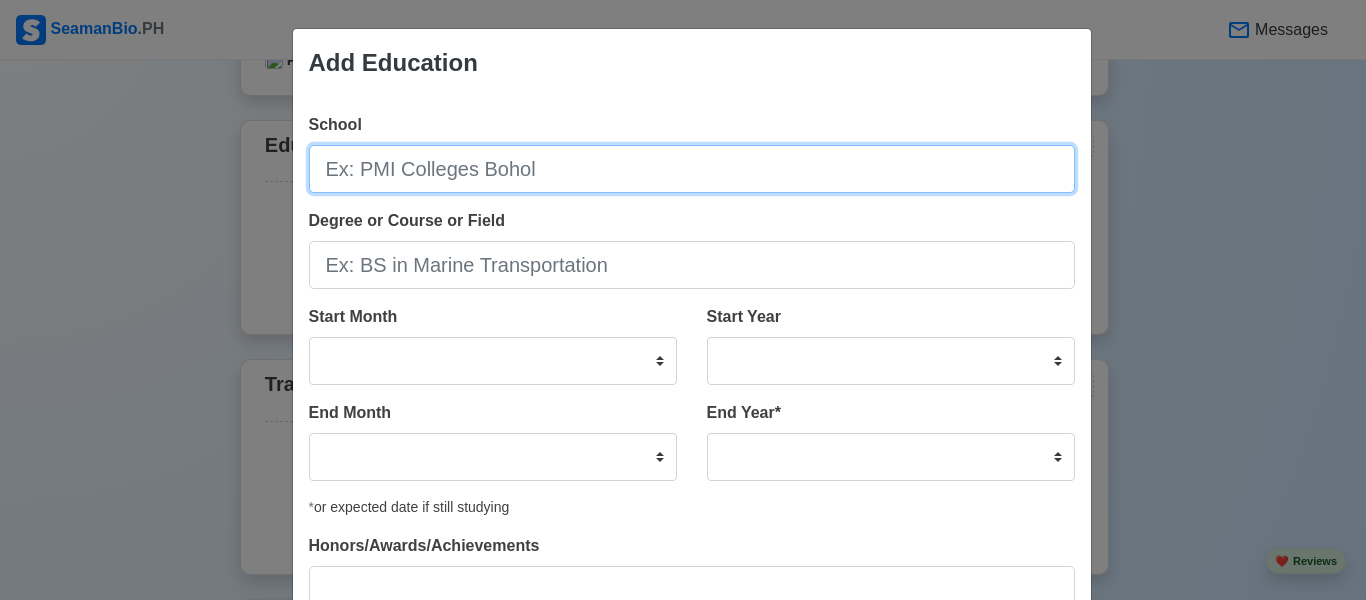 click on "School" at bounding box center (692, 169) 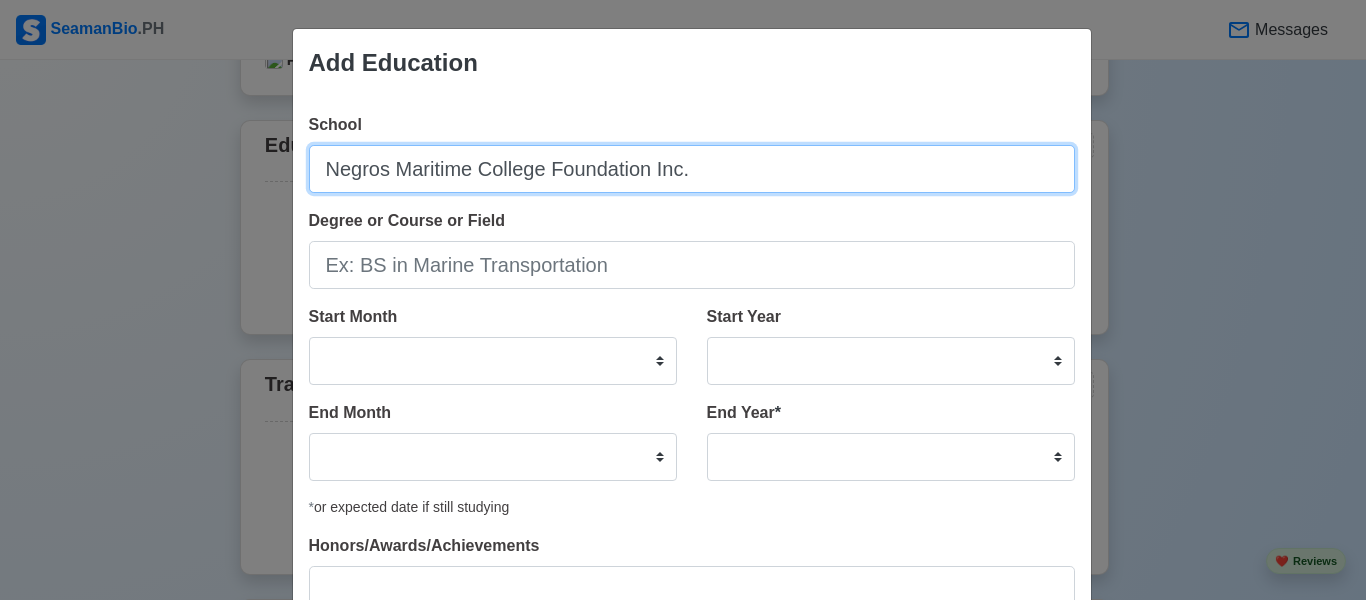 type on "Negros Maritime College Foundation Inc." 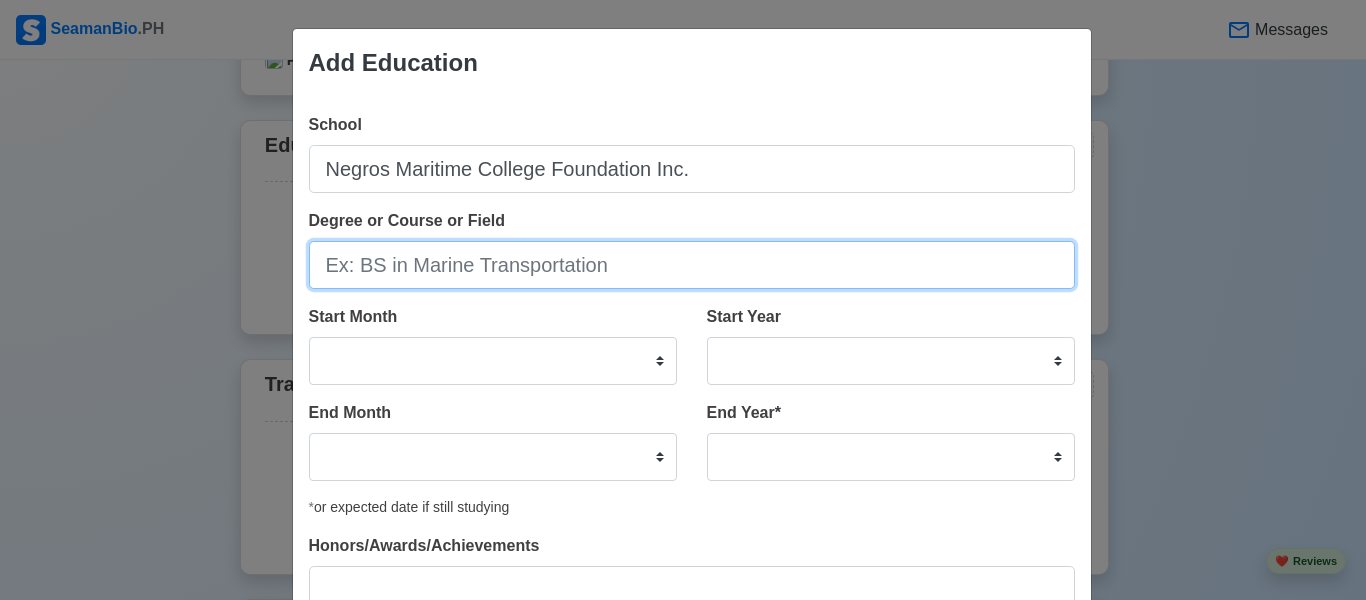click on "Degree or Course or Field" at bounding box center (692, 265) 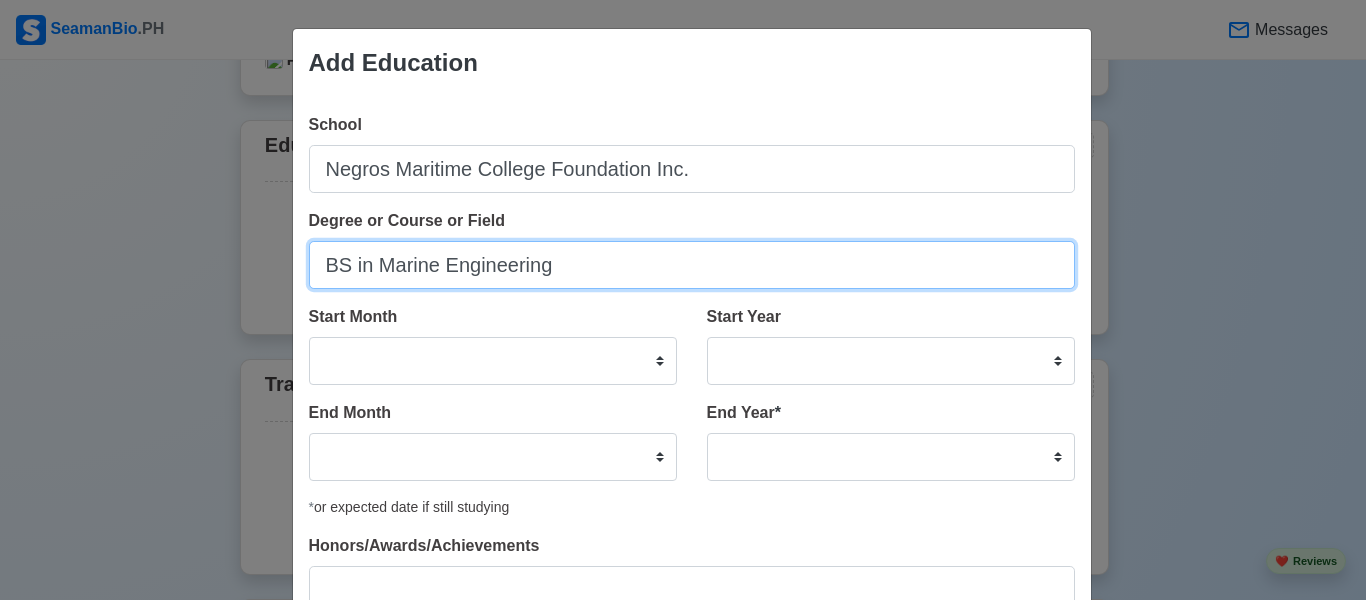 type on "BS in Marine Engineering" 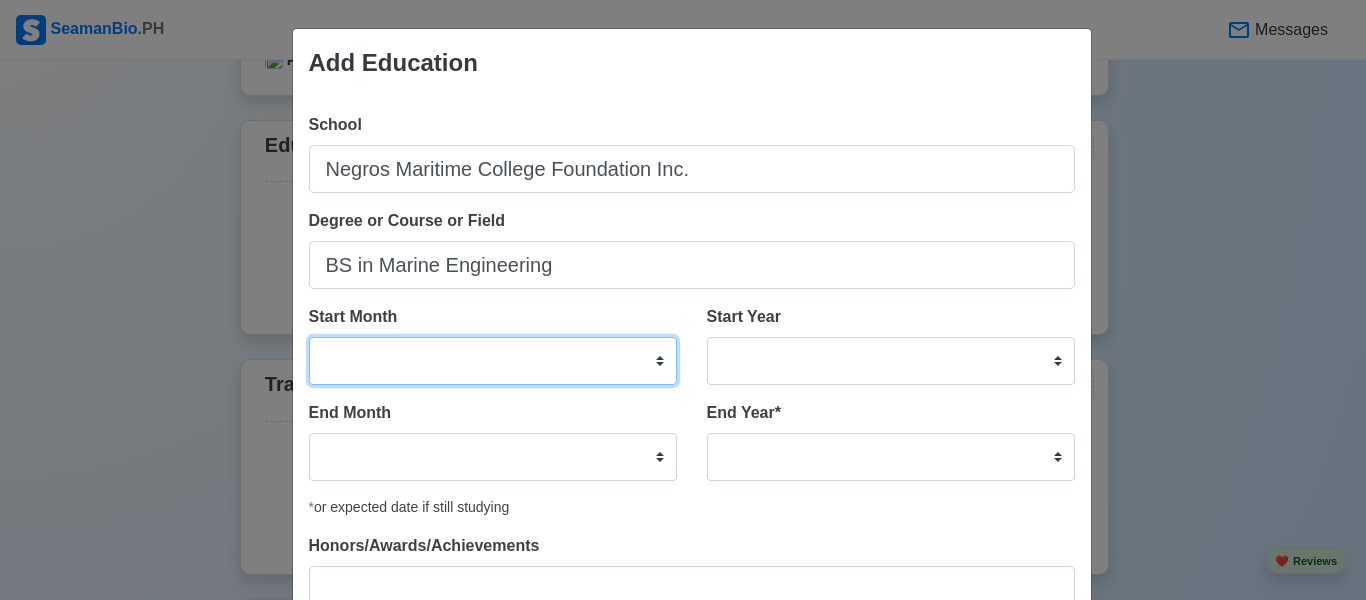 click on "January February March April May June July August September October November December" at bounding box center (493, 361) 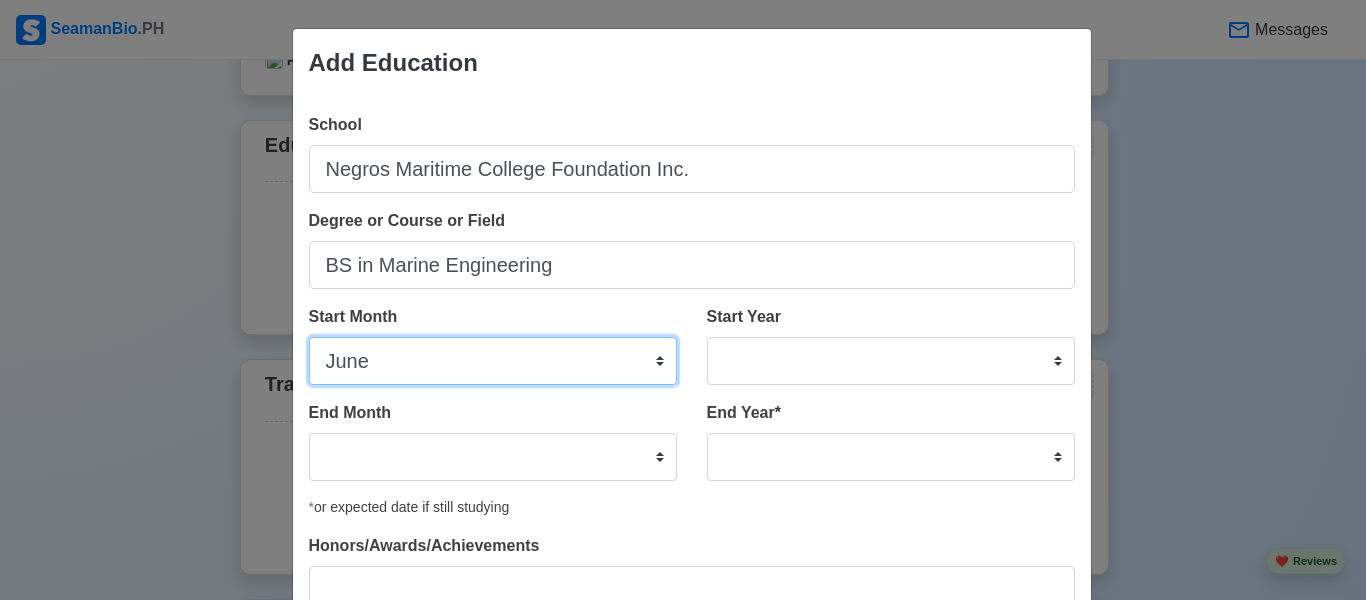 click on "January February March April May June July August September October November December" at bounding box center (493, 361) 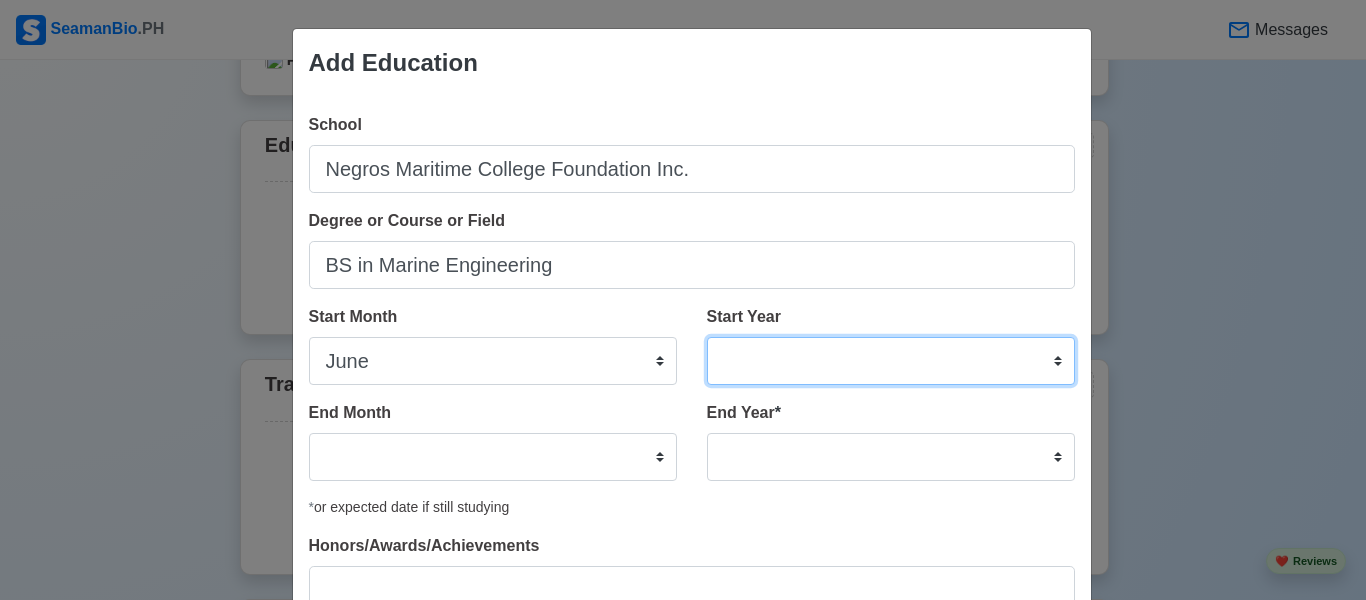 click on "2025 2024 2023 2022 2021 2020 2019 2018 2017 2016 2015 2014 2013 2012 2011 2010 2009 2008 2007 2006 2005 2004 2003 2002 2001 2000 1999 1998 1997 1996 1995 1994 1993 1992 1991 1990 1989 1988 1987 1986 1985 1984 1983 1982 1981 1980 1979 1978 1977 1976 1975 1974 1973 1972 1971 1970 1969 1968 1967 1966 1965 1964 1963 1962 1961 1960 1959 1958 1957 1956 1955 1954 1953 1952 1951 1950 1949 1948 1947 1946 1945 1944 1943 1942 1941 1940 1939 1938 1937 1936 1935 1934 1933 1932 1931 1930 1929 1928 1927 1926 1925" at bounding box center [891, 361] 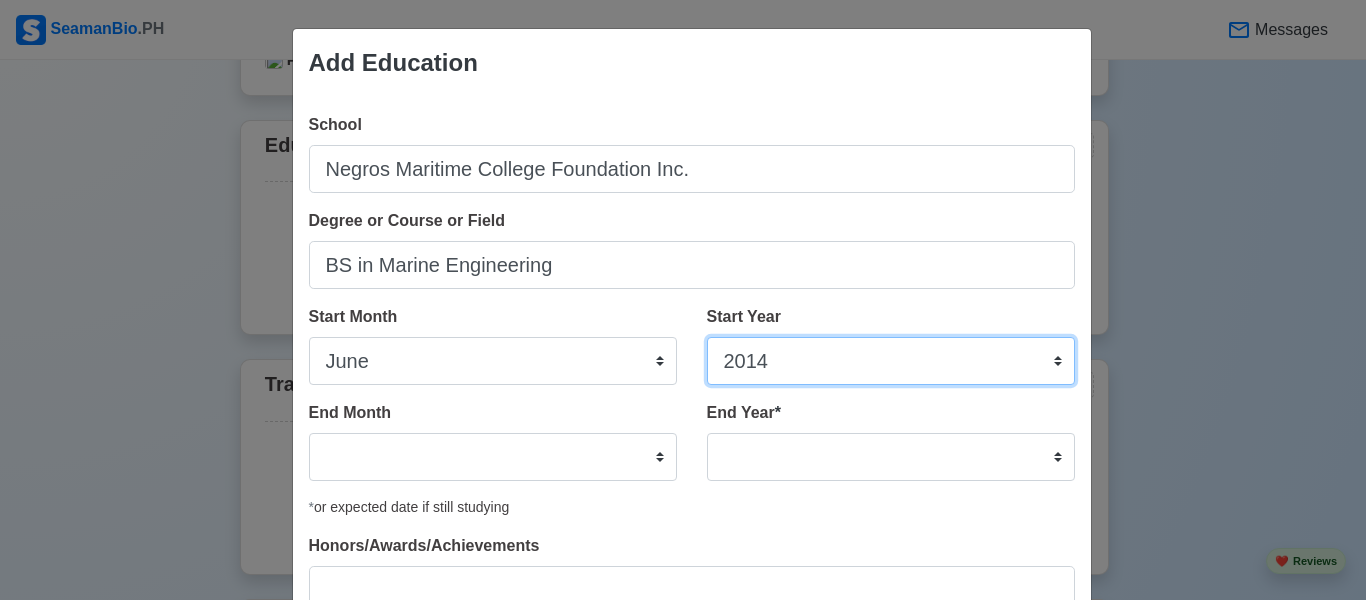 click on "2025 2024 2023 2022 2021 2020 2019 2018 2017 2016 2015 2014 2013 2012 2011 2010 2009 2008 2007 2006 2005 2004 2003 2002 2001 2000 1999 1998 1997 1996 1995 1994 1993 1992 1991 1990 1989 1988 1987 1986 1985 1984 1983 1982 1981 1980 1979 1978 1977 1976 1975 1974 1973 1972 1971 1970 1969 1968 1967 1966 1965 1964 1963 1962 1961 1960 1959 1958 1957 1956 1955 1954 1953 1952 1951 1950 1949 1948 1947 1946 1945 1944 1943 1942 1941 1940 1939 1938 1937 1936 1935 1934 1933 1932 1931 1930 1929 1928 1927 1926 1925" at bounding box center (891, 361) 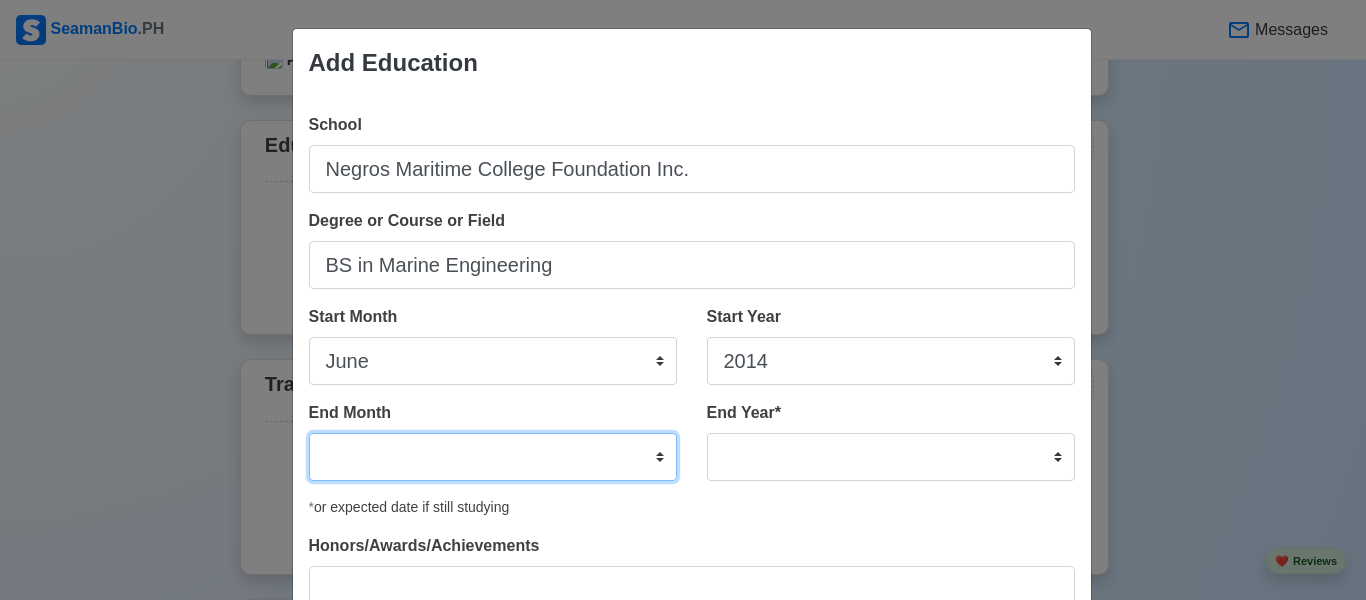 click on "January February March April May June July August September October November December" at bounding box center (493, 457) 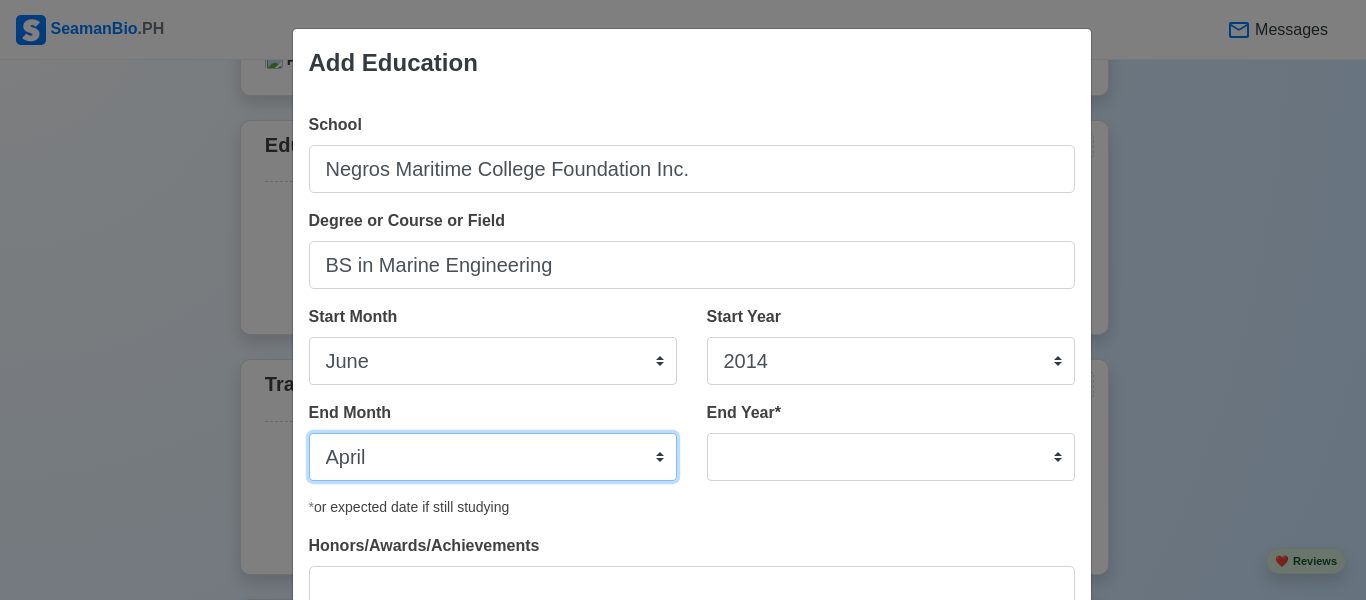 click on "January February March April May June July August September October November December" at bounding box center [493, 457] 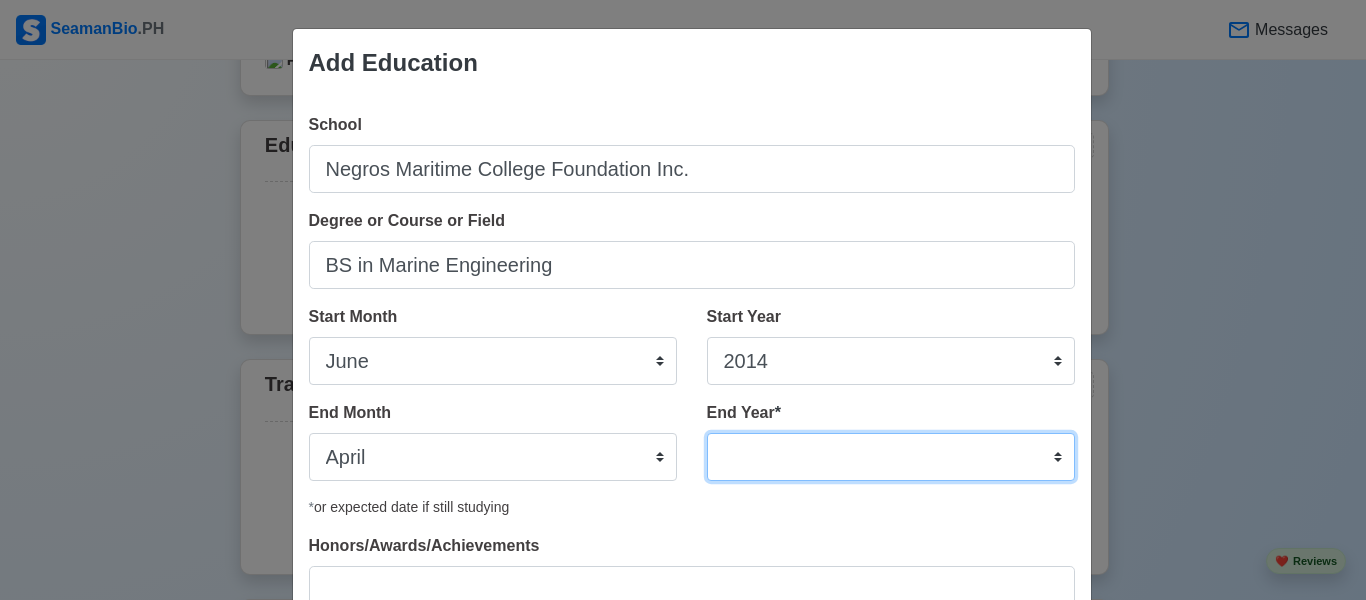 click on "2035 2034 2033 2032 2031 2030 2029 2028 2027 2026 2025 2024 2023 2022 2021 2020 2019 2018 2017 2016 2015 2014 2013 2012 2011 2010 2009 2008 2007 2006 2005 2004 2003 2002 2001 2000 1999 1998 1997 1996 1995 1994 1993 1992 1991 1990 1989 1988 1987 1986 1985 1984 1983 1982 1981 1980 1979 1978 1977 1976 1975 1974 1973 1972 1971 1970 1969 1968 1967 1966 1965 1964 1963 1962 1961 1960 1959 1958 1957 1956 1955 1954 1953 1952 1951 1950 1949 1948 1947 1946 1945 1944 1943 1942 1941 1940 1939 1938 1937 1936 1935" at bounding box center [891, 457] 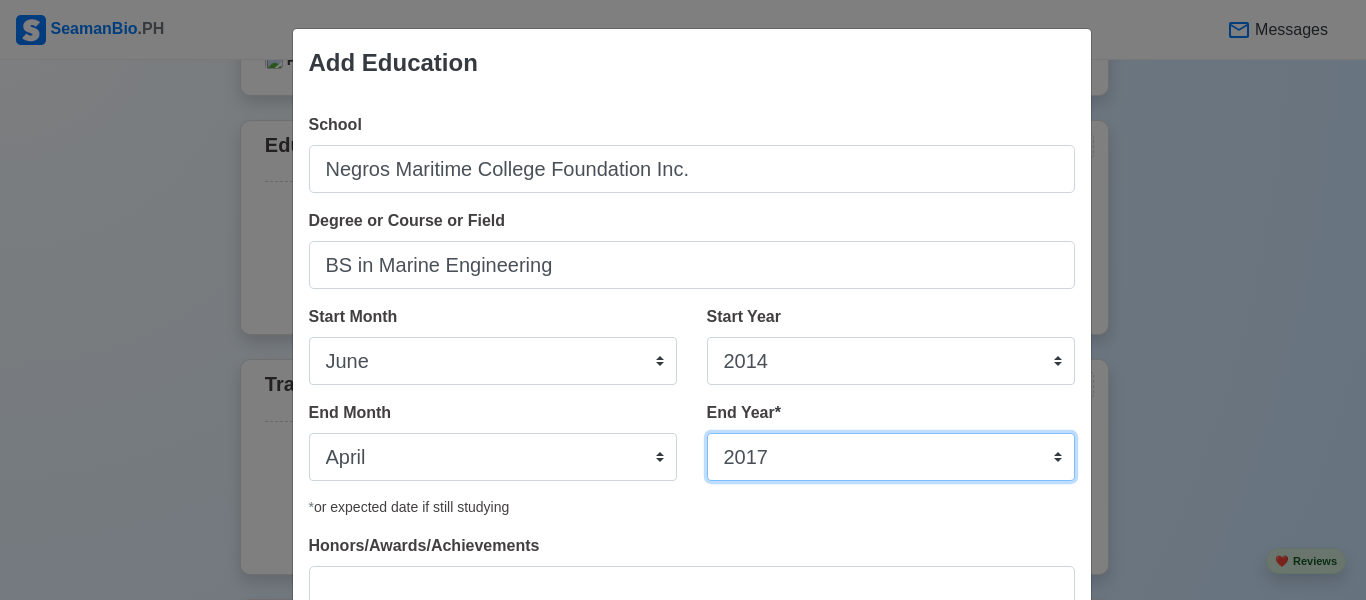 click on "2035 2034 2033 2032 2031 2030 2029 2028 2027 2026 2025 2024 2023 2022 2021 2020 2019 2018 2017 2016 2015 2014 2013 2012 2011 2010 2009 2008 2007 2006 2005 2004 2003 2002 2001 2000 1999 1998 1997 1996 1995 1994 1993 1992 1991 1990 1989 1988 1987 1986 1985 1984 1983 1982 1981 1980 1979 1978 1977 1976 1975 1974 1973 1972 1971 1970 1969 1968 1967 1966 1965 1964 1963 1962 1961 1960 1959 1958 1957 1956 1955 1954 1953 1952 1951 1950 1949 1948 1947 1946 1945 1944 1943 1942 1941 1940 1939 1938 1937 1936 1935" at bounding box center [891, 457] 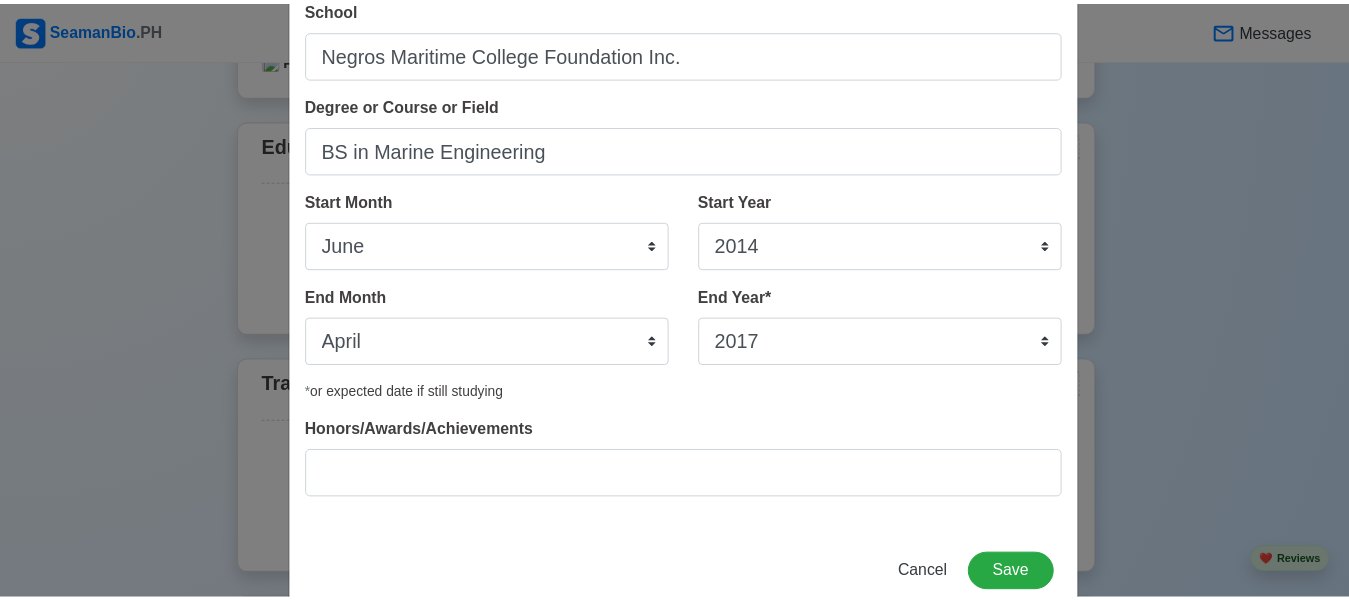scroll, scrollTop: 161, scrollLeft: 0, axis: vertical 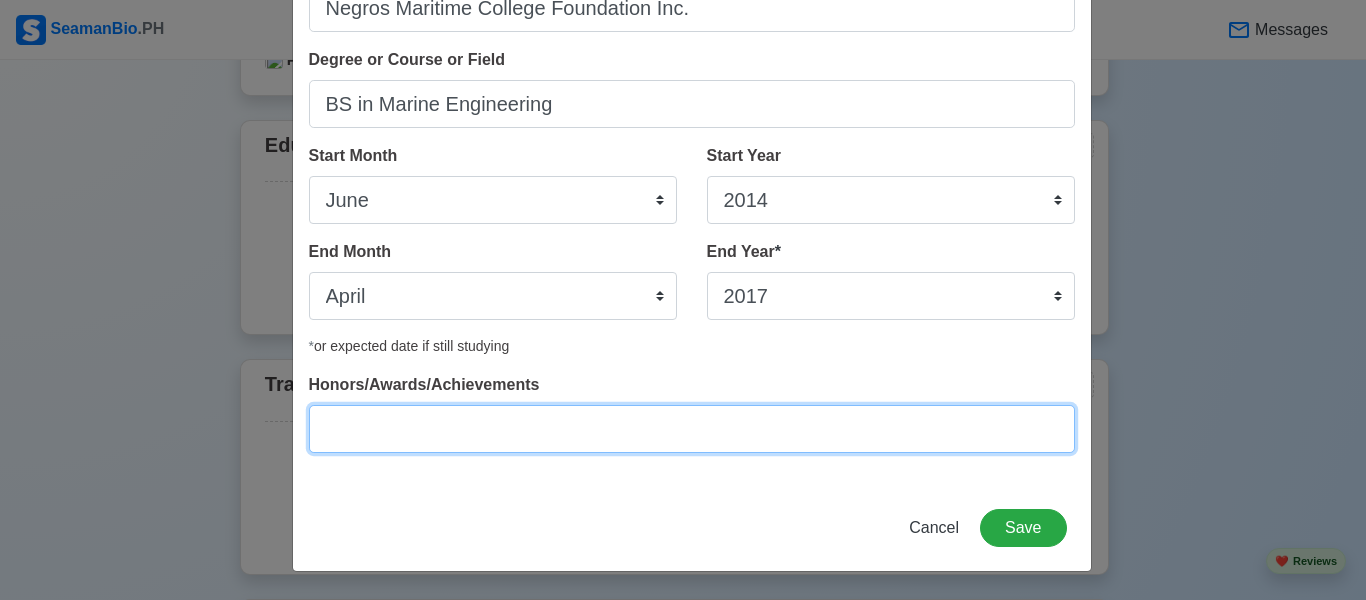 click on "Honors/Awards/Achievements" at bounding box center [692, 429] 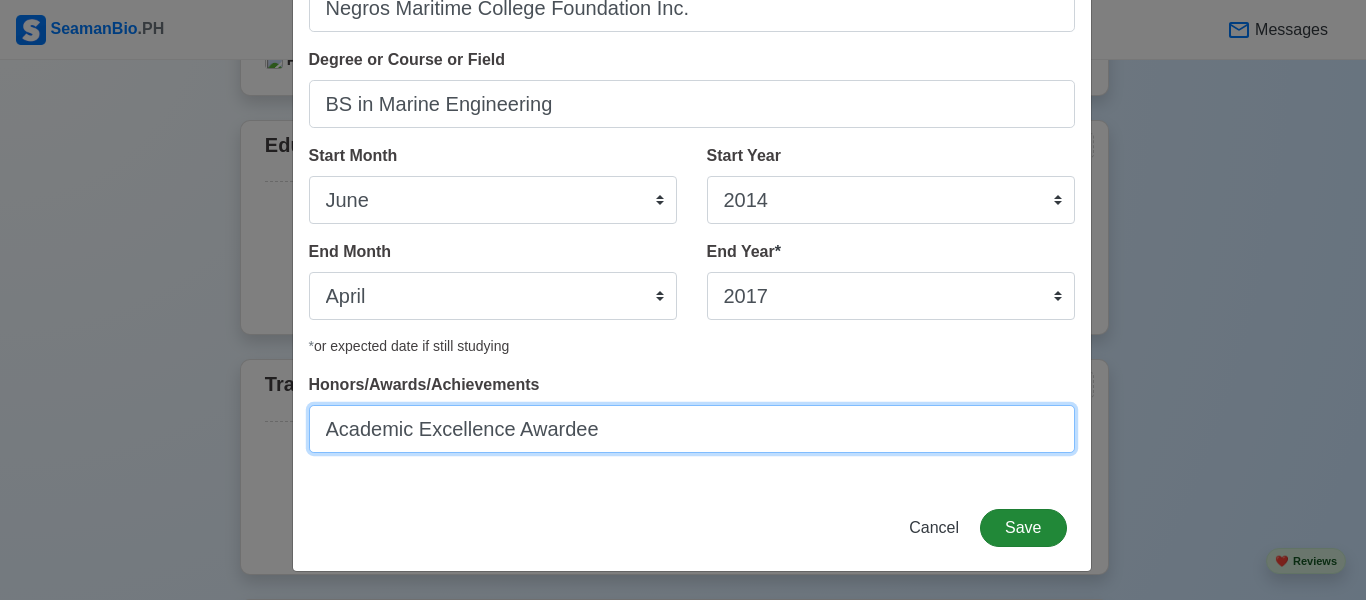 type on "Academic Excellence Awardee" 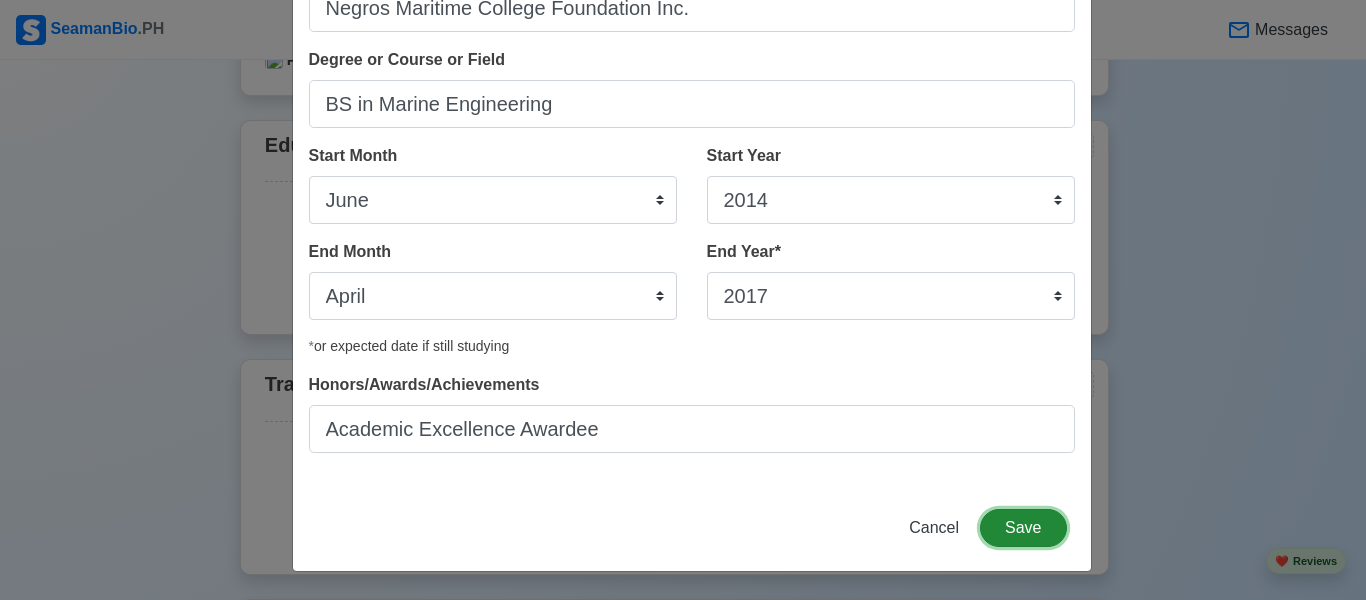 click on "Save" at bounding box center [1023, 528] 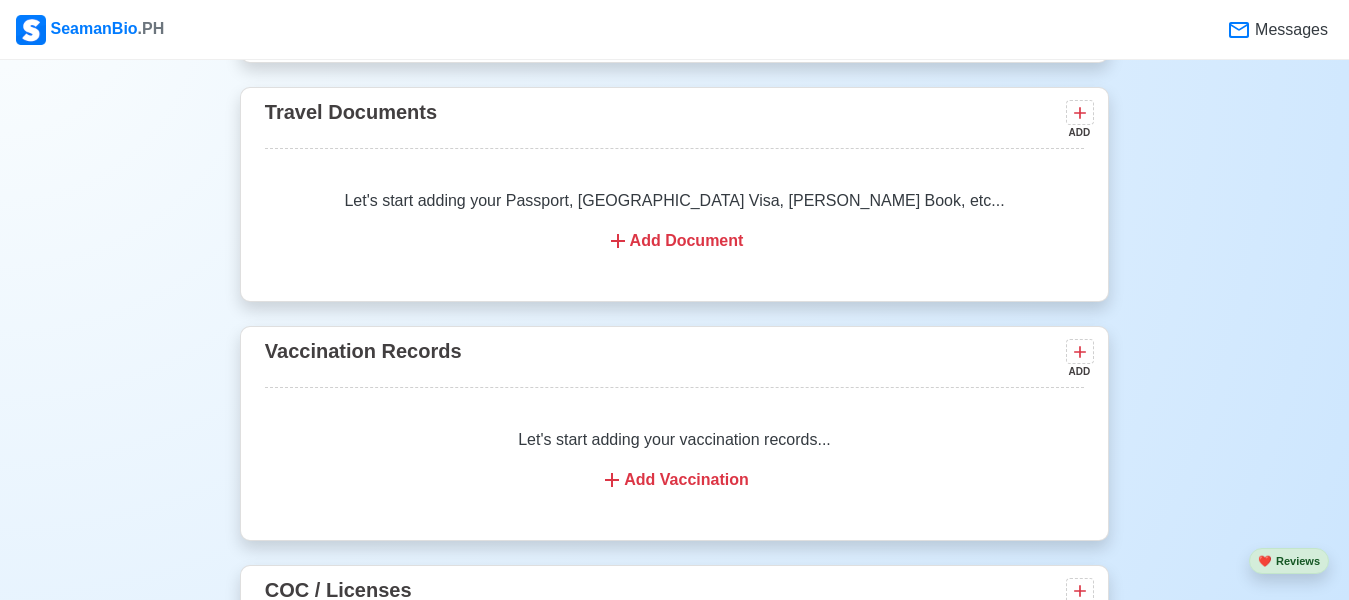 scroll, scrollTop: 1791, scrollLeft: 0, axis: vertical 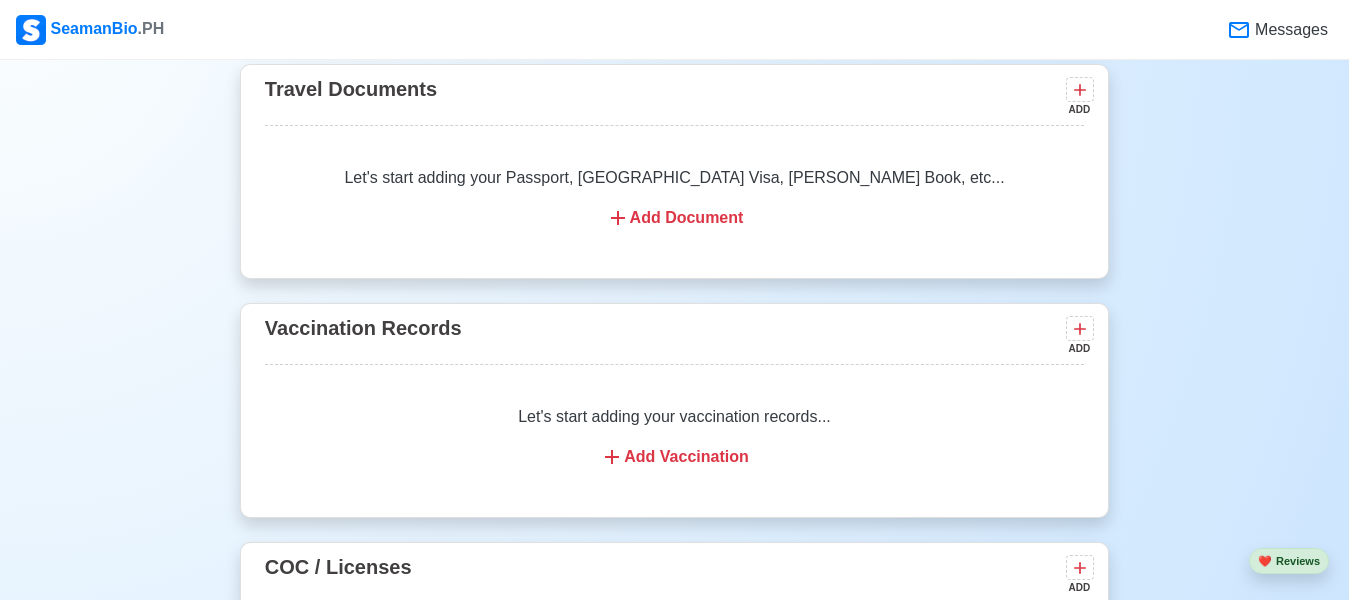 click on "Add Document" at bounding box center [674, 218] 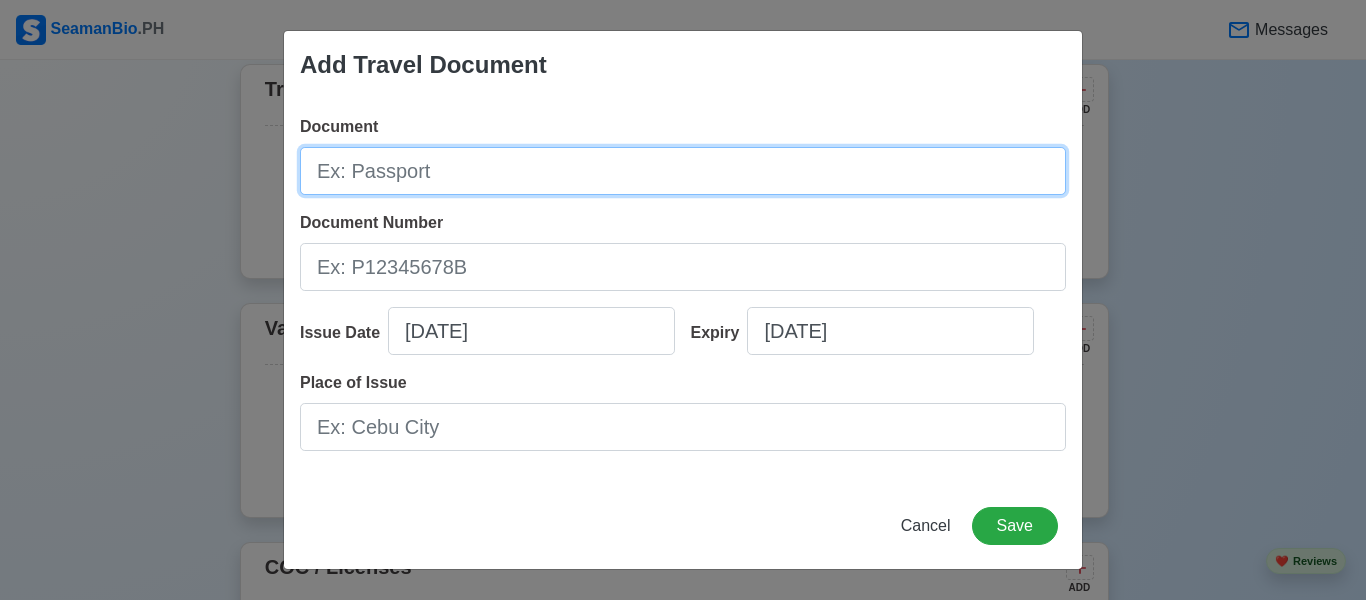 click on "Document" at bounding box center [683, 171] 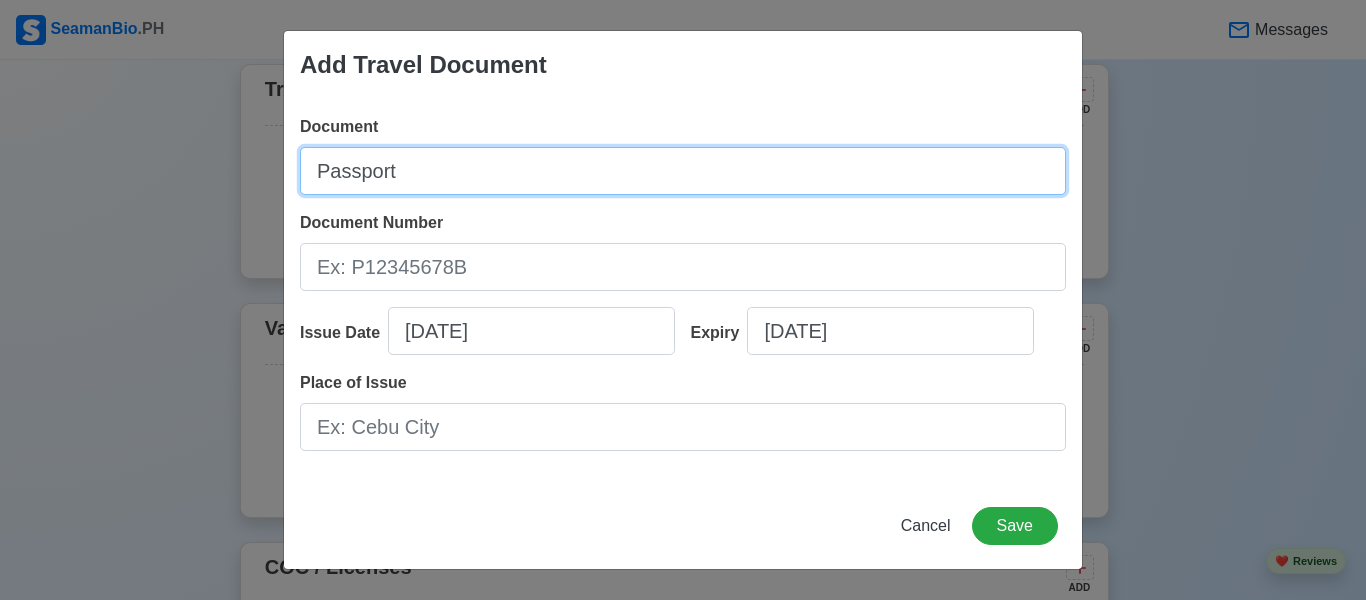 type on "Passport" 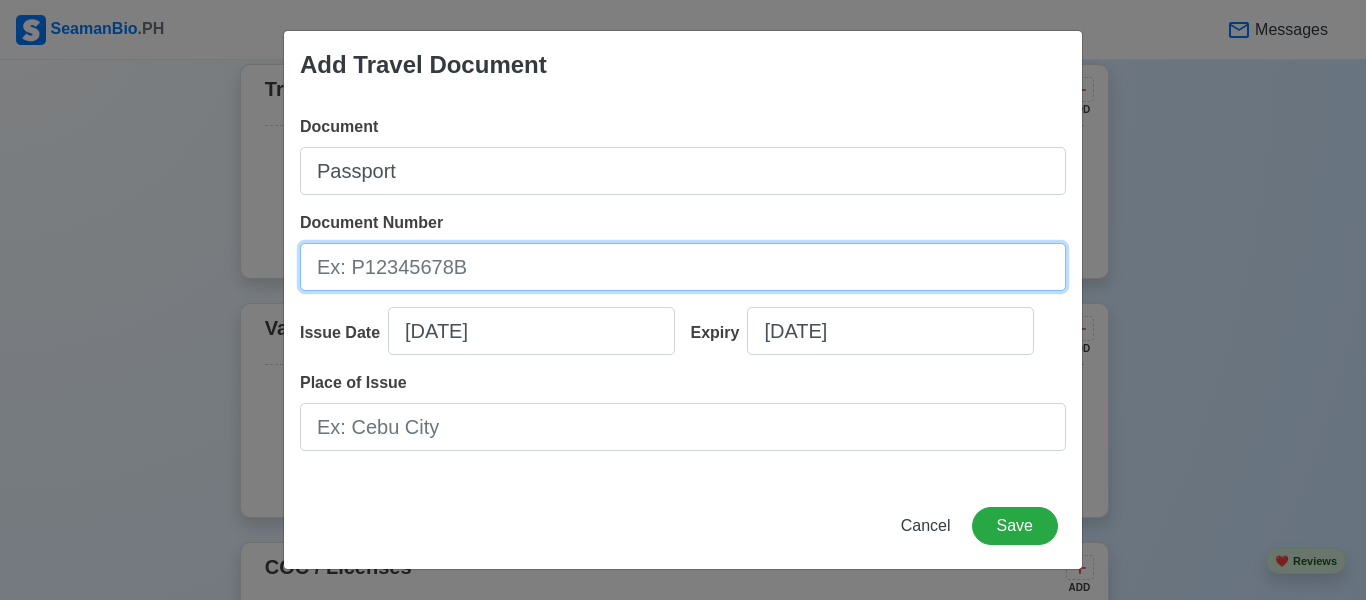 click on "Document Number" at bounding box center (683, 267) 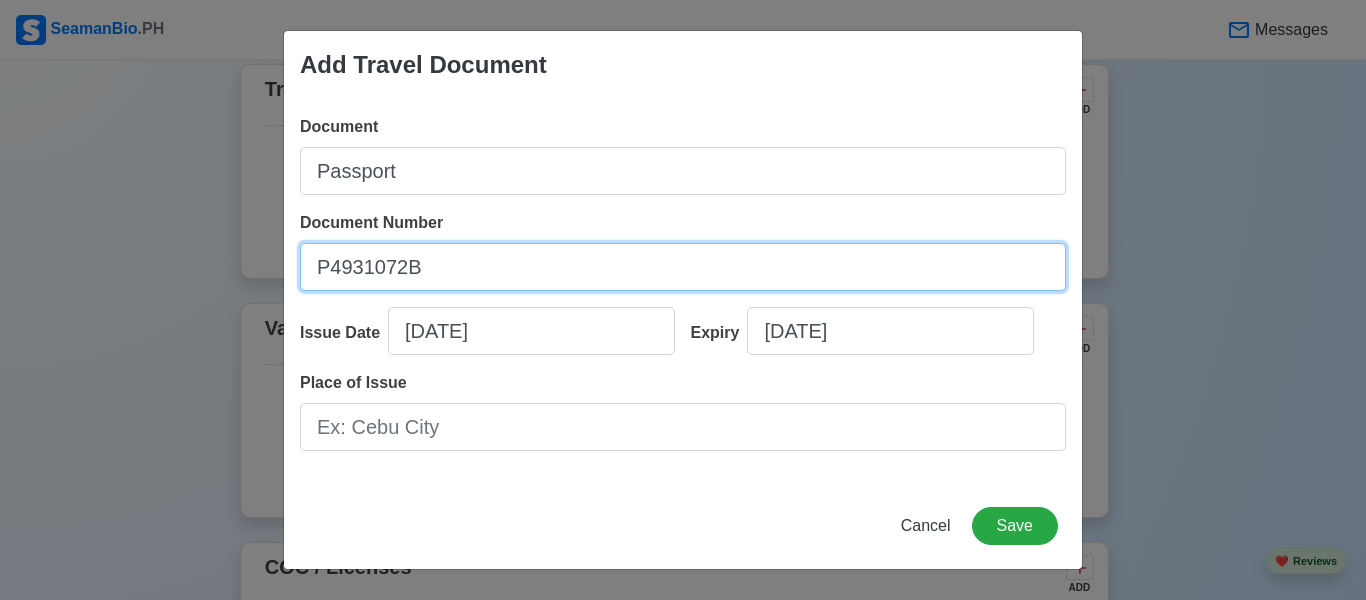 type on "P4931072B" 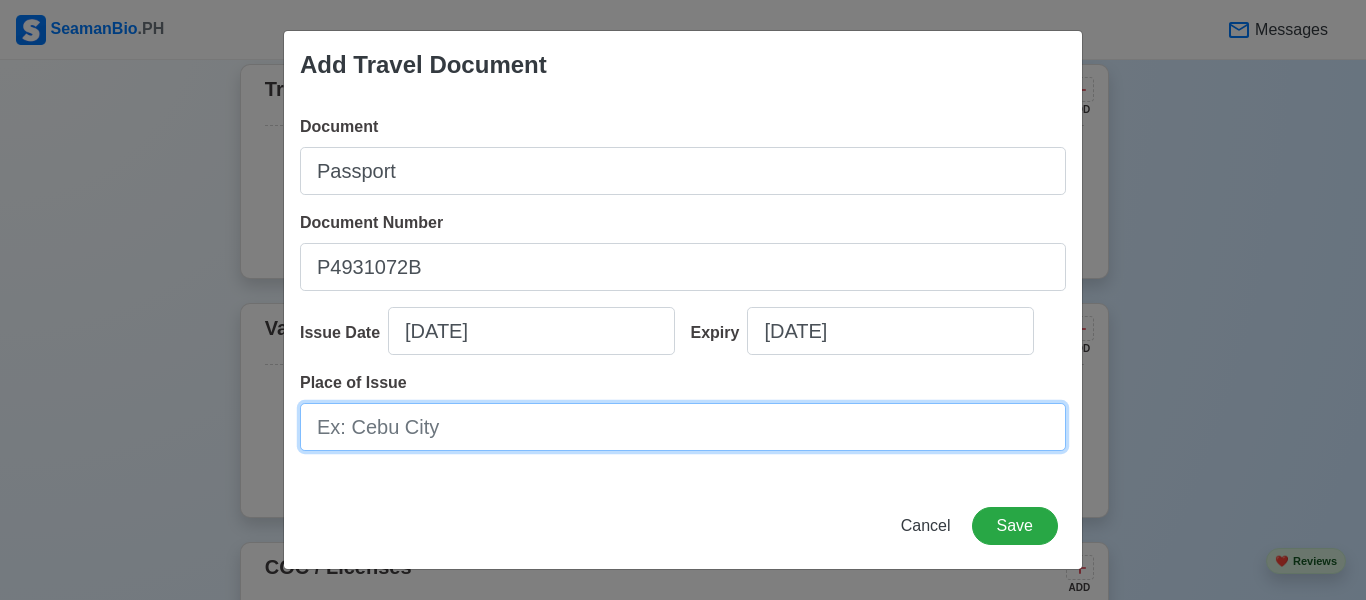 click on "Place of Issue" at bounding box center (683, 427) 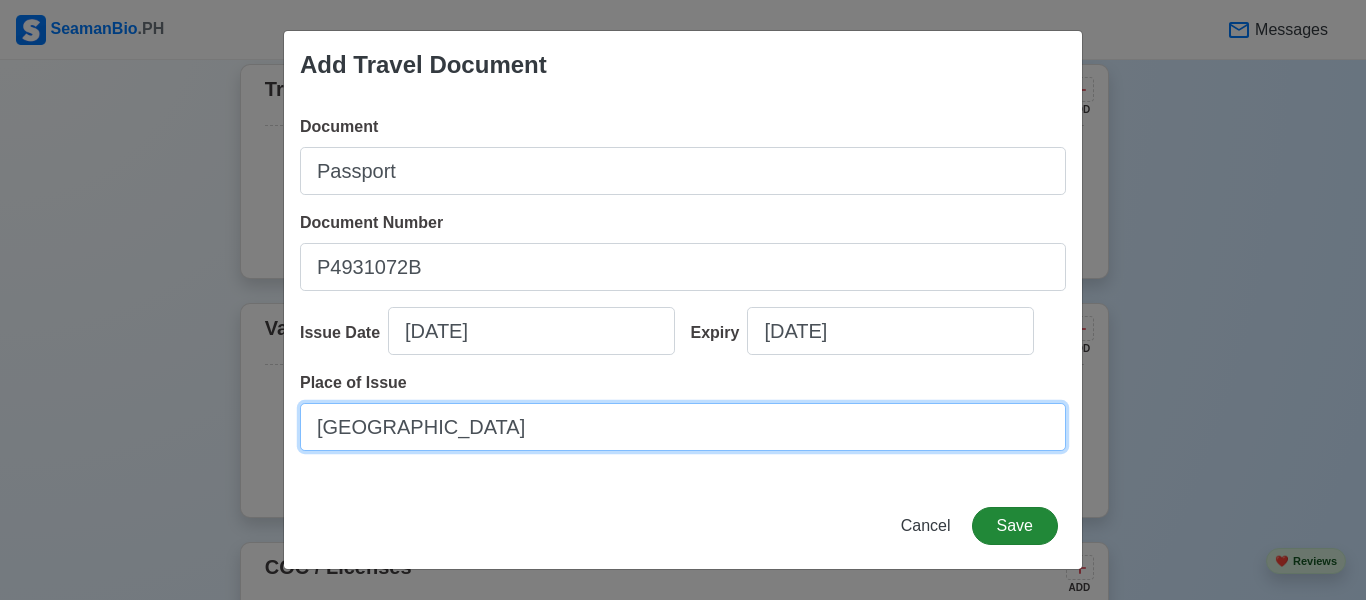 type on "[GEOGRAPHIC_DATA]" 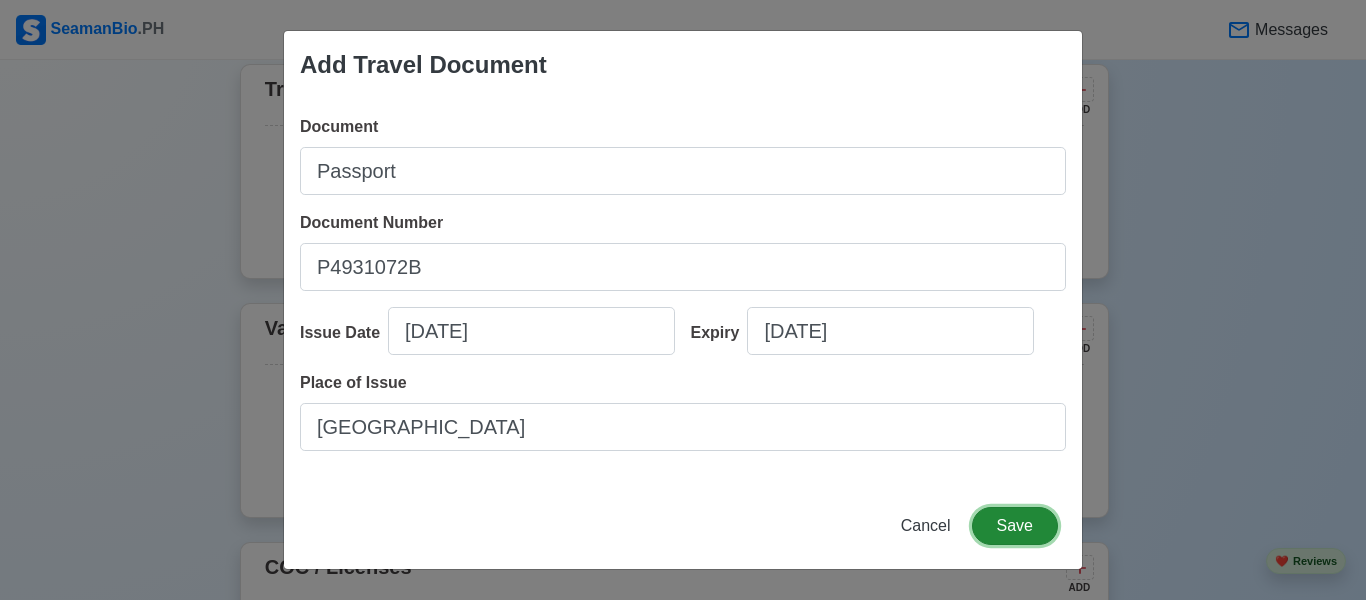 click on "Save" at bounding box center (1015, 526) 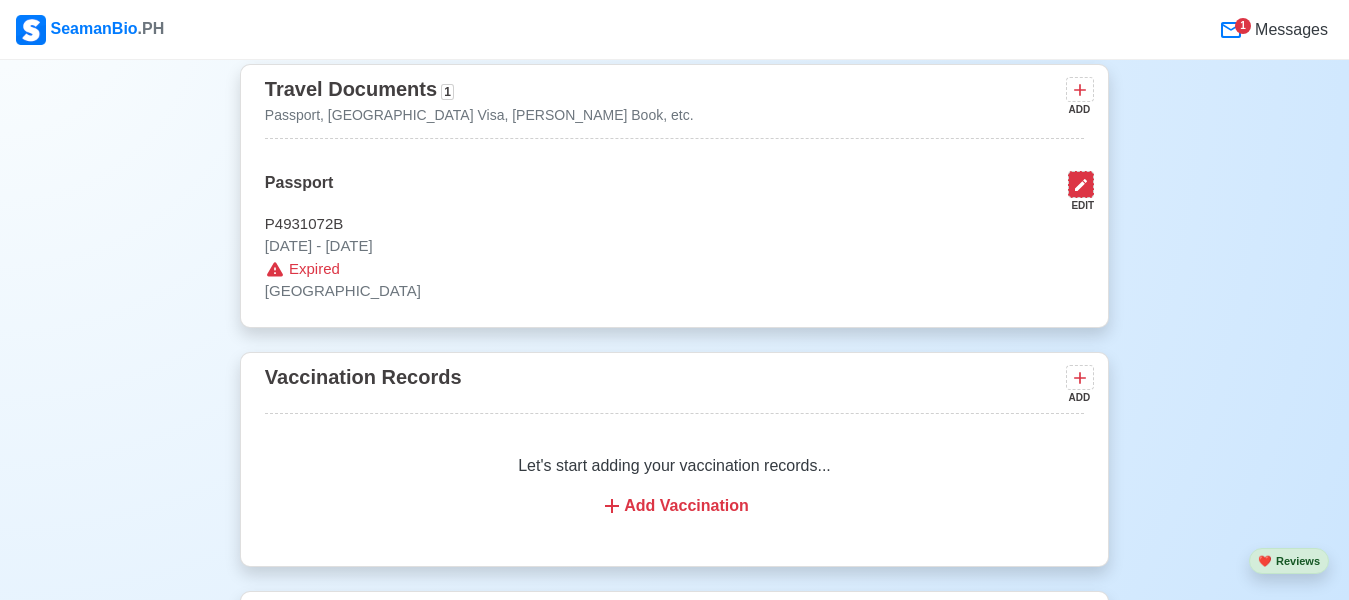 click 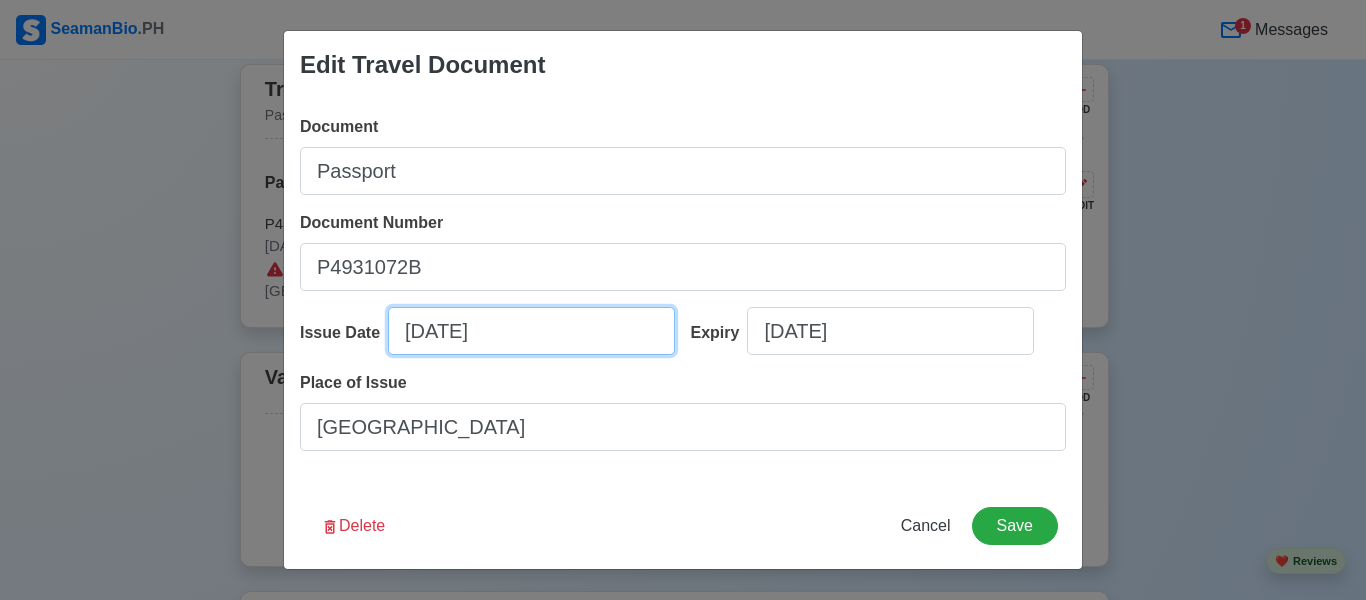 click on "[DATE]" at bounding box center (531, 331) 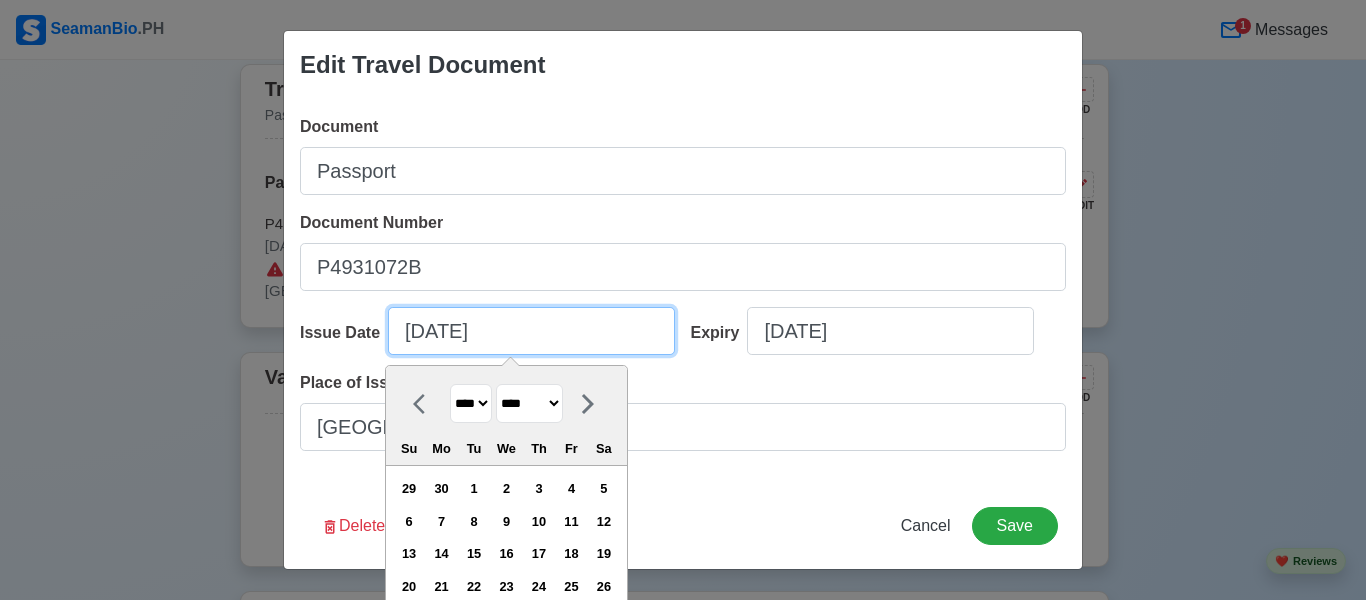 click on "[DATE]" at bounding box center (531, 331) 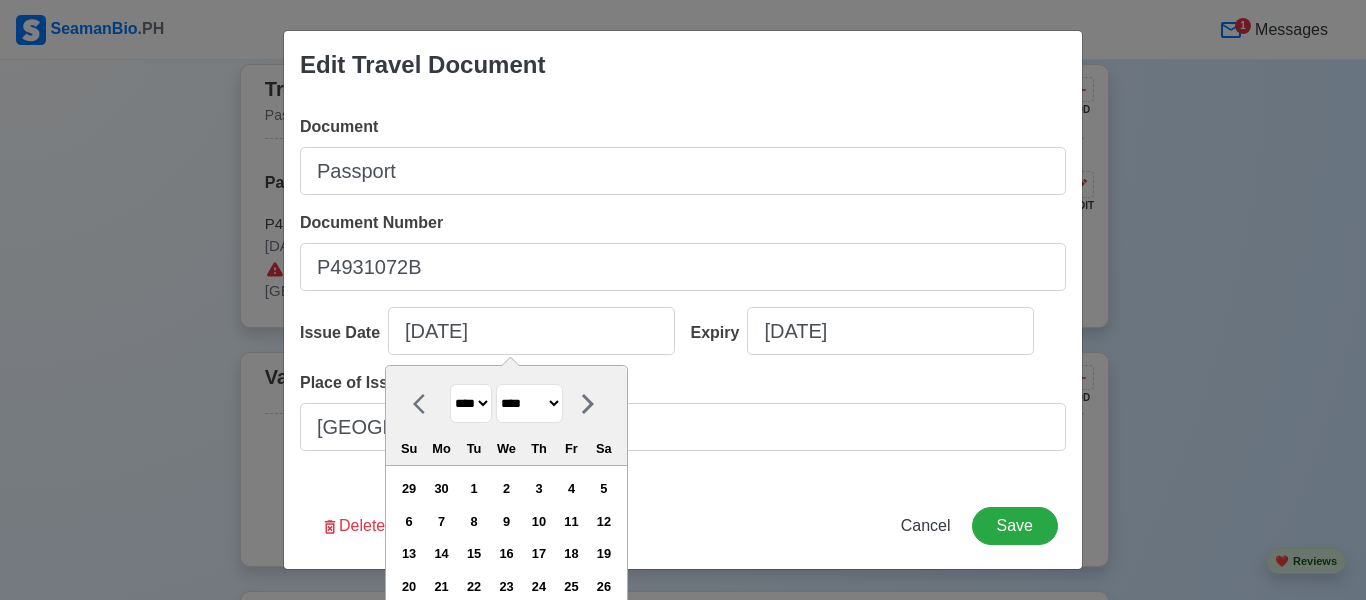 click on "**** **** **** **** **** **** **** **** **** **** **** **** **** **** **** **** **** **** **** **** **** **** **** **** **** **** **** **** **** **** **** **** **** **** **** **** **** **** **** **** **** **** **** **** **** **** **** **** **** **** **** **** **** **** **** **** **** **** **** **** **** **** **** **** **** **** **** **** **** **** **** **** **** **** **** **** **** **** **** **** **** **** **** **** **** **** **** **** **** **** **** **** **** **** **** **** **** **** **** **** **** **** **** **** **** ****" at bounding box center [471, 403] 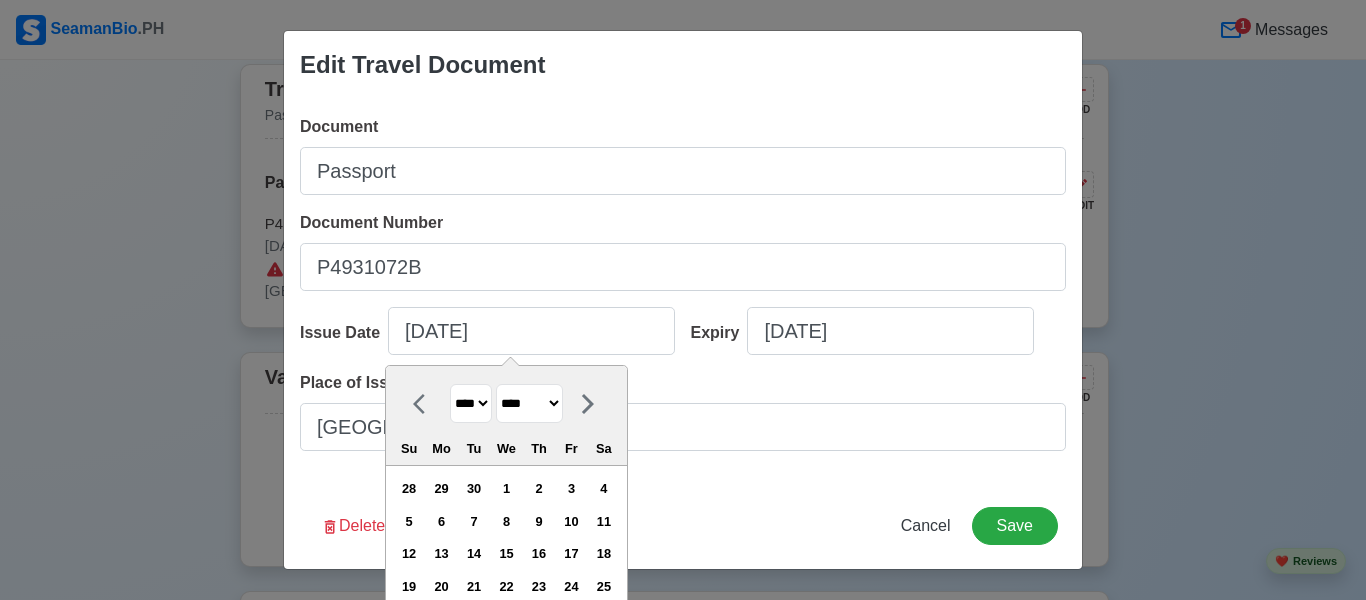 click on "******* ******** ***** ***** *** **** **** ****** ********* ******* ******** ********" at bounding box center [529, 403] 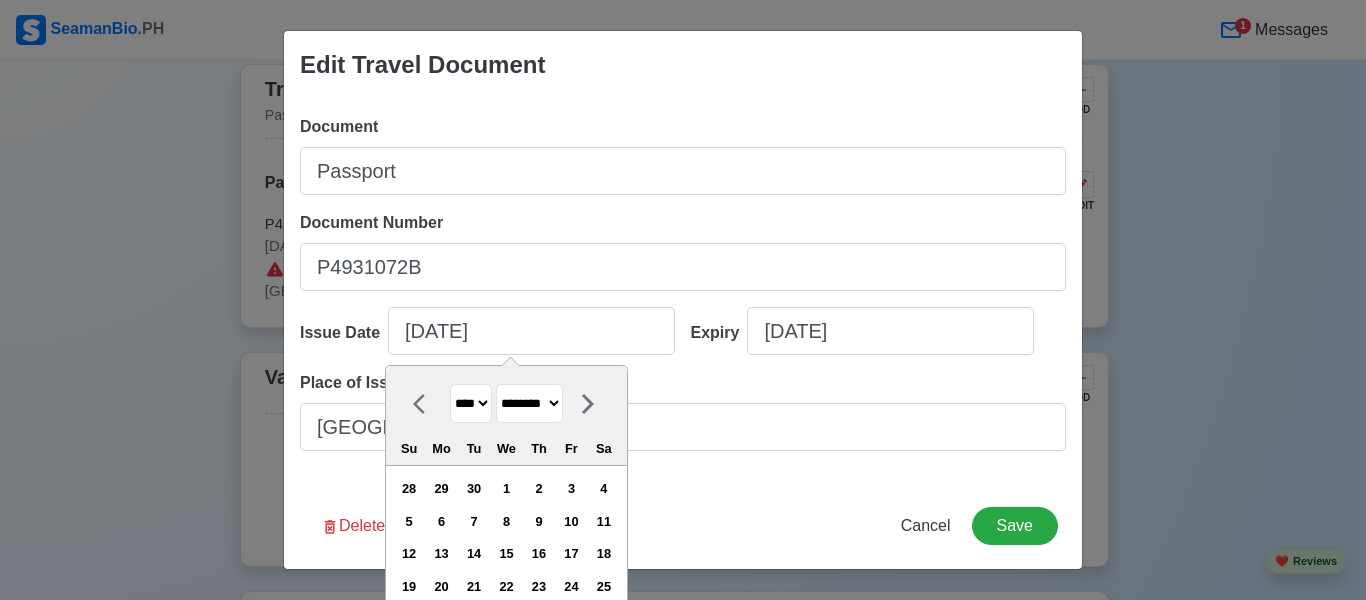 click on "******* ******** ***** ***** *** **** **** ****** ********* ******* ******** ********" at bounding box center [529, 403] 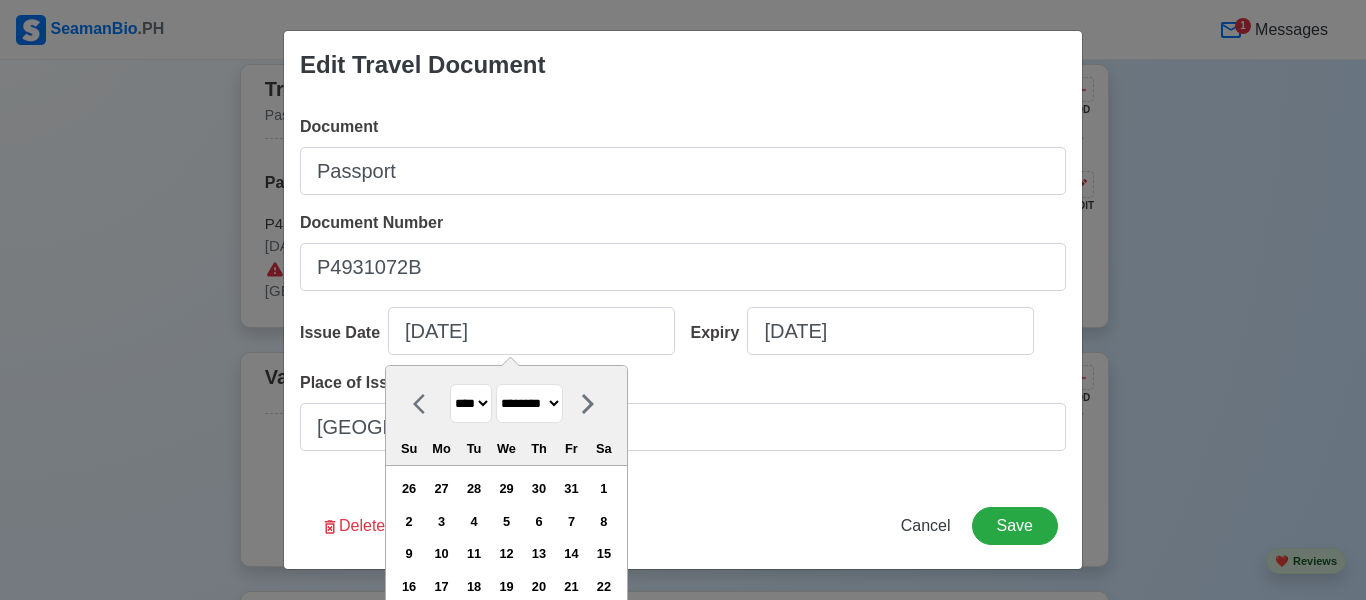 click 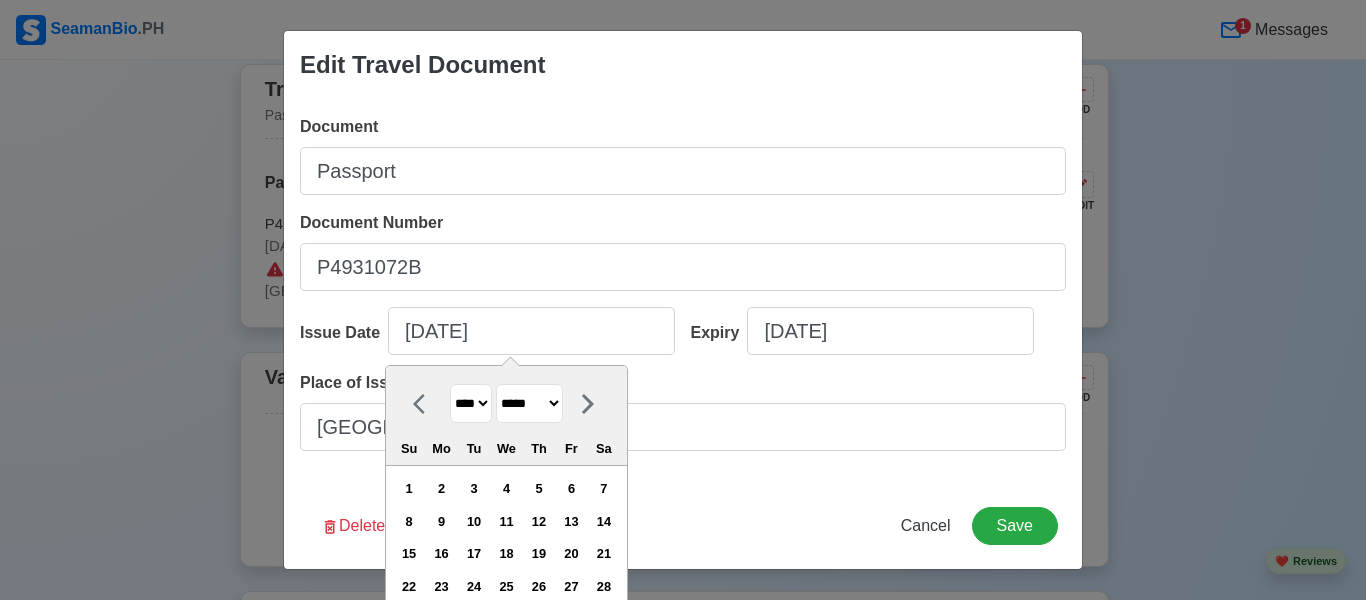 click 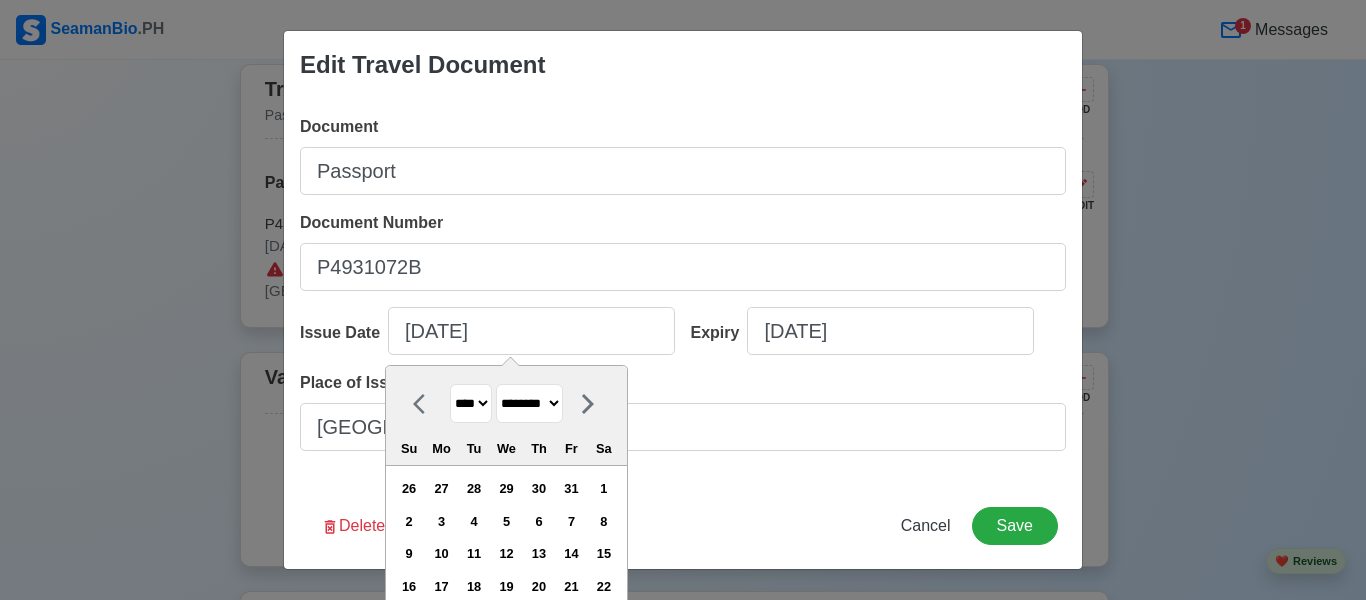 click on "26 27 28 29 30 31 1" at bounding box center [506, 489] 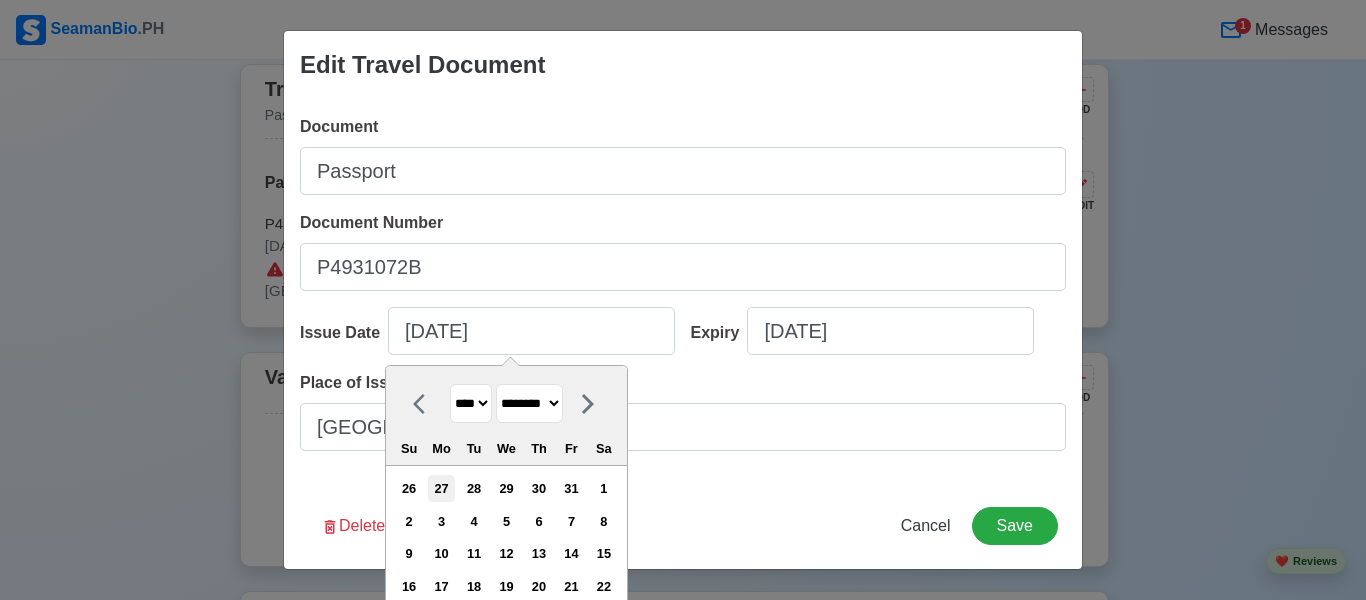 click on "27" at bounding box center [441, 488] 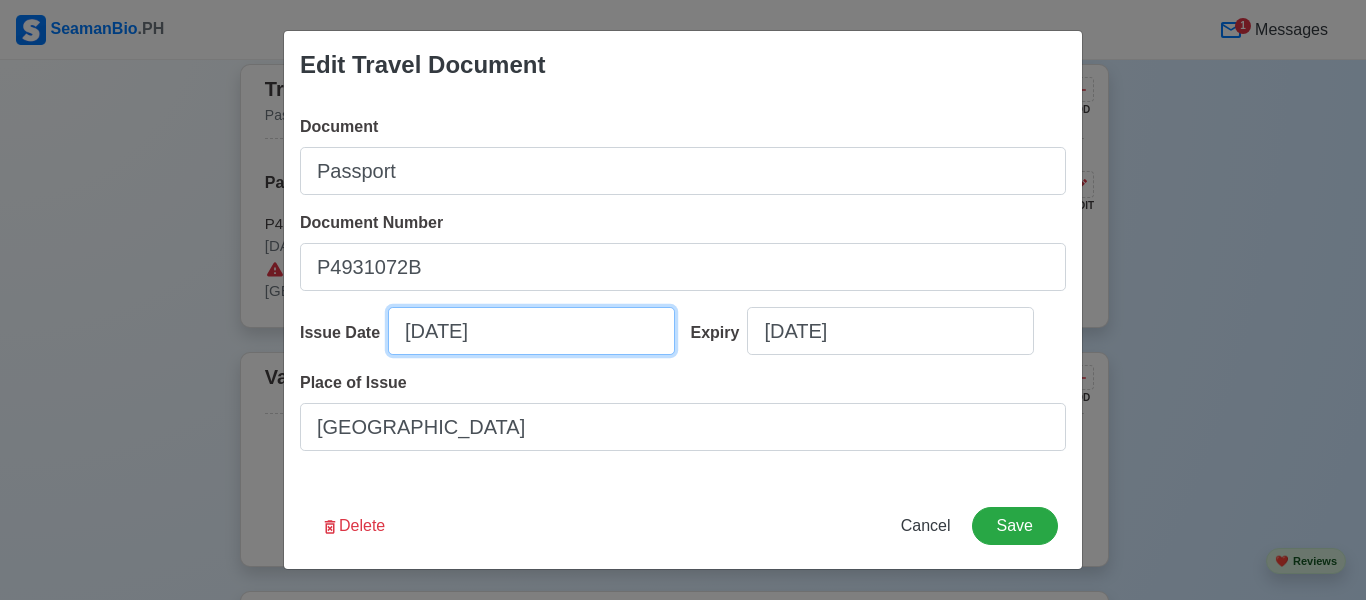 click on "[DATE]" at bounding box center [531, 331] 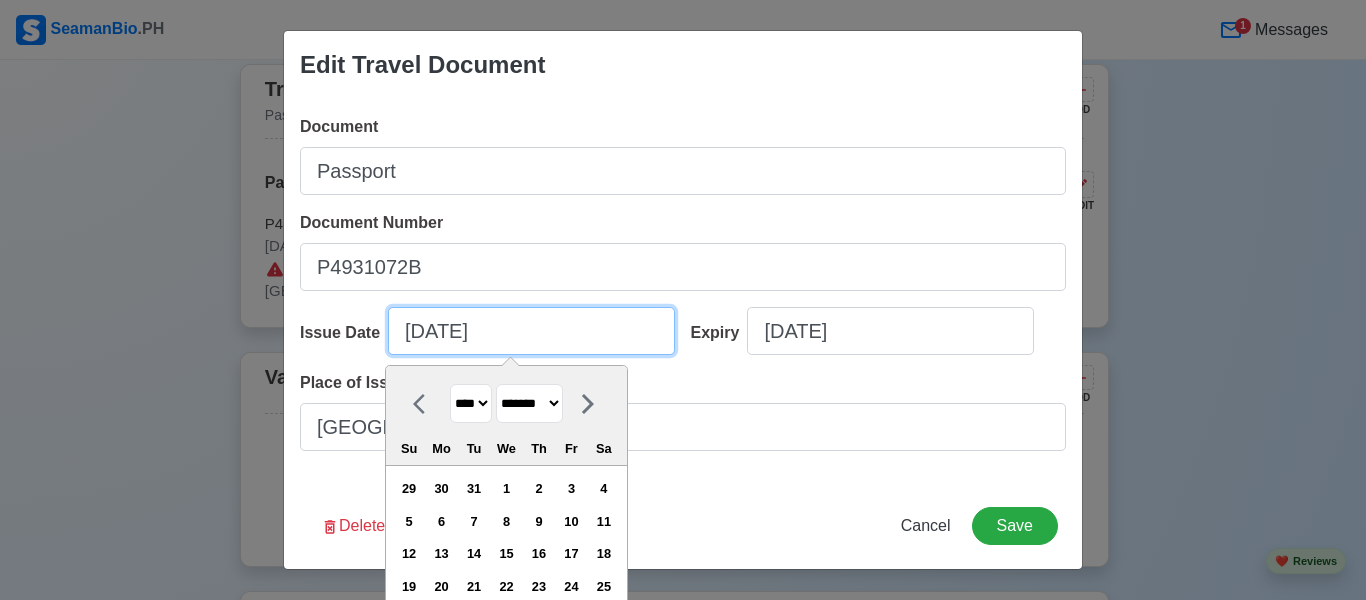 click on "[DATE]" at bounding box center (531, 331) 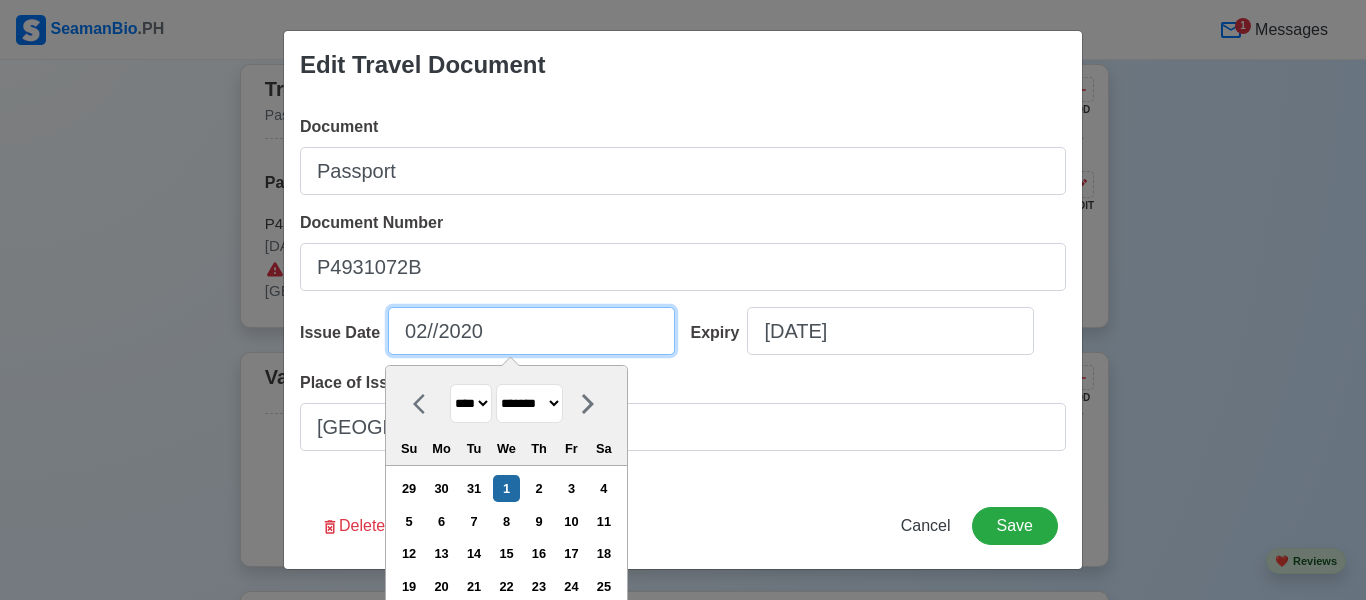 type on "[DATE]" 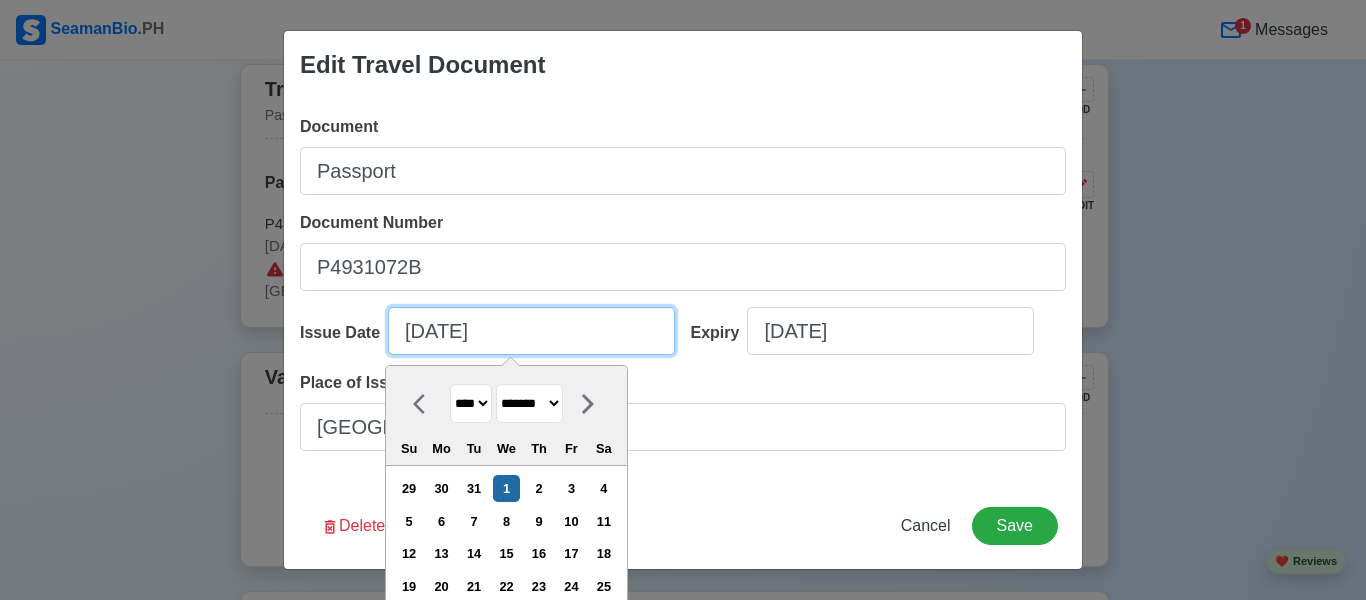 select on "********" 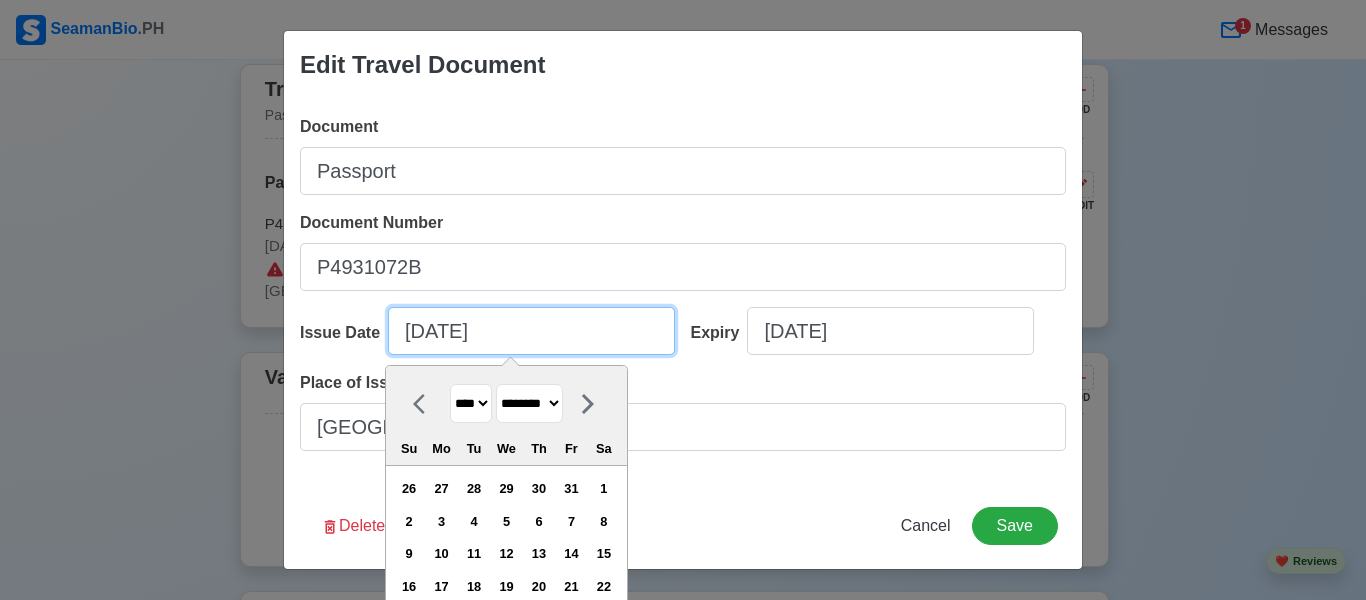 type on "[DATE]" 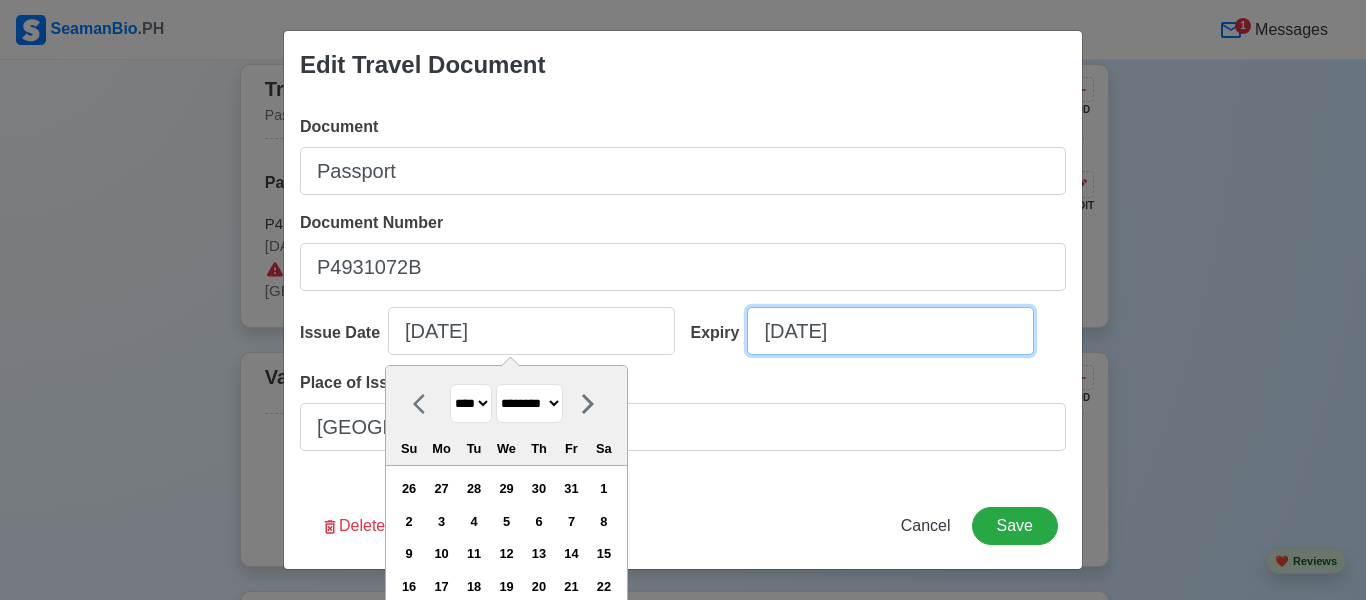 click on "[DATE]" at bounding box center [890, 331] 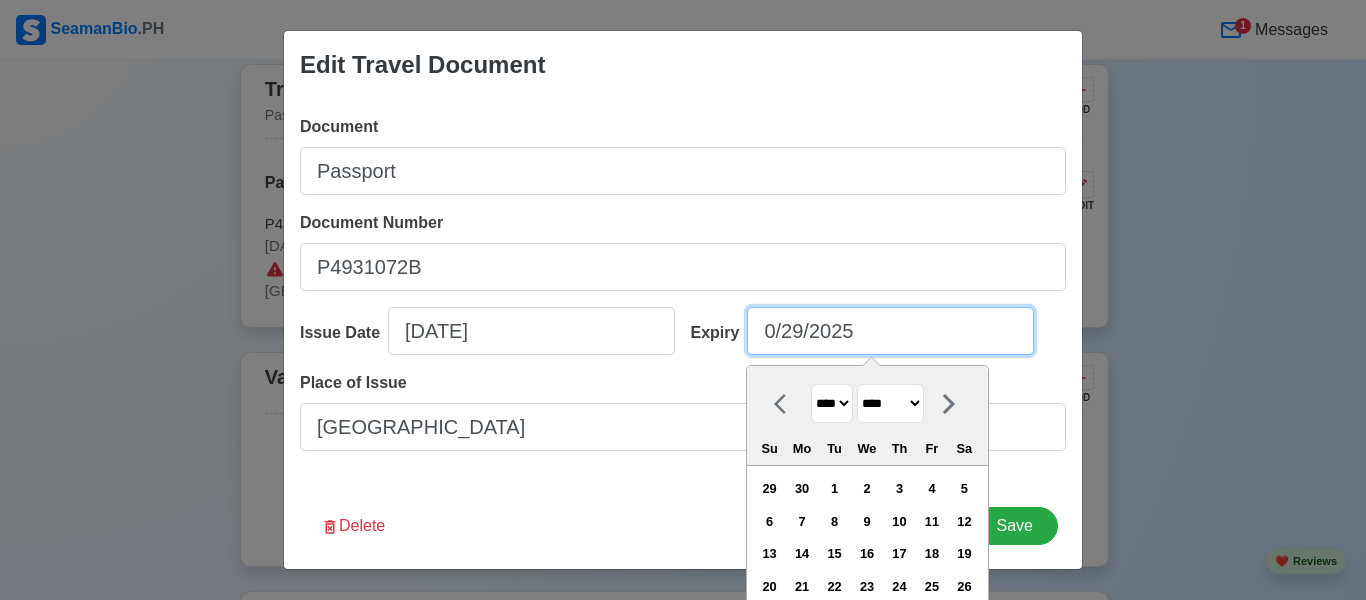 type on "[DATE]" 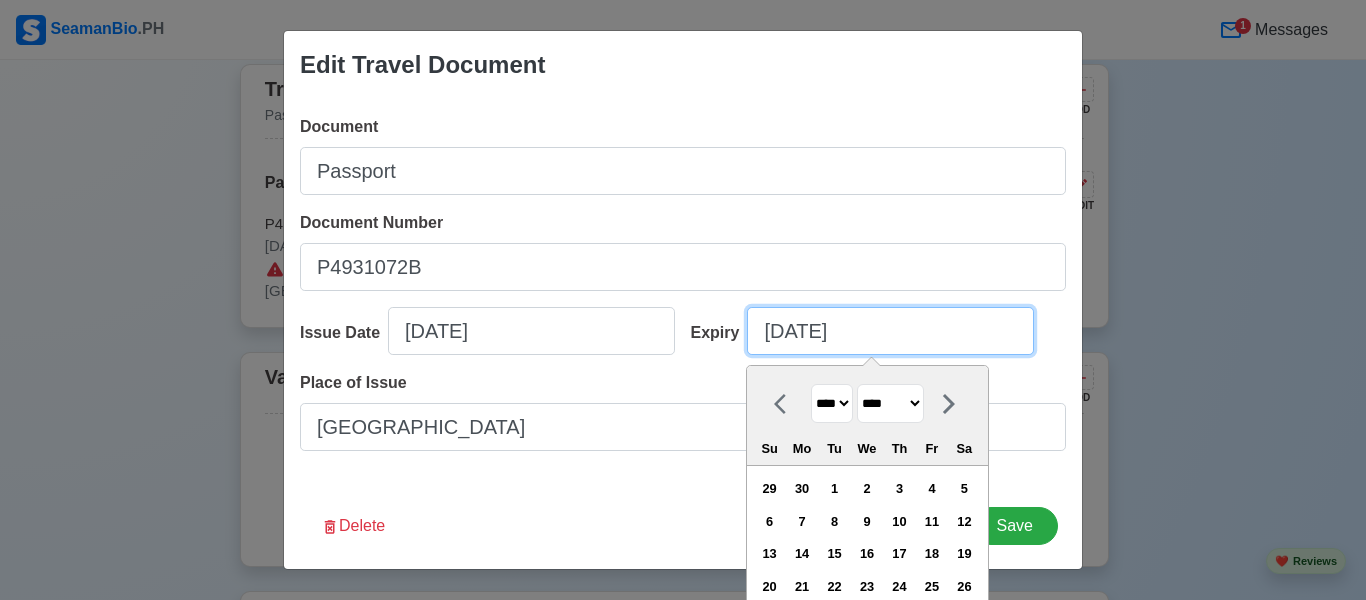 select on "*****" 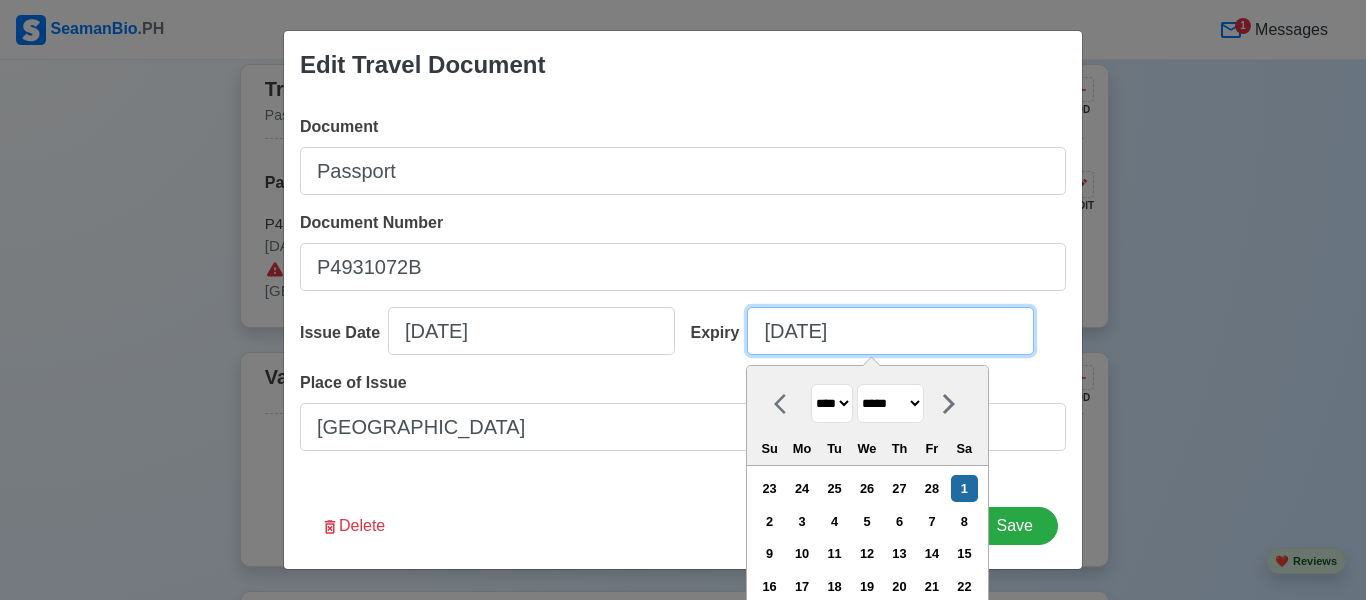 type on "[DATE]" 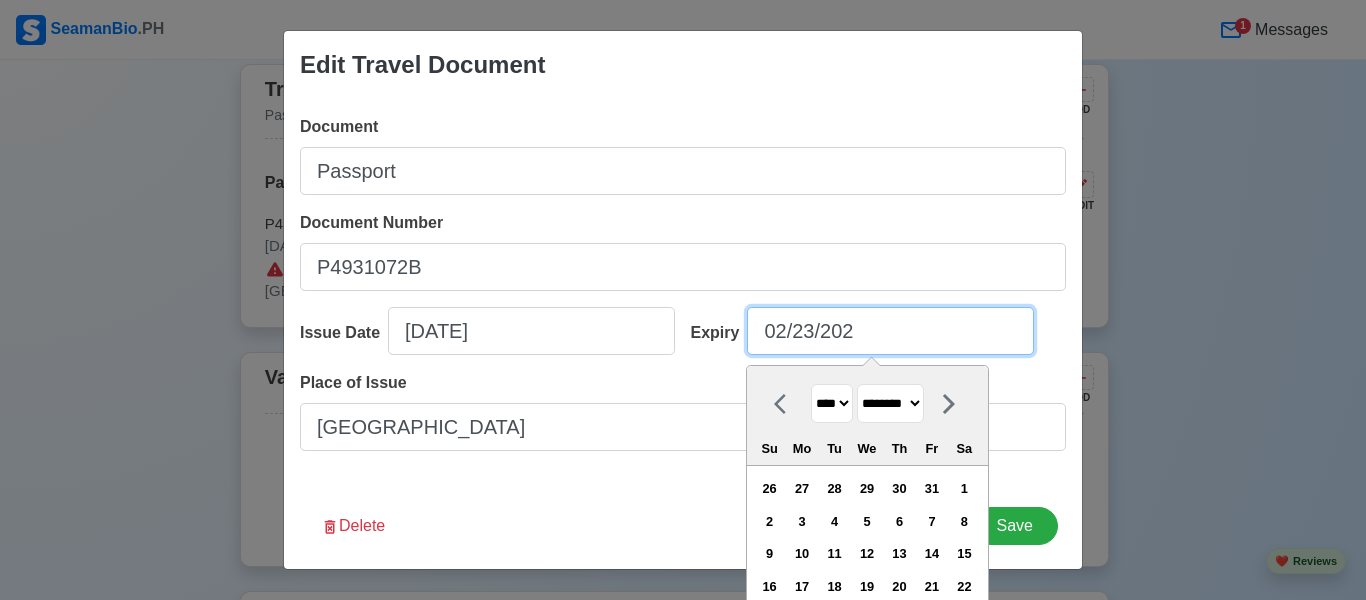 type on "[DATE]" 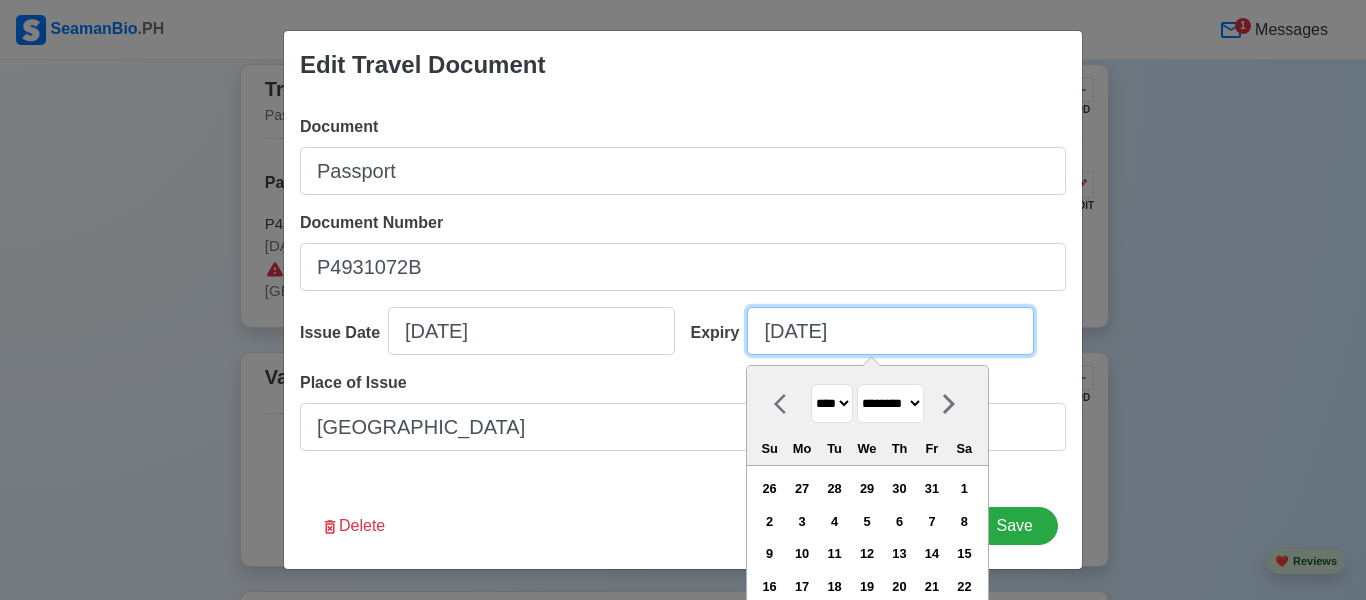 select on "****" 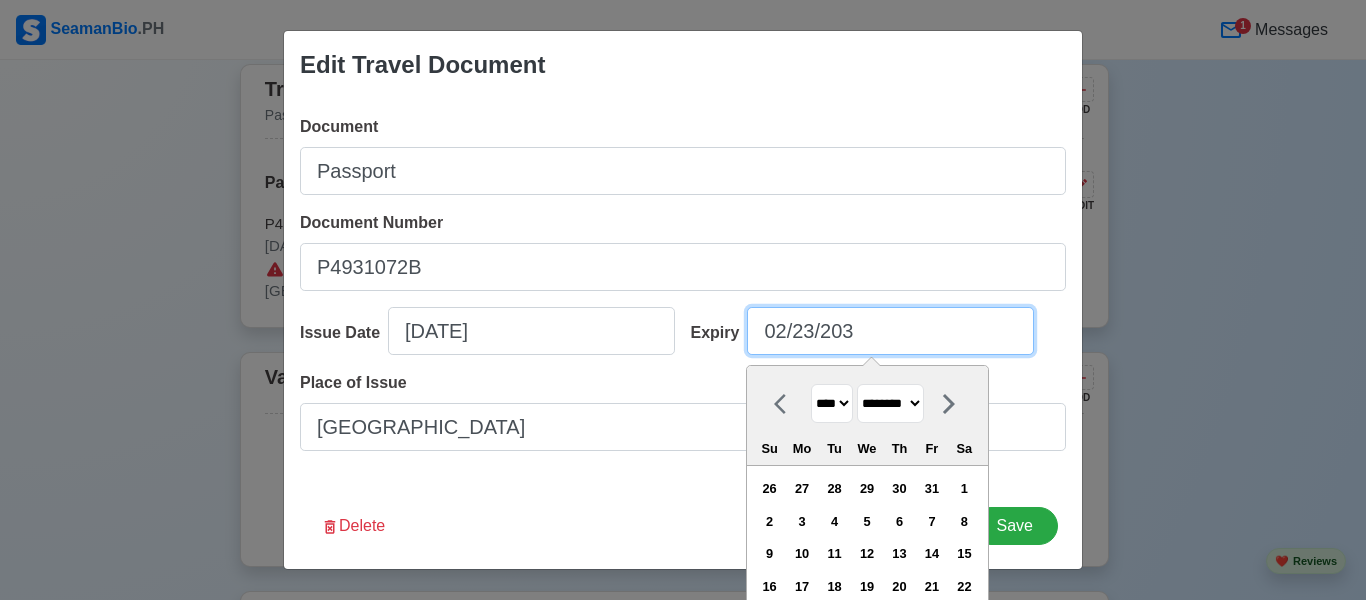 type on "[DATE]" 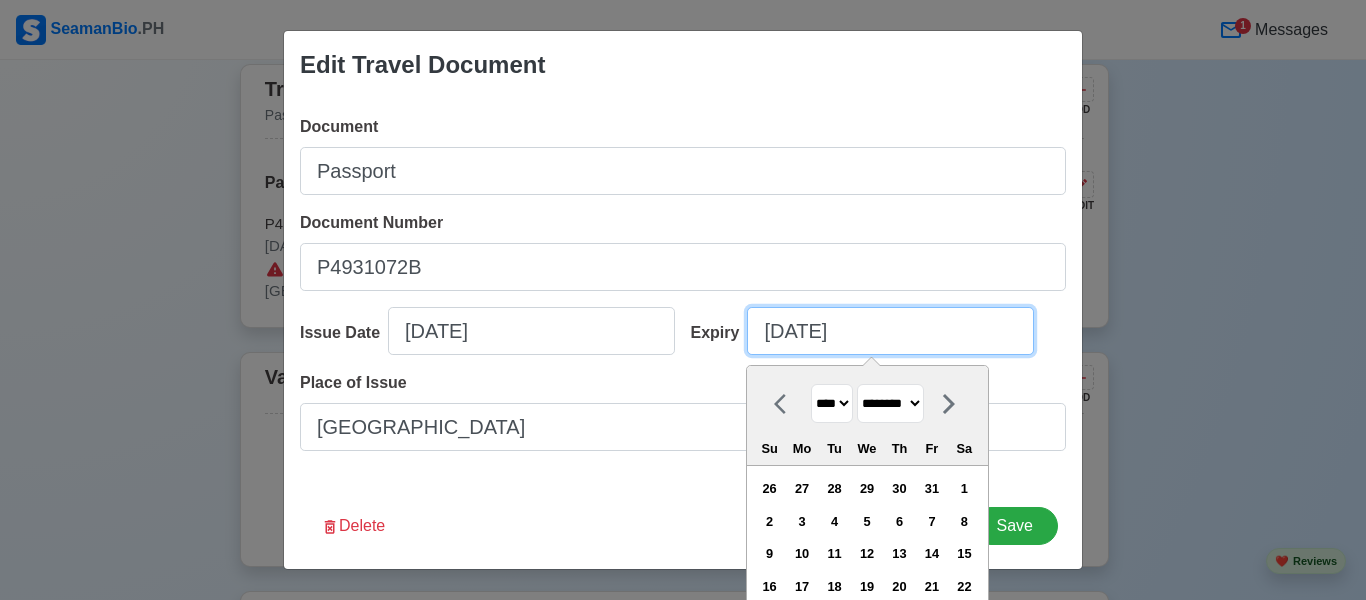 select on "****" 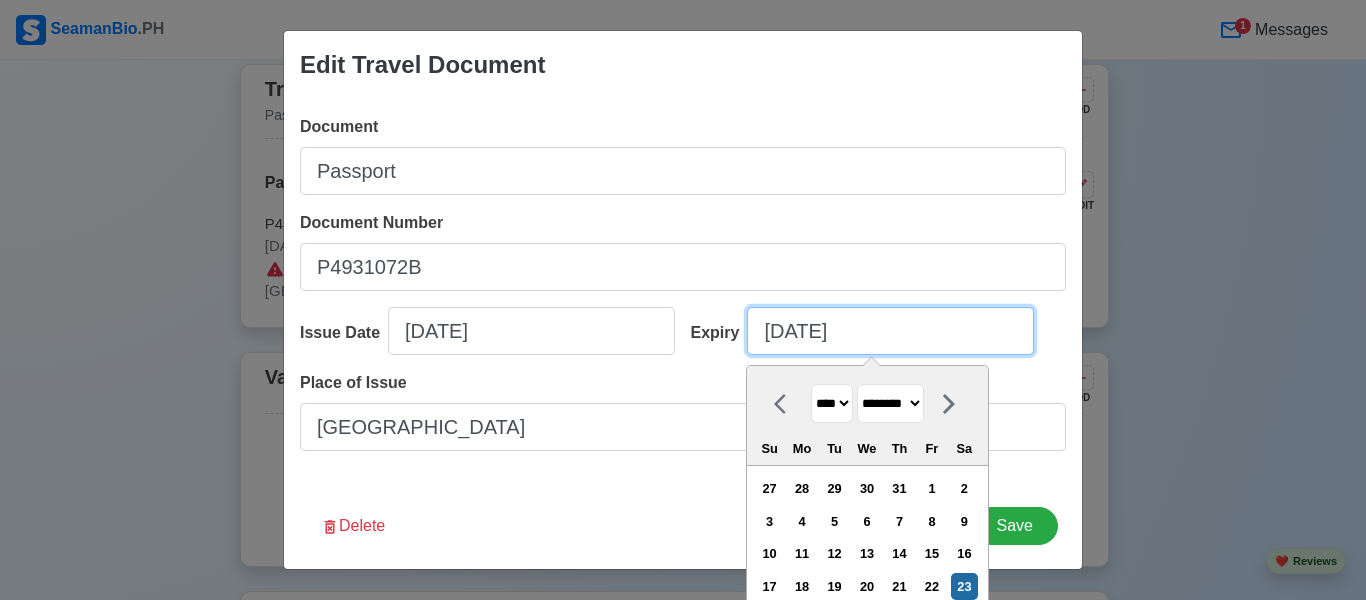 type on "[DATE]" 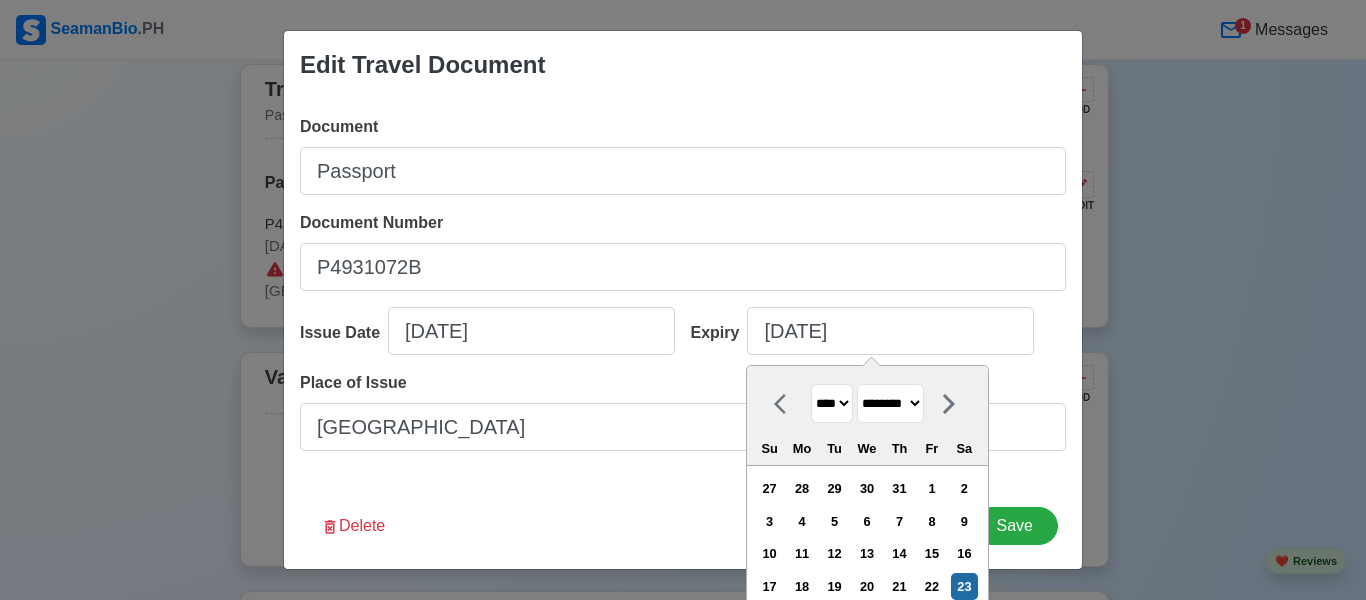 click on "Document Passport Document Number [PASSPORT] Issue Date [DATE] Expiry [DATE] [DATE] **** **** **** **** **** **** **** **** **** **** **** **** **** **** **** **** **** **** **** **** **** **** **** **** **** **** **** **** **** **** **** **** **** **** **** **** **** **** **** **** **** **** **** **** **** **** **** **** **** **** **** **** **** **** **** **** **** **** **** **** **** **** **** **** **** **** **** **** **** **** **** **** **** **** **** **** **** **** **** **** **** **** **** **** **** **** **** **** **** **** **** **** **** **** **** **** **** **** **** **** **** **** **** **** **** **** **** **** **** **** **** **** **** **** **** **** **** **** **** **** **** ******* ******** ***** ***** *** **** **** ****** ********* ******* ******** ******** Su Mo Tu We Th Fr Sa 27 28 29 30 31 1 2 3 4 5 6 7 8 9 10 11 12 13 14 15 16 17 18 19 20 21 22 23 24 25 26 27 28 1 2 3 4 5 6 7 8 9 Place of Issue [GEOGRAPHIC_DATA]" at bounding box center [683, 291] 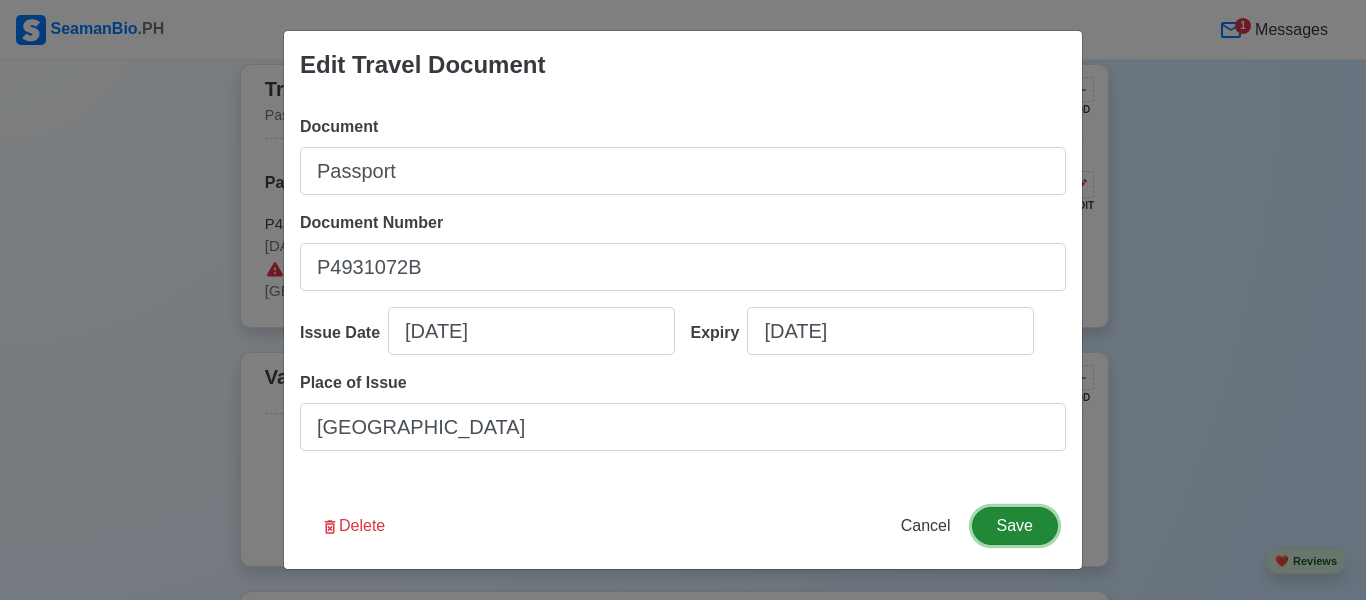 click on "Save" at bounding box center [1015, 526] 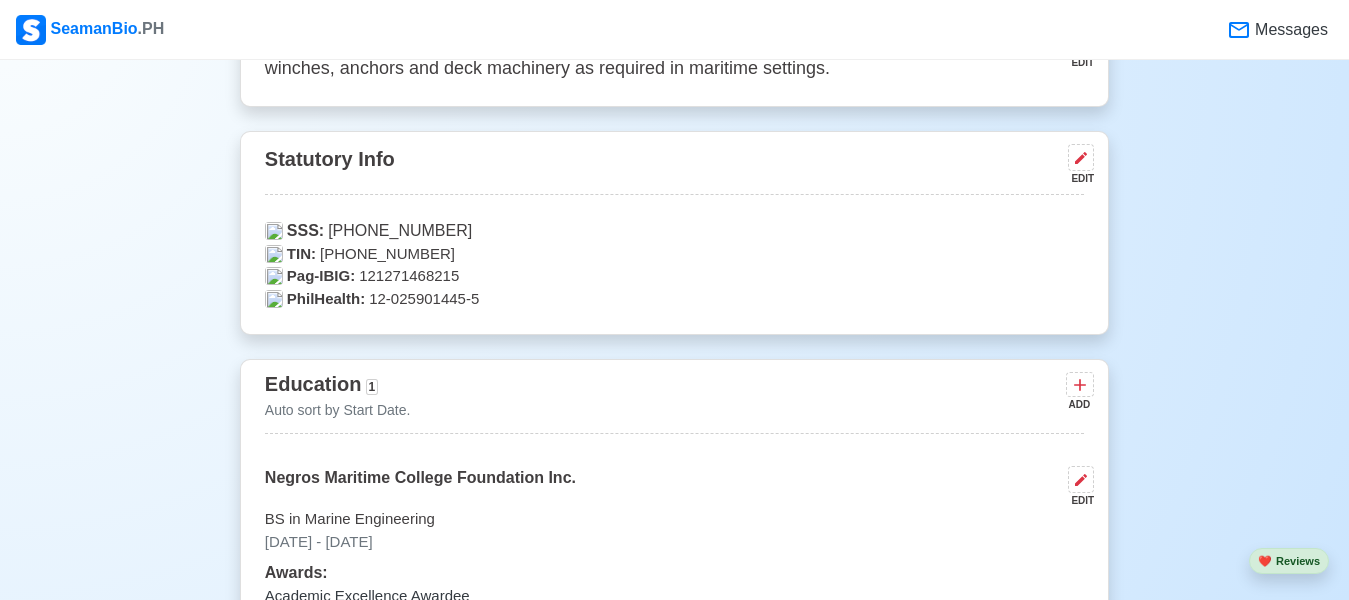 scroll, scrollTop: 1103, scrollLeft: 0, axis: vertical 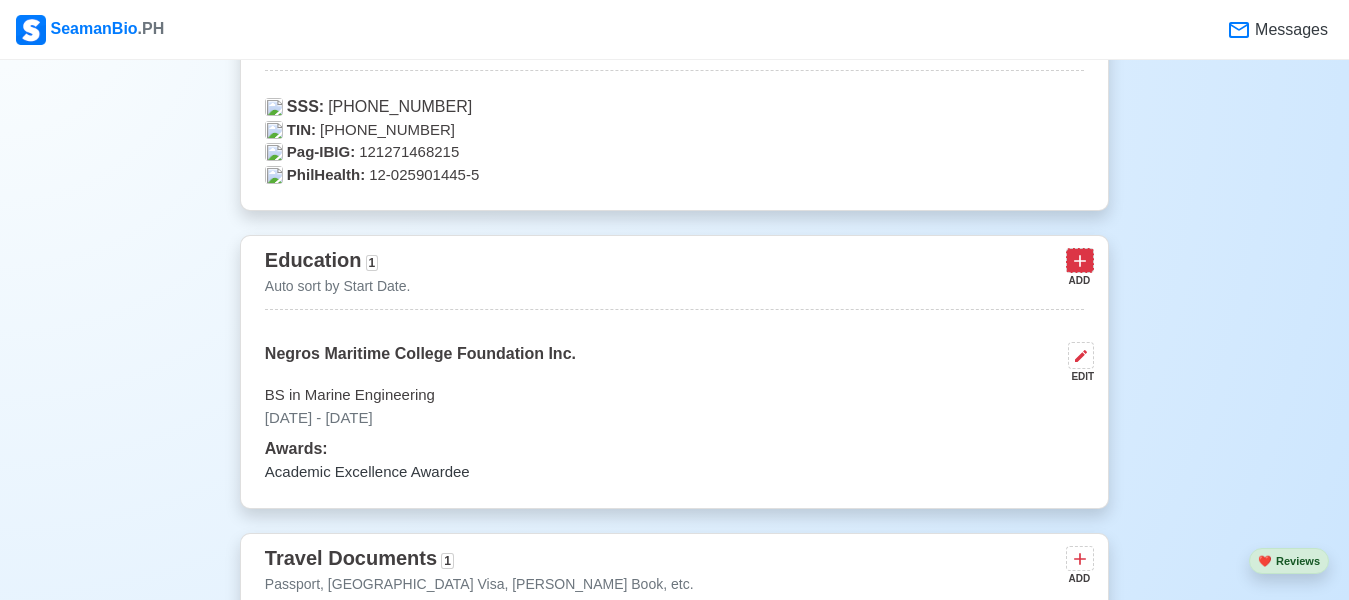 click 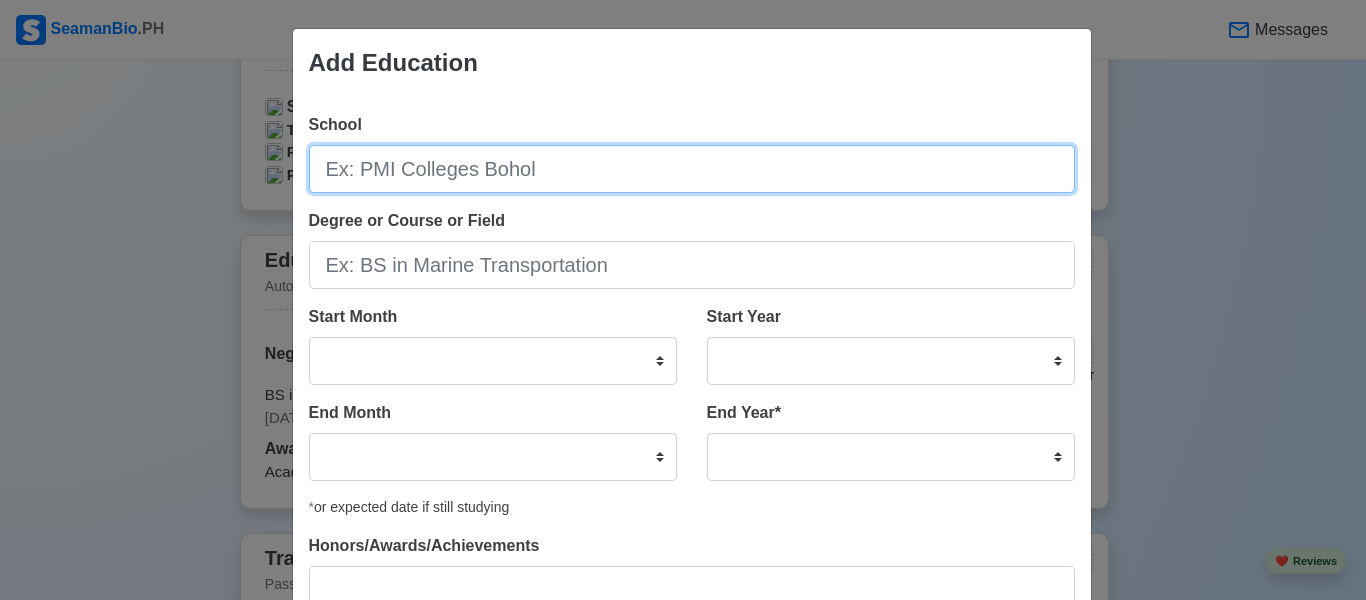 click on "School" at bounding box center [692, 169] 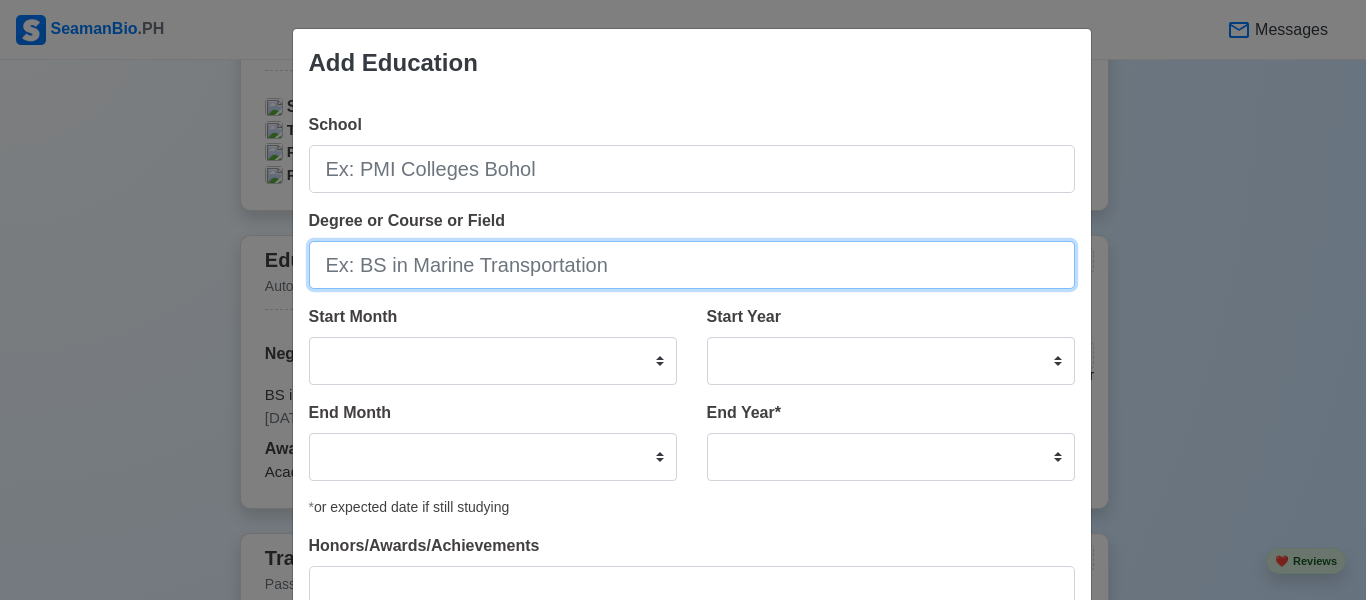 click on "Degree or Course or Field" at bounding box center (692, 265) 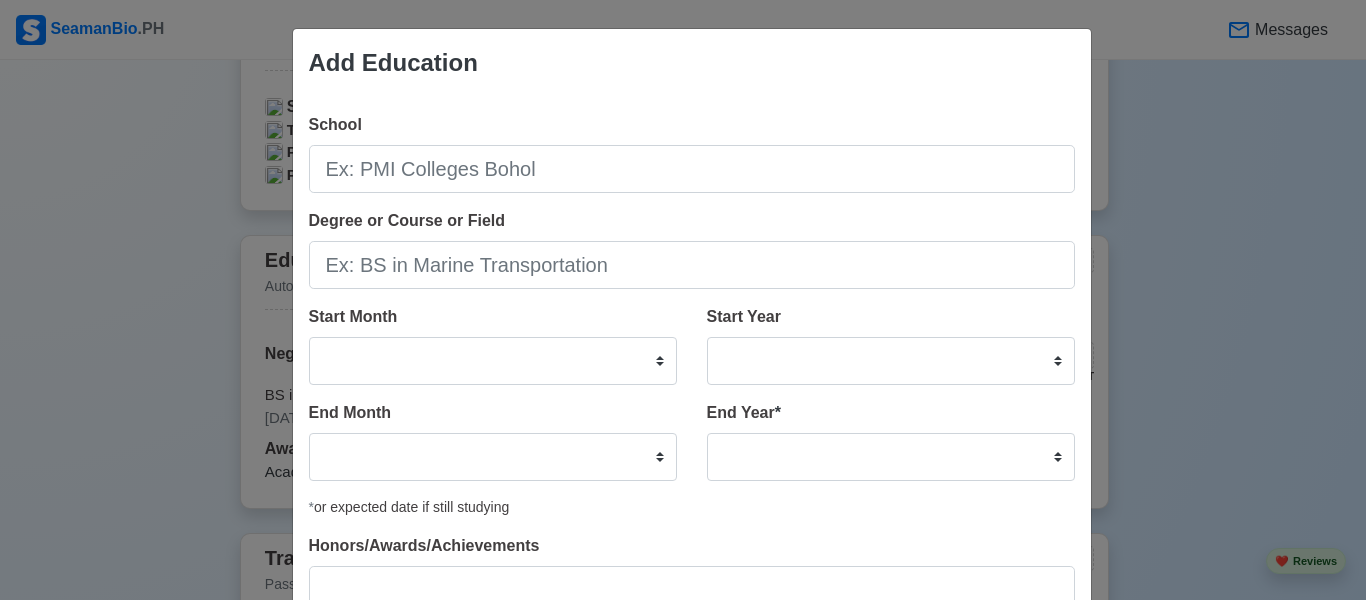 click on "Add Education School Degree or Course or Field Start Month January February March April May June July August September October November December Start Year [DATE] 2024 2023 2022 2021 2020 2019 2018 2017 2016 2015 2014 2013 2012 2011 2010 2009 2008 2007 2006 2005 2004 2003 2002 2001 2000 1999 1998 1997 1996 1995 1994 1993 1992 1991 1990 1989 1988 1987 1986 1985 1984 1983 1982 1981 1980 1979 1978 1977 1976 1975 1974 1973 1972 1971 1970 1969 1968 1967 1966 1965 1964 1963 1962 1961 1960 1959 1958 1957 1956 1955 1954 1953 1952 1951 1950 1949 1948 1947 1946 1945 1944 1943 1942 1941 1940 1939 1938 1937 1936 1935 1934 1933 1932 1931 1930 1929 1928 1927 1926 1925 End Month January February March April May June July August September October November December End Year  * 2035 2034 2033 2032 2031 2030 2029 2028 2027 2026 2025 2024 2023 2022 2021 2020 2019 2018 2017 2016 2015 2014 2013 2012 2011 2010 2009 2008 2007 2006 2005 2004 2003 2002 2001 2000 1999 1998 1997 1996 1995 1994 1993 1992 1991 1990 1989 1988 1987 1986 1985" at bounding box center (683, 300) 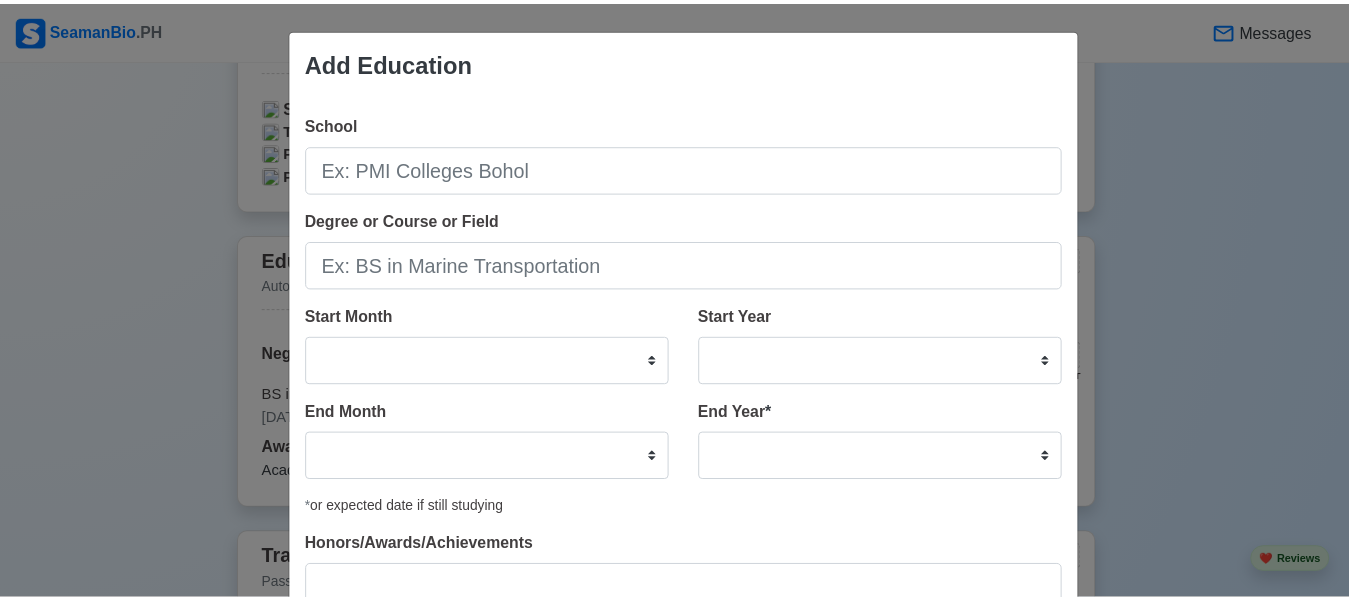 scroll, scrollTop: 119, scrollLeft: 0, axis: vertical 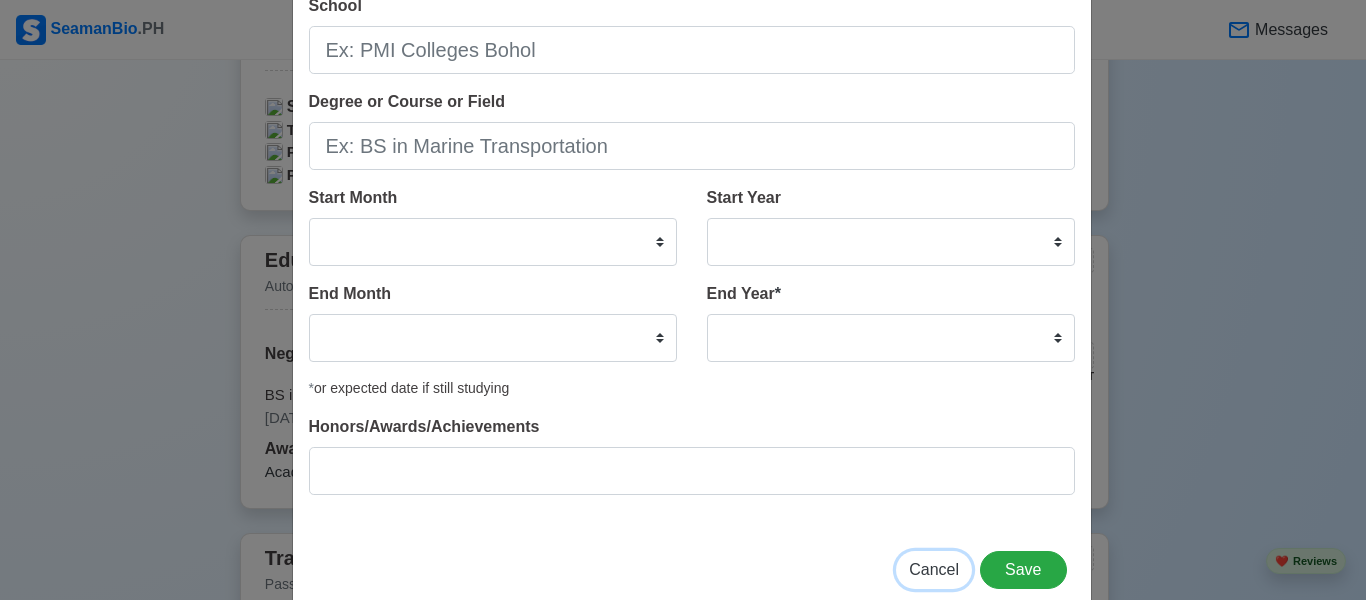 click on "Cancel" at bounding box center [934, 569] 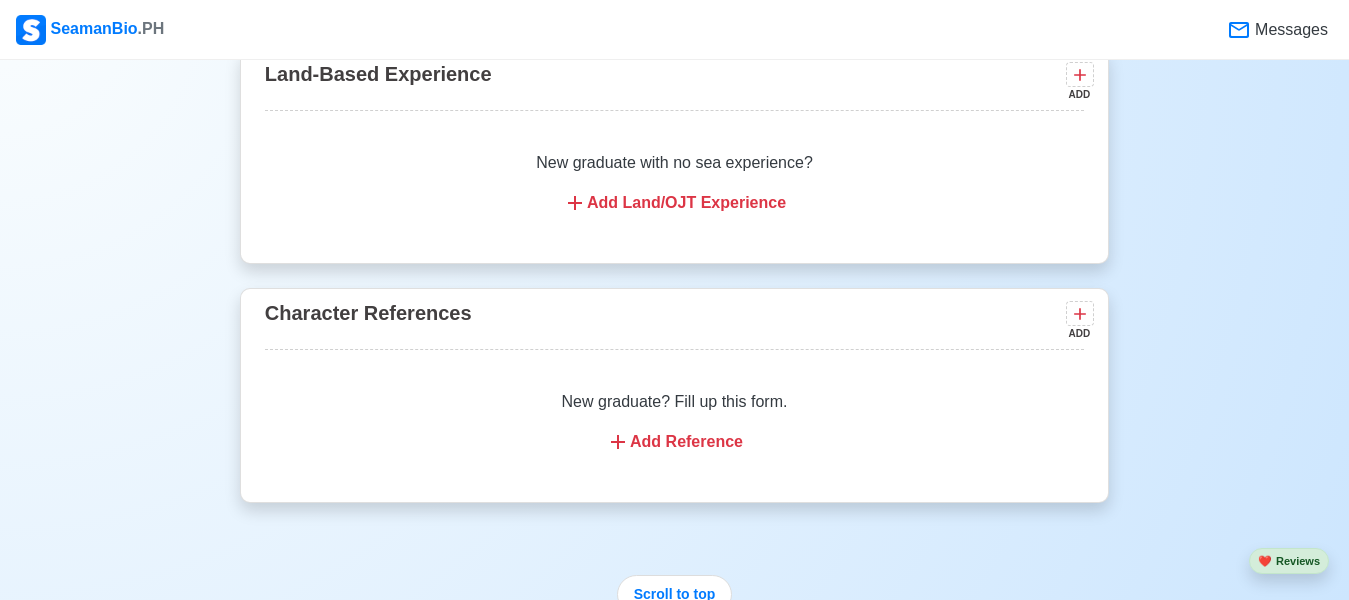 scroll, scrollTop: 3127, scrollLeft: 0, axis: vertical 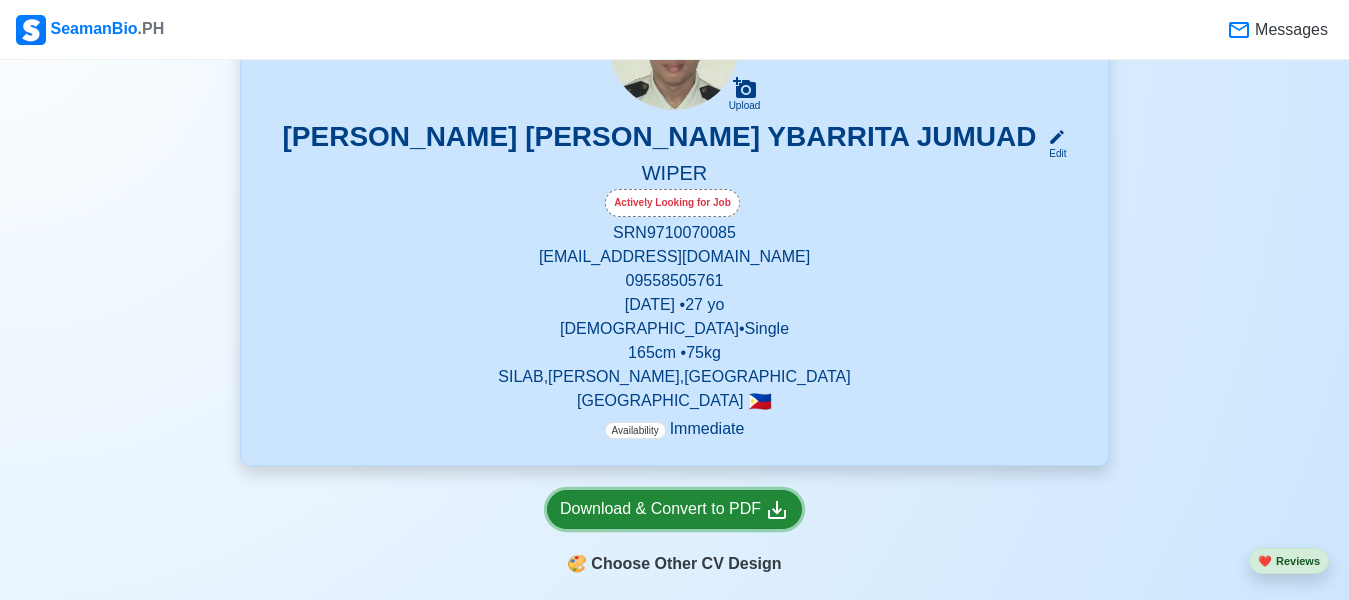 click on "Download & Convert to PDF" at bounding box center [674, 509] 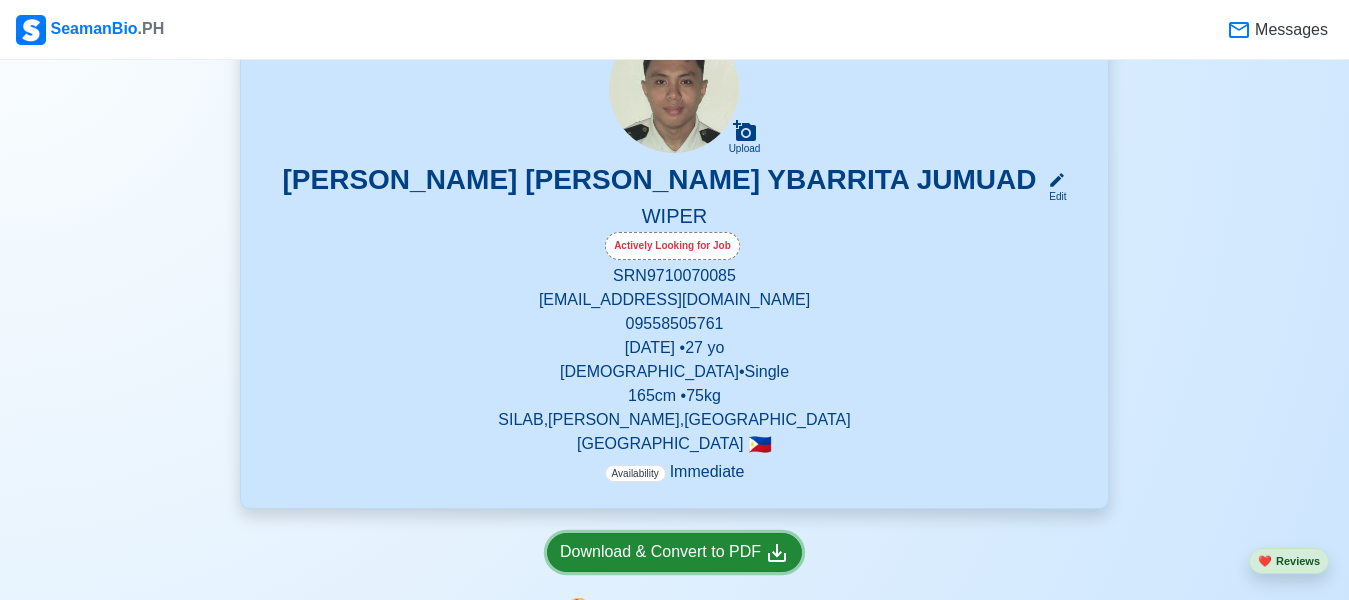 scroll, scrollTop: 474, scrollLeft: 0, axis: vertical 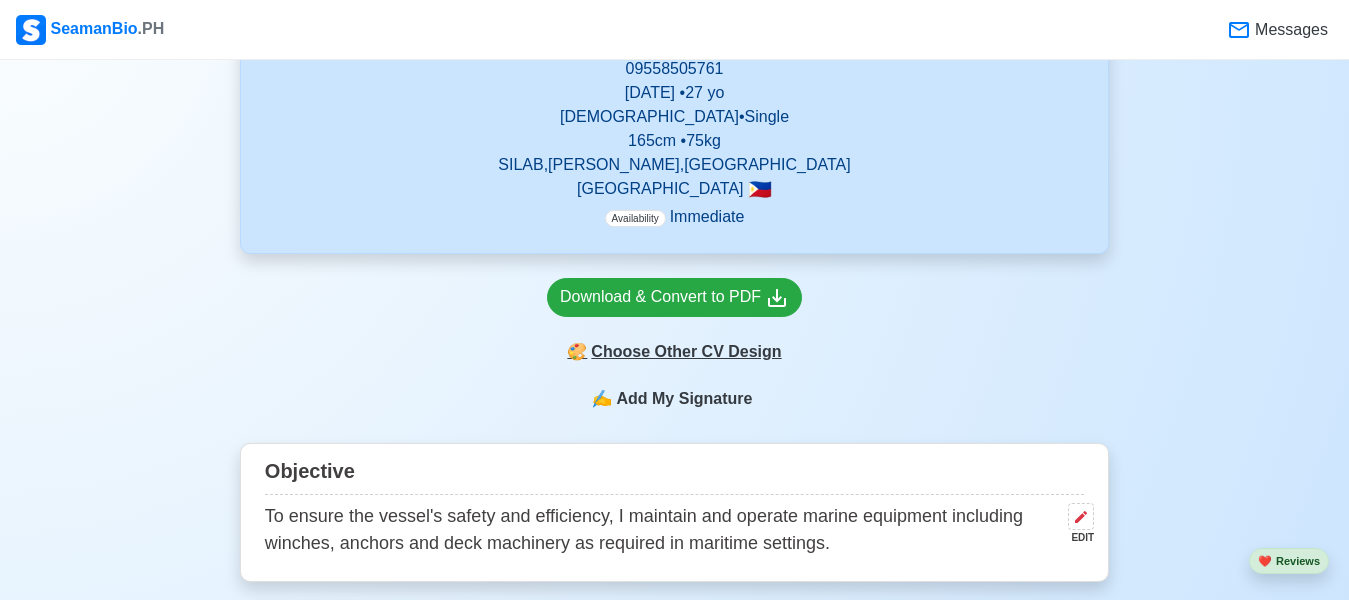 click on "🎨 Choose Other CV Design" at bounding box center [674, 352] 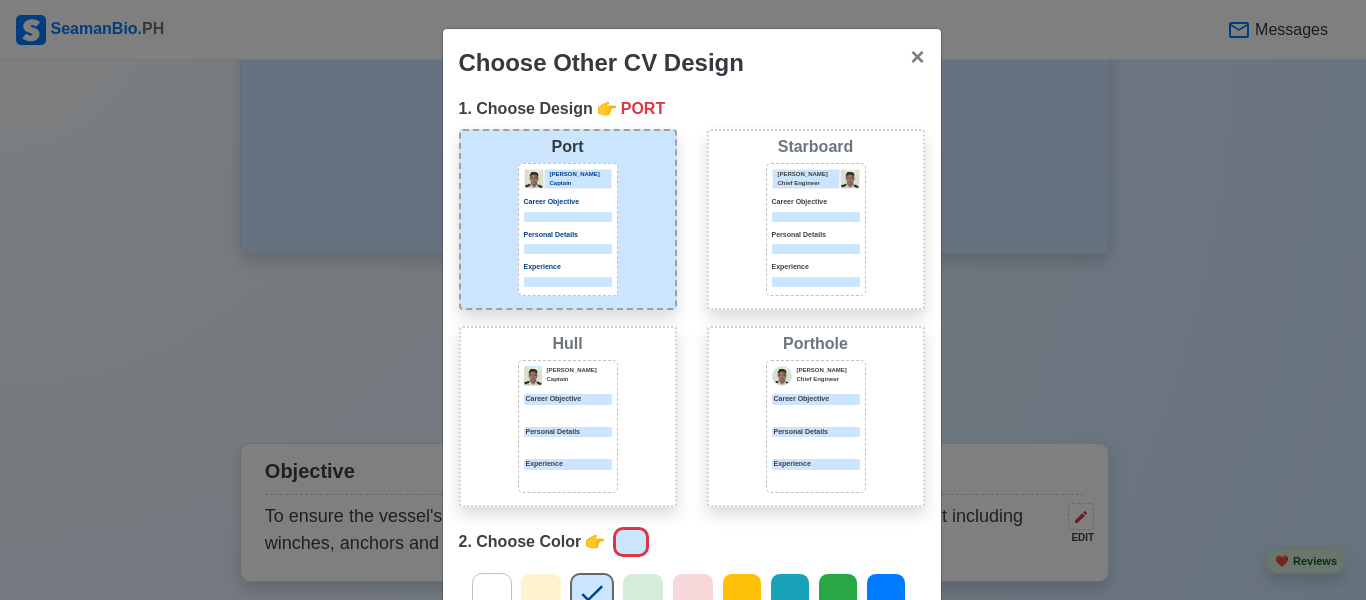 click at bounding box center (568, 446) 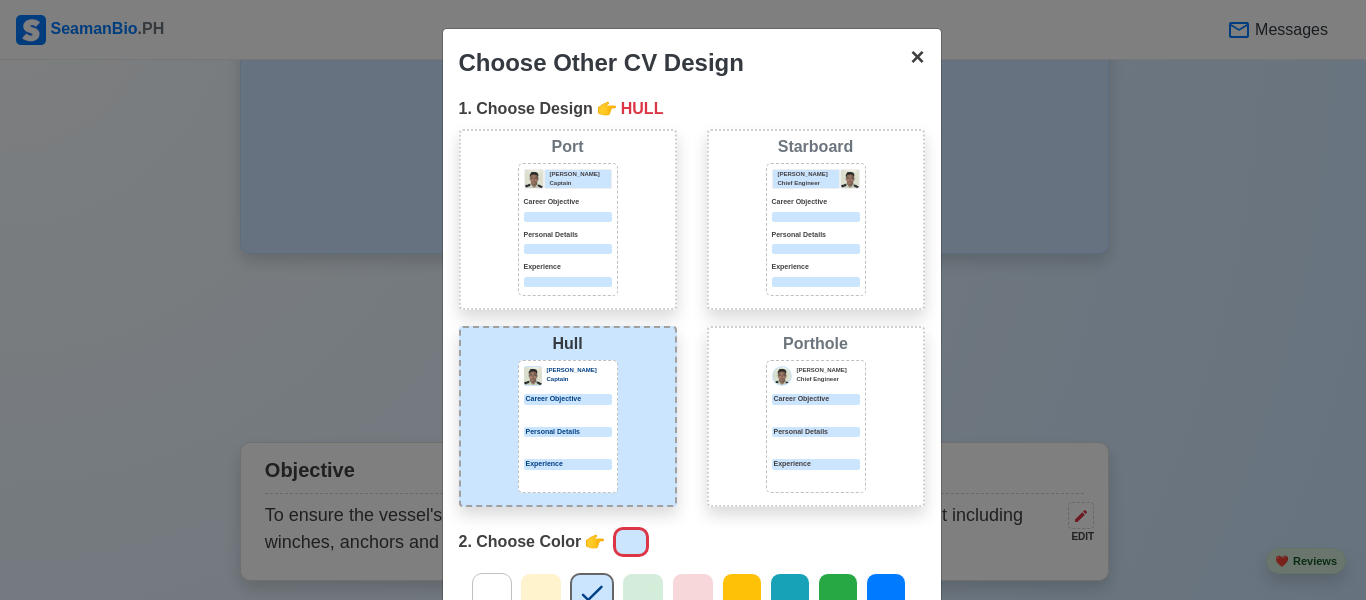 click on "×" at bounding box center [917, 56] 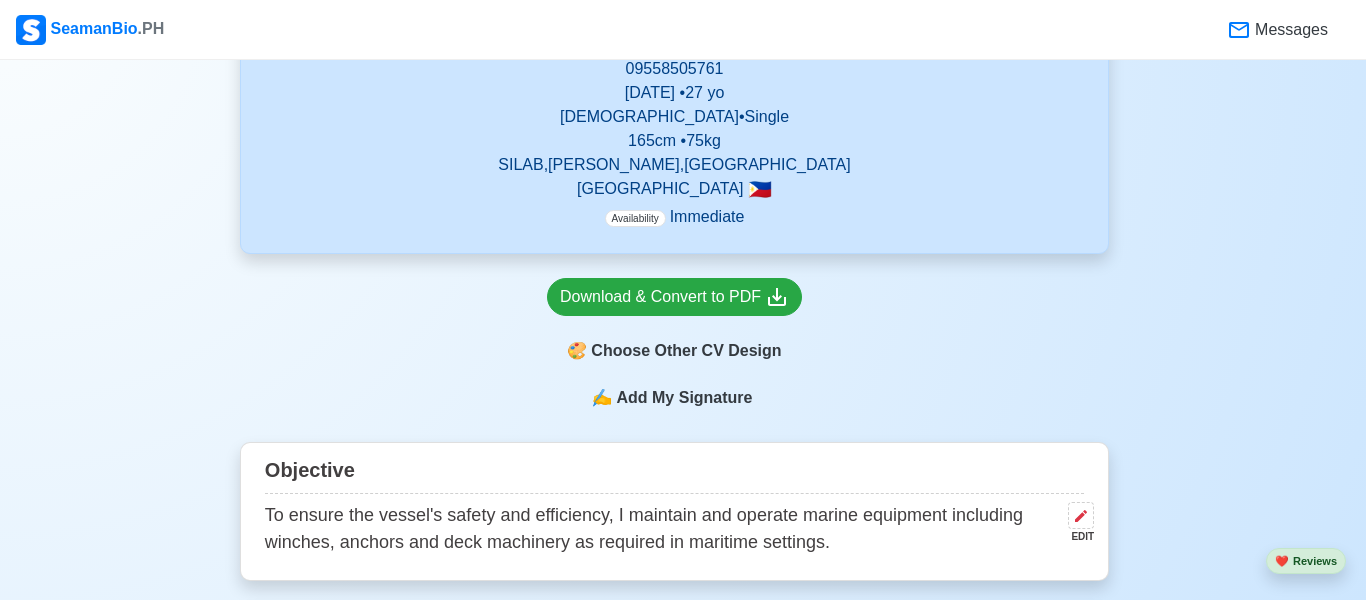 click on "Choose Other CV Design × Close 1. Choose Design 👉 HULL Port [PERSON_NAME] Captain Career Objective Personal Details Experience Starboard [PERSON_NAME] Chief Engineer Career Objective Personal Details Experience [PERSON_NAME] [PERSON_NAME] Captain Career Objective Personal Details Experience Porthole [PERSON_NAME] Chief Engineer Career Objective Personal Details Experience 2. Choose Color 👉 3. Choose Paper Size 👉 SHORT Short Long A4 Download Now Close" at bounding box center (683, 300) 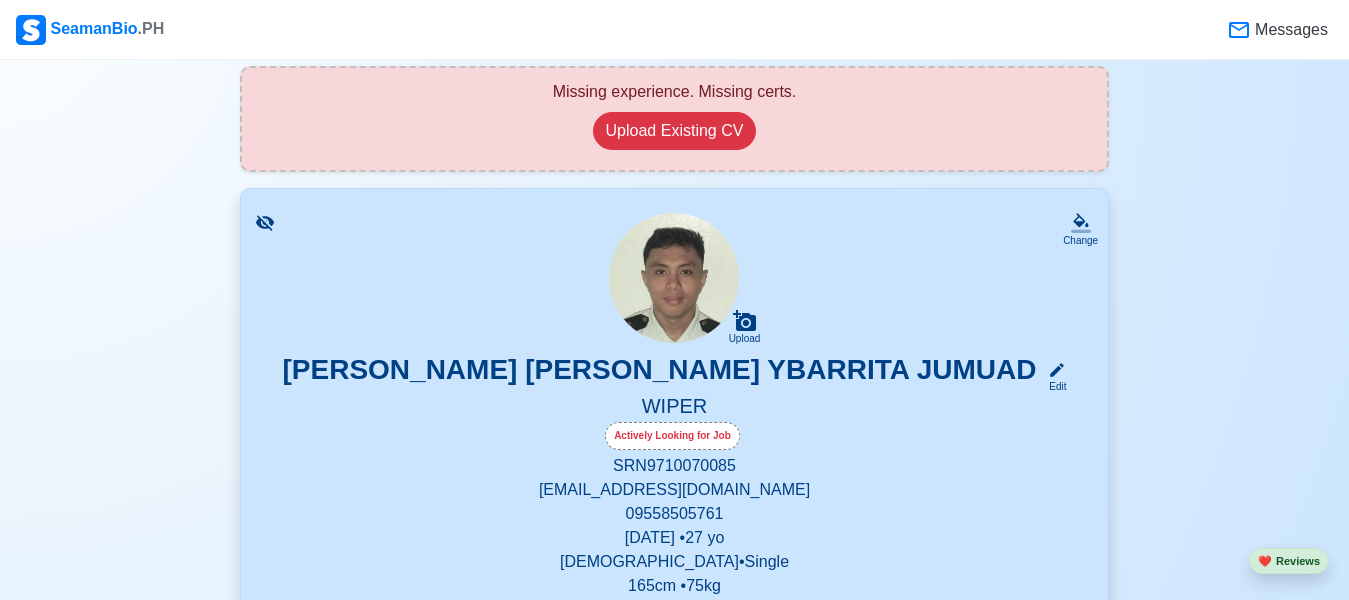 scroll, scrollTop: 300, scrollLeft: 0, axis: vertical 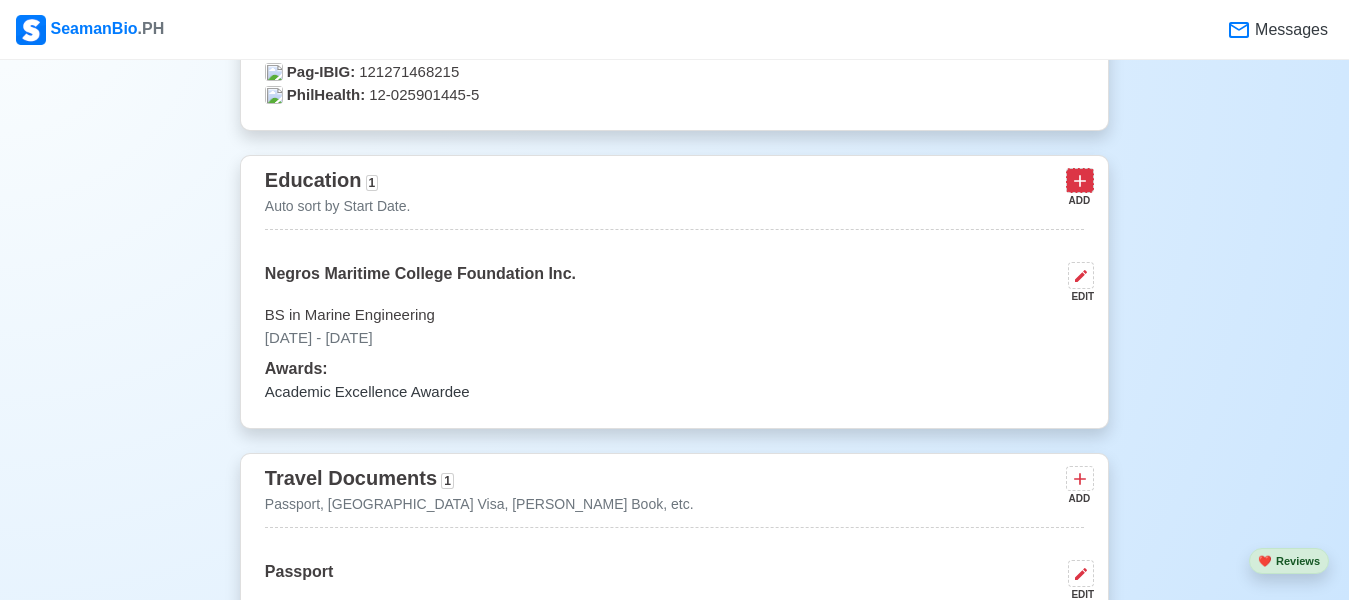click 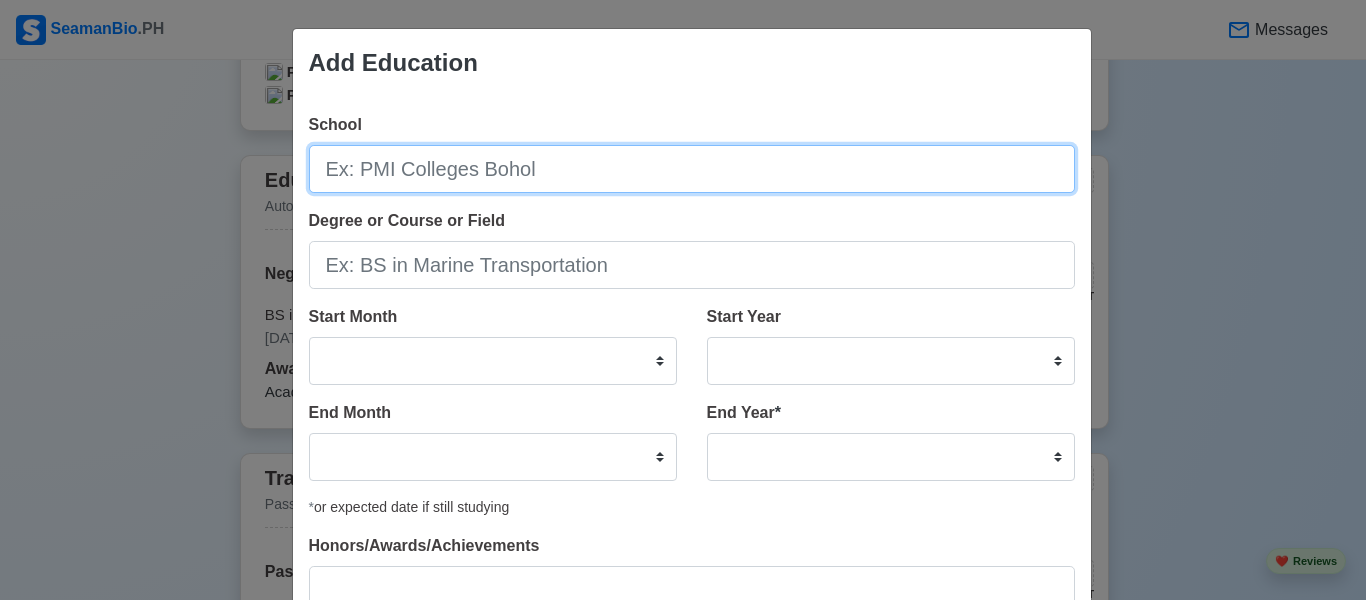 click on "School" at bounding box center [692, 169] 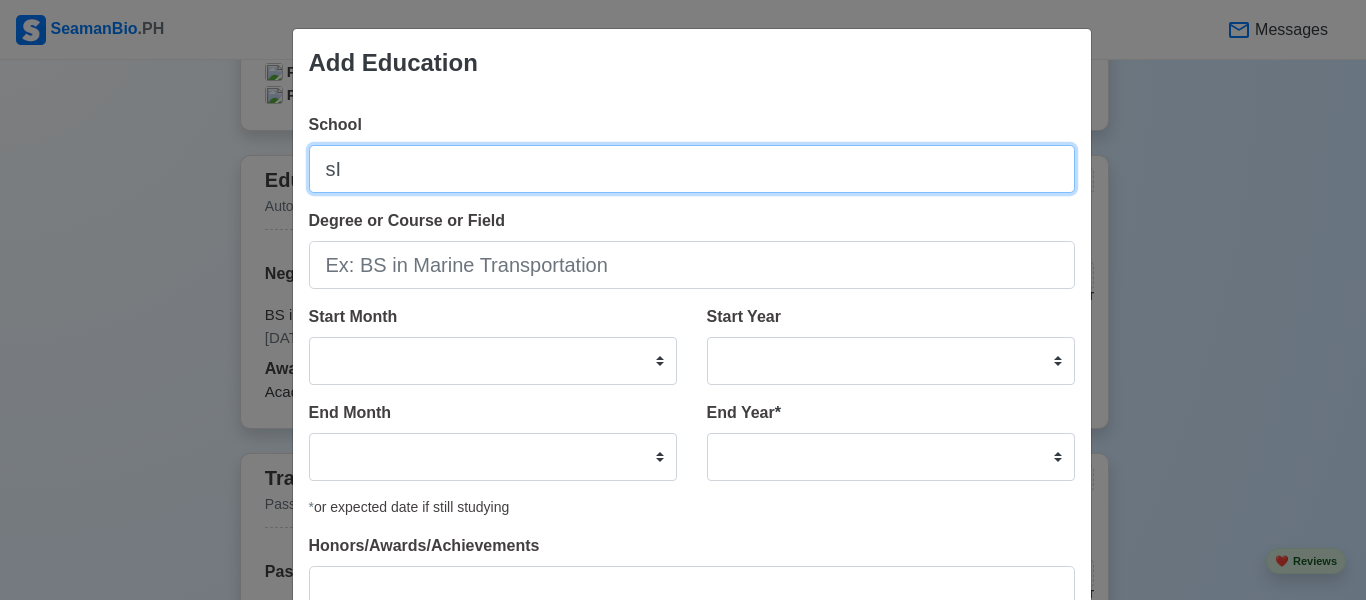 type on "s" 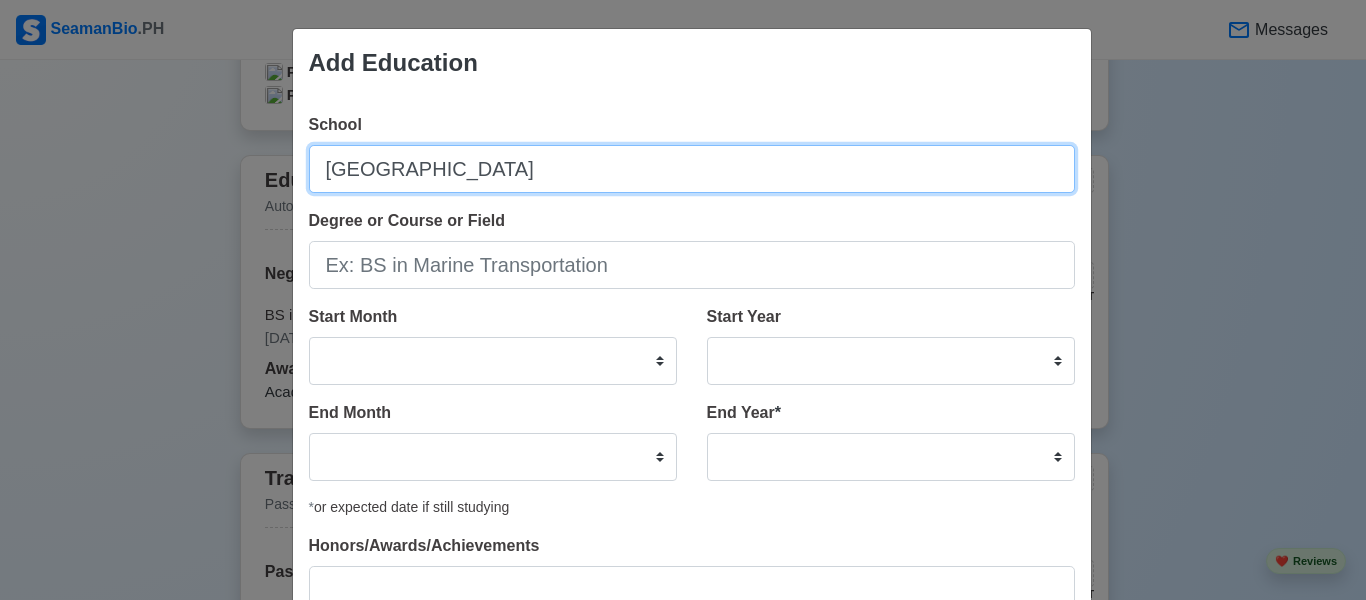 type on "[GEOGRAPHIC_DATA]" 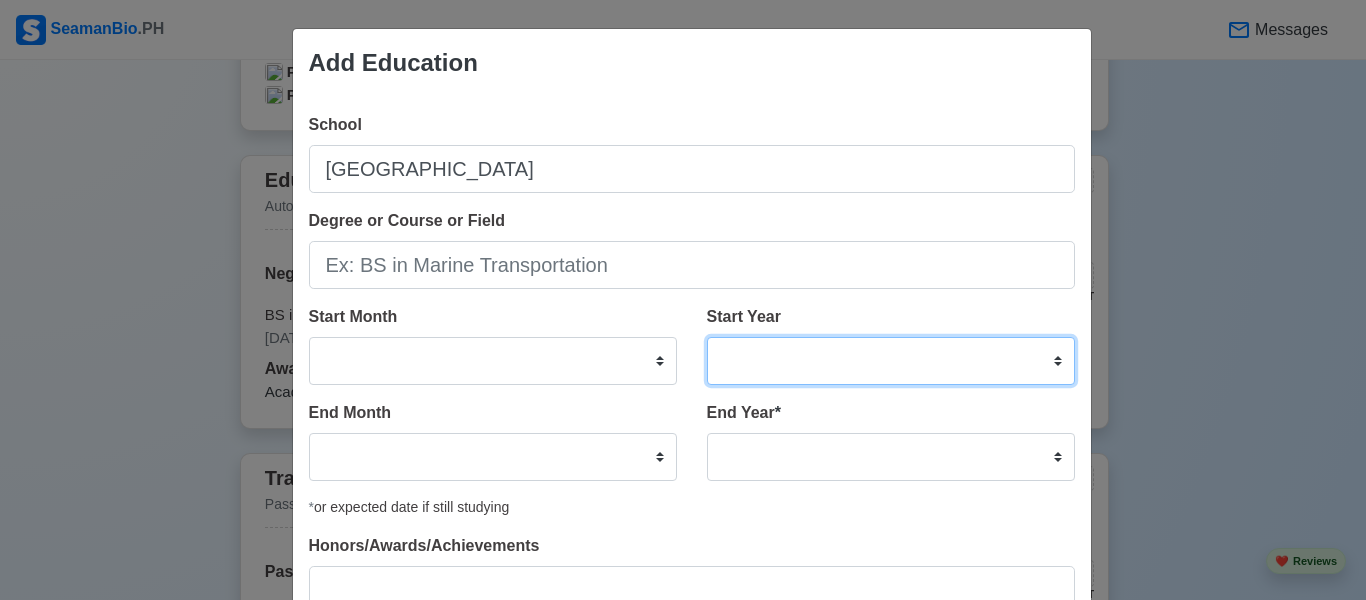 click on "2025 2024 2023 2022 2021 2020 2019 2018 2017 2016 2015 2014 2013 2012 2011 2010 2009 2008 2007 2006 2005 2004 2003 2002 2001 2000 1999 1998 1997 1996 1995 1994 1993 1992 1991 1990 1989 1988 1987 1986 1985 1984 1983 1982 1981 1980 1979 1978 1977 1976 1975 1974 1973 1972 1971 1970 1969 1968 1967 1966 1965 1964 1963 1962 1961 1960 1959 1958 1957 1956 1955 1954 1953 1952 1951 1950 1949 1948 1947 1946 1945 1944 1943 1942 1941 1940 1939 1938 1937 1936 1935 1934 1933 1932 1931 1930 1929 1928 1927 1926 1925" at bounding box center [891, 361] 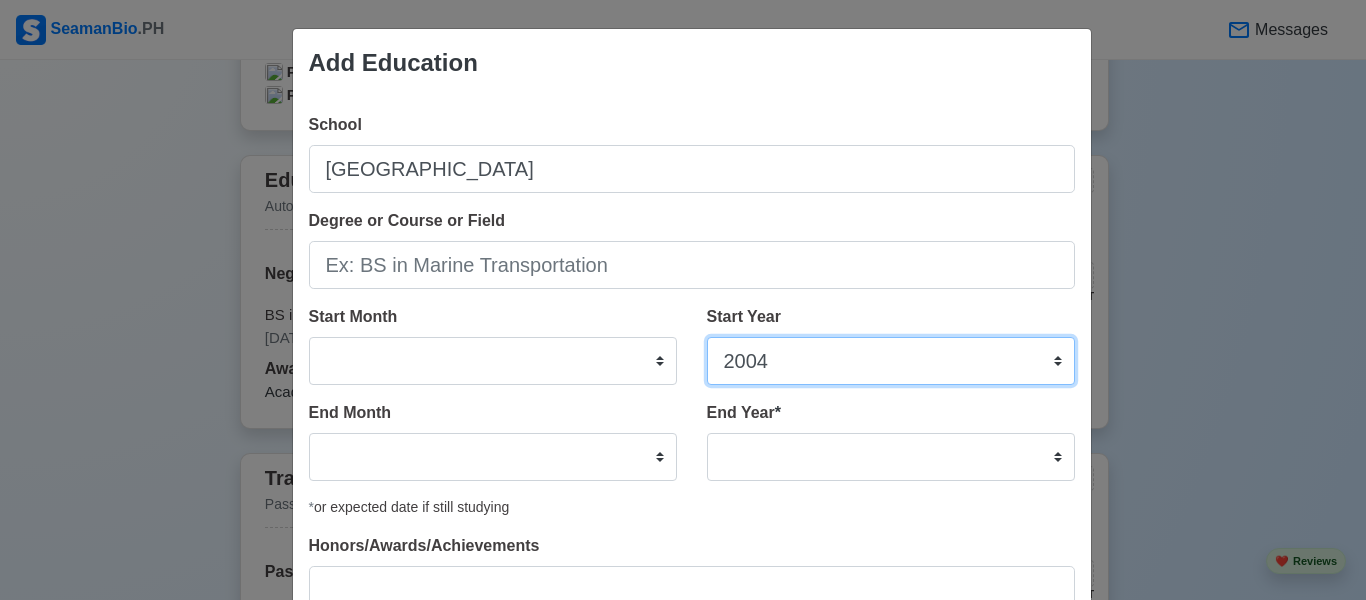 click on "2025 2024 2023 2022 2021 2020 2019 2018 2017 2016 2015 2014 2013 2012 2011 2010 2009 2008 2007 2006 2005 2004 2003 2002 2001 2000 1999 1998 1997 1996 1995 1994 1993 1992 1991 1990 1989 1988 1987 1986 1985 1984 1983 1982 1981 1980 1979 1978 1977 1976 1975 1974 1973 1972 1971 1970 1969 1968 1967 1966 1965 1964 1963 1962 1961 1960 1959 1958 1957 1956 1955 1954 1953 1952 1951 1950 1949 1948 1947 1946 1945 1944 1943 1942 1941 1940 1939 1938 1937 1936 1935 1934 1933 1932 1931 1930 1929 1928 1927 1926 1925" at bounding box center [891, 361] 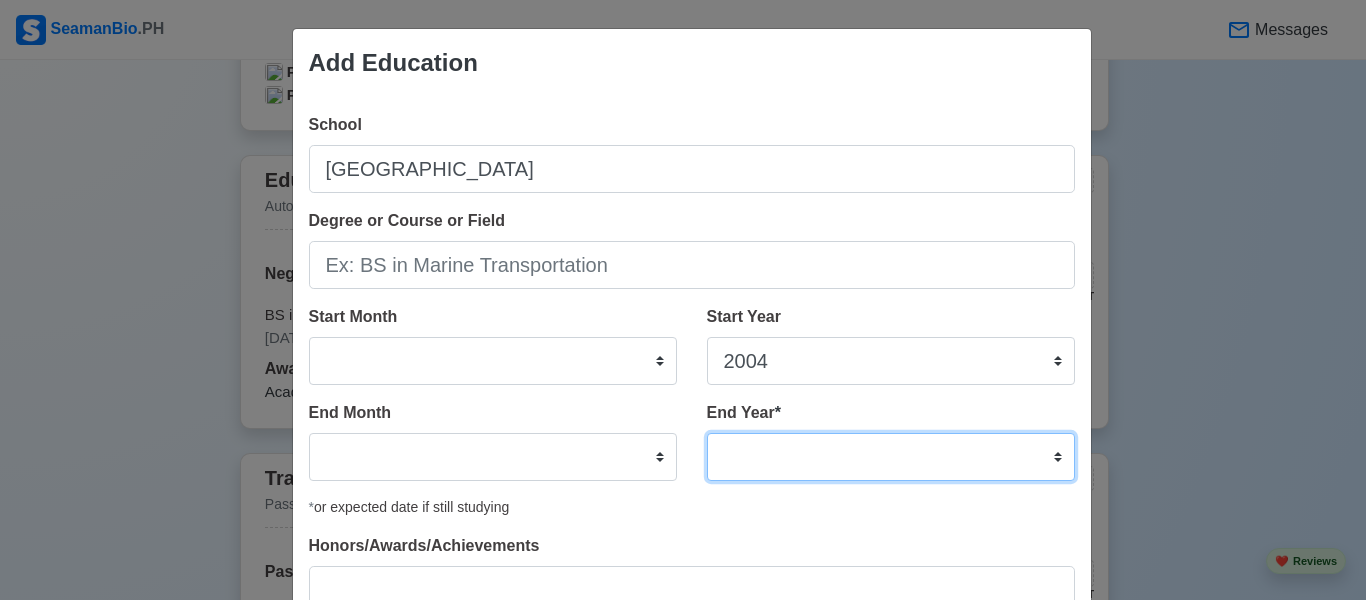 click on "2035 2034 2033 2032 2031 2030 2029 2028 2027 2026 2025 2024 2023 2022 2021 2020 2019 2018 2017 2016 2015 2014 2013 2012 2011 2010 2009 2008 2007 2006 2005 2004 2003 2002 2001 2000 1999 1998 1997 1996 1995 1994 1993 1992 1991 1990 1989 1988 1987 1986 1985 1984 1983 1982 1981 1980 1979 1978 1977 1976 1975 1974 1973 1972 1971 1970 1969 1968 1967 1966 1965 1964 1963 1962 1961 1960 1959 1958 1957 1956 1955 1954 1953 1952 1951 1950 1949 1948 1947 1946 1945 1944 1943 1942 1941 1940 1939 1938 1937 1936 1935" at bounding box center [891, 457] 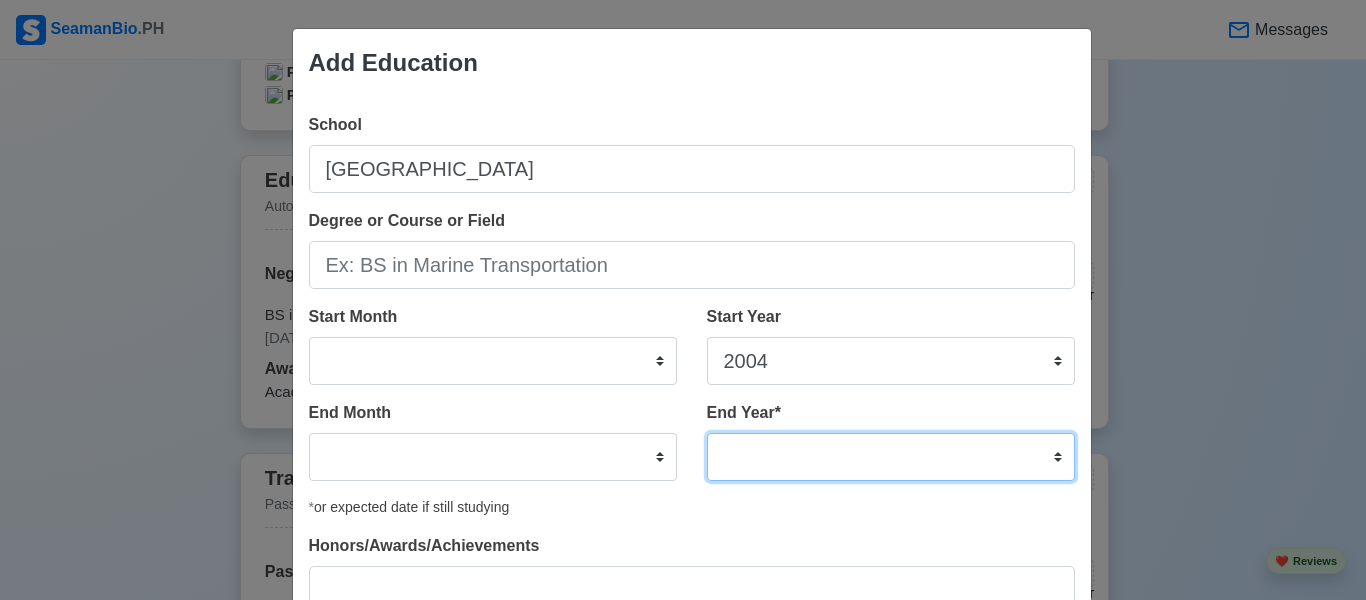 select on "2010" 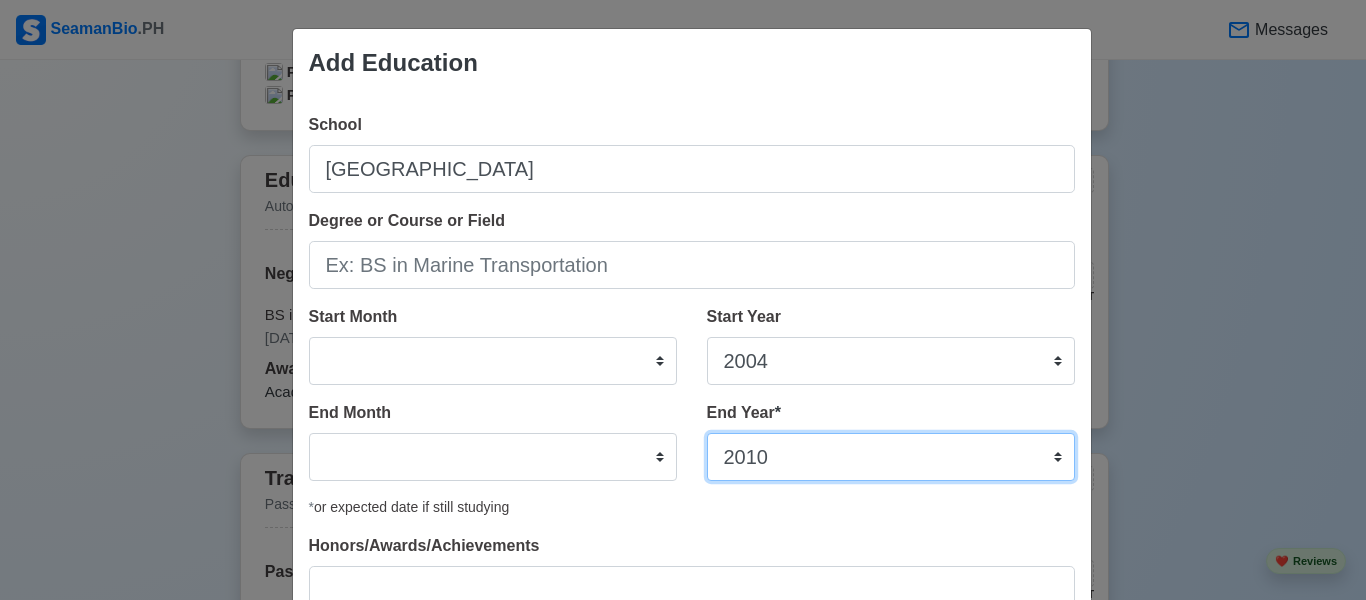 click on "2035 2034 2033 2032 2031 2030 2029 2028 2027 2026 2025 2024 2023 2022 2021 2020 2019 2018 2017 2016 2015 2014 2013 2012 2011 2010 2009 2008 2007 2006 2005 2004 2003 2002 2001 2000 1999 1998 1997 1996 1995 1994 1993 1992 1991 1990 1989 1988 1987 1986 1985 1984 1983 1982 1981 1980 1979 1978 1977 1976 1975 1974 1973 1972 1971 1970 1969 1968 1967 1966 1965 1964 1963 1962 1961 1960 1959 1958 1957 1956 1955 1954 1953 1952 1951 1950 1949 1948 1947 1946 1945 1944 1943 1942 1941 1940 1939 1938 1937 1936 1935" at bounding box center (891, 457) 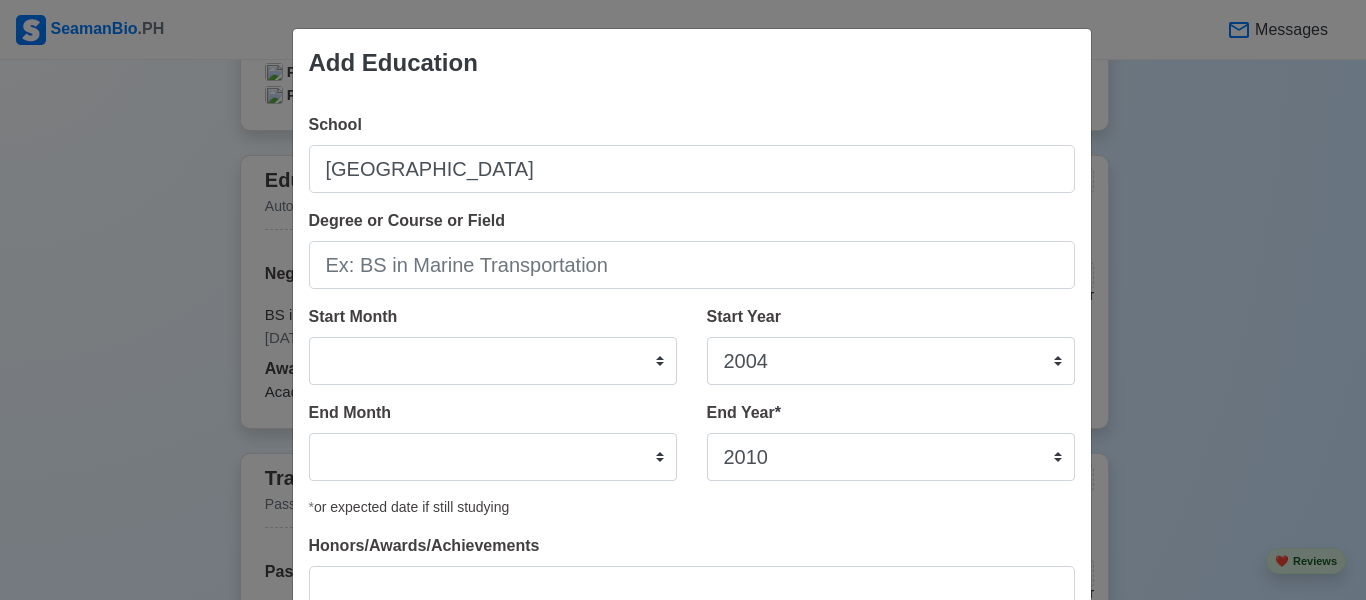 drag, startPoint x: 1346, startPoint y: 254, endPoint x: 1363, endPoint y: 369, distance: 116.24973 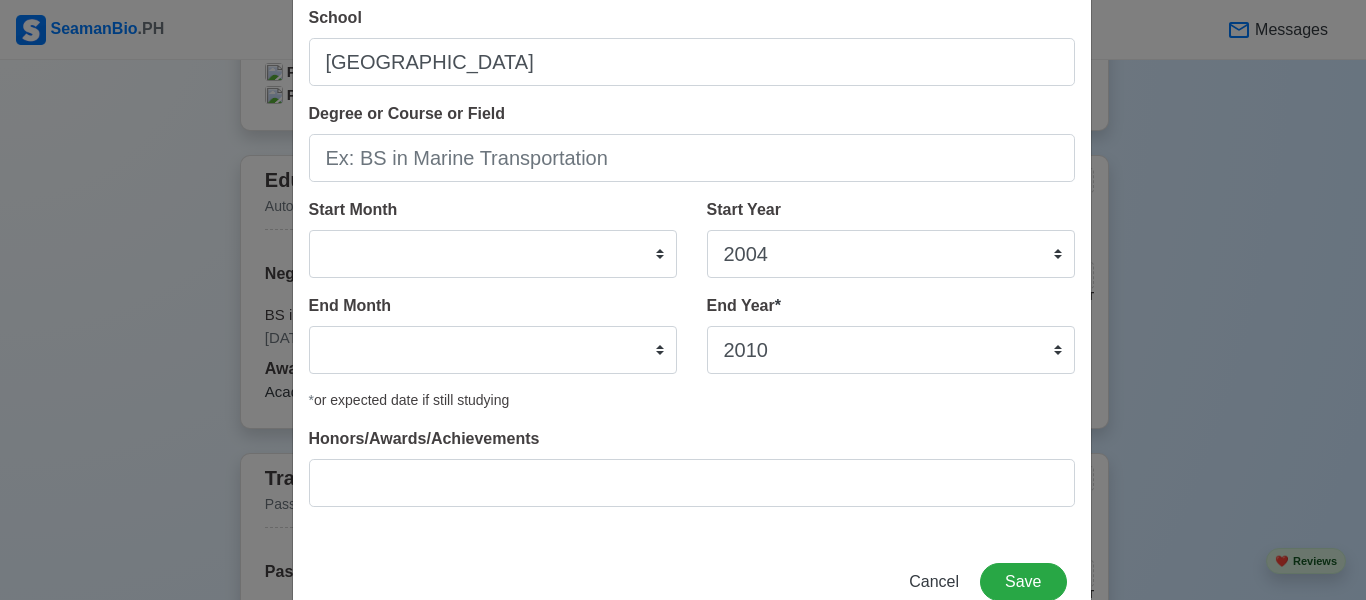 scroll, scrollTop: 131, scrollLeft: 0, axis: vertical 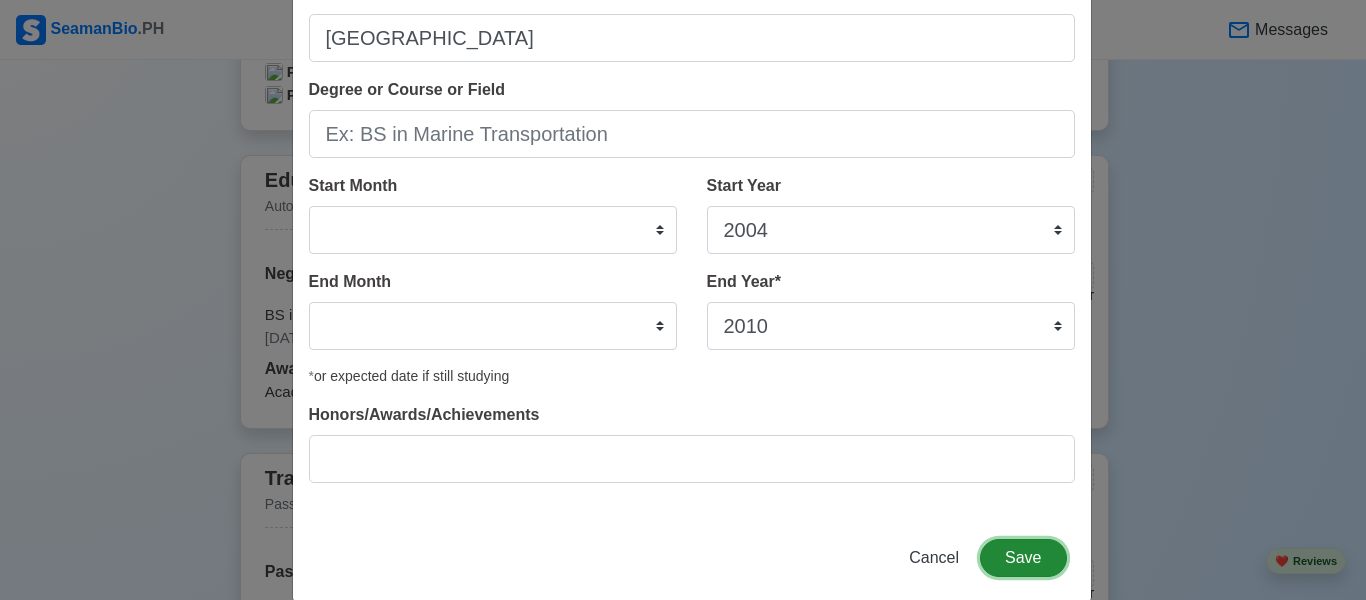 click on "Save" at bounding box center (1023, 558) 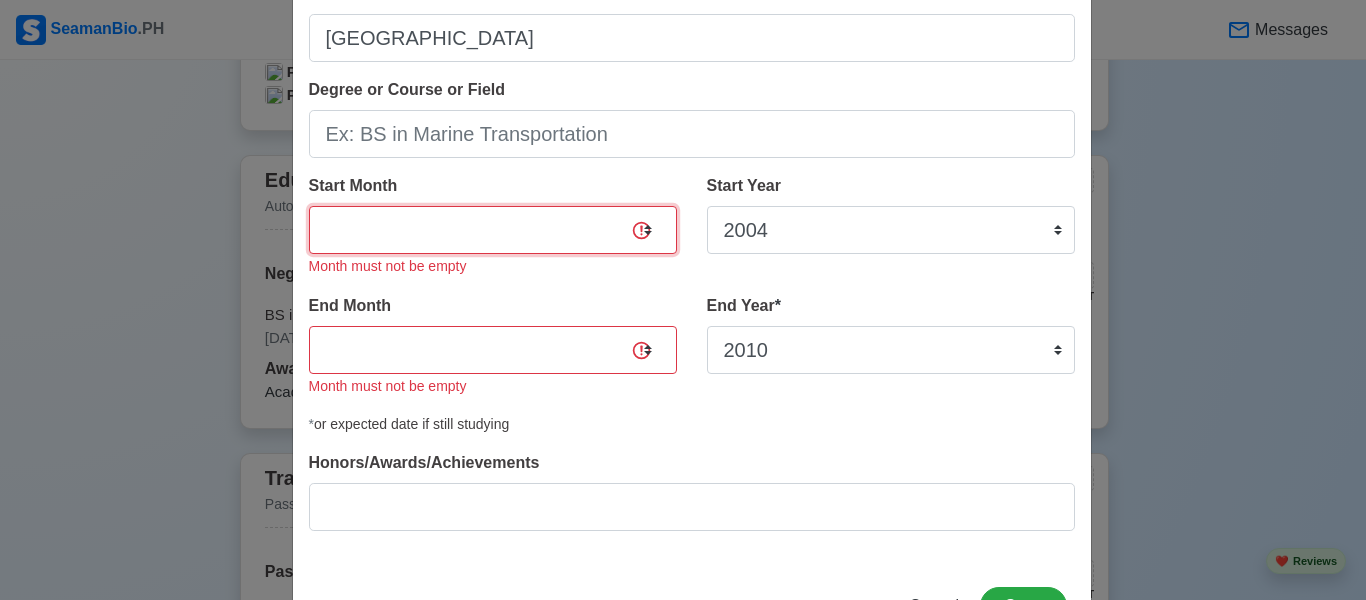 click on "January February March April May June July August September October November December" at bounding box center (493, 230) 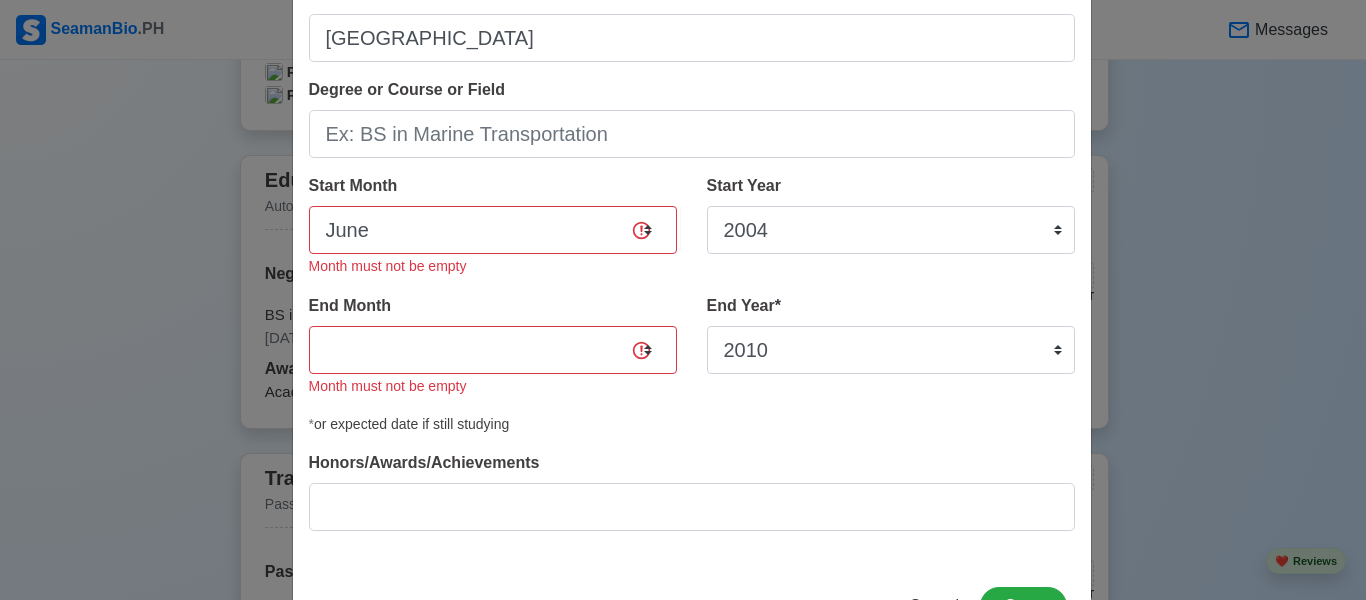 click on "End Year  * 2035 2034 2033 2032 2031 2030 2029 2028 2027 2026 2025 2024 2023 2022 2021 2020 2019 2018 2017 2016 2015 2014 2013 2012 2011 2010 2009 2008 2007 2006 2005 2004 2003 2002 2001 2000 1999 1998 1997 1996 1995 1994 1993 1992 1991 1990 1989 1988 1987 1986 1985 1984 1983 1982 1981 1980 1979 1978 1977 1976 1975 1974 1973 1972 1971 1970 1969 1968 1967 1966 1965 1964 1963 1962 1961 1960 1959 1958 1957 1956 1955 1954 1953 1952 1951 1950 1949 1948 1947 1946 1945 1944 1943 1942 1941 1940 1939 1938 1937 1936 1935" at bounding box center [883, 354] 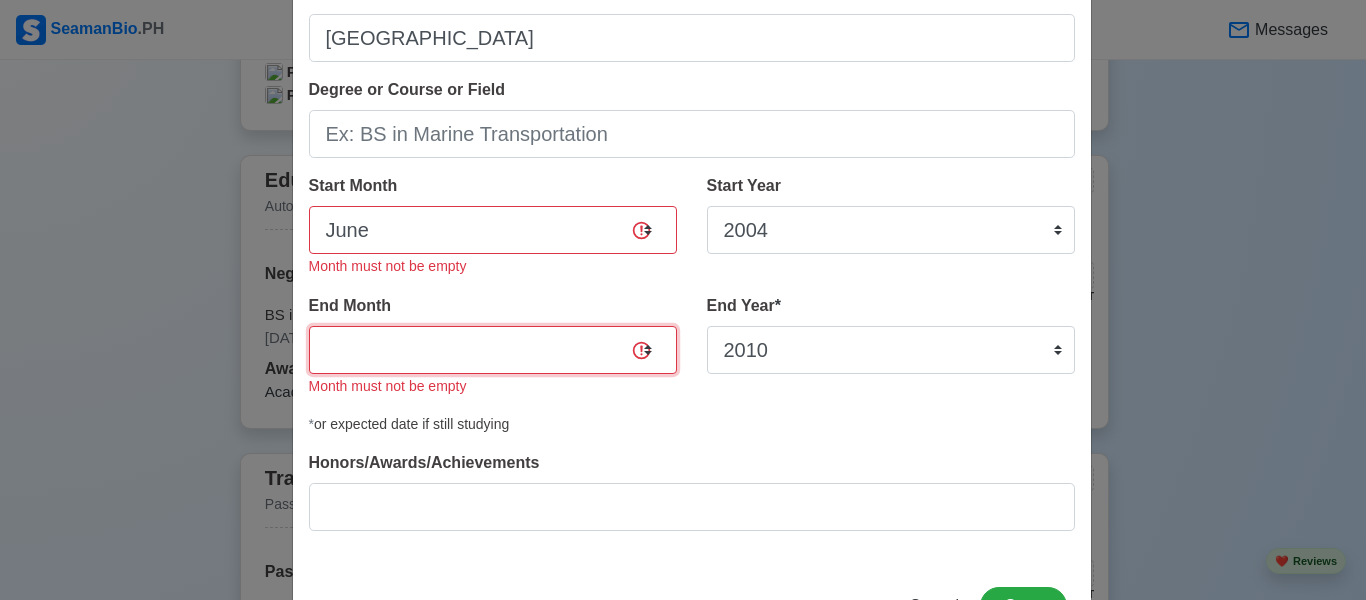 click on "January February March April May June July August September October November December" at bounding box center [493, 350] 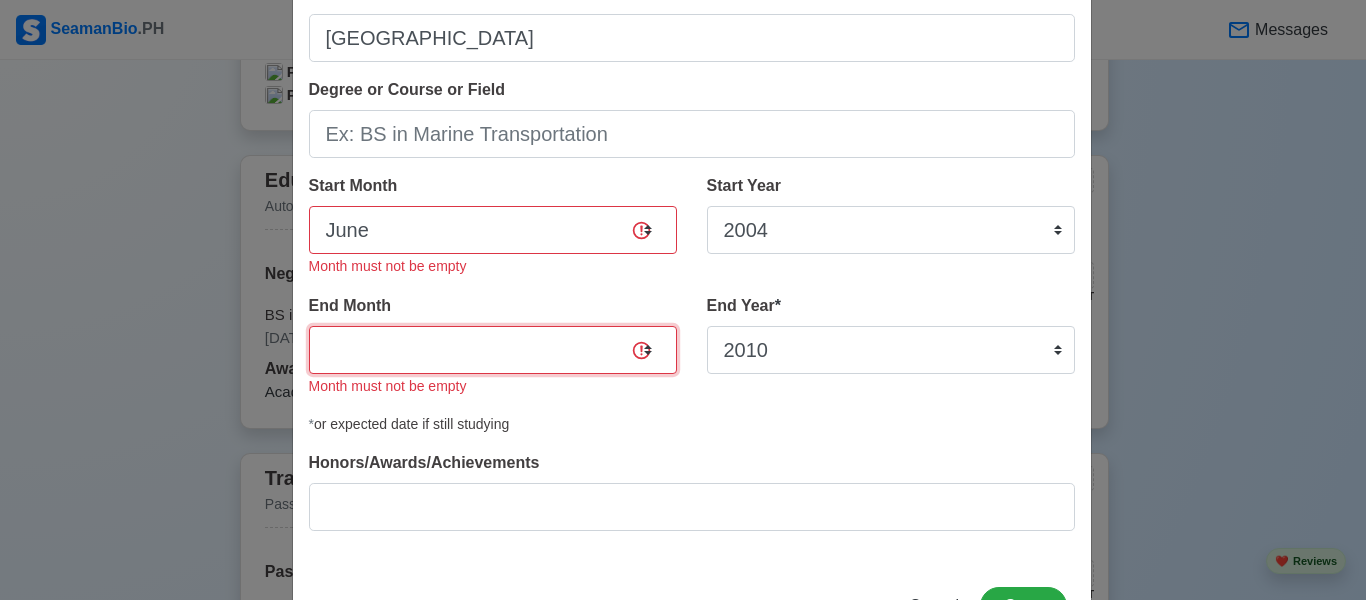 select on "March" 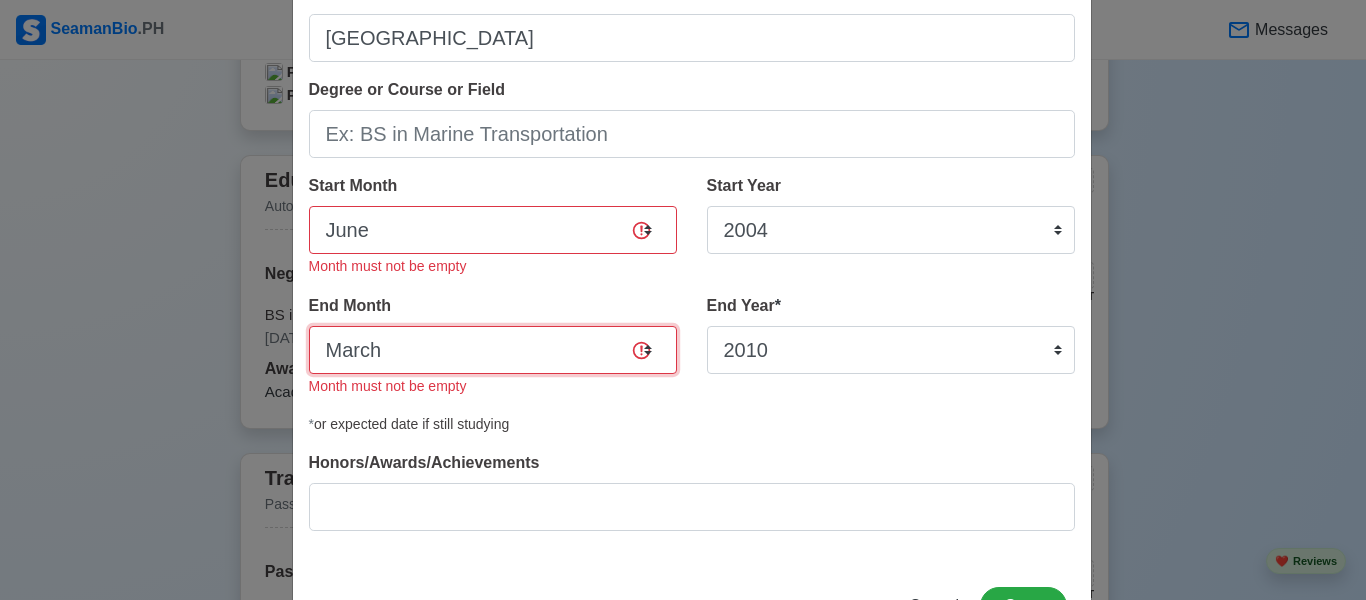 click on "January February March April May June July August September October November December" at bounding box center [493, 350] 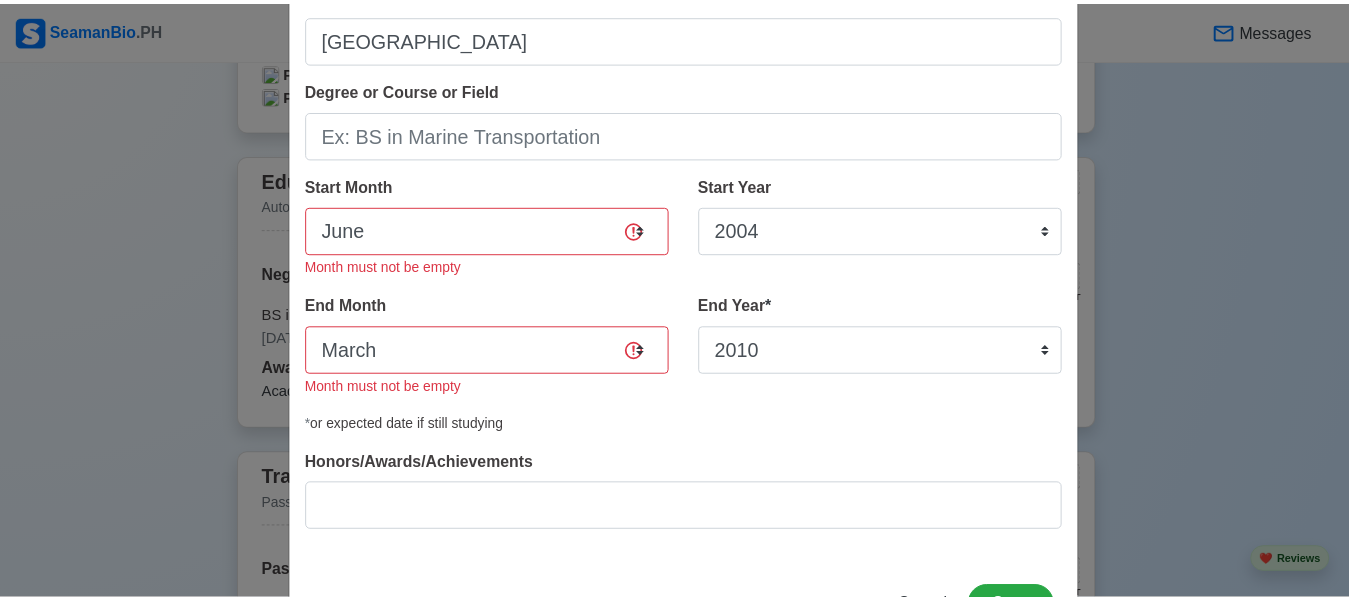 scroll, scrollTop: 209, scrollLeft: 0, axis: vertical 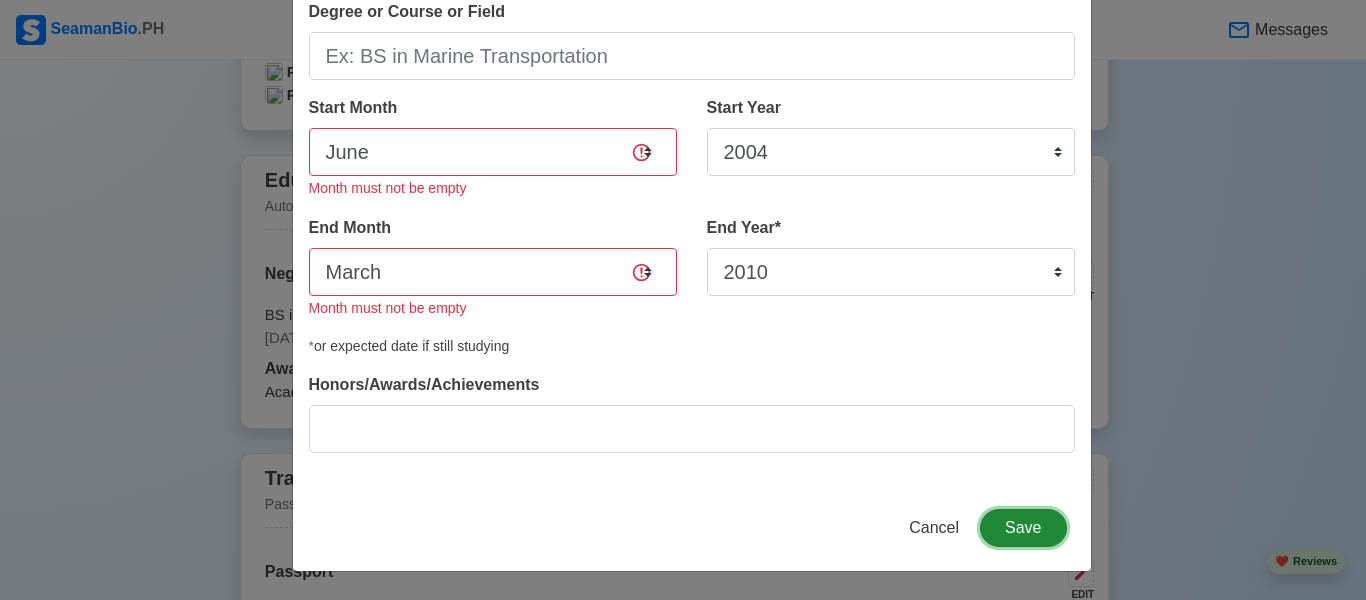 click on "Save" at bounding box center [1023, 528] 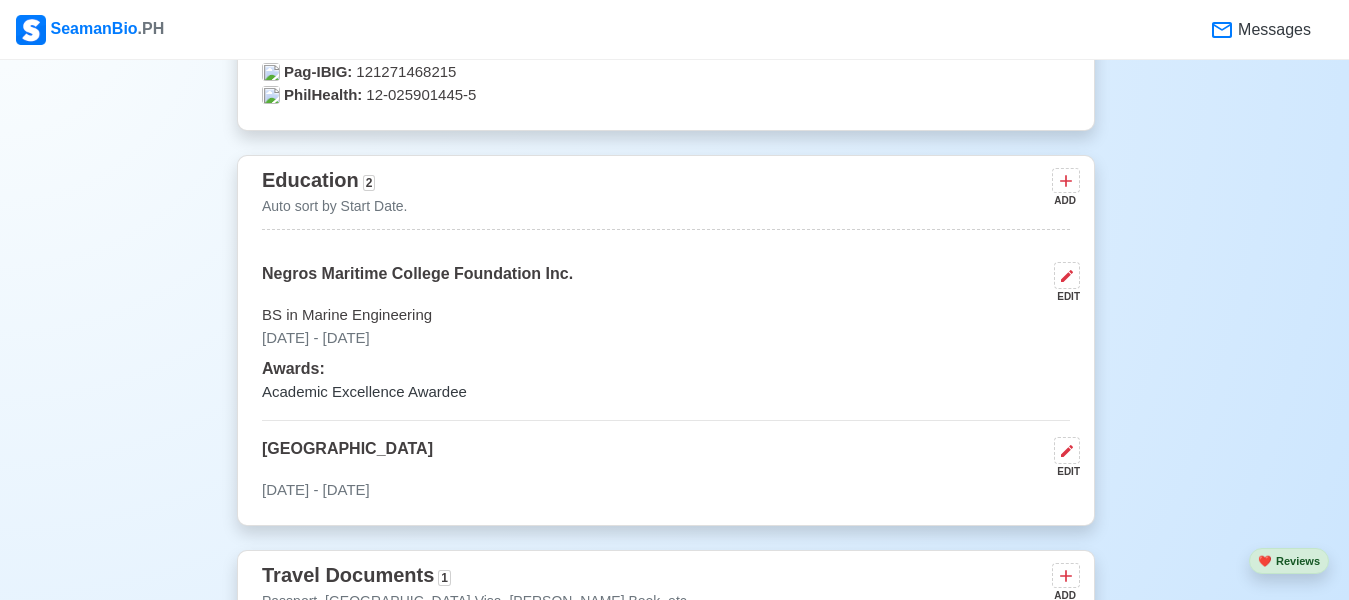 scroll, scrollTop: 0, scrollLeft: 0, axis: both 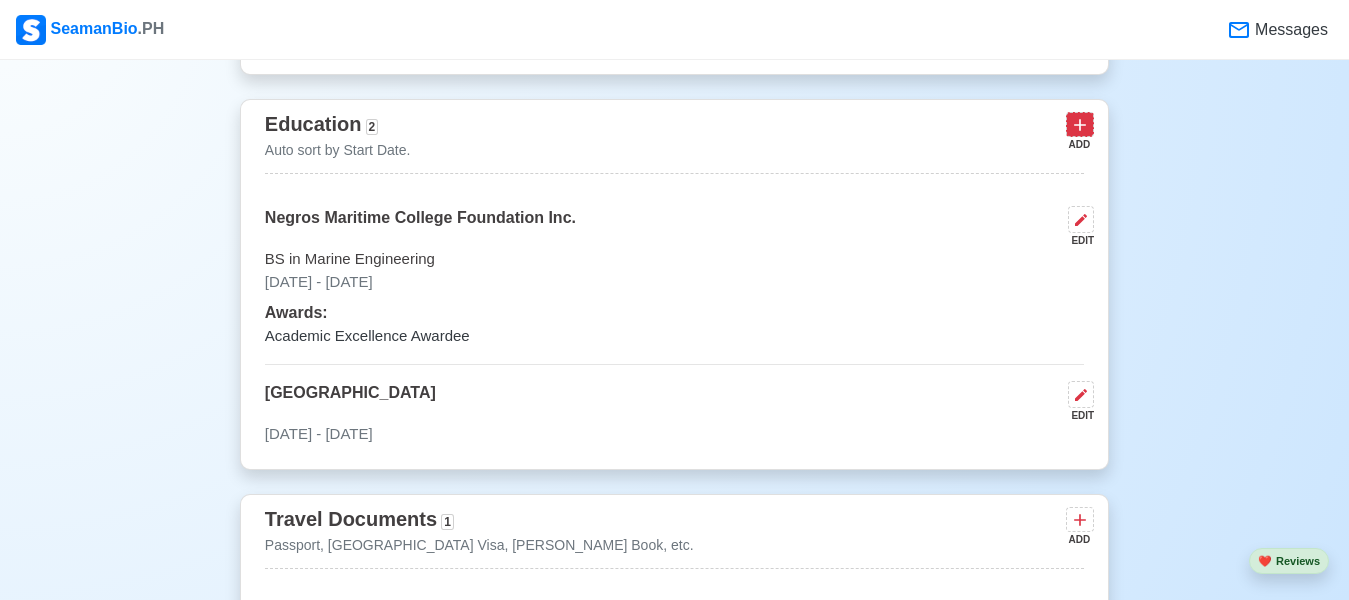 click 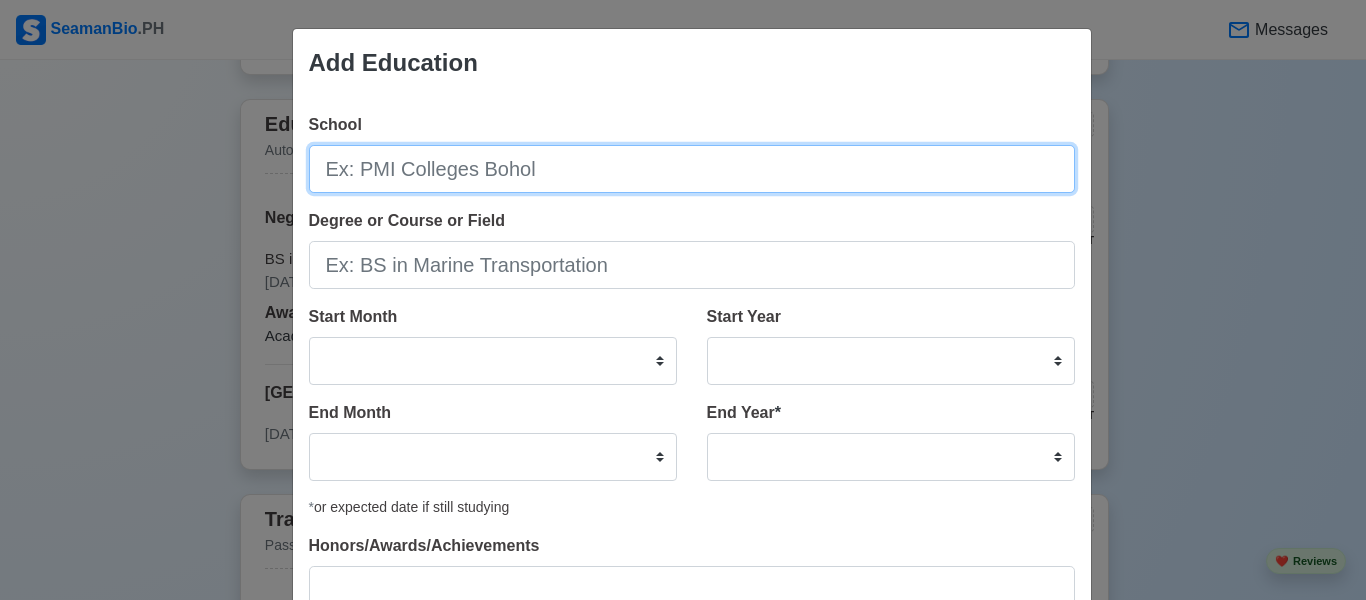 click on "School" at bounding box center (692, 169) 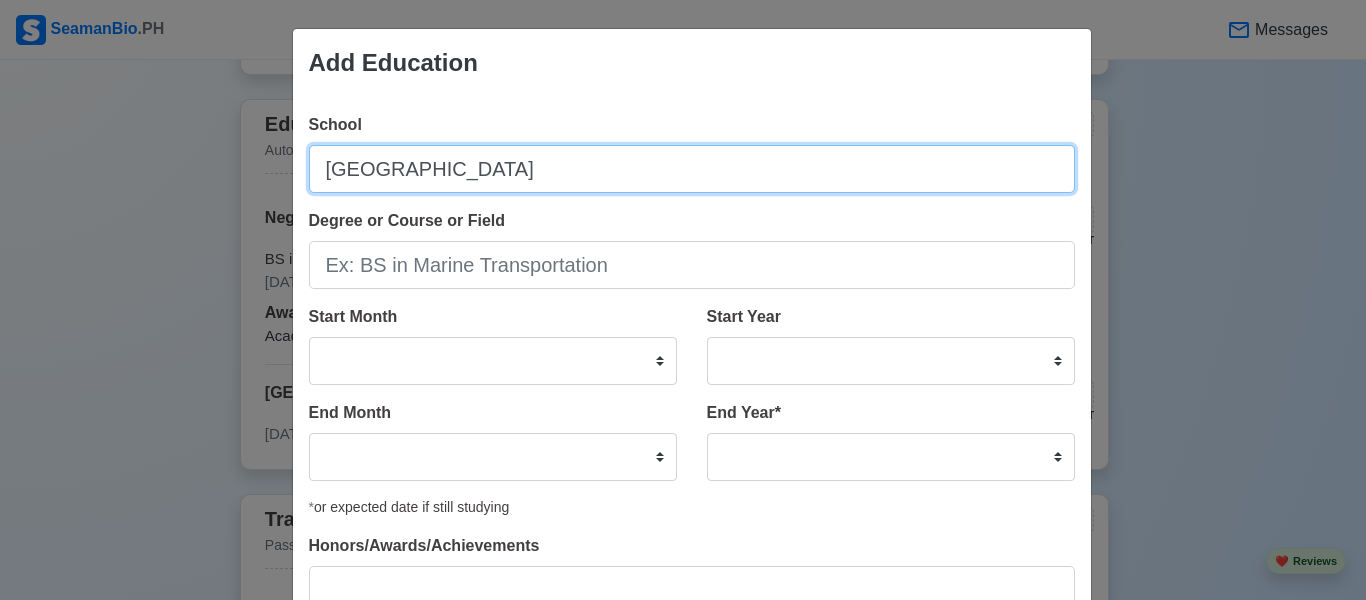 type on "[GEOGRAPHIC_DATA]" 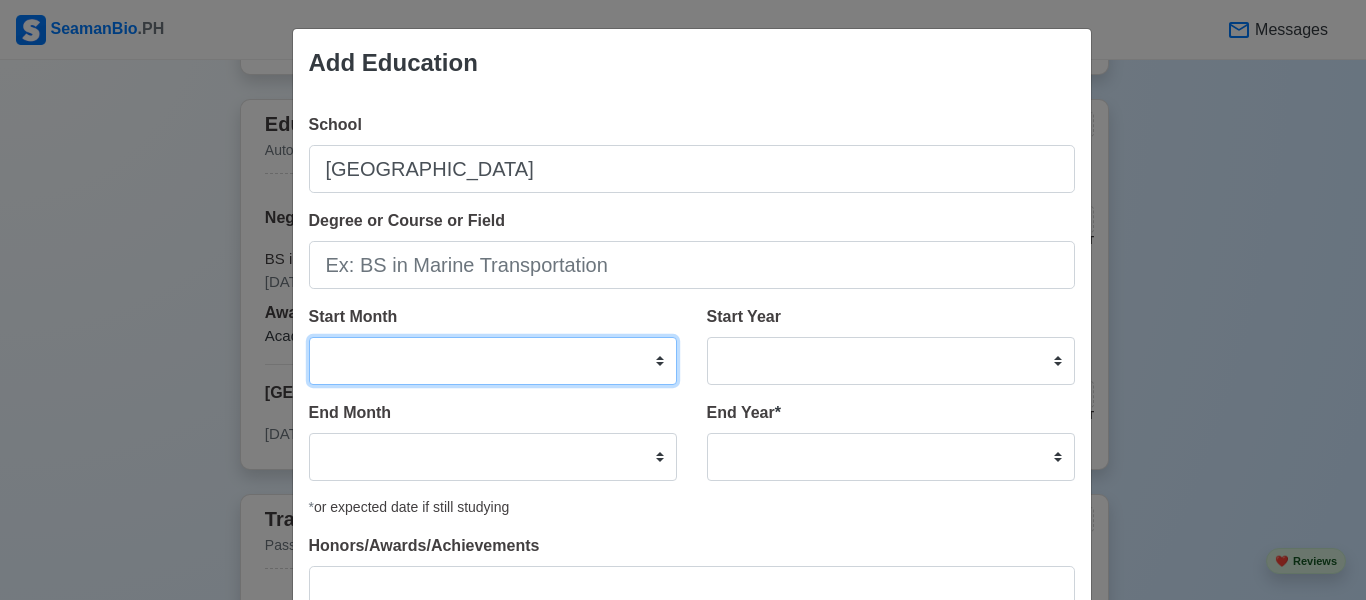 click on "January February March April May June July August September October November December" at bounding box center [493, 361] 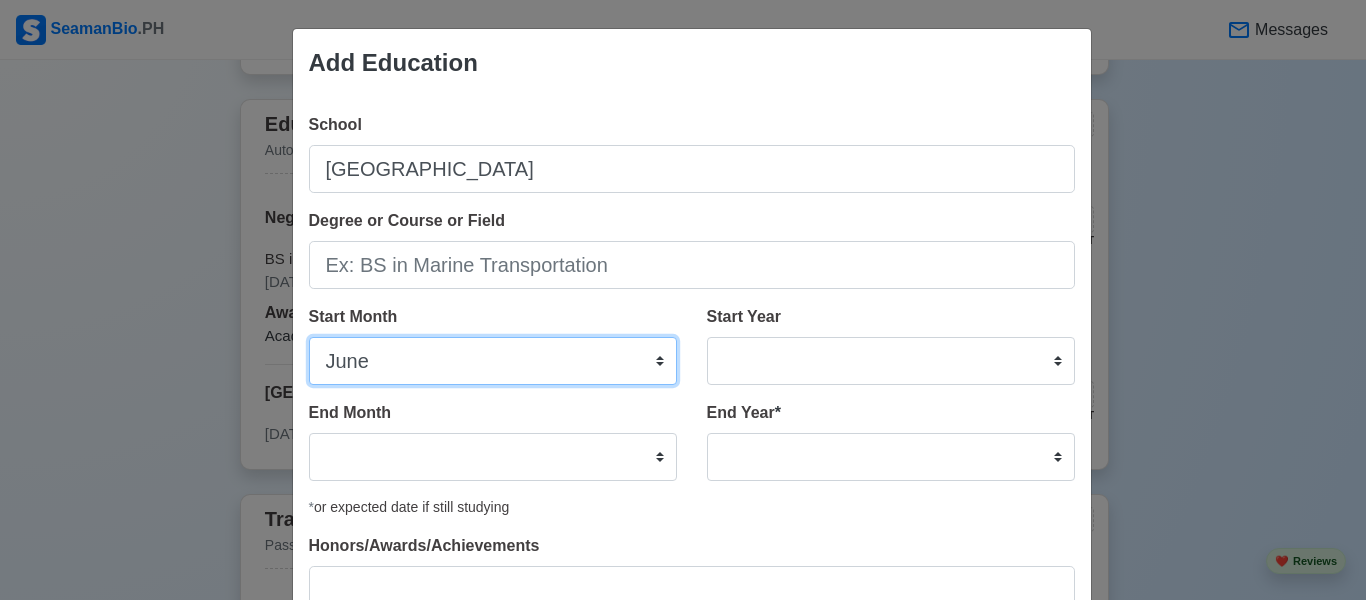 click on "January February March April May June July August September October November December" at bounding box center (493, 361) 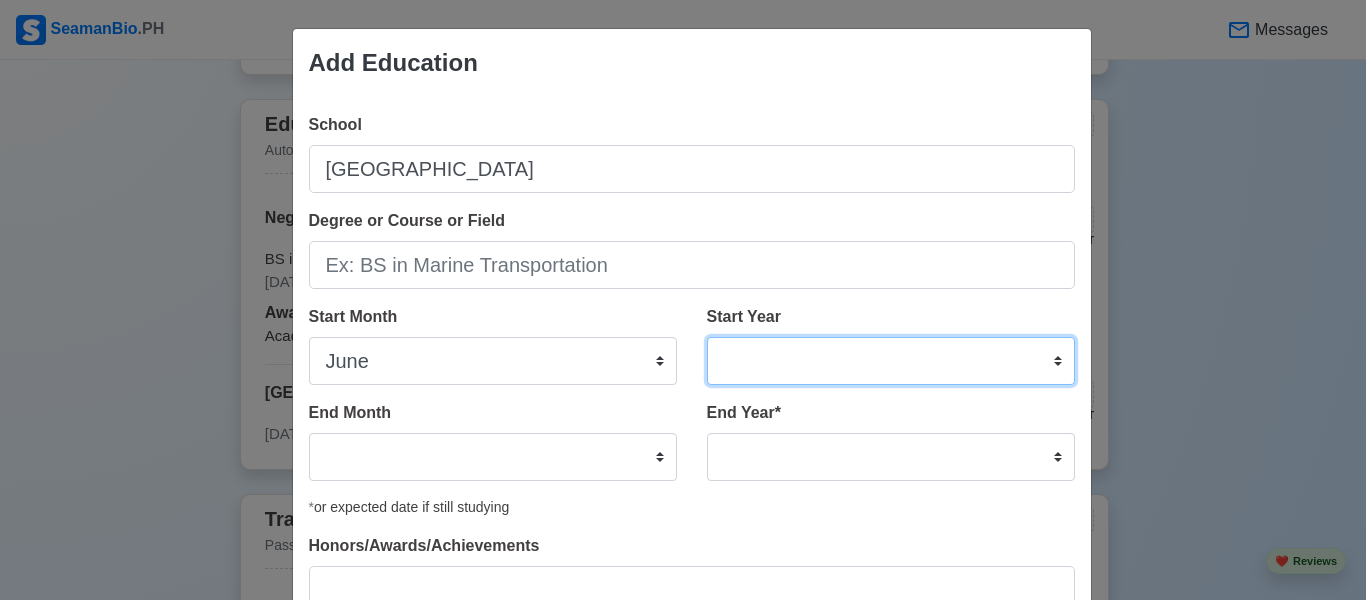 click on "2025 2024 2023 2022 2021 2020 2019 2018 2017 2016 2015 2014 2013 2012 2011 2010 2009 2008 2007 2006 2005 2004 2003 2002 2001 2000 1999 1998 1997 1996 1995 1994 1993 1992 1991 1990 1989 1988 1987 1986 1985 1984 1983 1982 1981 1980 1979 1978 1977 1976 1975 1974 1973 1972 1971 1970 1969 1968 1967 1966 1965 1964 1963 1962 1961 1960 1959 1958 1957 1956 1955 1954 1953 1952 1951 1950 1949 1948 1947 1946 1945 1944 1943 1942 1941 1940 1939 1938 1937 1936 1935 1934 1933 1932 1931 1930 1929 1928 1927 1926 1925" at bounding box center (891, 361) 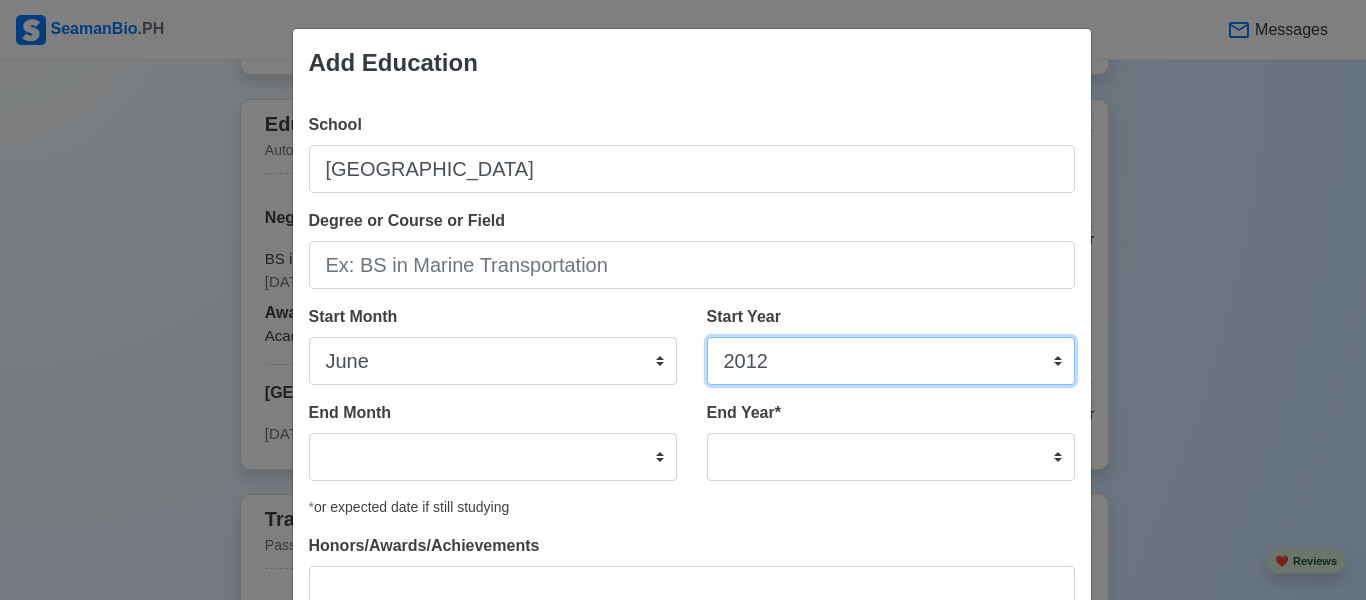 click on "2025 2024 2023 2022 2021 2020 2019 2018 2017 2016 2015 2014 2013 2012 2011 2010 2009 2008 2007 2006 2005 2004 2003 2002 2001 2000 1999 1998 1997 1996 1995 1994 1993 1992 1991 1990 1989 1988 1987 1986 1985 1984 1983 1982 1981 1980 1979 1978 1977 1976 1975 1974 1973 1972 1971 1970 1969 1968 1967 1966 1965 1964 1963 1962 1961 1960 1959 1958 1957 1956 1955 1954 1953 1952 1951 1950 1949 1948 1947 1946 1945 1944 1943 1942 1941 1940 1939 1938 1937 1936 1935 1934 1933 1932 1931 1930 1929 1928 1927 1926 1925" at bounding box center (891, 361) 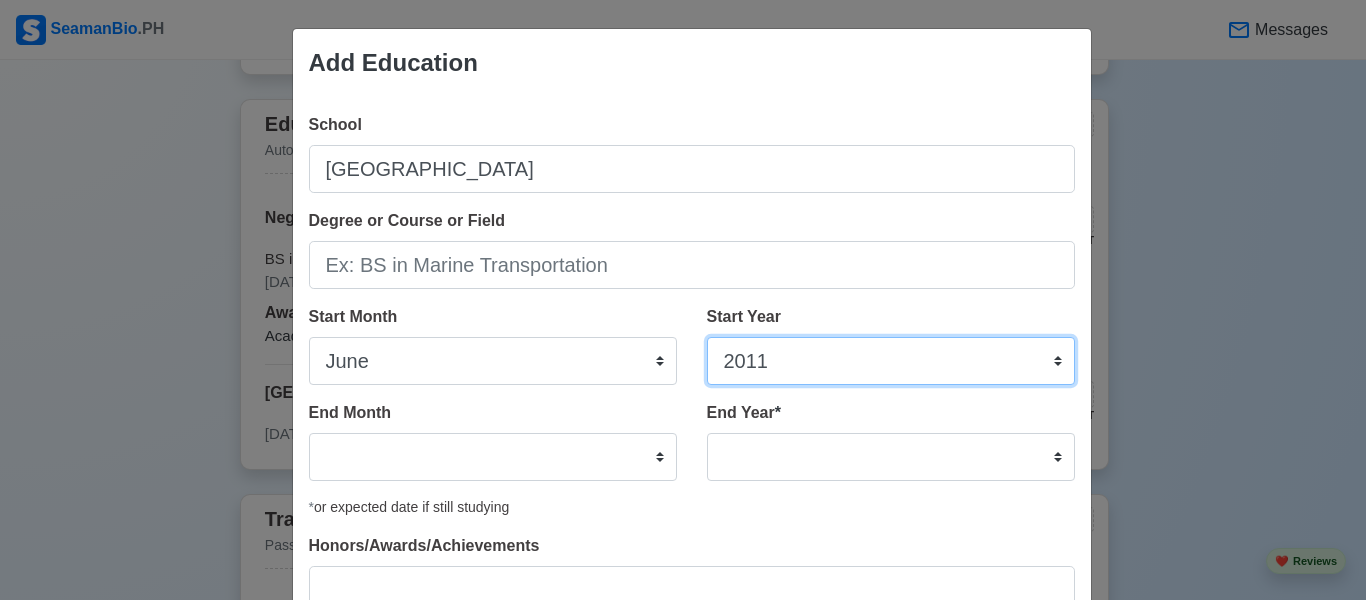 select on "2010" 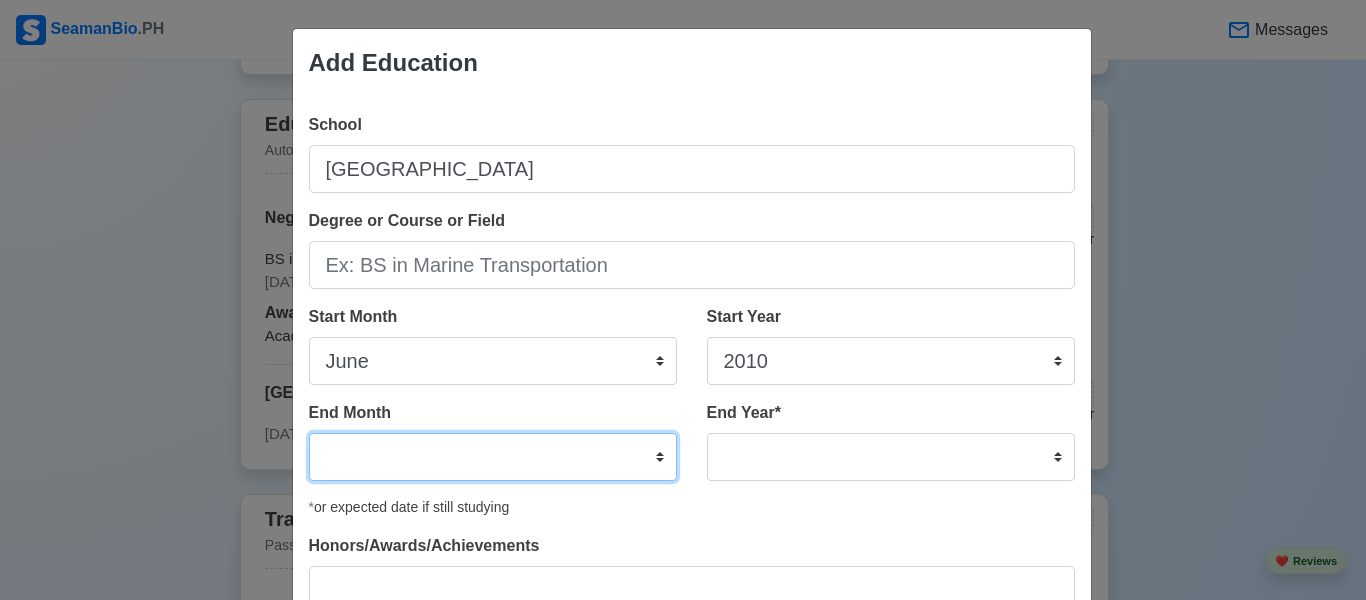 click on "January February March April May June July August September October November December" at bounding box center [493, 457] 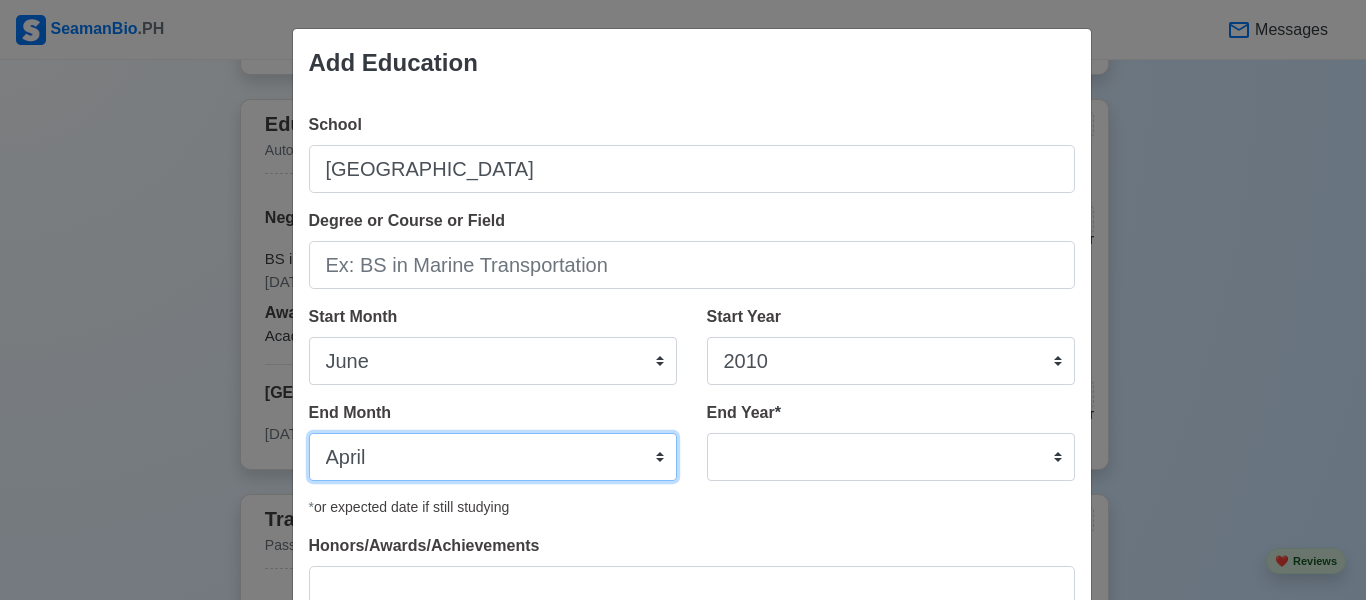 click on "January February March April May June July August September October November December" at bounding box center (493, 457) 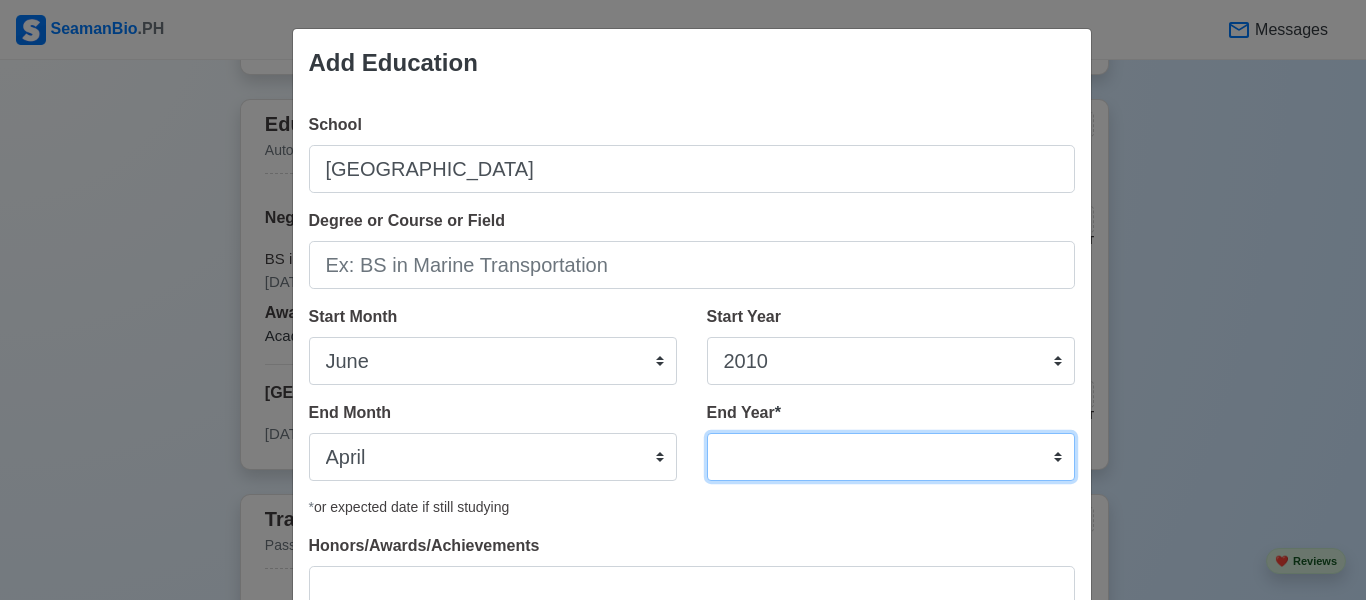 click on "2035 2034 2033 2032 2031 2030 2029 2028 2027 2026 2025 2024 2023 2022 2021 2020 2019 2018 2017 2016 2015 2014 2013 2012 2011 2010 2009 2008 2007 2006 2005 2004 2003 2002 2001 2000 1999 1998 1997 1996 1995 1994 1993 1992 1991 1990 1989 1988 1987 1986 1985 1984 1983 1982 1981 1980 1979 1978 1977 1976 1975 1974 1973 1972 1971 1970 1969 1968 1967 1966 1965 1964 1963 1962 1961 1960 1959 1958 1957 1956 1955 1954 1953 1952 1951 1950 1949 1948 1947 1946 1945 1944 1943 1942 1941 1940 1939 1938 1937 1936 1935" at bounding box center [891, 457] 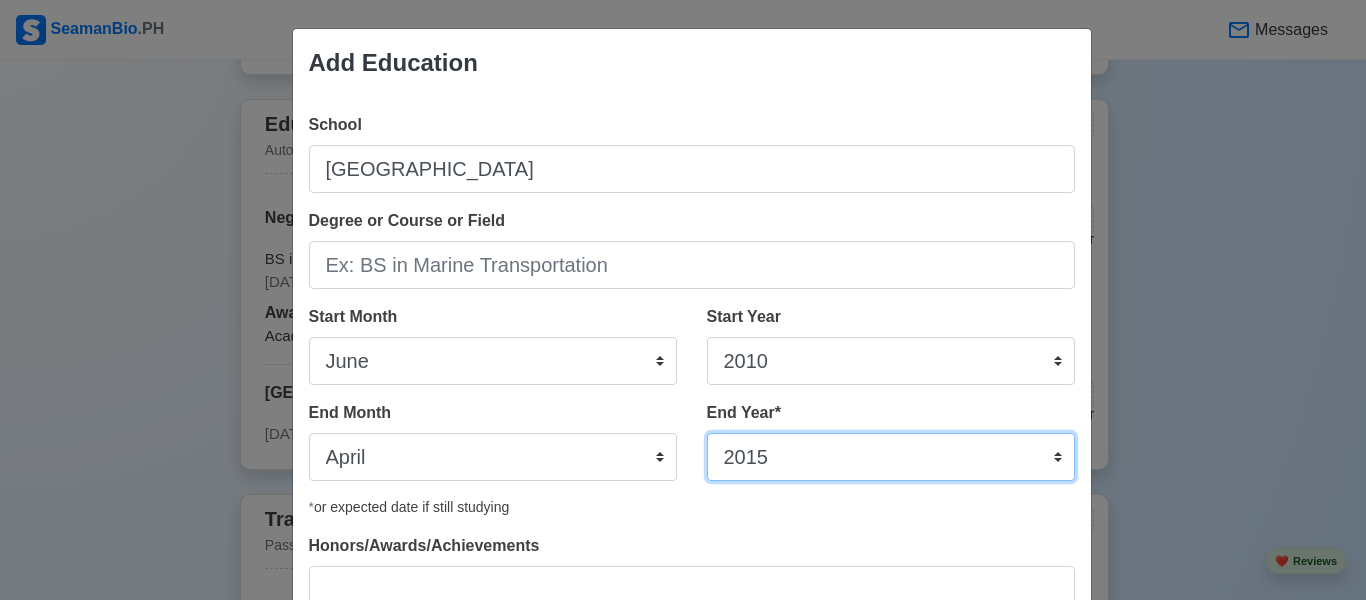 click on "2035 2034 2033 2032 2031 2030 2029 2028 2027 2026 2025 2024 2023 2022 2021 2020 2019 2018 2017 2016 2015 2014 2013 2012 2011 2010 2009 2008 2007 2006 2005 2004 2003 2002 2001 2000 1999 1998 1997 1996 1995 1994 1993 1992 1991 1990 1989 1988 1987 1986 1985 1984 1983 1982 1981 1980 1979 1978 1977 1976 1975 1974 1973 1972 1971 1970 1969 1968 1967 1966 1965 1964 1963 1962 1961 1960 1959 1958 1957 1956 1955 1954 1953 1952 1951 1950 1949 1948 1947 1946 1945 1944 1943 1942 1941 1940 1939 1938 1937 1936 1935" at bounding box center (891, 457) 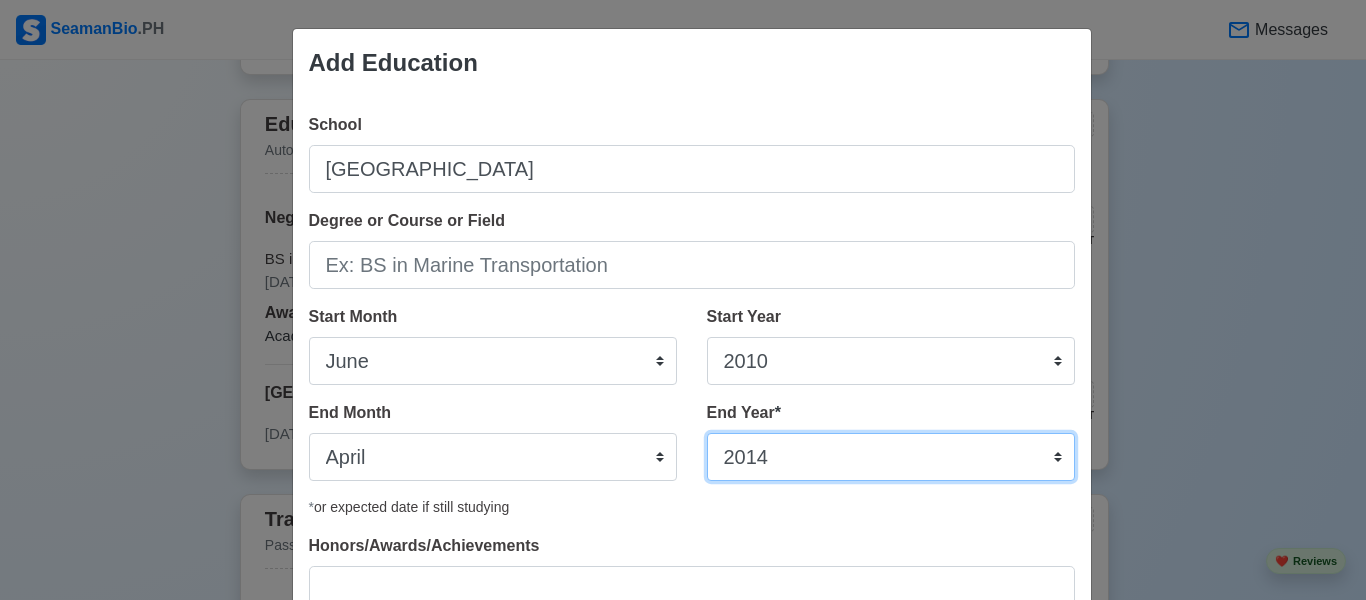 click on "2035 2034 2033 2032 2031 2030 2029 2028 2027 2026 2025 2024 2023 2022 2021 2020 2019 2018 2017 2016 2015 2014 2013 2012 2011 2010 2009 2008 2007 2006 2005 2004 2003 2002 2001 2000 1999 1998 1997 1996 1995 1994 1993 1992 1991 1990 1989 1988 1987 1986 1985 1984 1983 1982 1981 1980 1979 1978 1977 1976 1975 1974 1973 1972 1971 1970 1969 1968 1967 1966 1965 1964 1963 1962 1961 1960 1959 1958 1957 1956 1955 1954 1953 1952 1951 1950 1949 1948 1947 1946 1945 1944 1943 1942 1941 1940 1939 1938 1937 1936 1935" at bounding box center [891, 457] 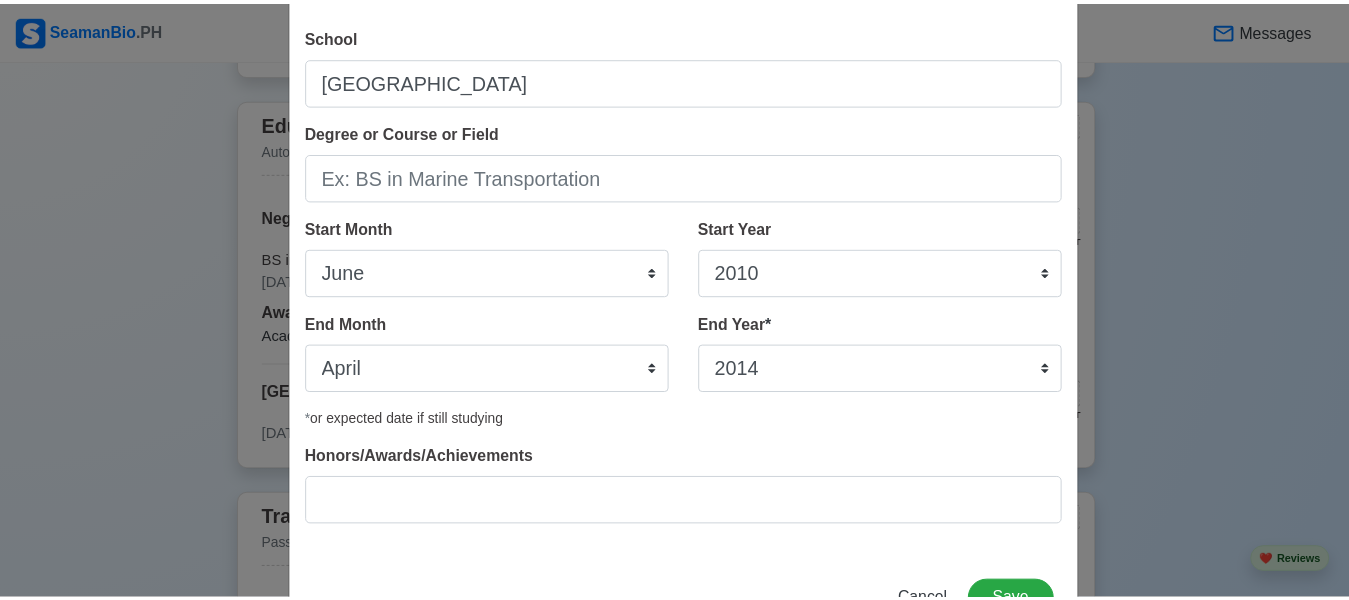 scroll, scrollTop: 102, scrollLeft: 0, axis: vertical 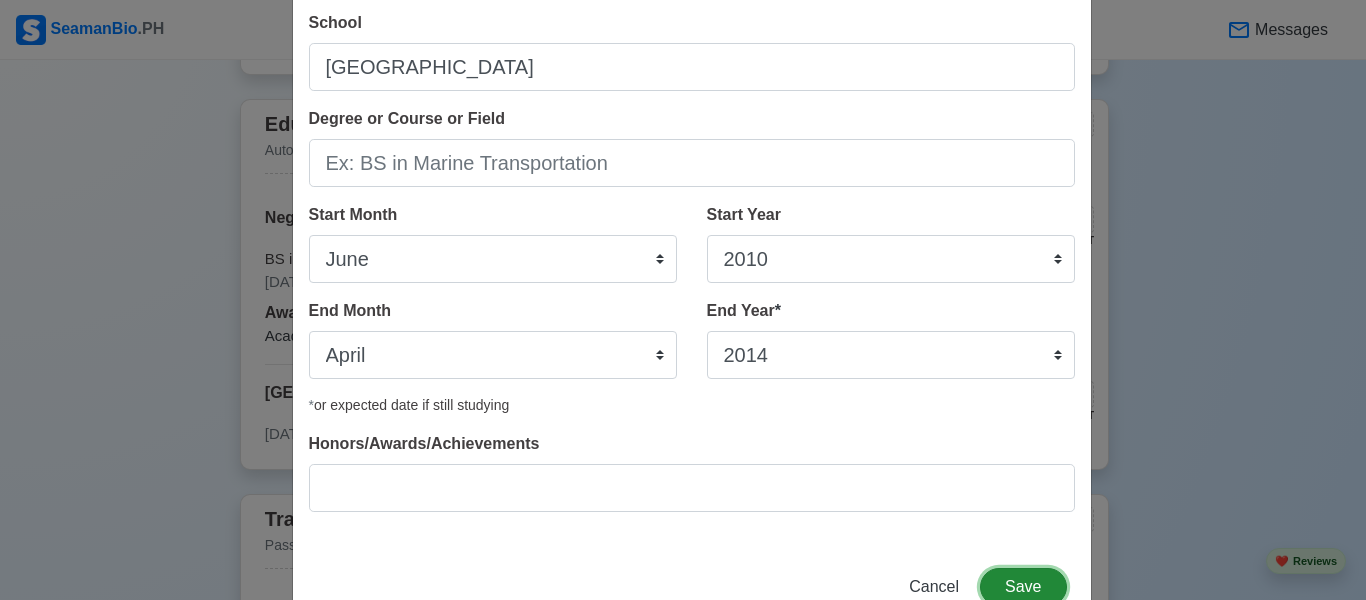 click on "Save" at bounding box center (1023, 587) 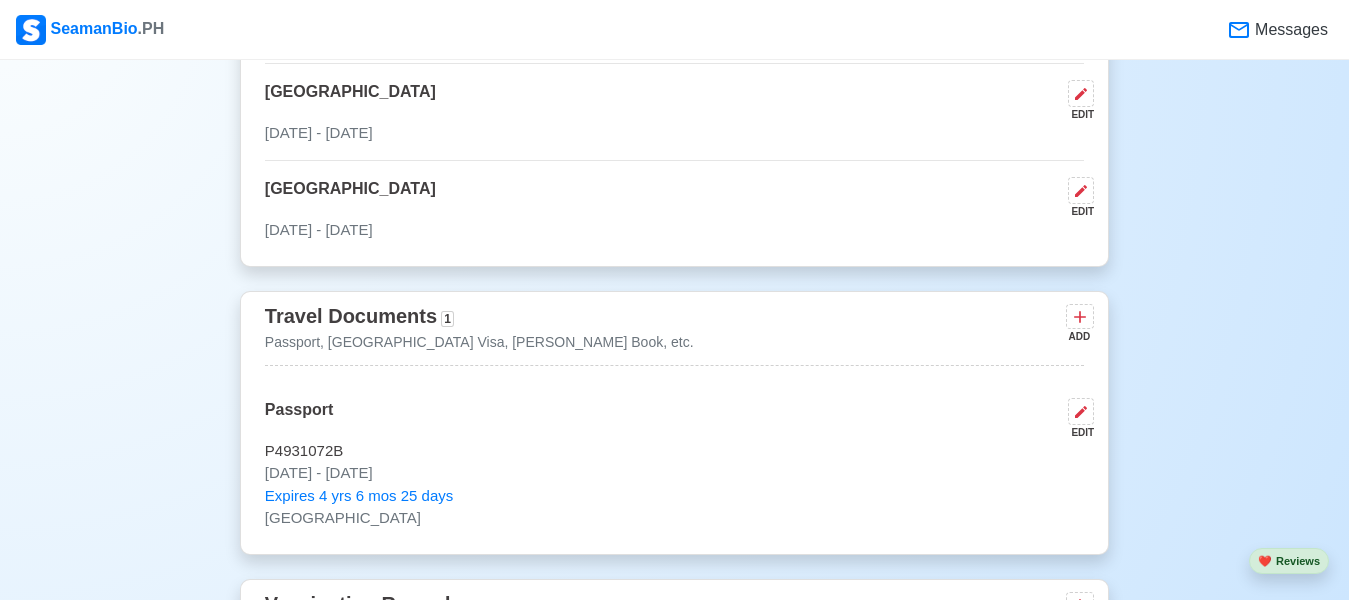 scroll, scrollTop: 1781, scrollLeft: 0, axis: vertical 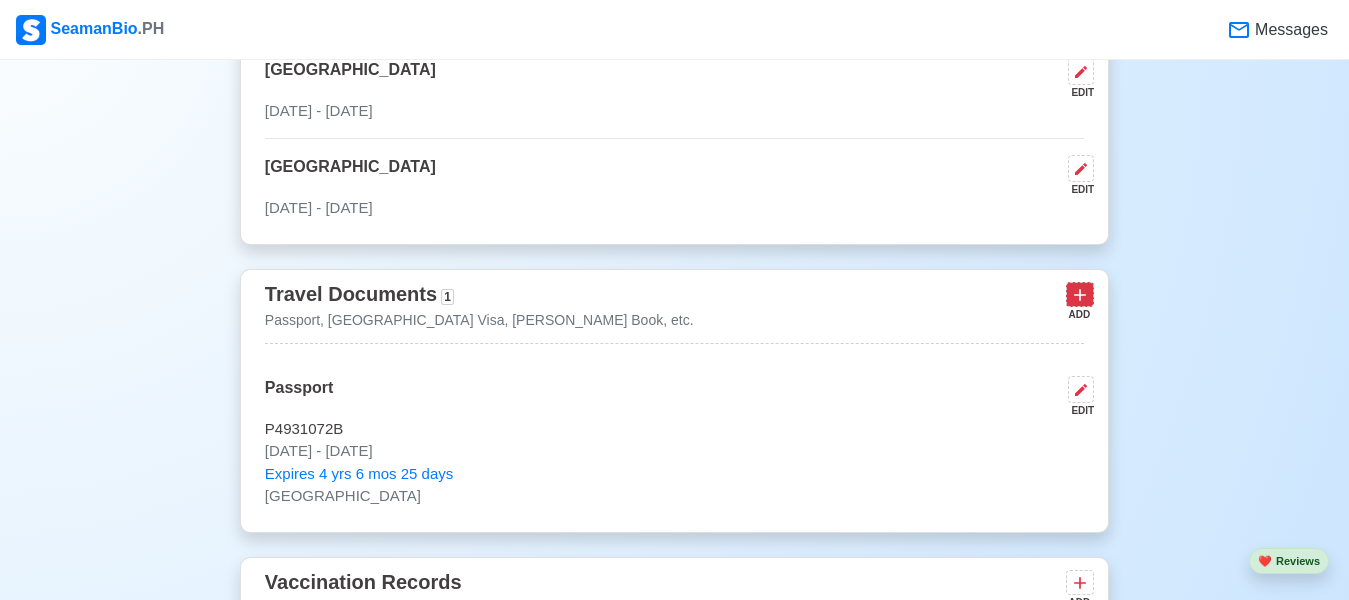 click 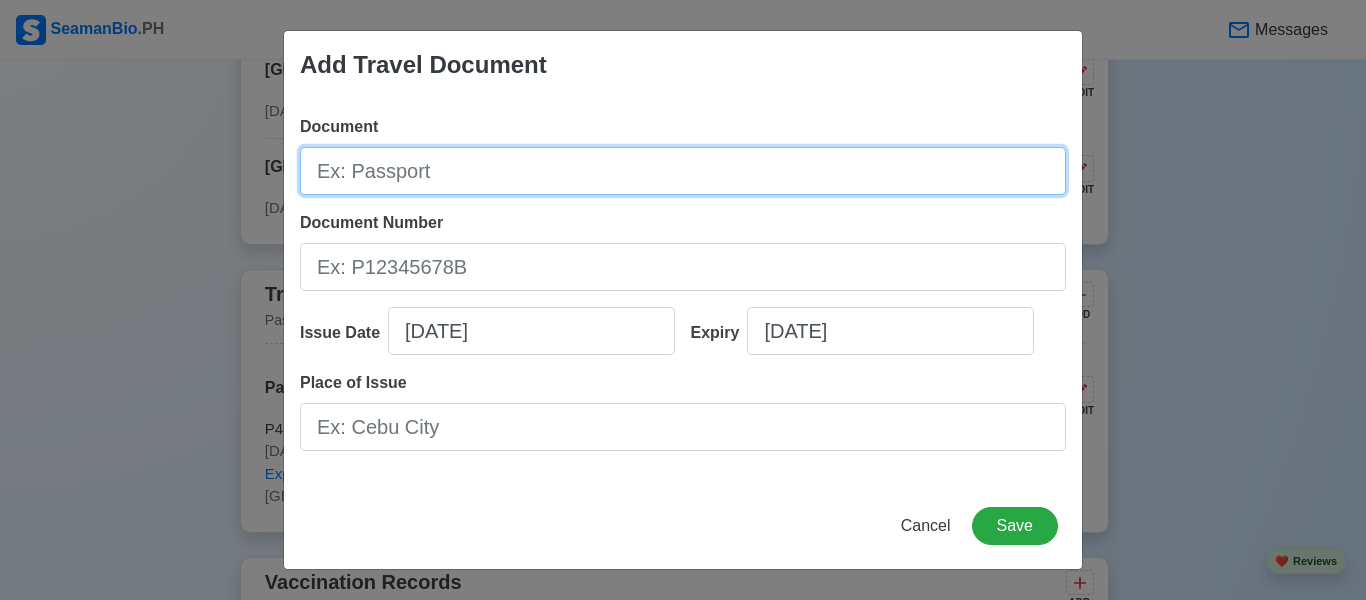 click on "Document" at bounding box center (683, 171) 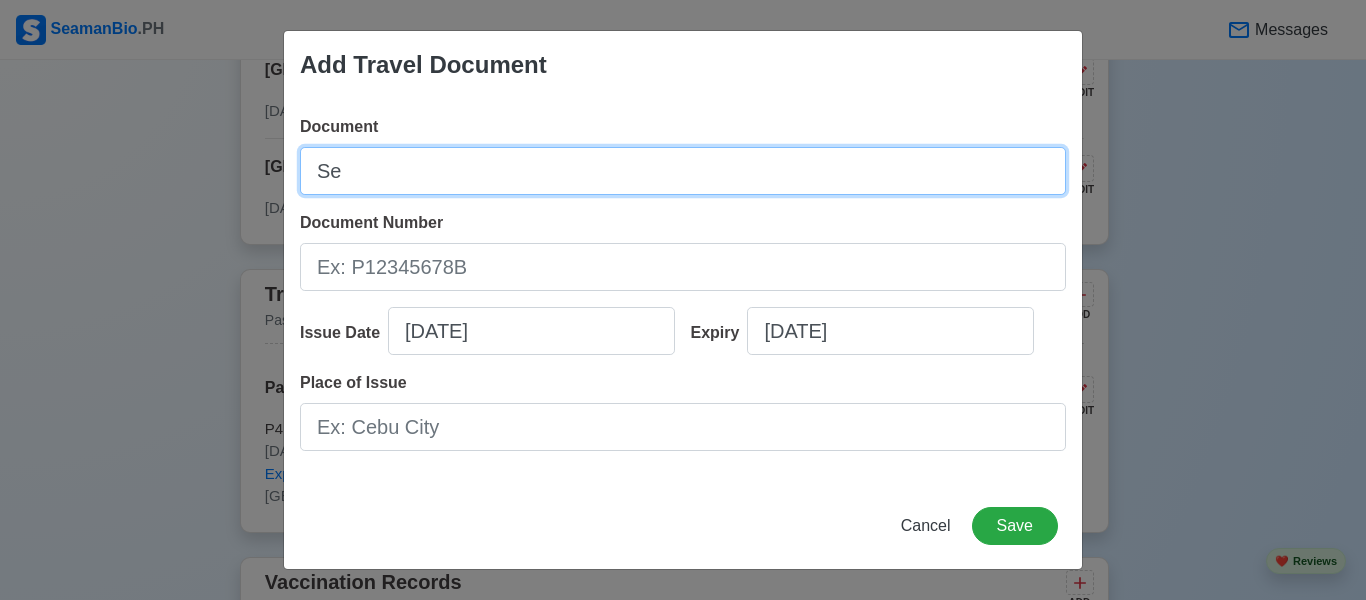 type on "S" 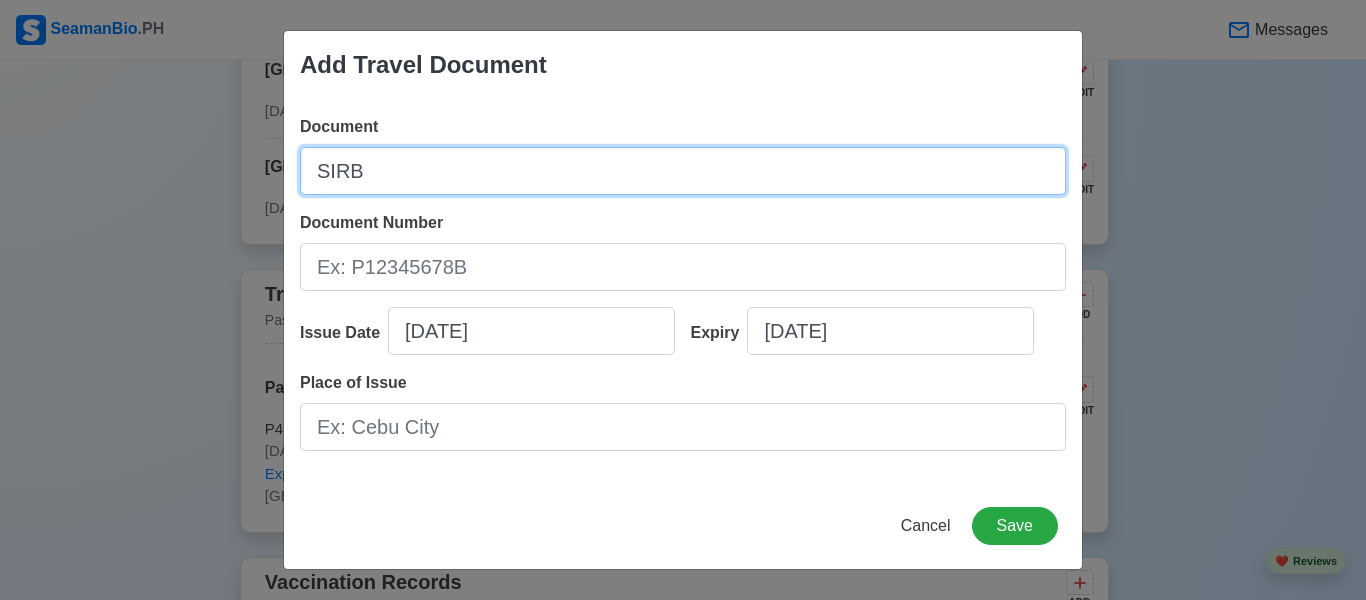 type on "SIRB" 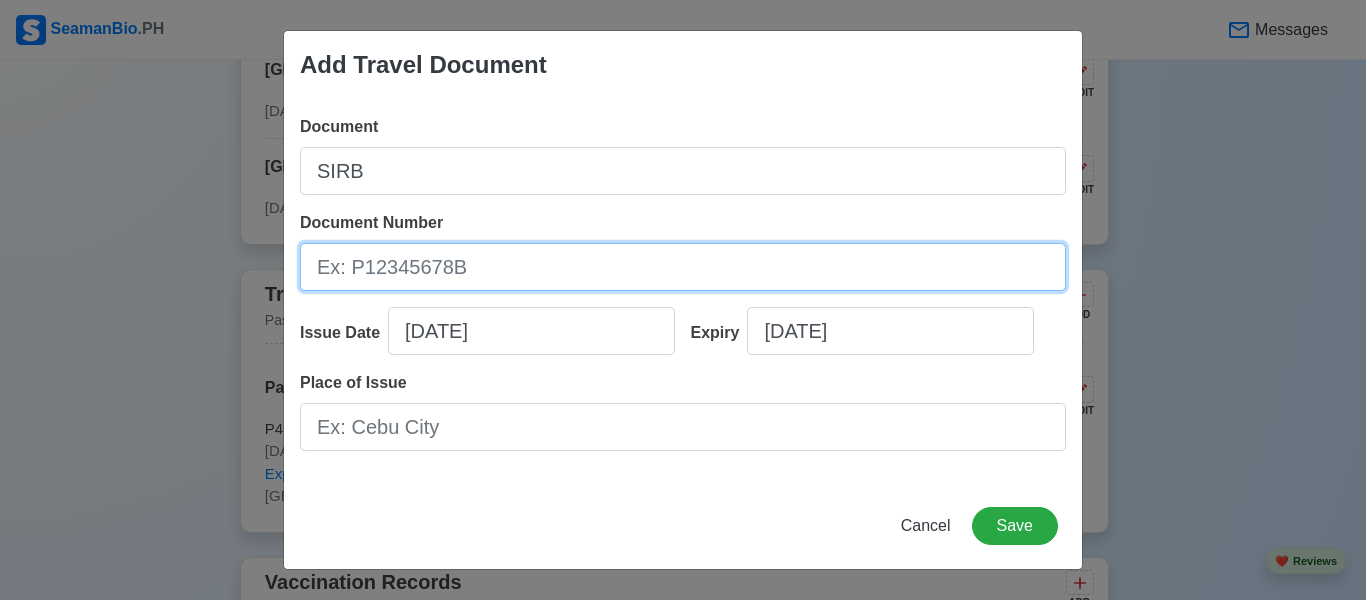 click on "Document Number" at bounding box center [683, 267] 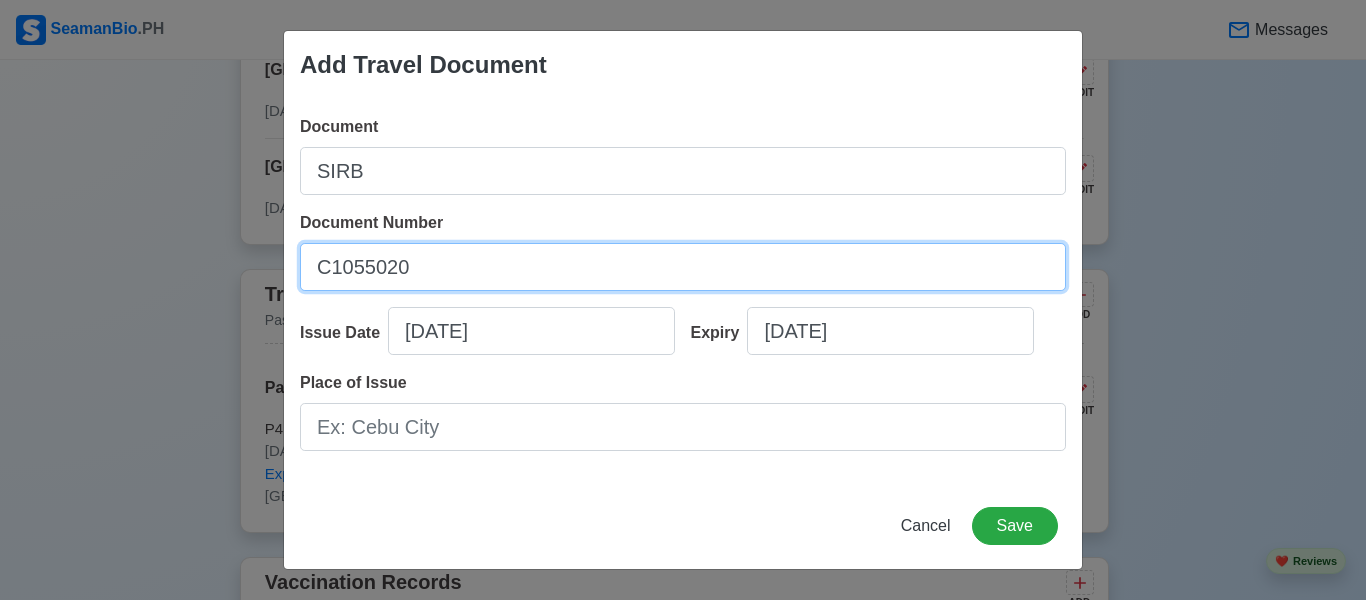 type on "C1055020" 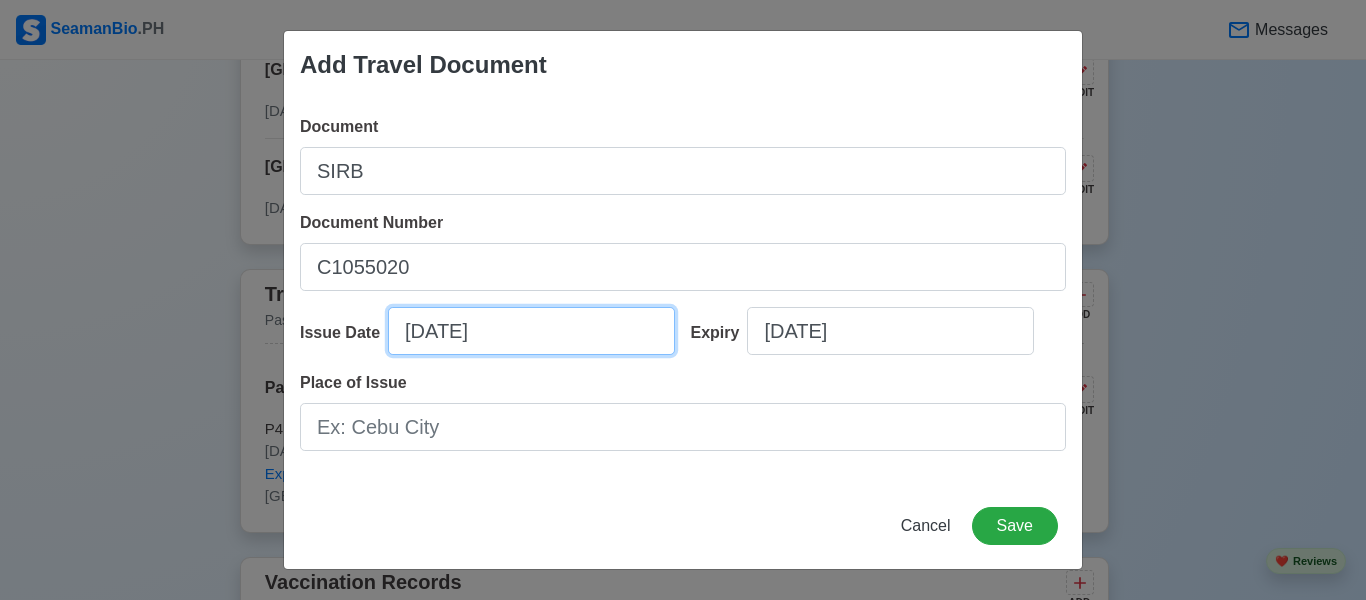 click on "[DATE]" at bounding box center [531, 331] 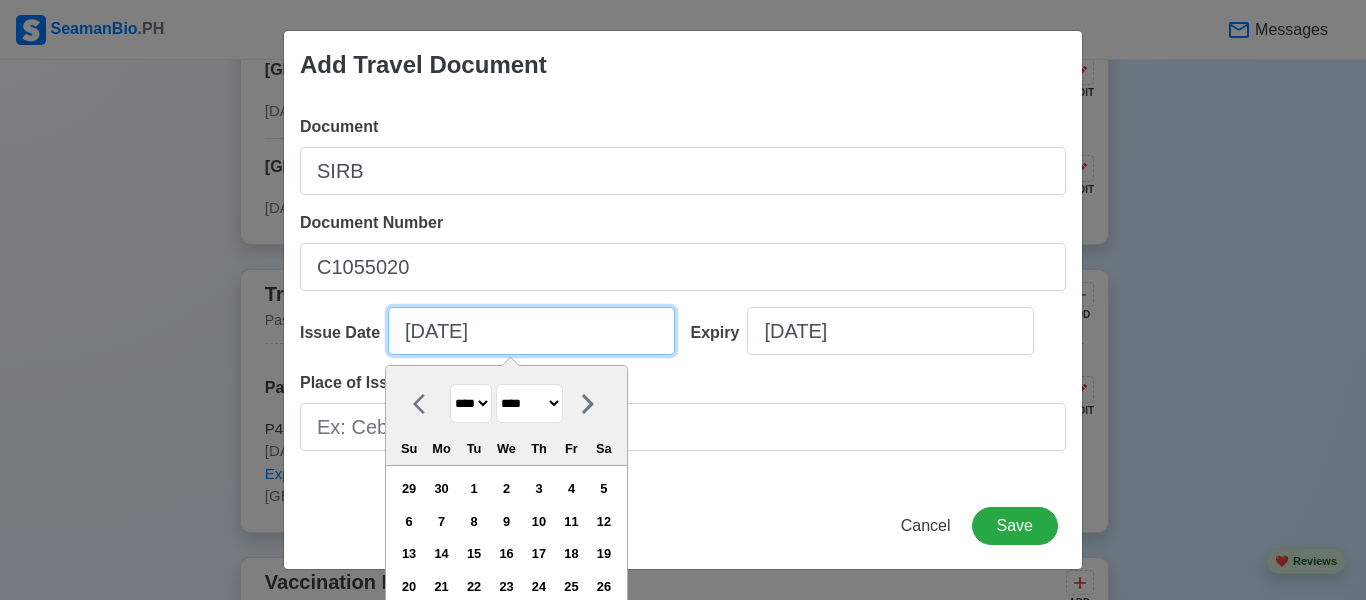 click on "[DATE]" at bounding box center [531, 331] 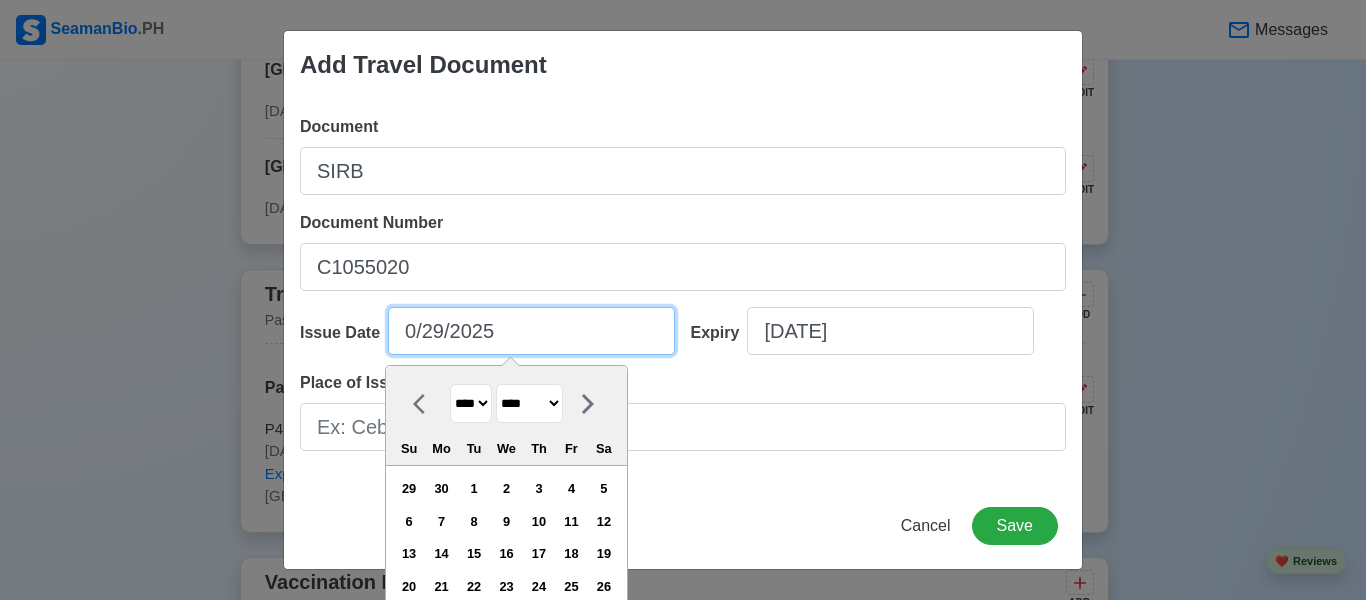 type on "[DATE]" 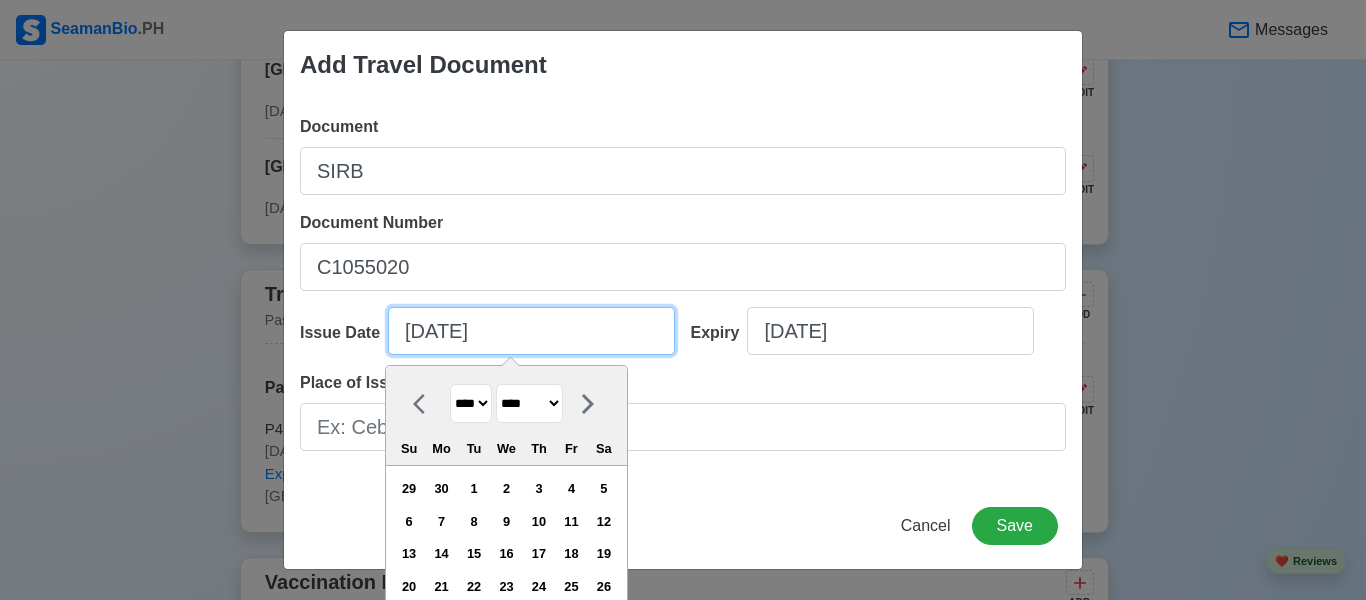 select on "***" 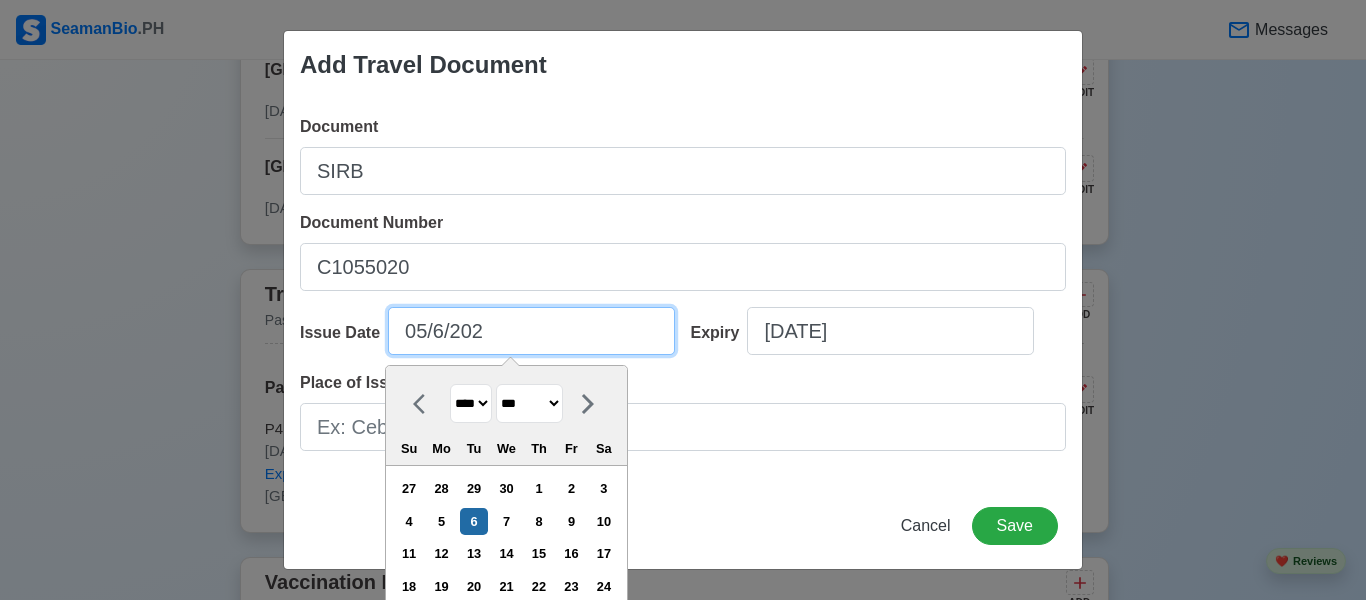 type on "[DATE]" 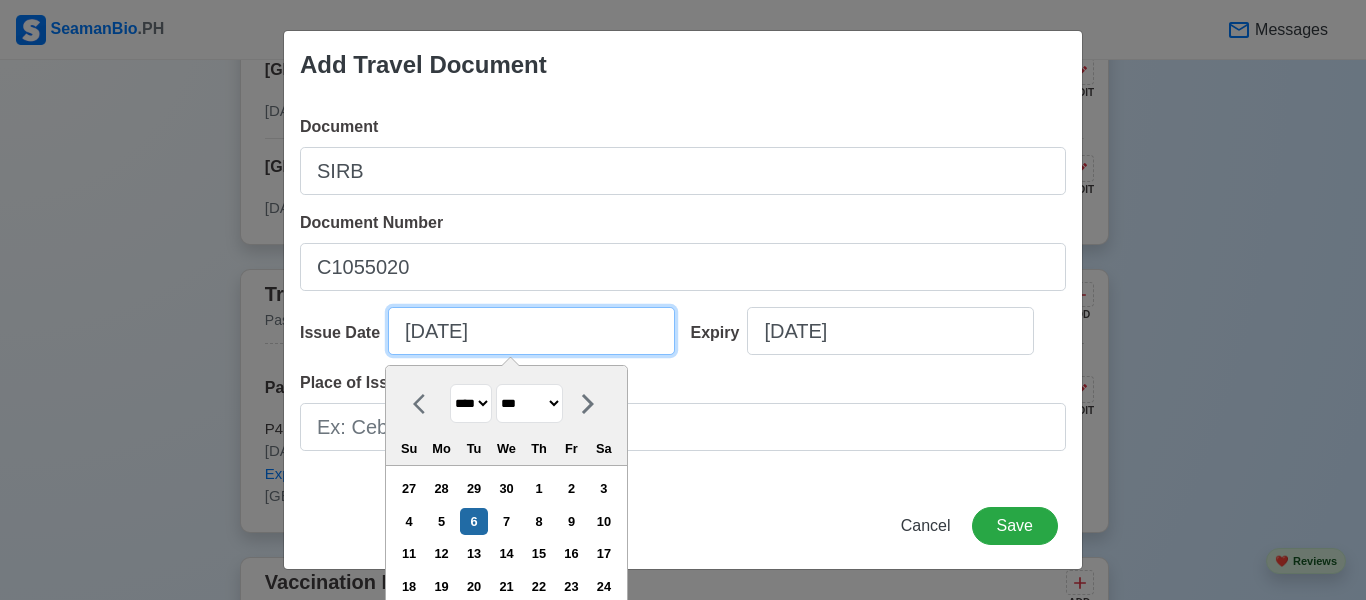 select on "****" 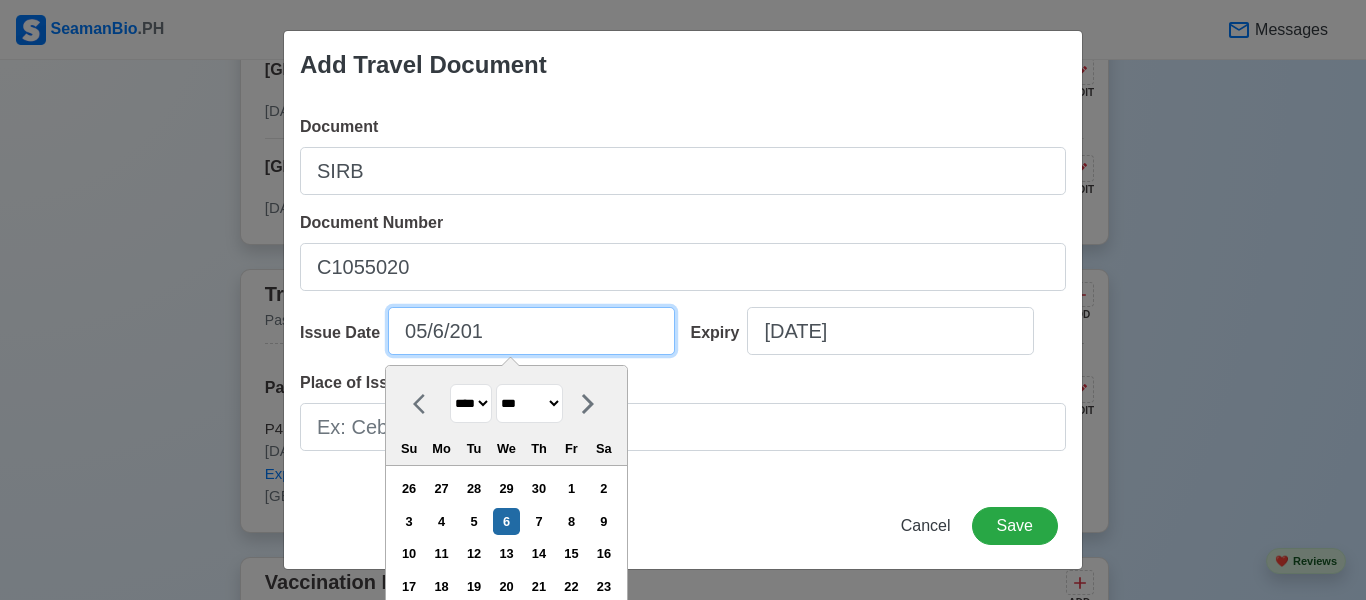type on "[DATE]" 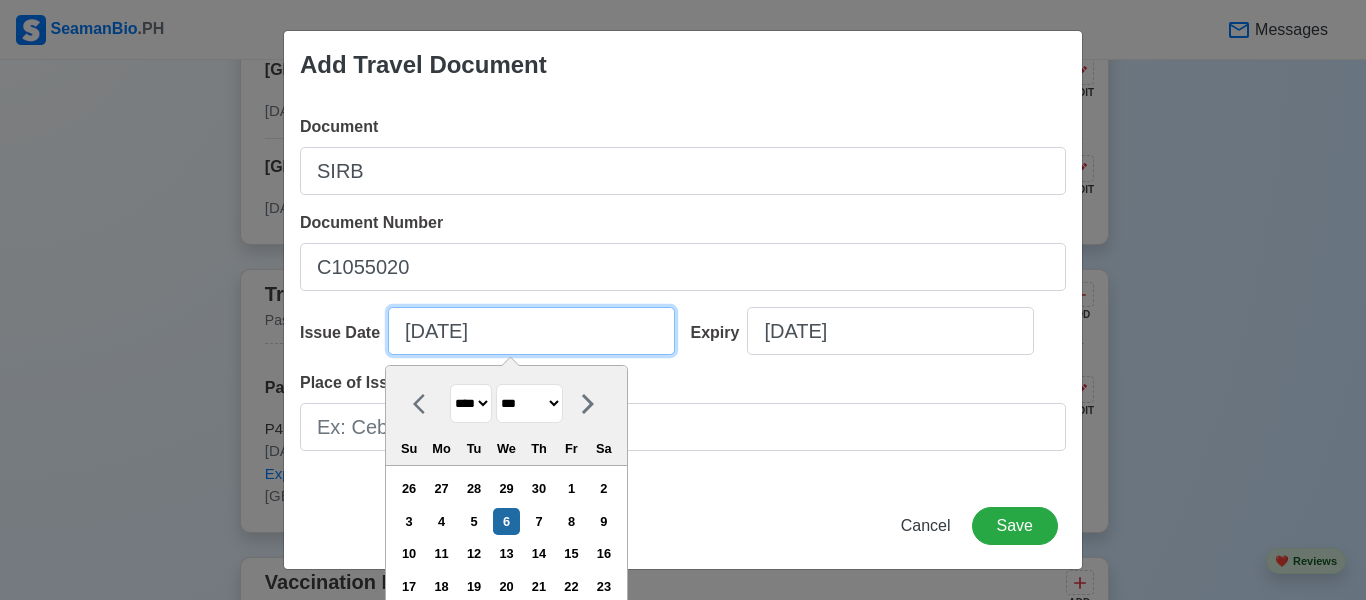 select on "****" 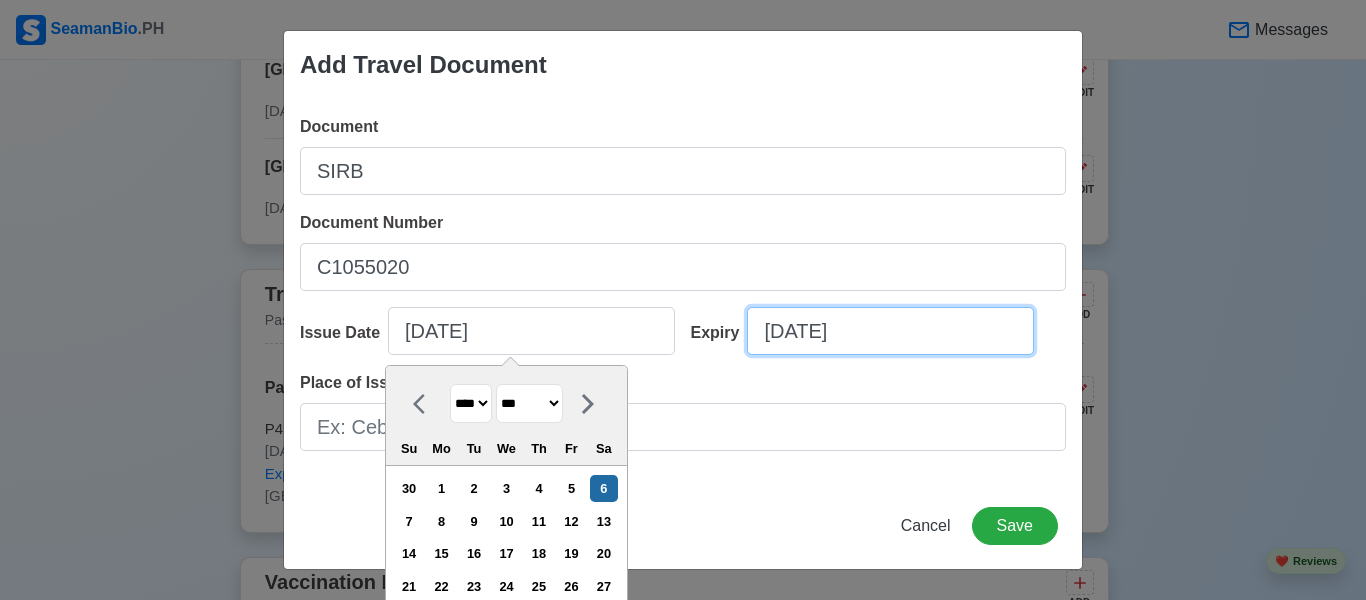 click on "[DATE]" at bounding box center [890, 331] 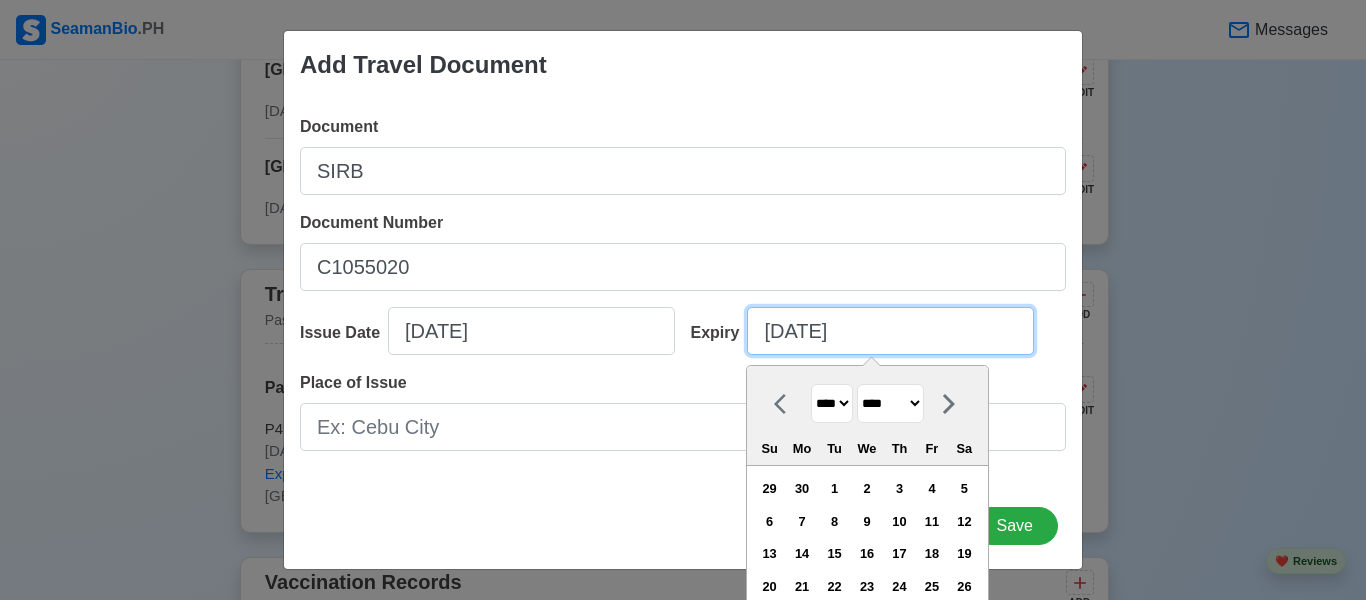 click on "[DATE]" at bounding box center [890, 331] 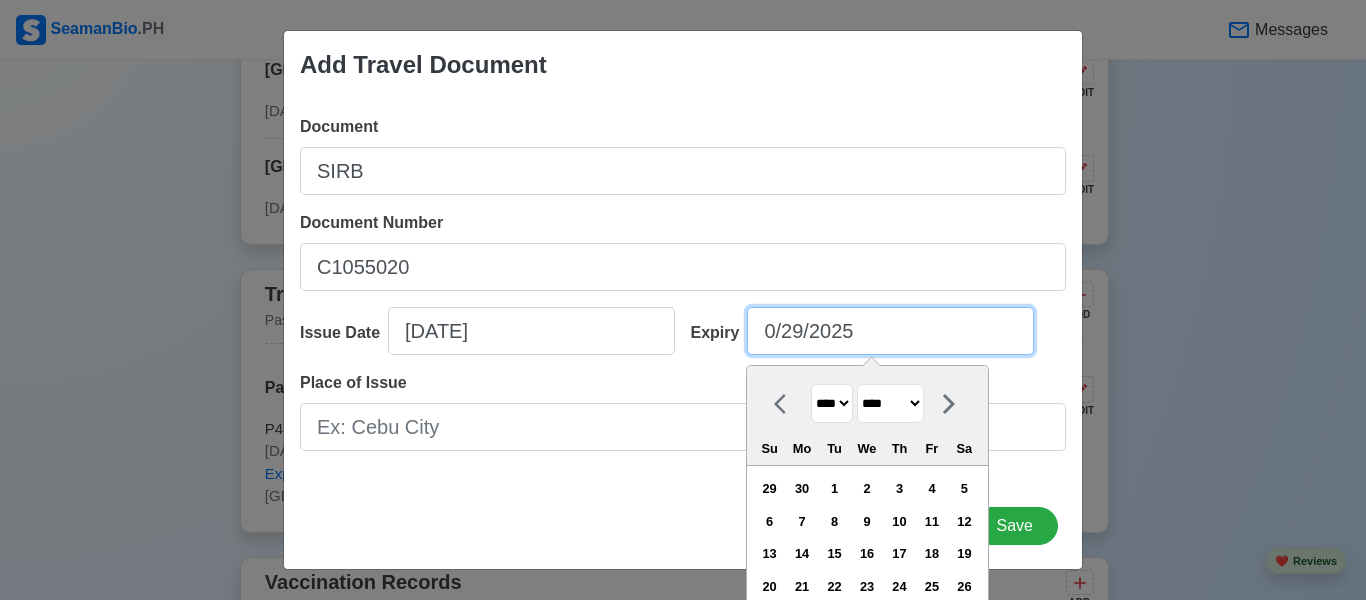 type on "[DATE]" 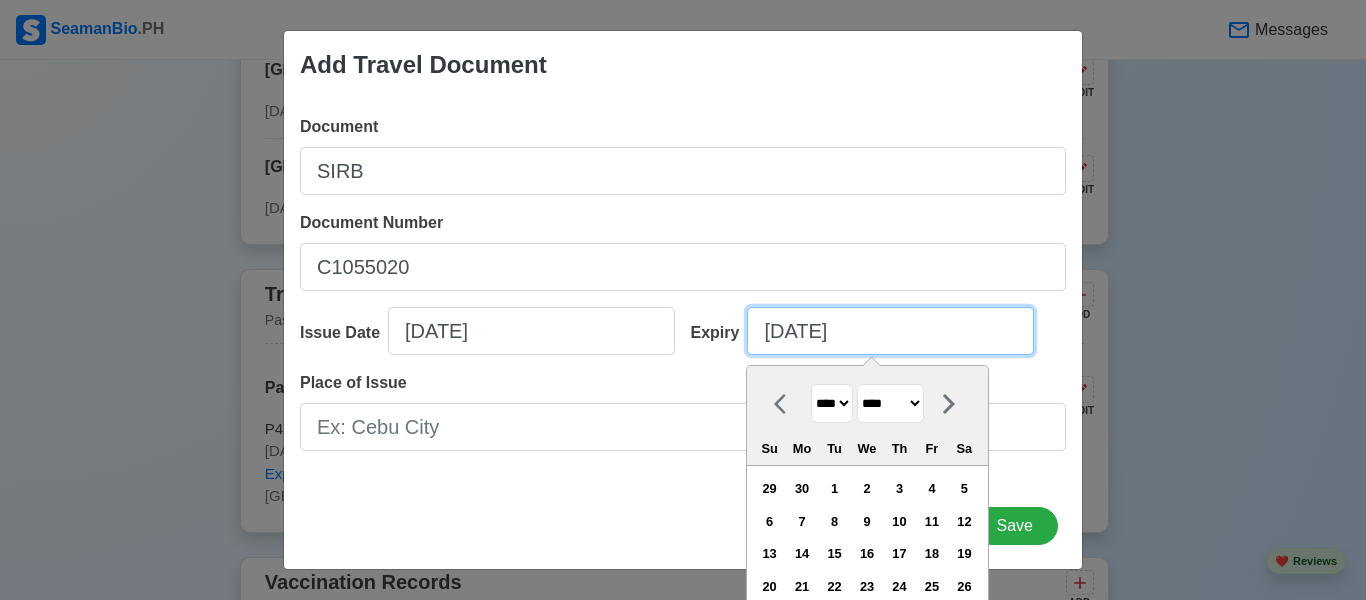 select on "***" 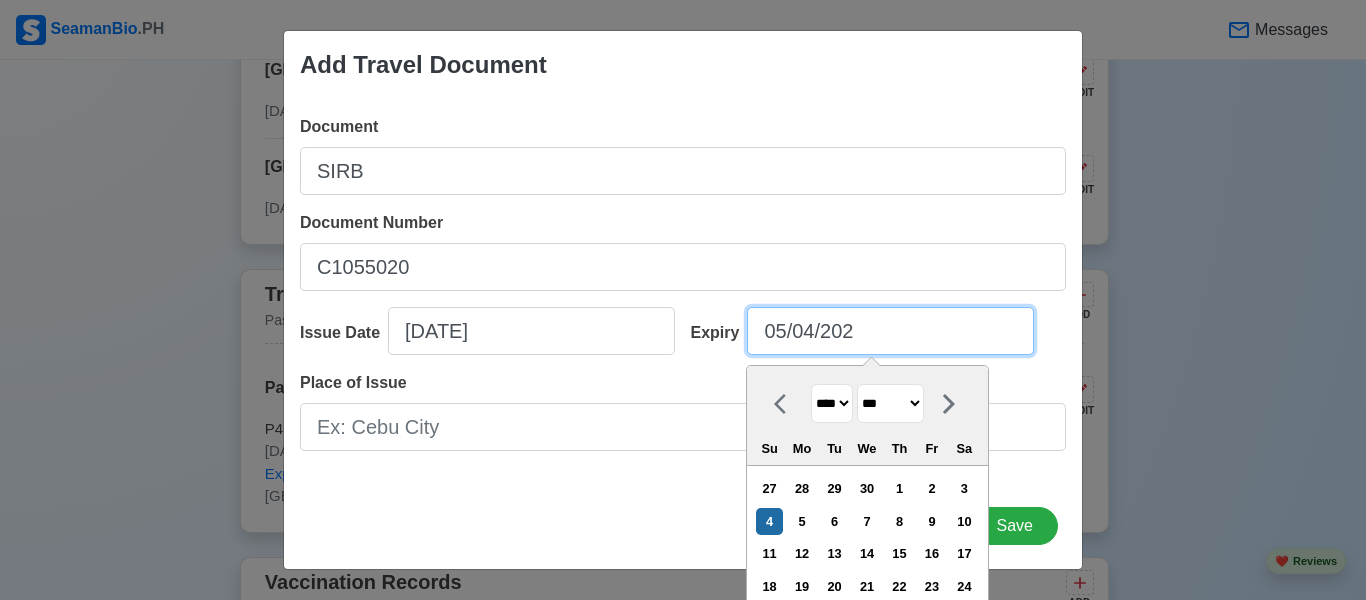 type on "[DATE]" 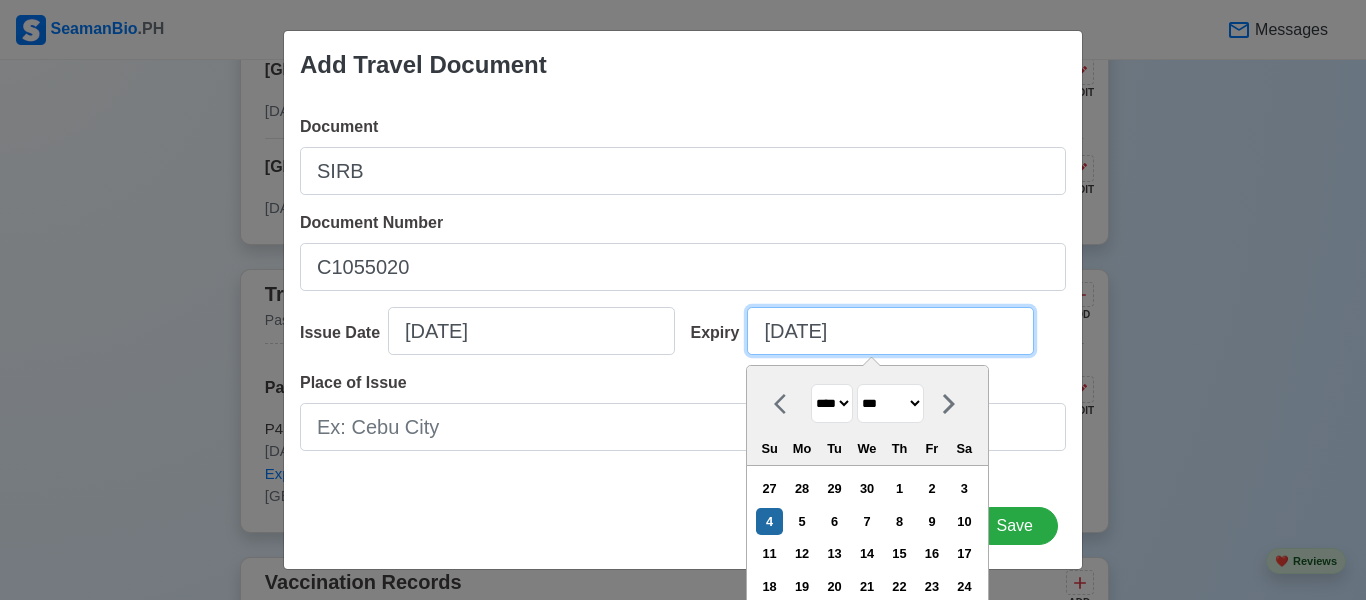 select on "****" 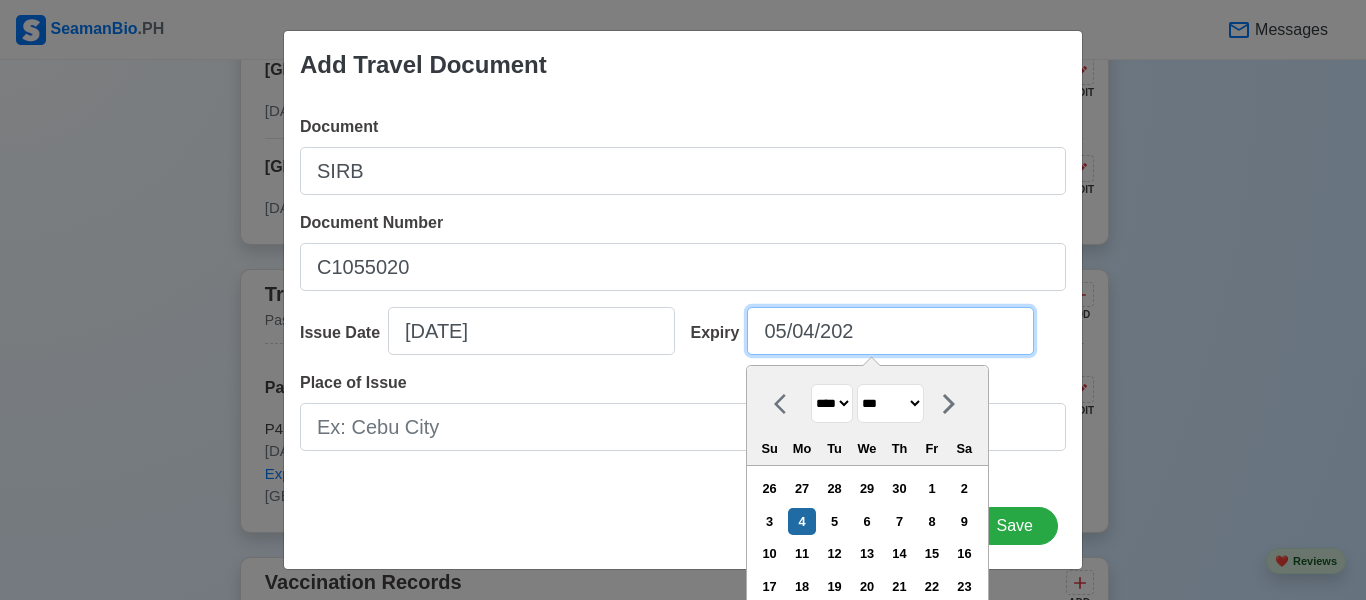 type on "[DATE]" 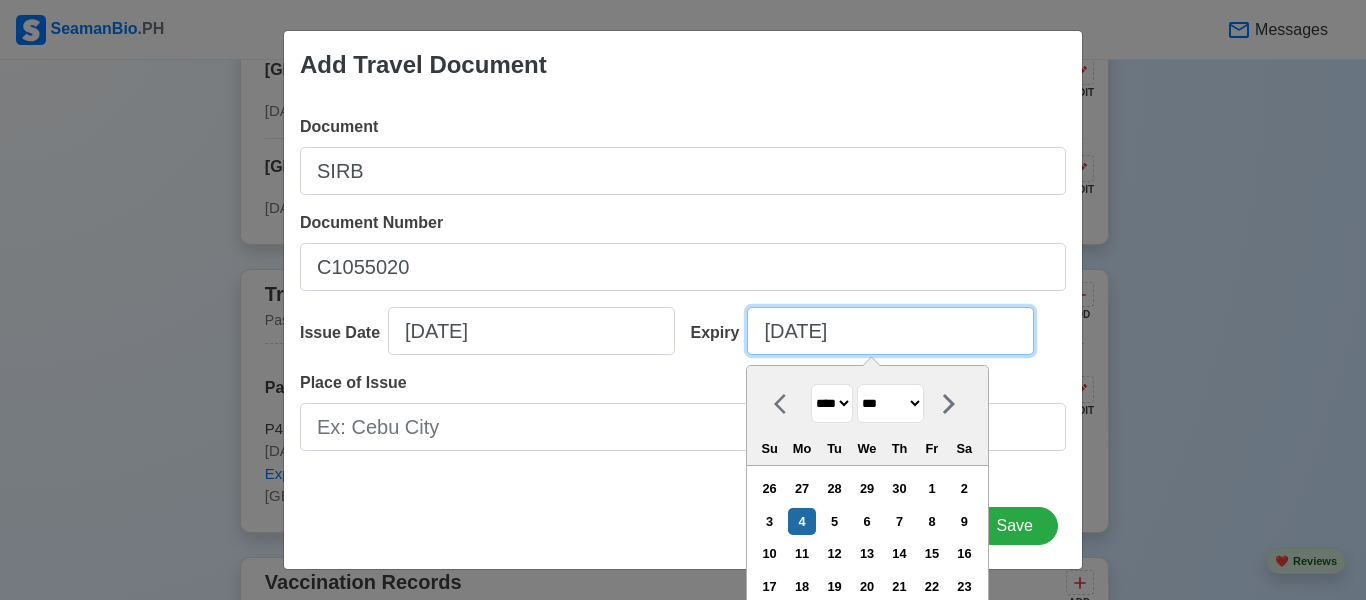 select on "****" 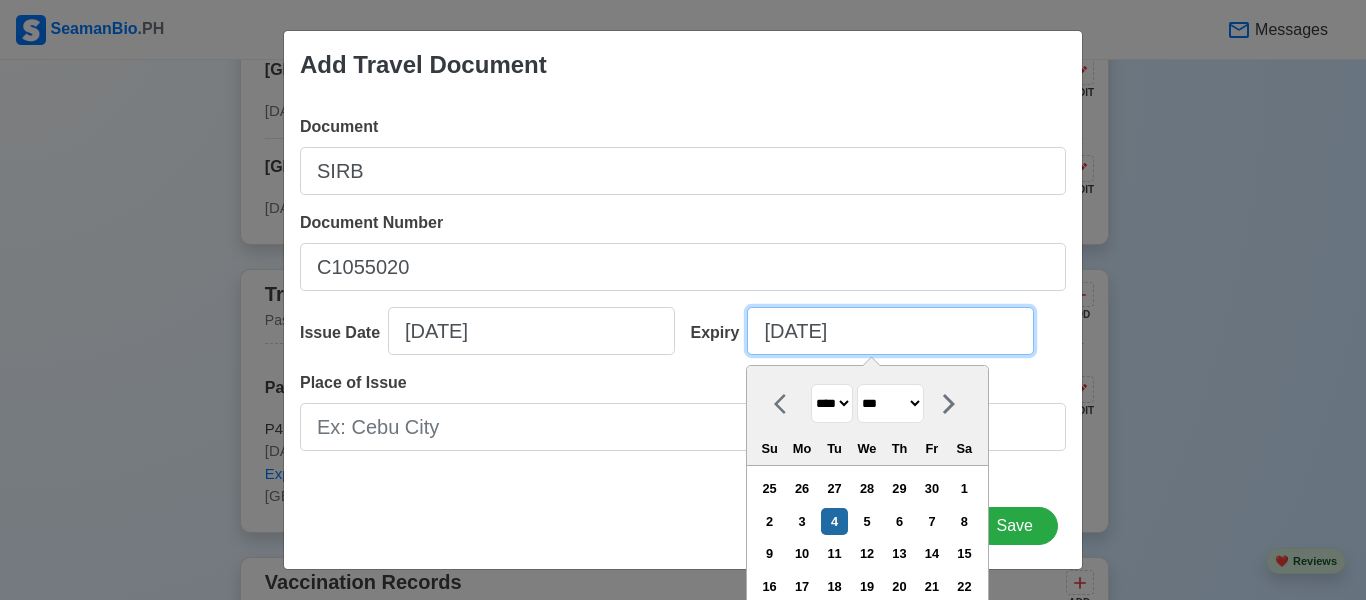 type on "[DATE]" 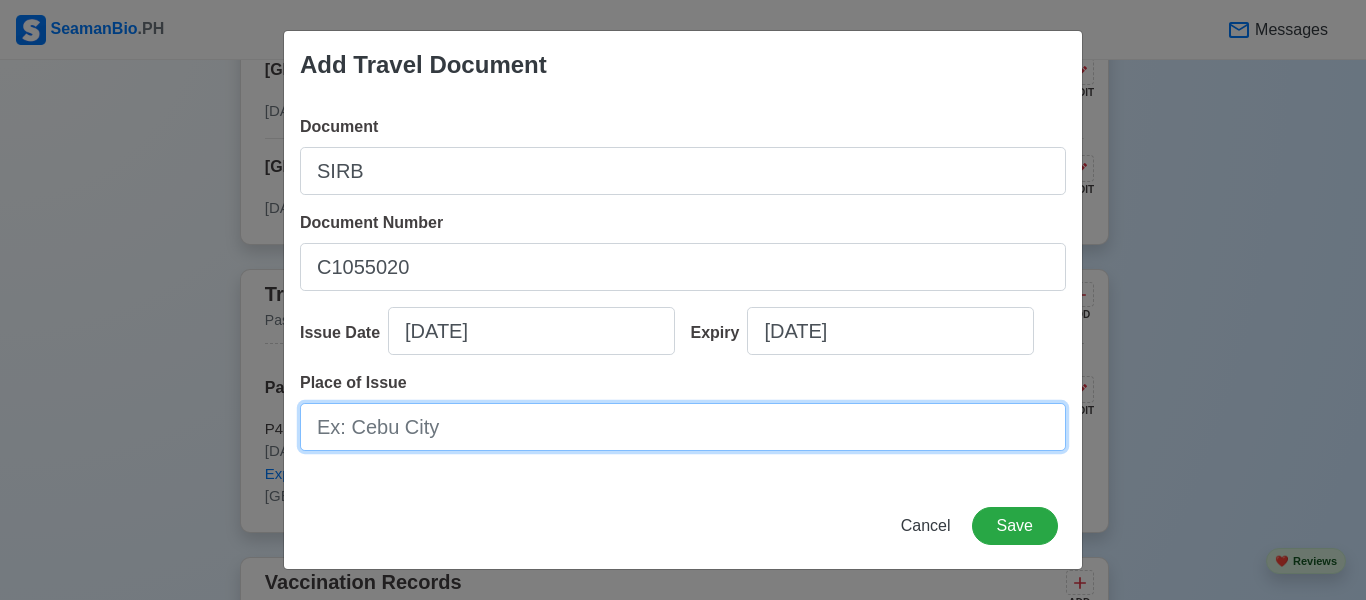 click on "Place of Issue" at bounding box center (683, 427) 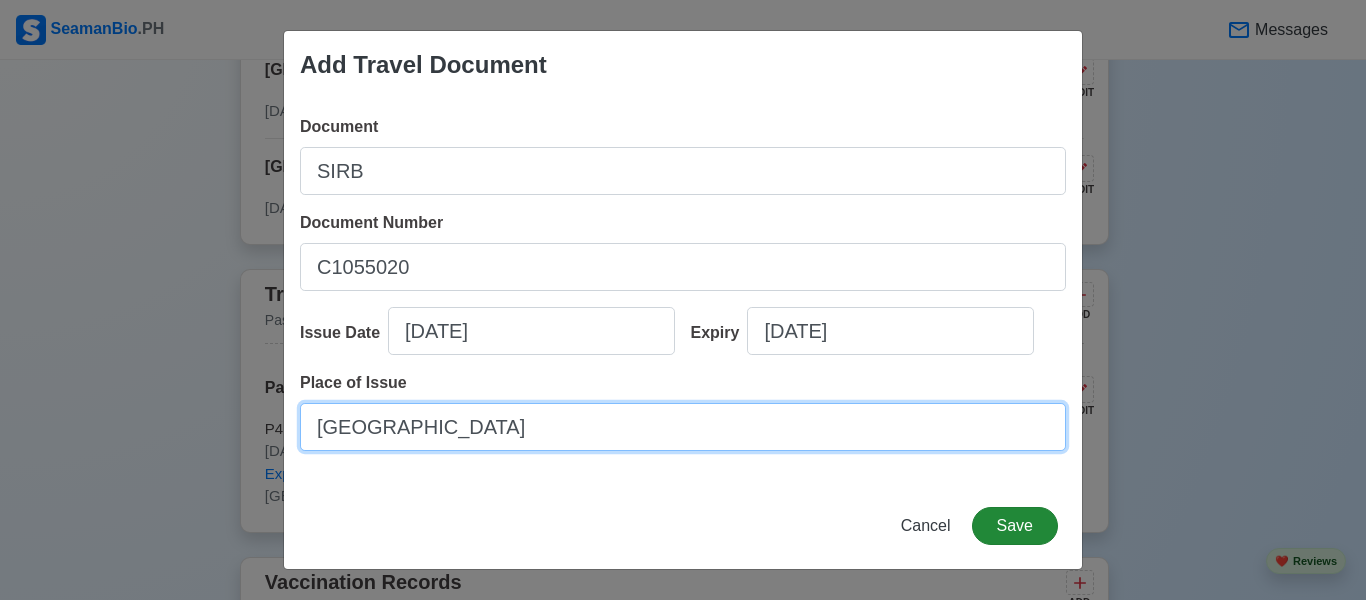 type on "[GEOGRAPHIC_DATA]" 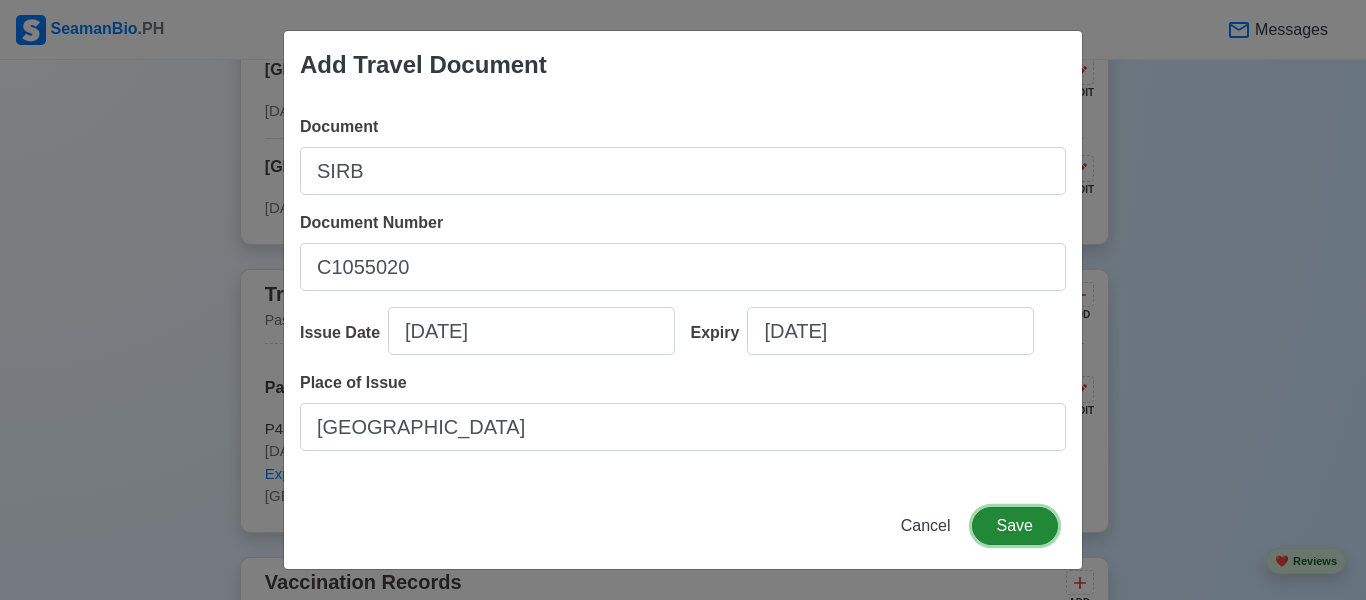 click on "Save" at bounding box center [1015, 526] 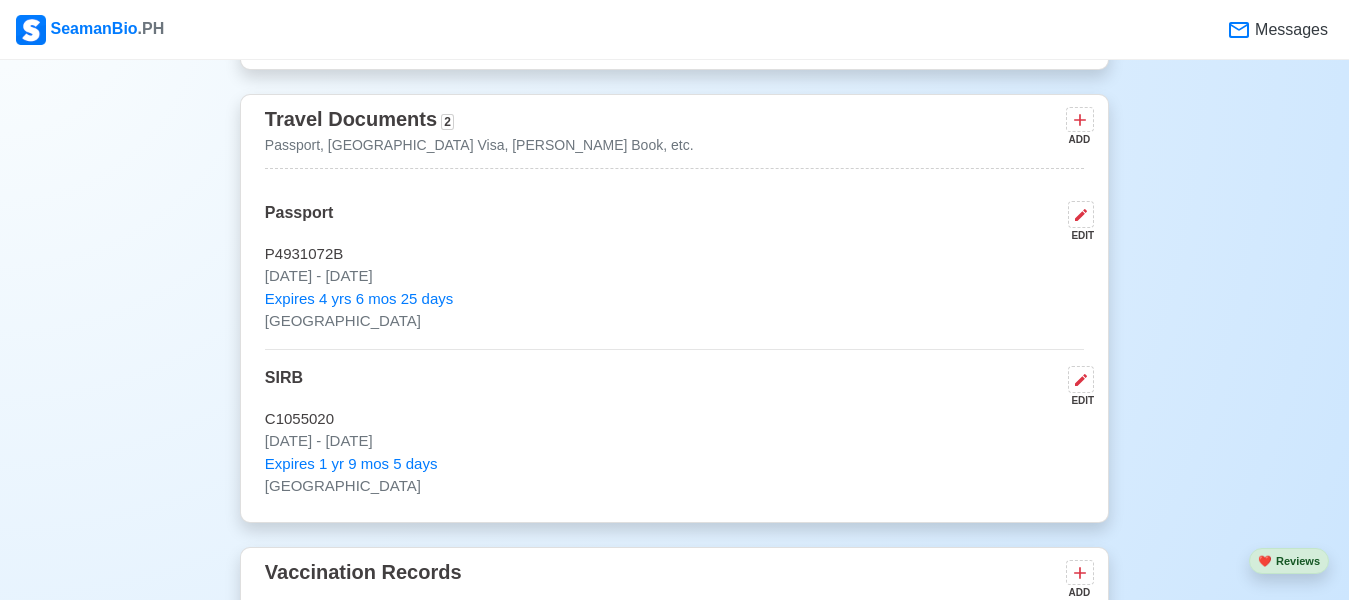 scroll, scrollTop: 1972, scrollLeft: 0, axis: vertical 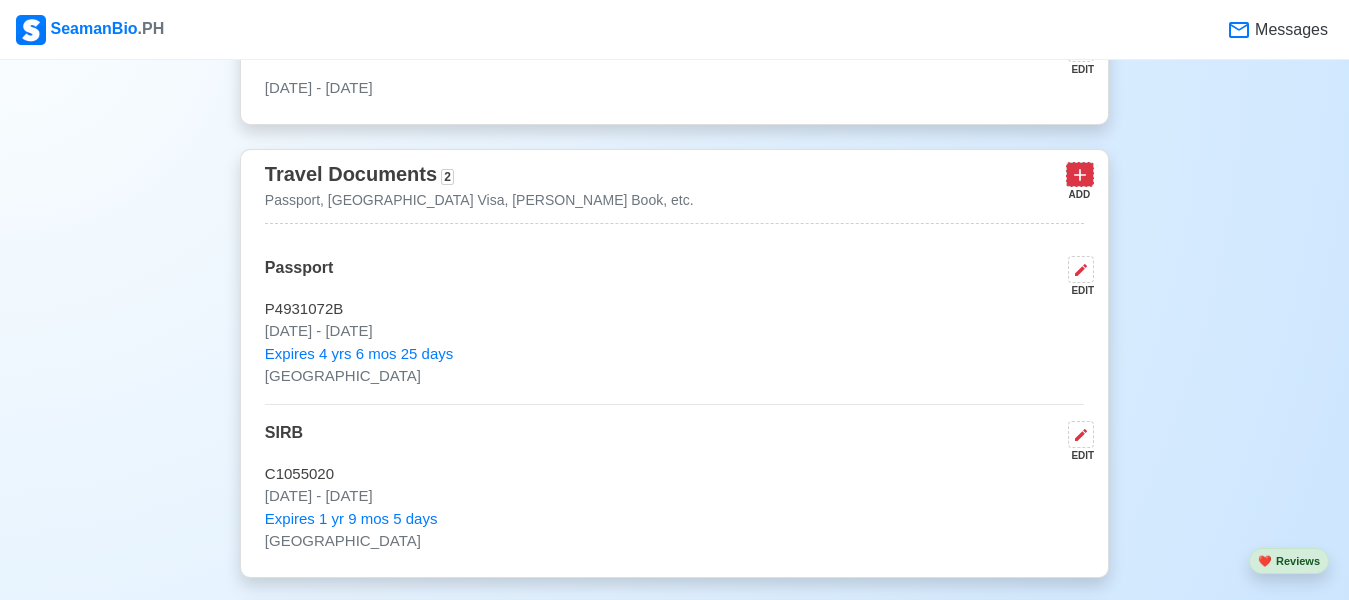 click 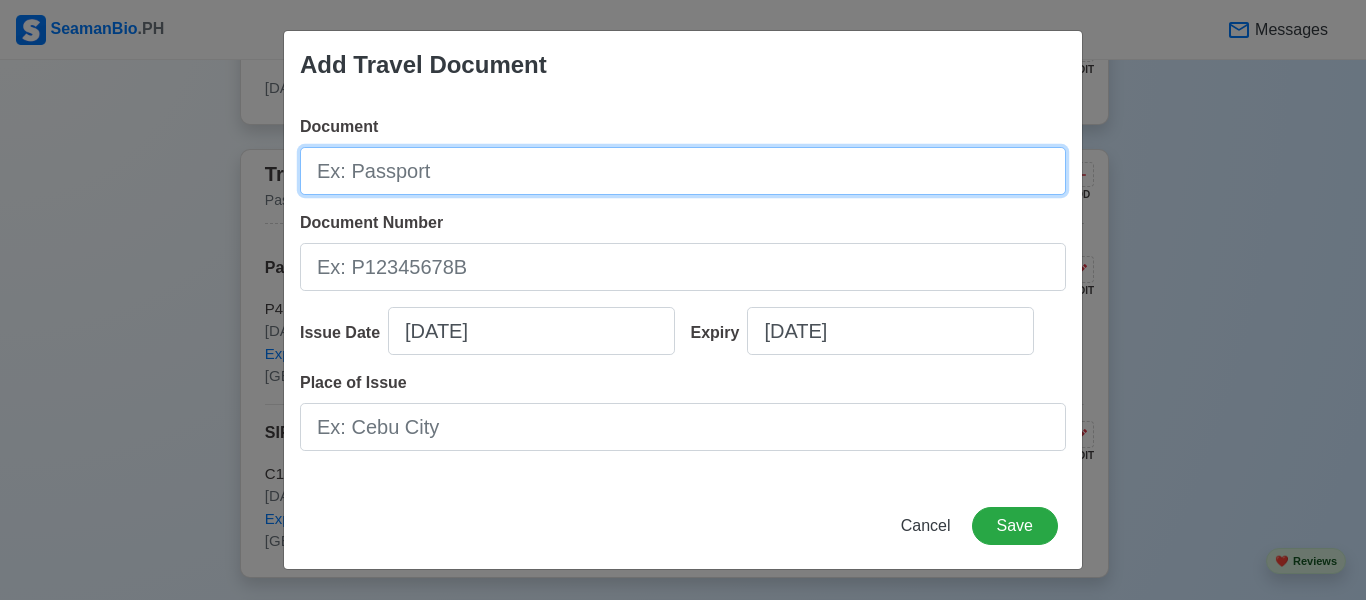 click on "Document" at bounding box center (683, 171) 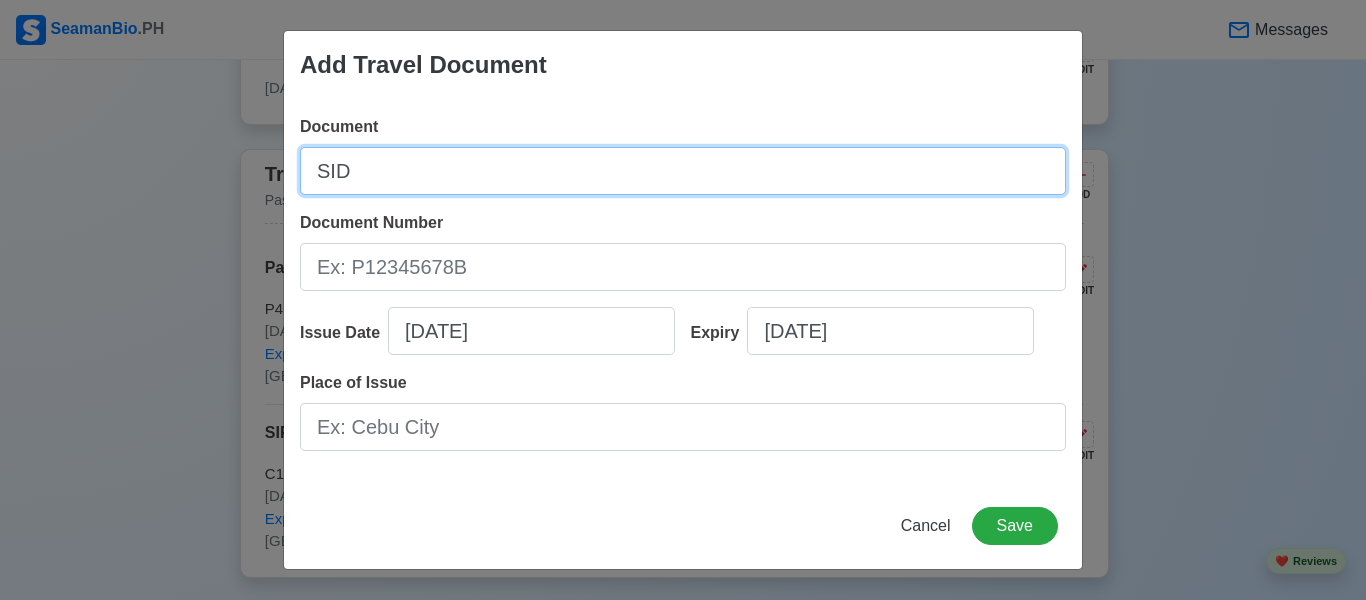 type on "SID" 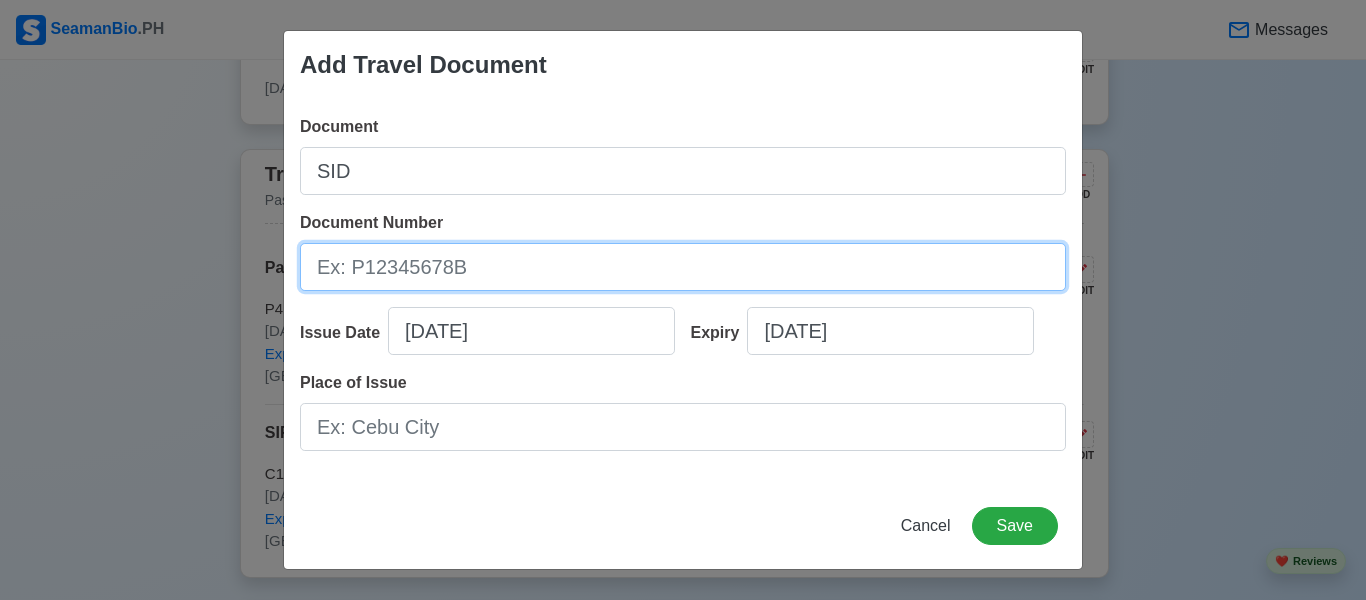 click on "Document Number" at bounding box center [683, 267] 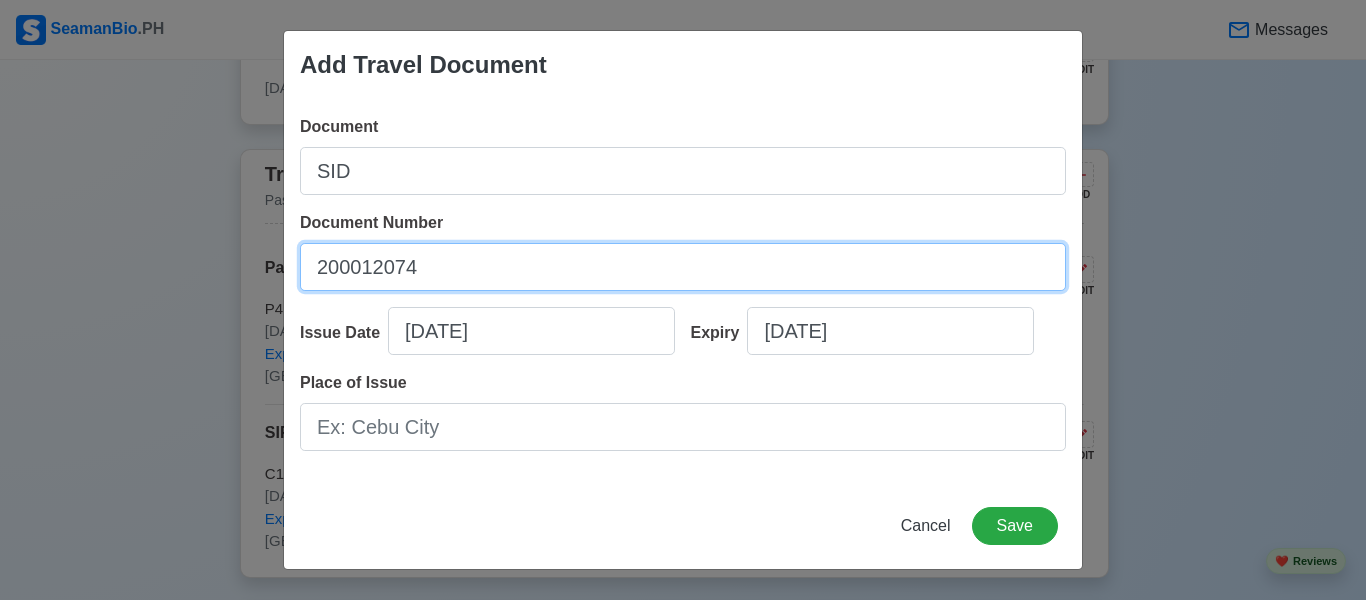 type on "200012074" 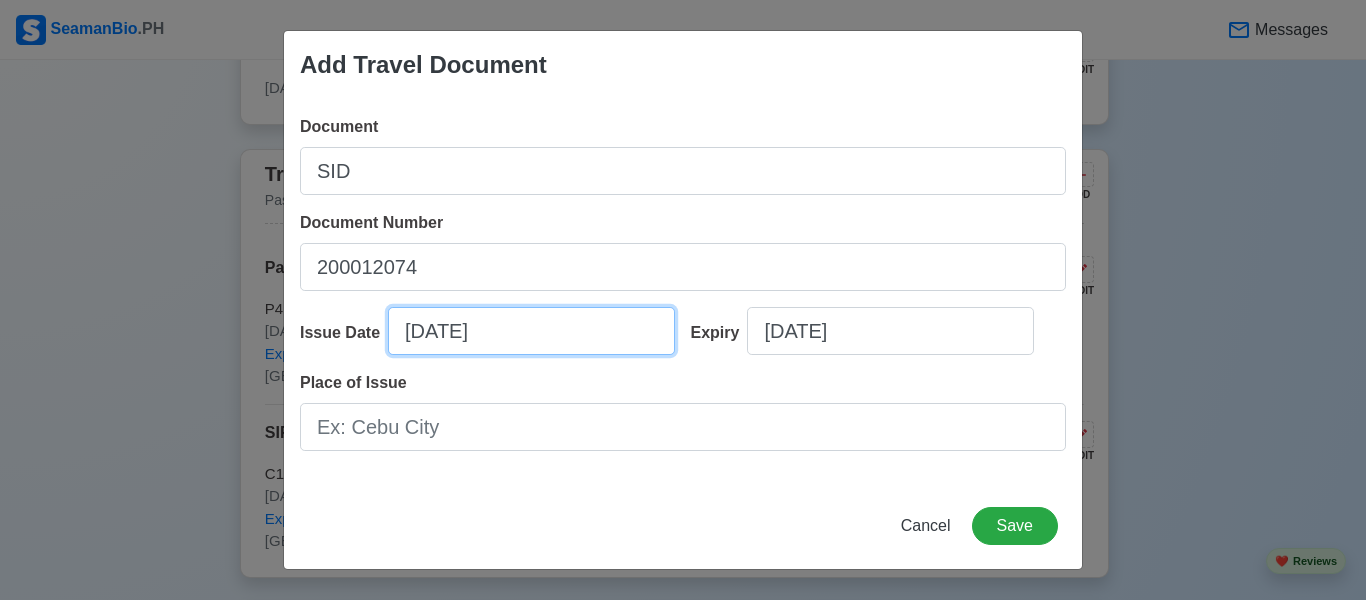 click on "[DATE]" at bounding box center (531, 331) 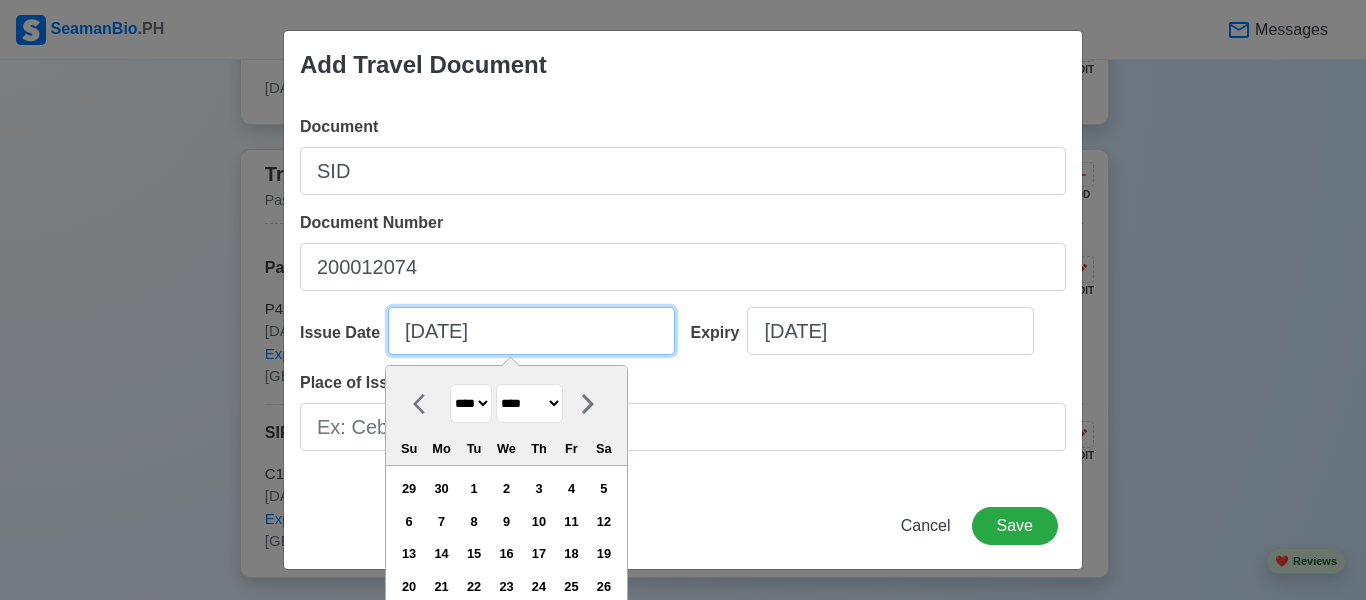 click on "[DATE]" at bounding box center (531, 331) 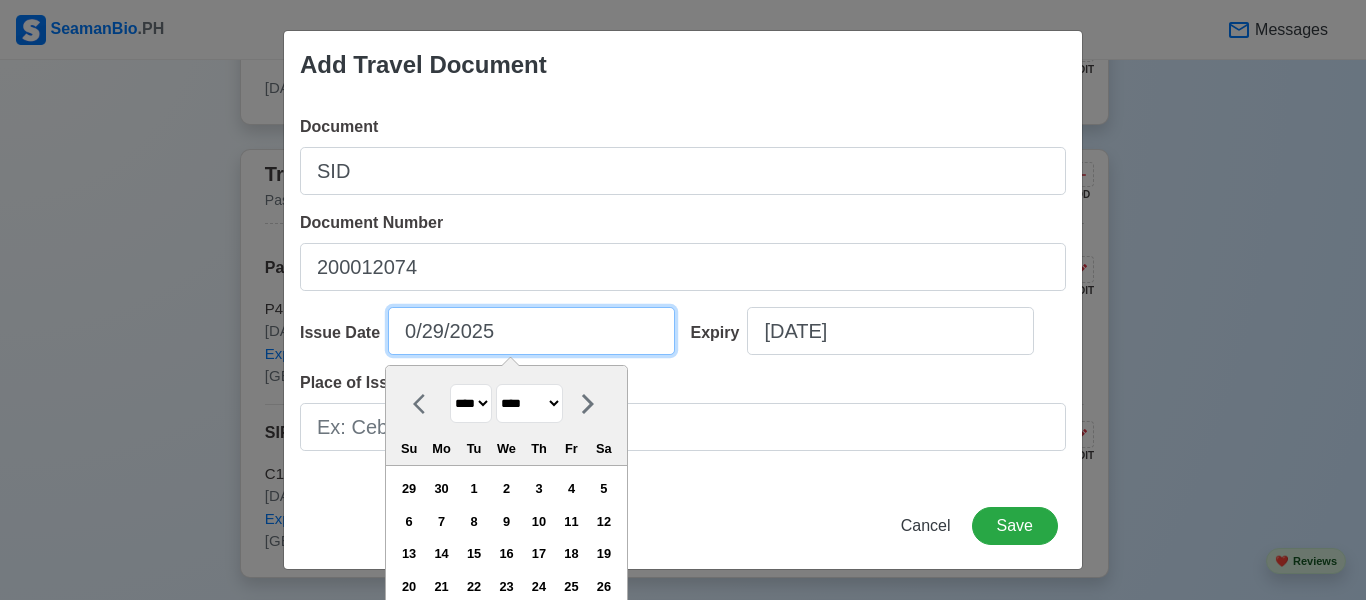 type on "[DATE]" 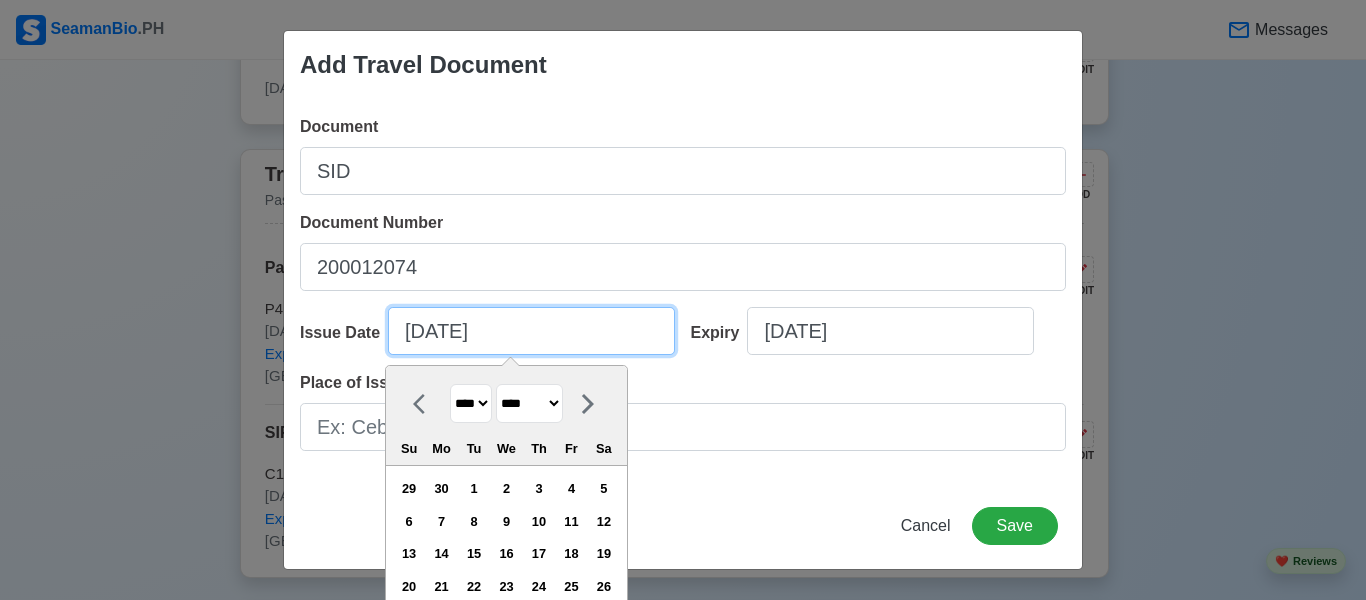 select on "****" 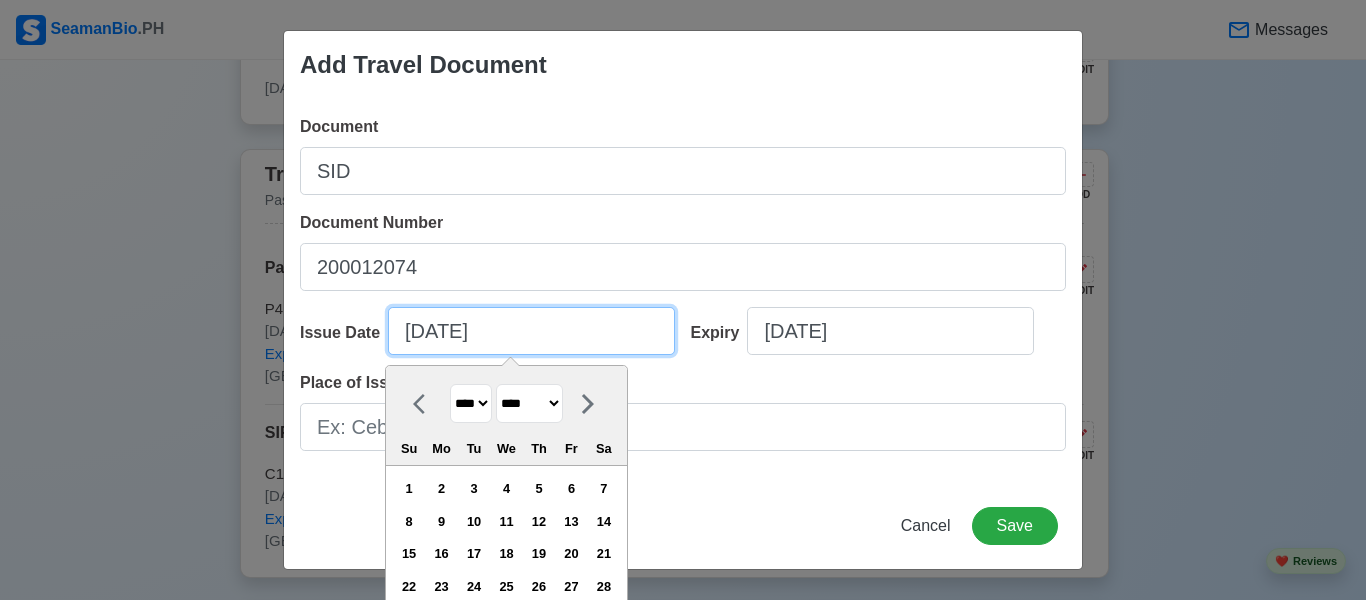 click on "[DATE]" at bounding box center (531, 331) 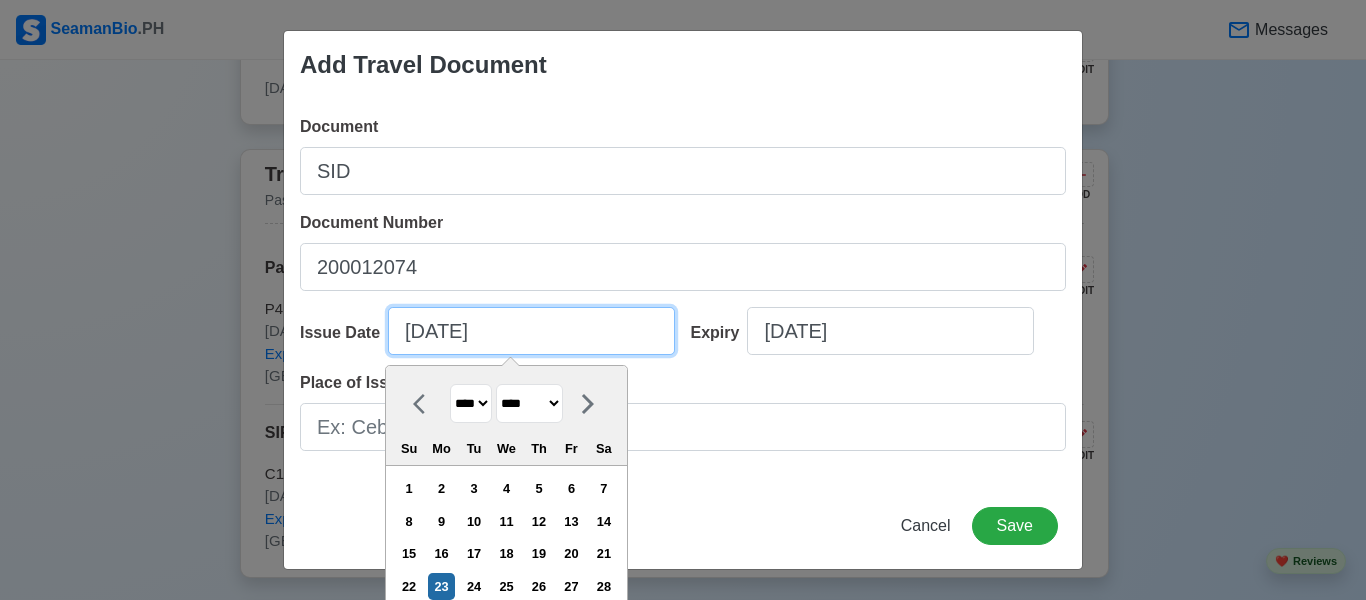 type on "[DATE]" 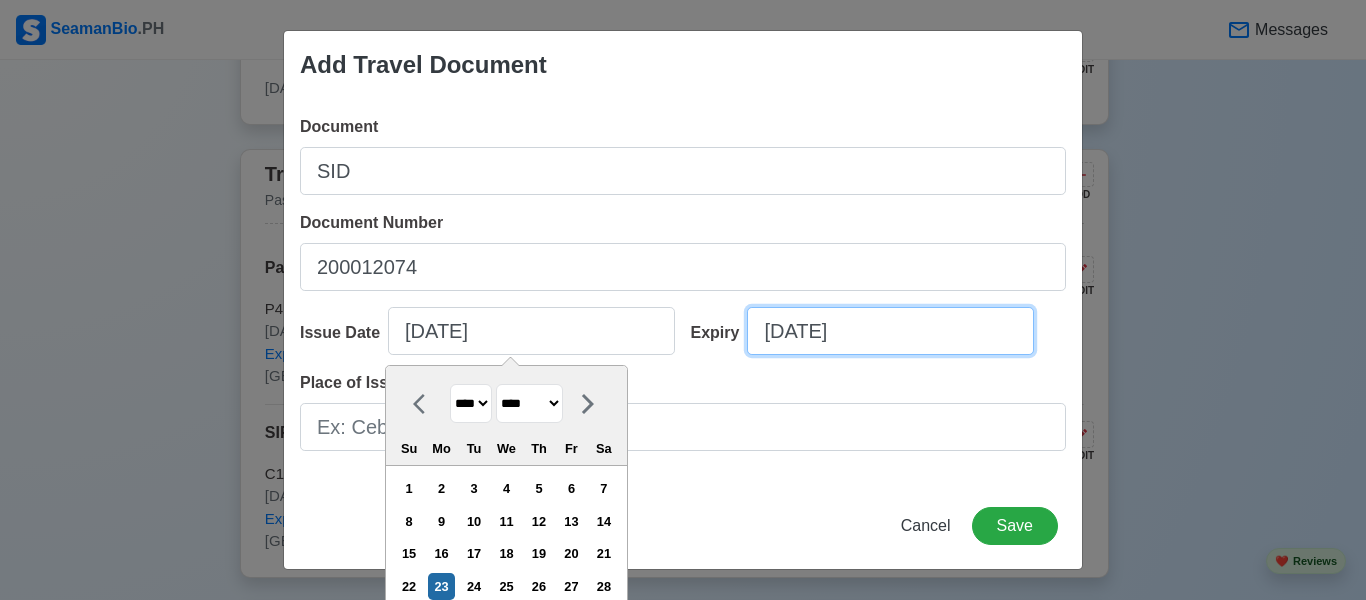 click on "[DATE]" at bounding box center (890, 331) 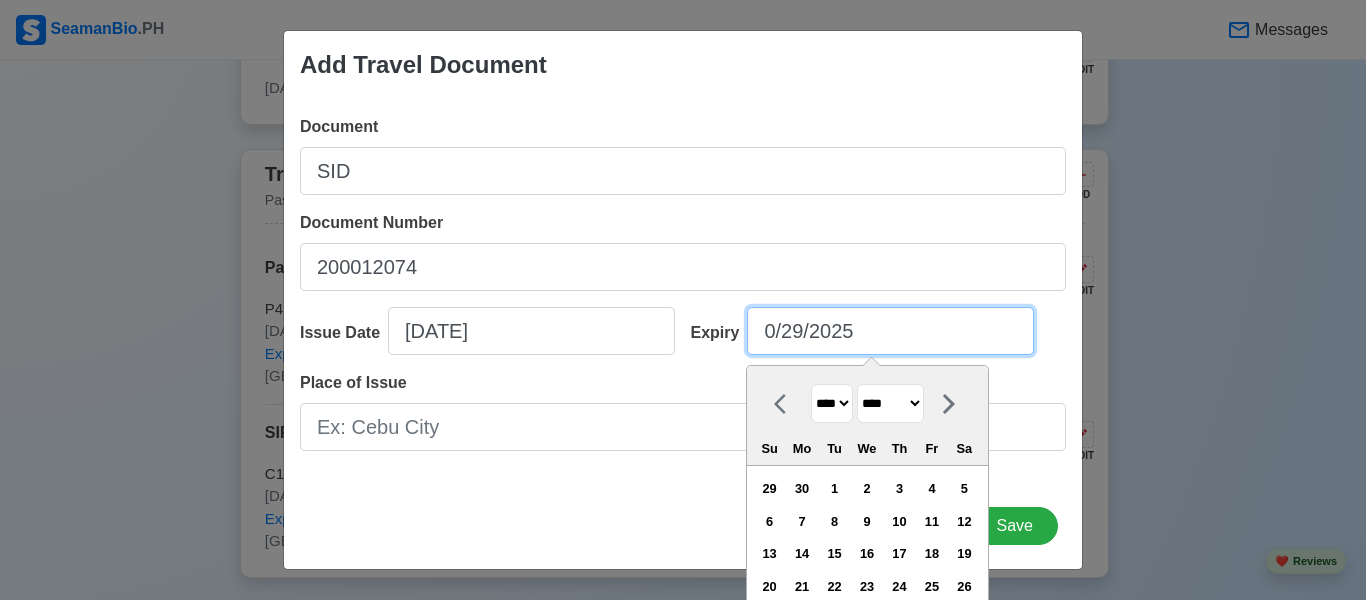 type on "[DATE]" 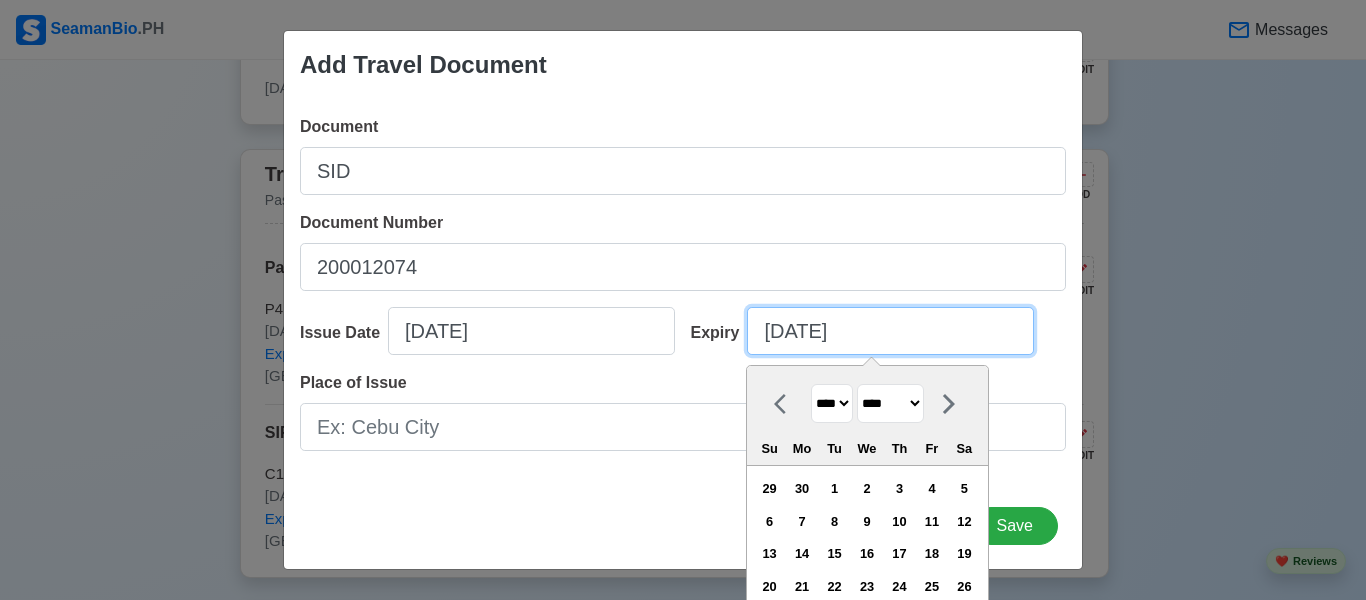 select on "****" 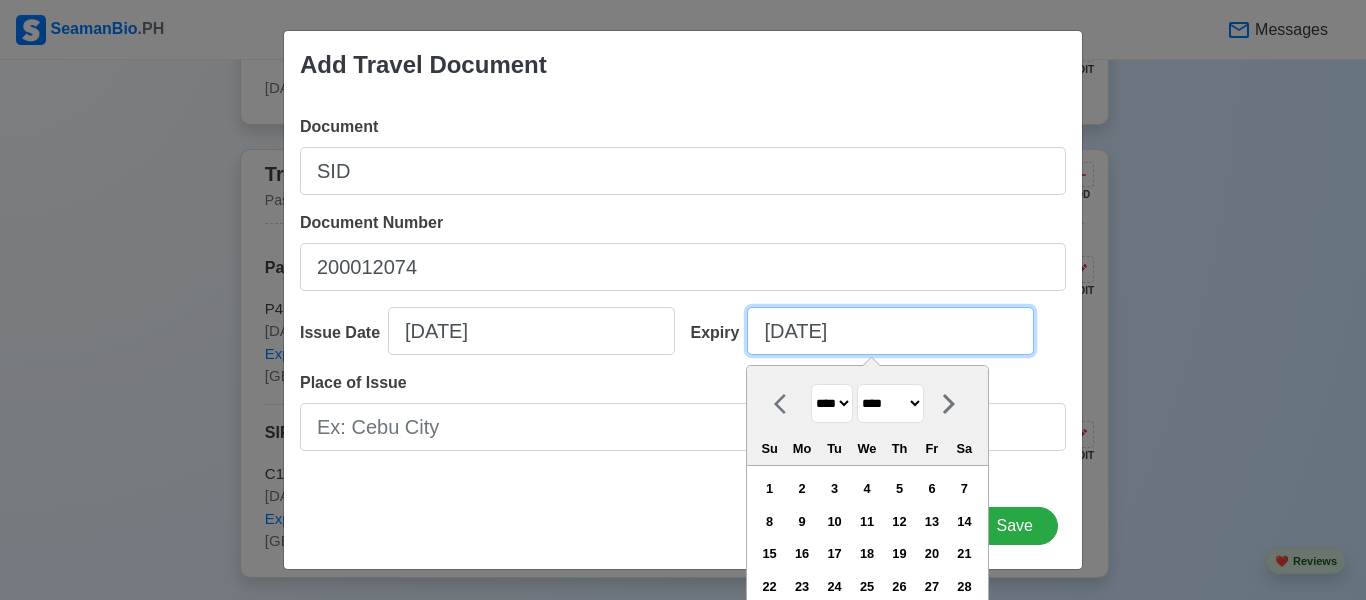 click on "[DATE]" at bounding box center [890, 331] 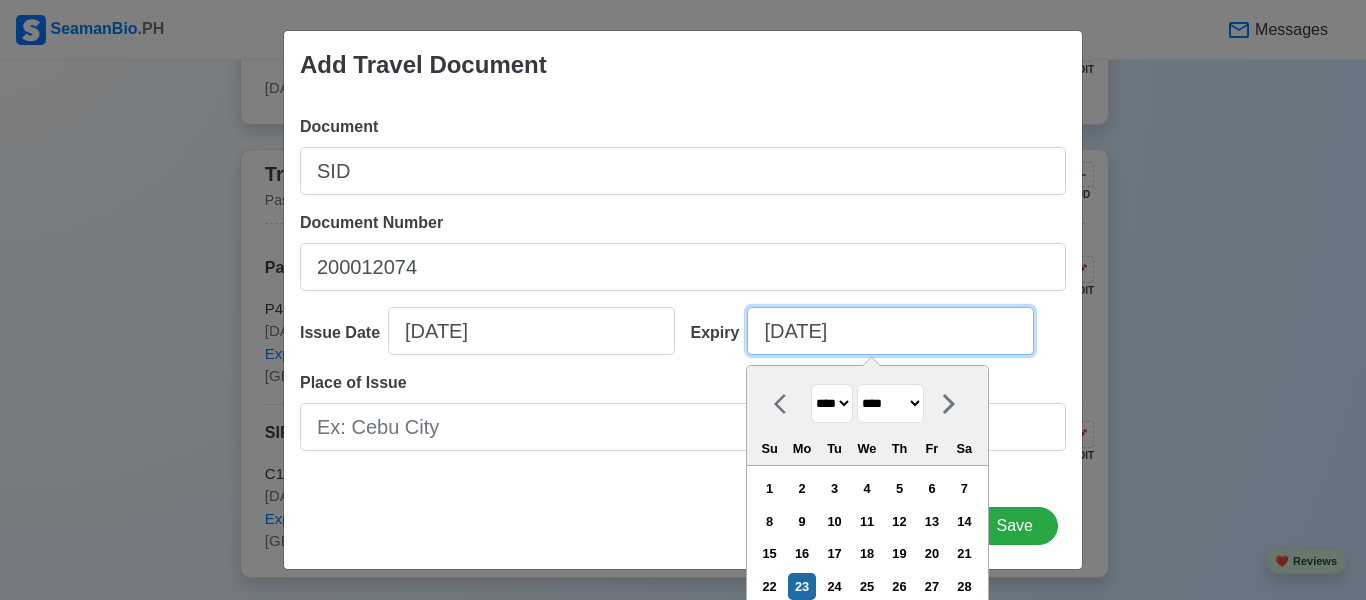 click on "[DATE]" at bounding box center (890, 331) 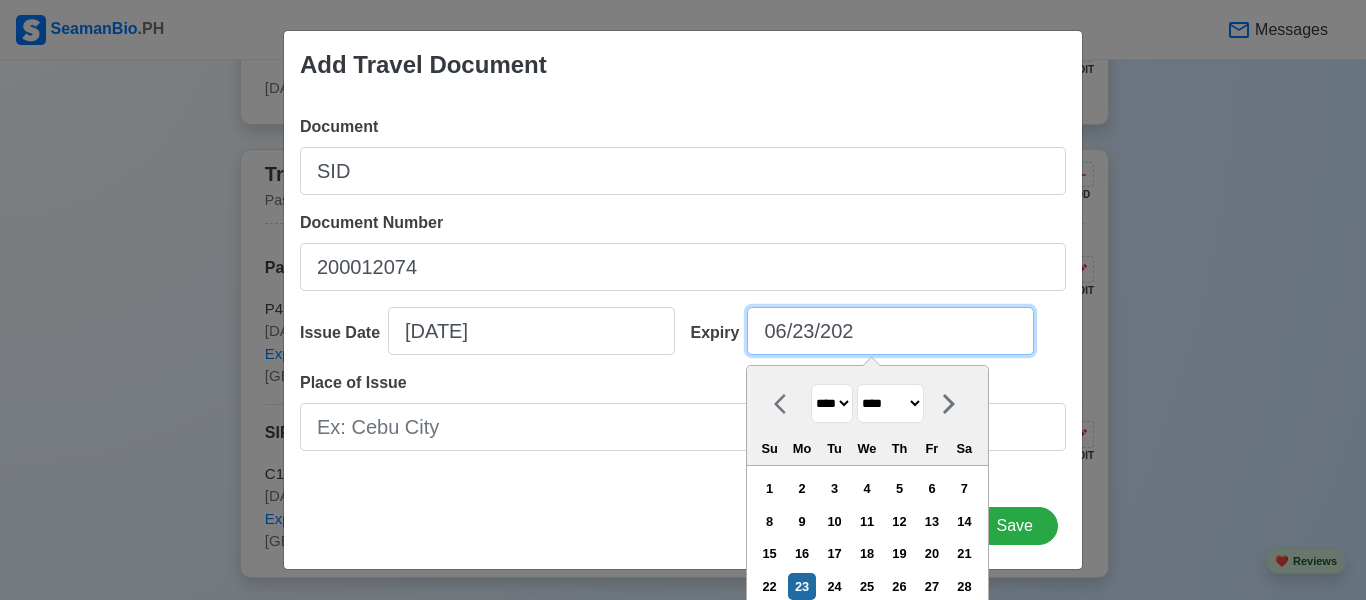 type on "[DATE]" 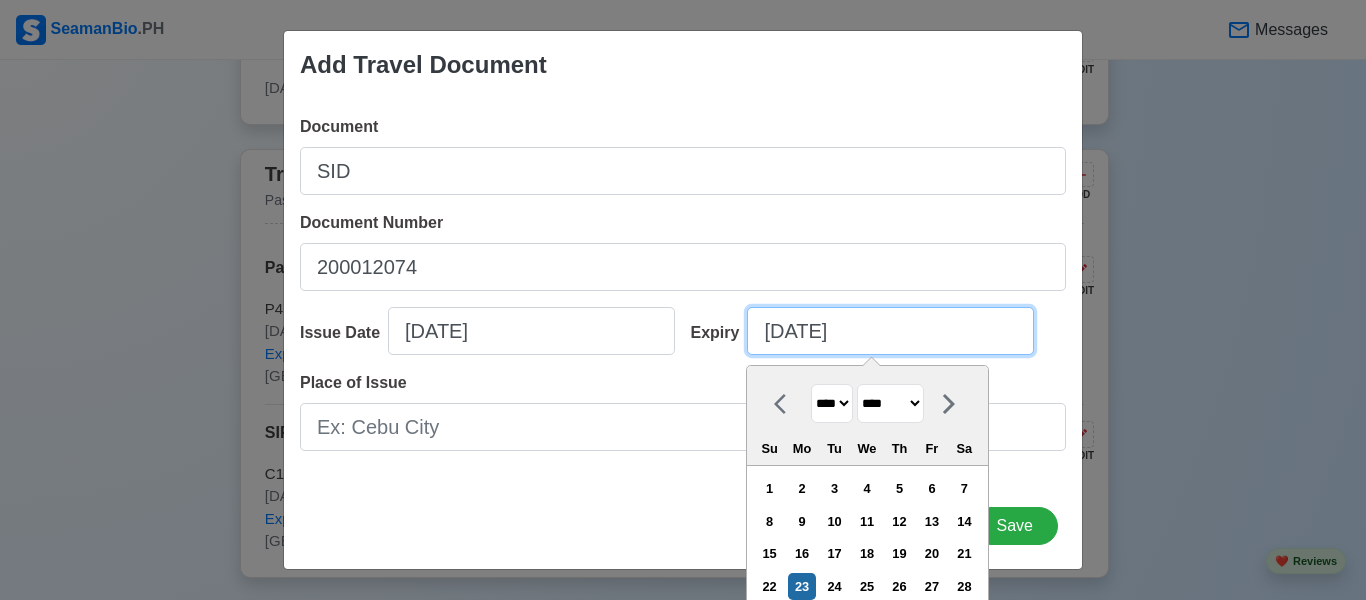 select on "****" 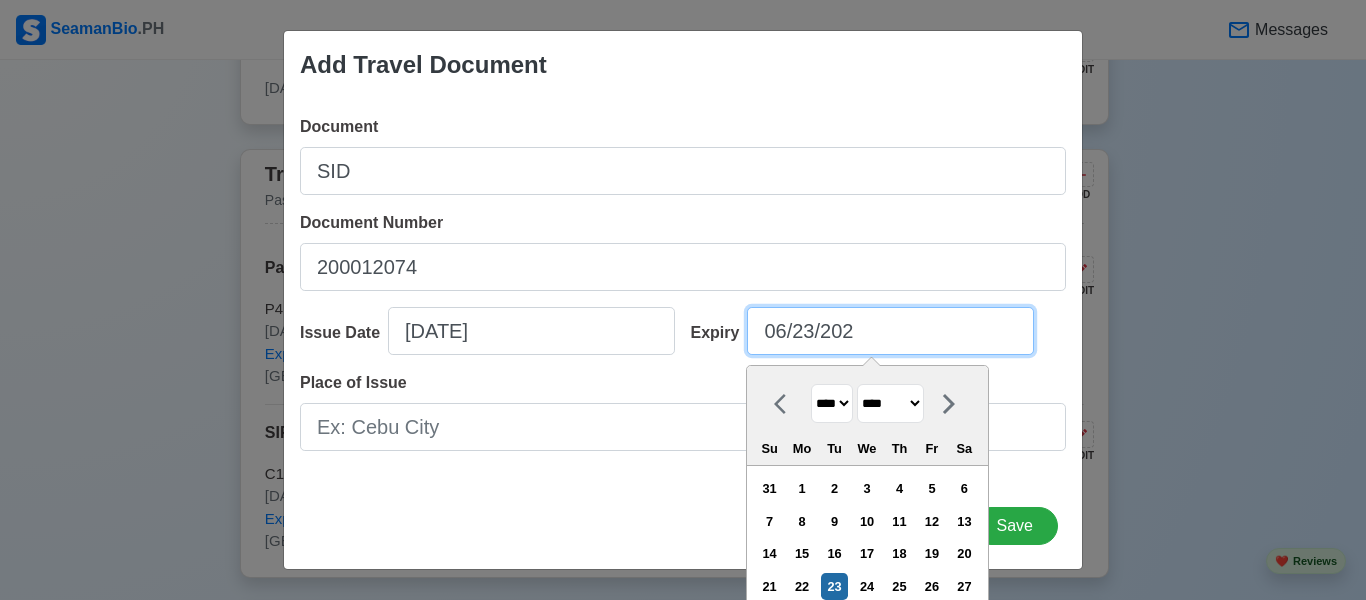 type on "[DATE]" 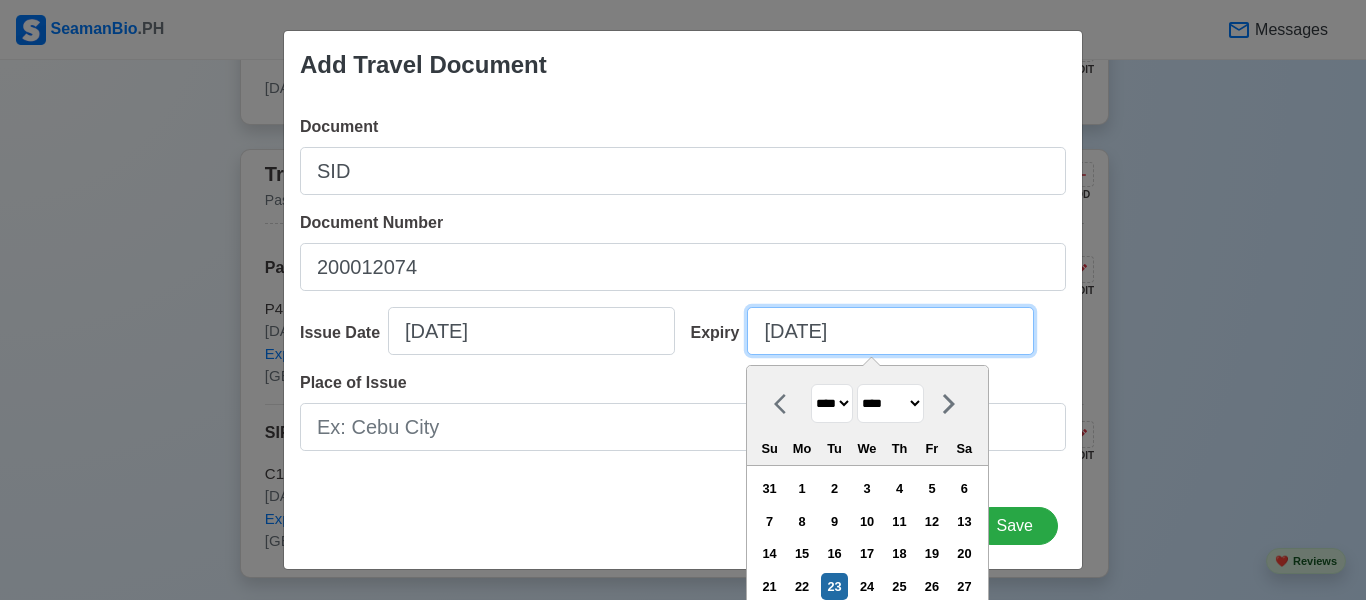 select on "****" 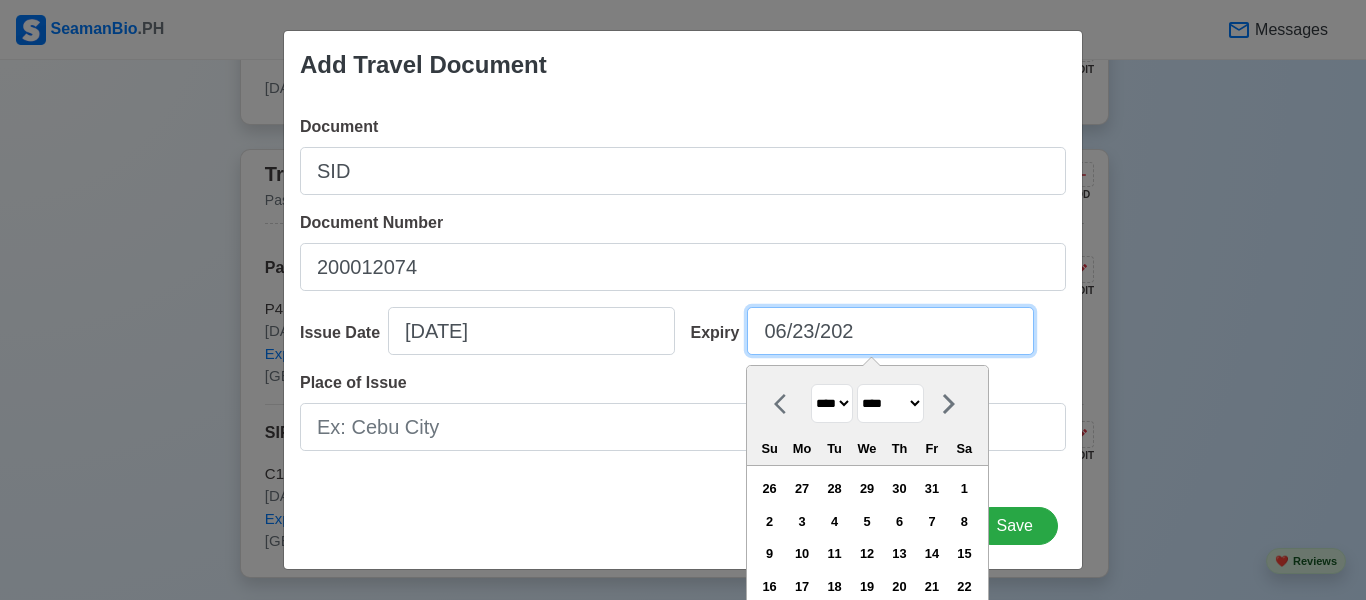 type on "[DATE]" 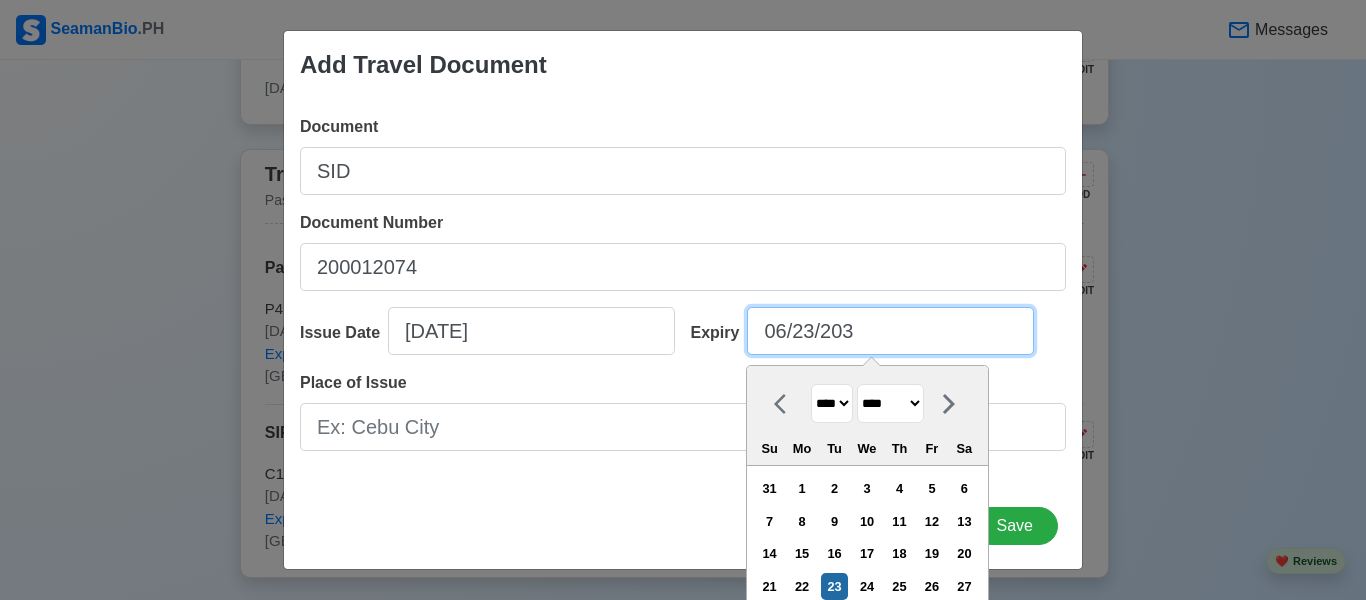 type on "[DATE]" 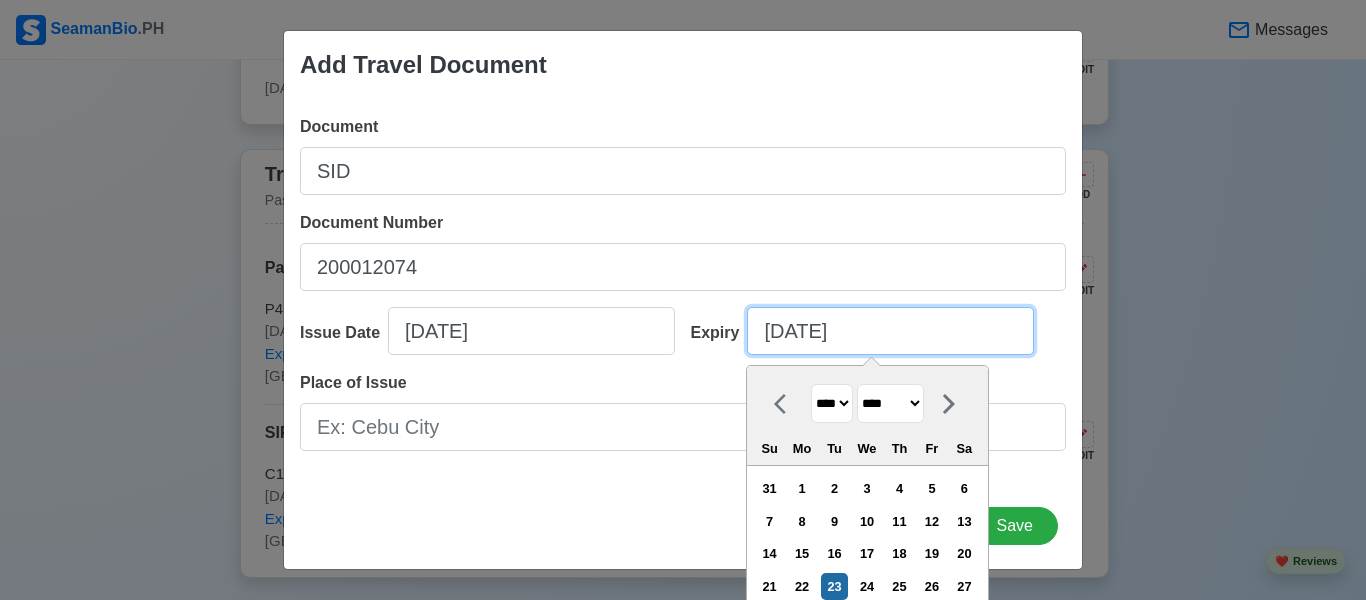 select on "****" 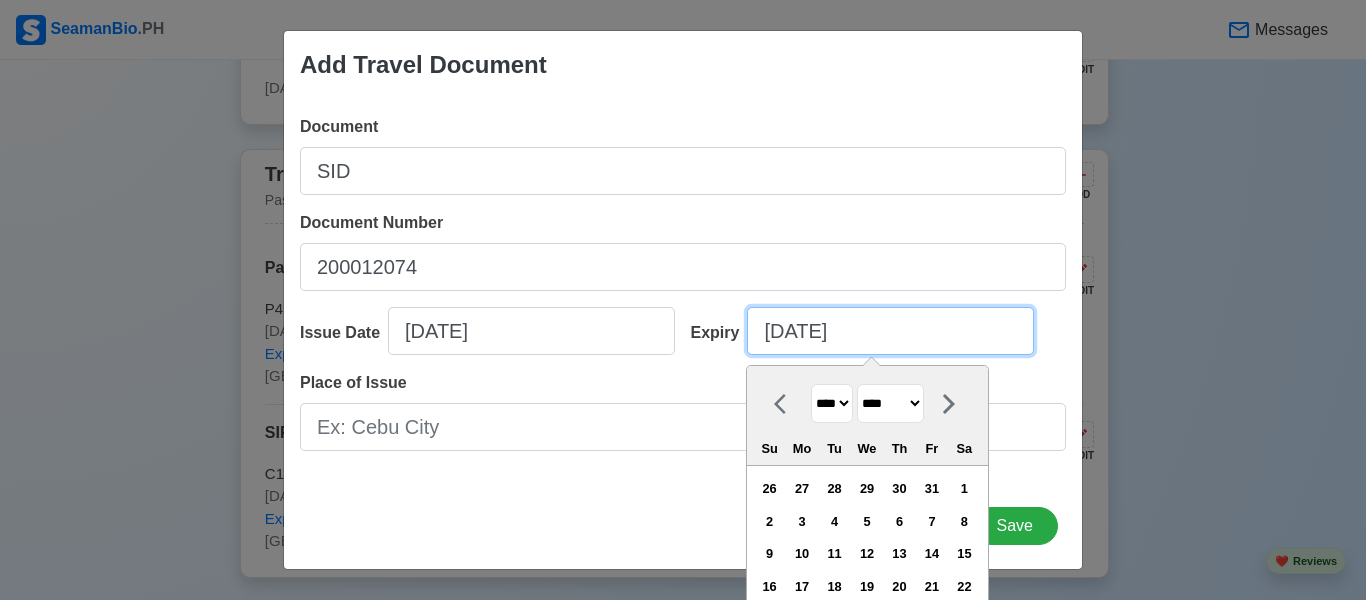 type on "[DATE]" 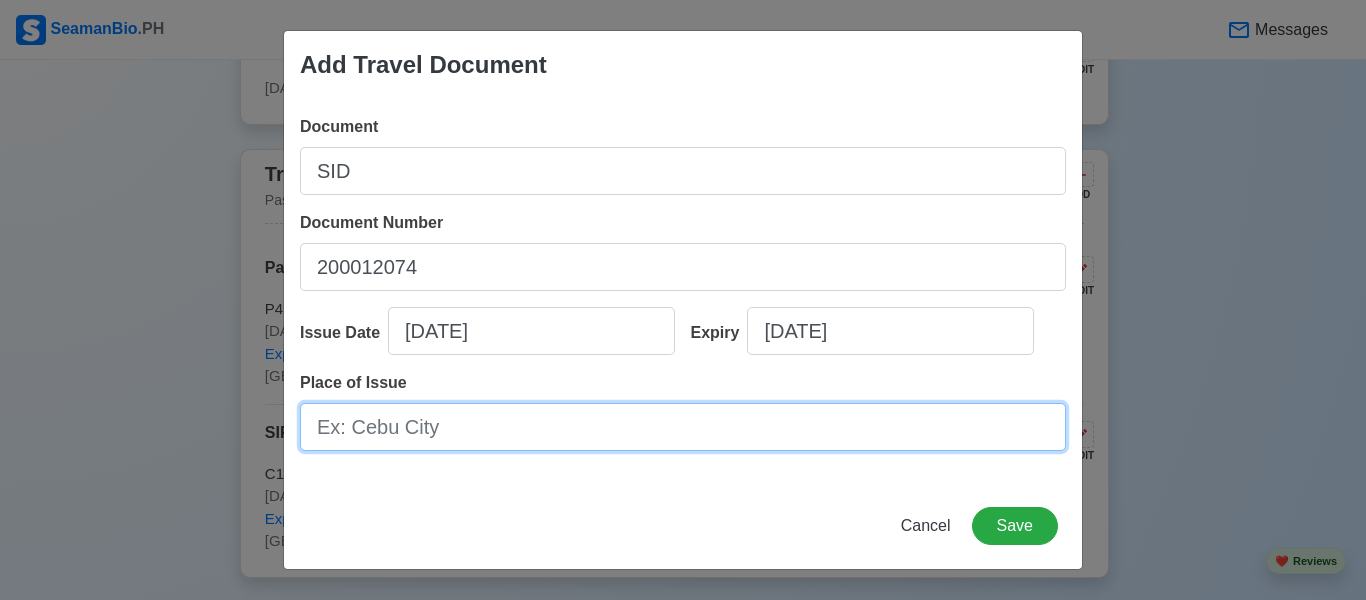 click on "Place of Issue" at bounding box center (683, 427) 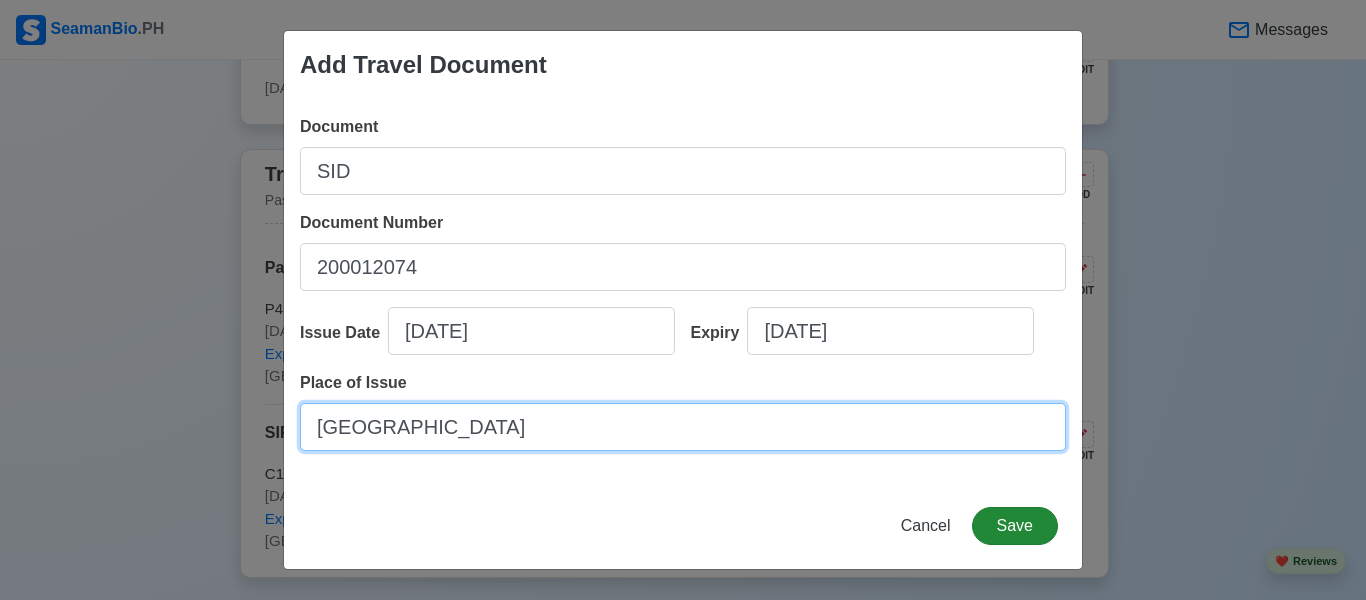 type on "[GEOGRAPHIC_DATA]" 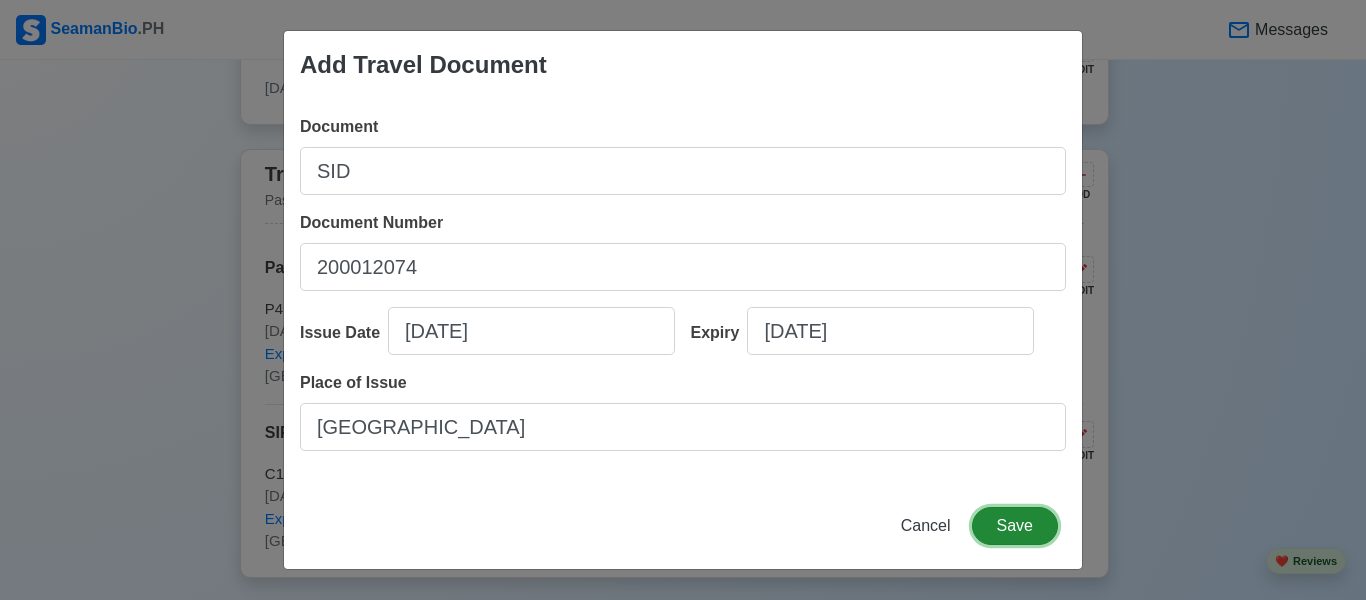 click on "Save" at bounding box center (1015, 526) 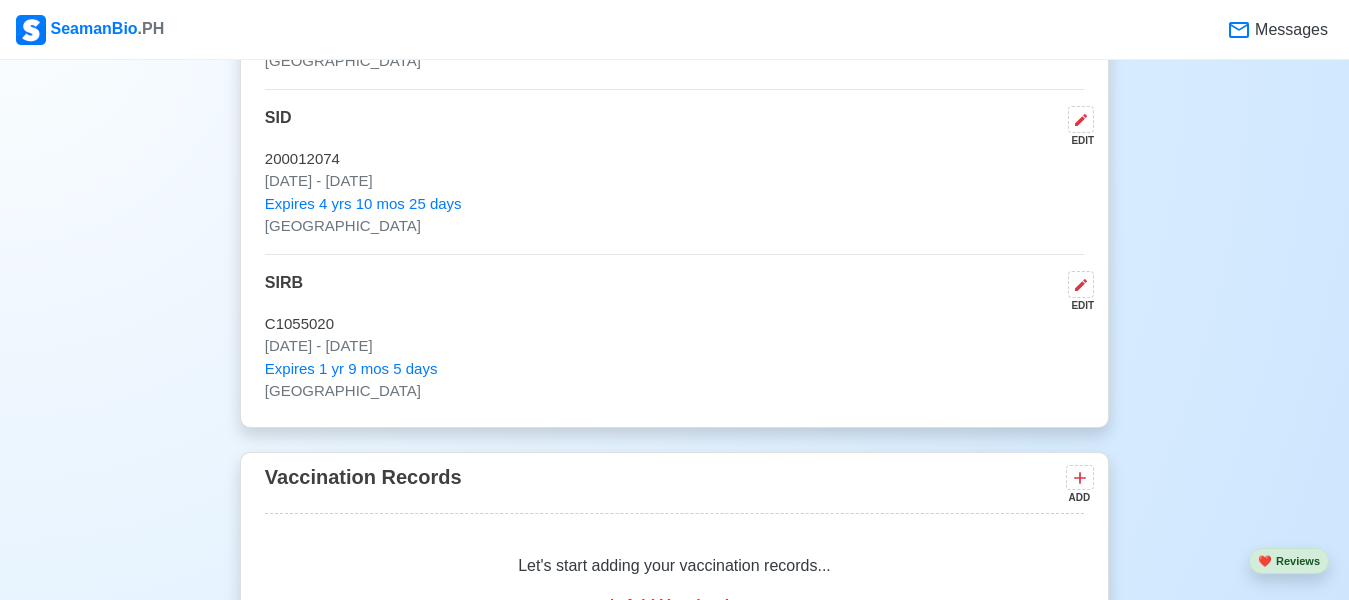 scroll, scrollTop: 2257, scrollLeft: 0, axis: vertical 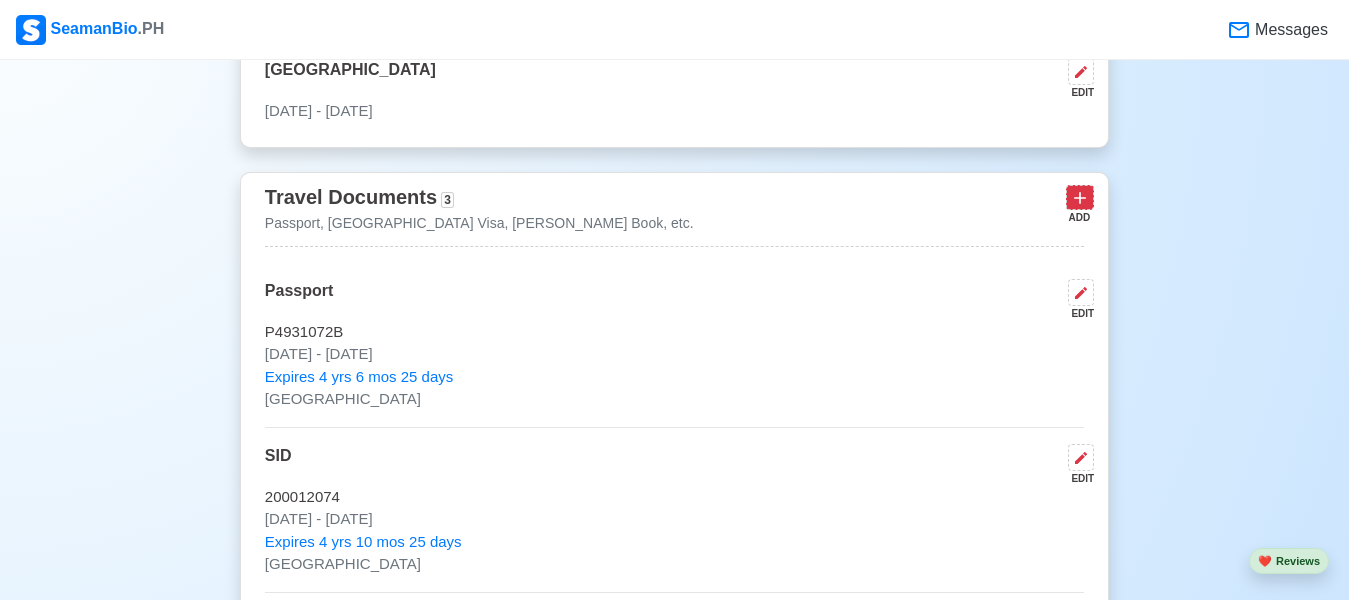click 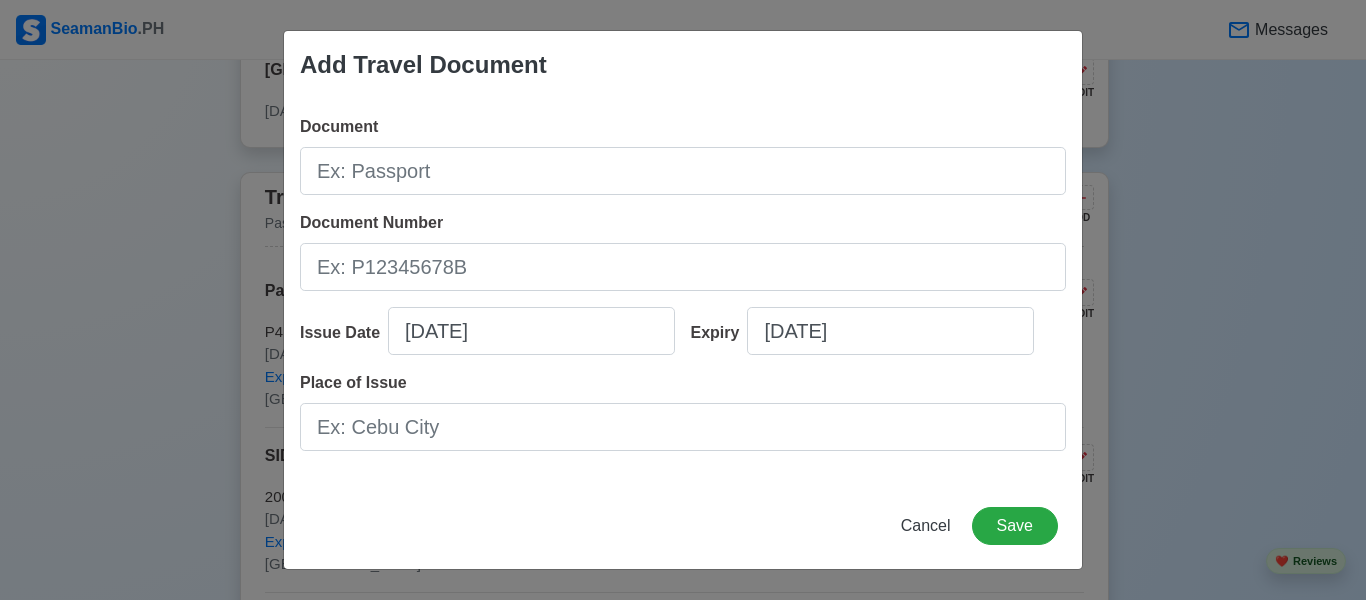 click on "Document Document Number Issue Date [DATE] Expiry [DATE] Place of Issue" at bounding box center [683, 291] 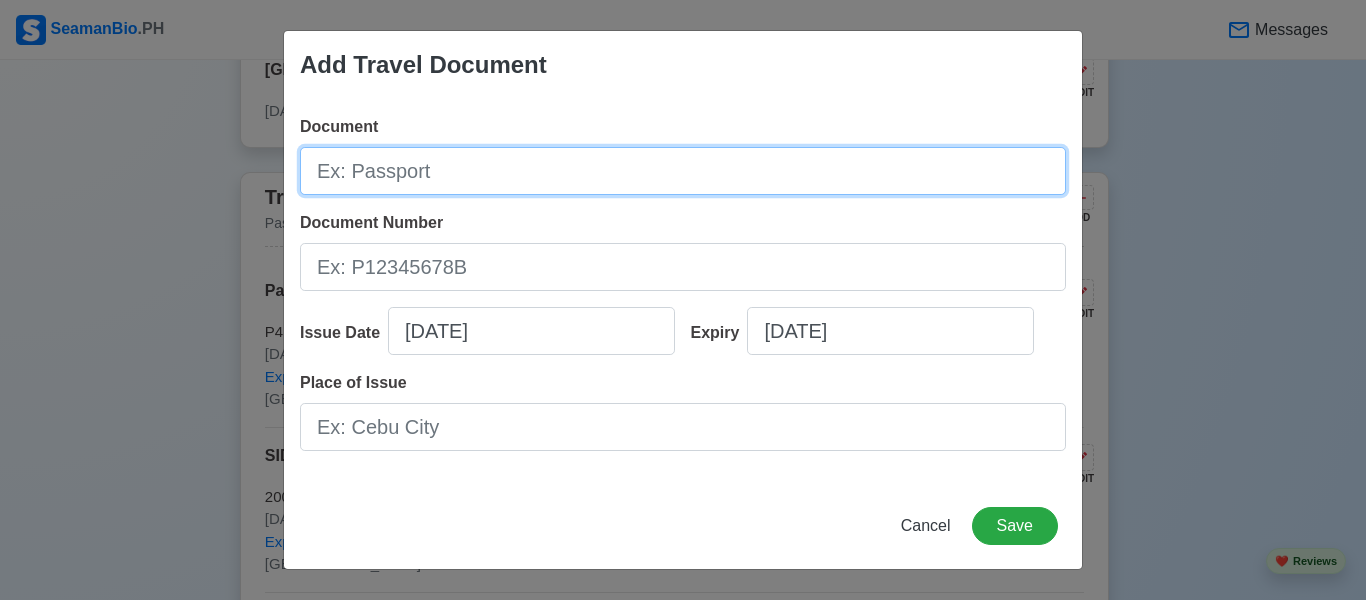 click on "Document" at bounding box center [683, 171] 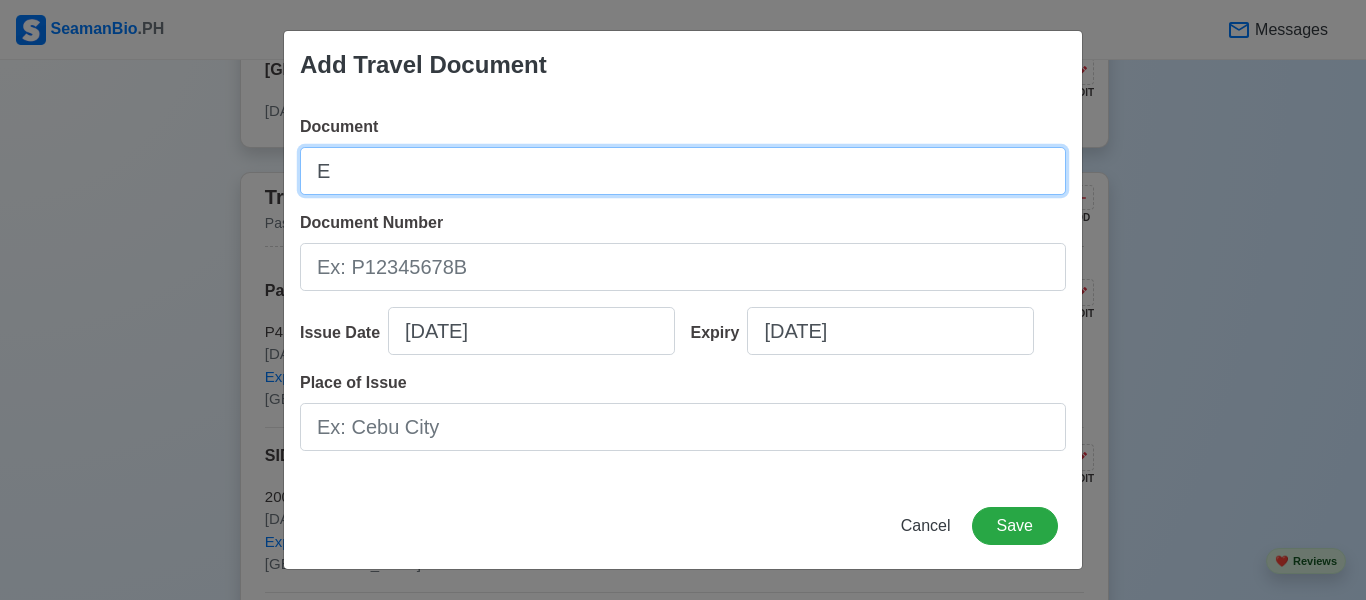 type on "E" 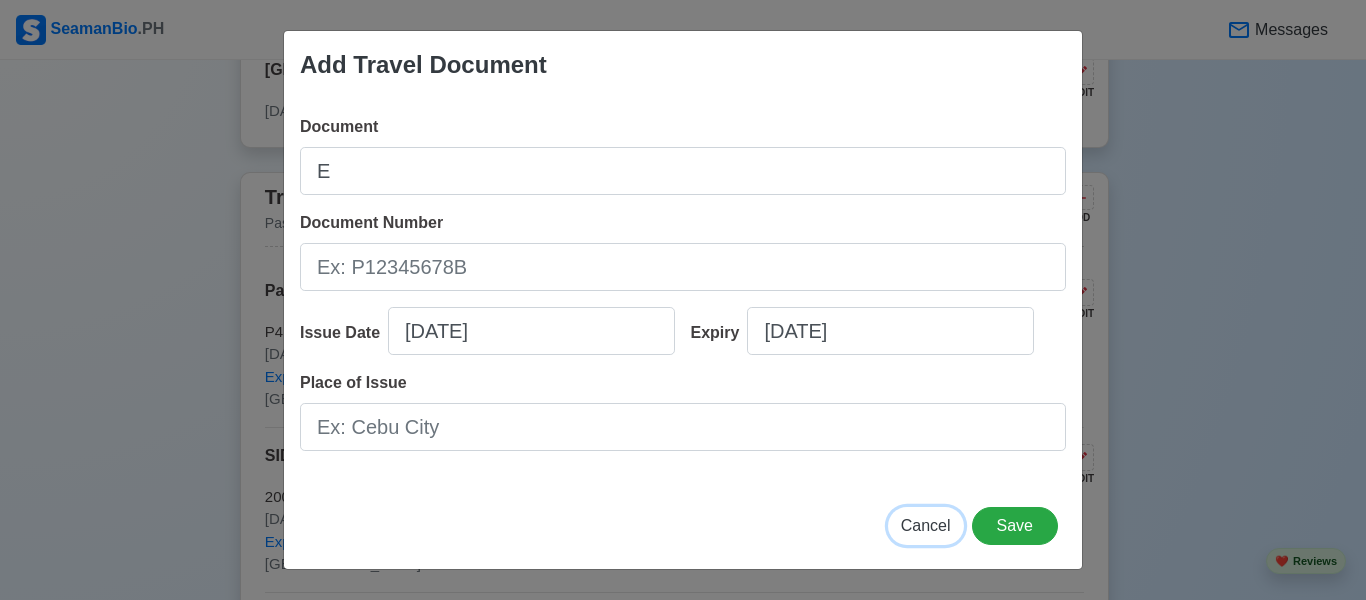 click on "Cancel" at bounding box center (926, 525) 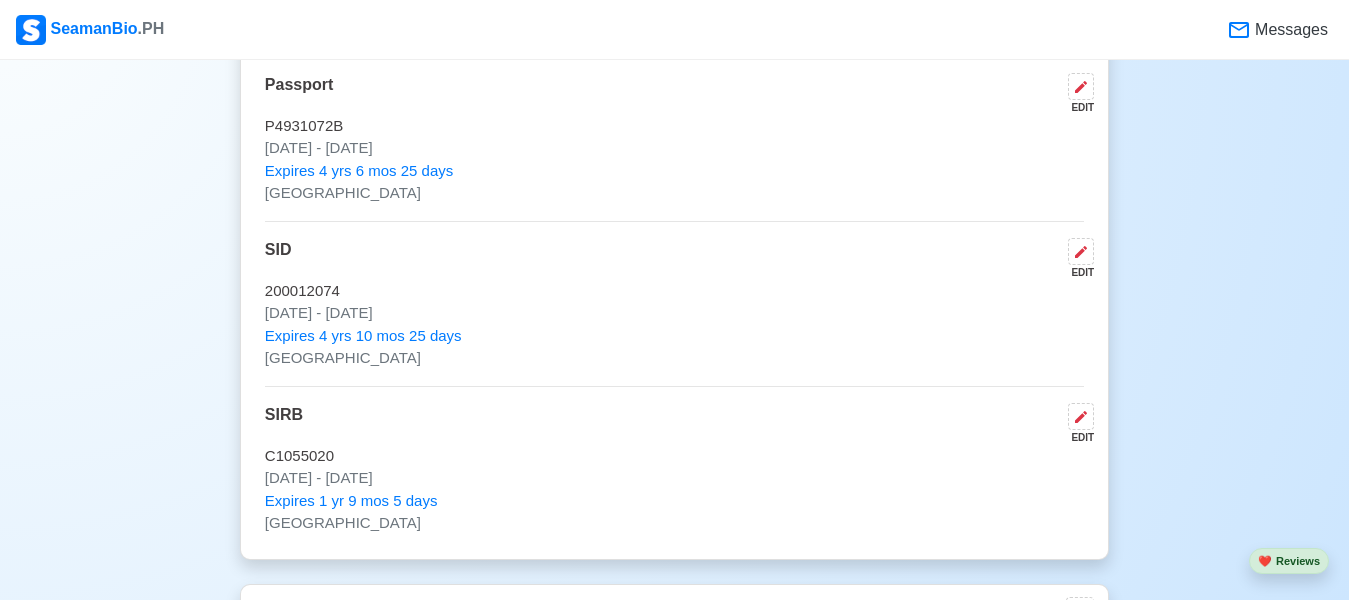scroll, scrollTop: 2117, scrollLeft: 0, axis: vertical 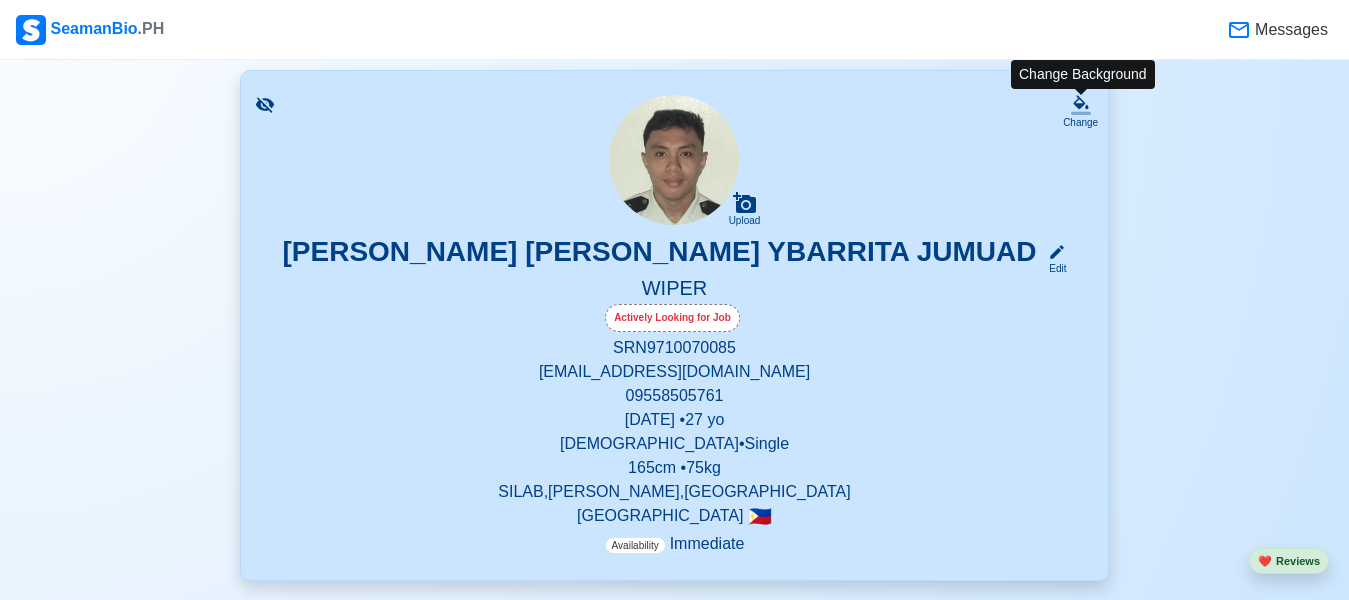 click 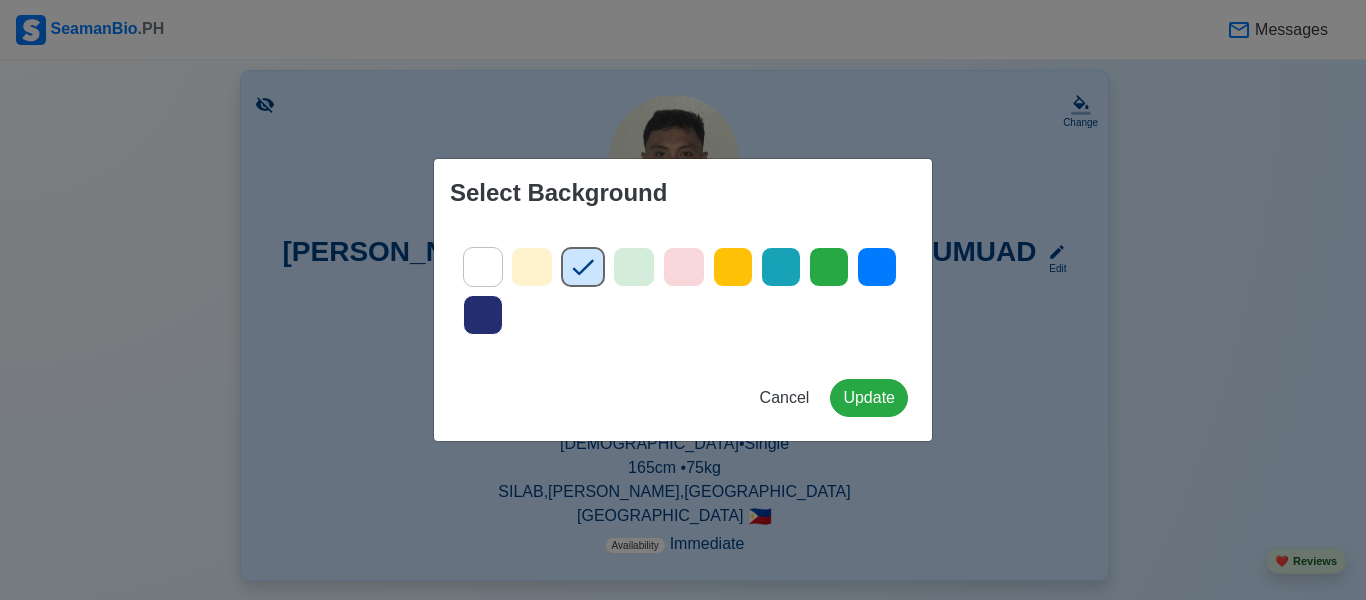 click 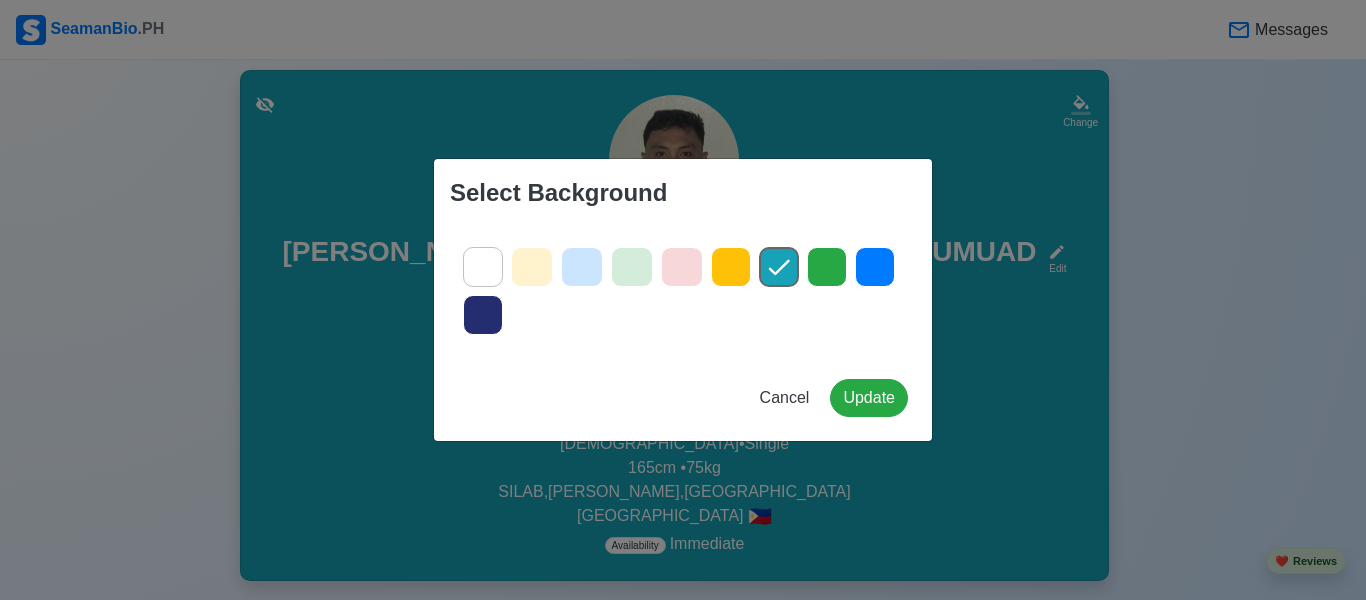 click 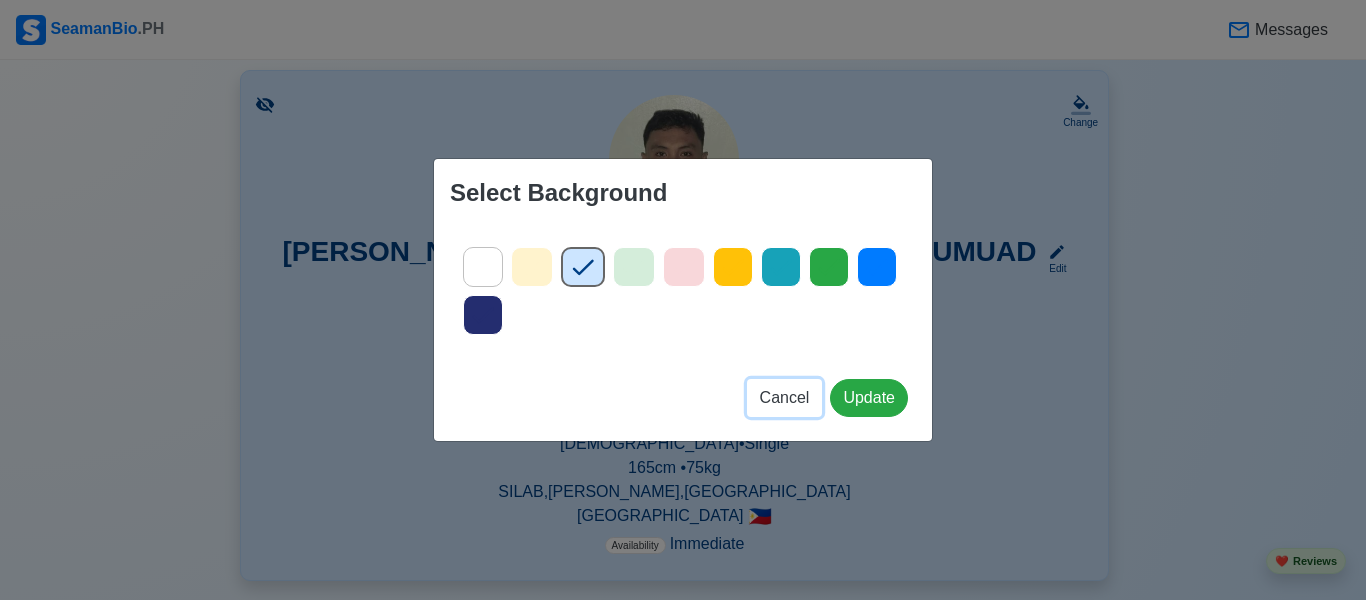 click on "Cancel" at bounding box center (785, 397) 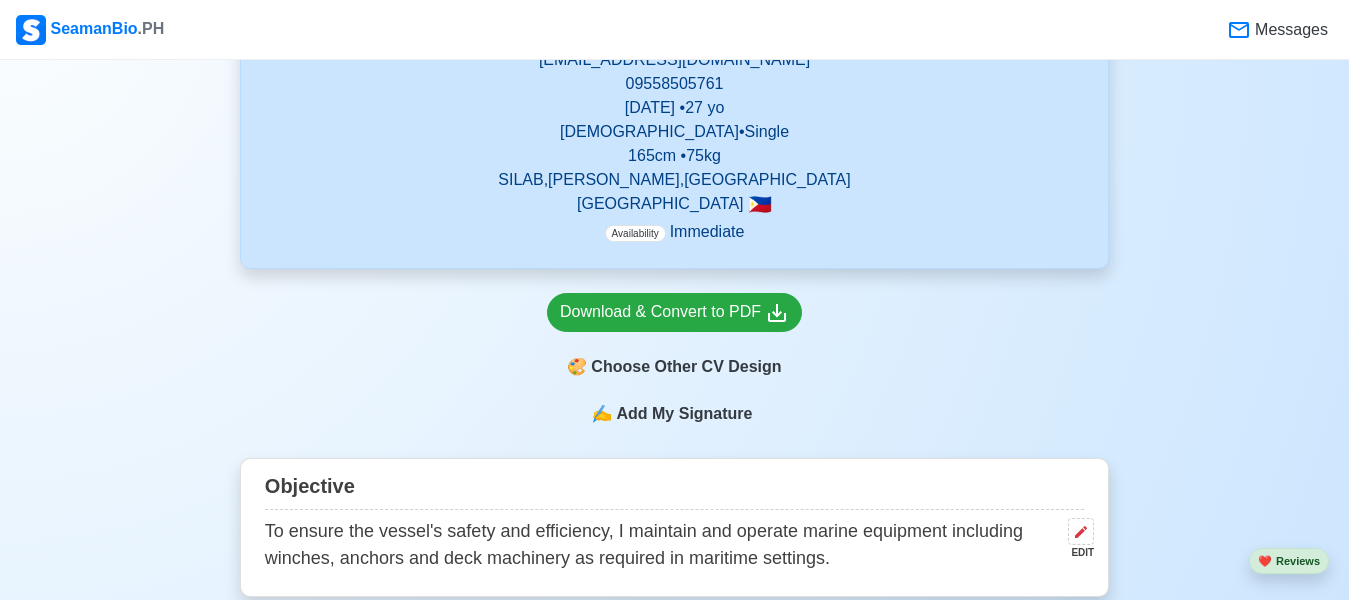 scroll, scrollTop: 782, scrollLeft: 0, axis: vertical 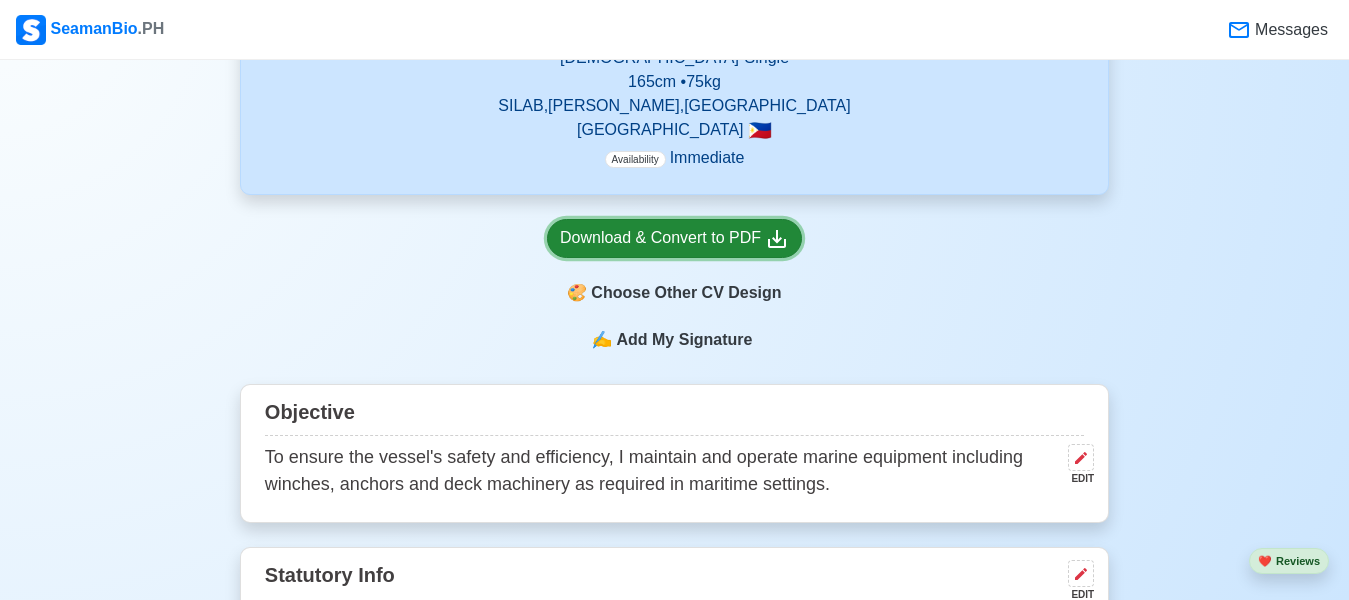 click on "Download & Convert to PDF" at bounding box center [674, 238] 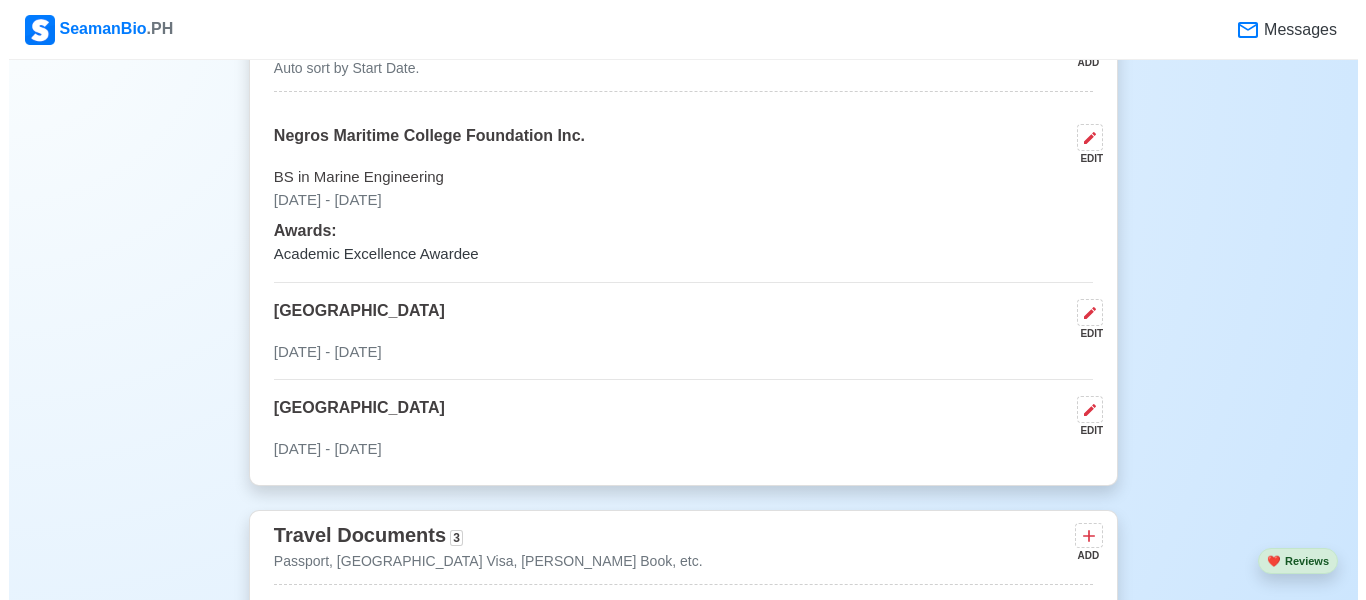 scroll, scrollTop: 1582, scrollLeft: 0, axis: vertical 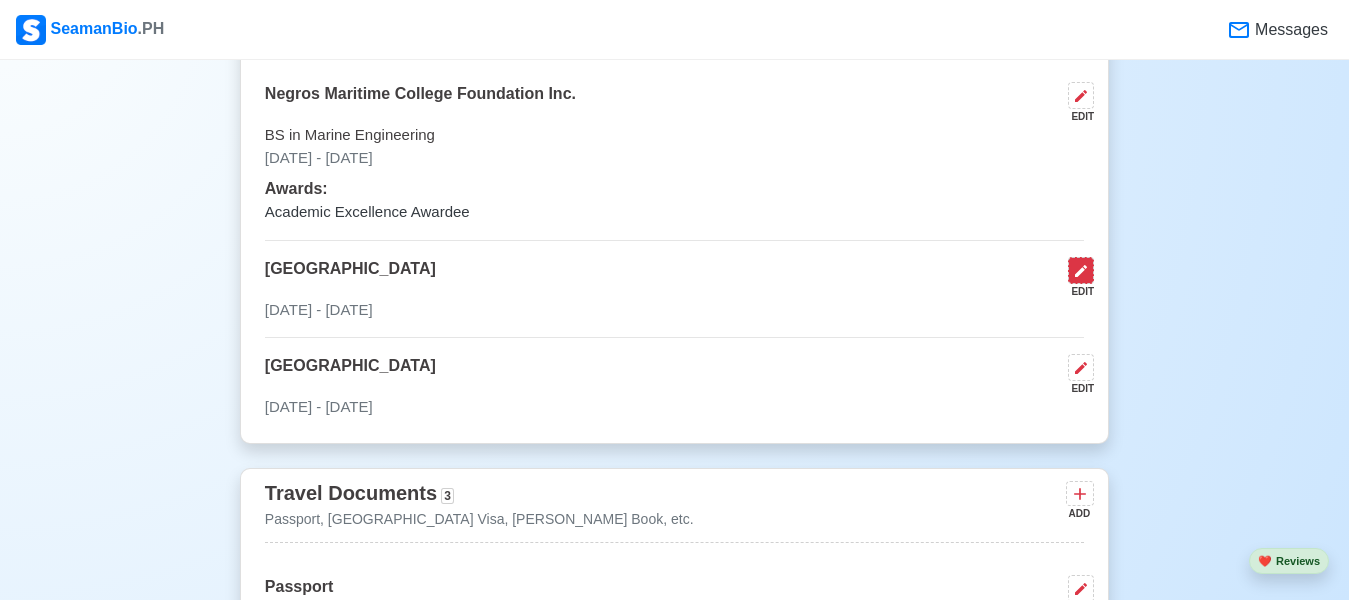 click 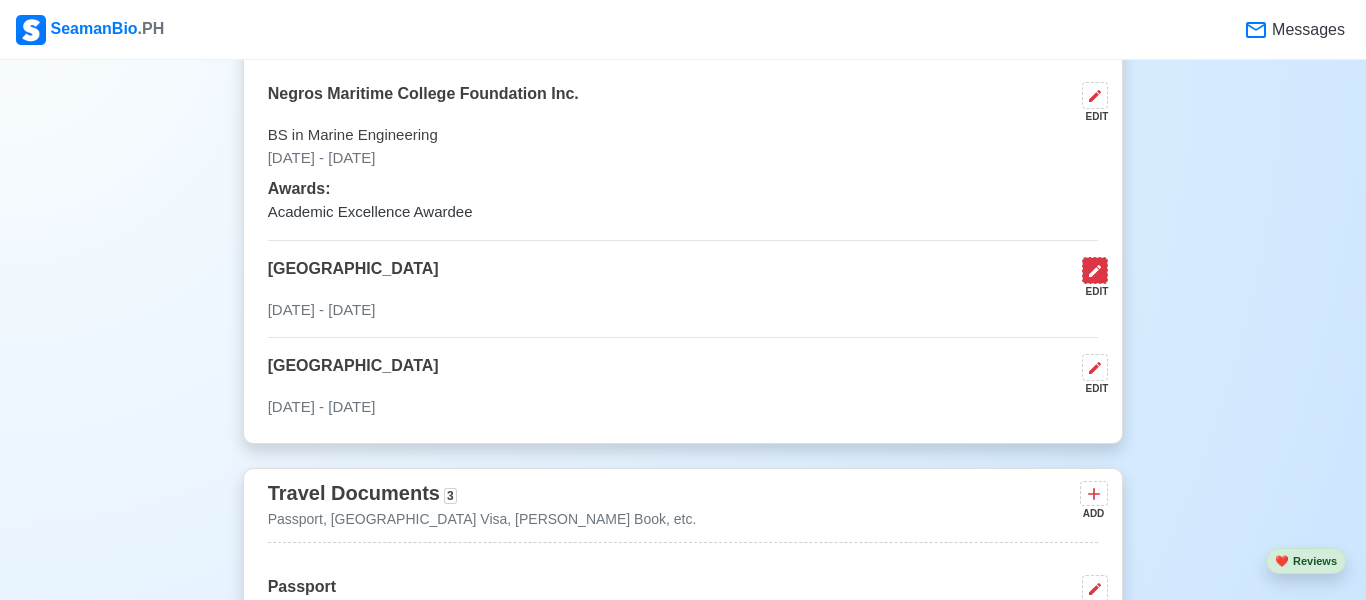 select on "June" 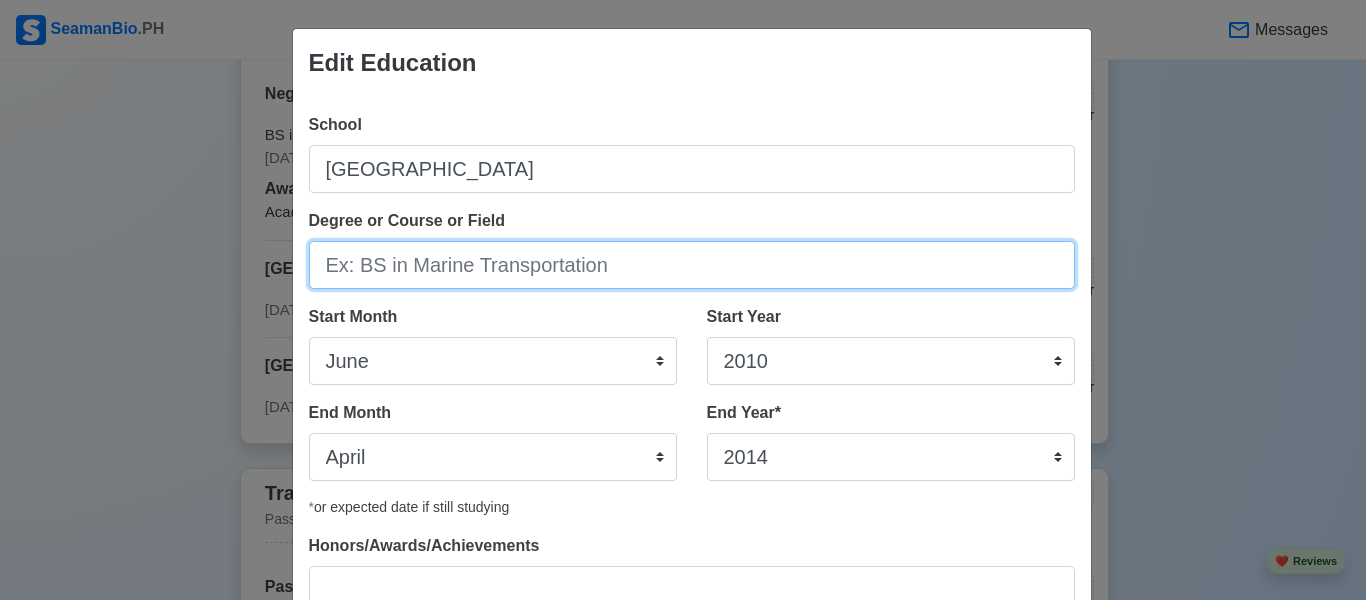 click on "Degree or Course or Field" at bounding box center (692, 265) 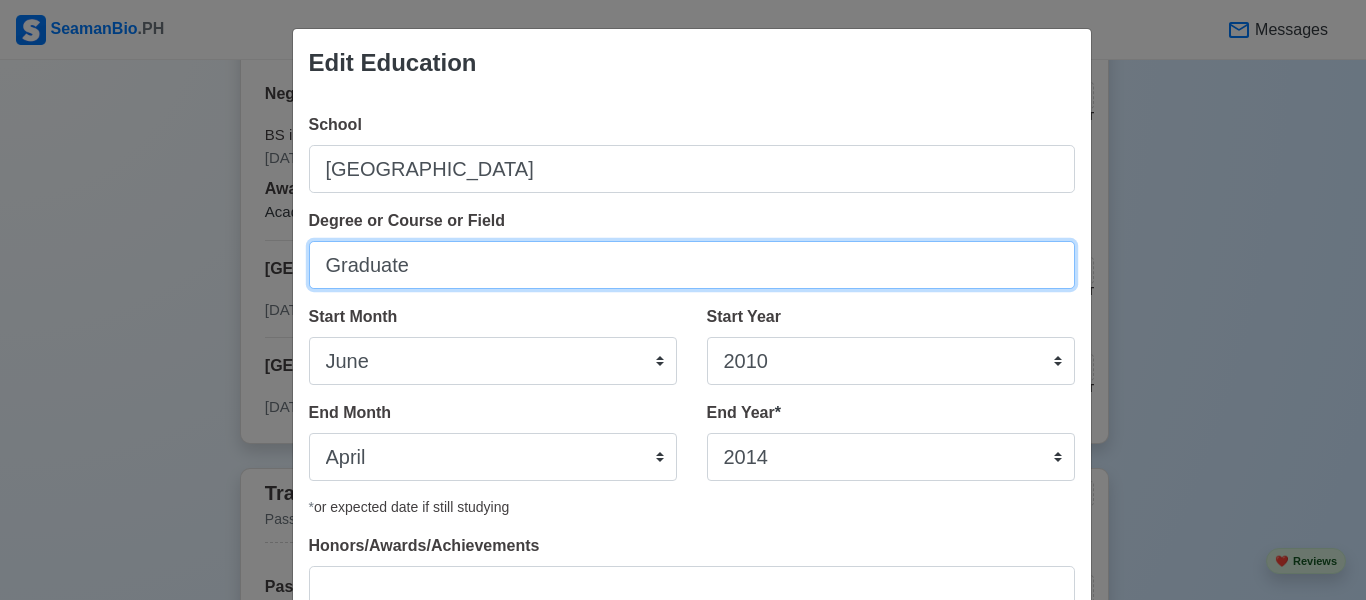 type on "Graduate" 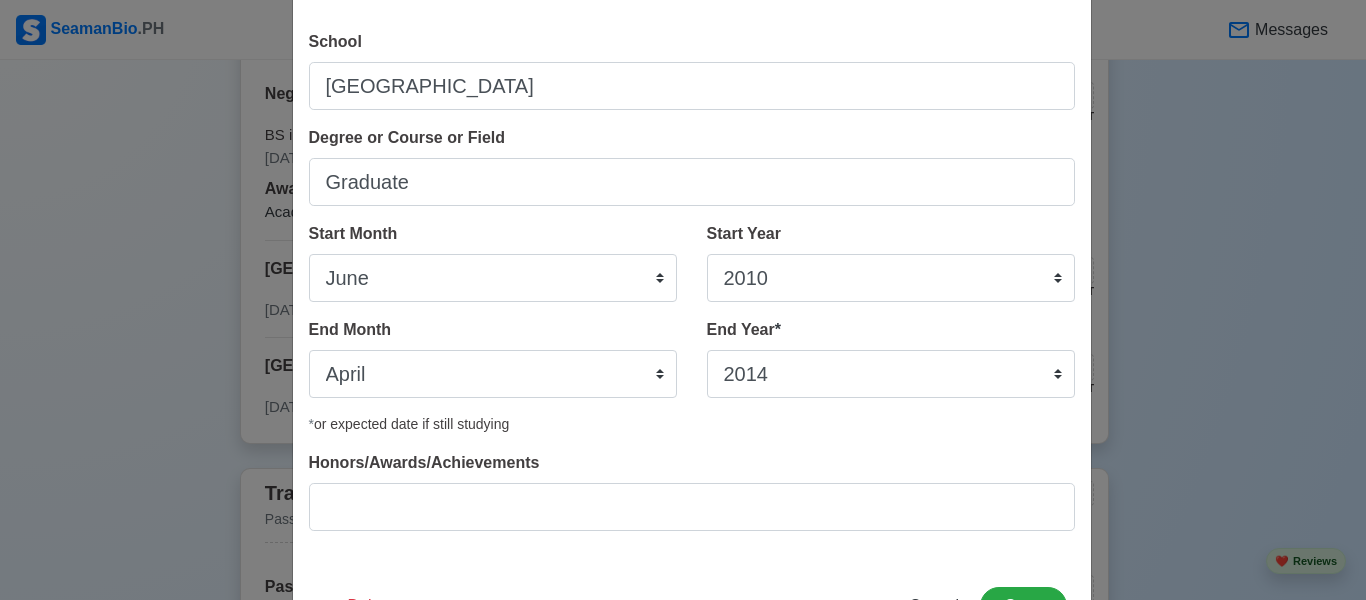 scroll, scrollTop: 109, scrollLeft: 0, axis: vertical 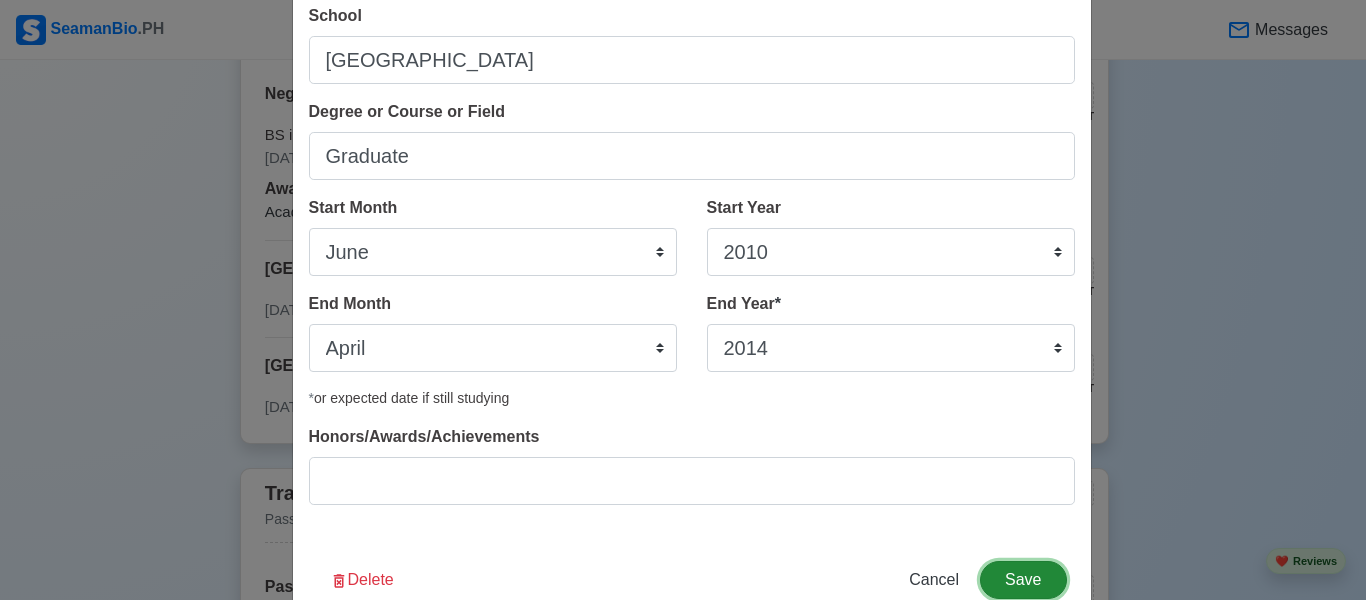 click on "Save" at bounding box center [1023, 580] 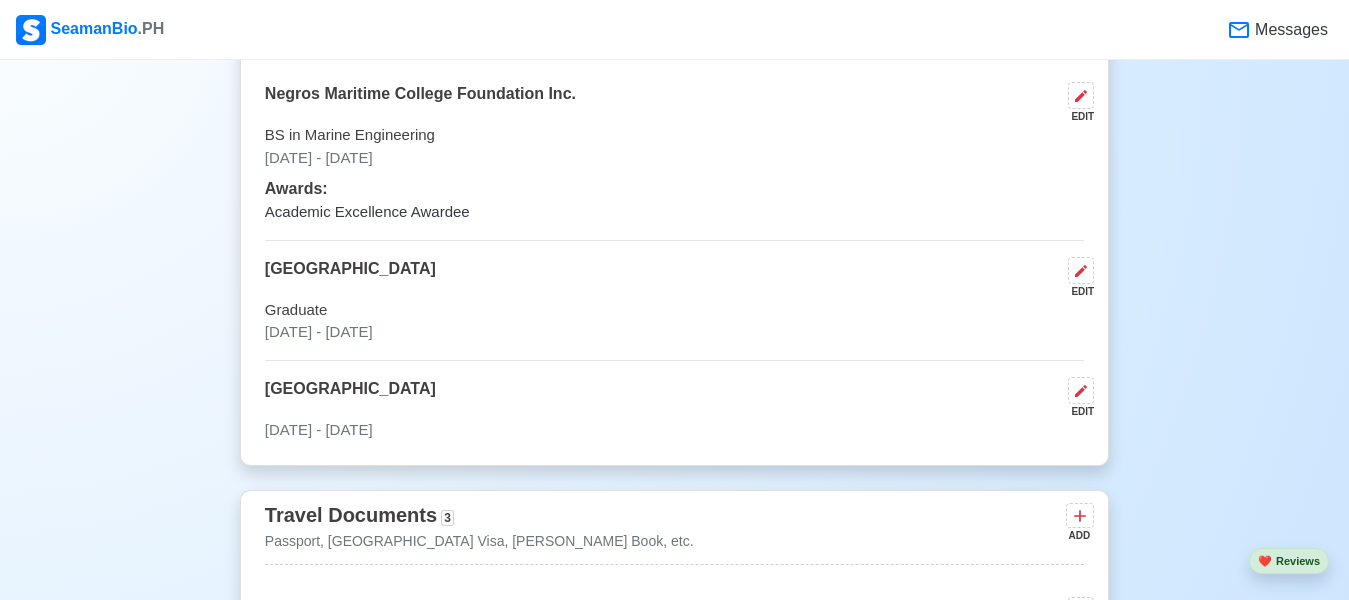 click on "EDIT" at bounding box center (1077, 411) 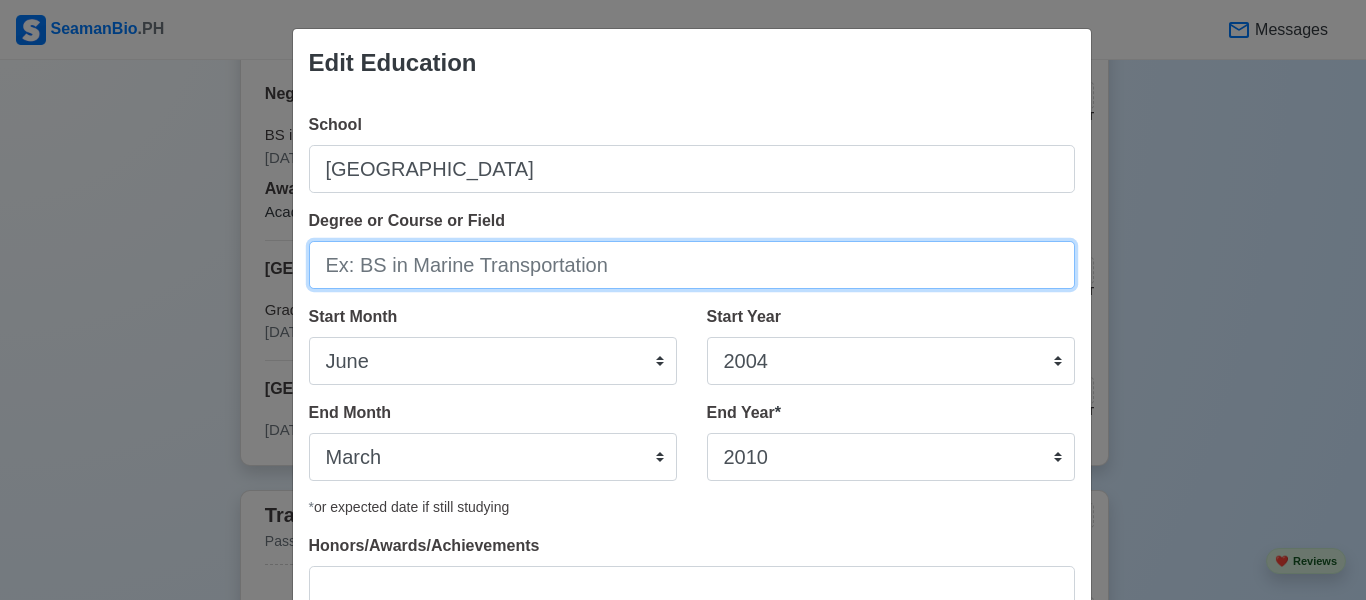 click on "Degree or Course or Field" at bounding box center [692, 265] 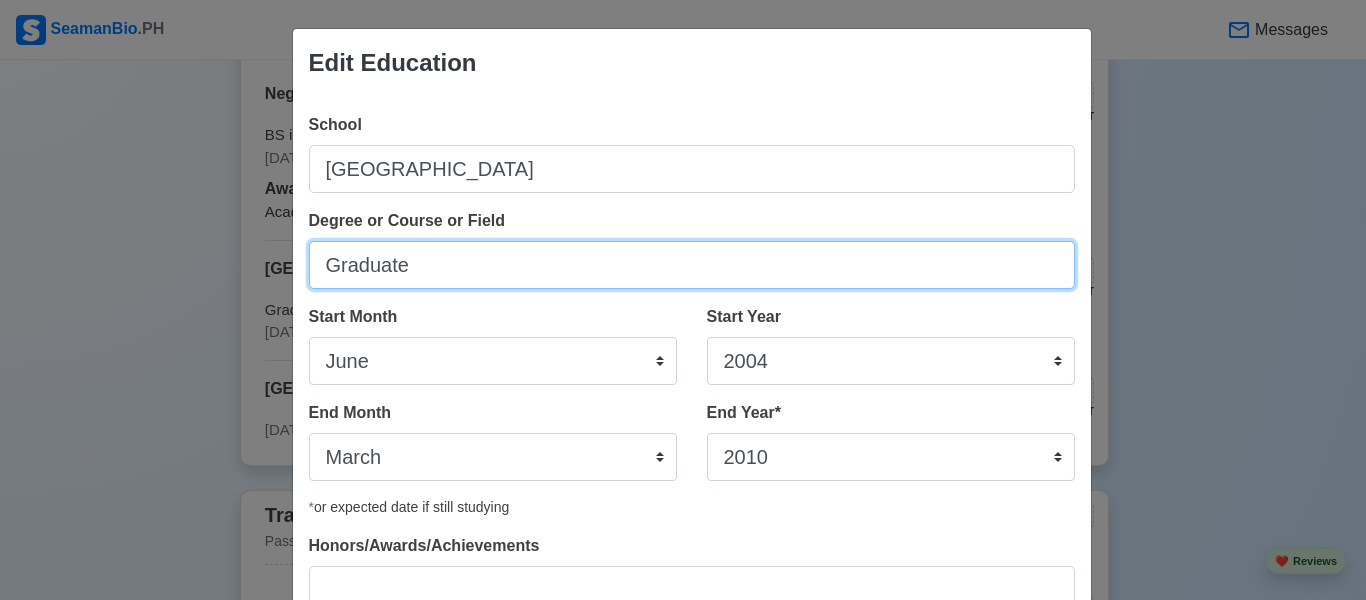 type on "Graduate" 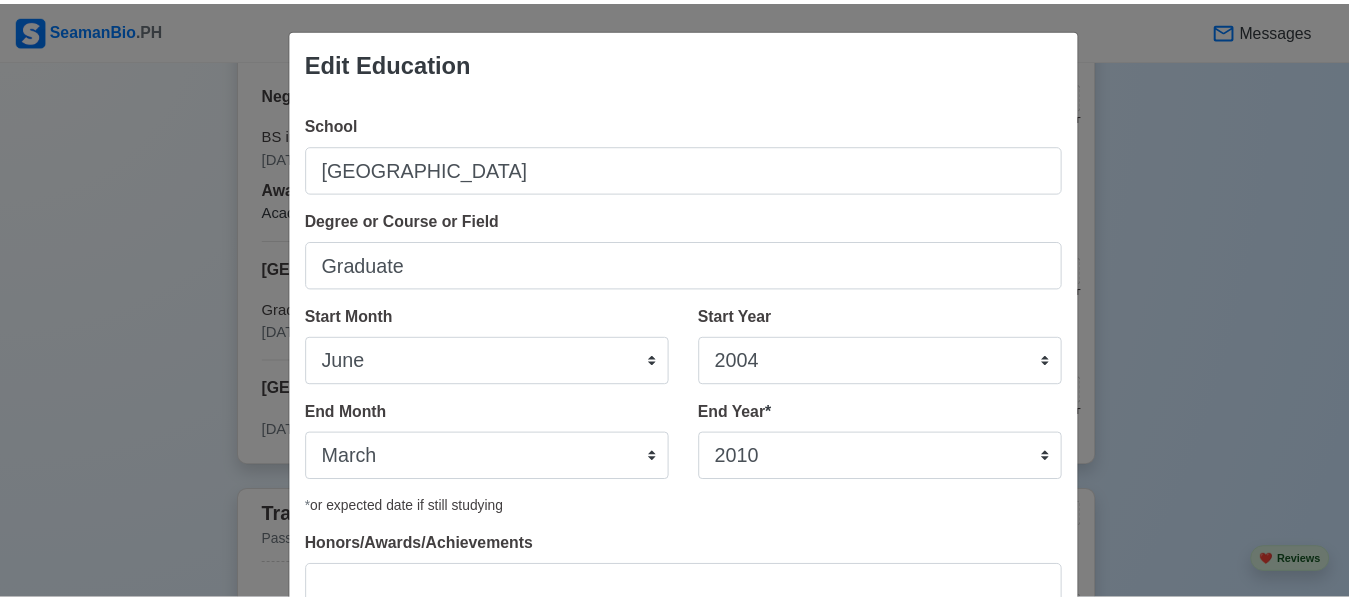 scroll, scrollTop: 161, scrollLeft: 0, axis: vertical 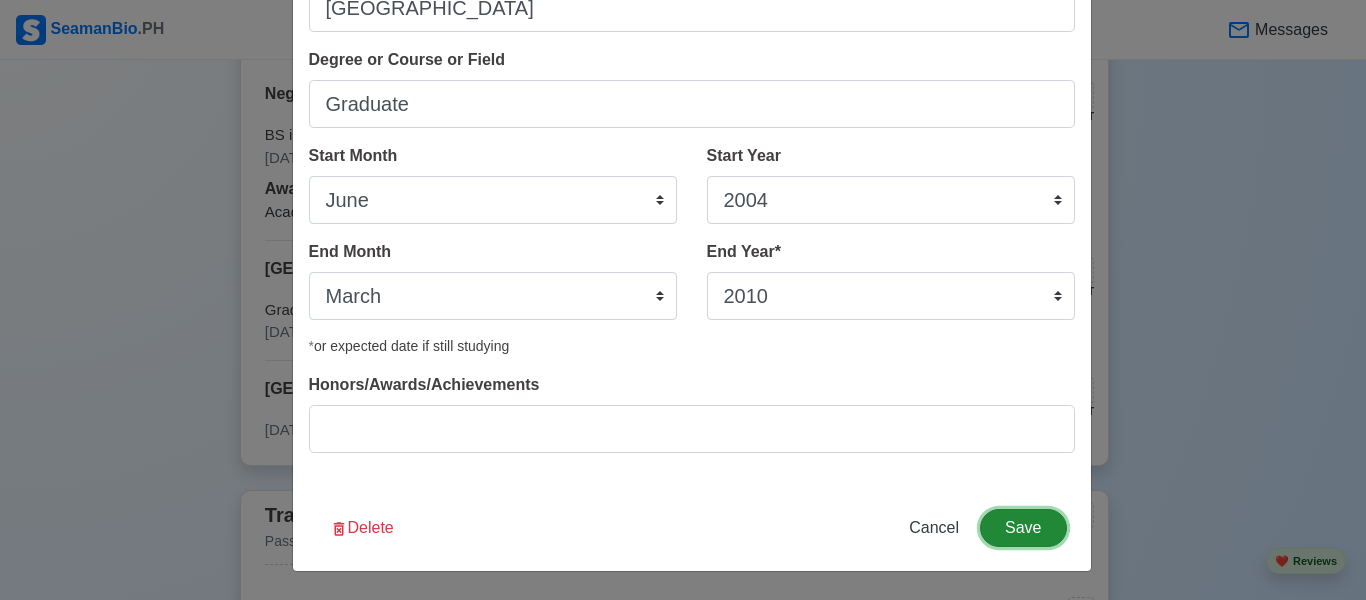 click on "Save" at bounding box center [1023, 528] 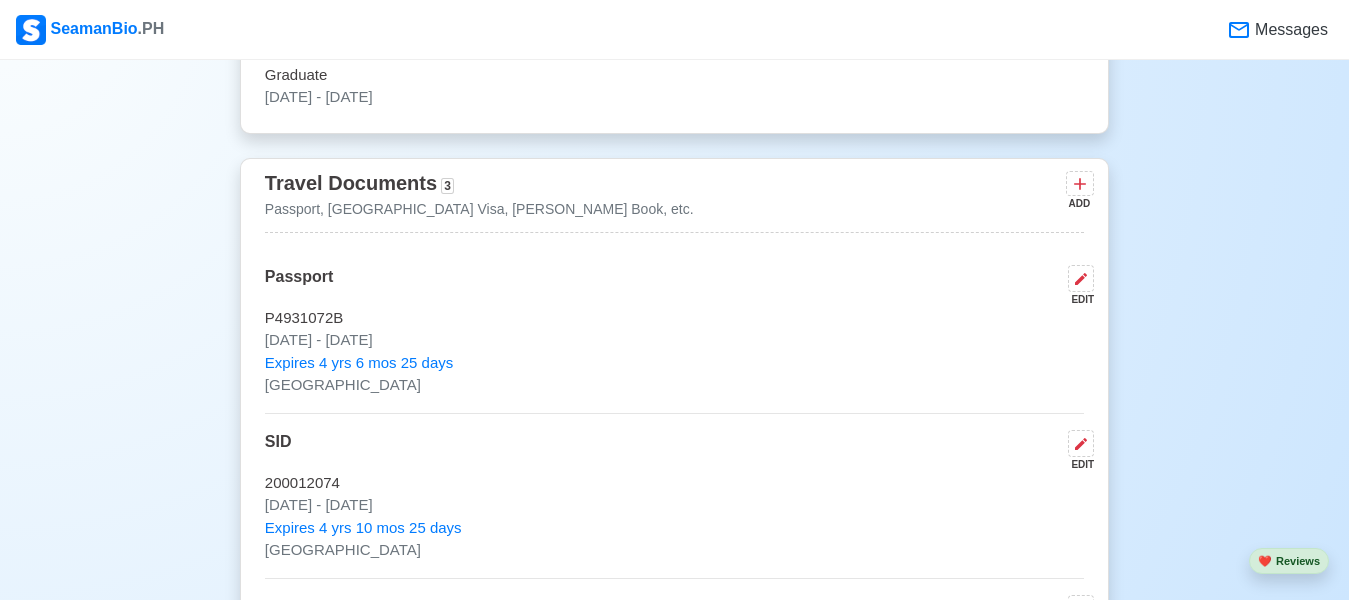 scroll, scrollTop: 1912, scrollLeft: 0, axis: vertical 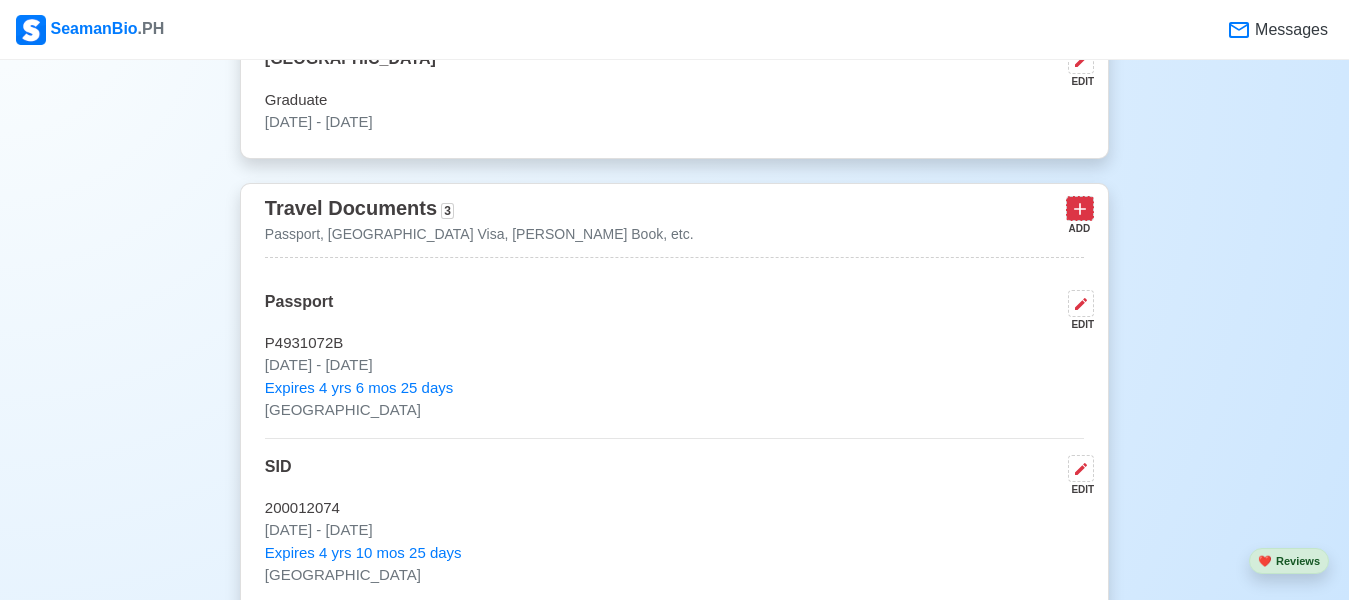 click 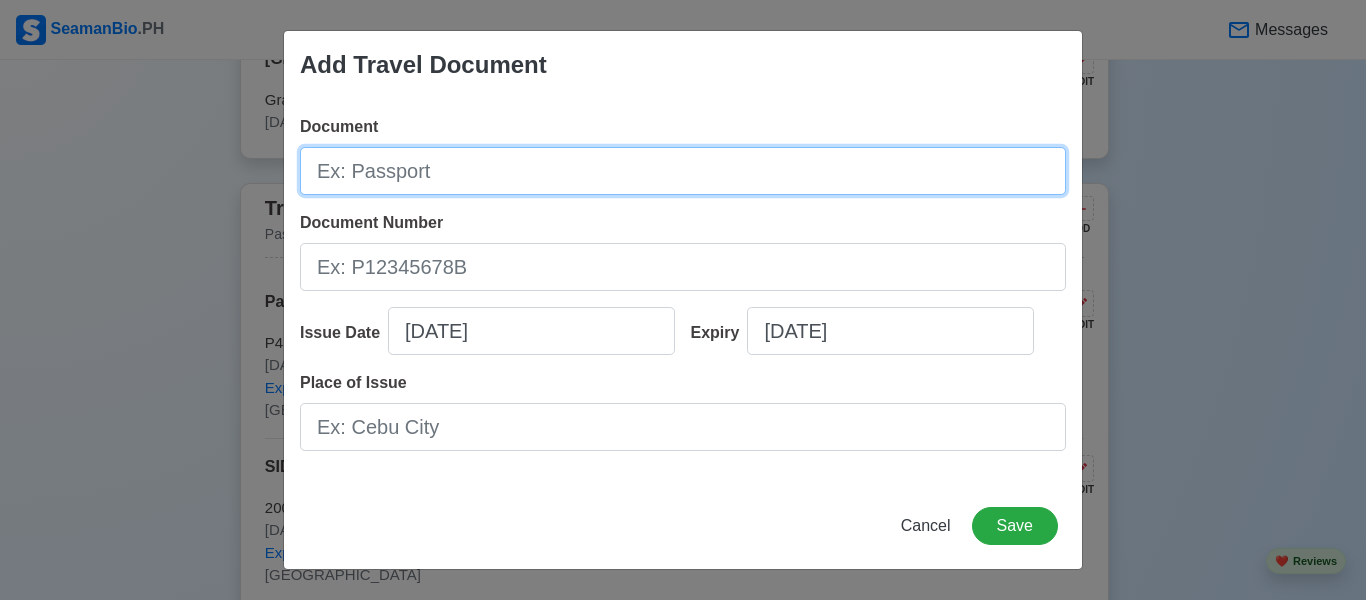 click on "Document" at bounding box center (683, 171) 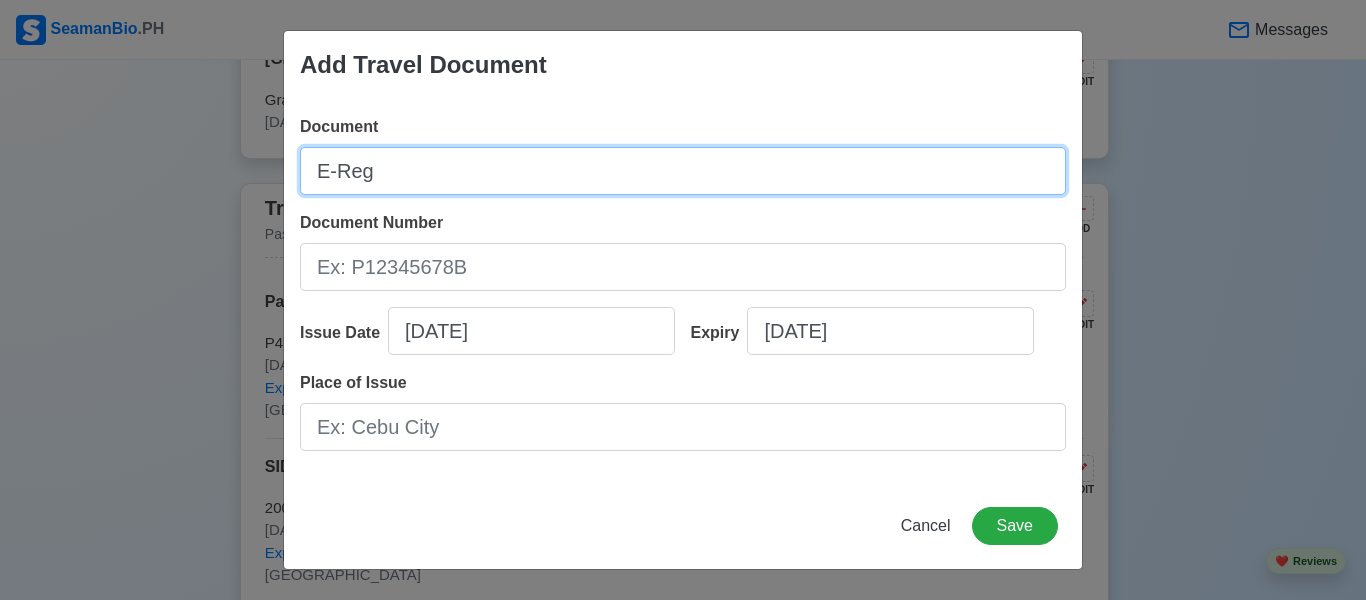 type on "E-Reg" 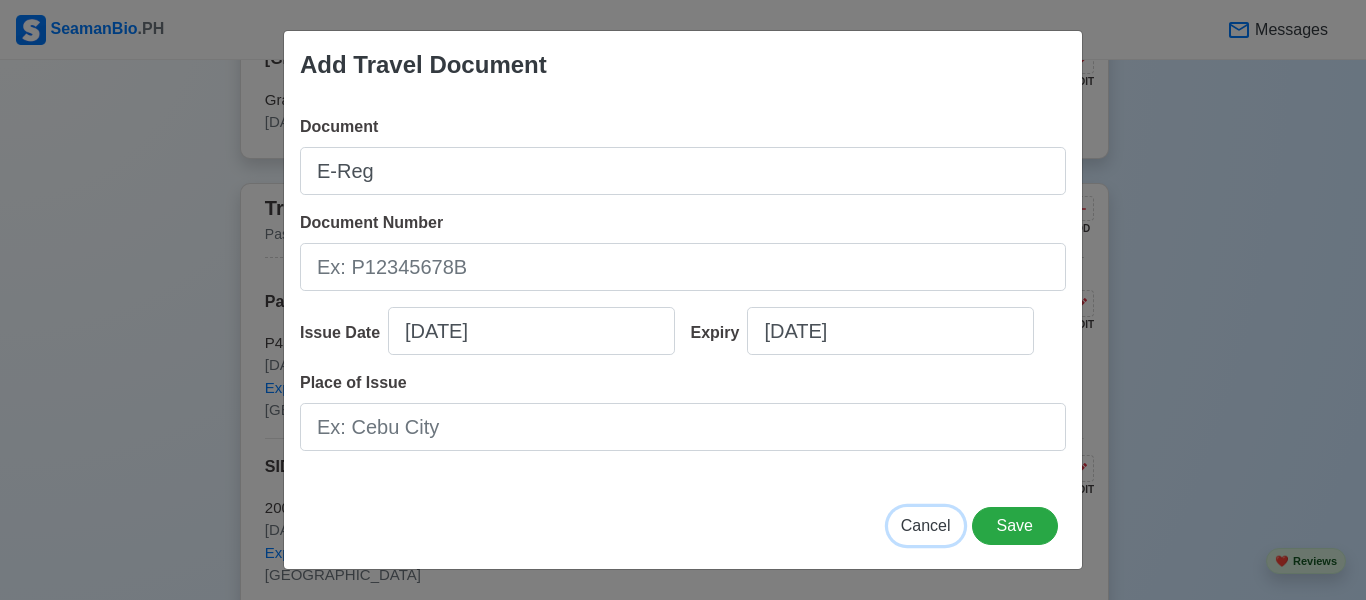 click on "Cancel" at bounding box center [926, 525] 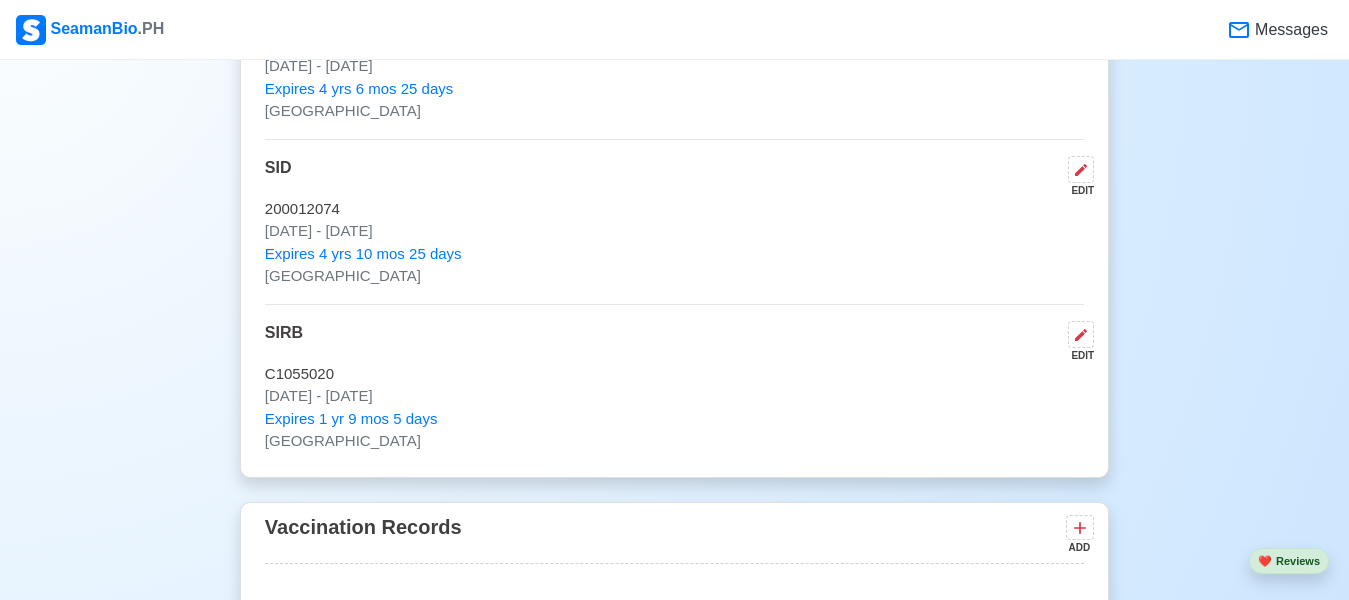 scroll, scrollTop: 2235, scrollLeft: 0, axis: vertical 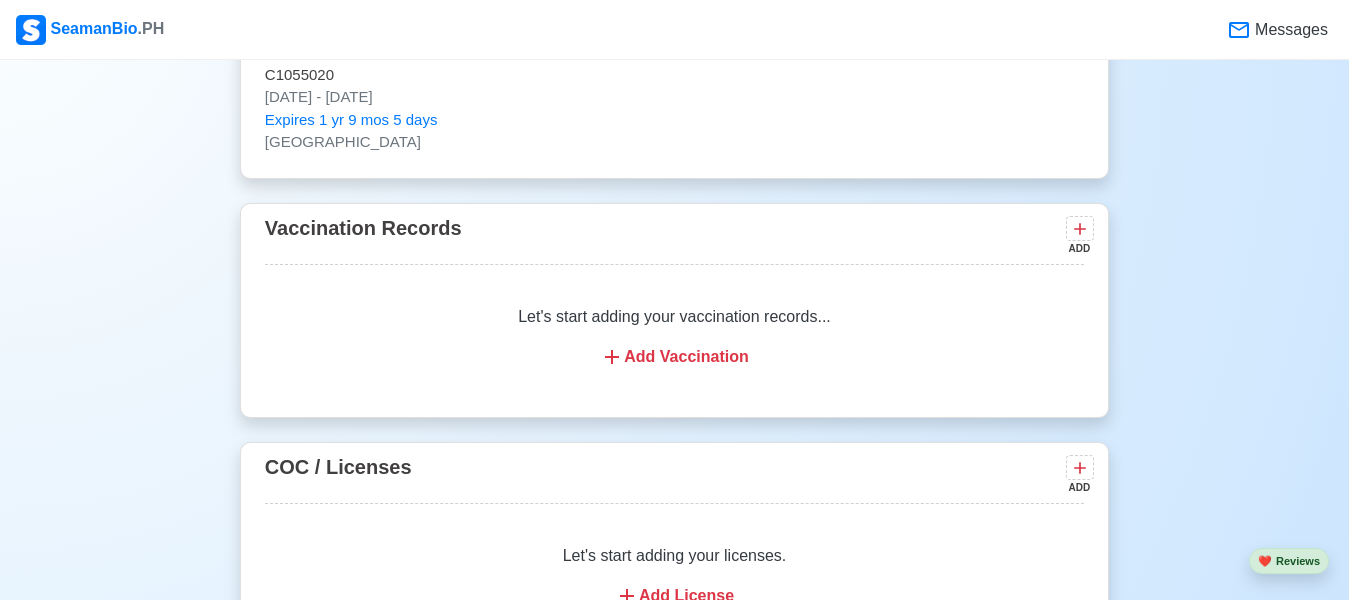 click on "Add Vaccination" at bounding box center (674, 357) 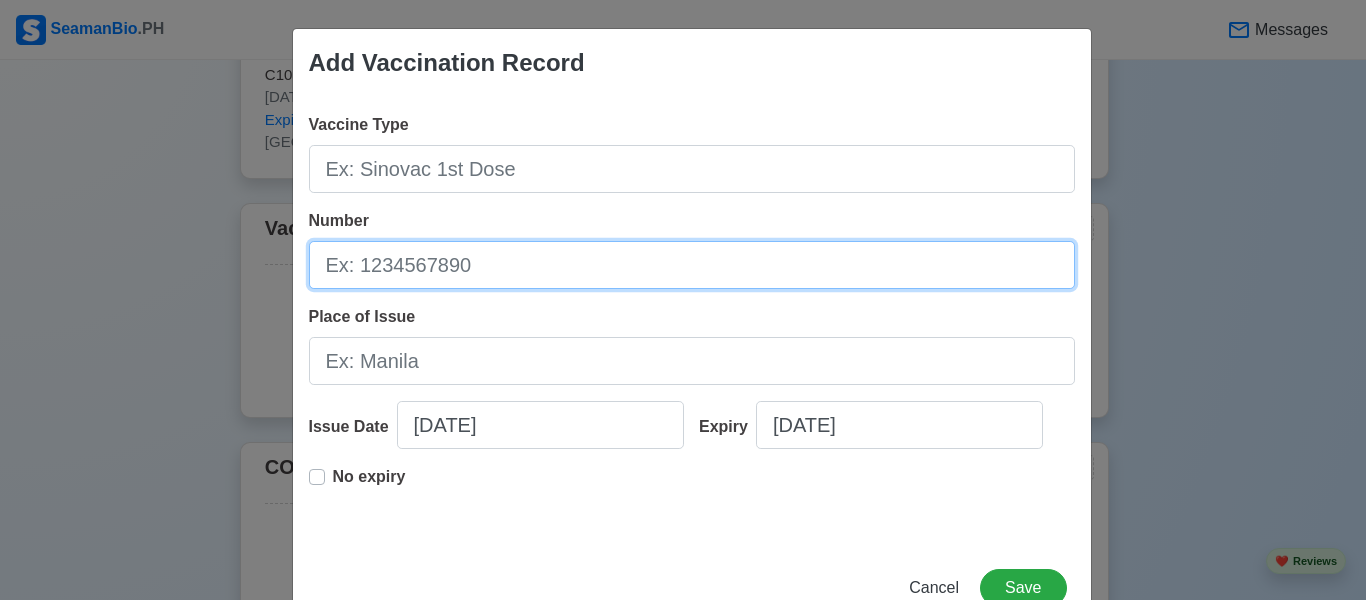 click on "Number" at bounding box center (692, 265) 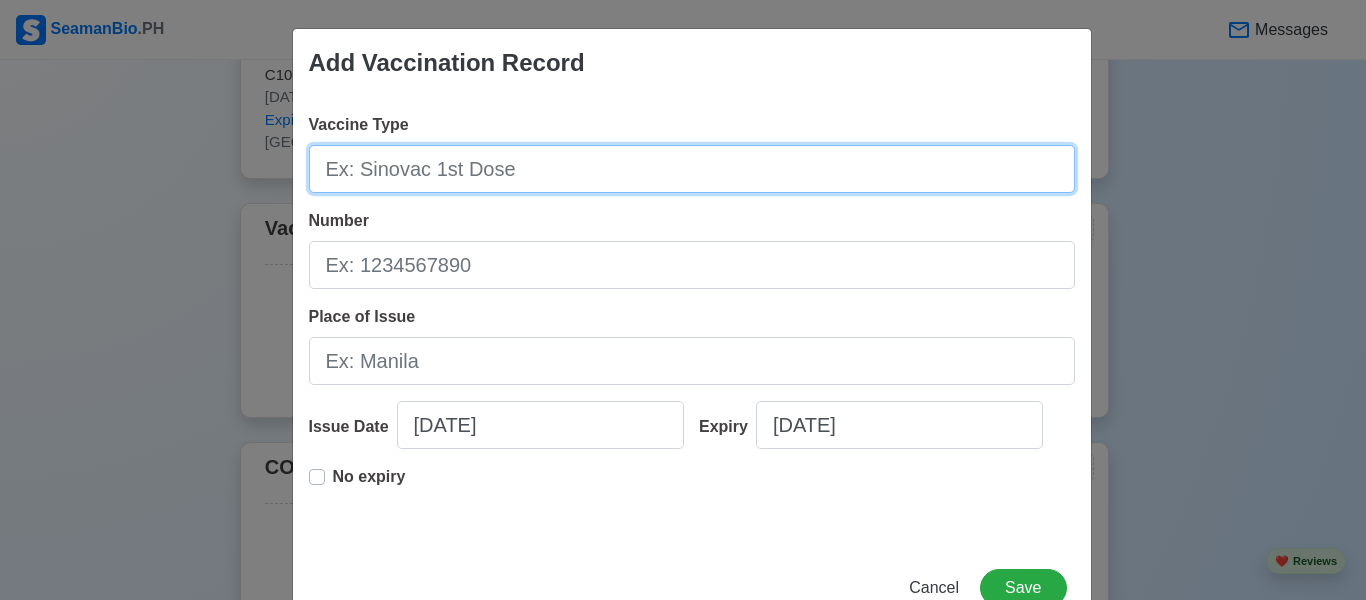 click on "Vaccine Type" at bounding box center (692, 169) 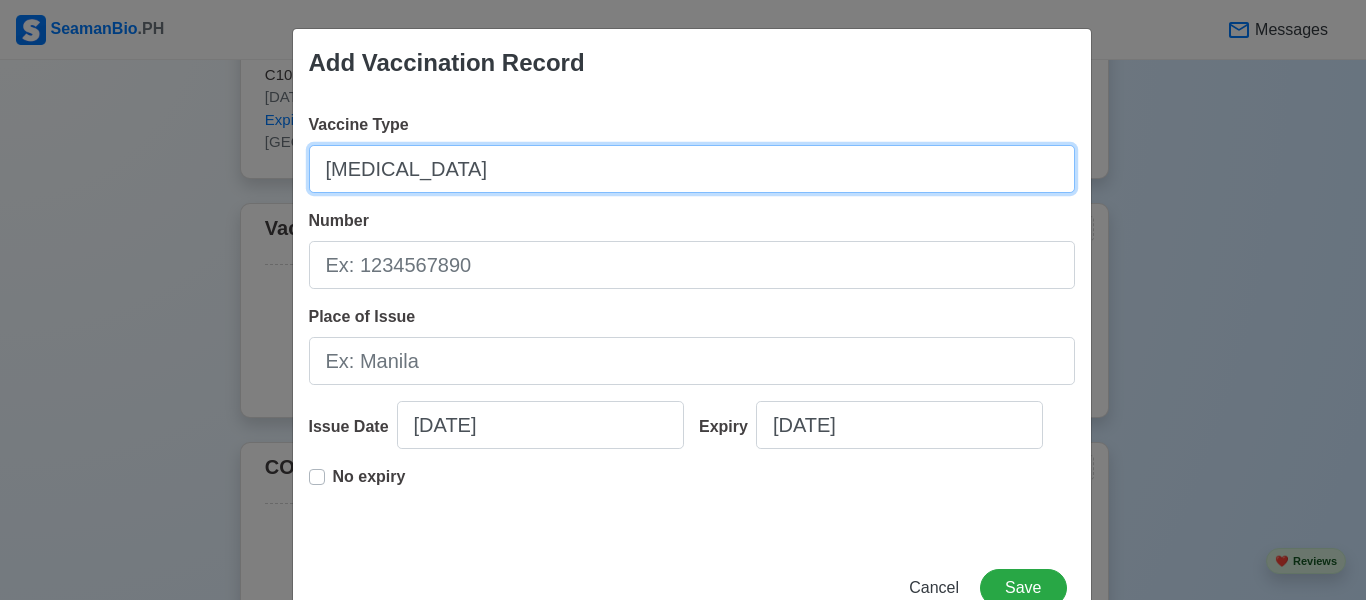 type on "[MEDICAL_DATA]" 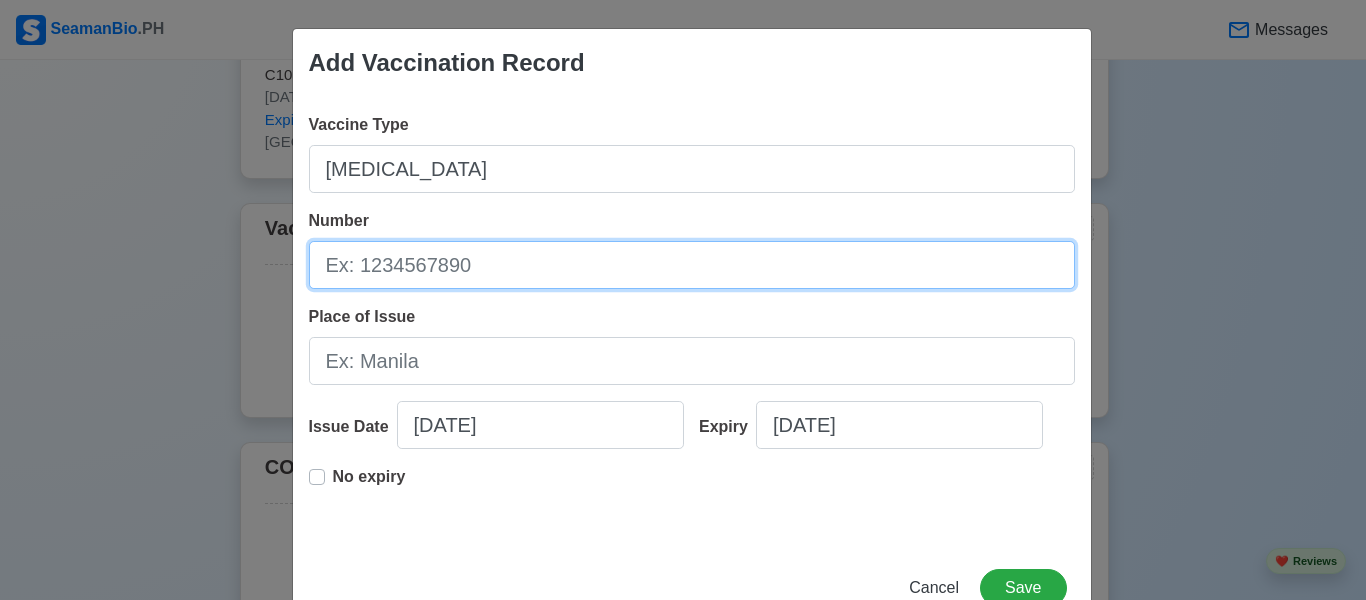 click on "Number" at bounding box center [692, 265] 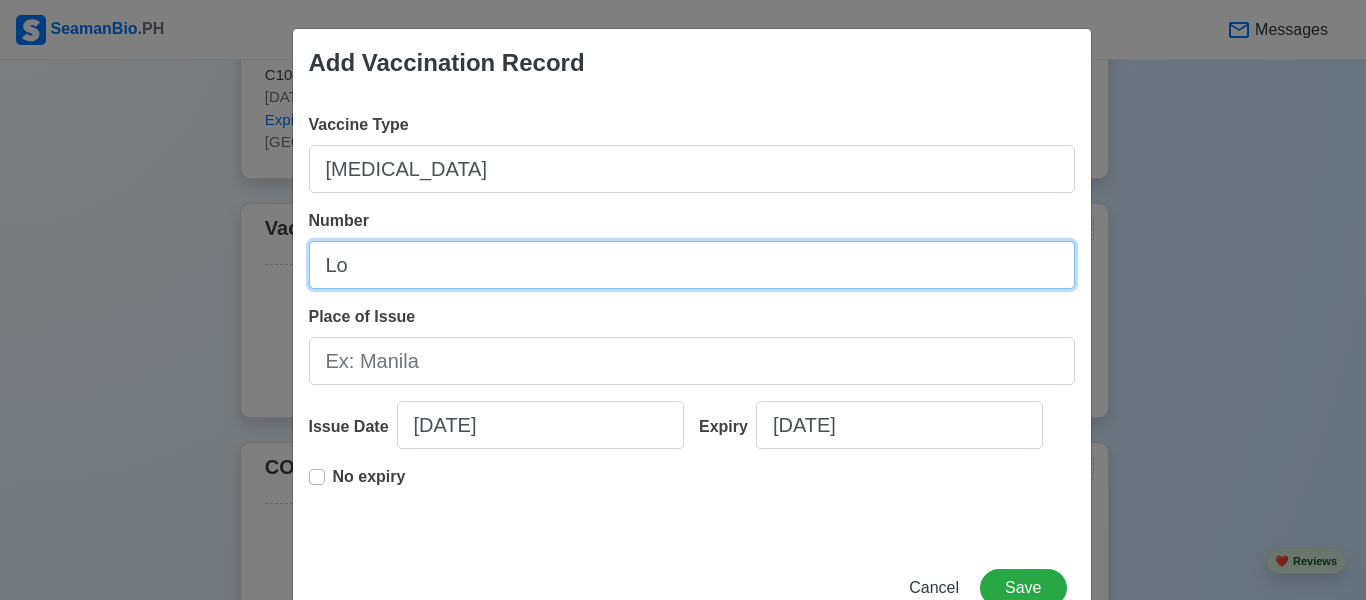 type on "L" 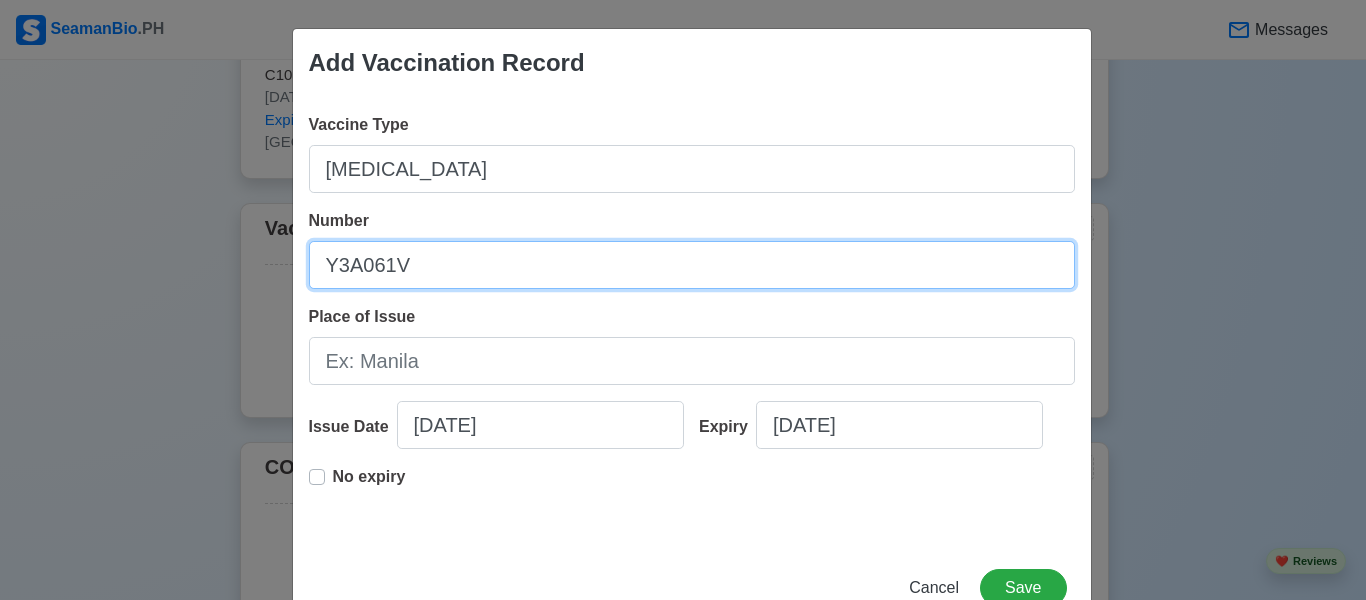type on "Y3A061V" 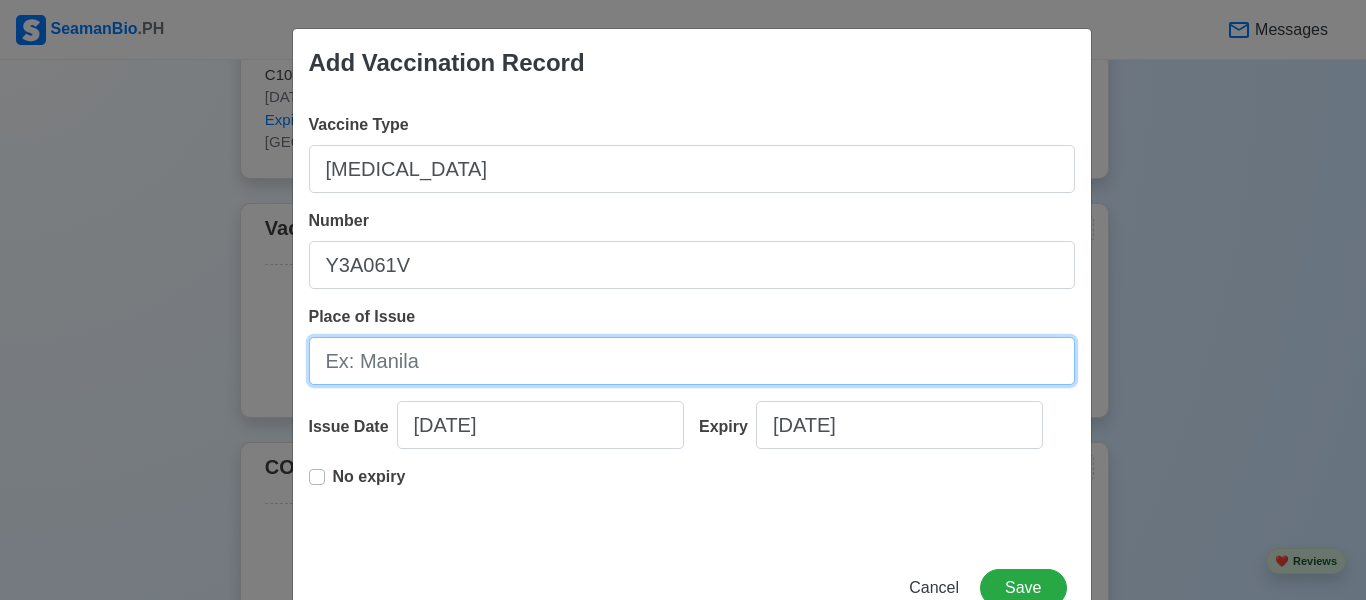 click on "Place of Issue" at bounding box center [692, 361] 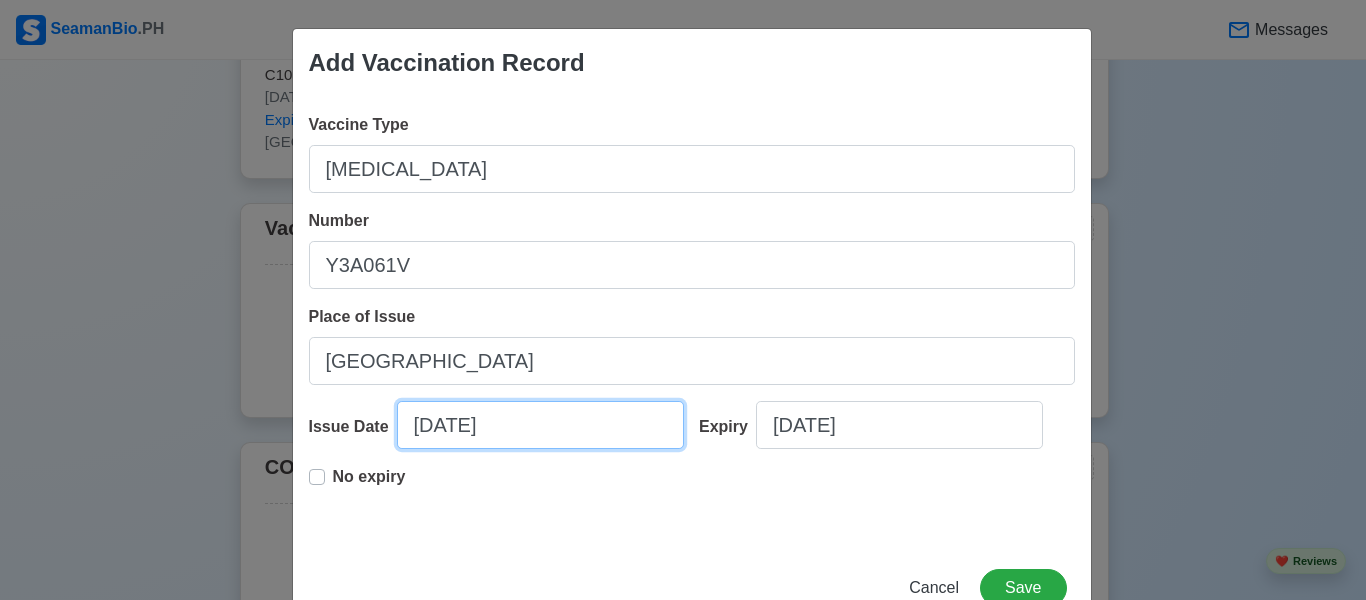 click on "[DATE]" at bounding box center (540, 425) 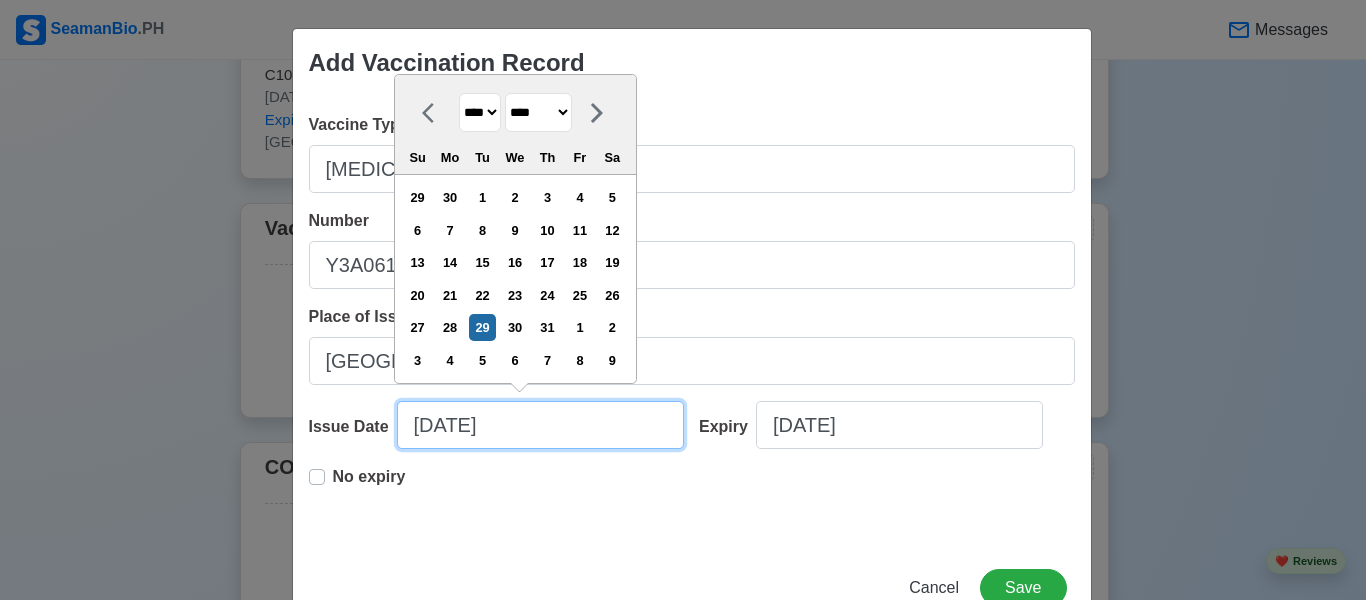 click on "[DATE]" at bounding box center [540, 425] 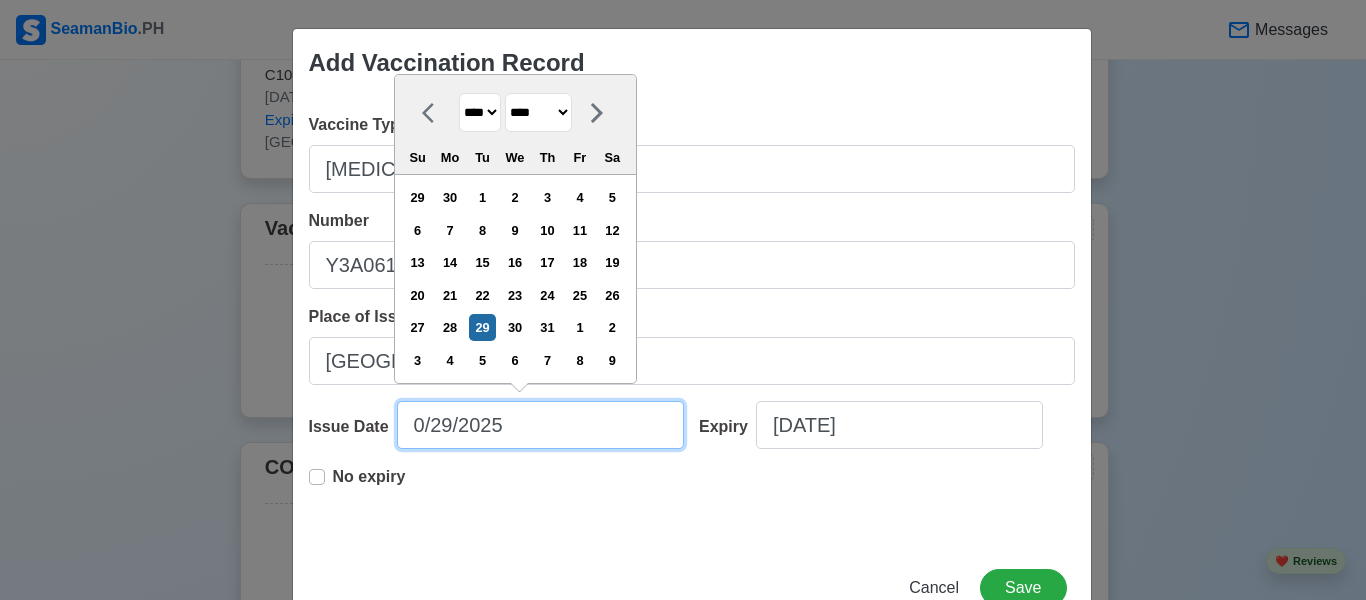 type on "[DATE]" 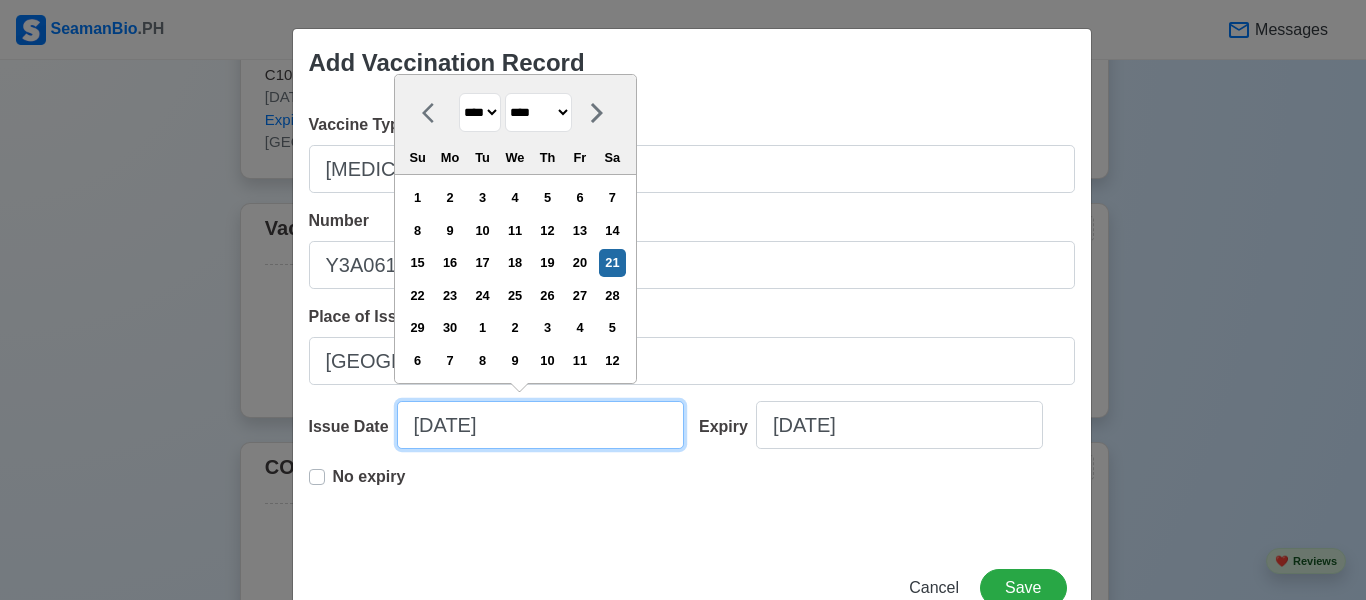 type on "[DATE]" 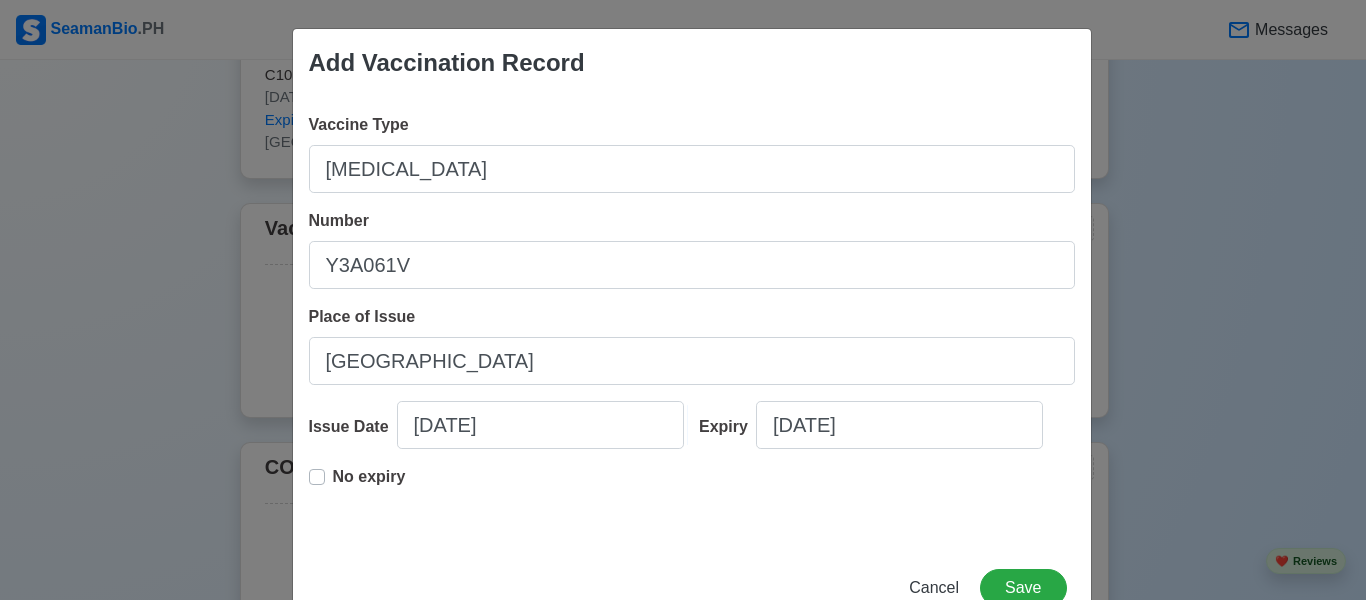 click on "No expiry" at bounding box center [369, 485] 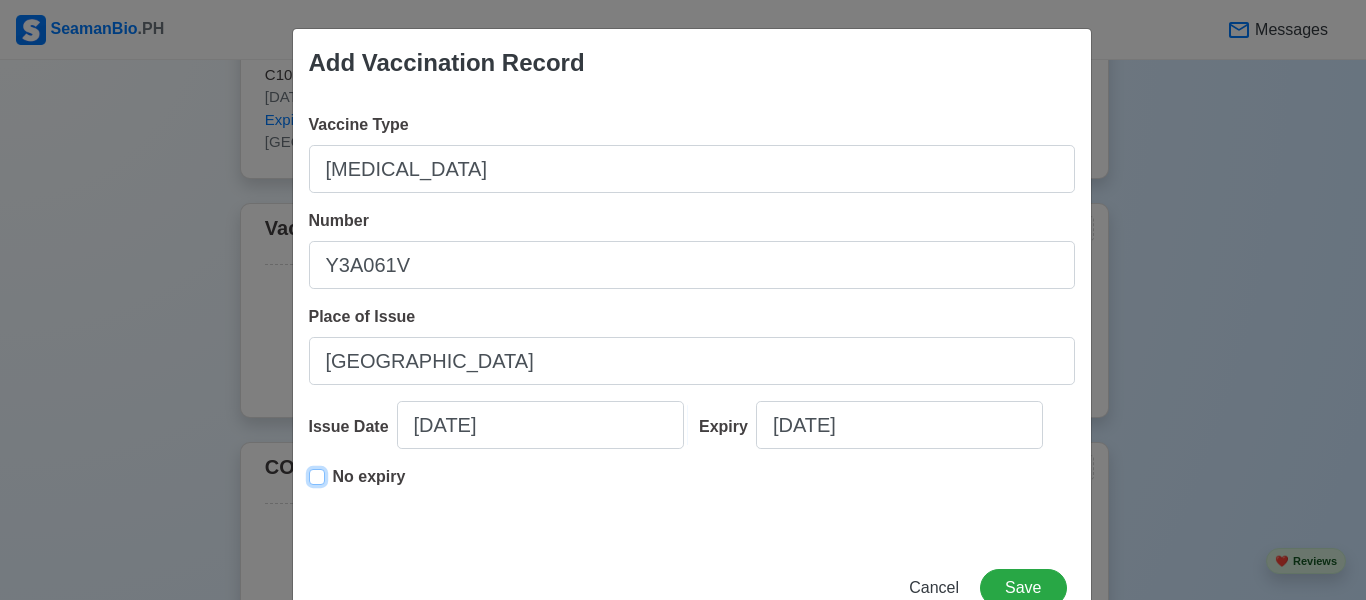 type on "[DATE]" 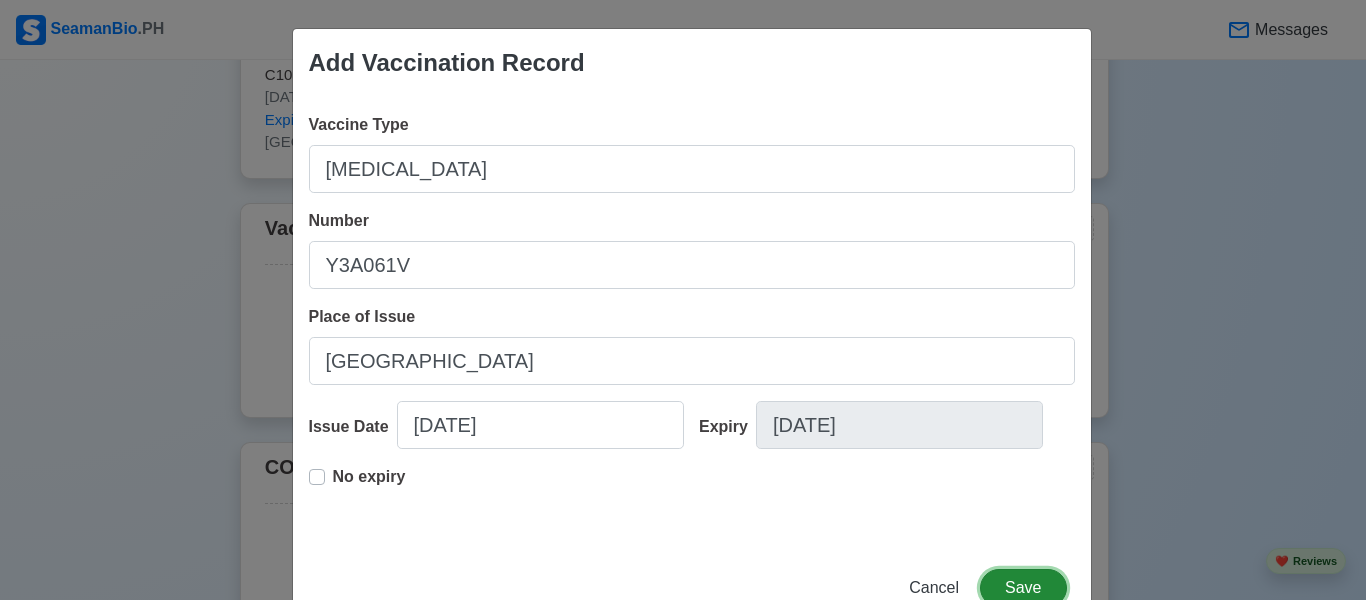 click on "Save" at bounding box center (1023, 588) 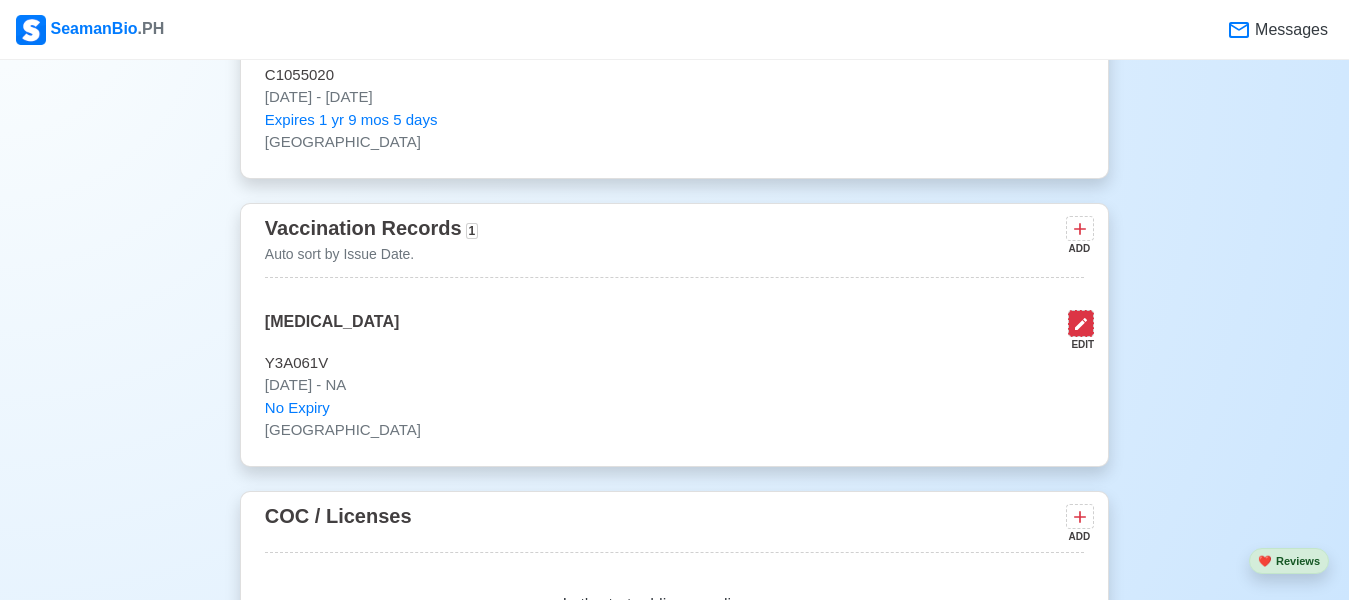 click 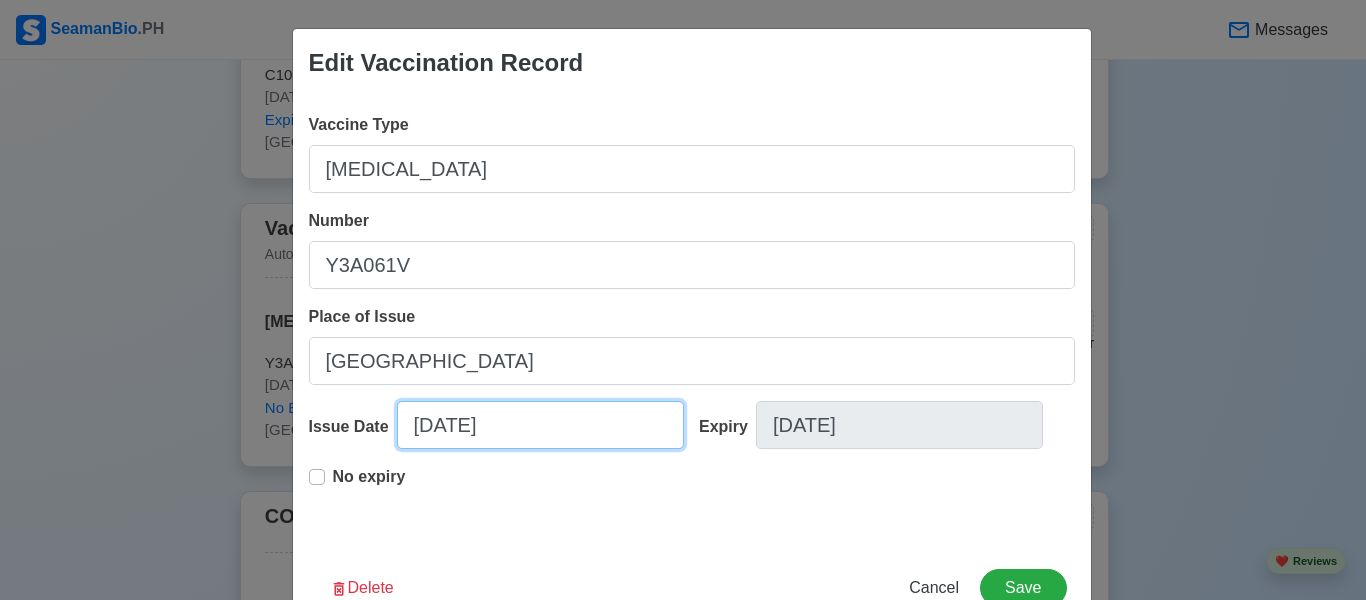 click on "[DATE]" at bounding box center [540, 425] 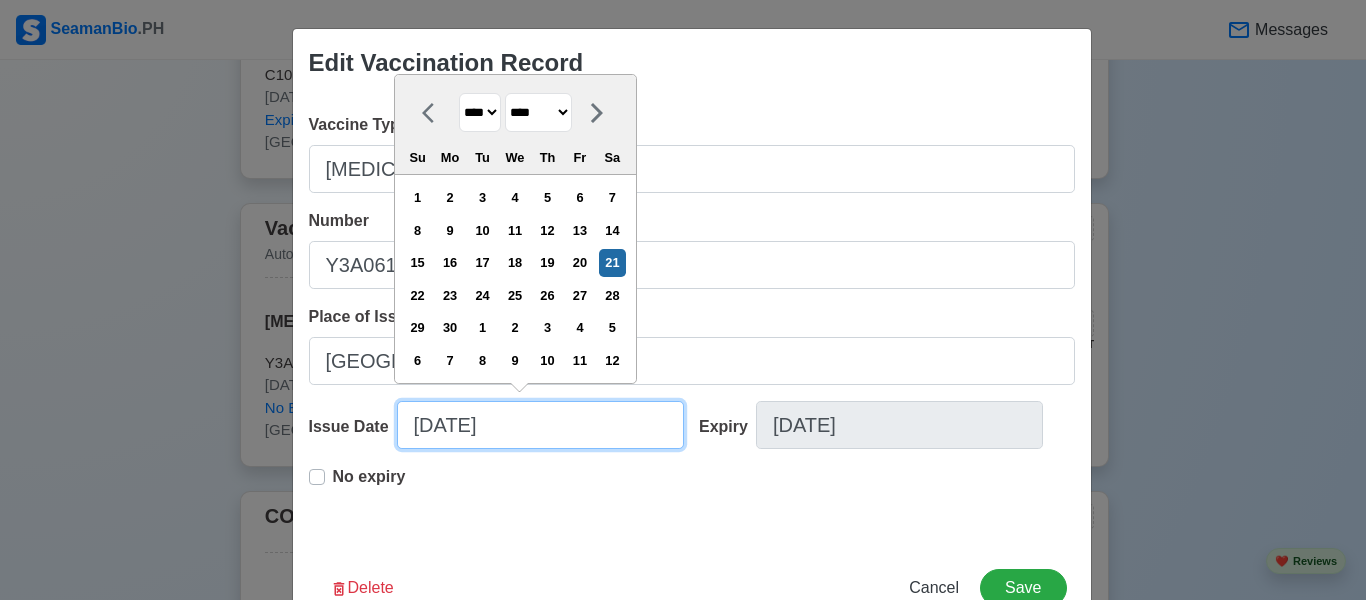 click on "[DATE]" at bounding box center [540, 425] 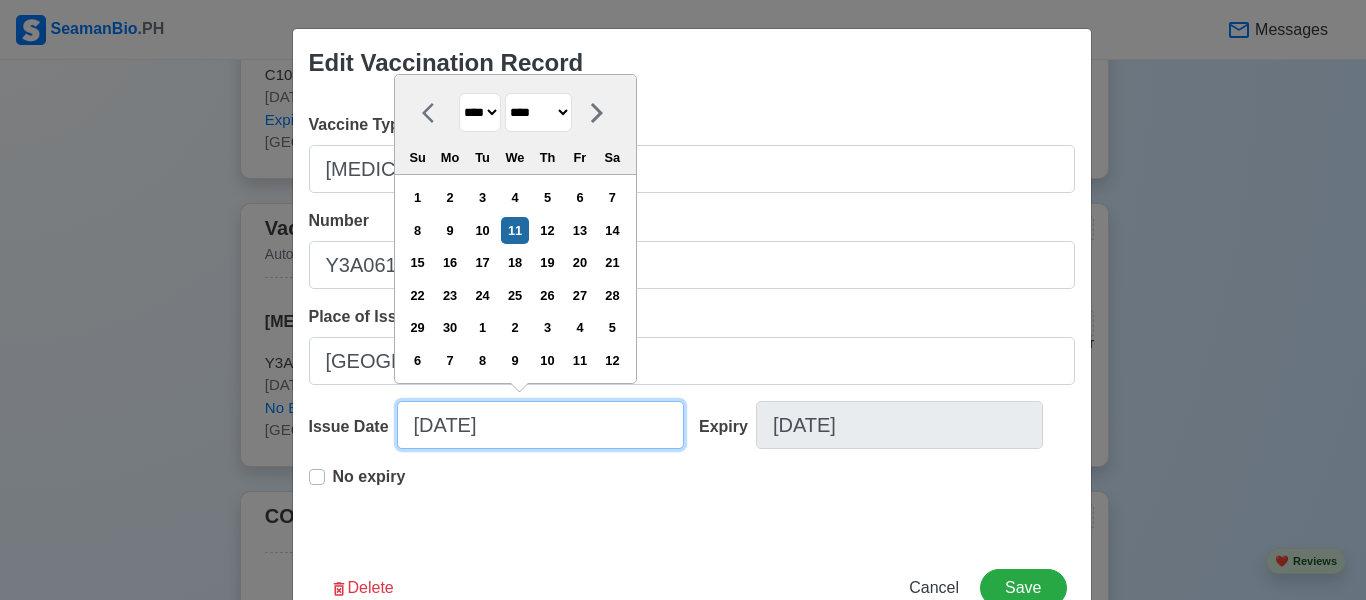 type on "[DATE]" 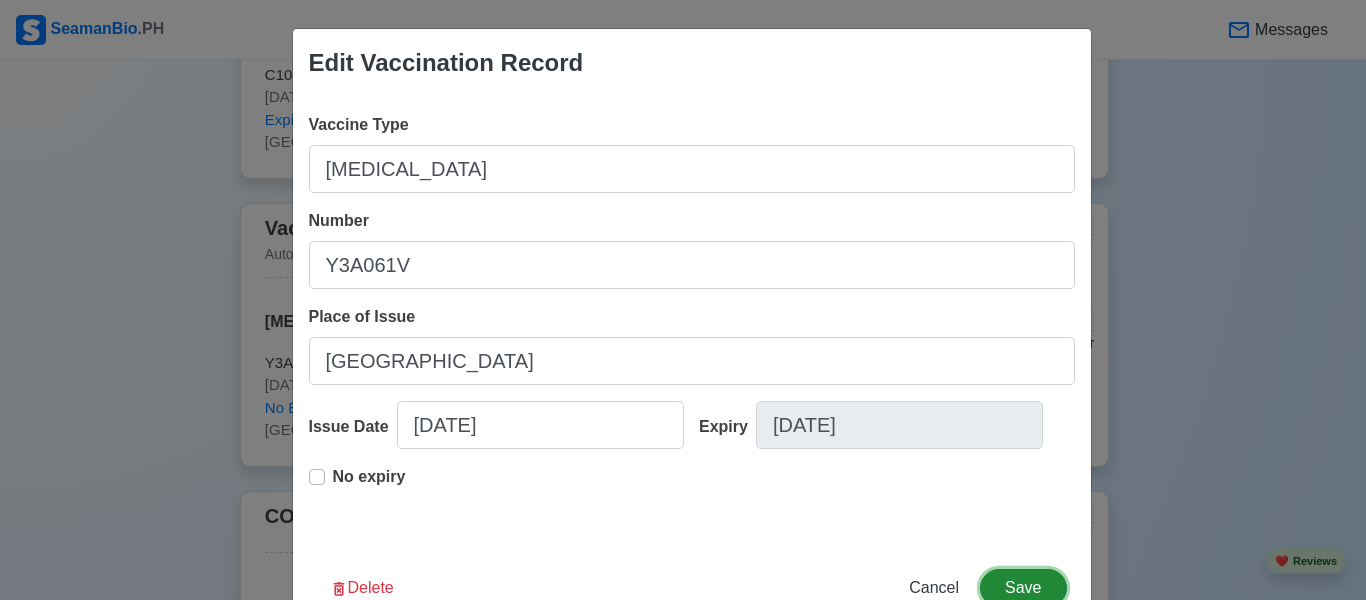 click on "Save" at bounding box center [1023, 588] 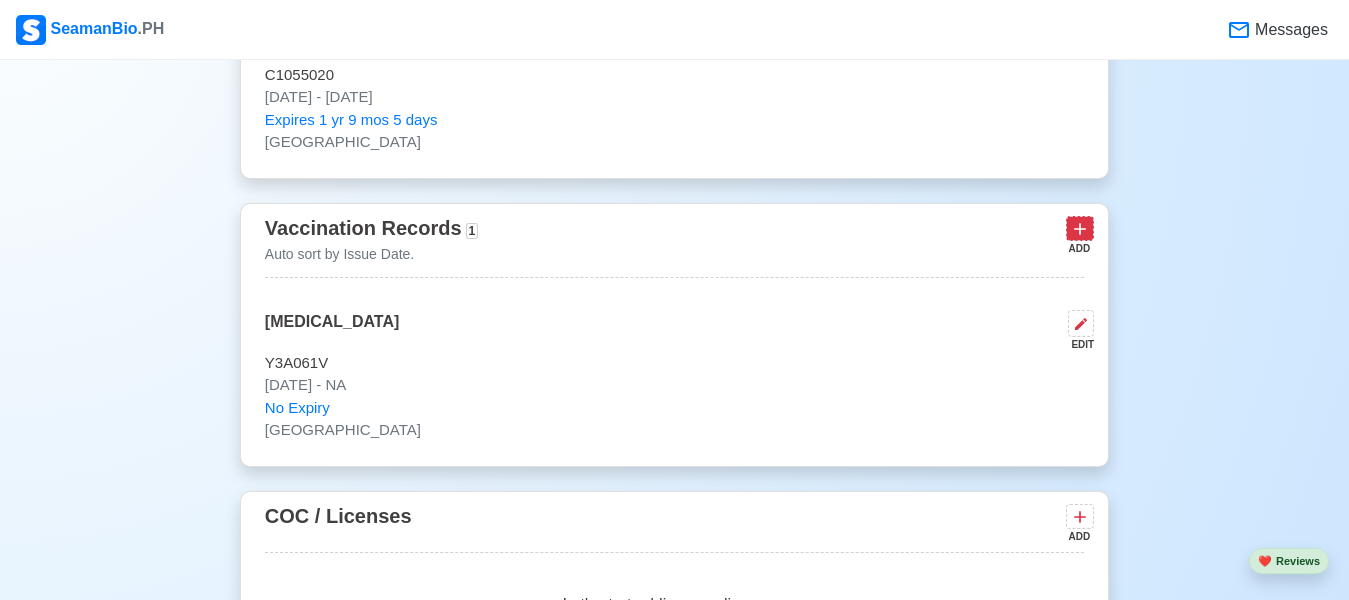 click 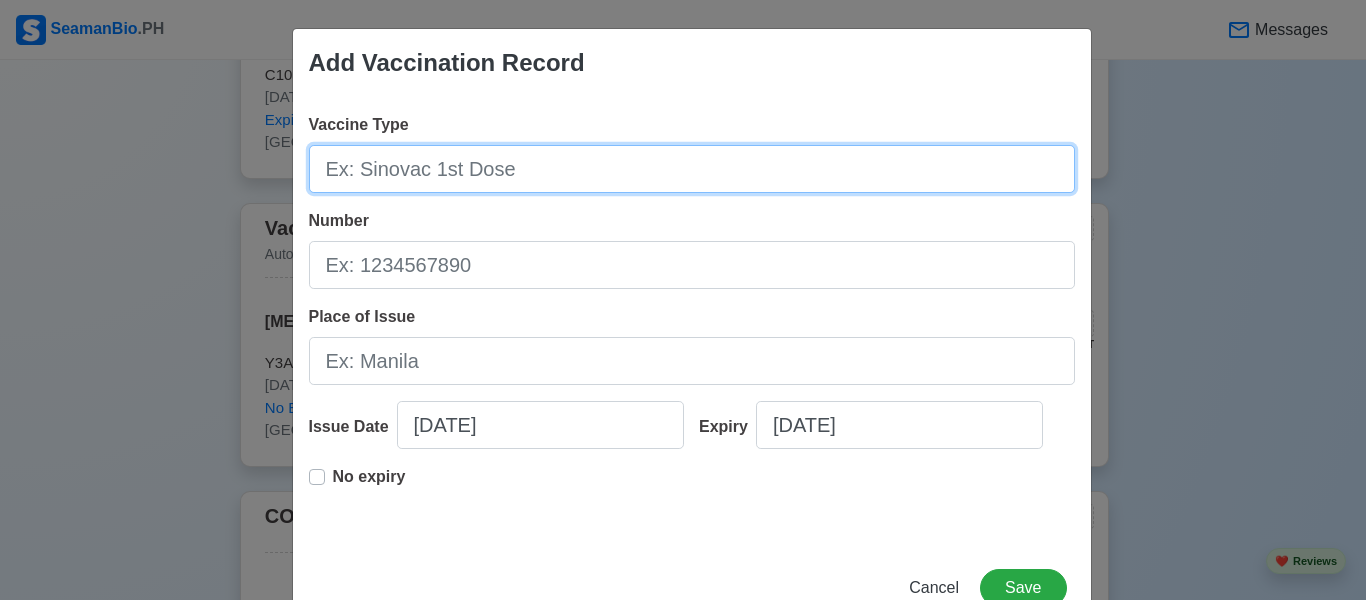 click on "Vaccine Type" at bounding box center (692, 169) 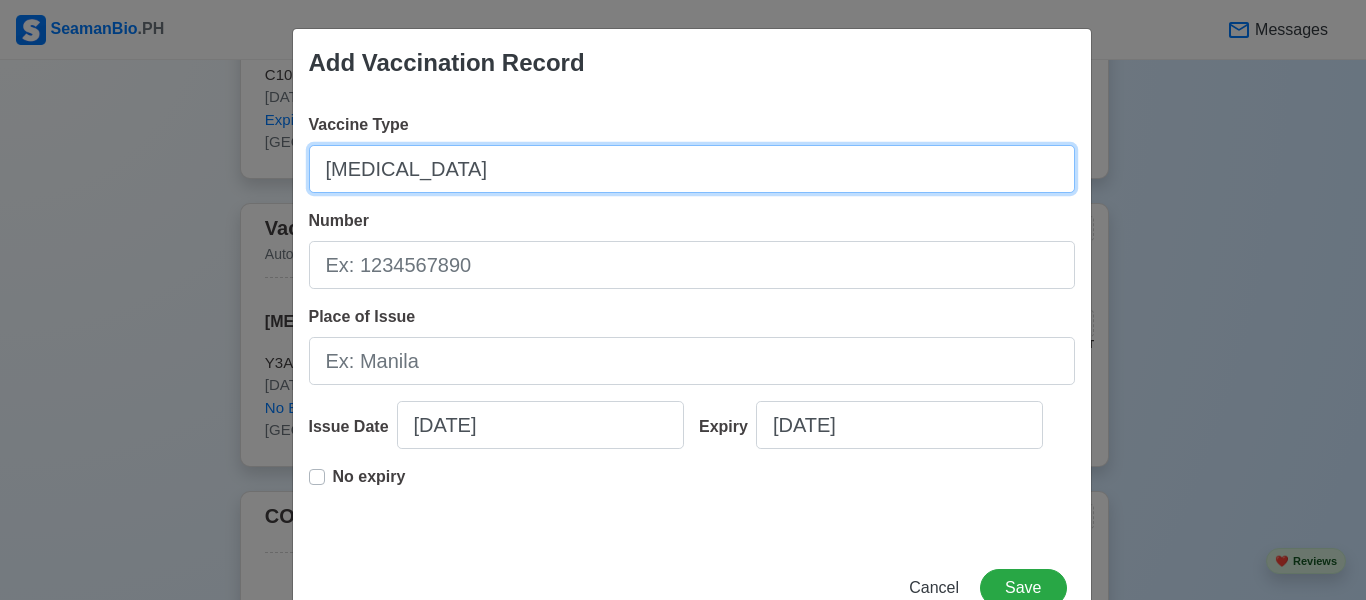 type on "[MEDICAL_DATA]" 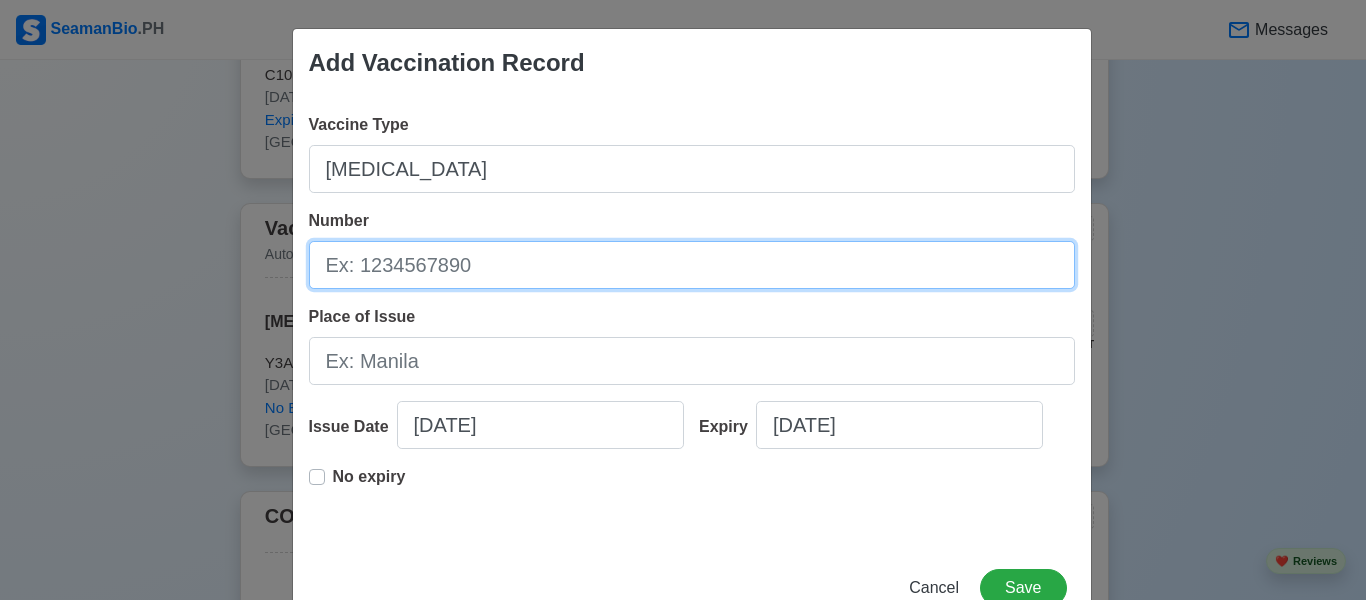 click on "Number" at bounding box center (692, 265) 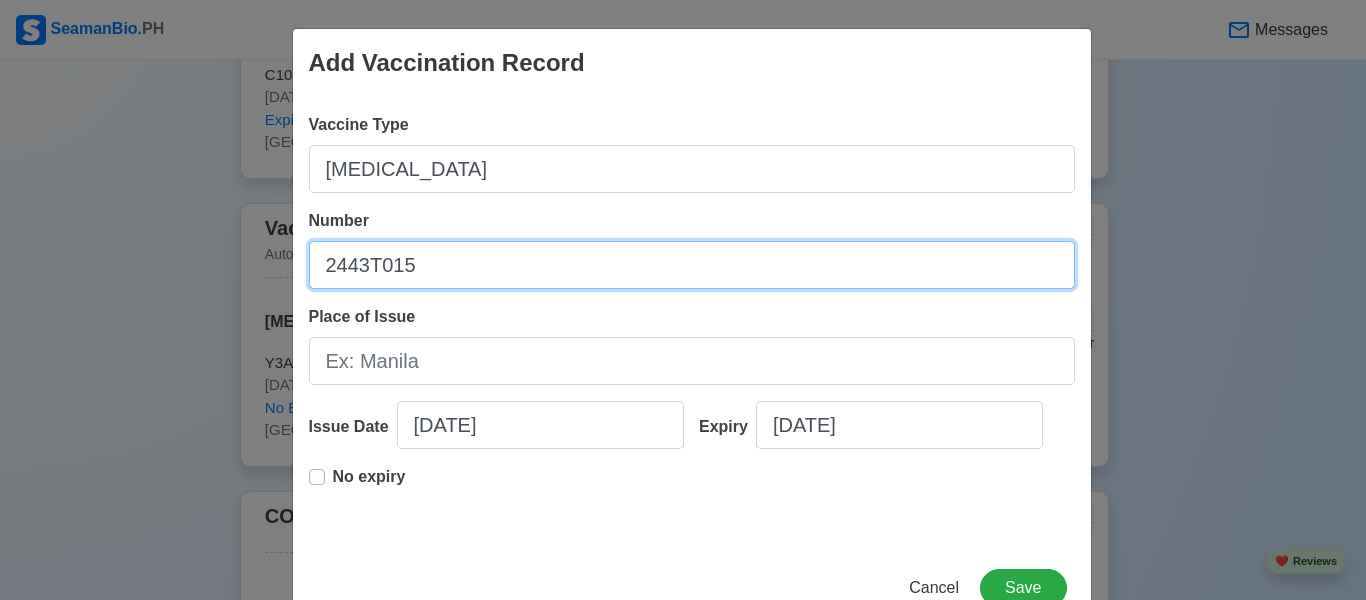 type on "2443T015" 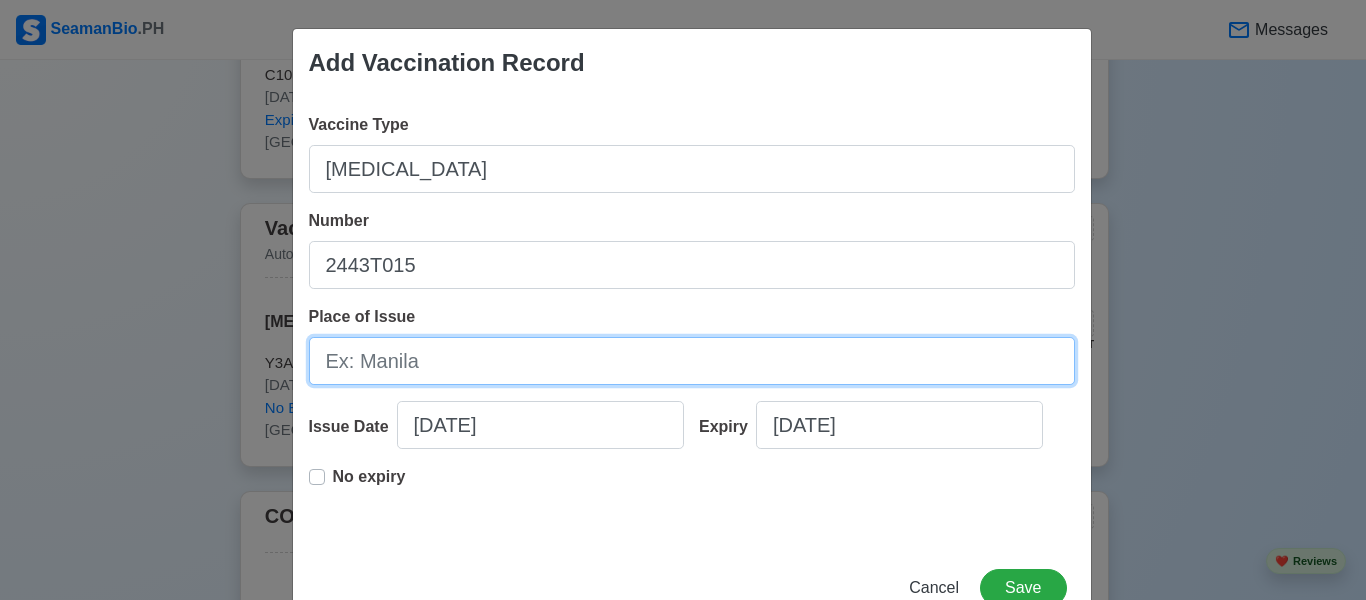 click on "Place of Issue" at bounding box center (692, 361) 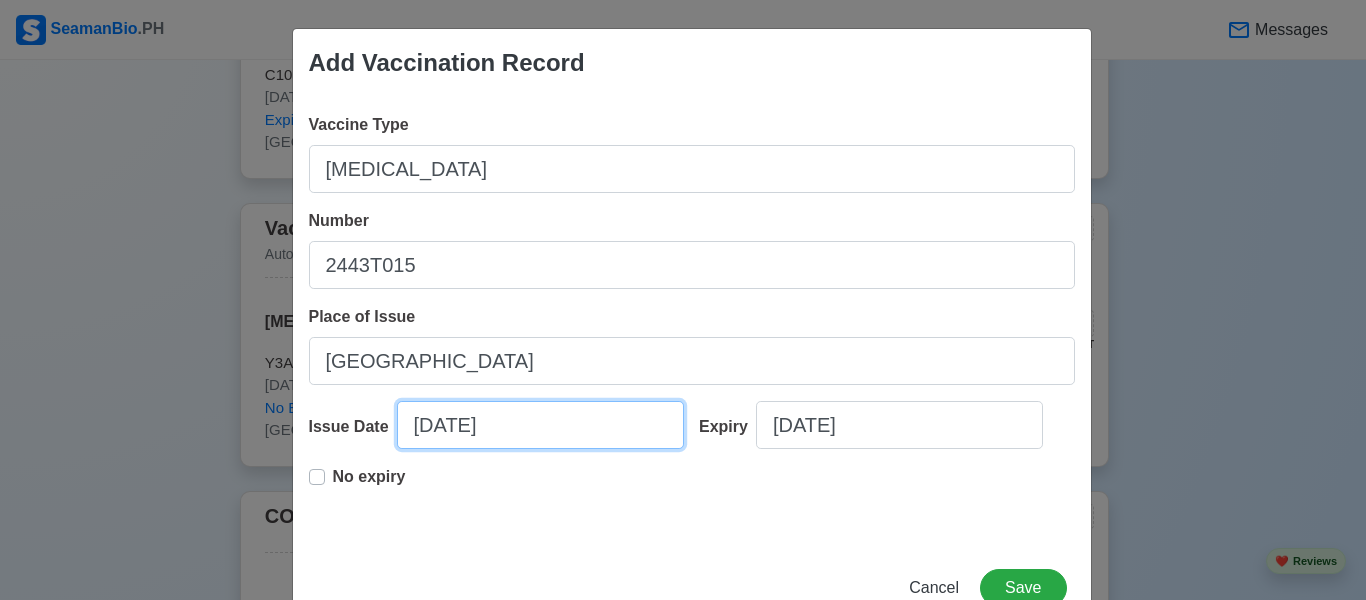 click on "[DATE]" at bounding box center (540, 425) 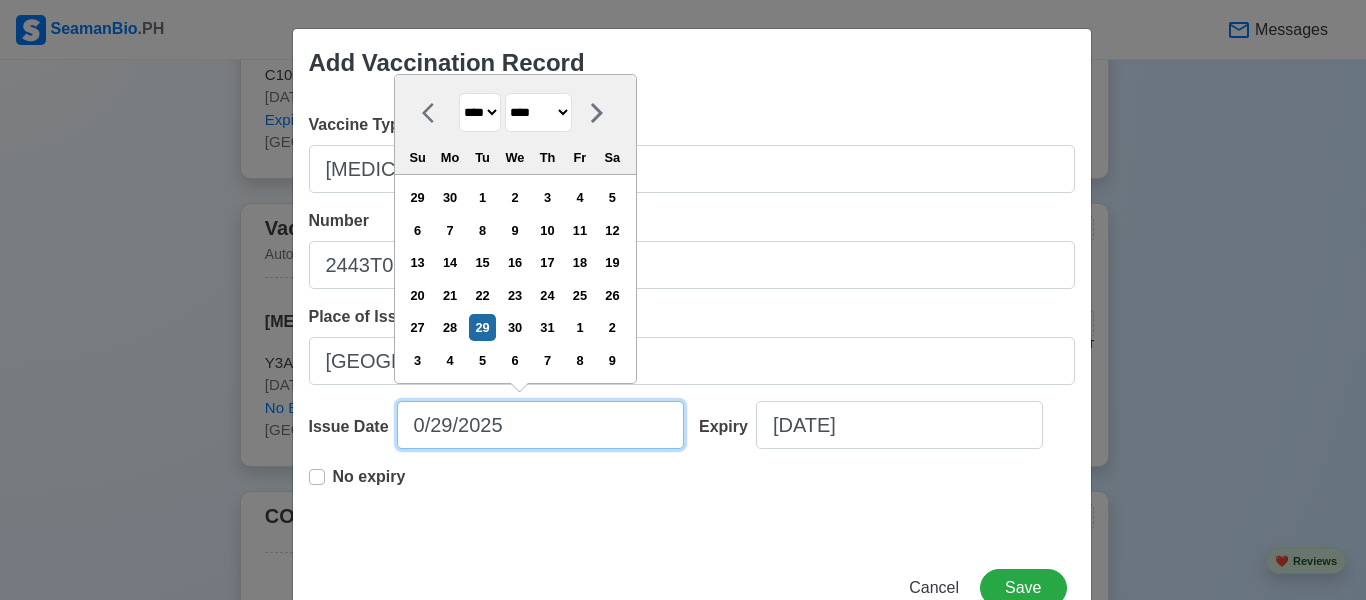 type on "[DATE]" 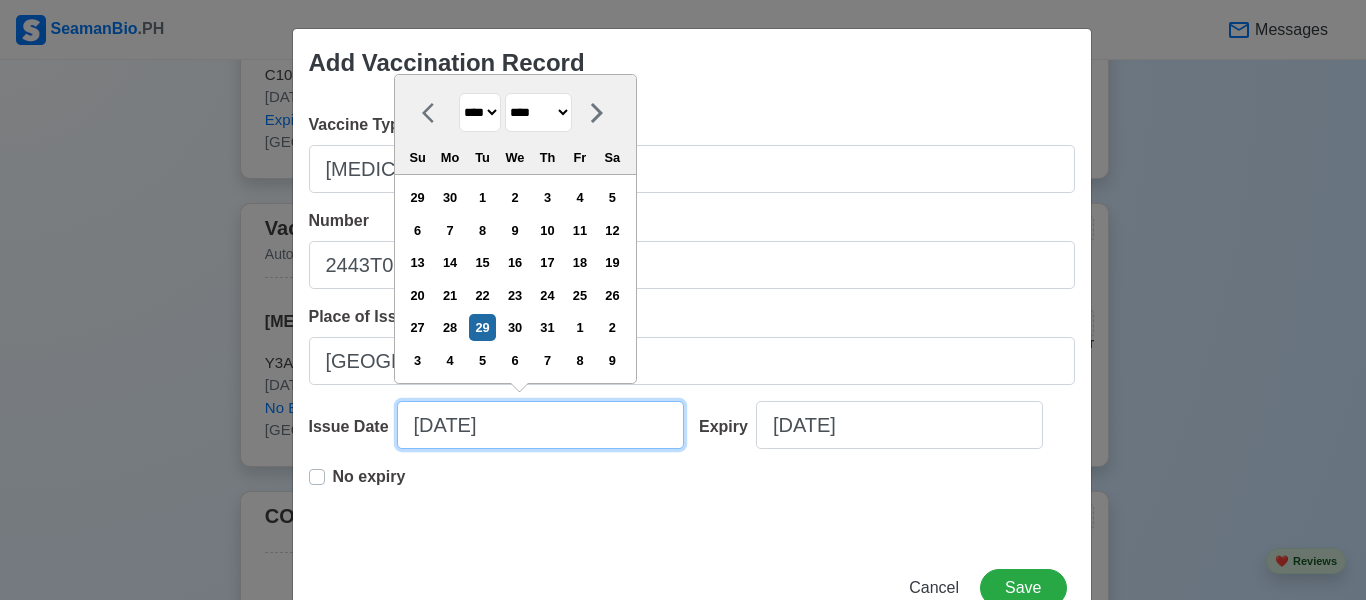 select on "****" 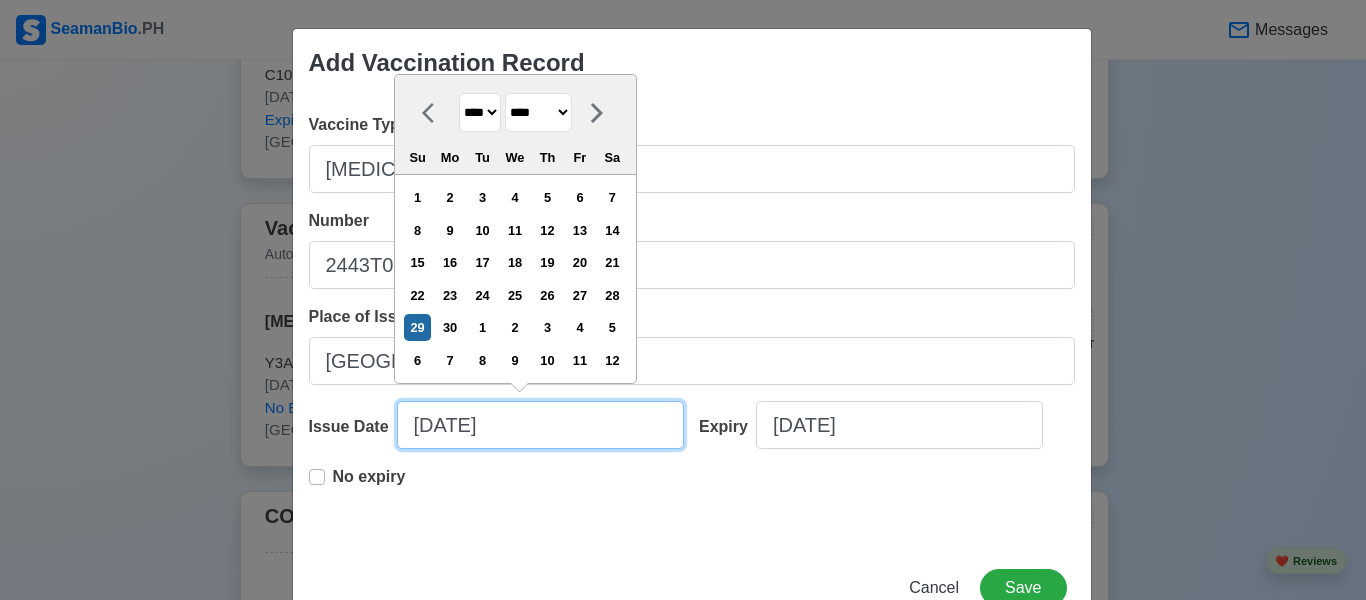 click on "[DATE]" at bounding box center (540, 425) 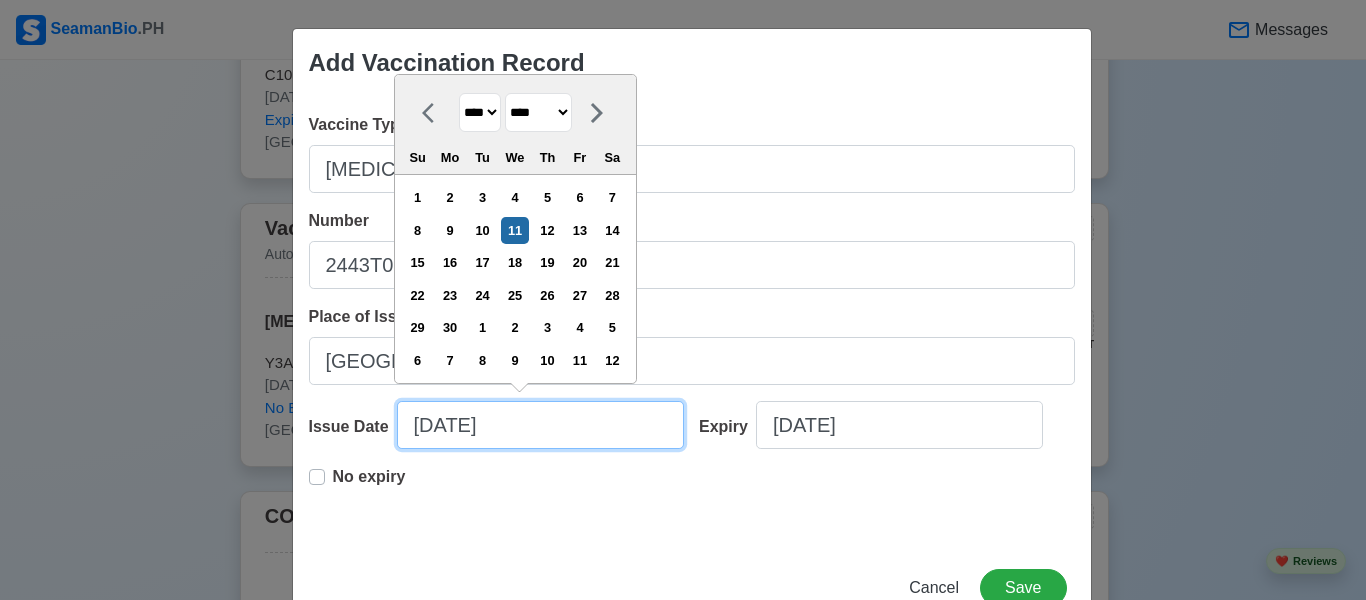 type on "[DATE]" 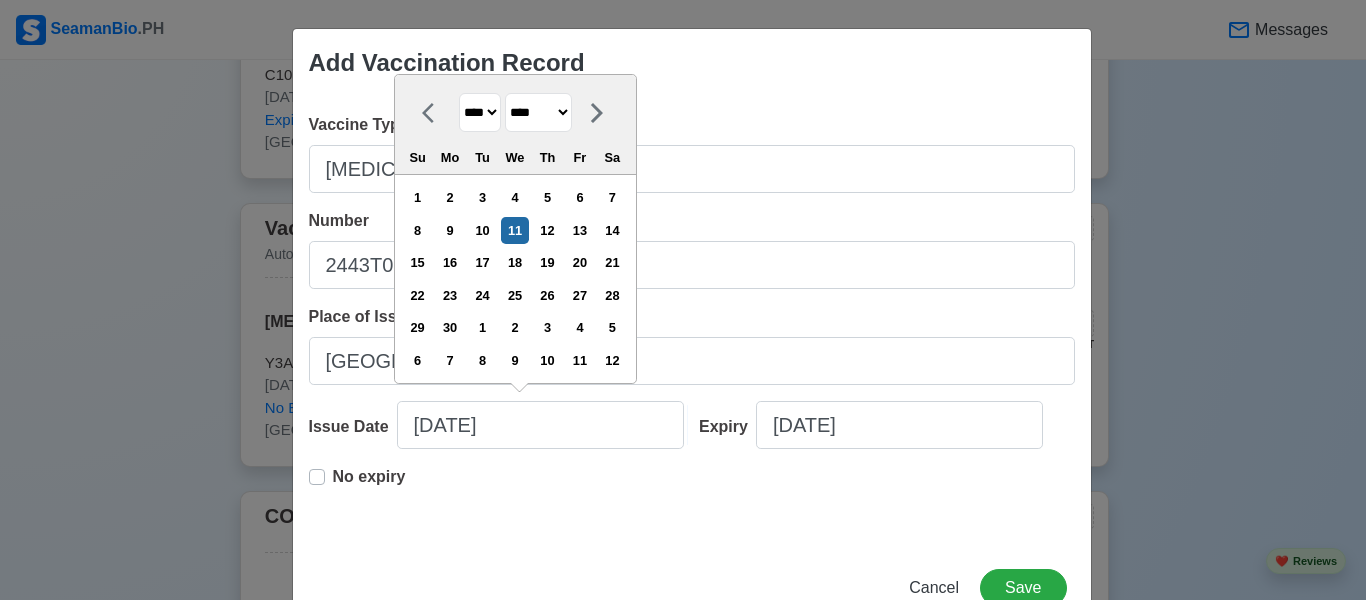click on "No expiry" at bounding box center [357, 485] 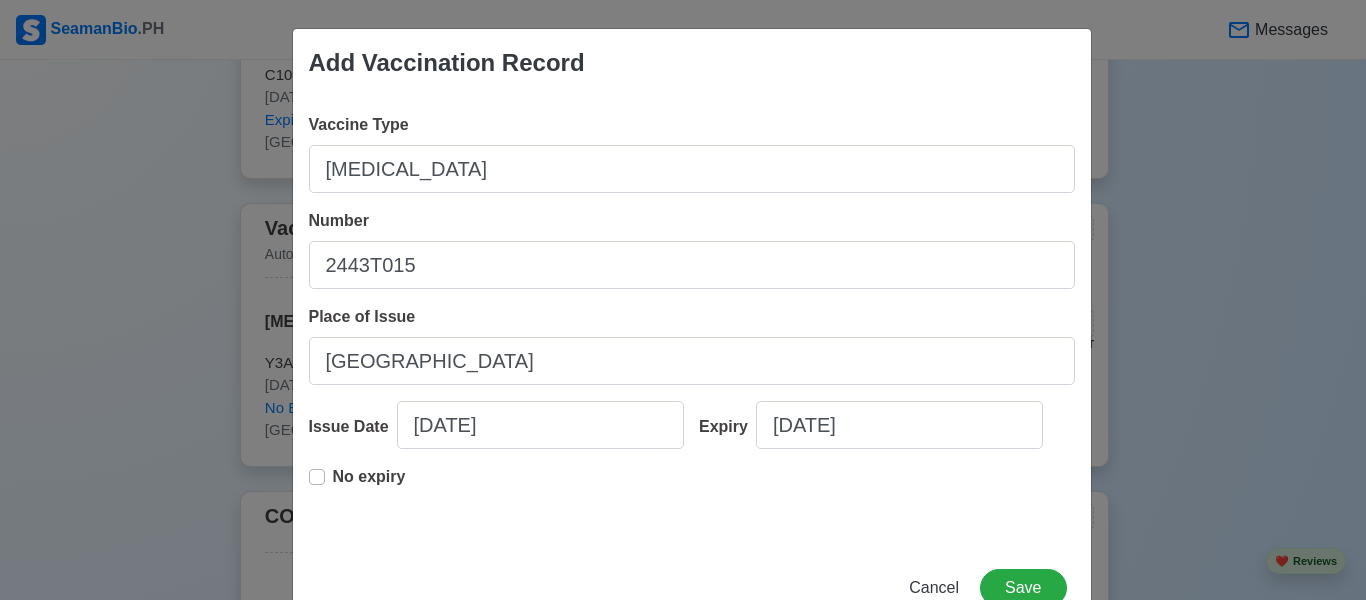 click on "No expiry" at bounding box center (369, 485) 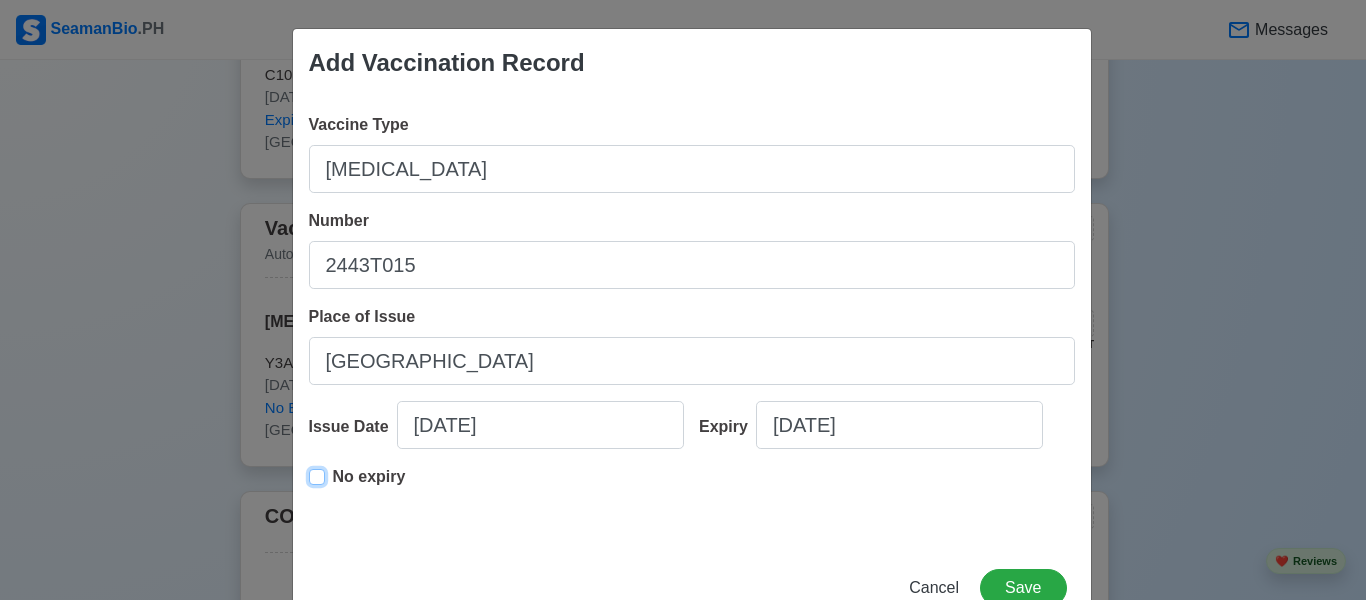 type on "[DATE]" 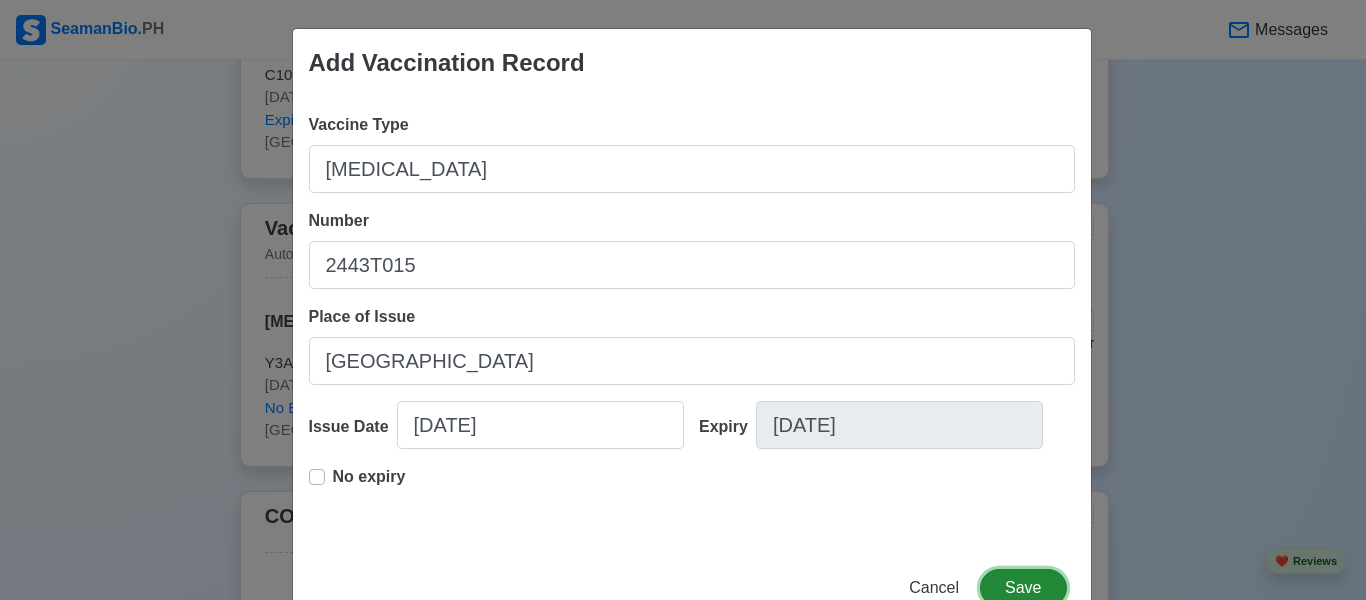 click on "Save" at bounding box center [1023, 588] 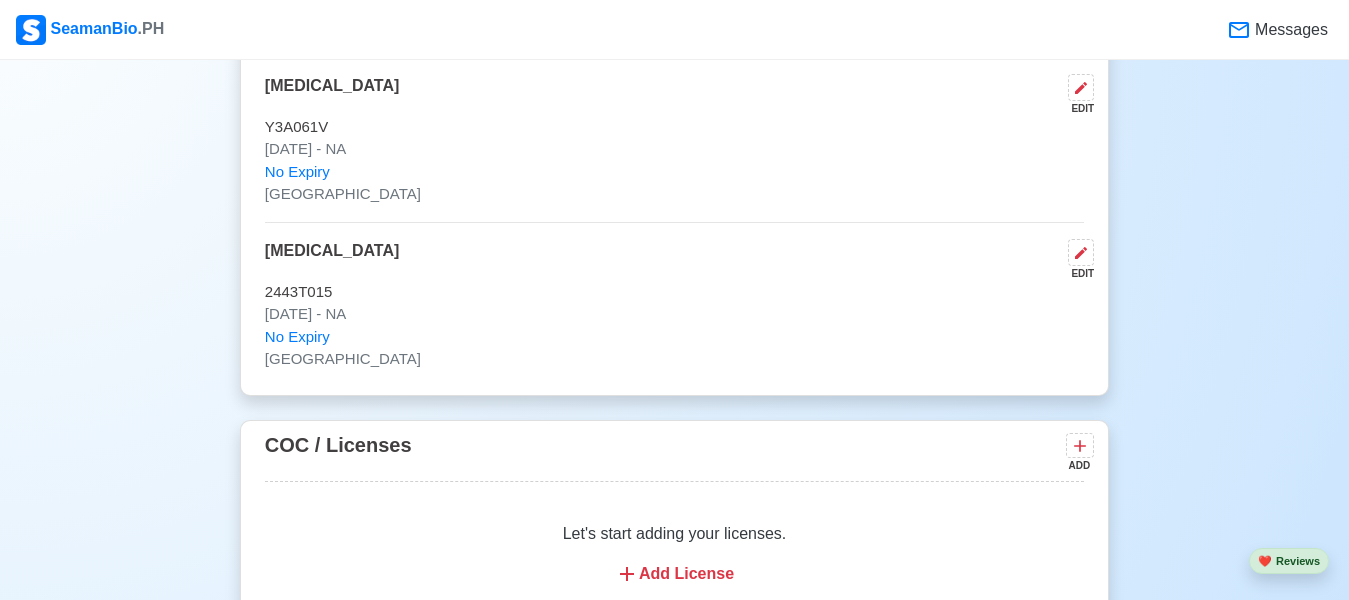 scroll, scrollTop: 2754, scrollLeft: 0, axis: vertical 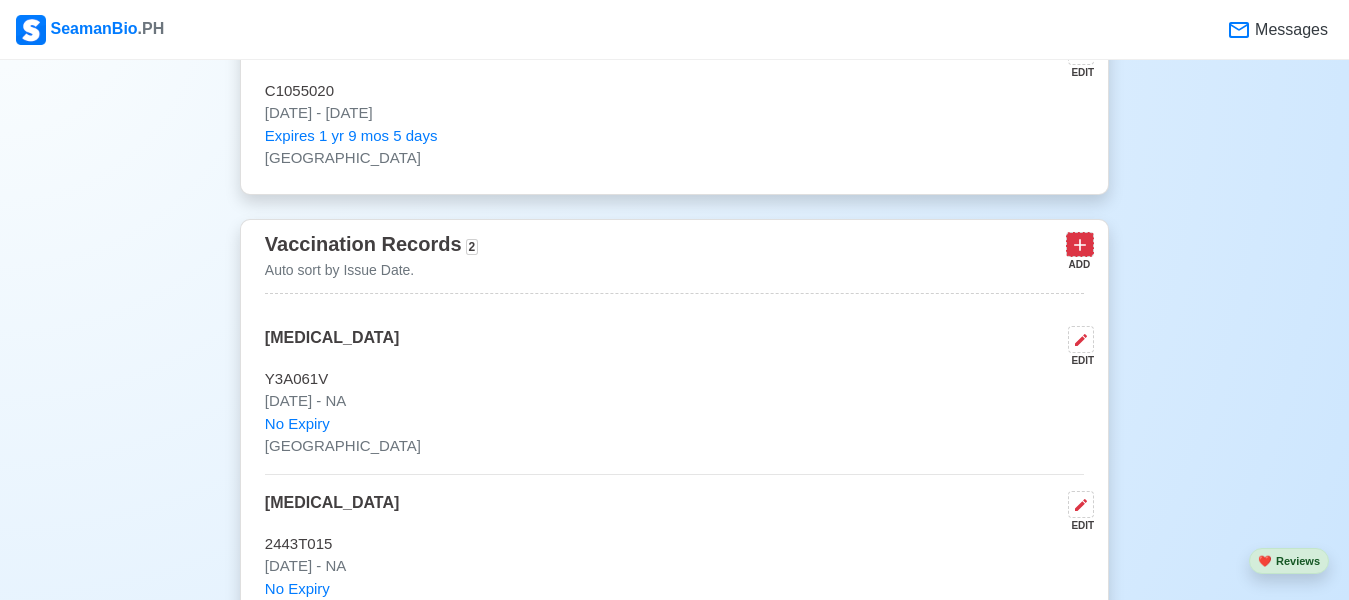 click 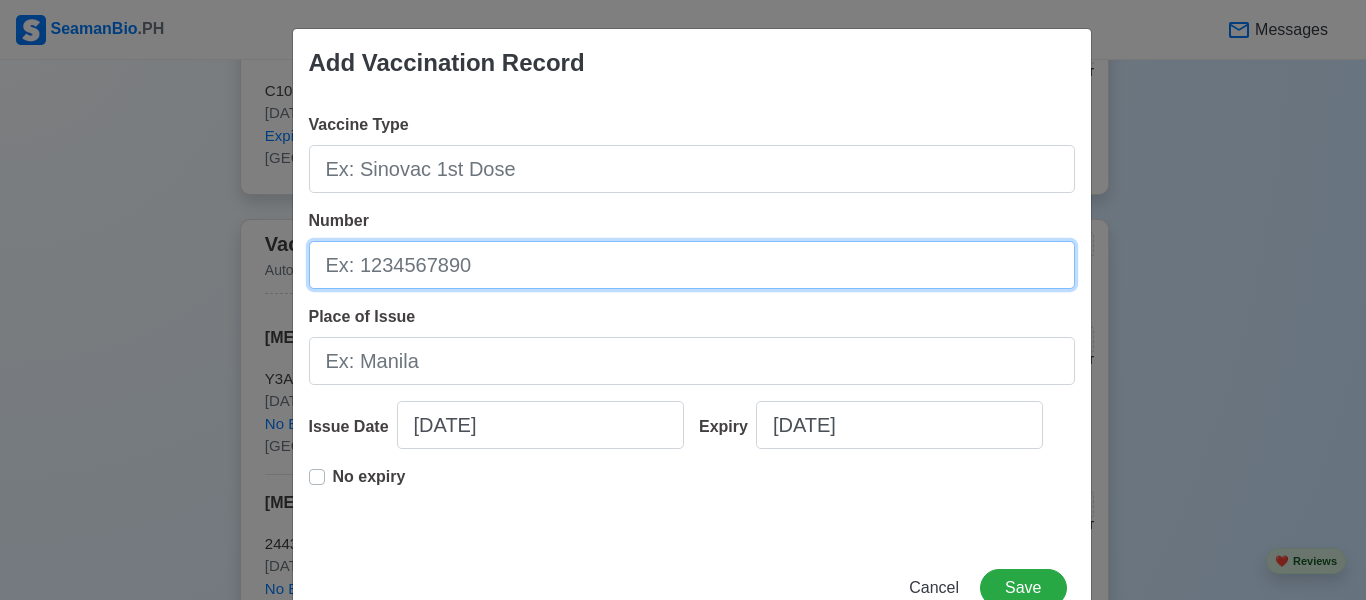 click on "Number" at bounding box center [692, 265] 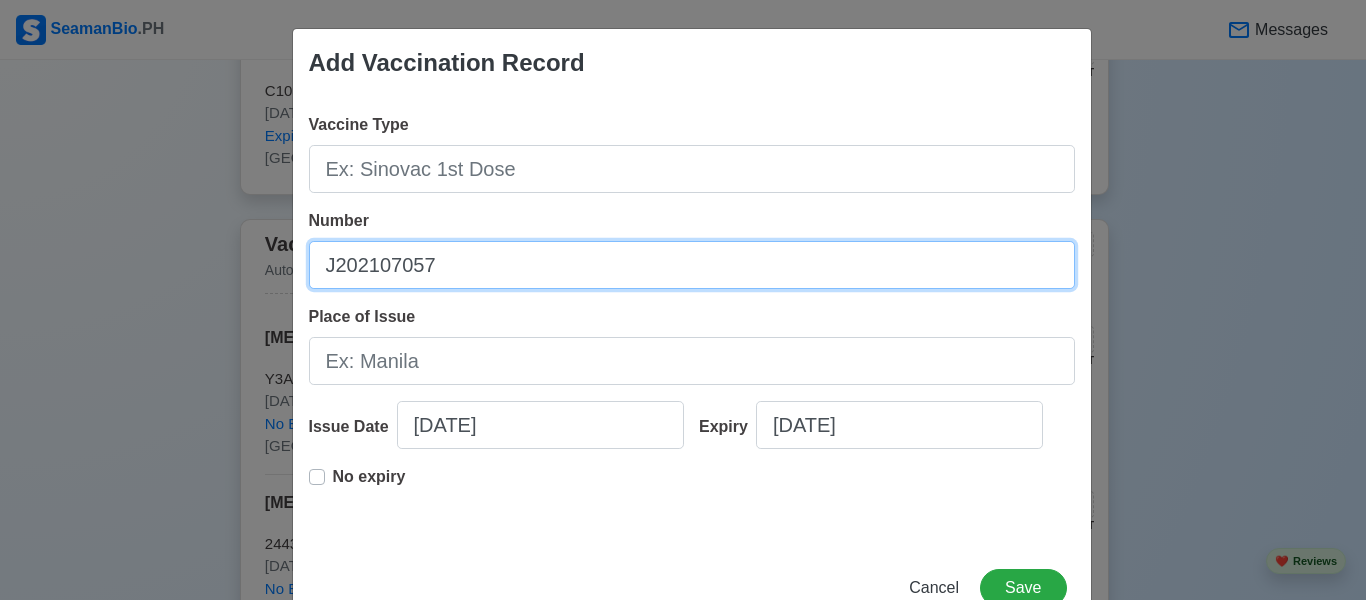 type on "J202107057" 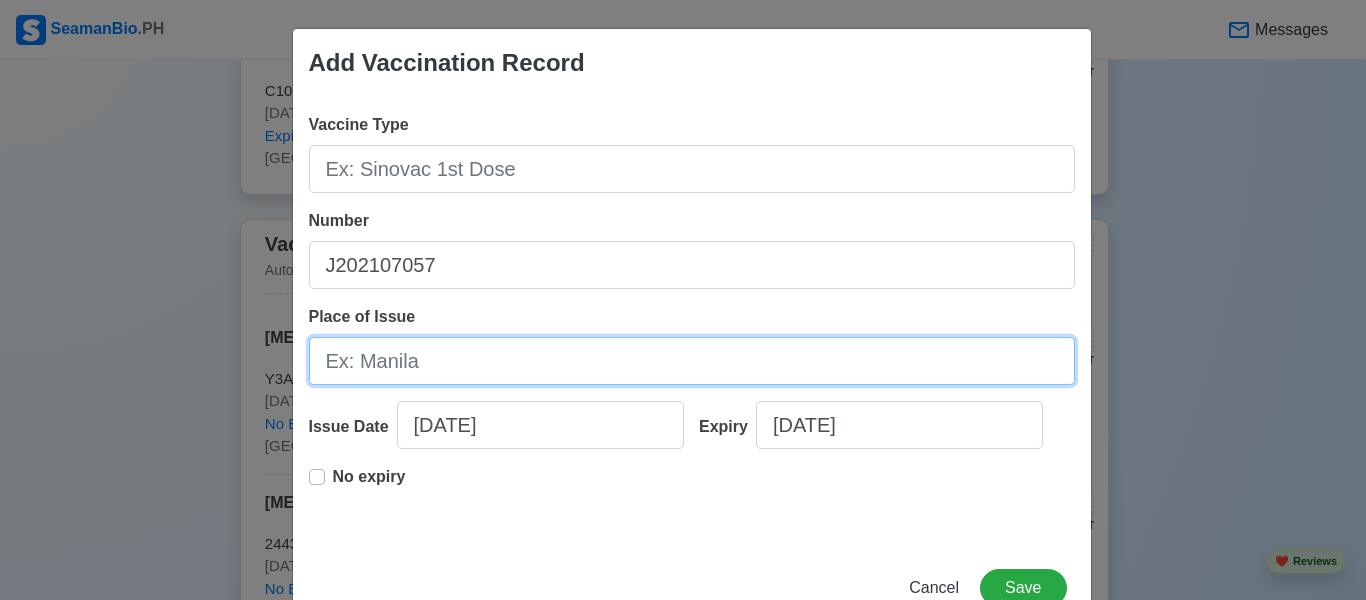 click on "Place of Issue" at bounding box center [692, 361] 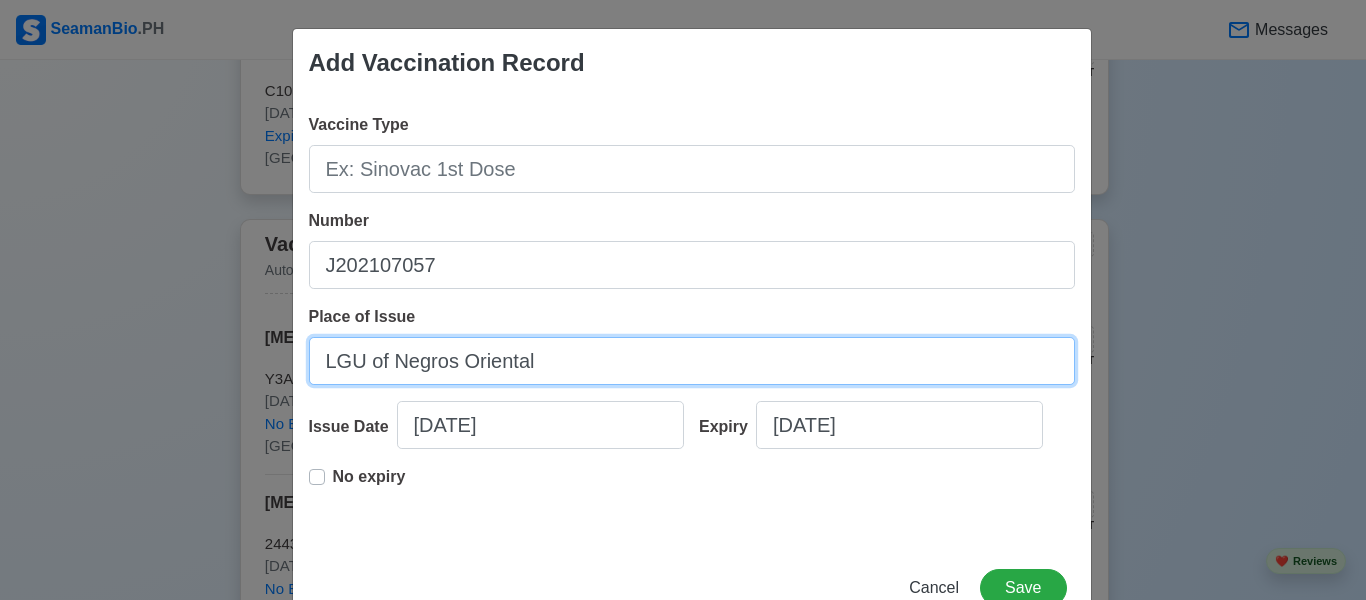 type on "LGU of Negros Oriental" 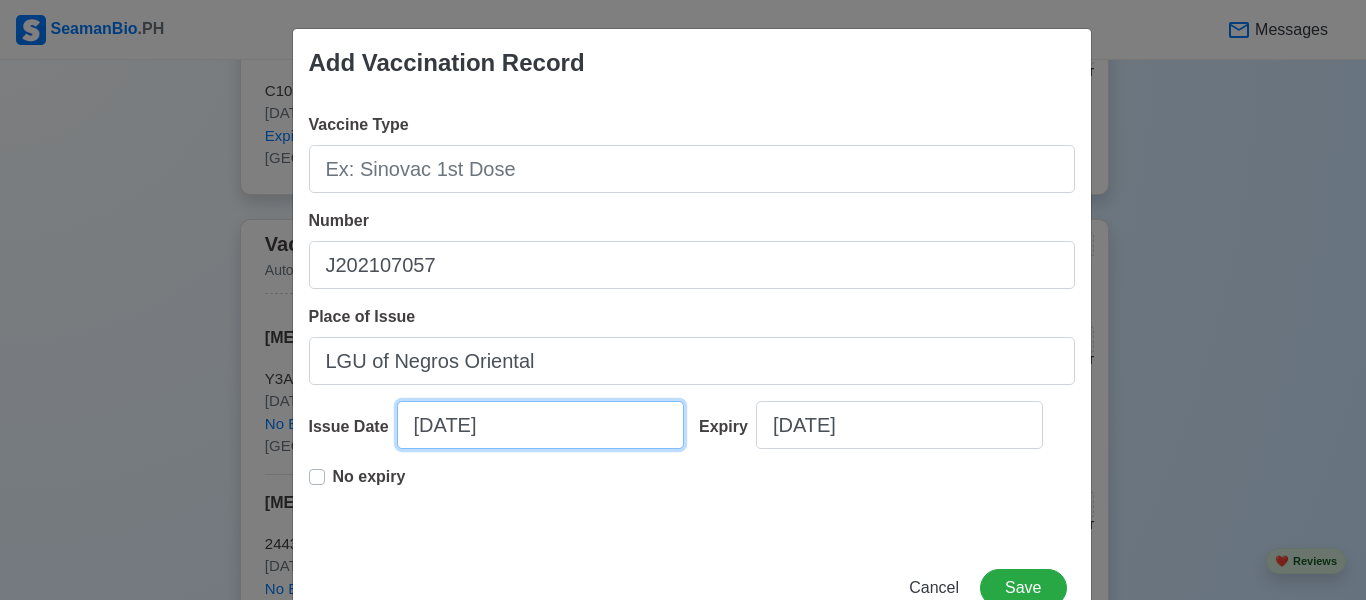 select on "****" 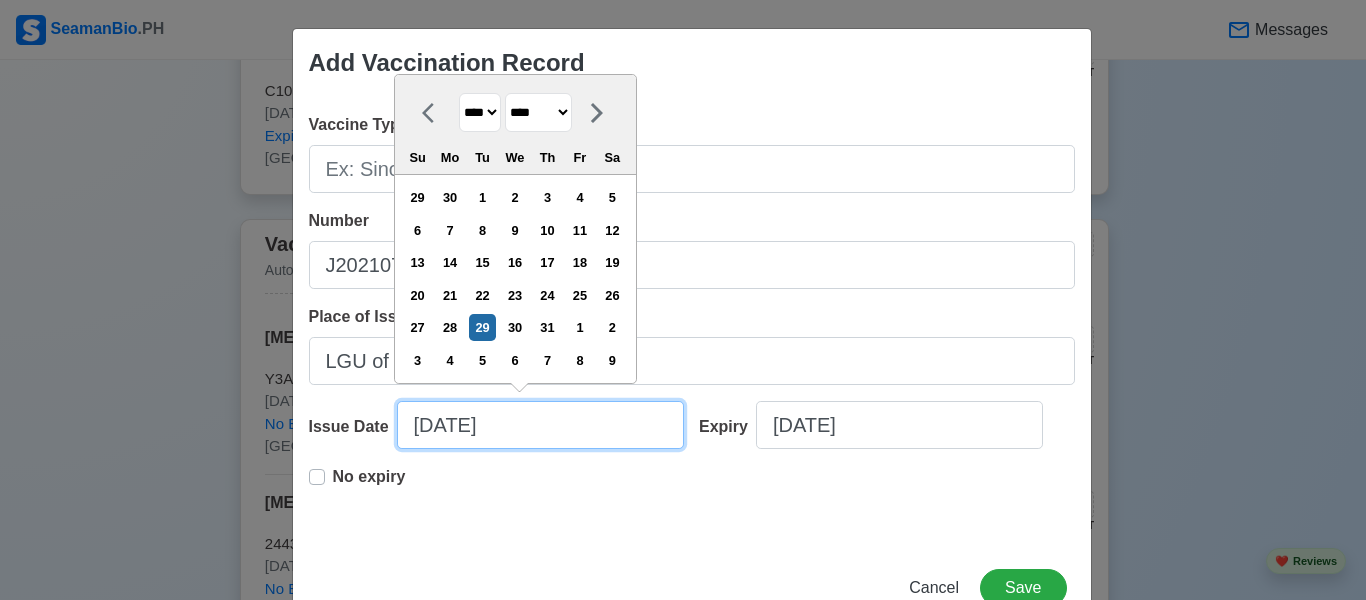 drag, startPoint x: 471, startPoint y: 445, endPoint x: 520, endPoint y: 422, distance: 54.129475 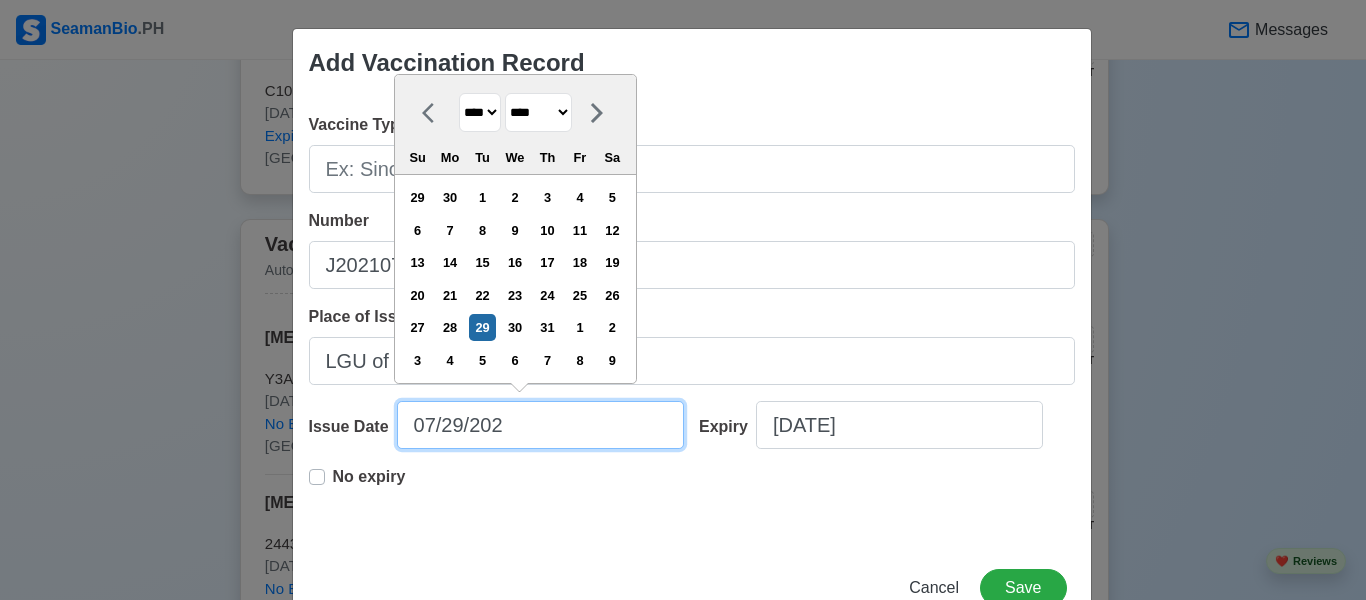 type on "[DATE]" 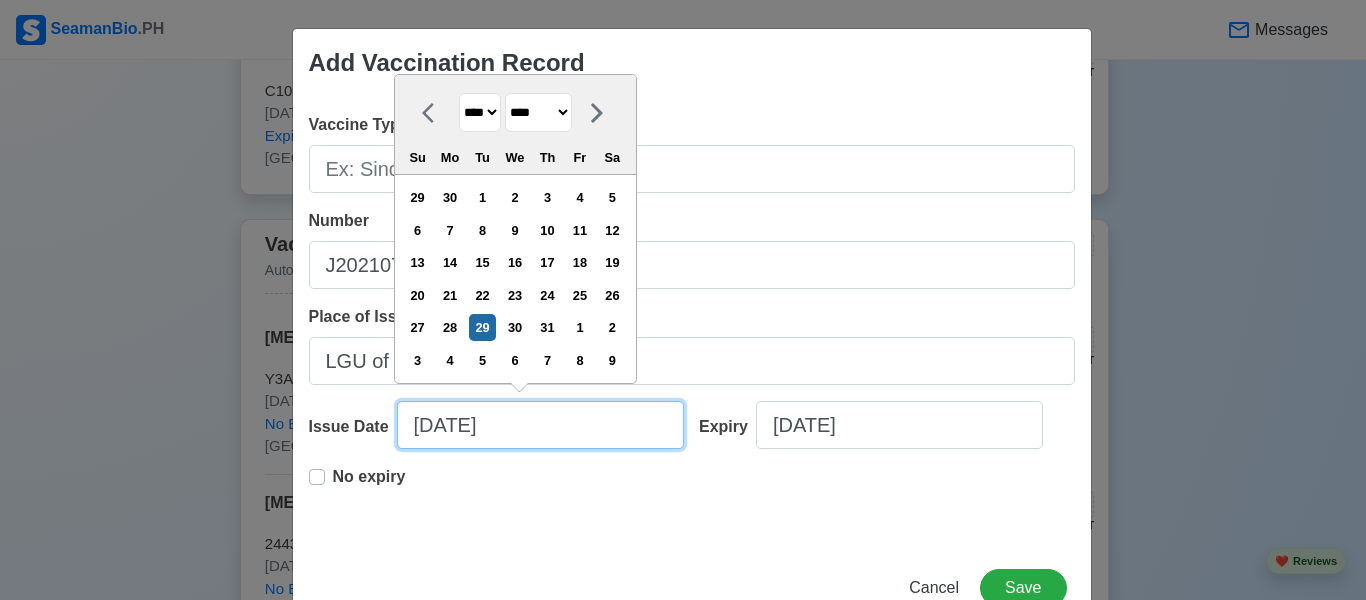 select on "****" 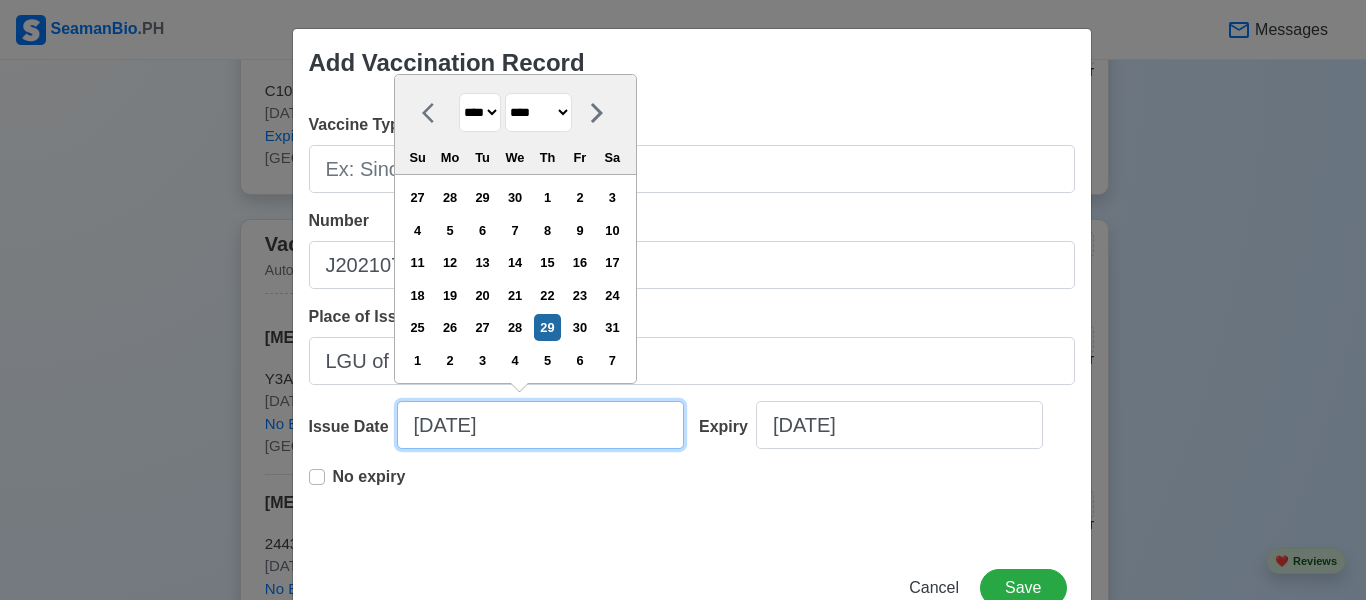 click on "[DATE]" at bounding box center (540, 425) 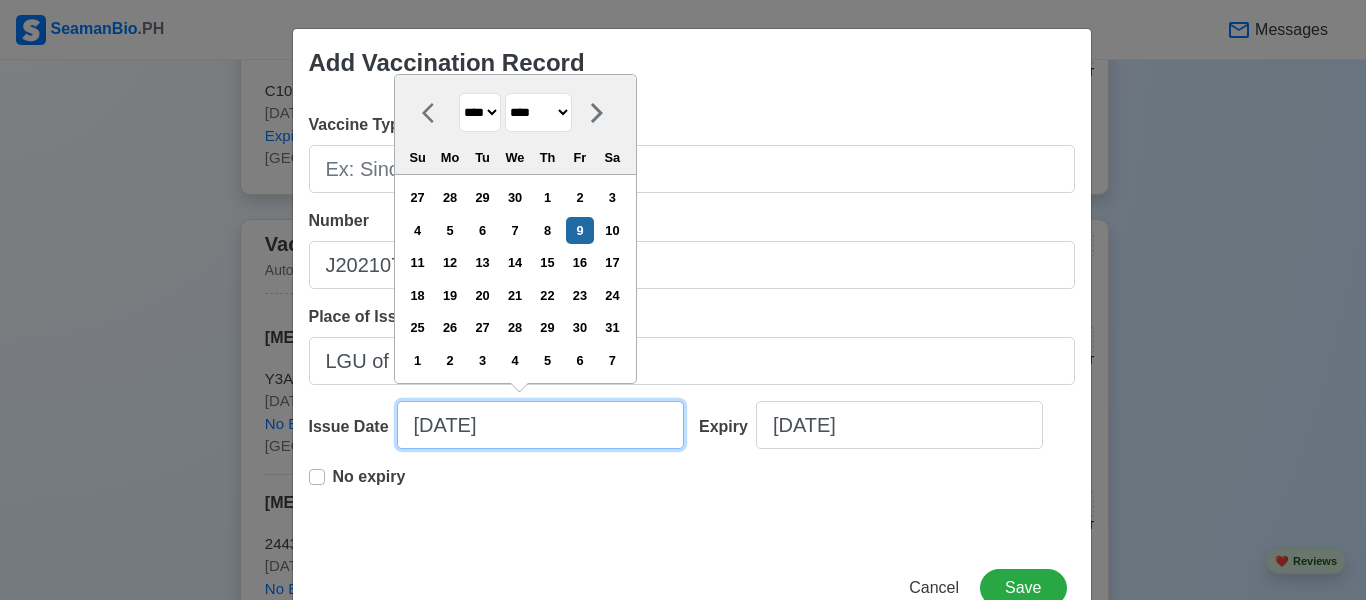 click on "[DATE]" at bounding box center [540, 425] 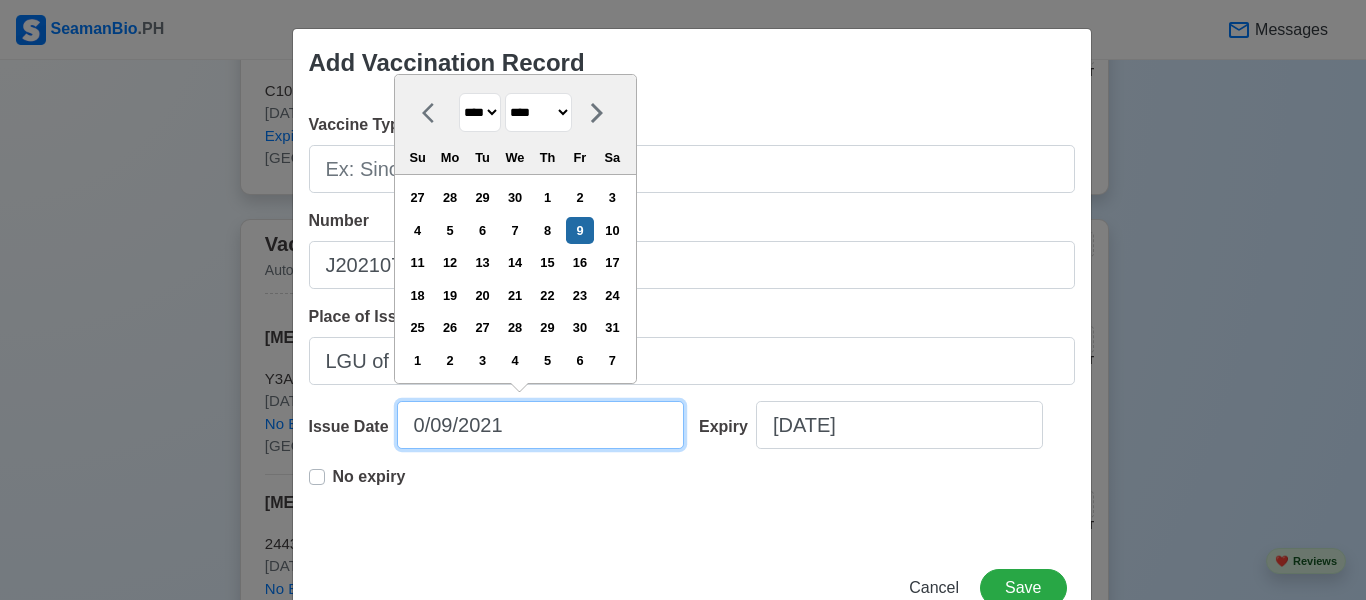 type on "[DATE]" 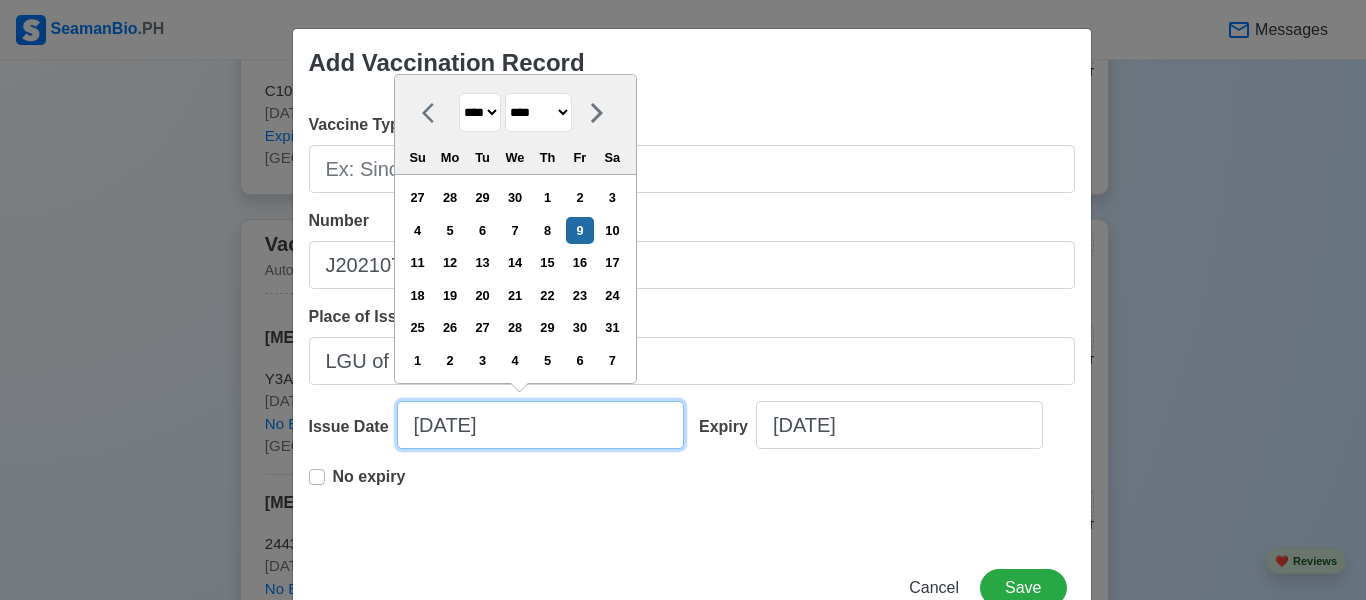 select on "*******" 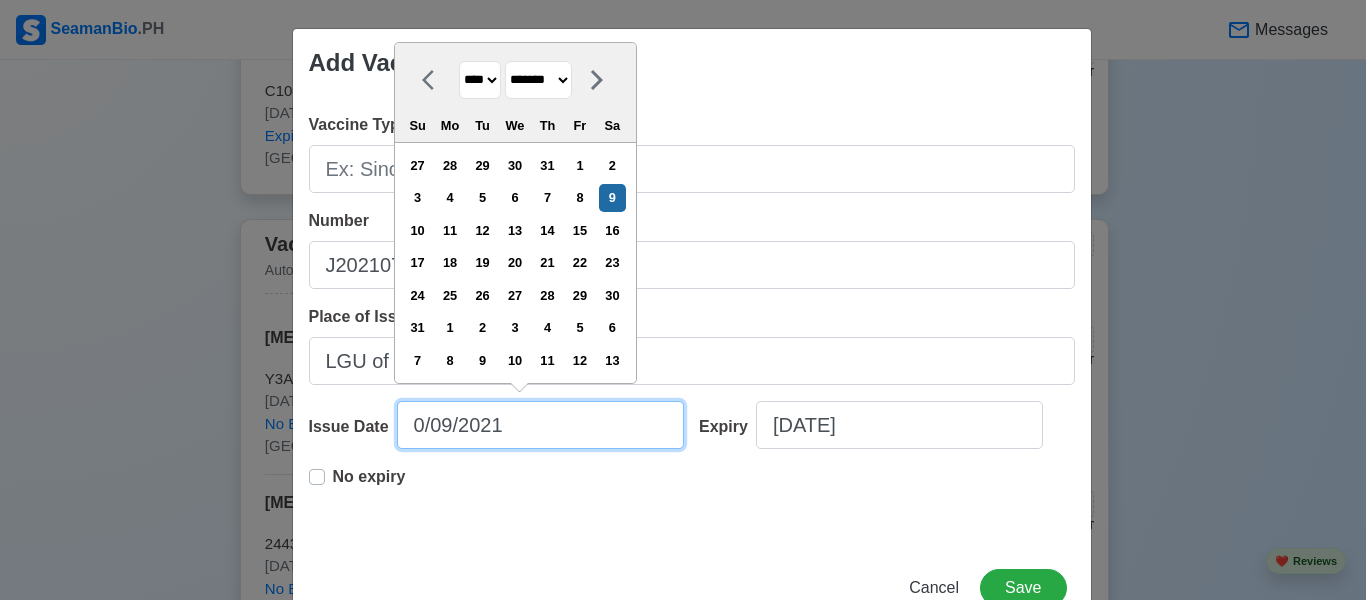 type on "[DATE]" 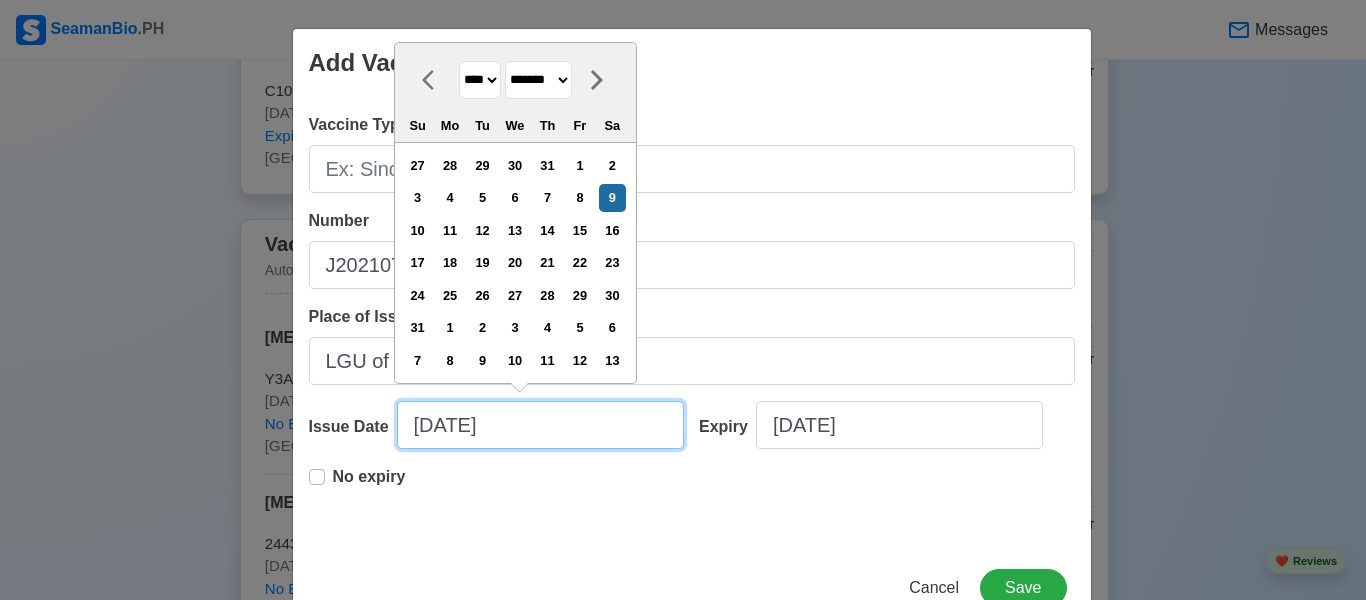 select on "*********" 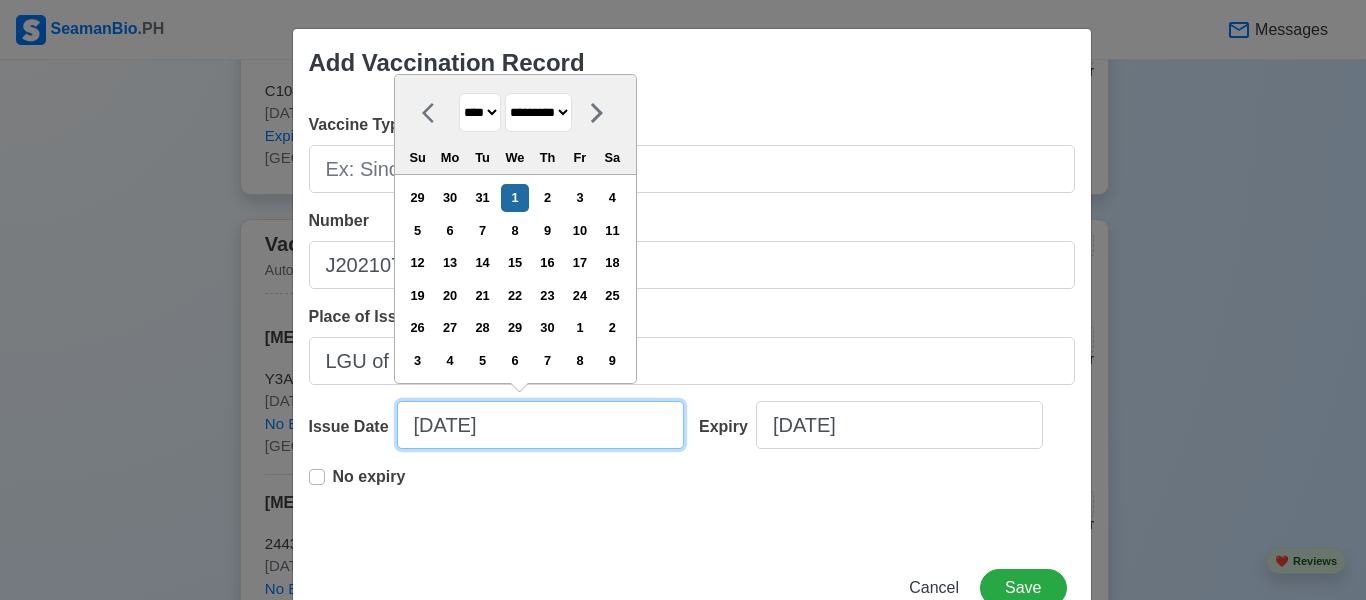 type on "[DATE]" 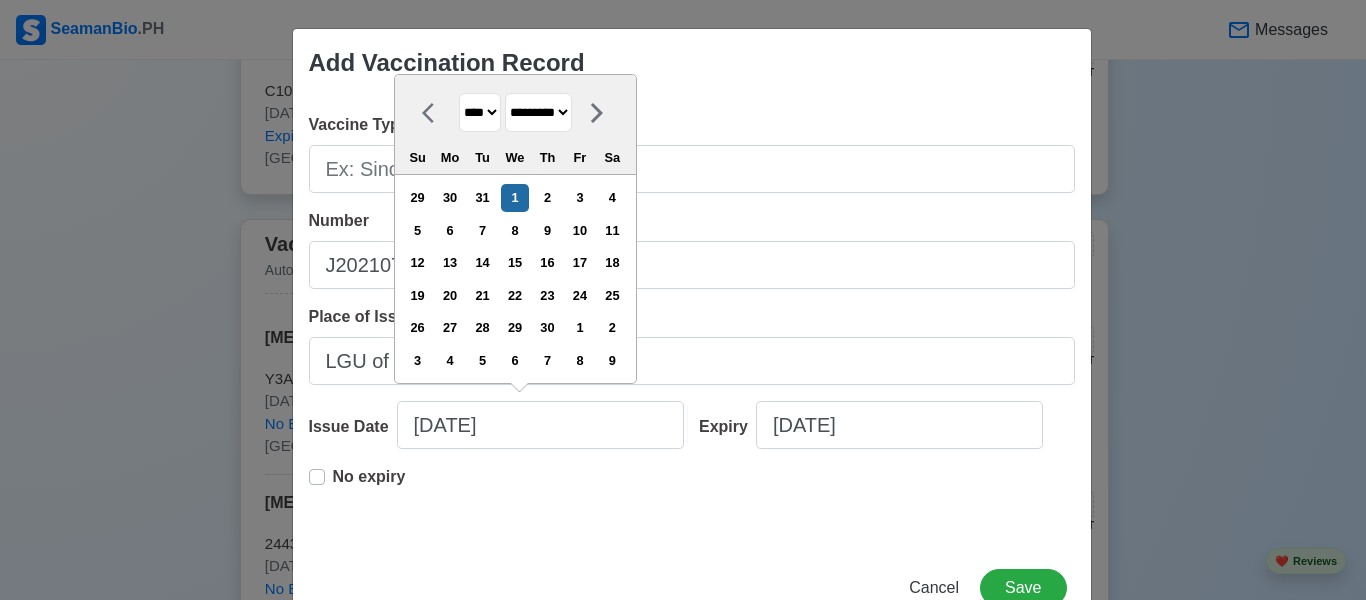 click on "No expiry" at bounding box center [369, 477] 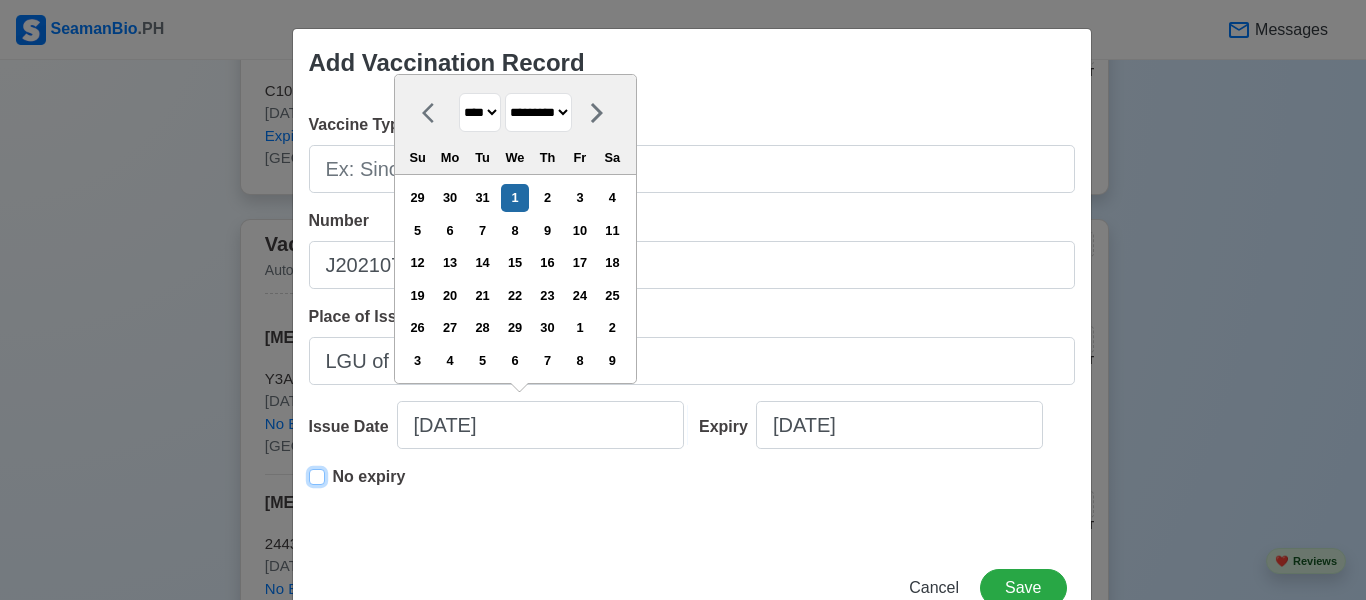 type on "[DATE]" 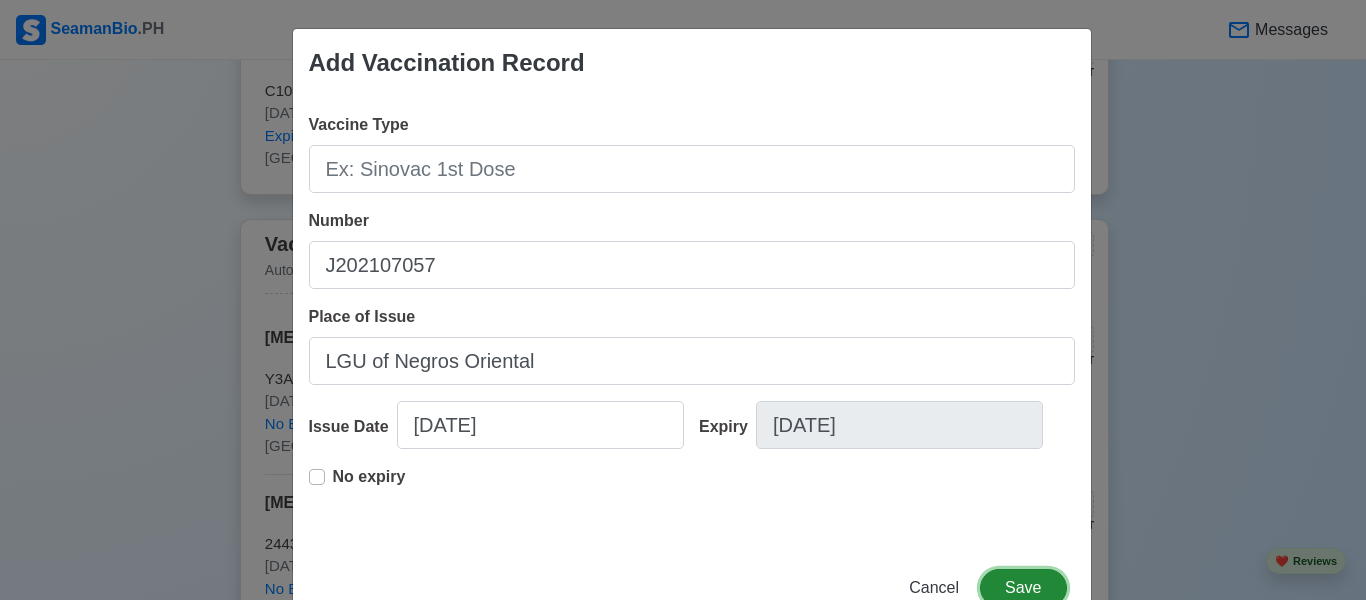 click on "Save" at bounding box center (1023, 588) 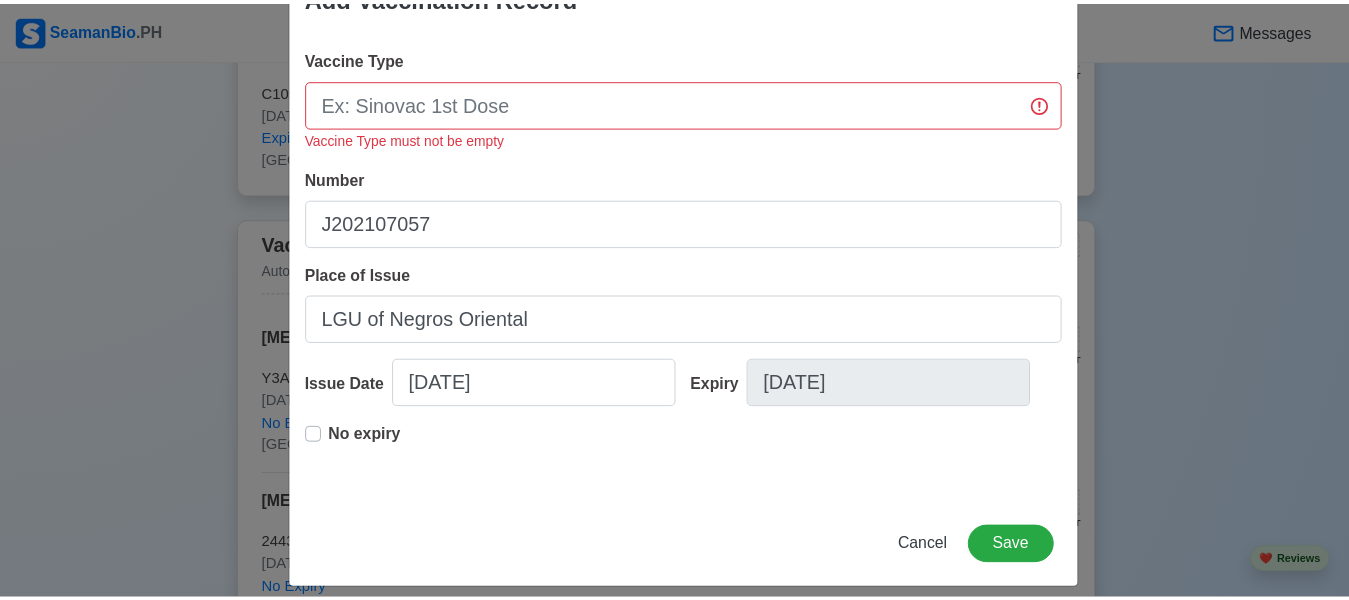 scroll, scrollTop: 71, scrollLeft: 0, axis: vertical 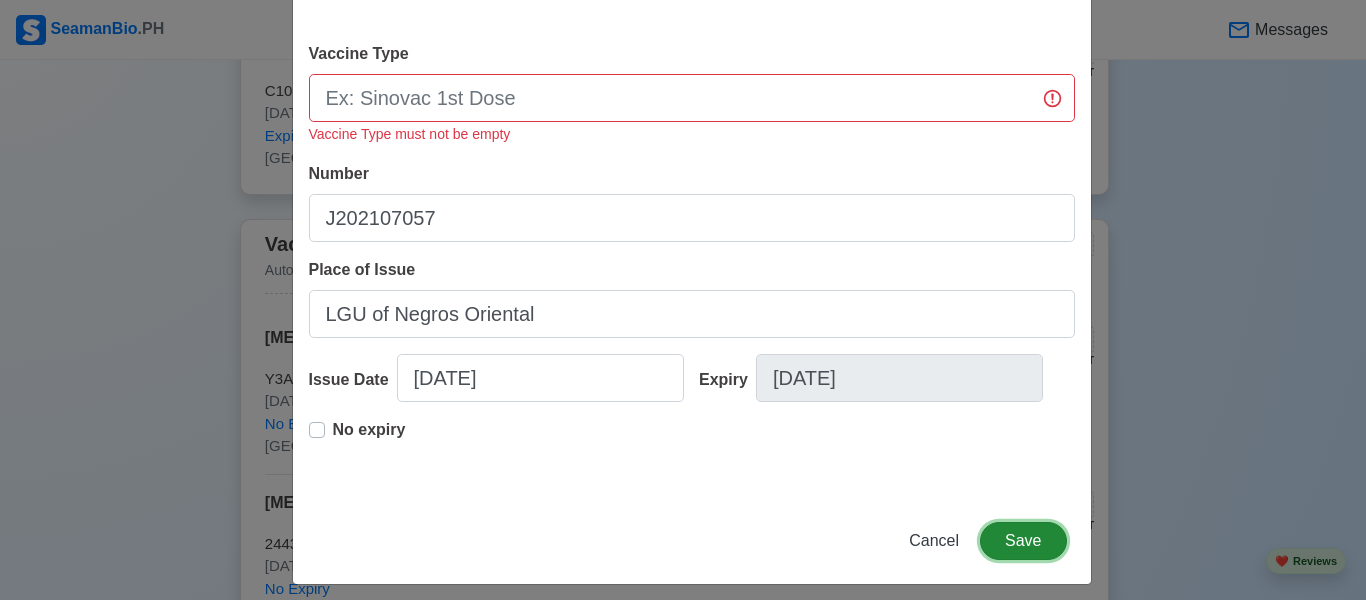 click on "Save" at bounding box center [1023, 541] 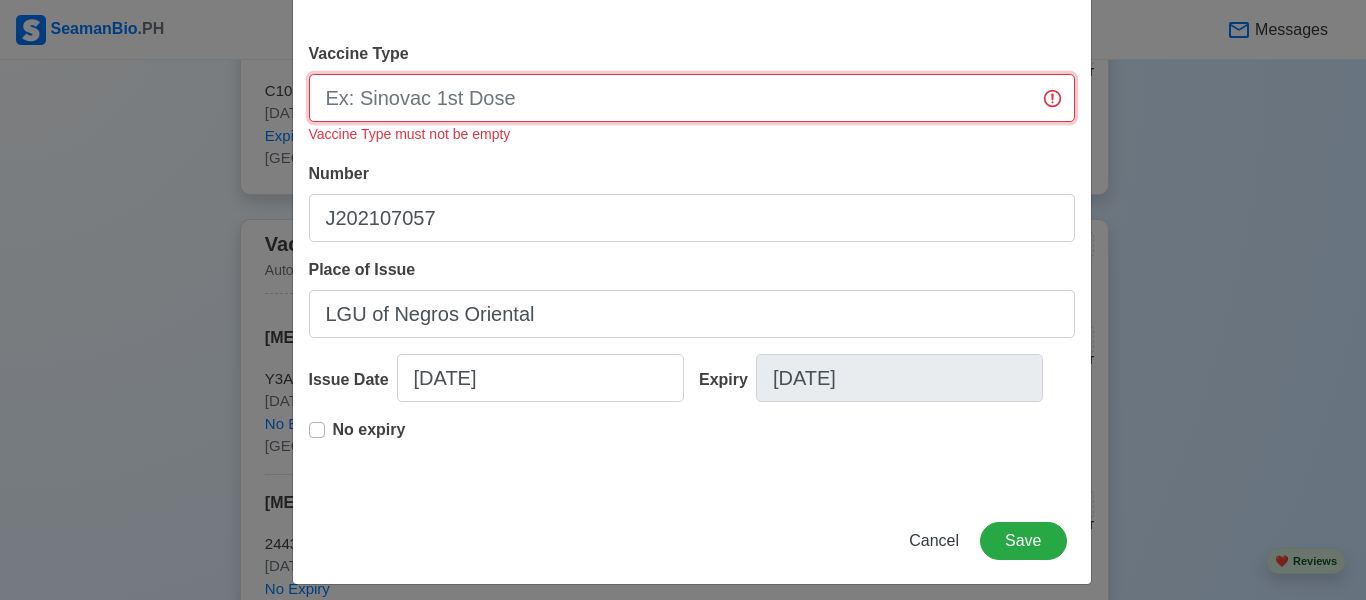 click on "Vaccine Type" at bounding box center (692, 98) 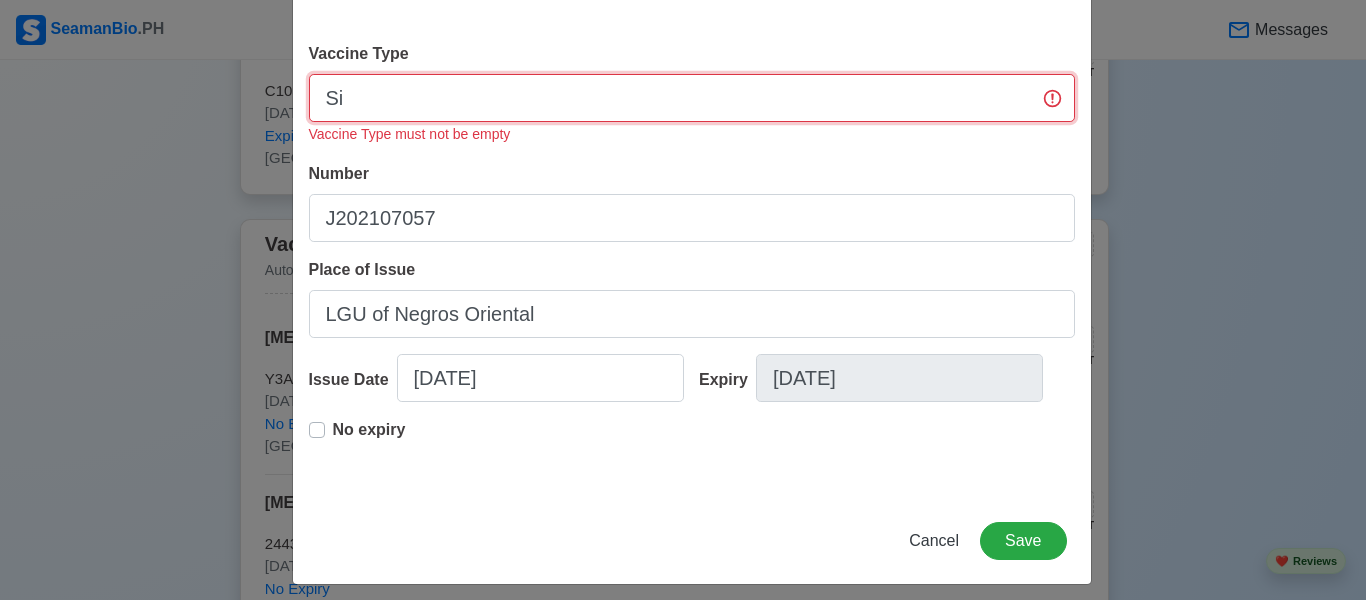 type on "S" 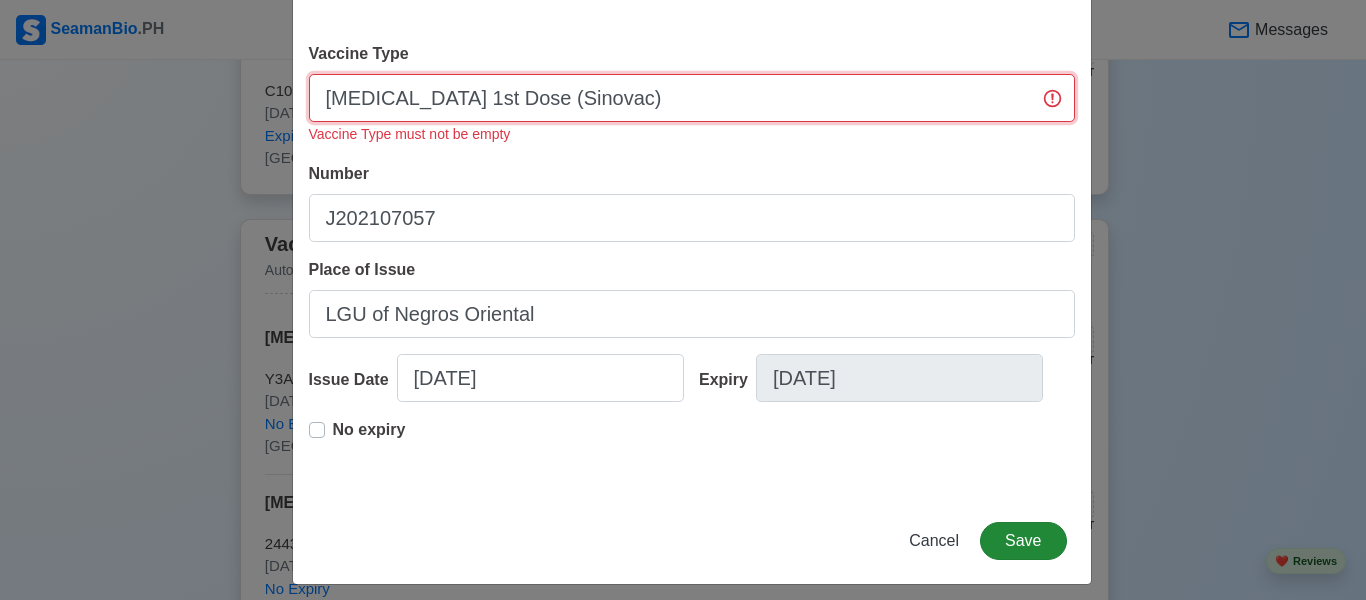 type on "[MEDICAL_DATA] 1st Dose (Sinovac)" 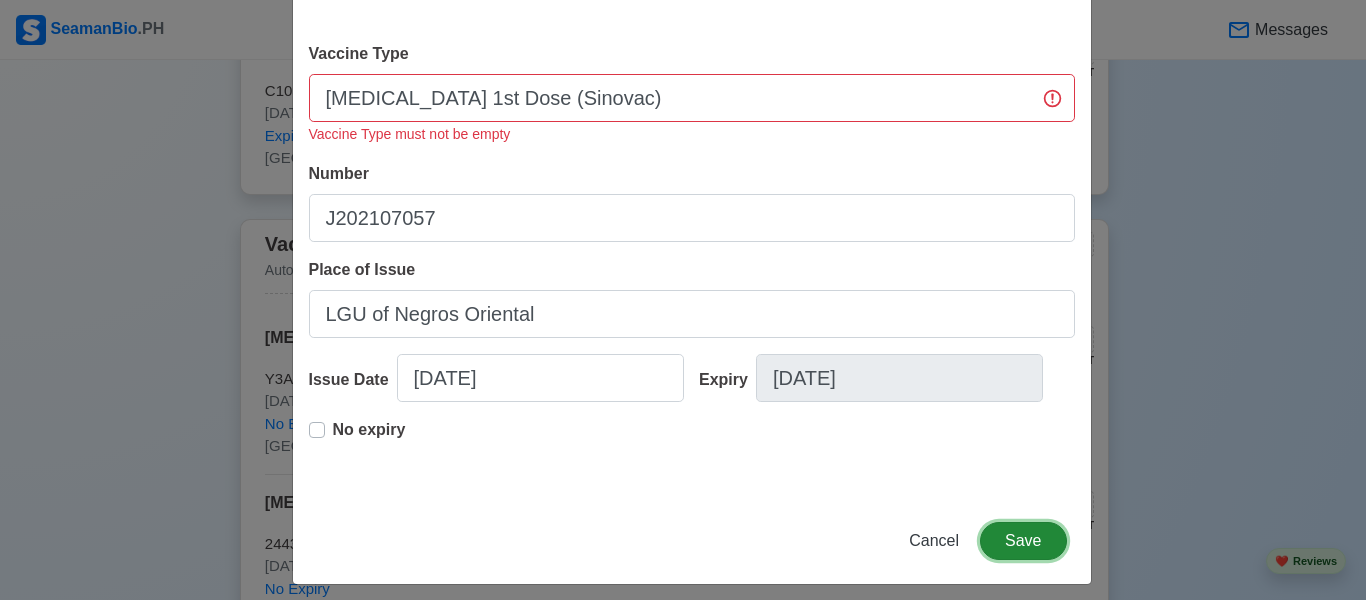 click on "Save" at bounding box center [1023, 541] 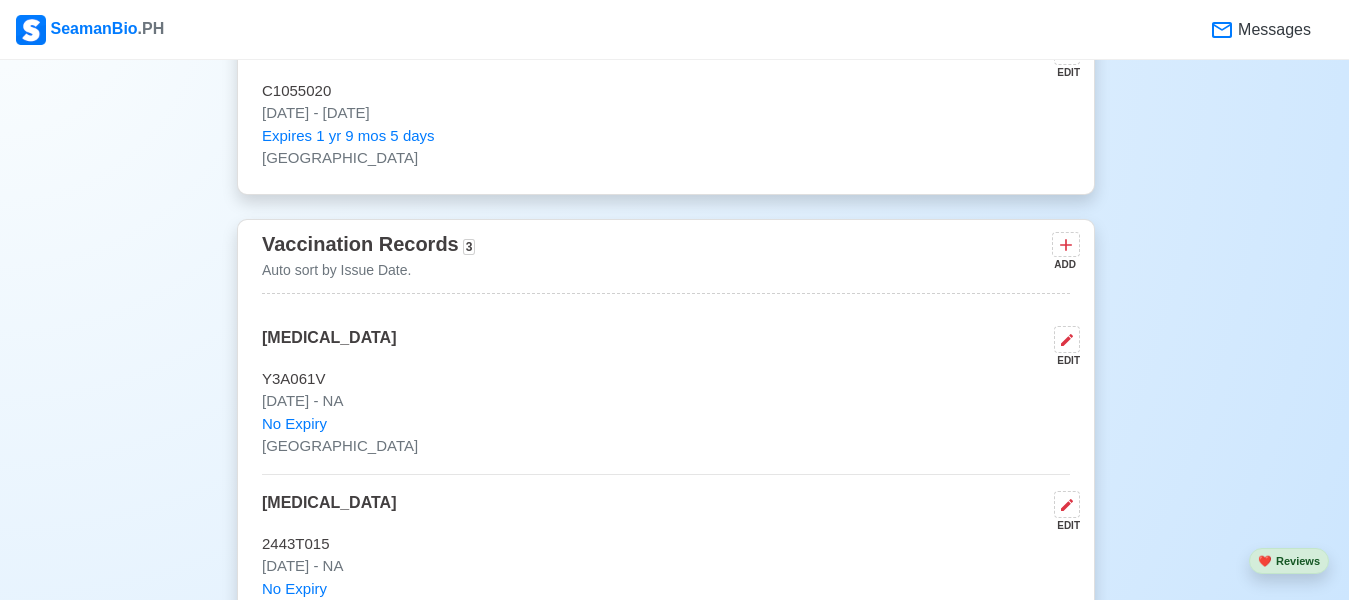 scroll, scrollTop: 0, scrollLeft: 0, axis: both 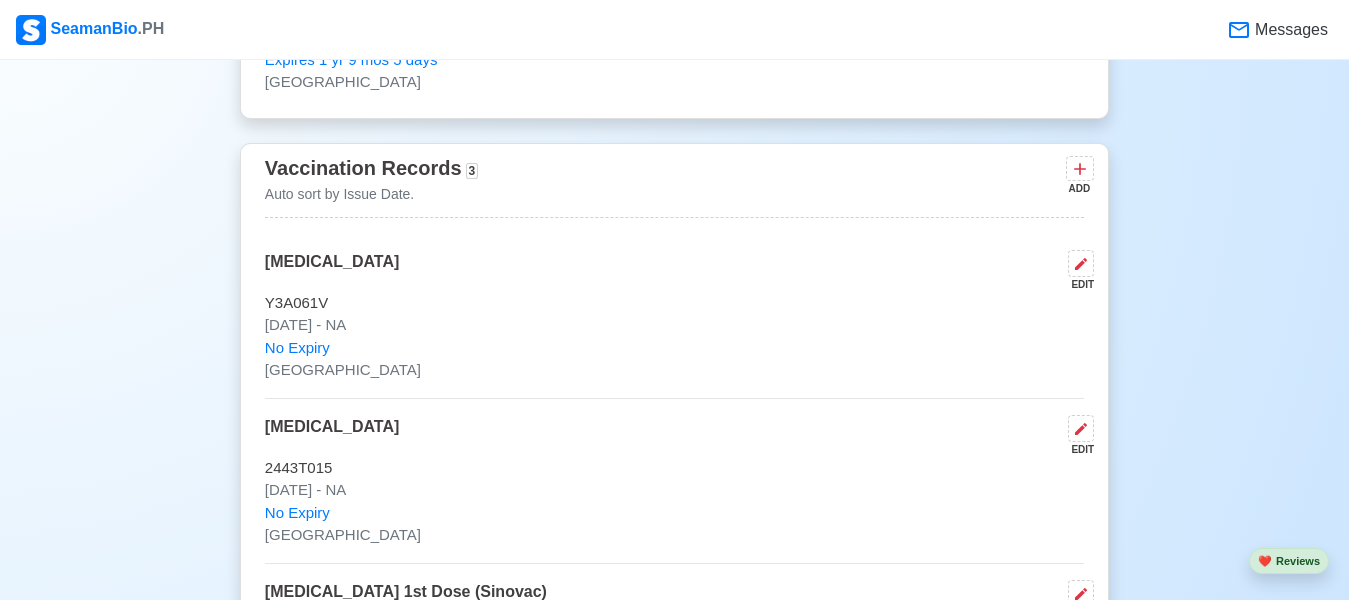 click on "Vaccination Records 3 Auto sort by Issue Date. ADD" at bounding box center [674, 185] 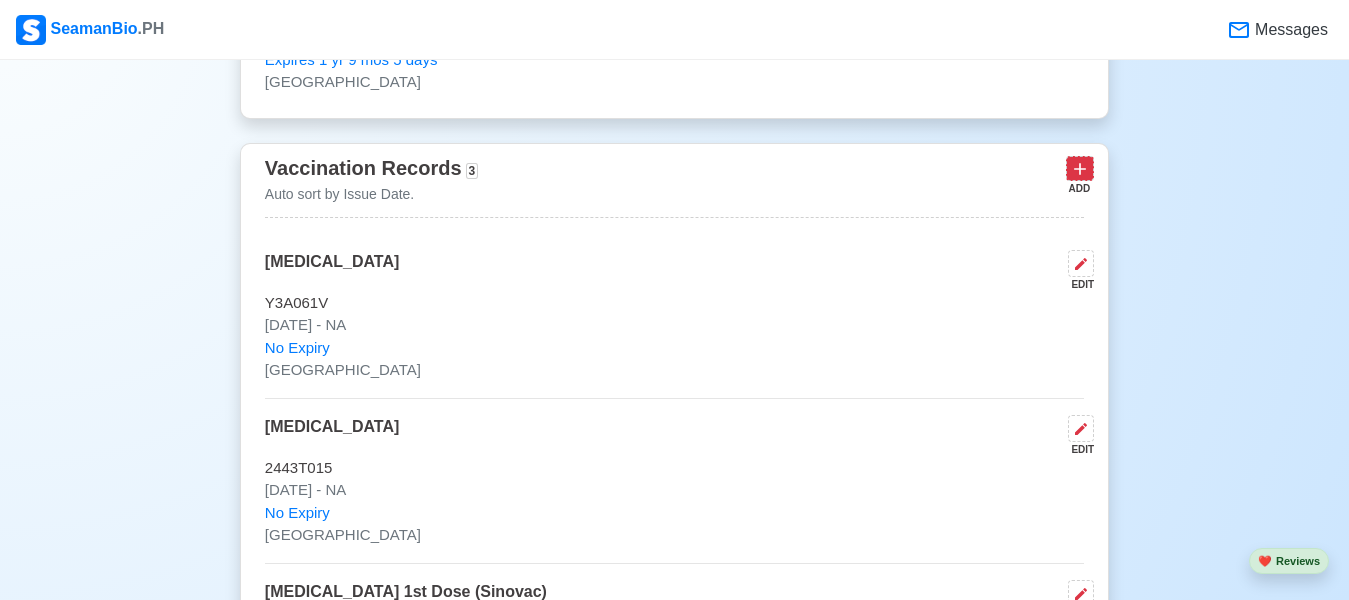 click 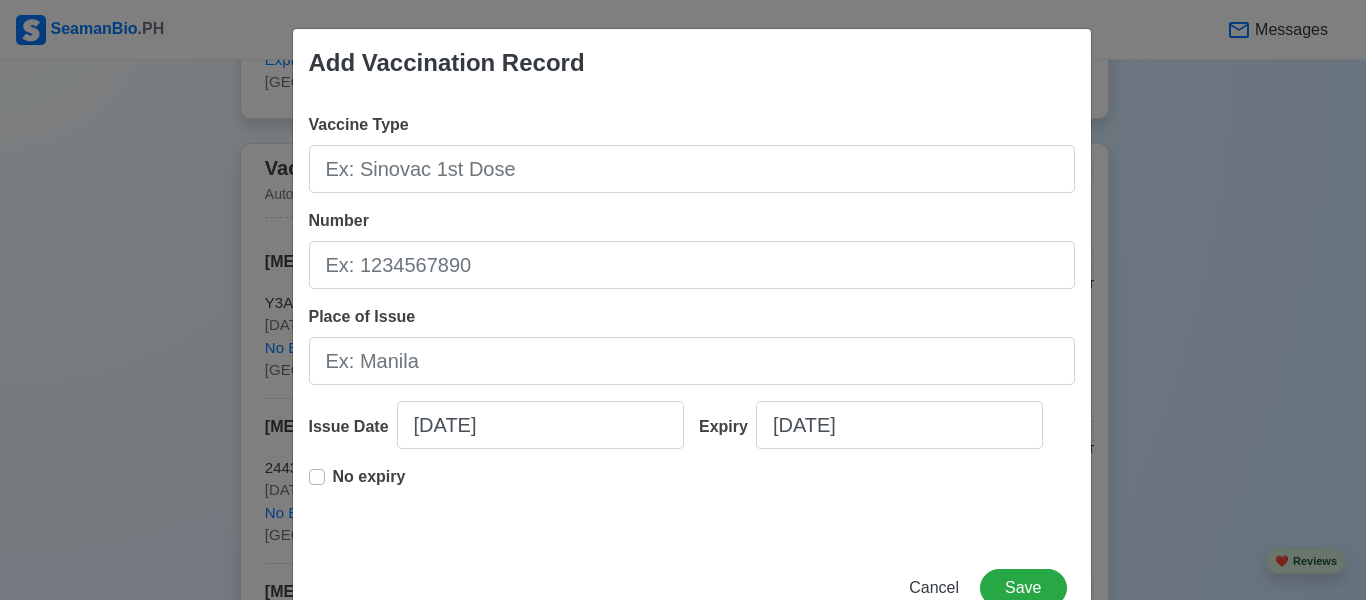 click on "No expiry" at bounding box center [369, 485] 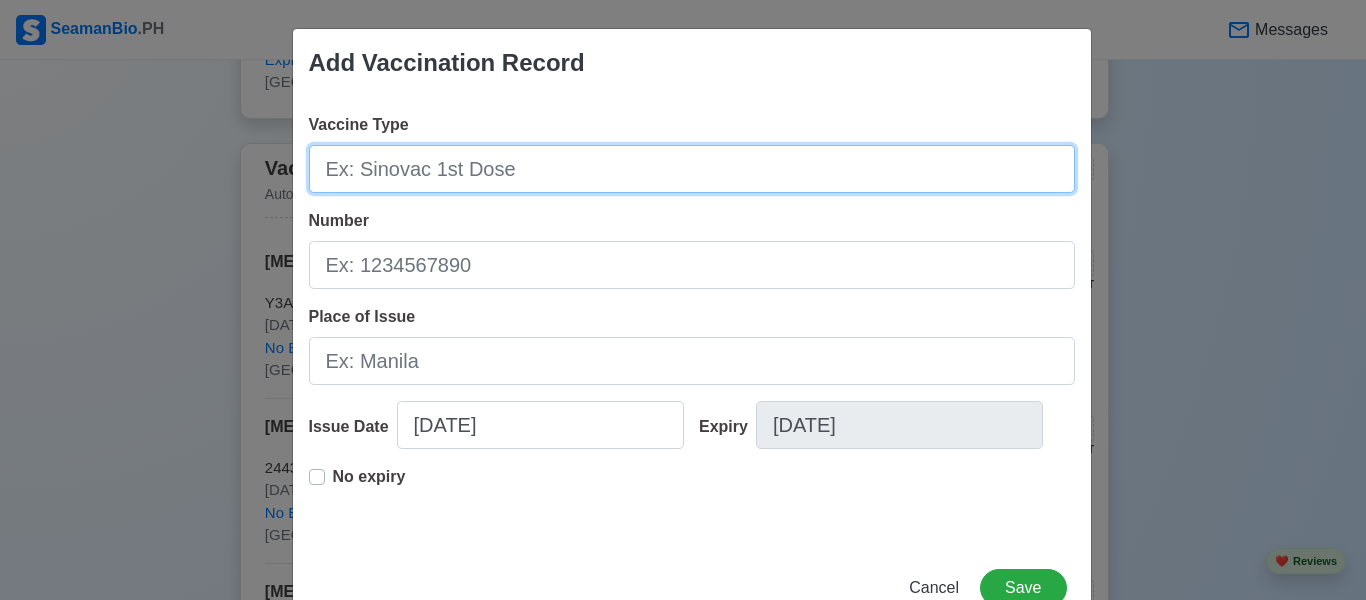 click on "Vaccine Type" at bounding box center (692, 169) 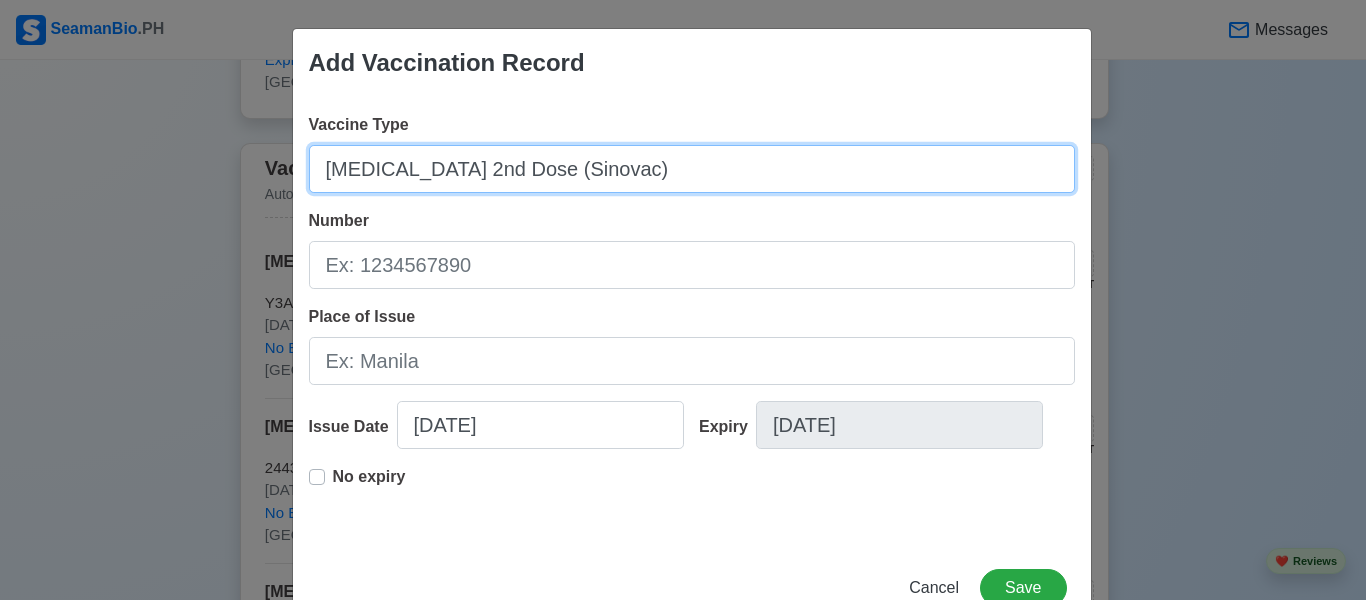type on "[MEDICAL_DATA] 2nd Dose (Sinovac)" 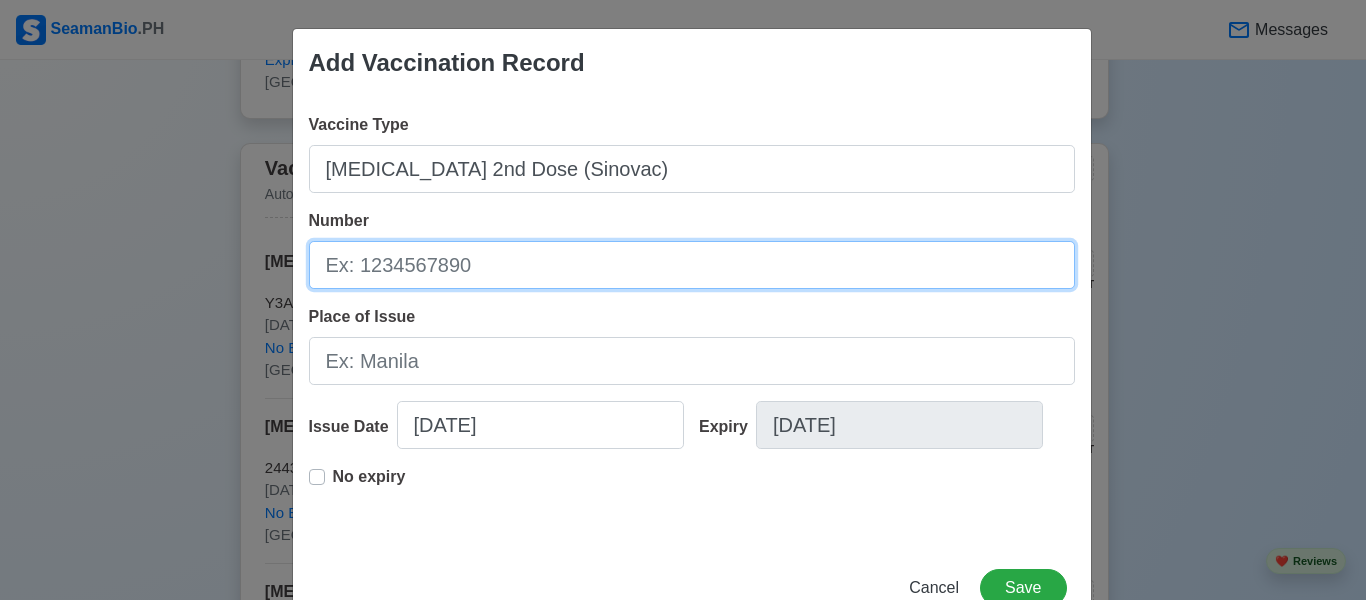 click on "Number" at bounding box center [692, 265] 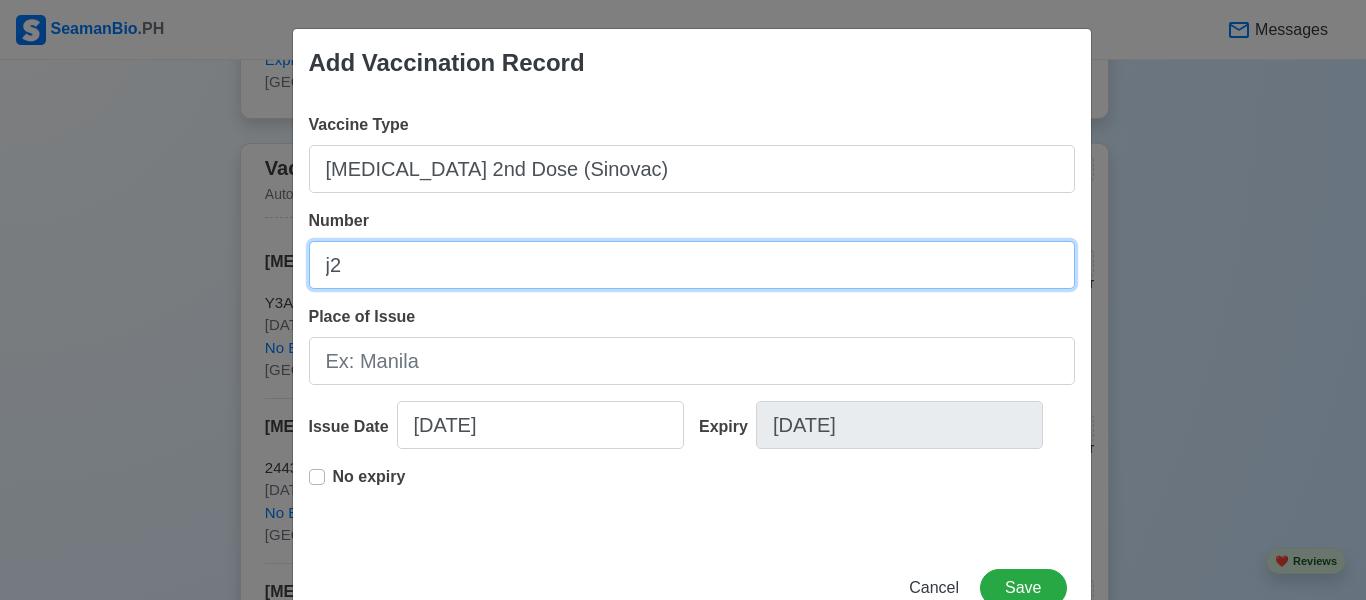 type on "j" 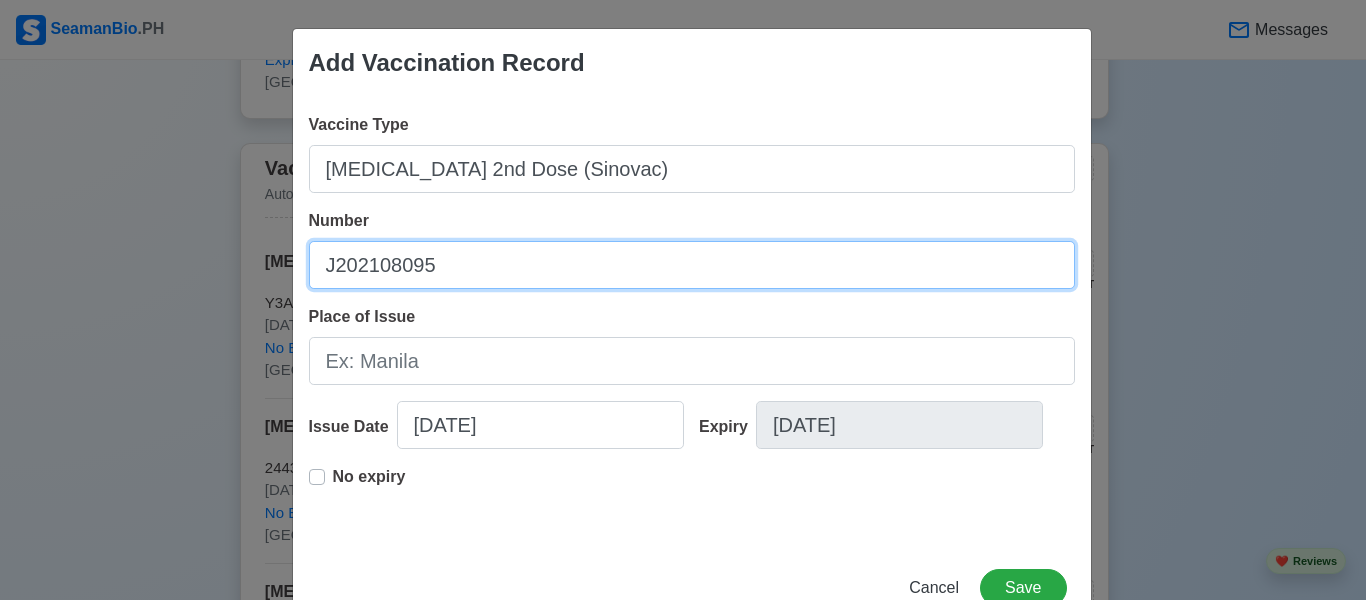 type on "J202108095" 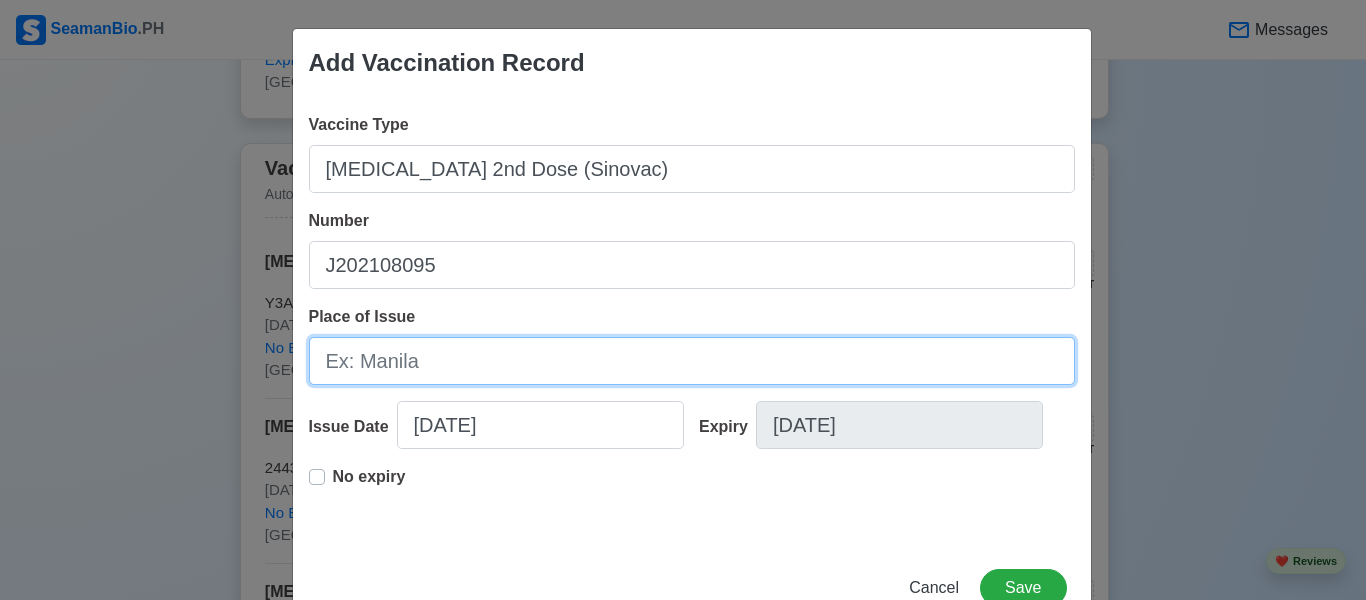 click on "Place of Issue" at bounding box center [692, 361] 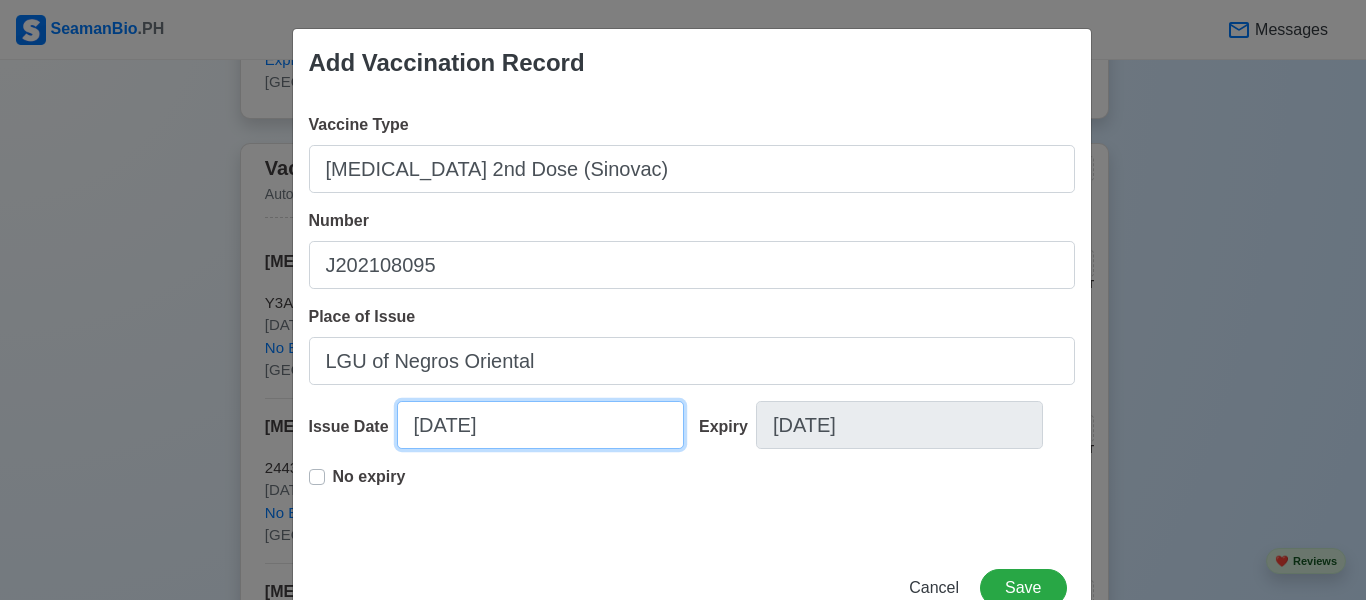 click on "[DATE]" at bounding box center [540, 425] 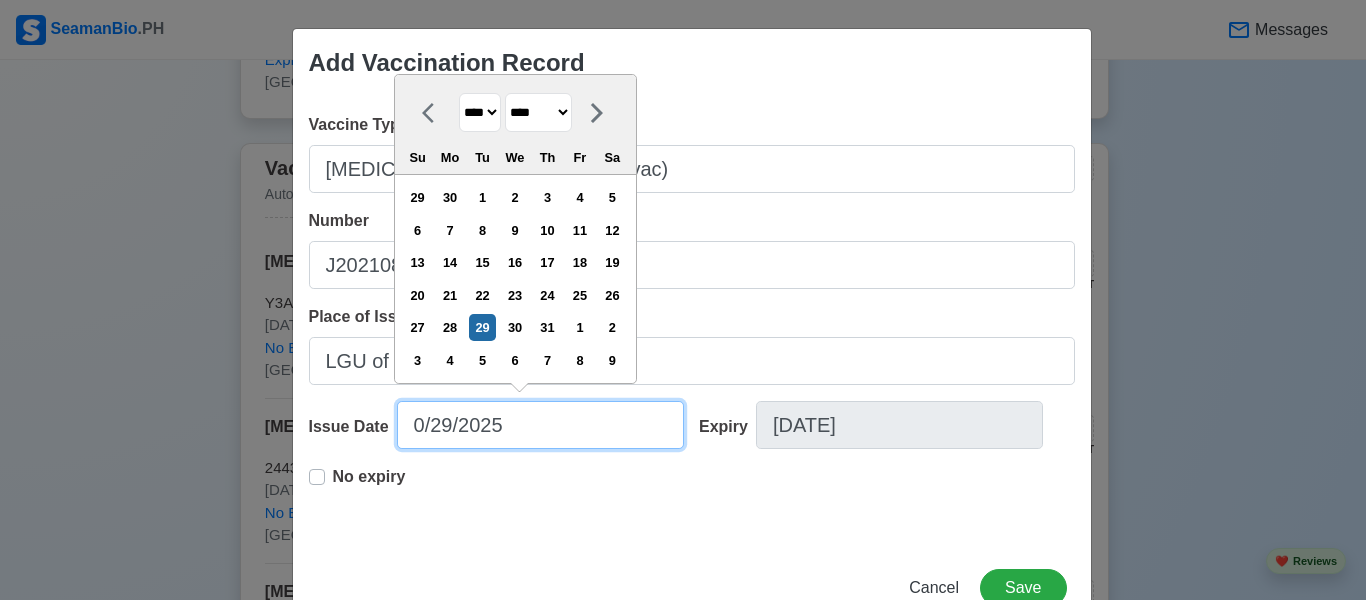 type on "[DATE]" 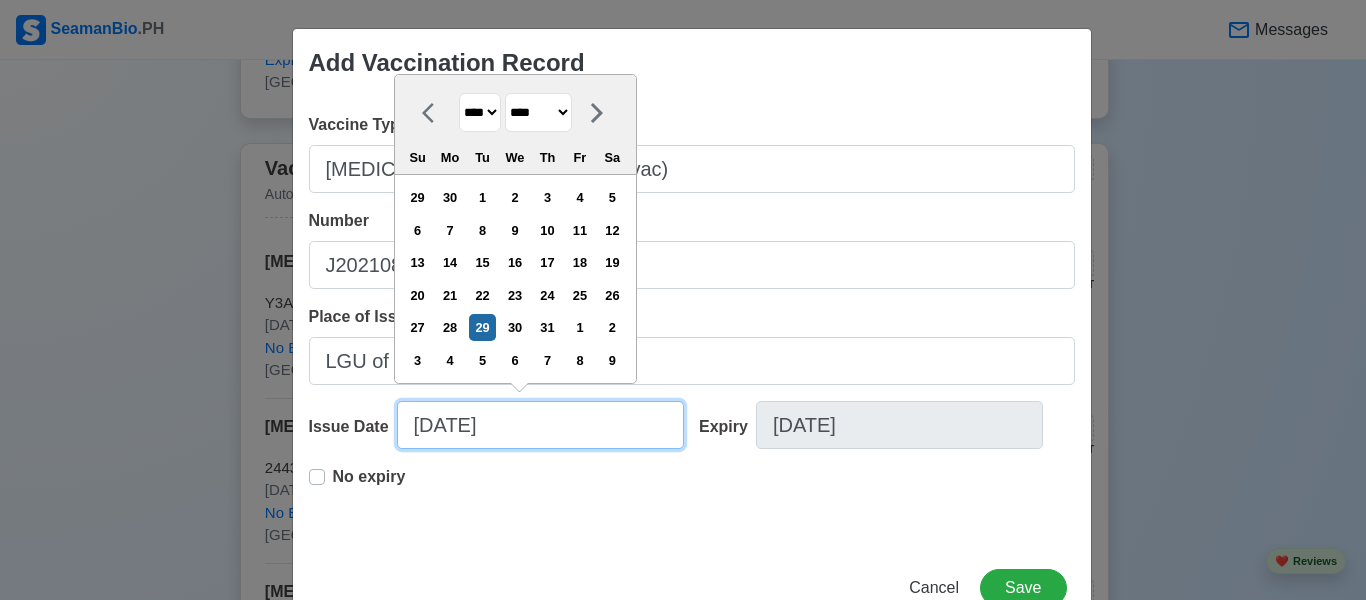 select on "*********" 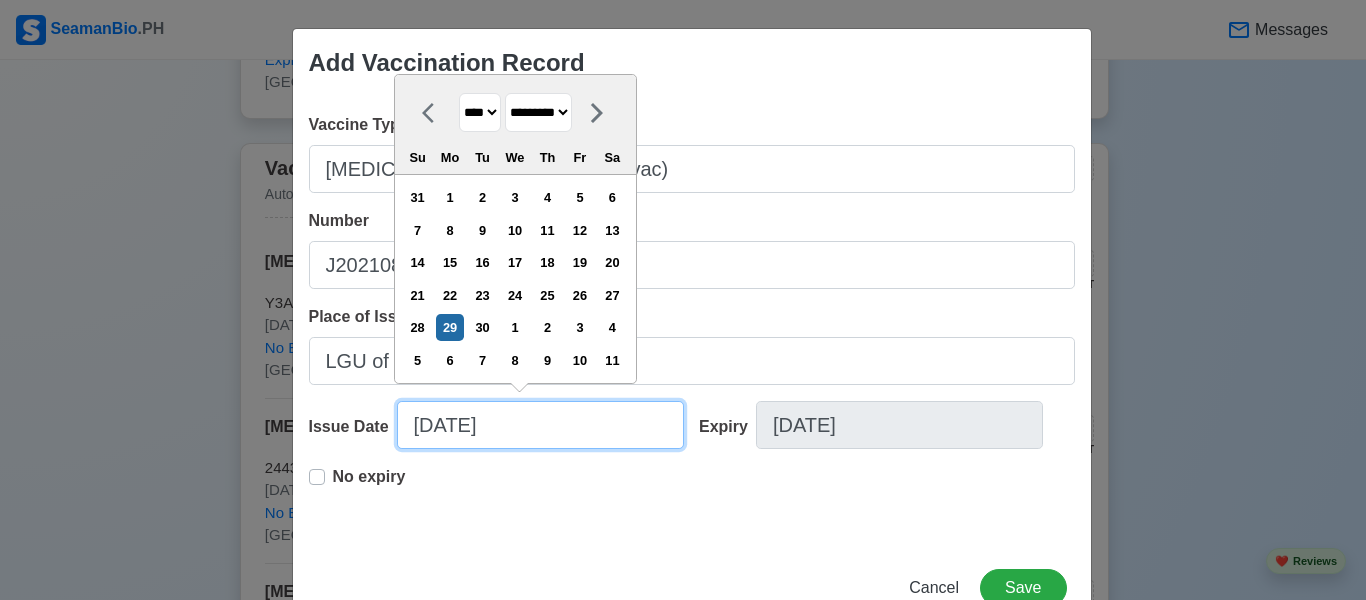 click on "[DATE]" at bounding box center (540, 425) 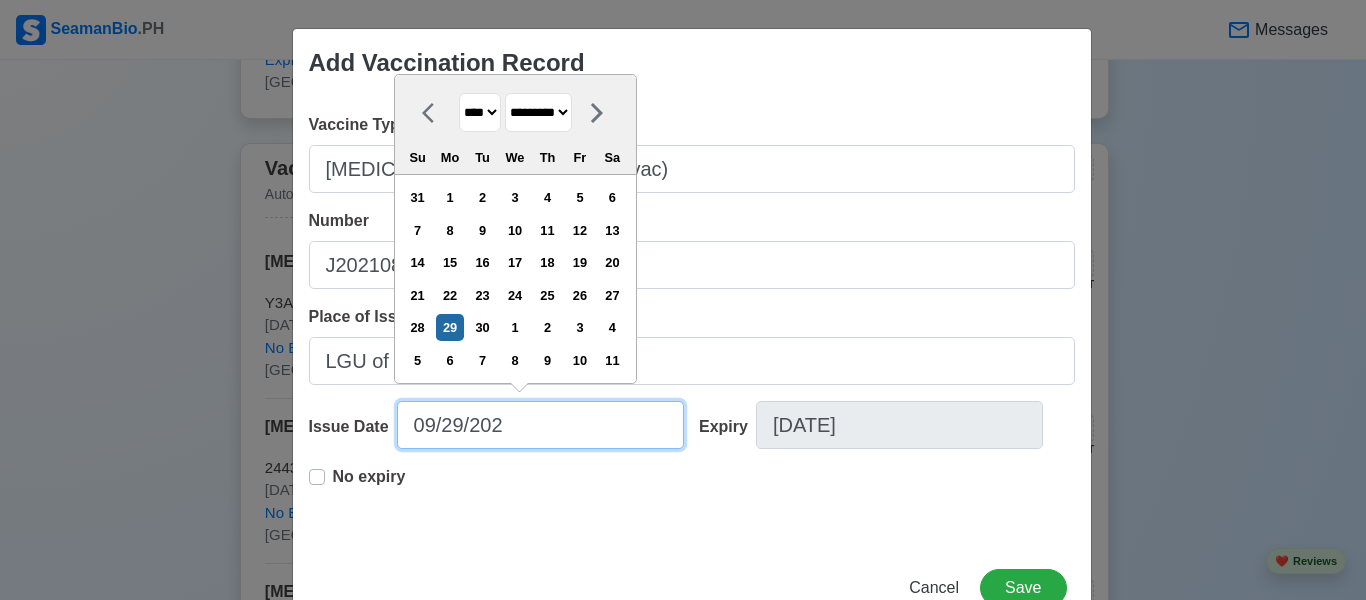 type on "[DATE]" 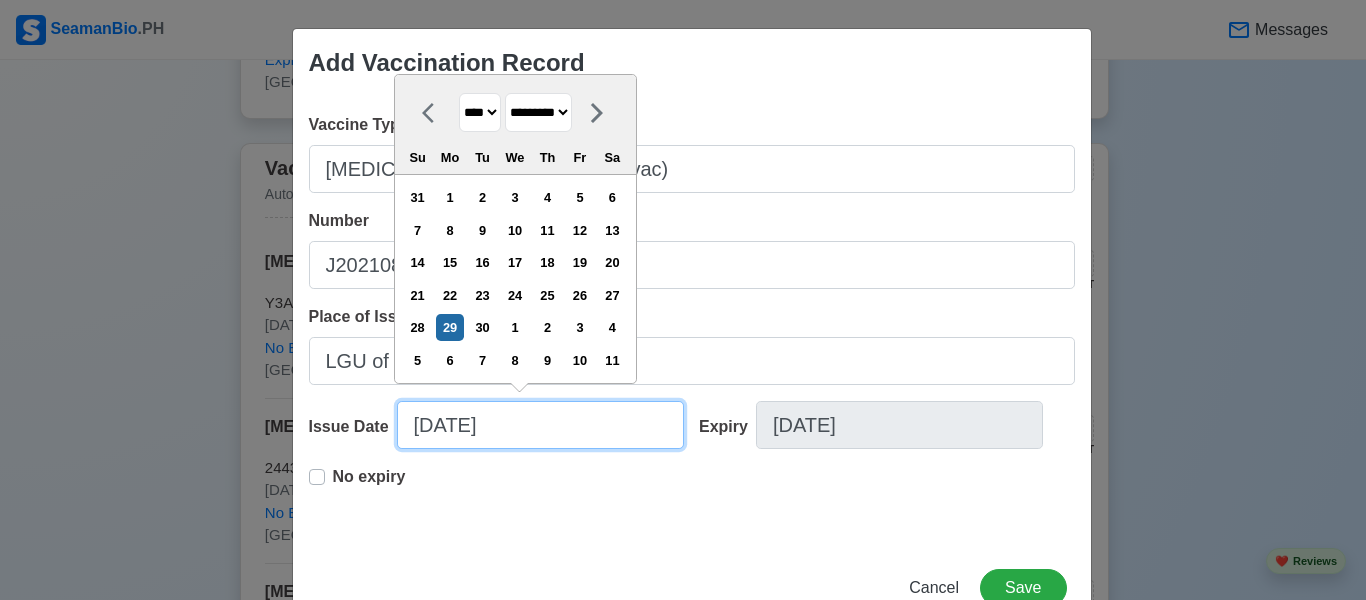 select on "****" 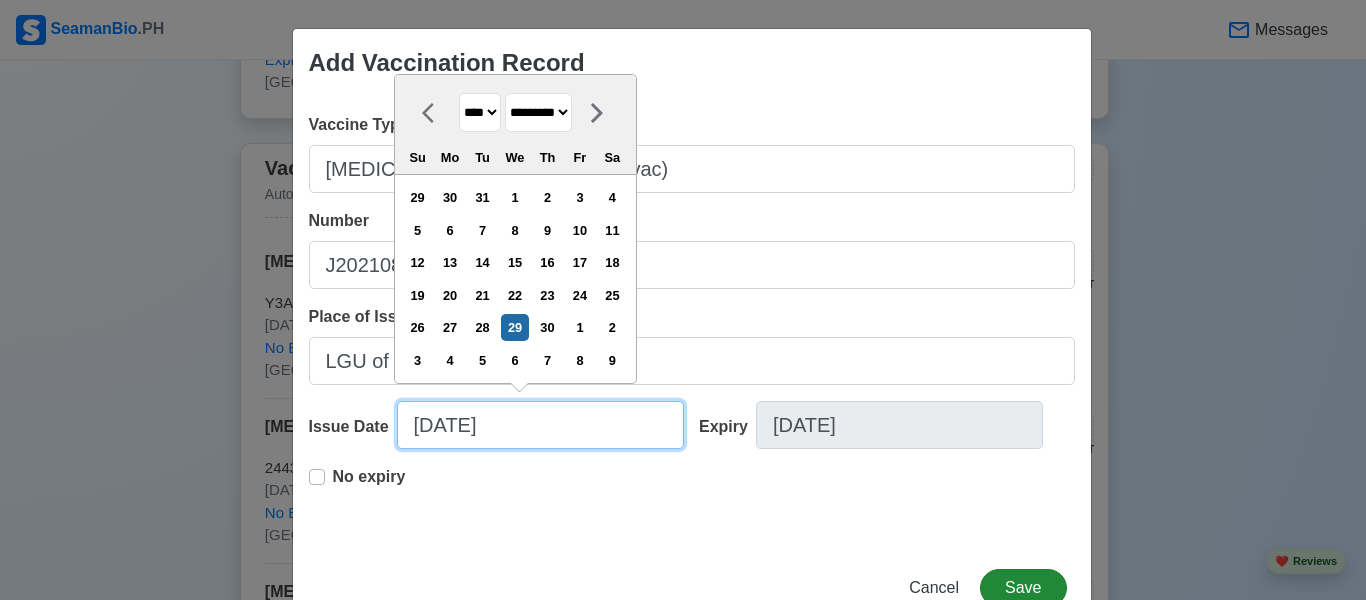type on "[DATE]" 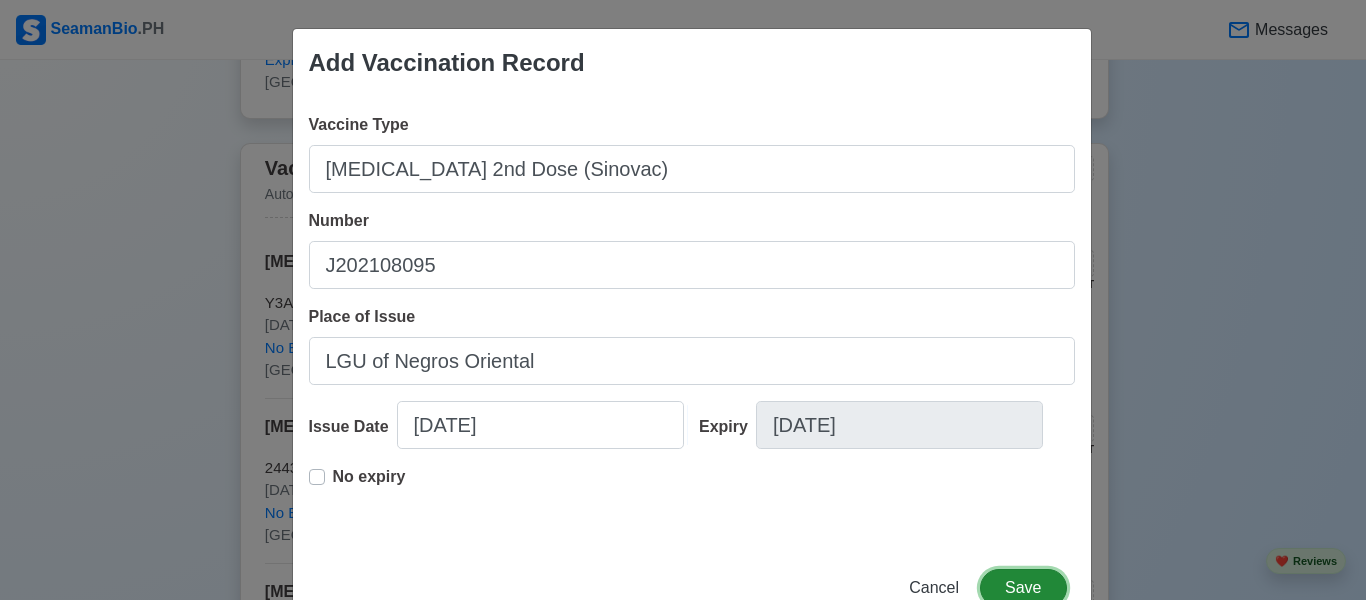 click on "Save" at bounding box center (1023, 588) 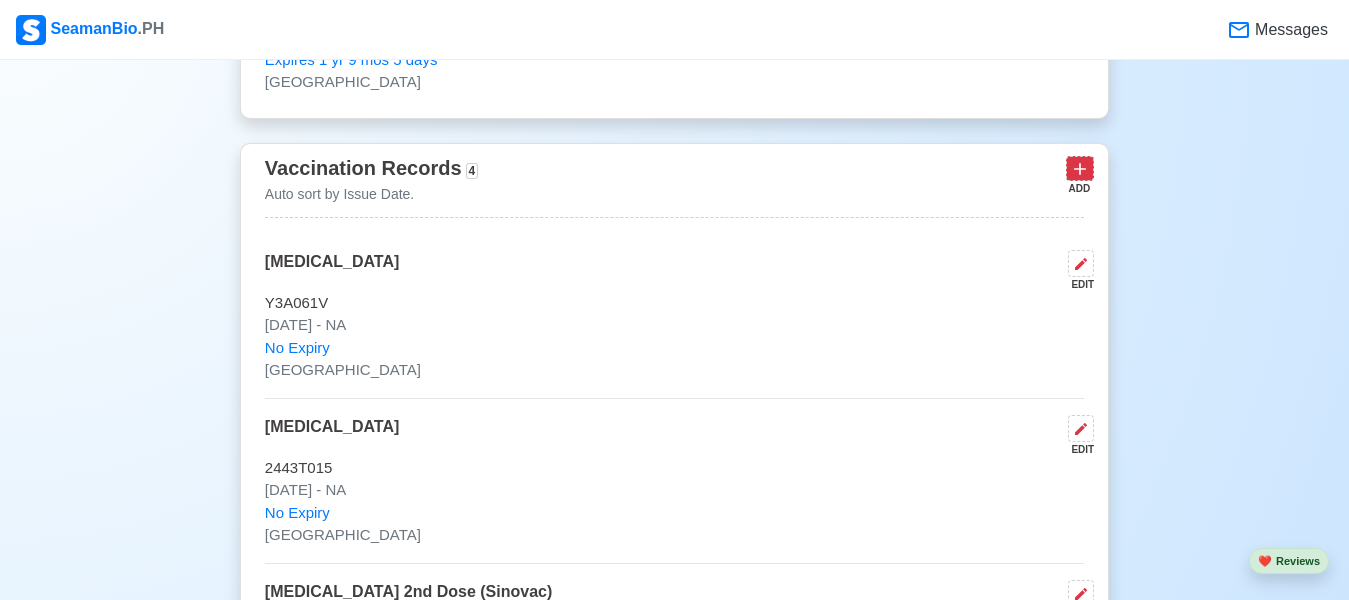 click 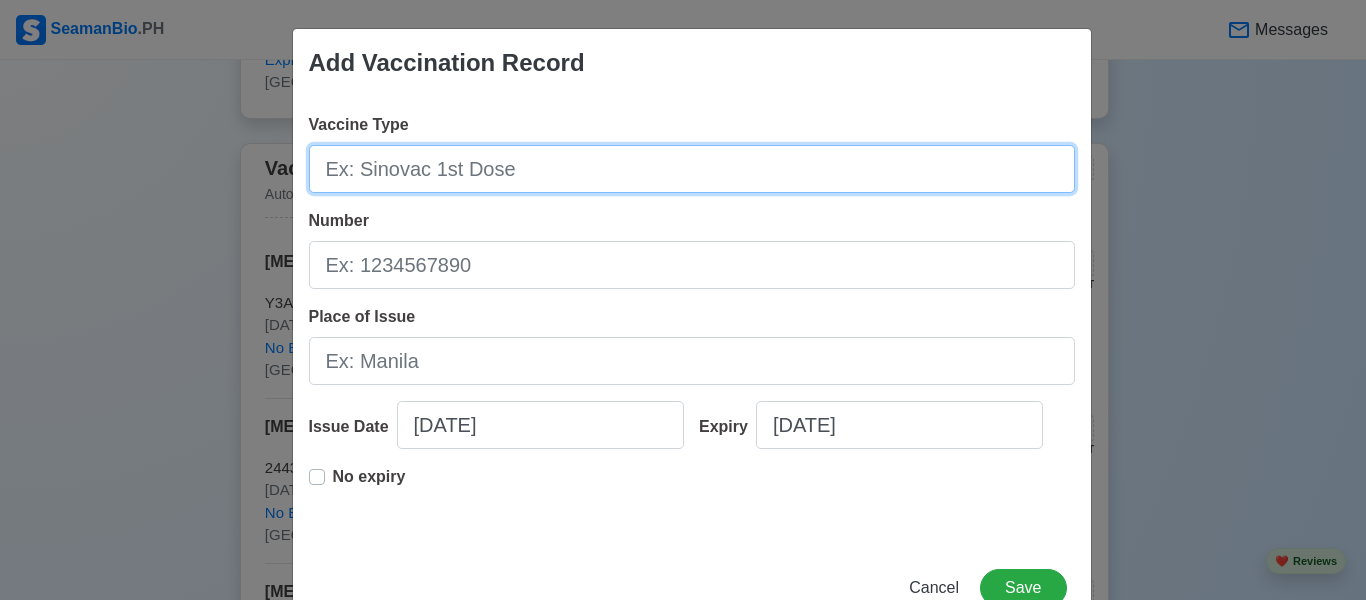 click on "Vaccine Type" at bounding box center [692, 169] 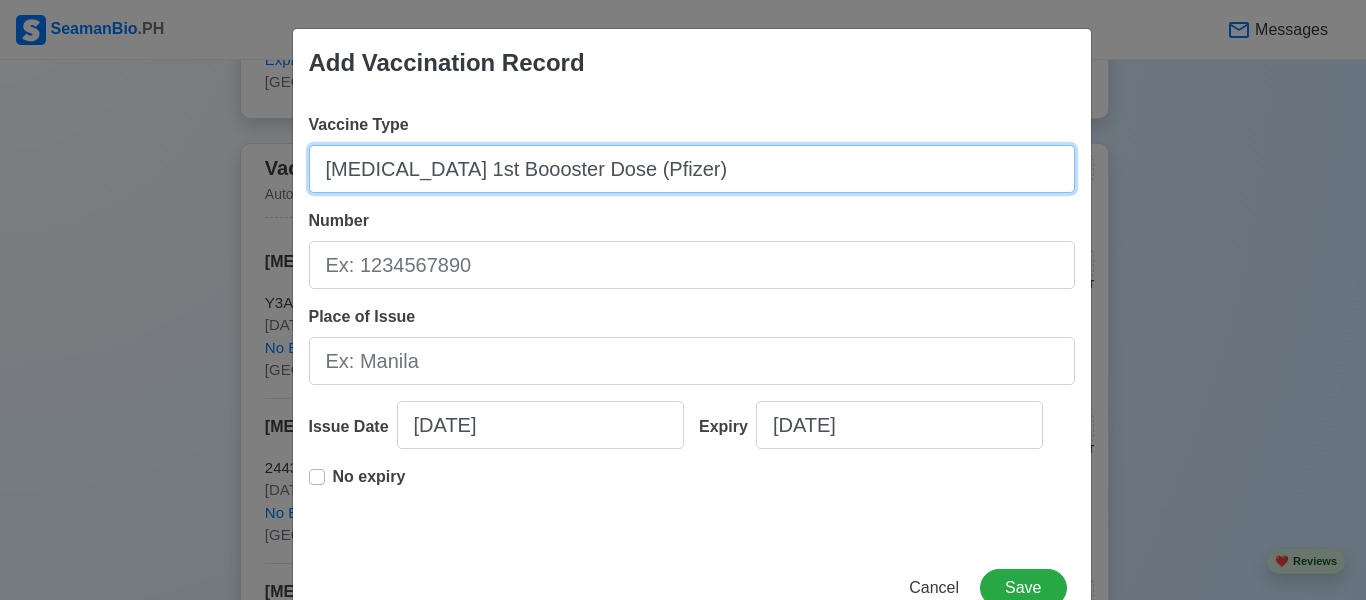 type on "[MEDICAL_DATA] 1st Boooster Dose (Pfizer)" 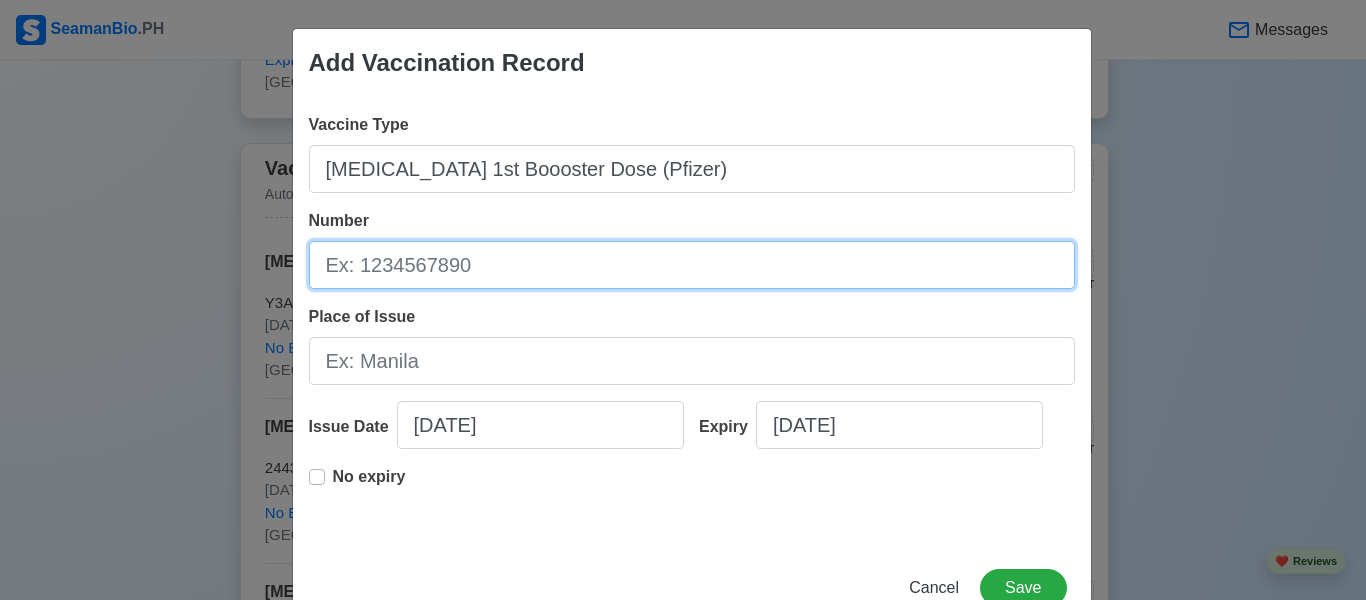 click on "Number" at bounding box center (692, 265) 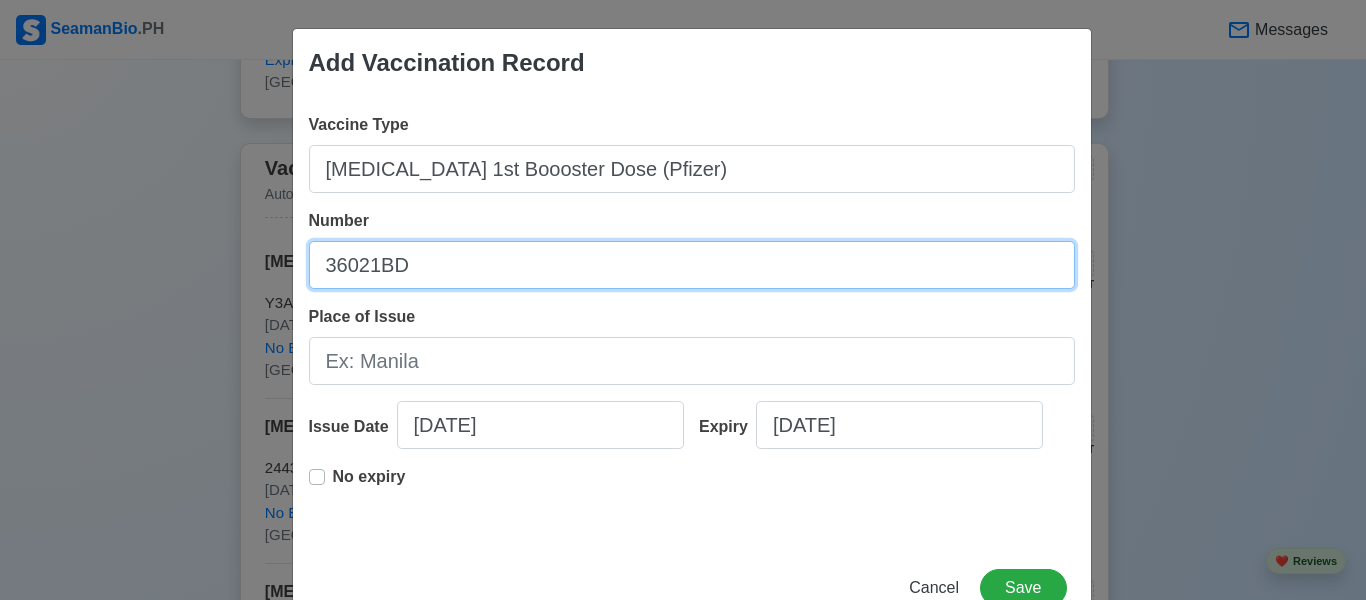 type on "36021BD" 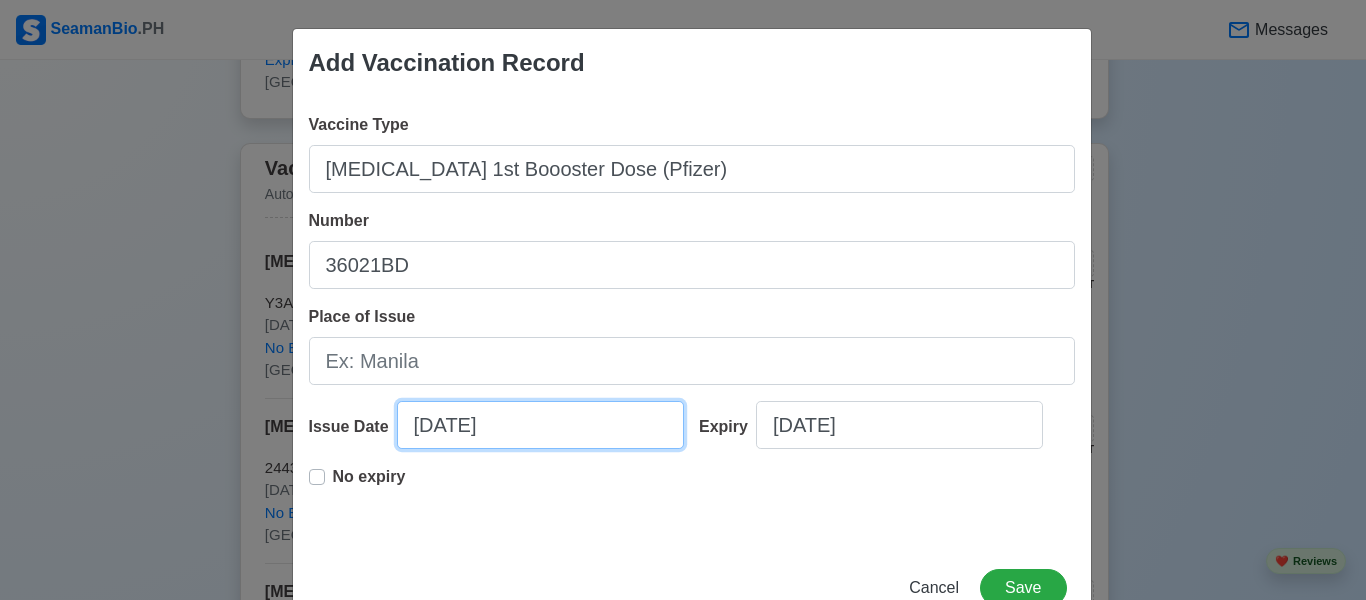 click on "[DATE]" at bounding box center [540, 425] 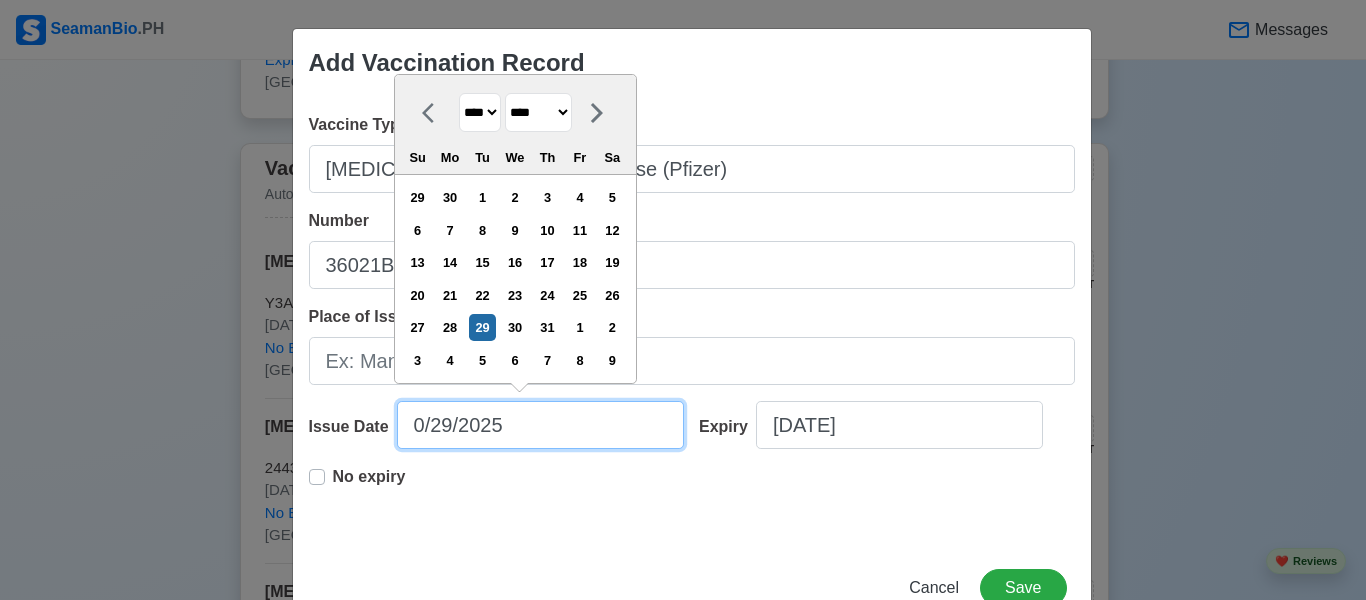 type on "[DATE]" 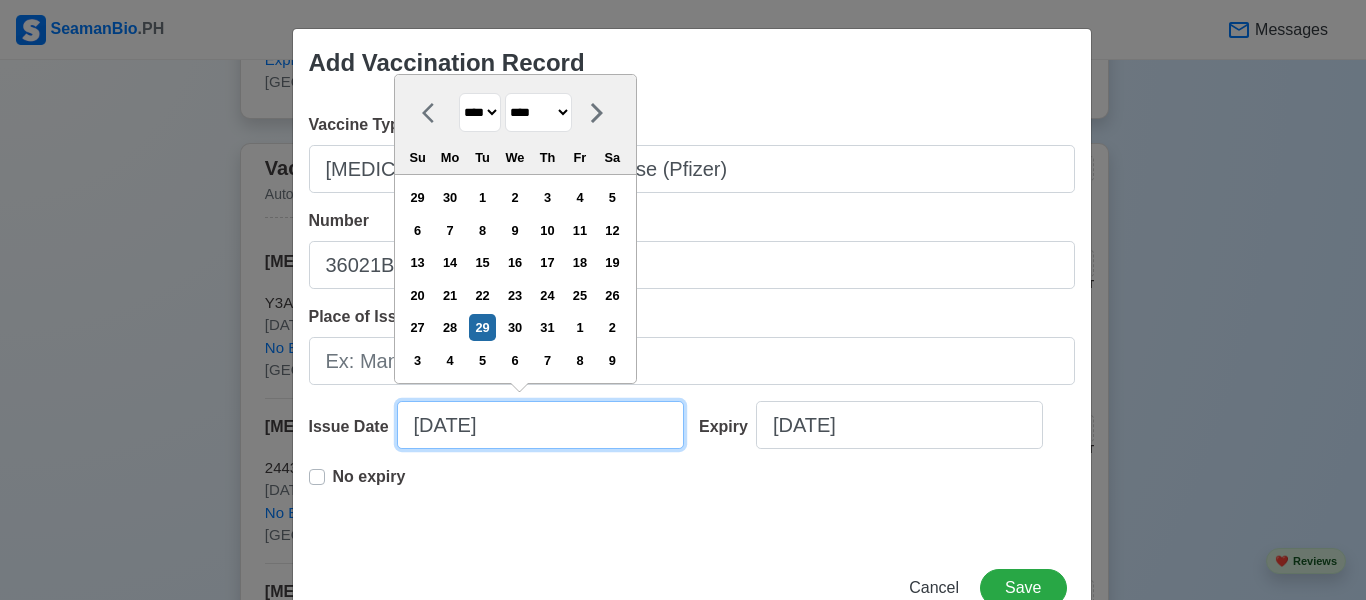 select on "***" 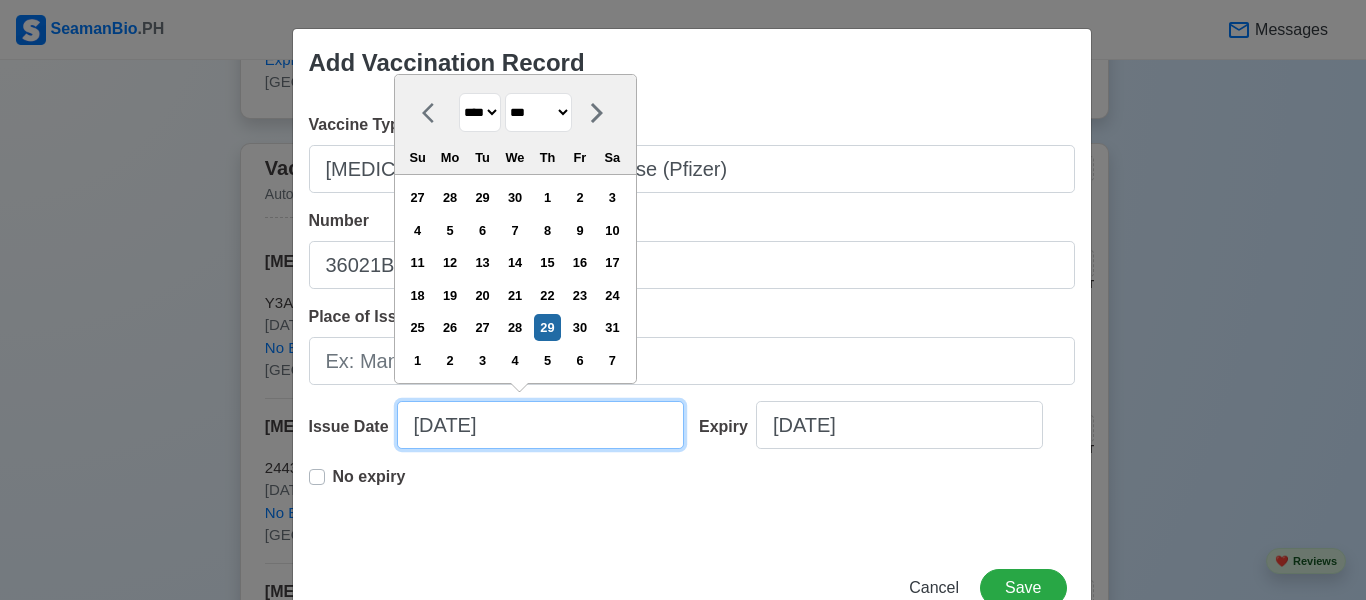 click on "[DATE]" at bounding box center (540, 425) 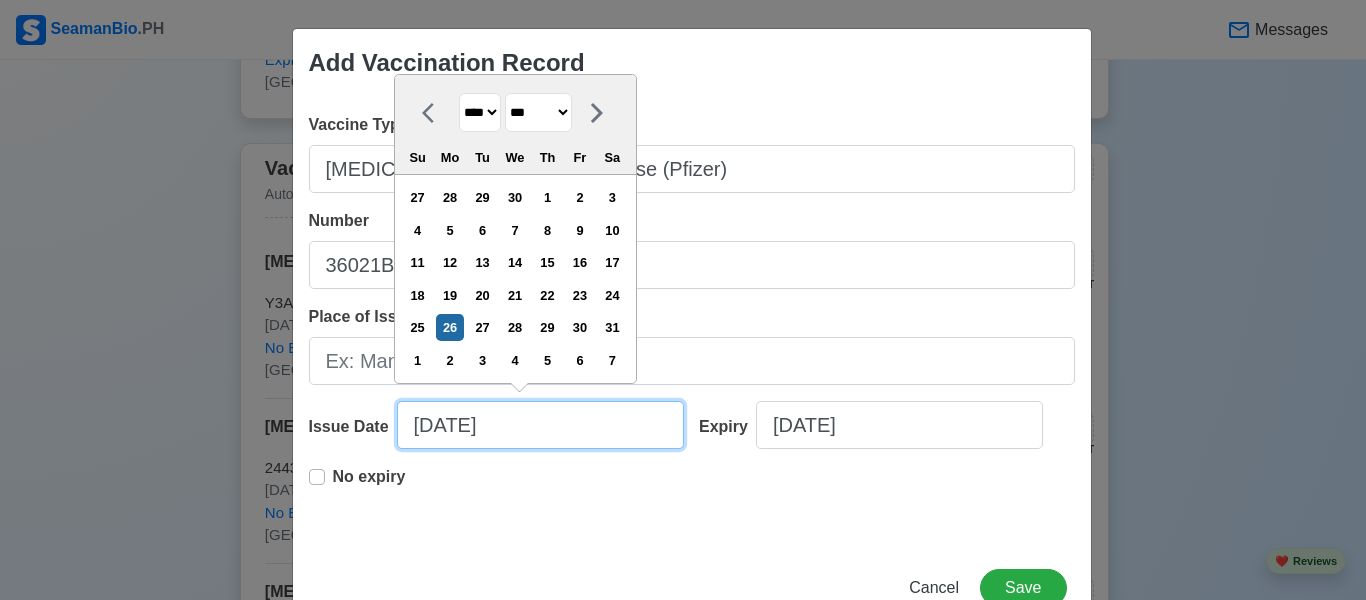 click on "[DATE]" at bounding box center (540, 425) 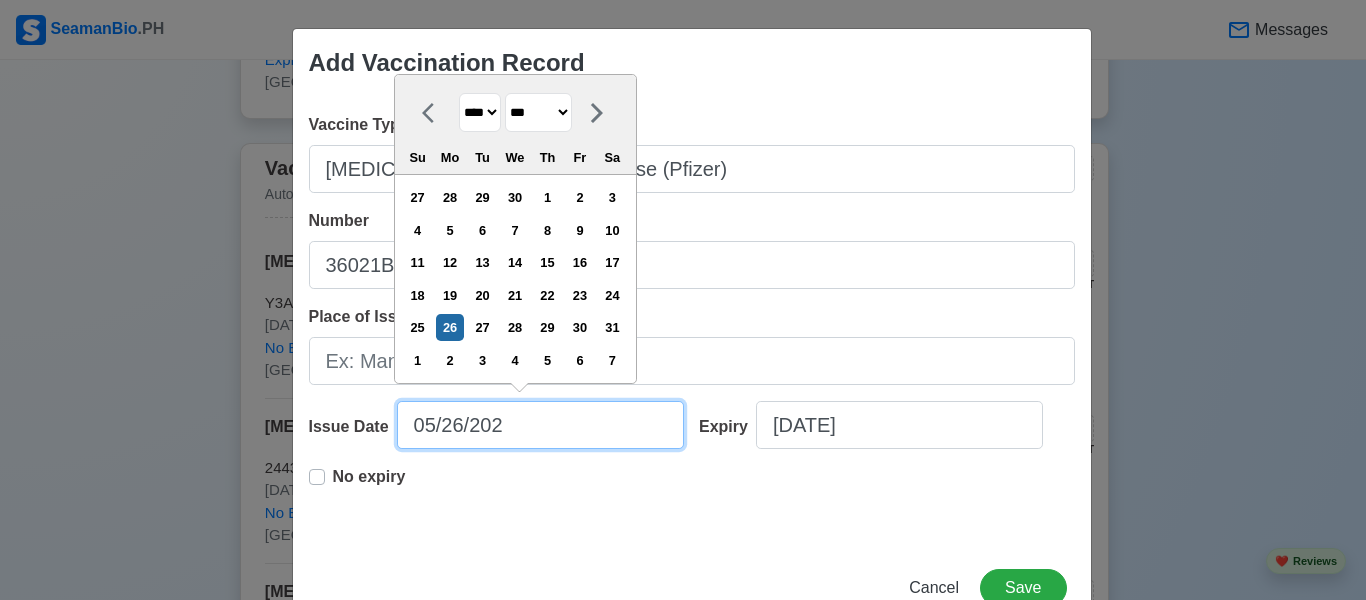 type on "[DATE]" 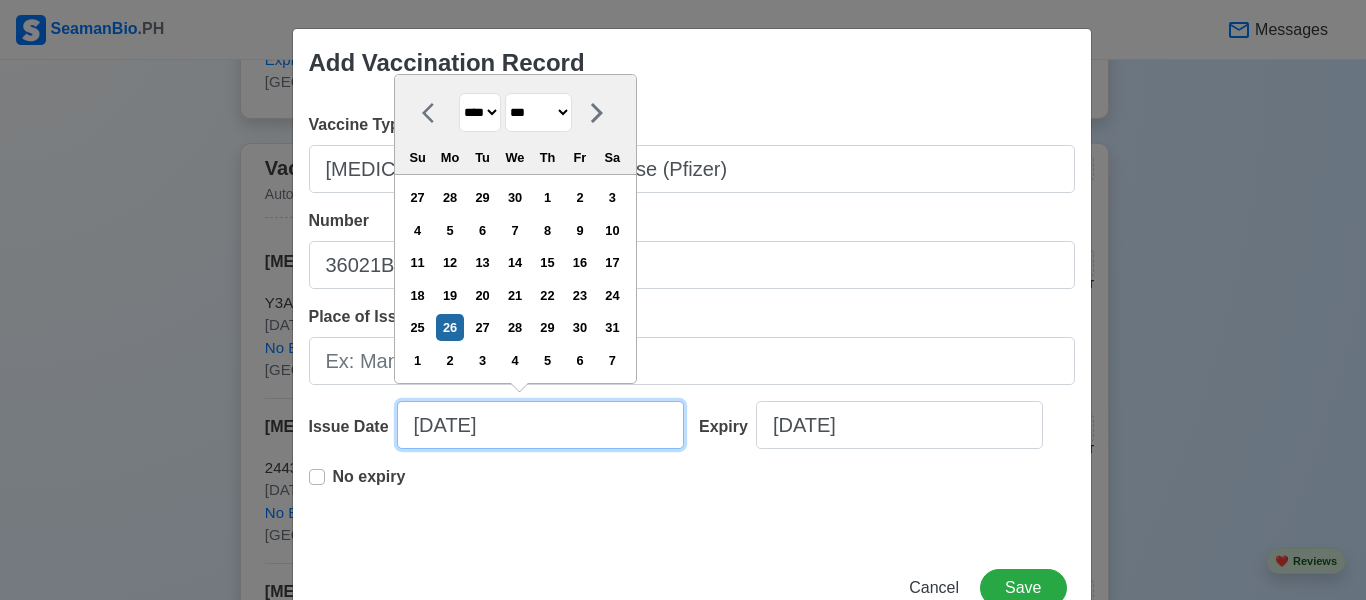 select on "****" 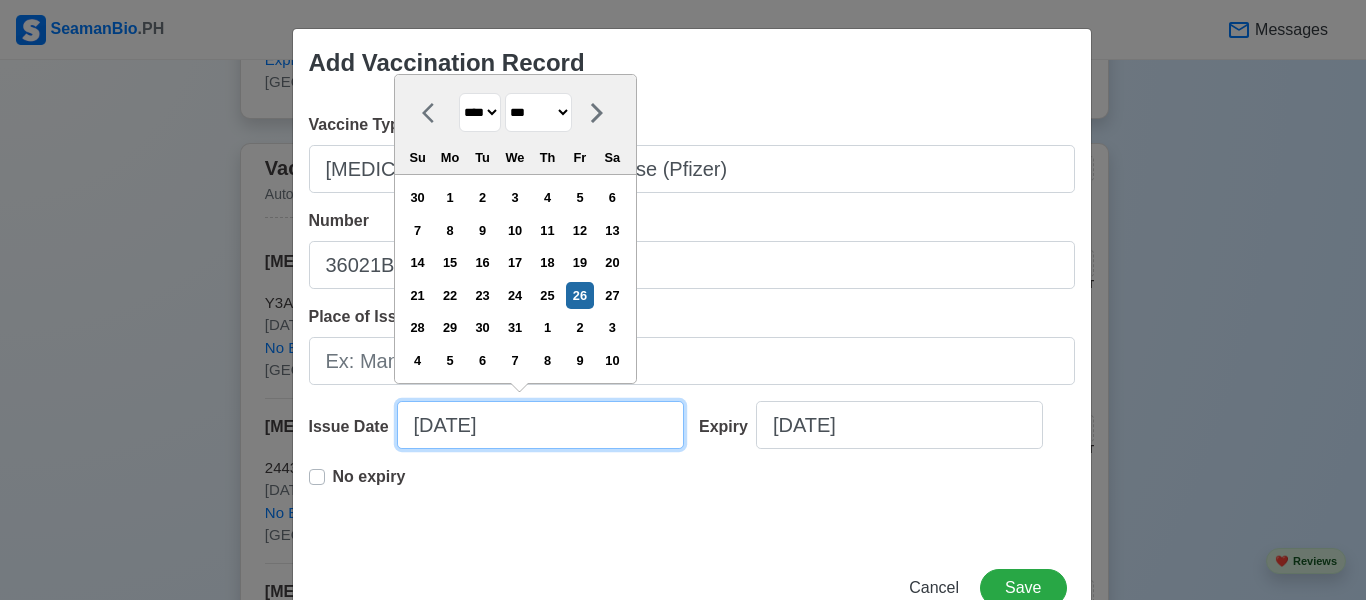 type on "[DATE]" 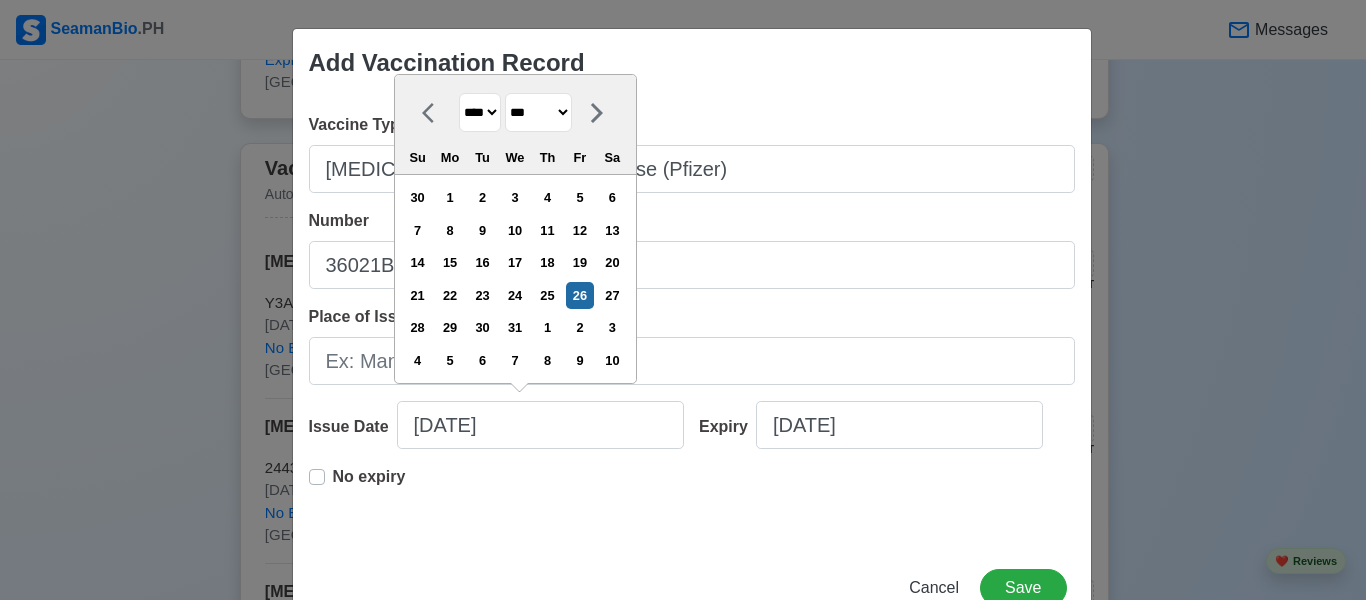 click on "No expiry" at bounding box center [369, 477] 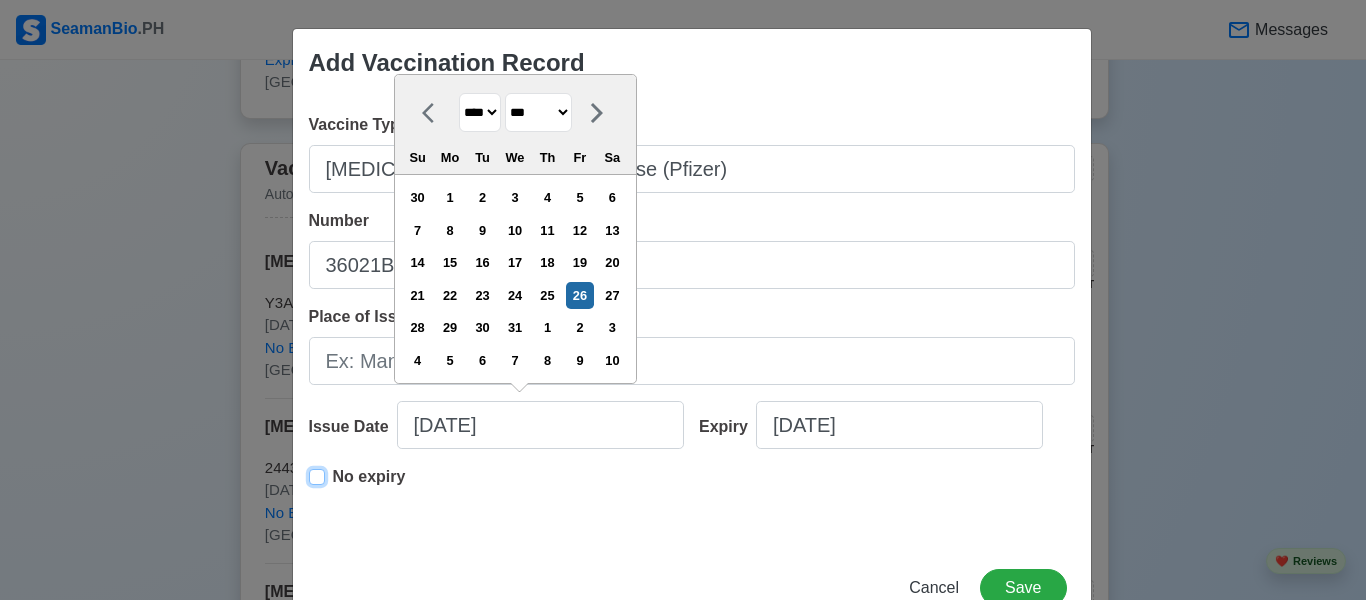 type on "[DATE]" 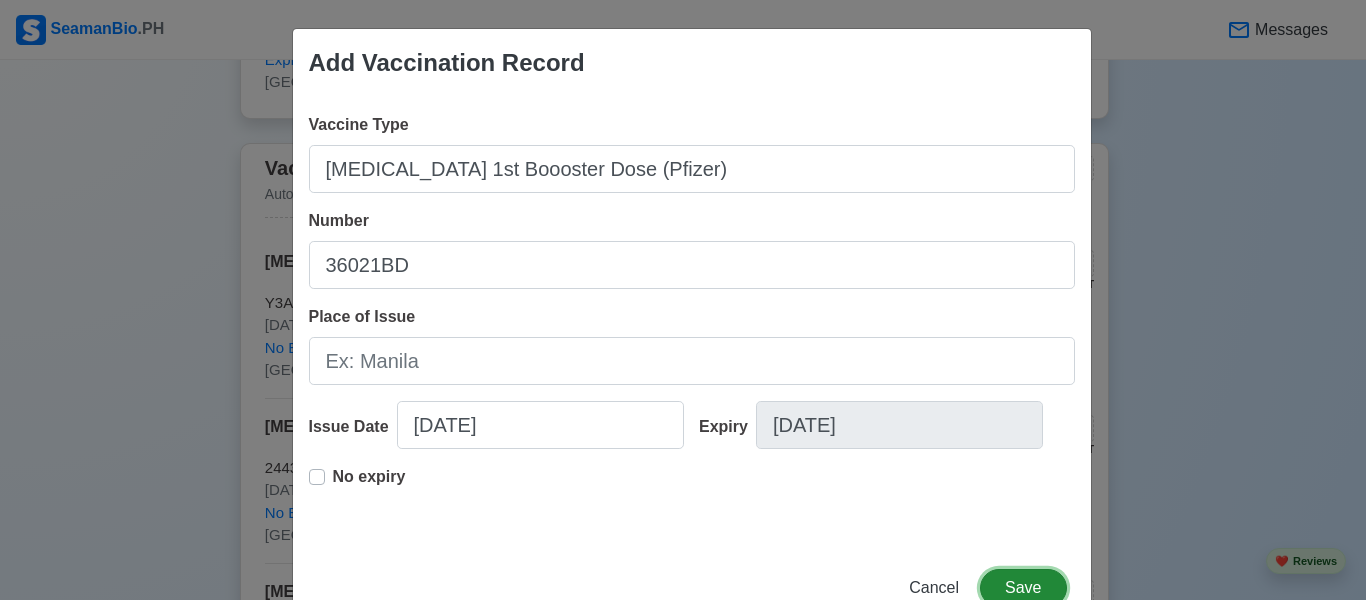 click on "Save" at bounding box center (1023, 588) 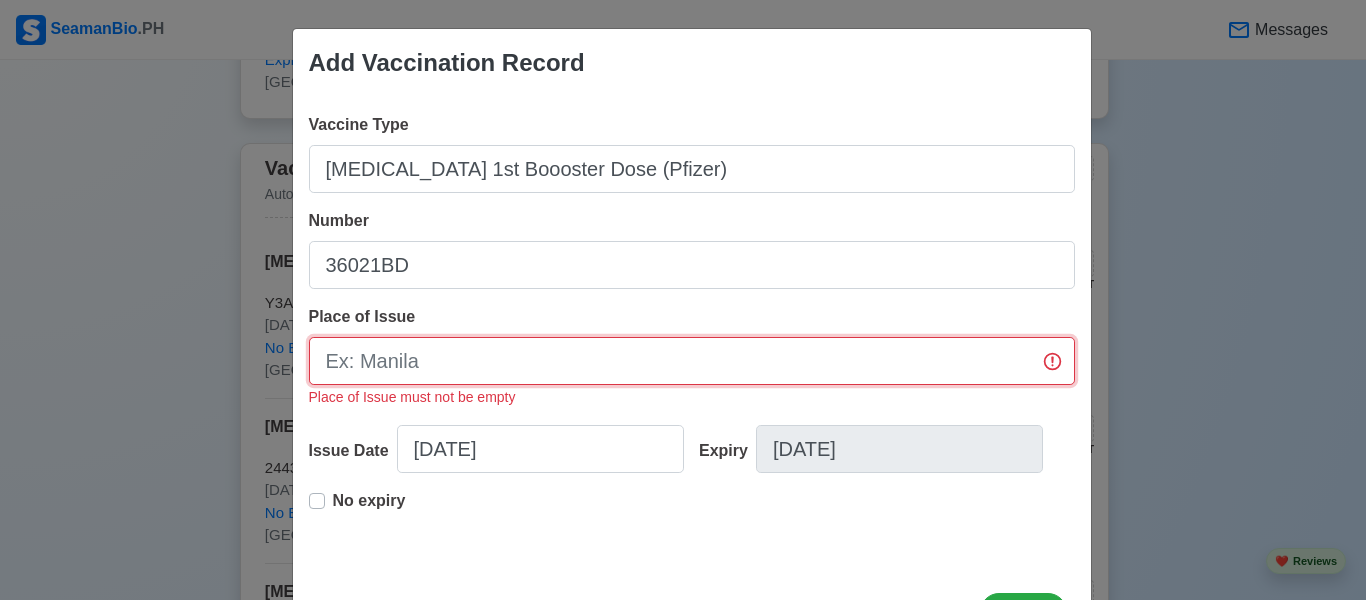 click on "Place of Issue" at bounding box center [692, 361] 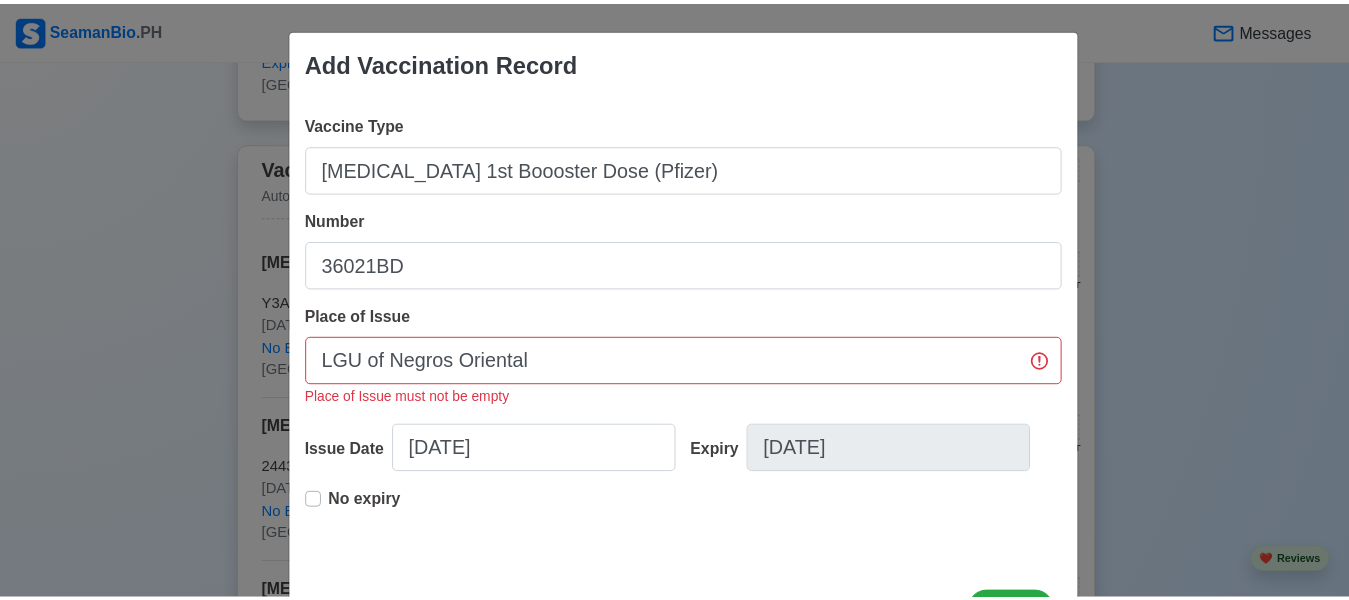 scroll, scrollTop: 84, scrollLeft: 0, axis: vertical 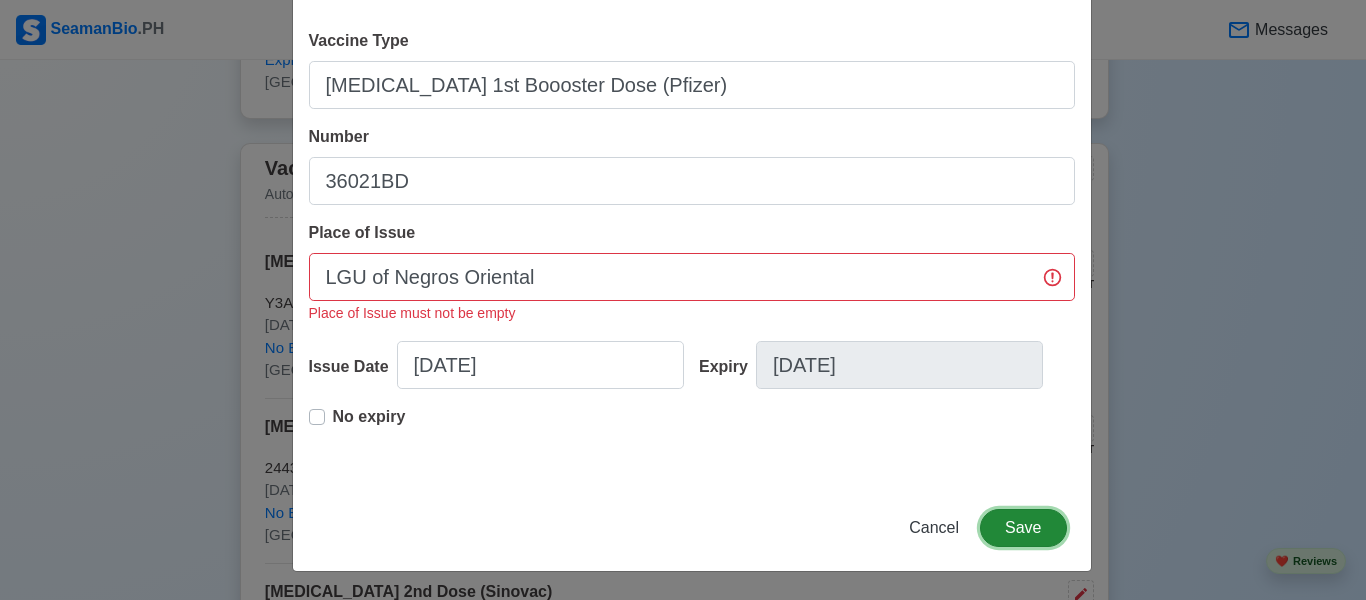 click on "Save" at bounding box center (1023, 528) 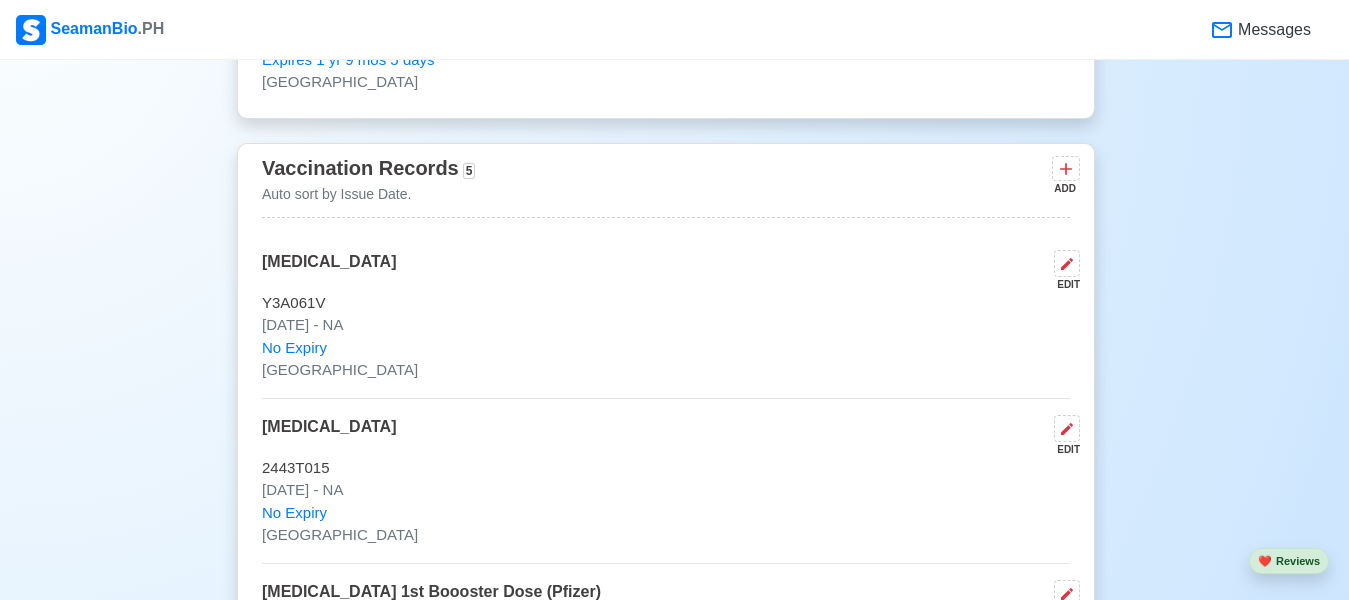 scroll, scrollTop: 0, scrollLeft: 0, axis: both 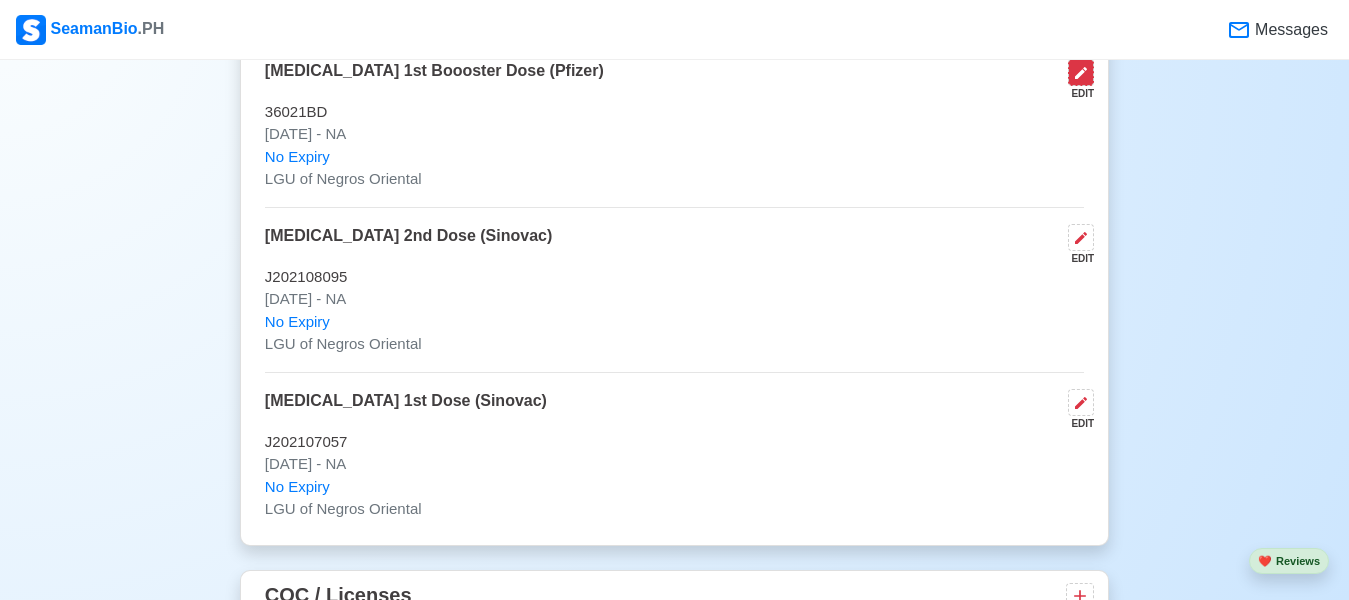 click 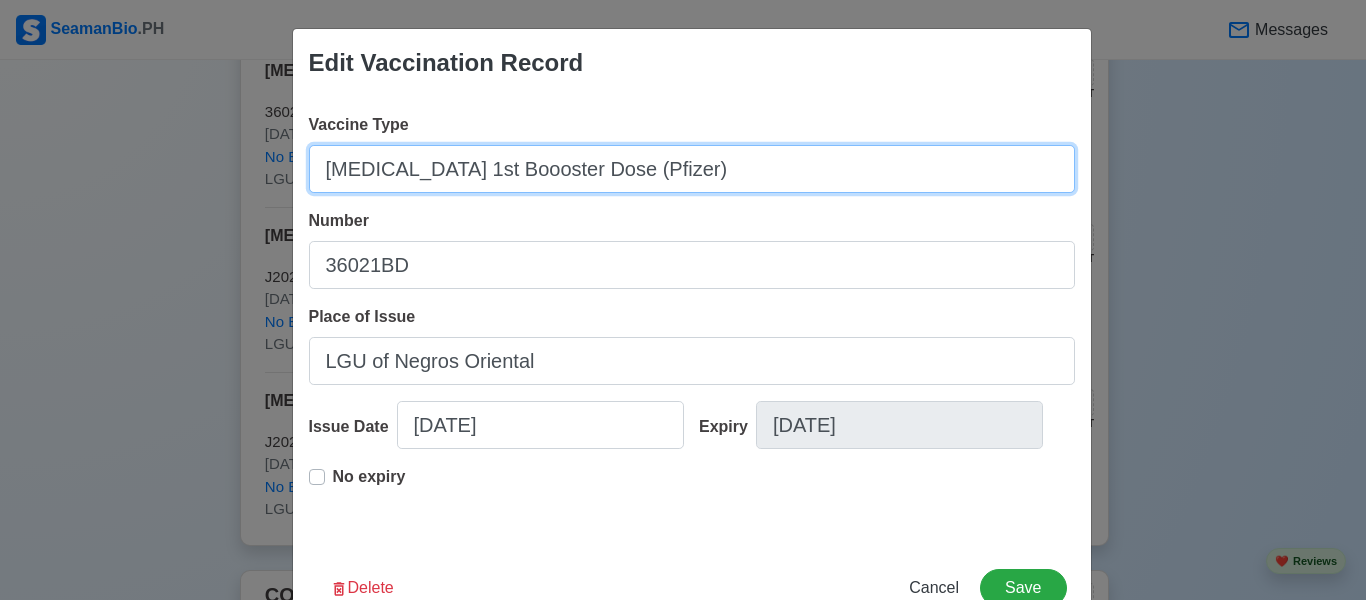 click on "[MEDICAL_DATA] 1st Boooster Dose (Pfizer)" at bounding box center [692, 169] 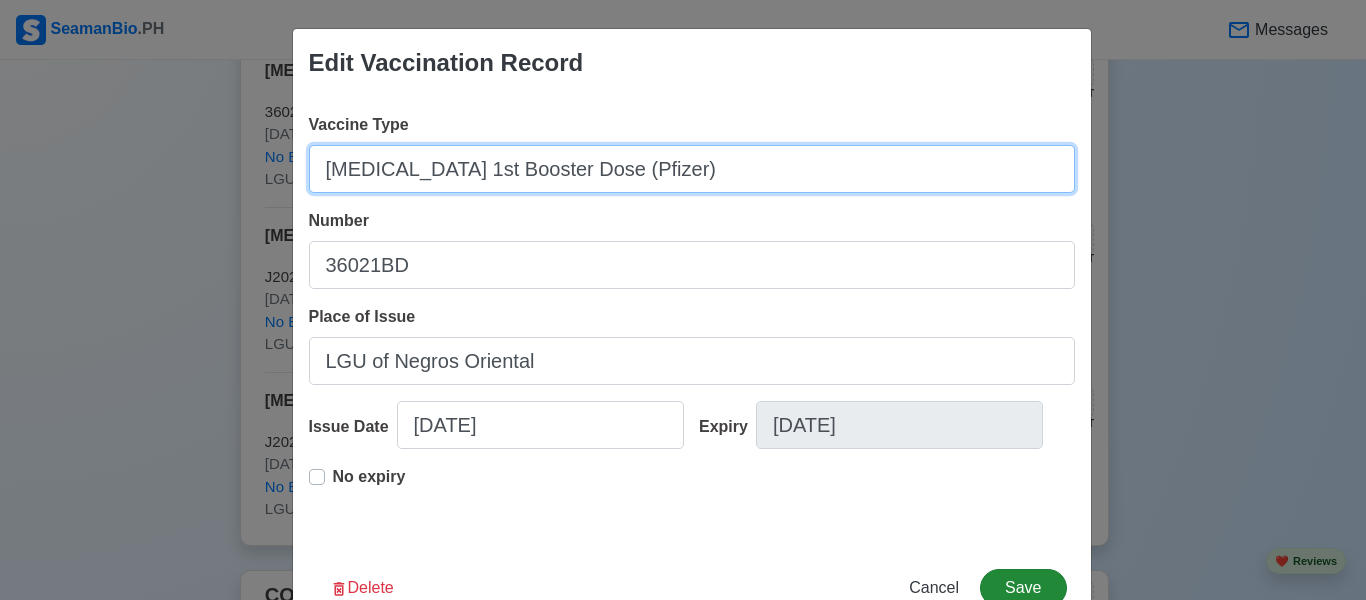 type on "[MEDICAL_DATA] 1st Booster Dose (Pfizer)" 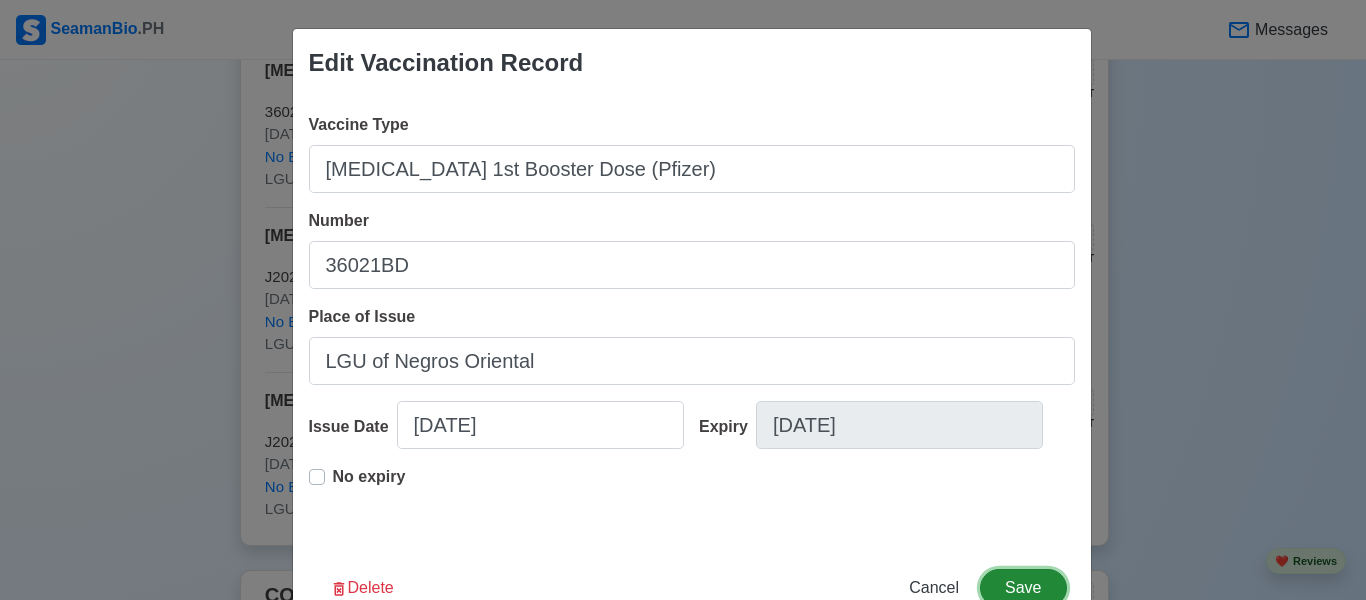 click on "Save" at bounding box center [1023, 588] 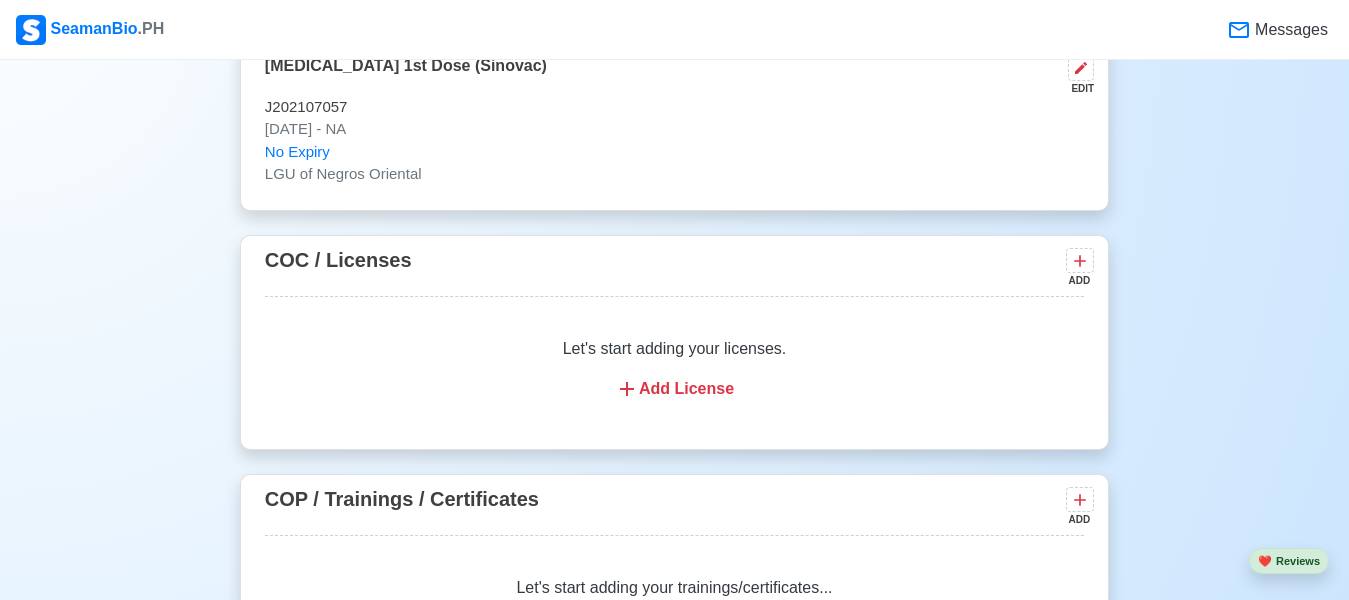 scroll, scrollTop: 3436, scrollLeft: 0, axis: vertical 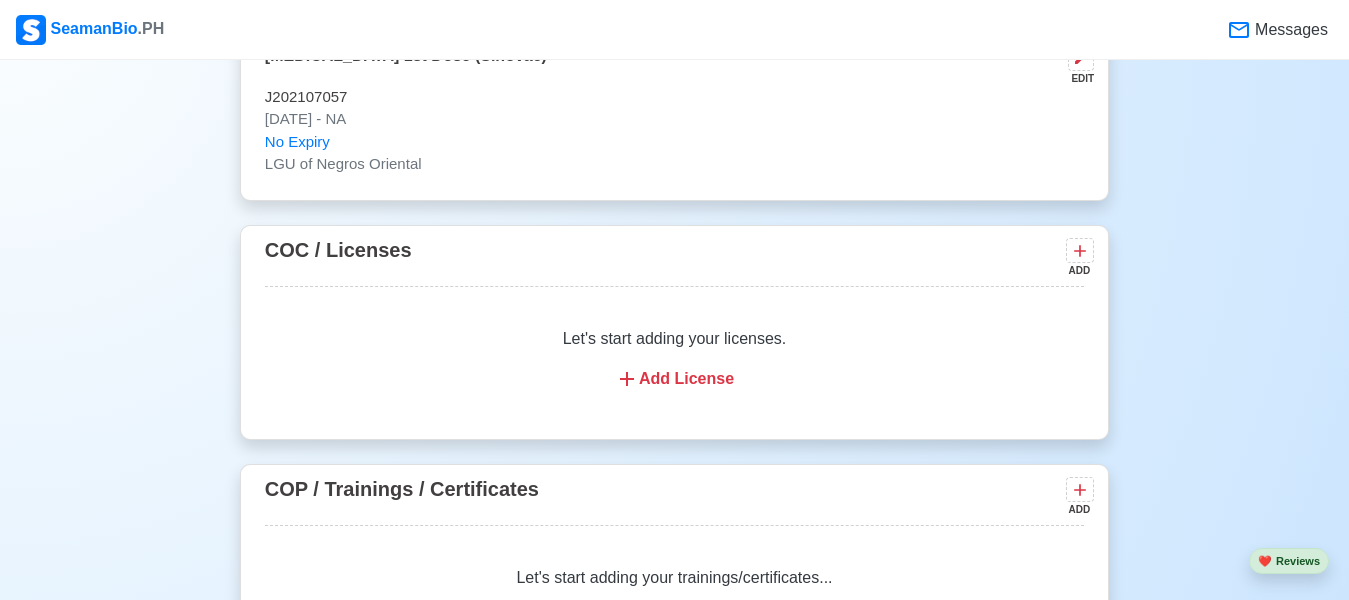 click on "Add License" at bounding box center (674, 379) 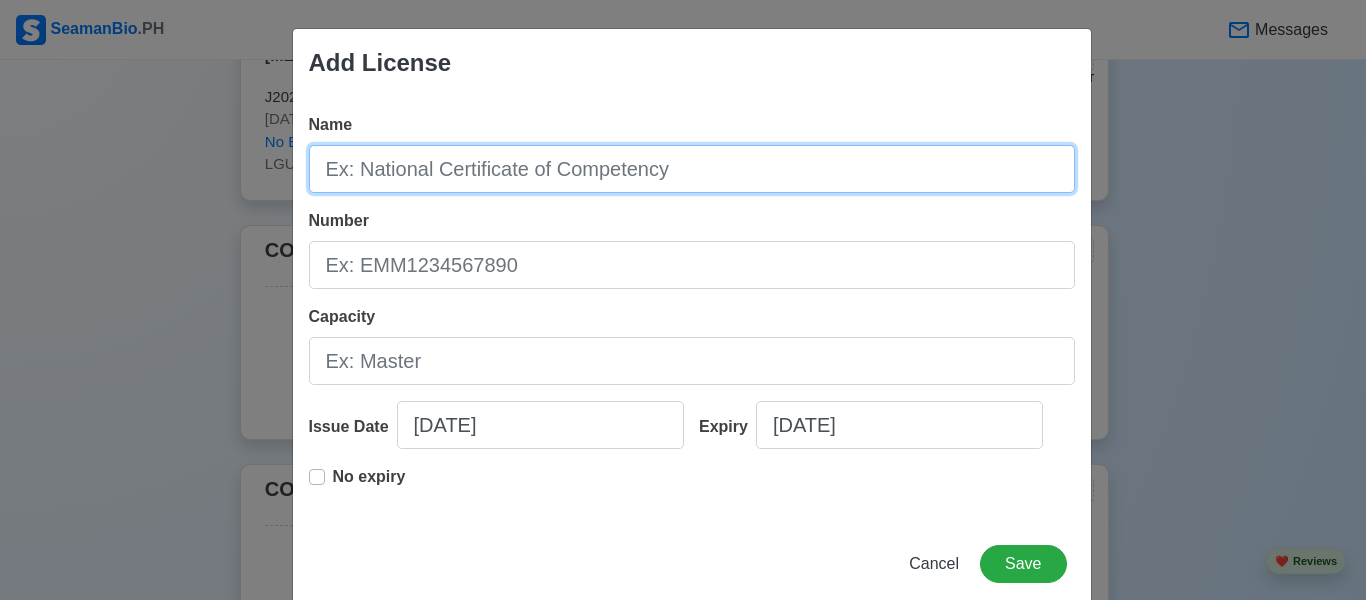 click on "Name" at bounding box center (692, 169) 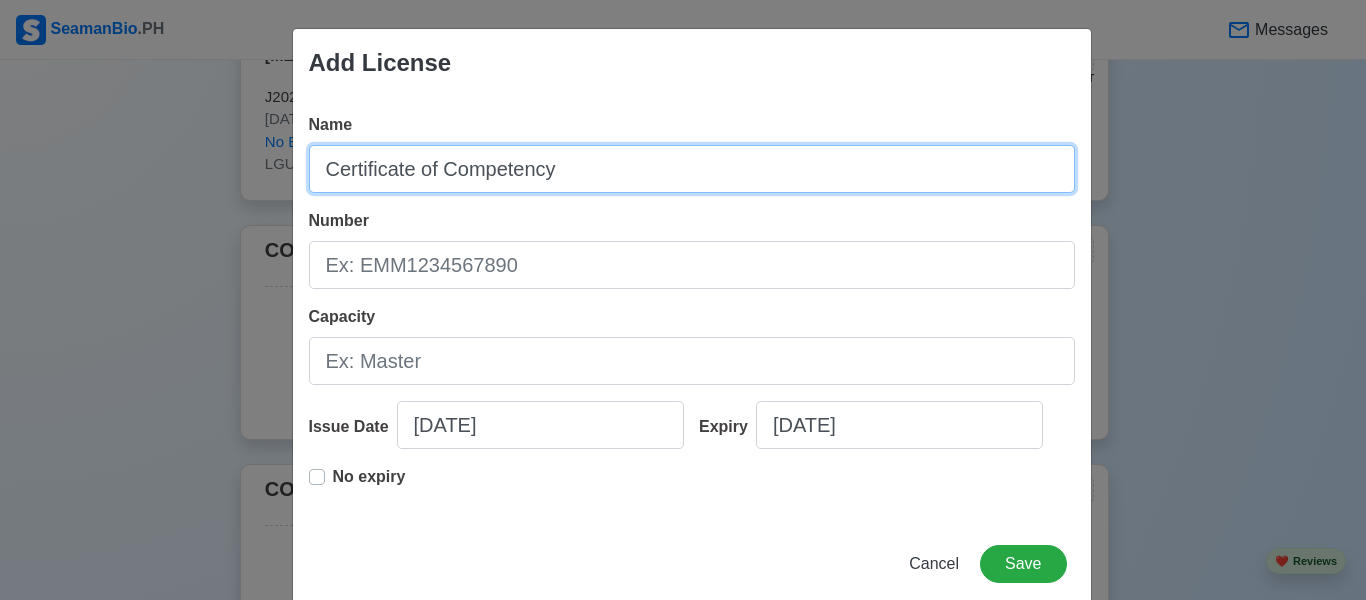 type on "Certificate of Competency" 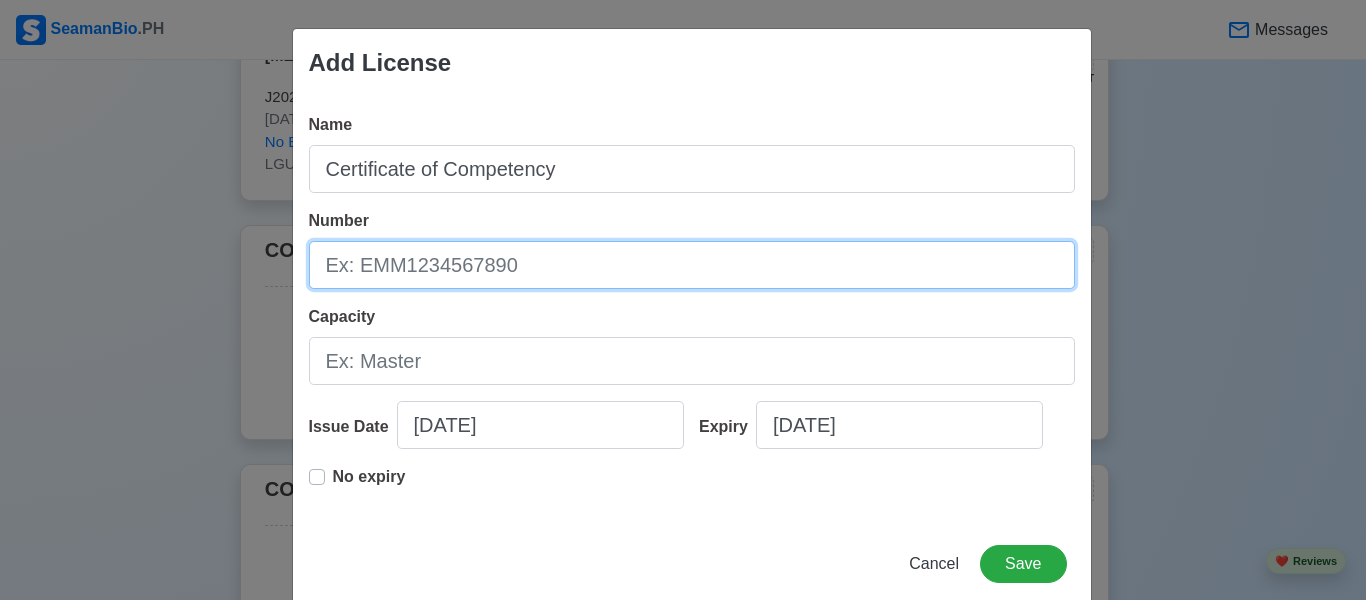 click on "Number" at bounding box center [692, 265] 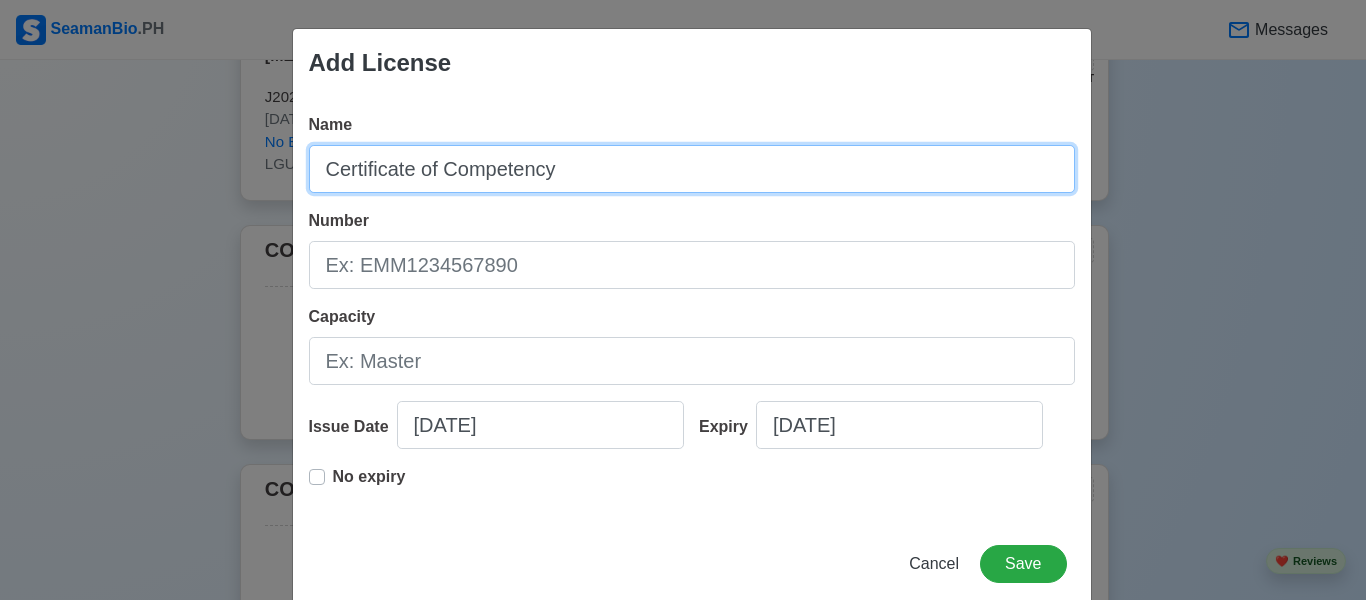 click on "Certificate of Competency" at bounding box center (692, 169) 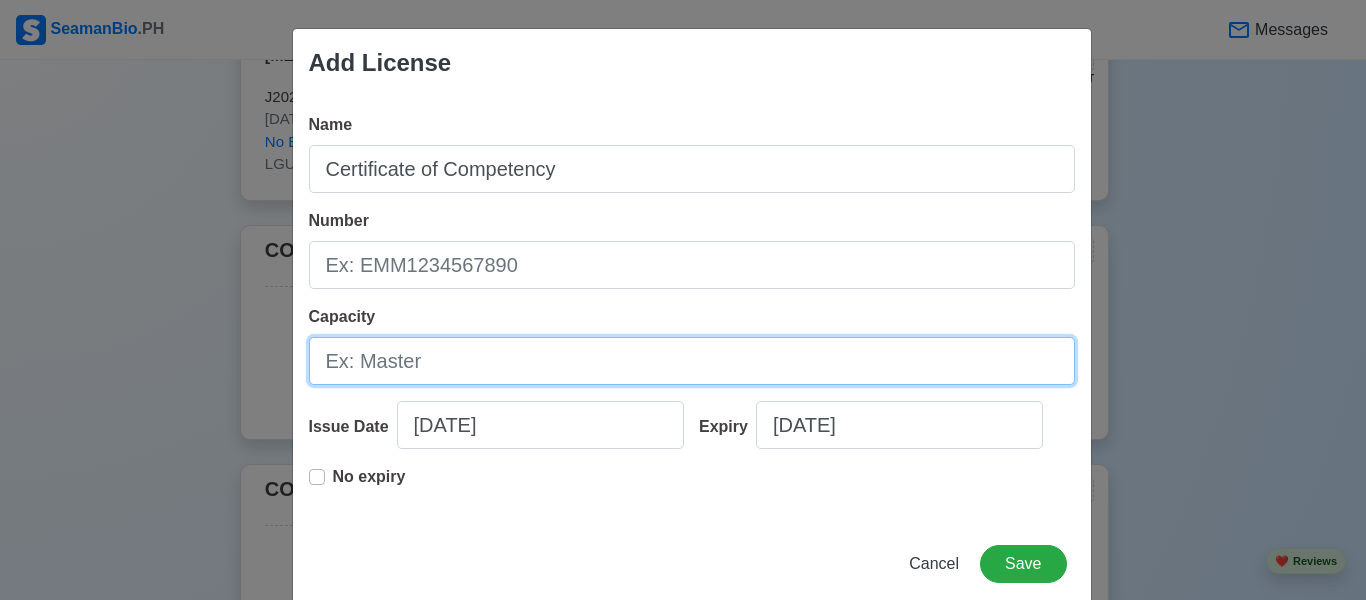 click on "Capacity" at bounding box center [692, 361] 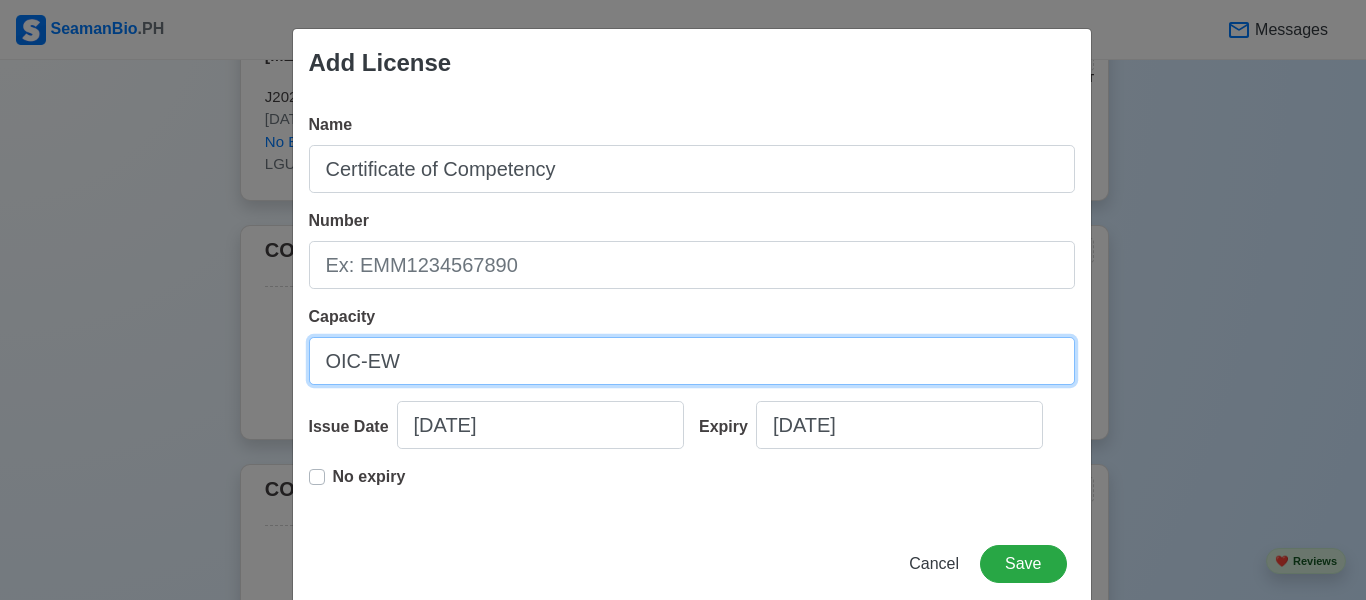 type on "OIC-EW" 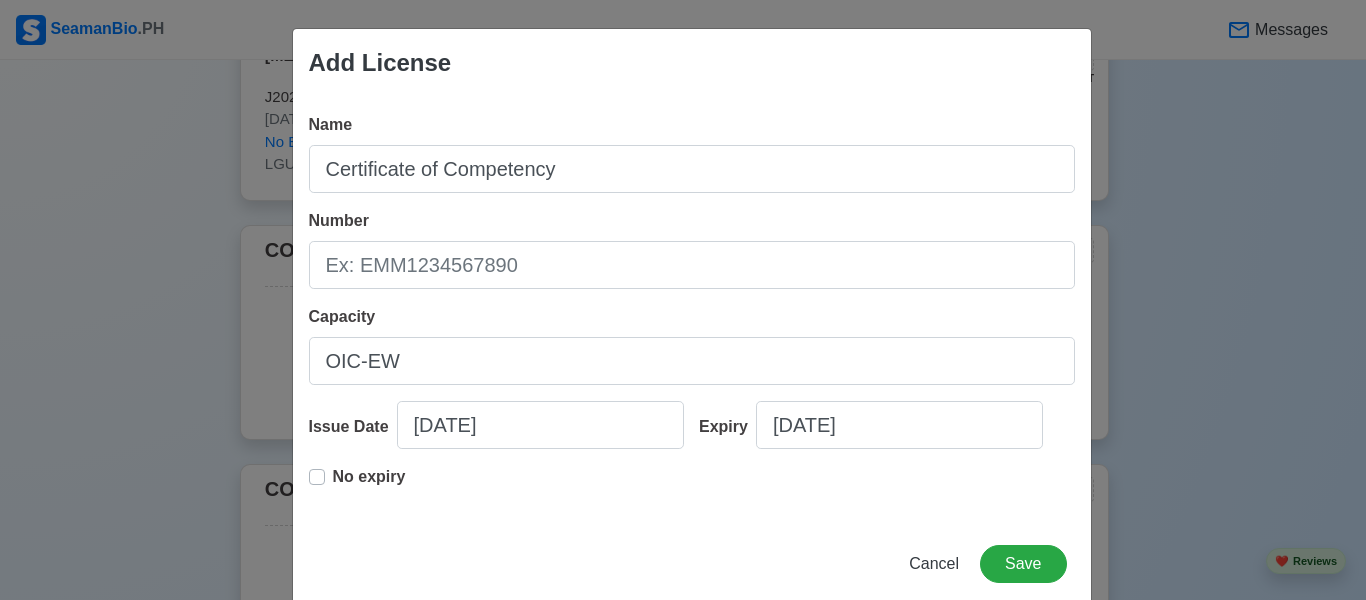 click on "Name Certificate of Competency Number Capacity OIC-EW Issue Date [DATE] Expiry [DATE] No expiry" at bounding box center [692, 309] 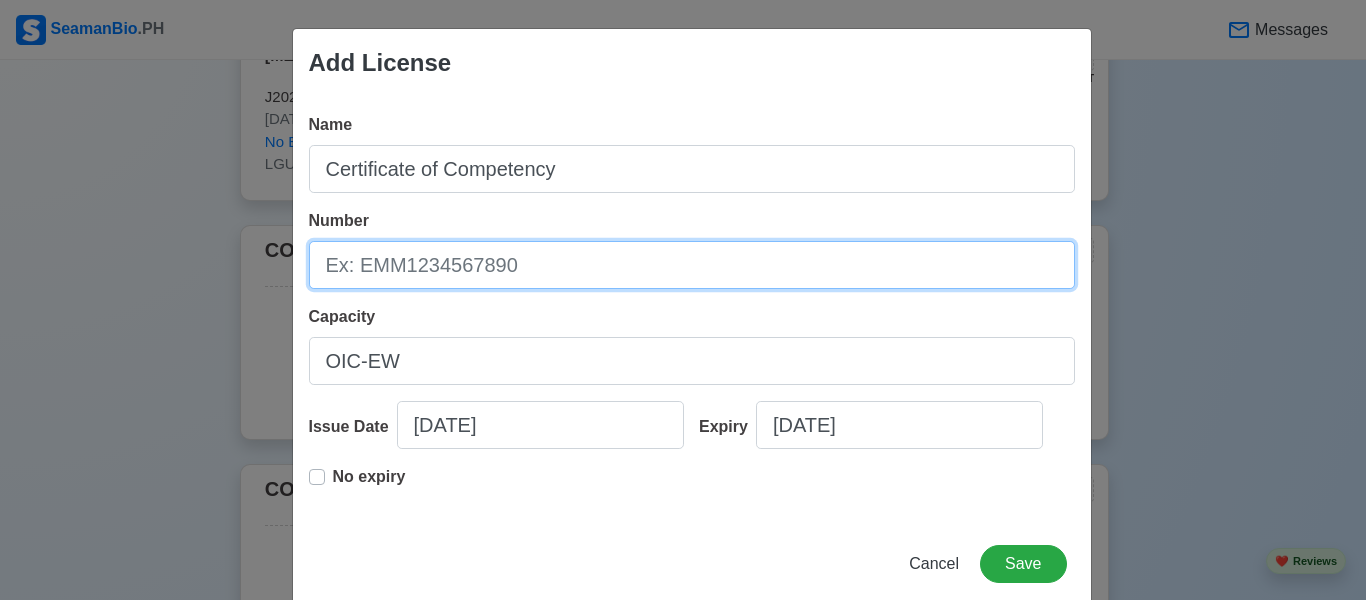 click on "Number" at bounding box center (692, 265) 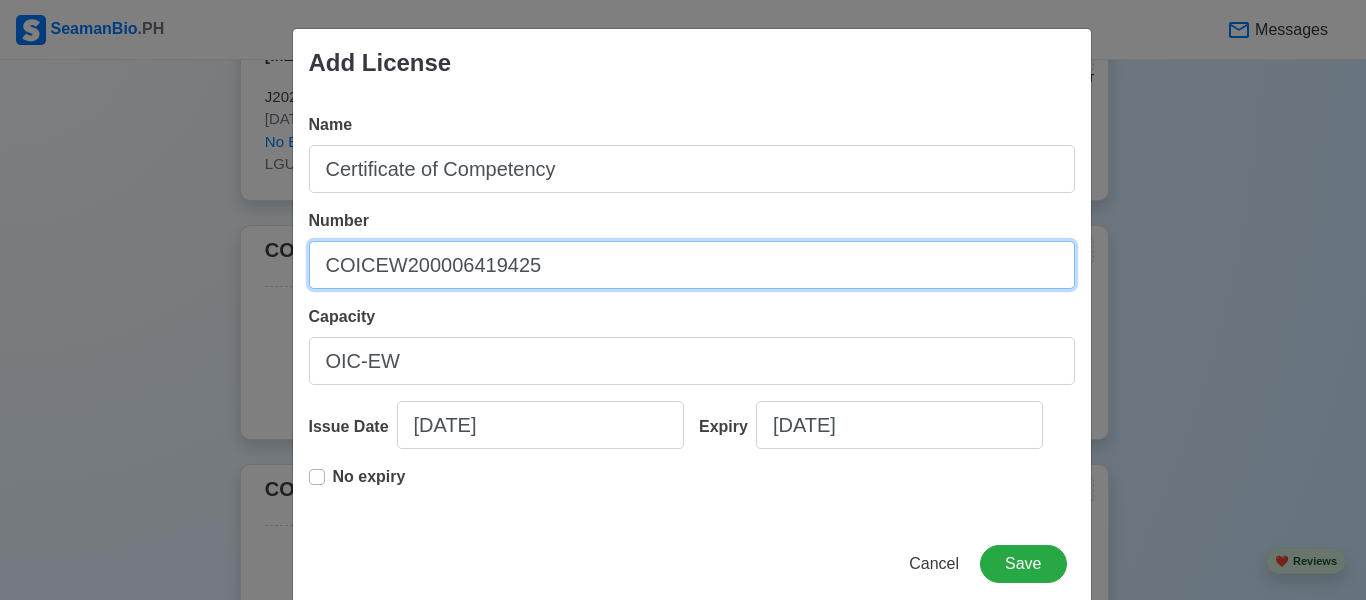 type on "COICEW200006419425" 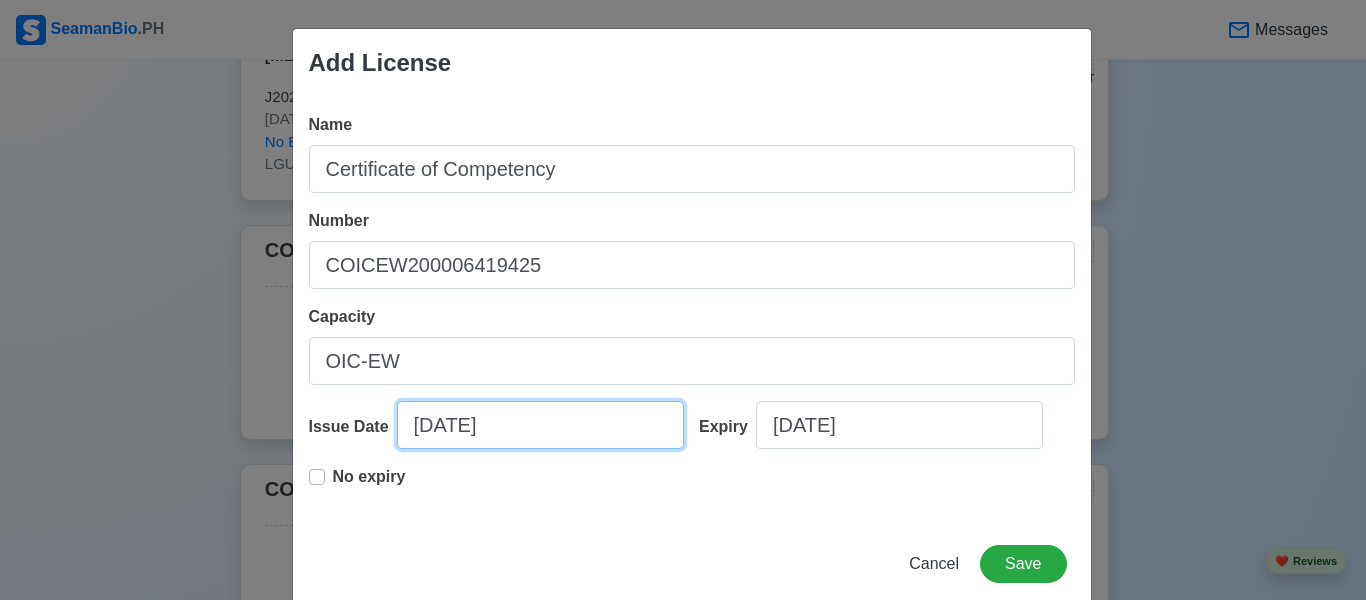 click on "[DATE]" at bounding box center [540, 425] 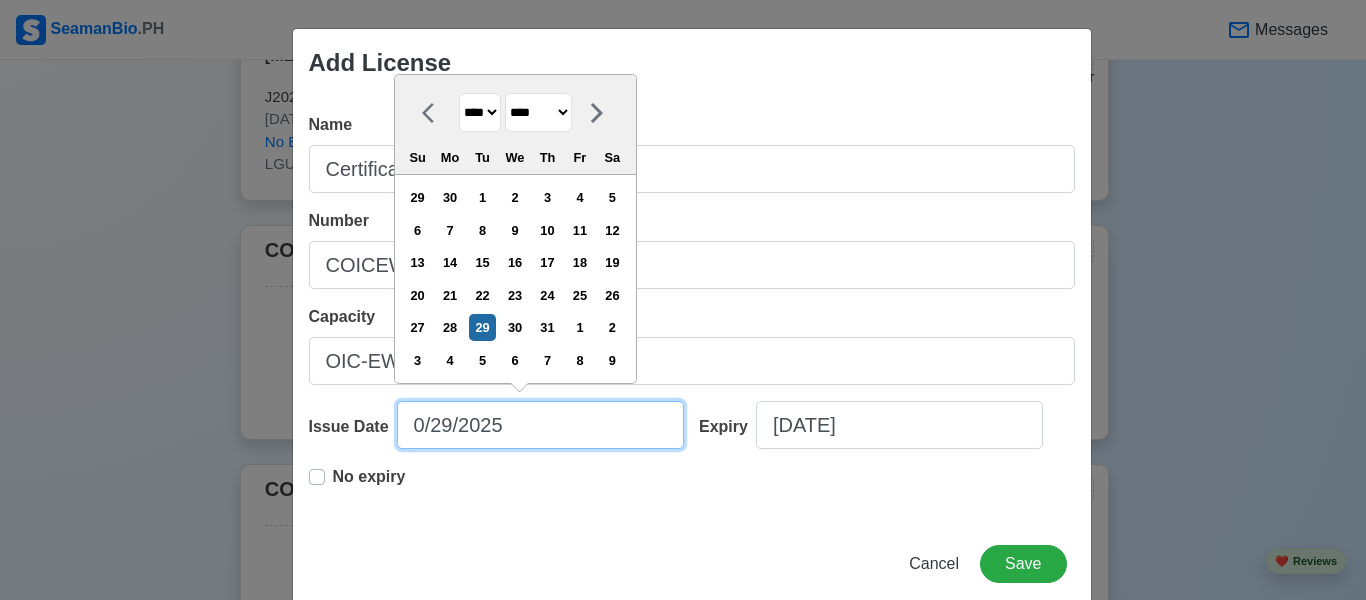 type on "[DATE]" 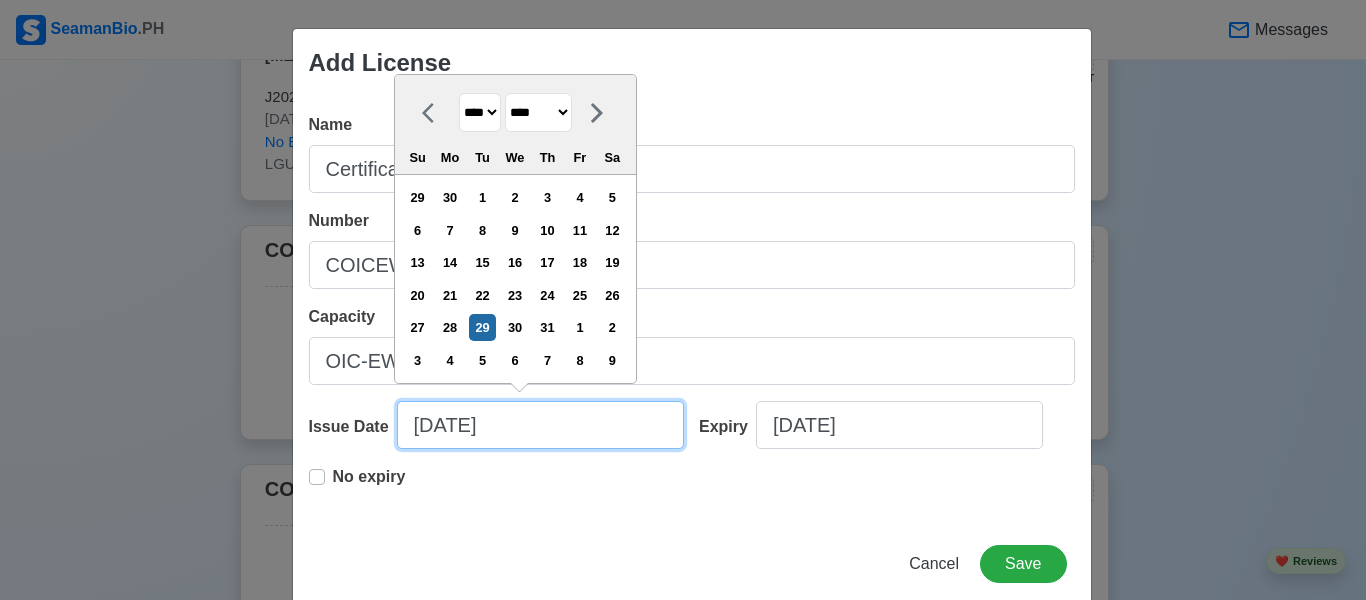 select on "****" 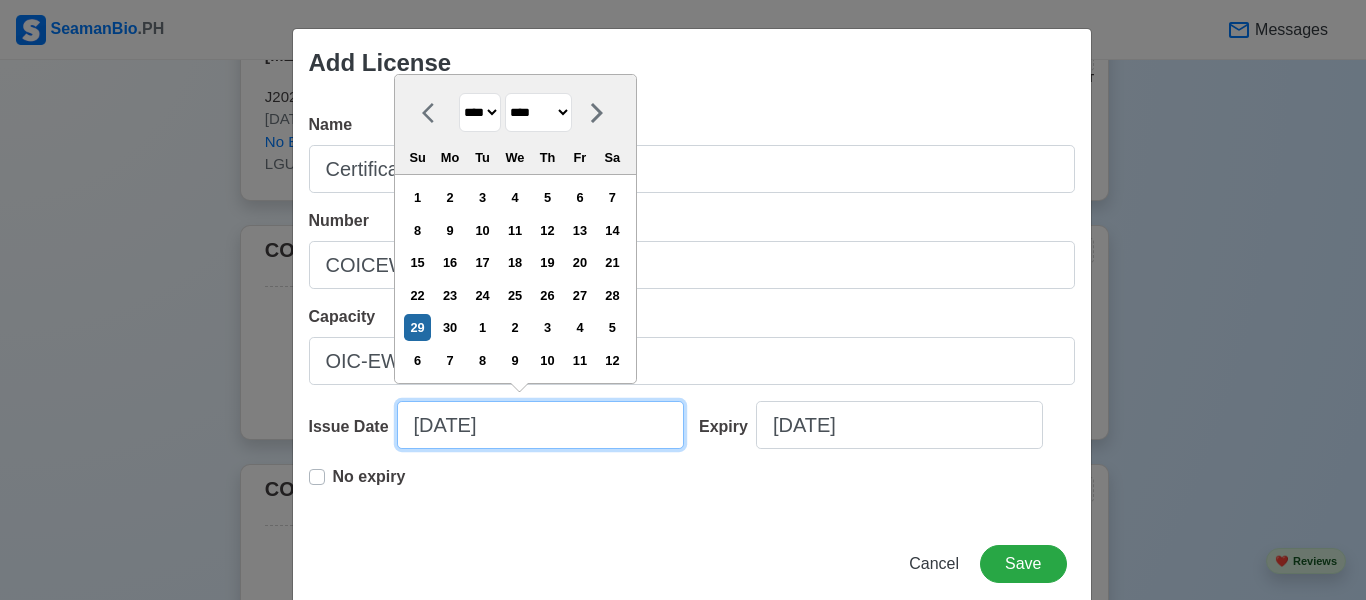 click on "[DATE]" at bounding box center [540, 425] 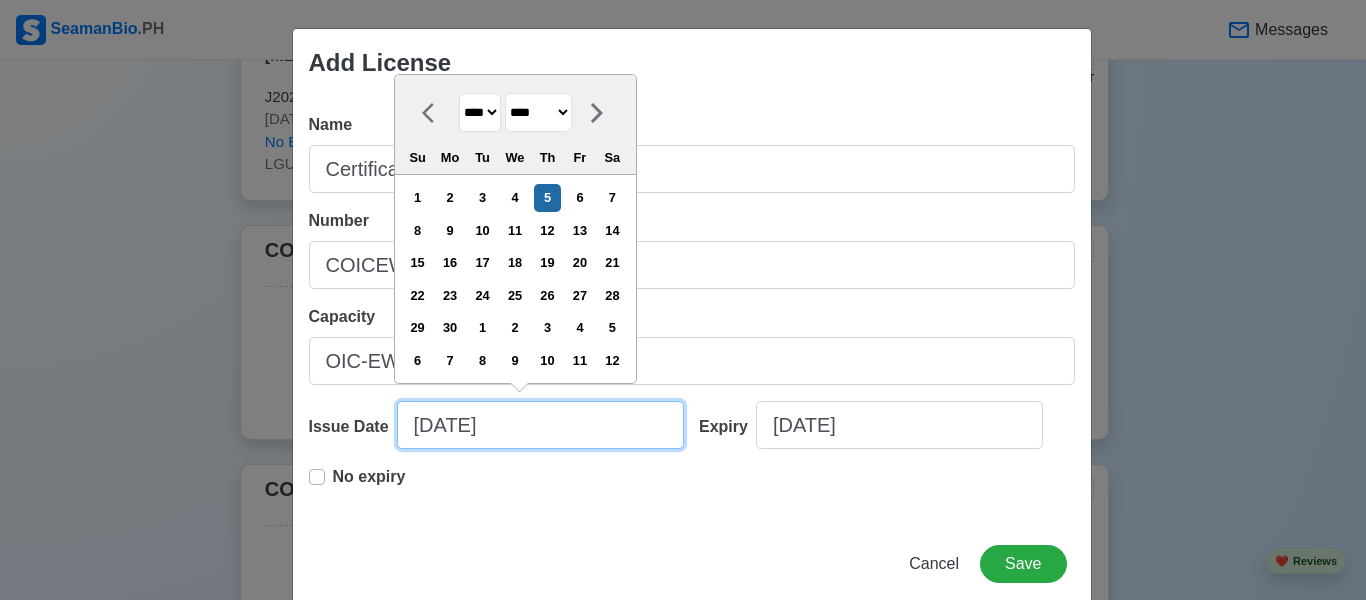 type on "[DATE]" 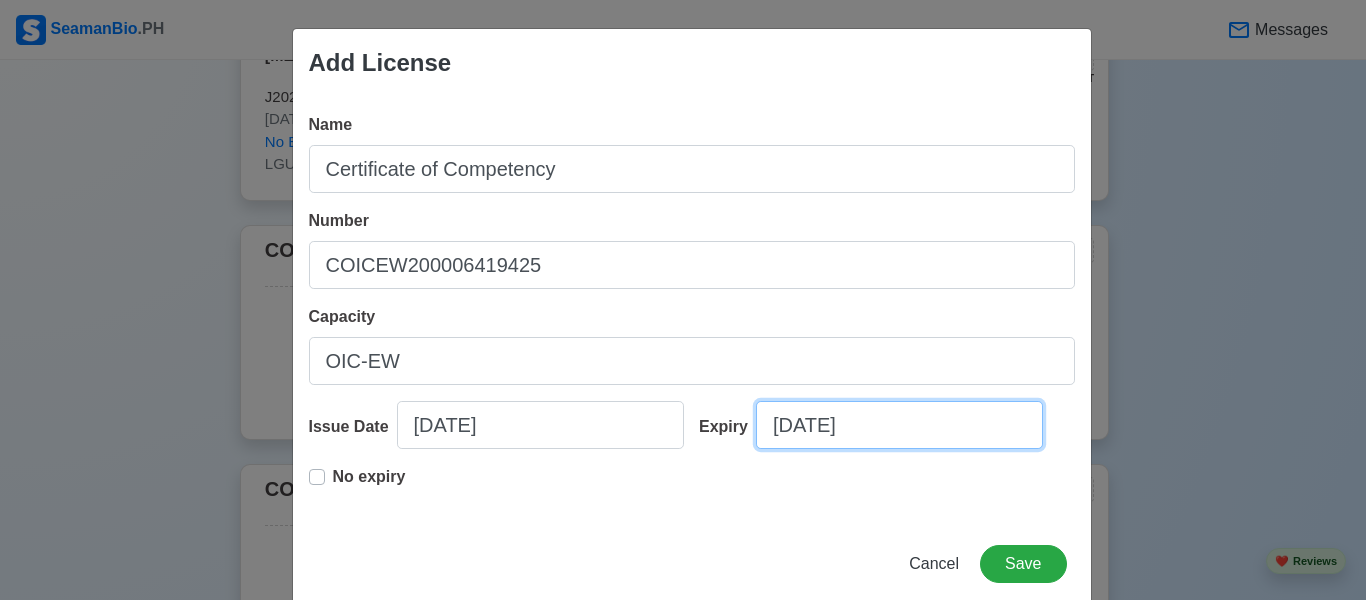 click on "[DATE]" at bounding box center [899, 425] 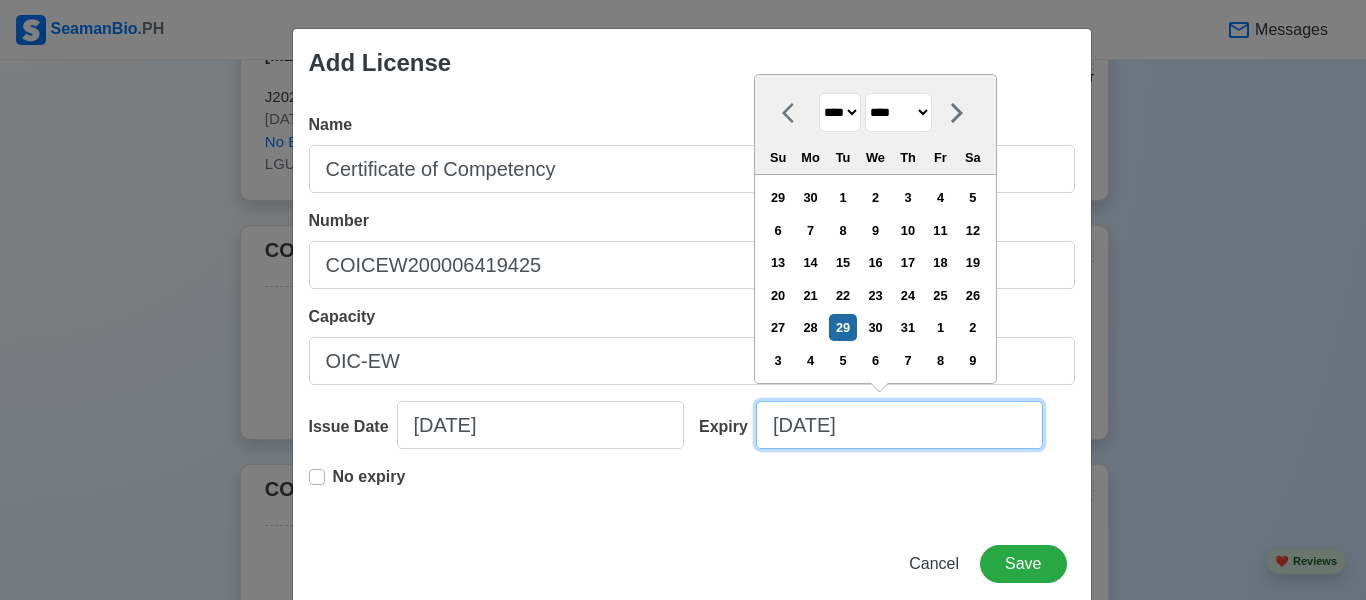 click on "[DATE]" at bounding box center (899, 425) 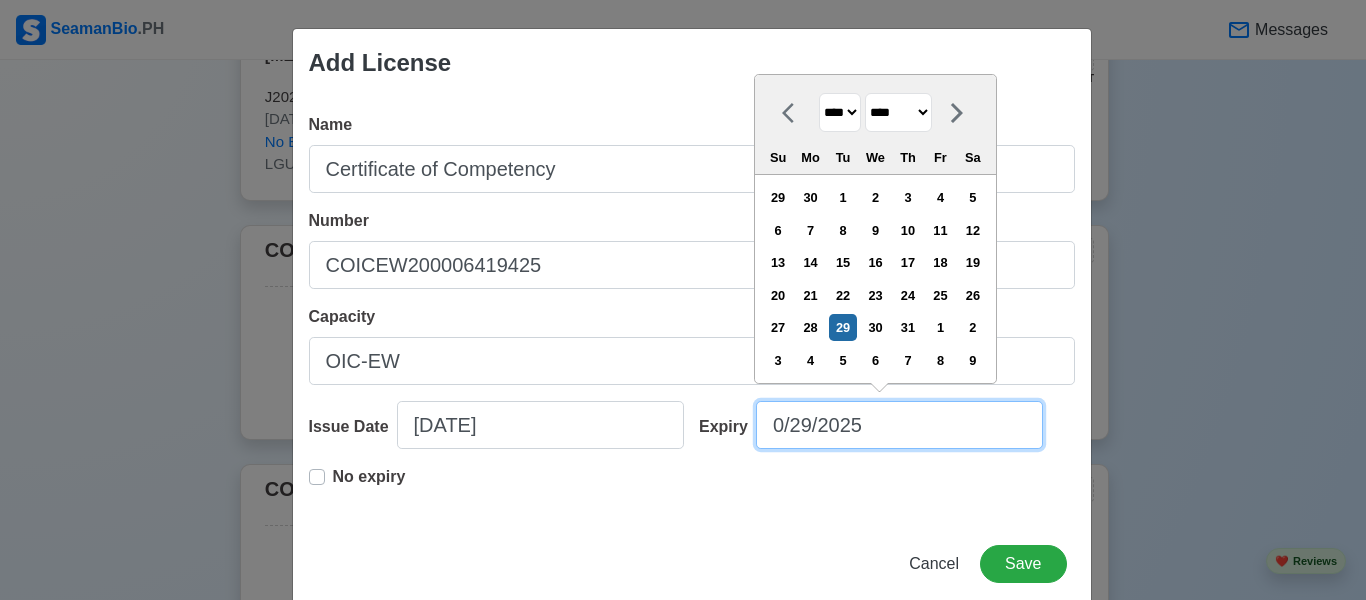 type on "[DATE]" 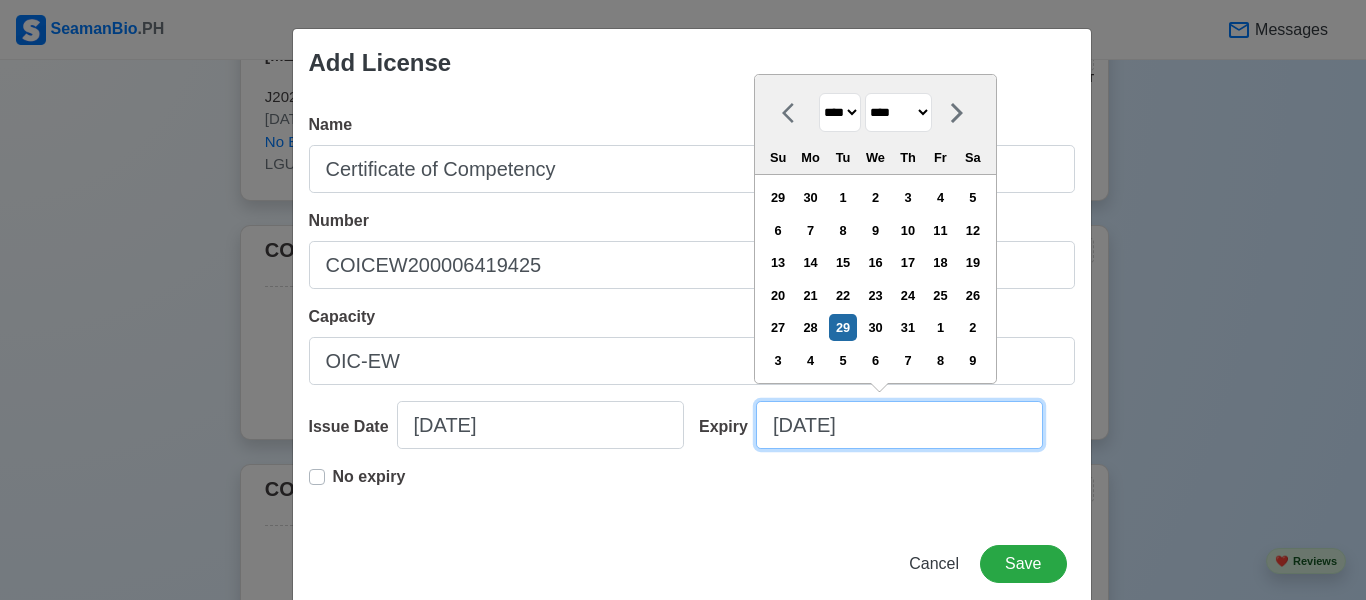 select on "****" 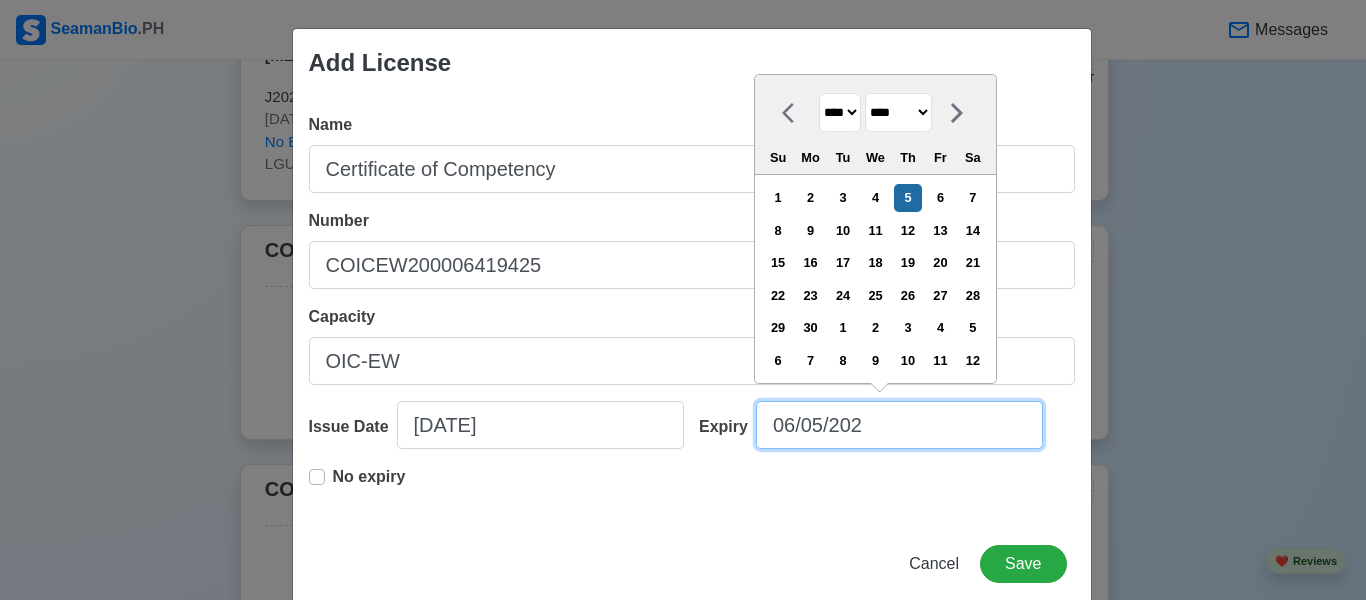 type on "[DATE]" 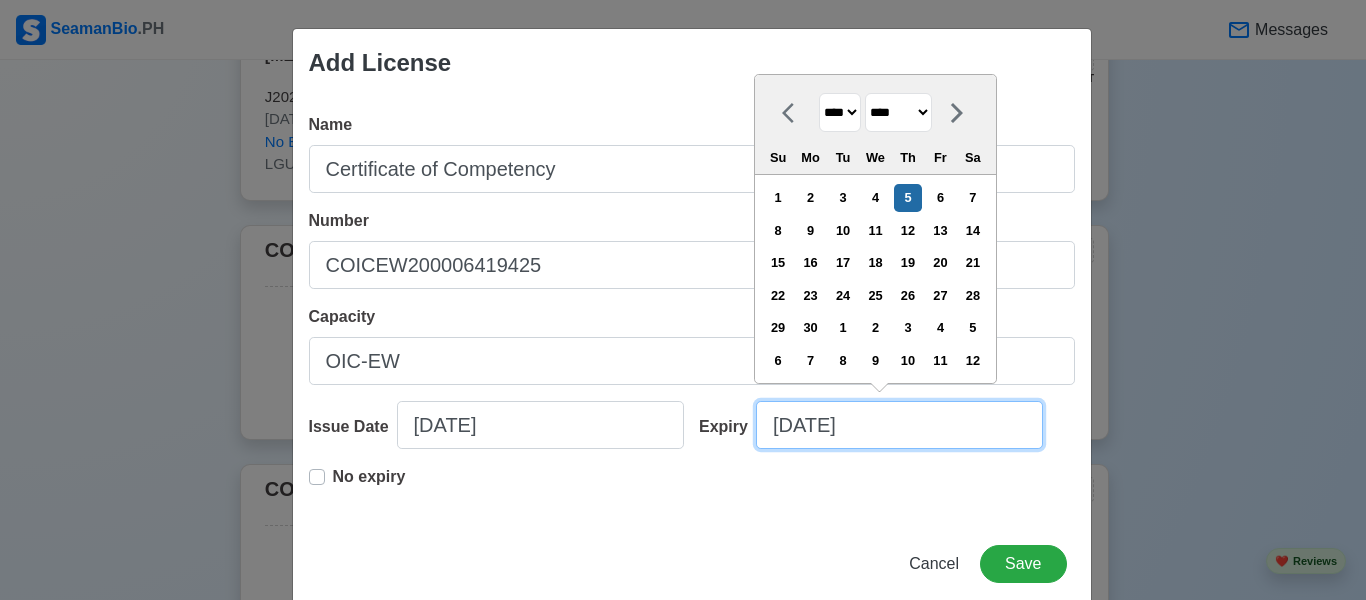 select on "****" 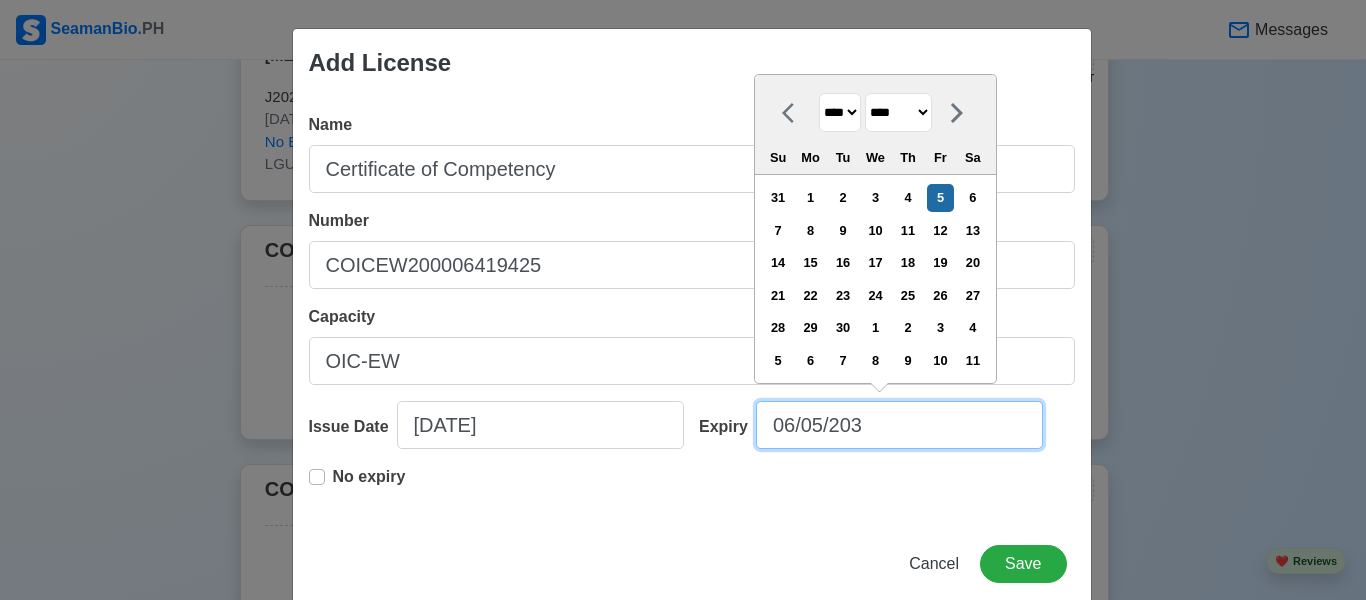 type on "[DATE]" 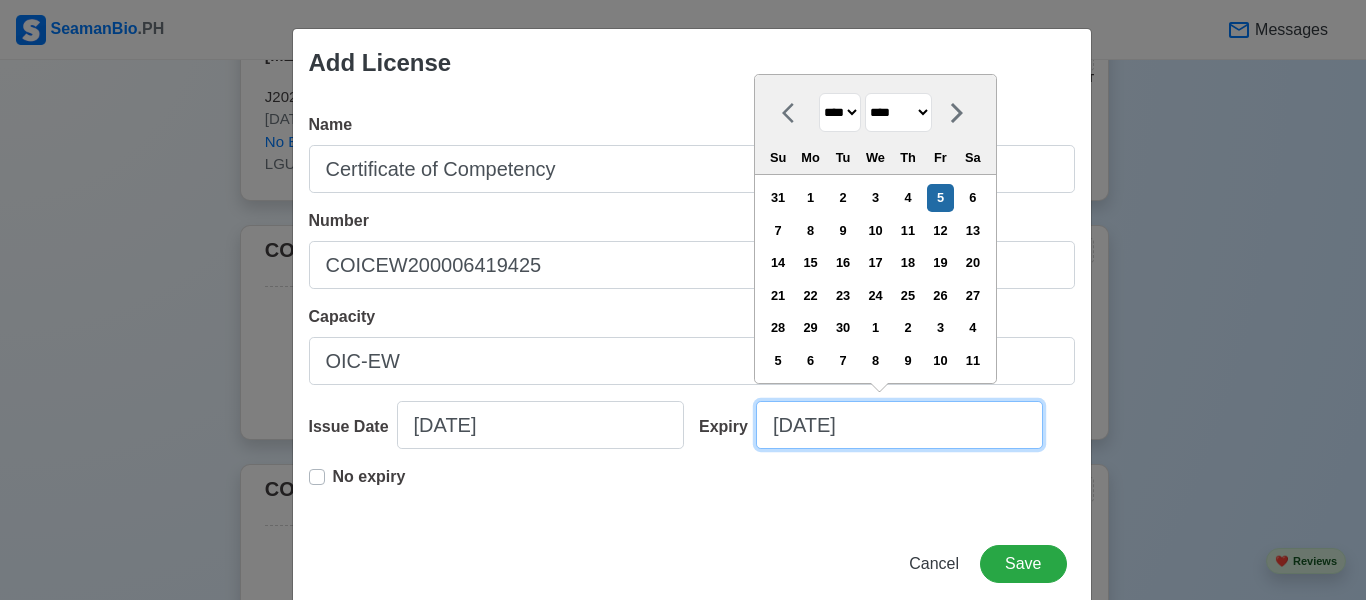 select on "****" 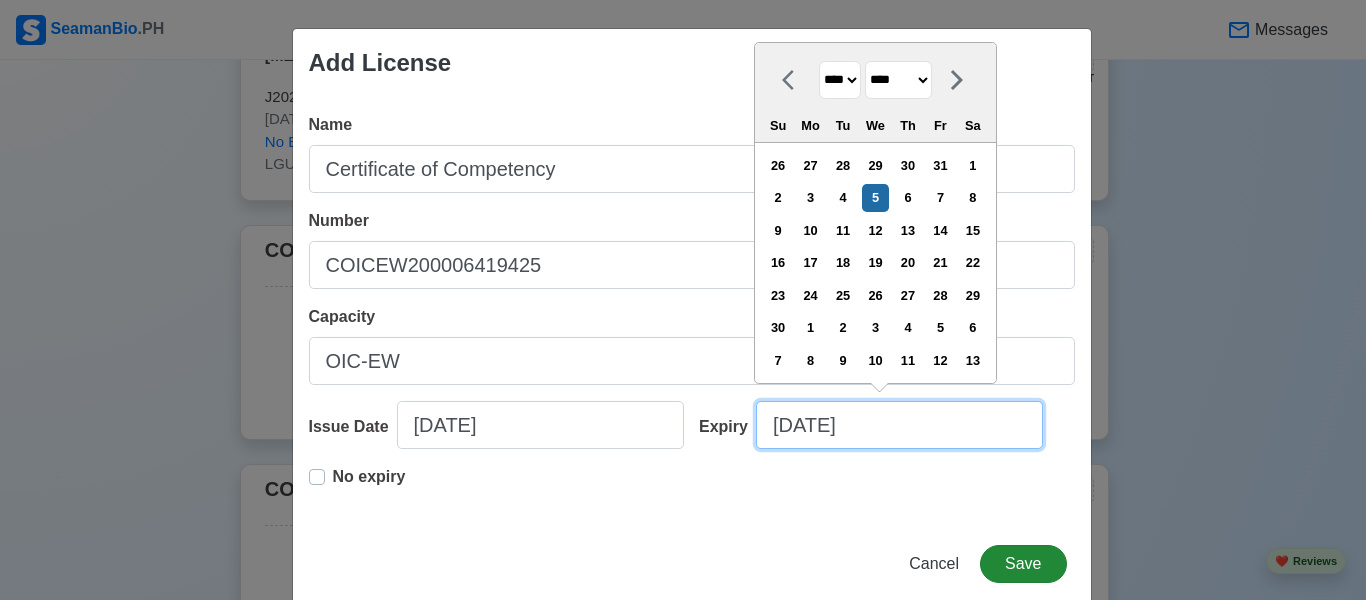 type on "[DATE]" 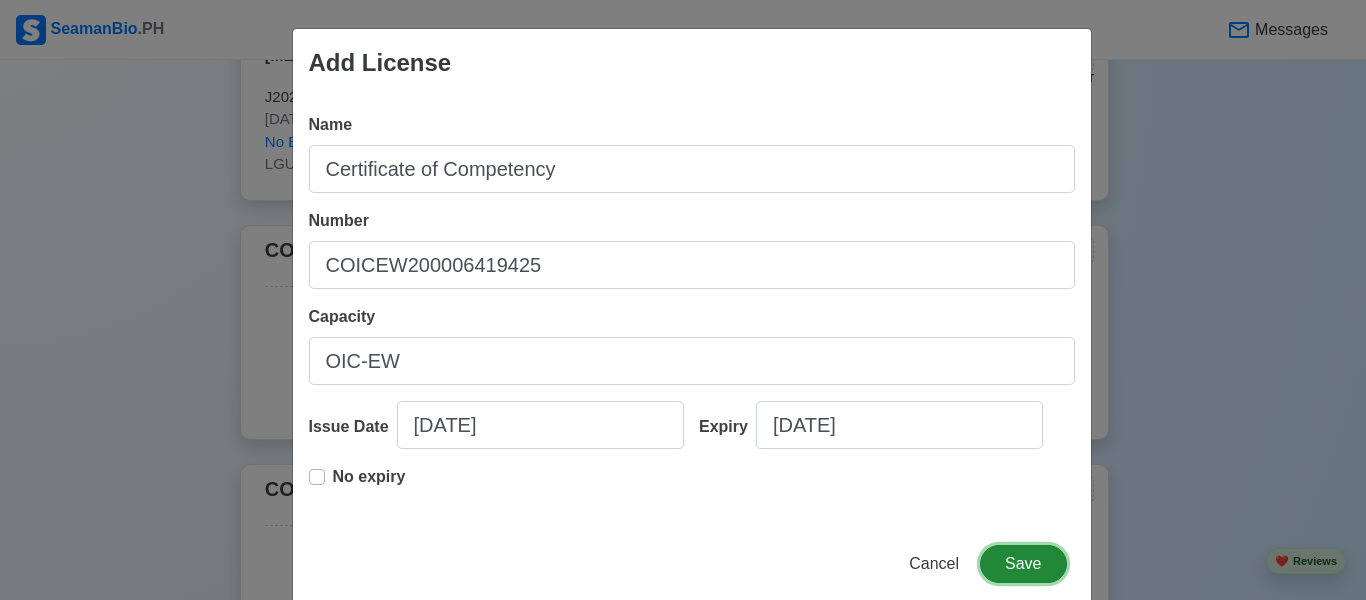 click on "Save" at bounding box center [1023, 564] 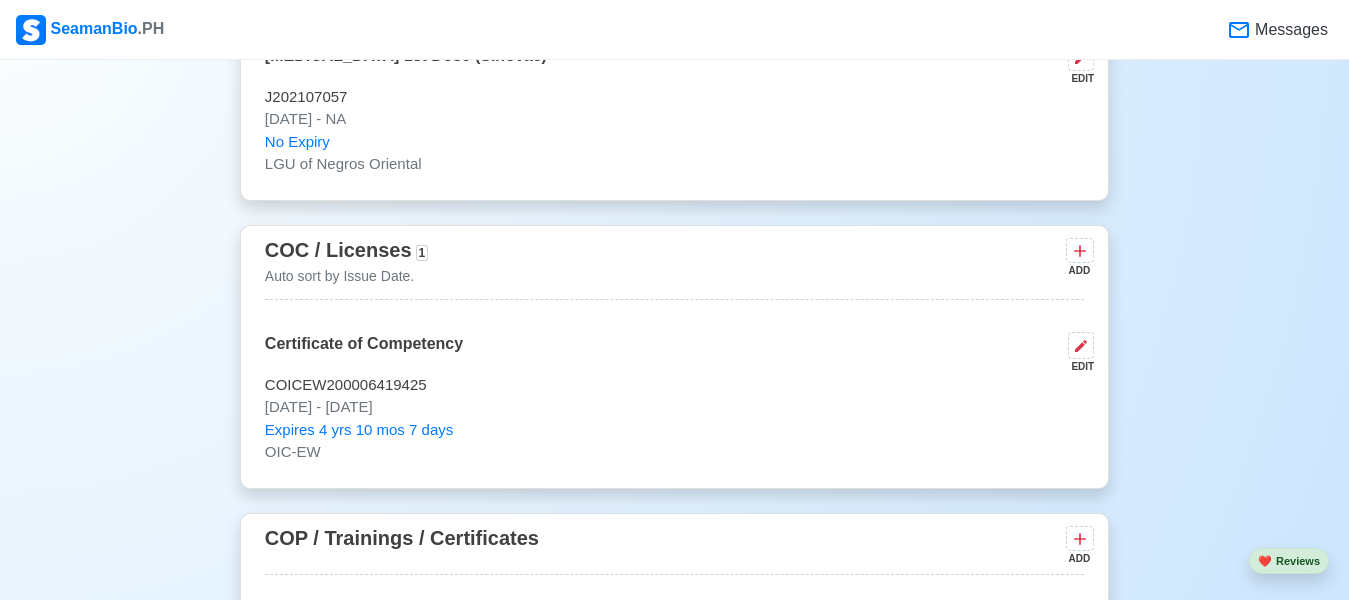 click on "EDIT" at bounding box center (1077, 366) 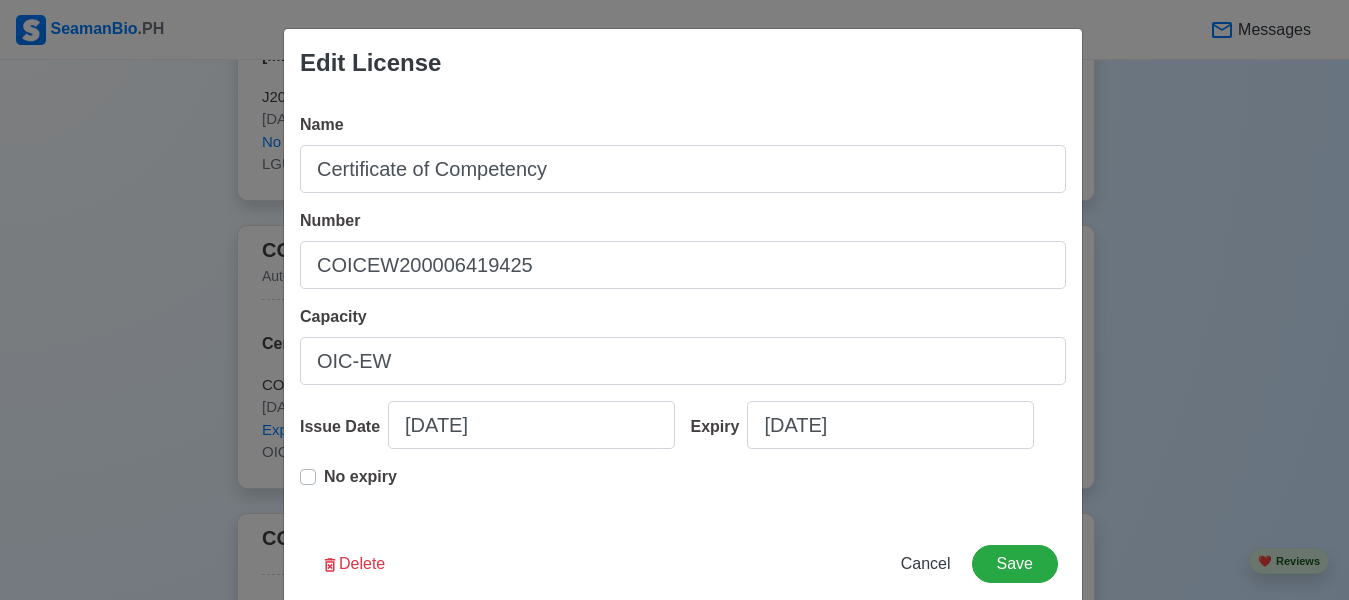 click on "Edit License Name Certificate of Competency Number COICEW200006419425 Capacity OIC-EW Issue Date [DATE] Expiry [DATE] No expiry  Delete Cancel Save" at bounding box center [674, 300] 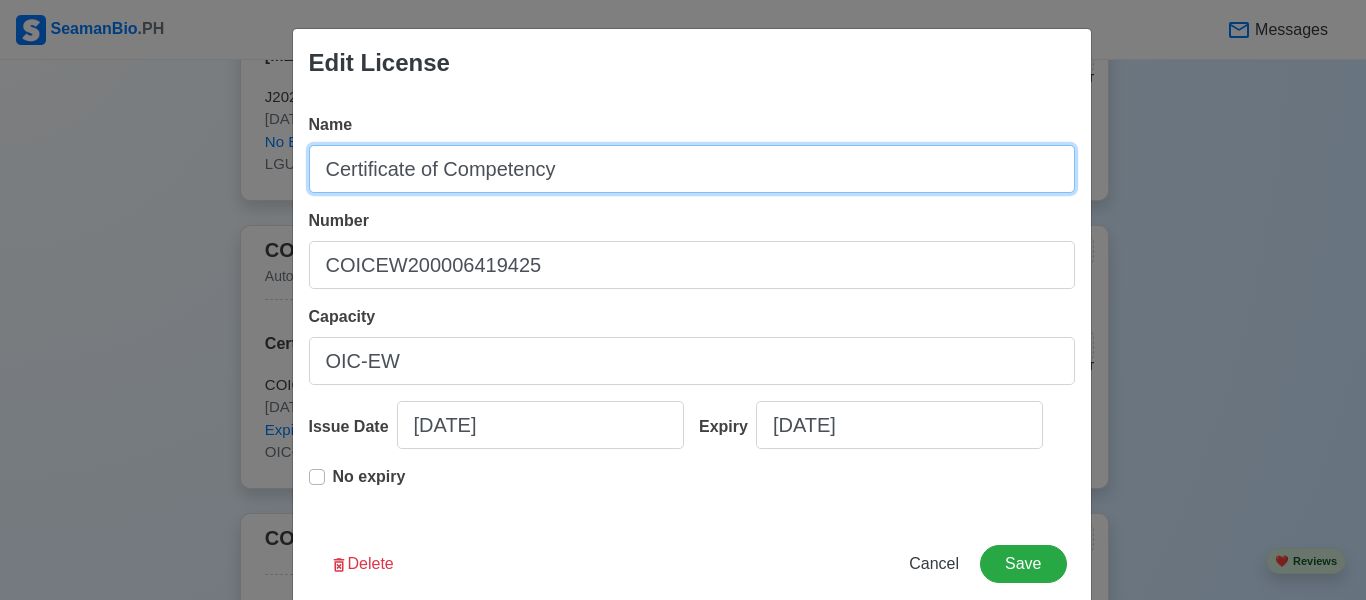 click on "Certificate of Competency" at bounding box center (692, 169) 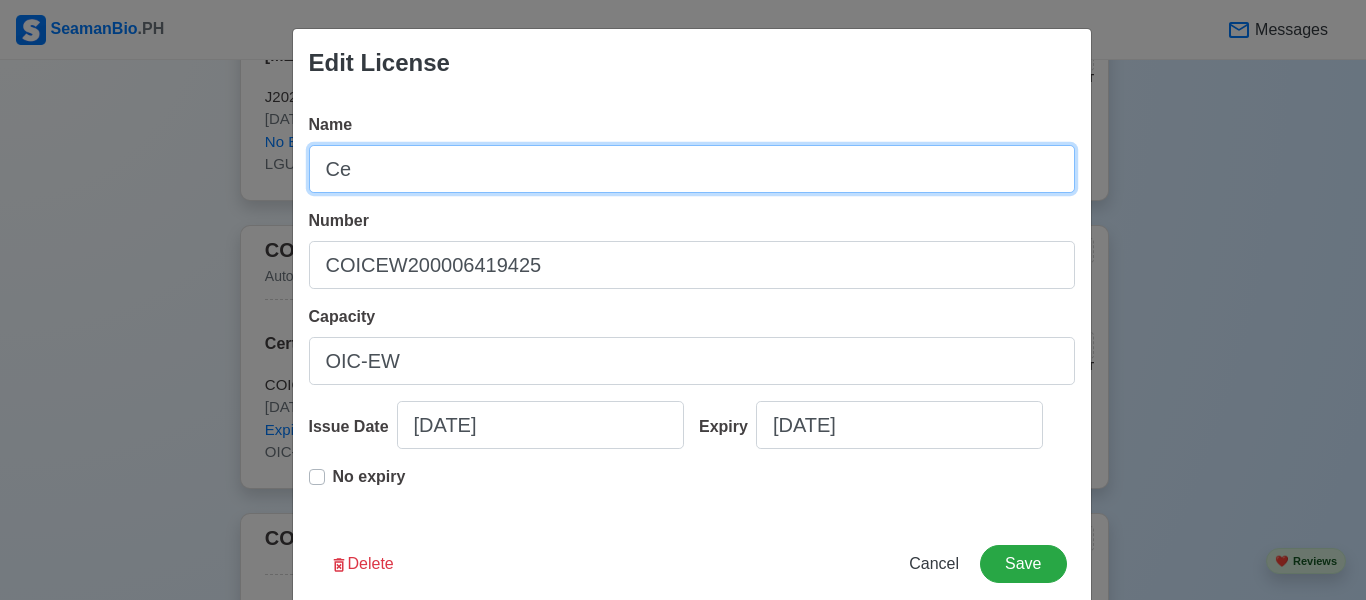 type on "C" 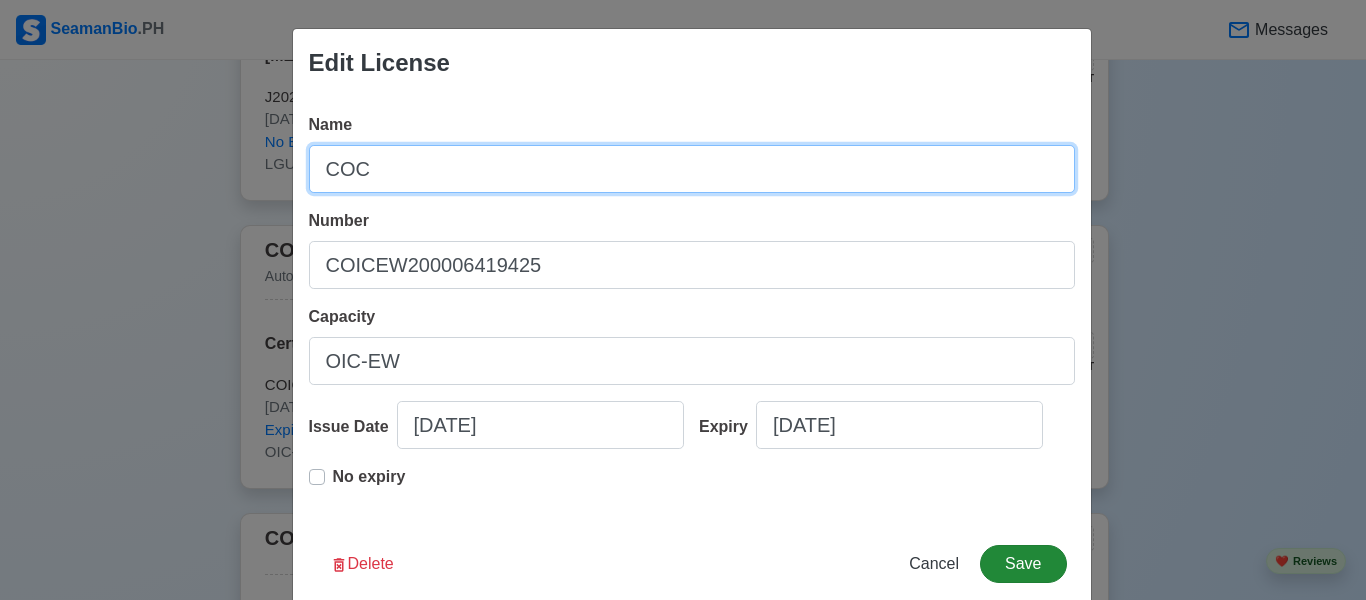 type on "COC" 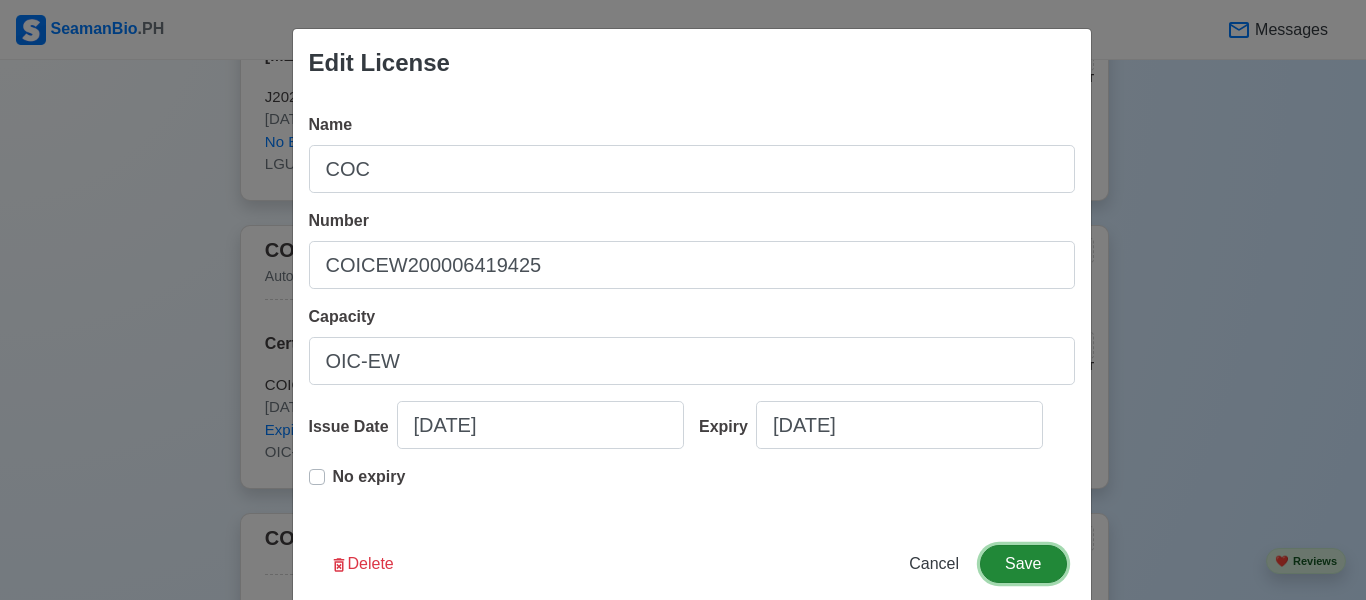 click on "Save" at bounding box center [1023, 564] 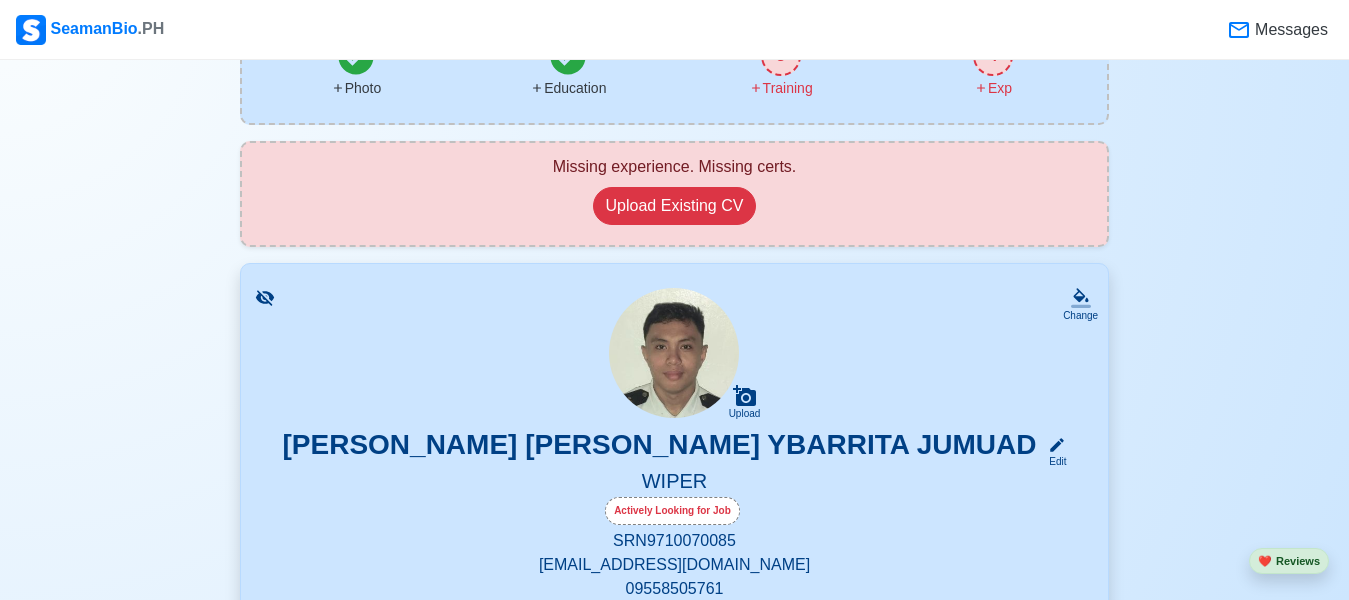 scroll, scrollTop: 77, scrollLeft: 0, axis: vertical 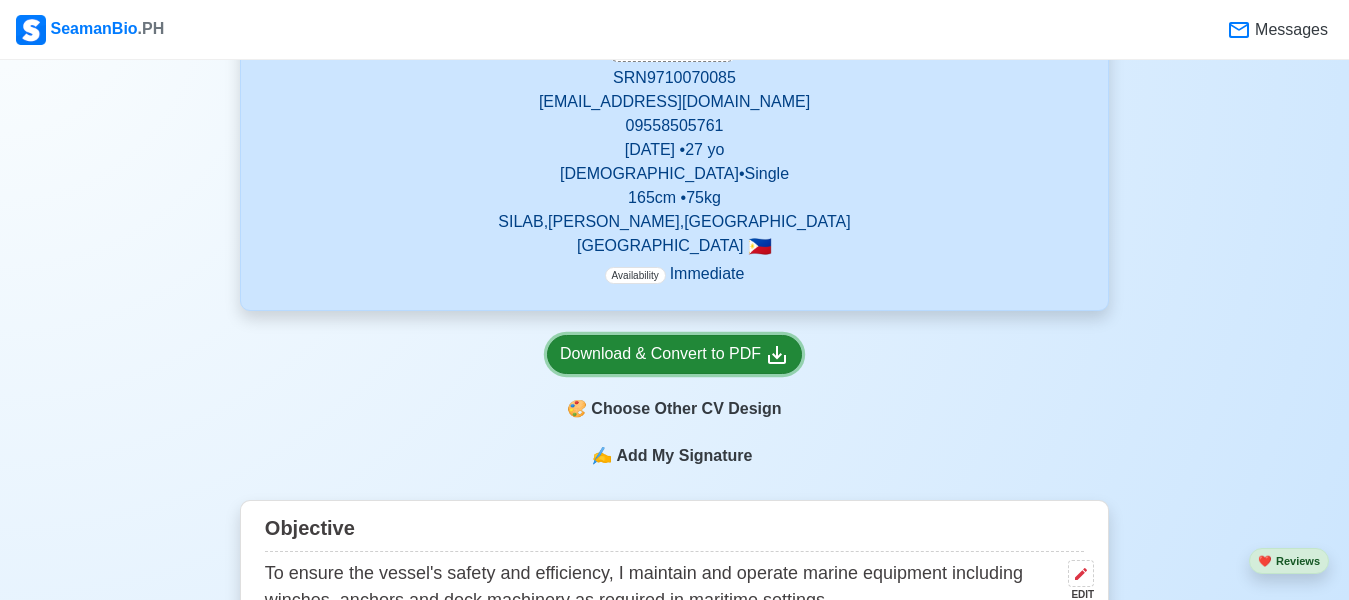 click on "Download & Convert to PDF" at bounding box center (674, 354) 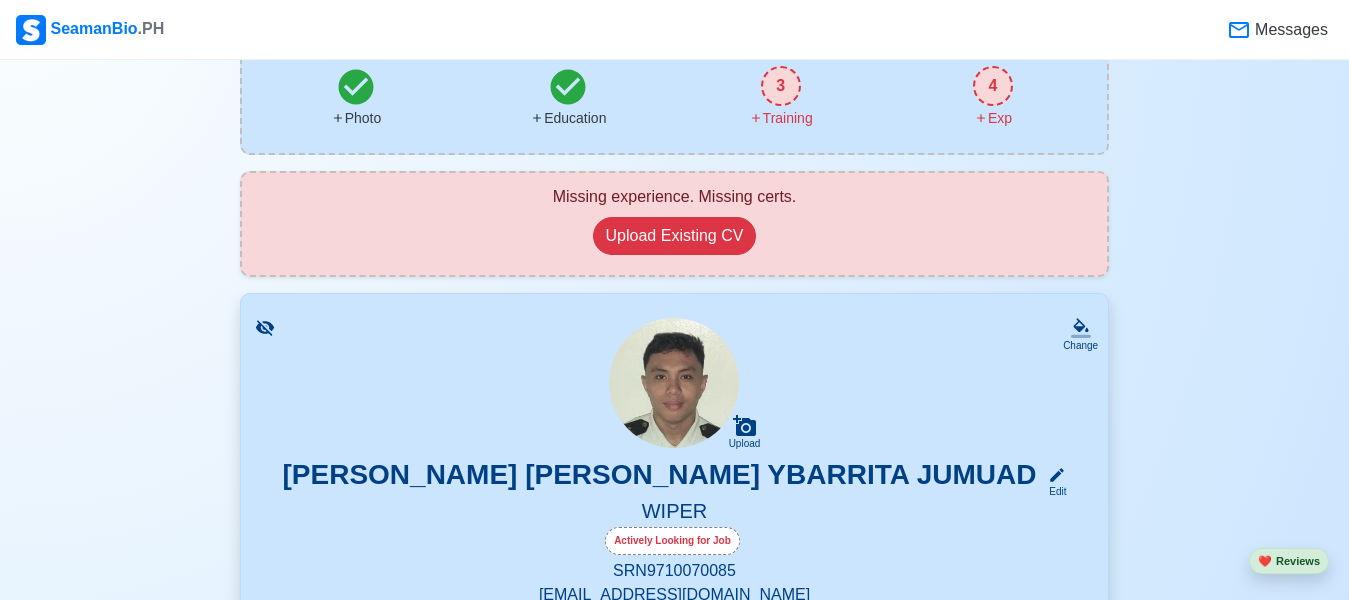 scroll, scrollTop: 155, scrollLeft: 0, axis: vertical 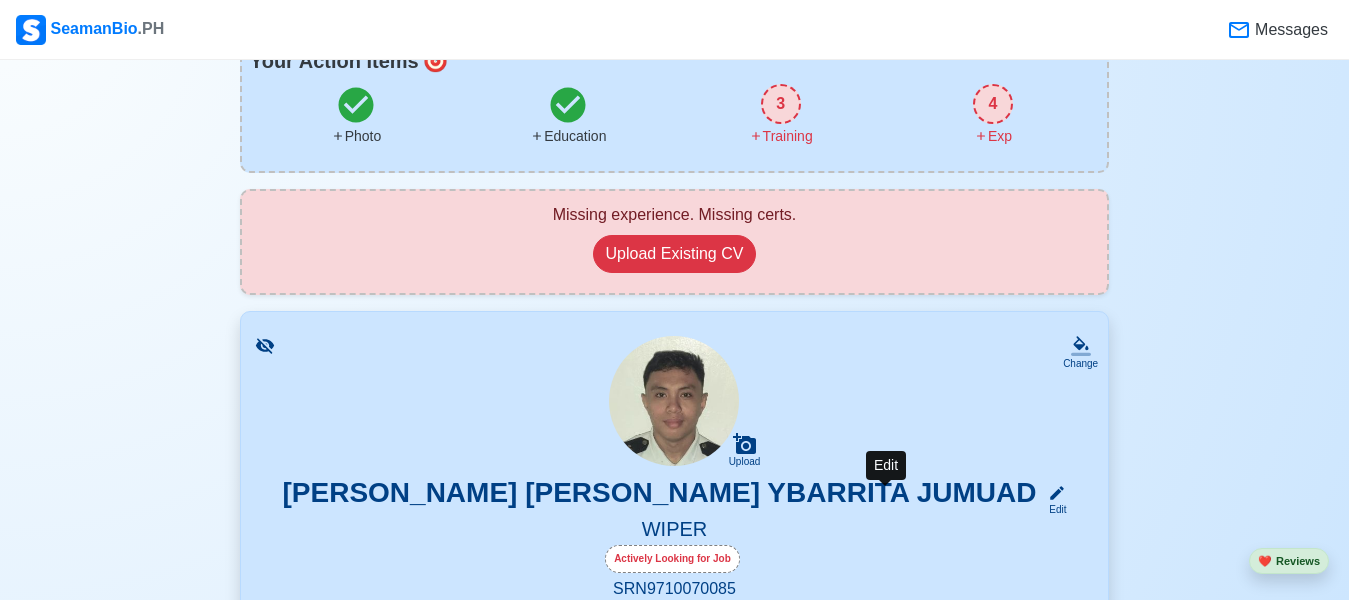 click 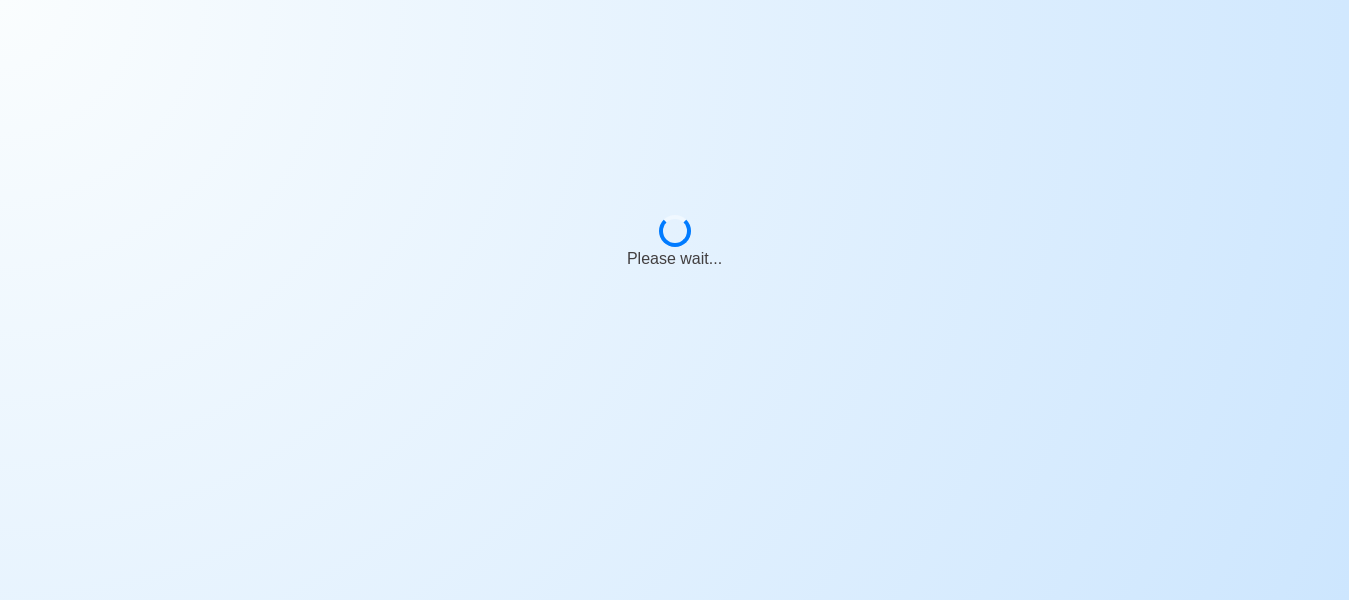 scroll, scrollTop: 0, scrollLeft: 0, axis: both 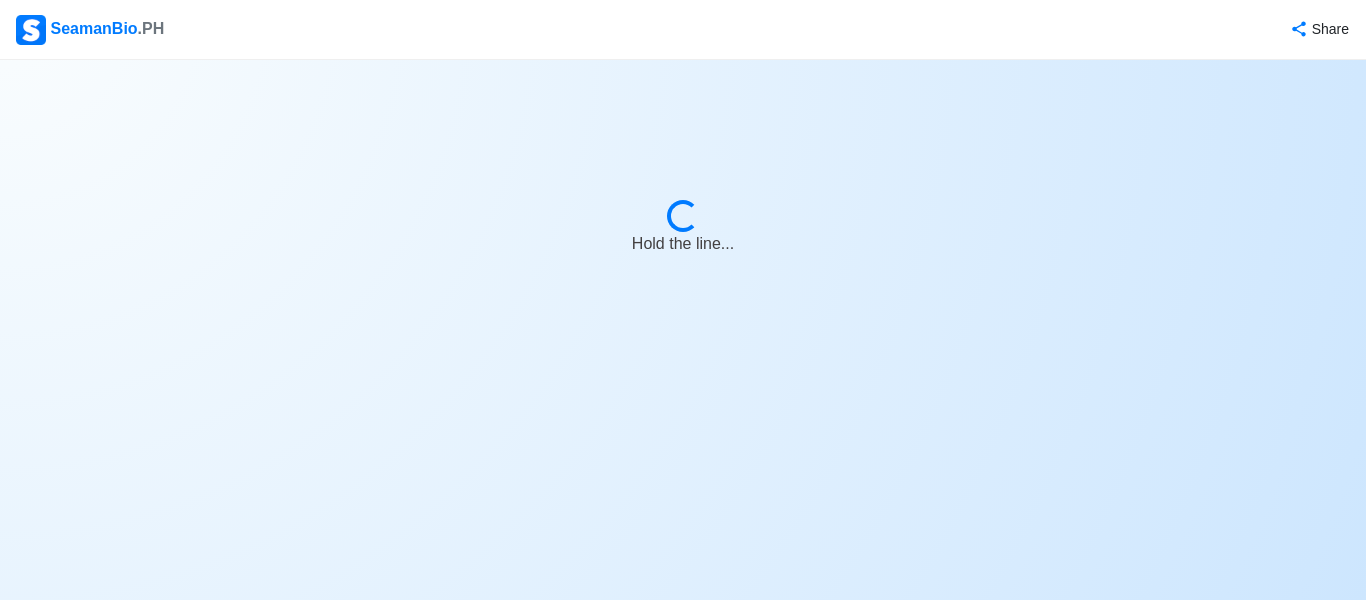 select on "Actively Looking for Job" 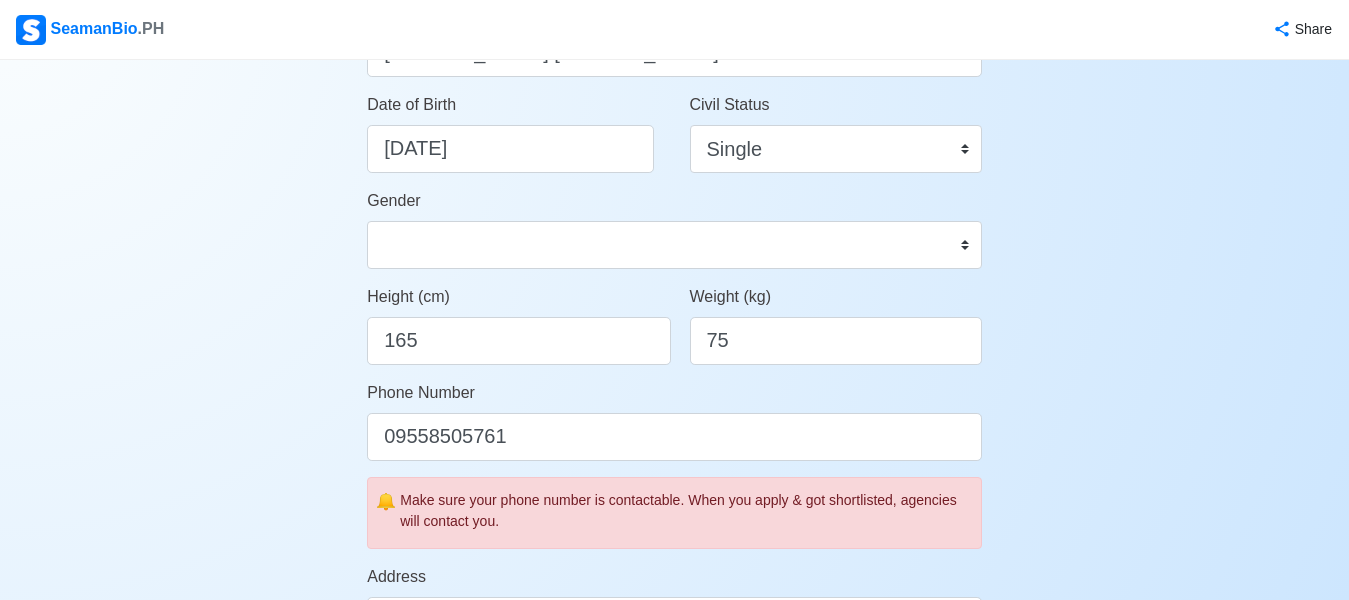 scroll, scrollTop: 348, scrollLeft: 0, axis: vertical 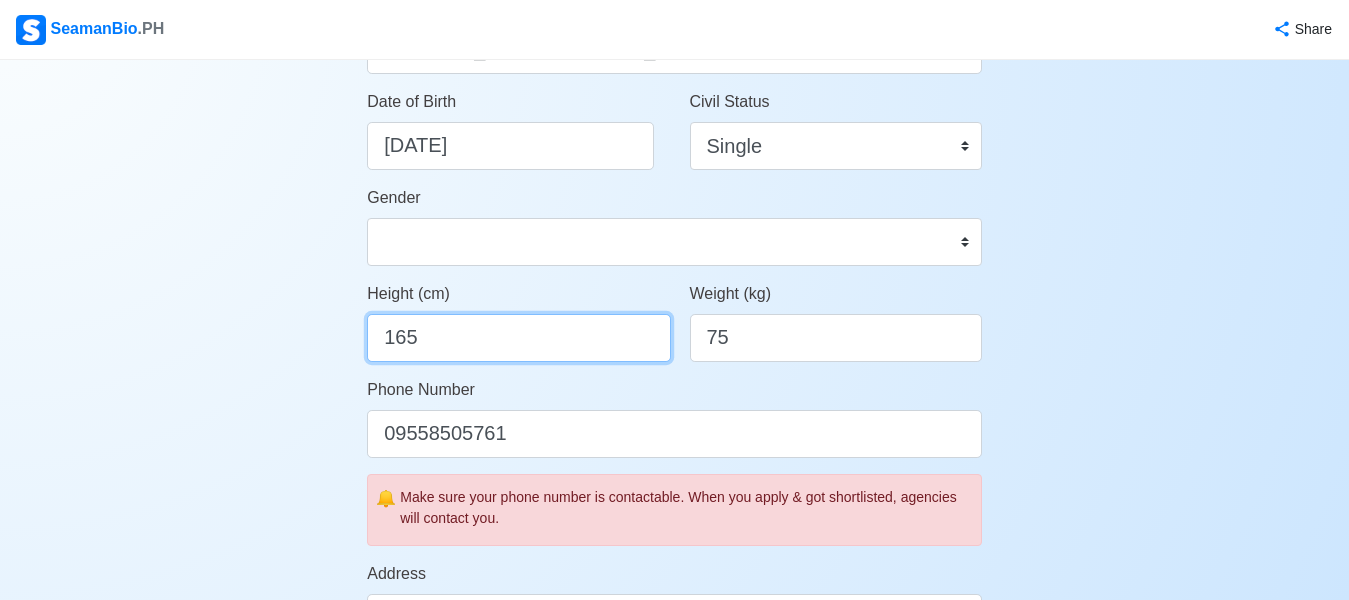 click on "165" at bounding box center (518, 338) 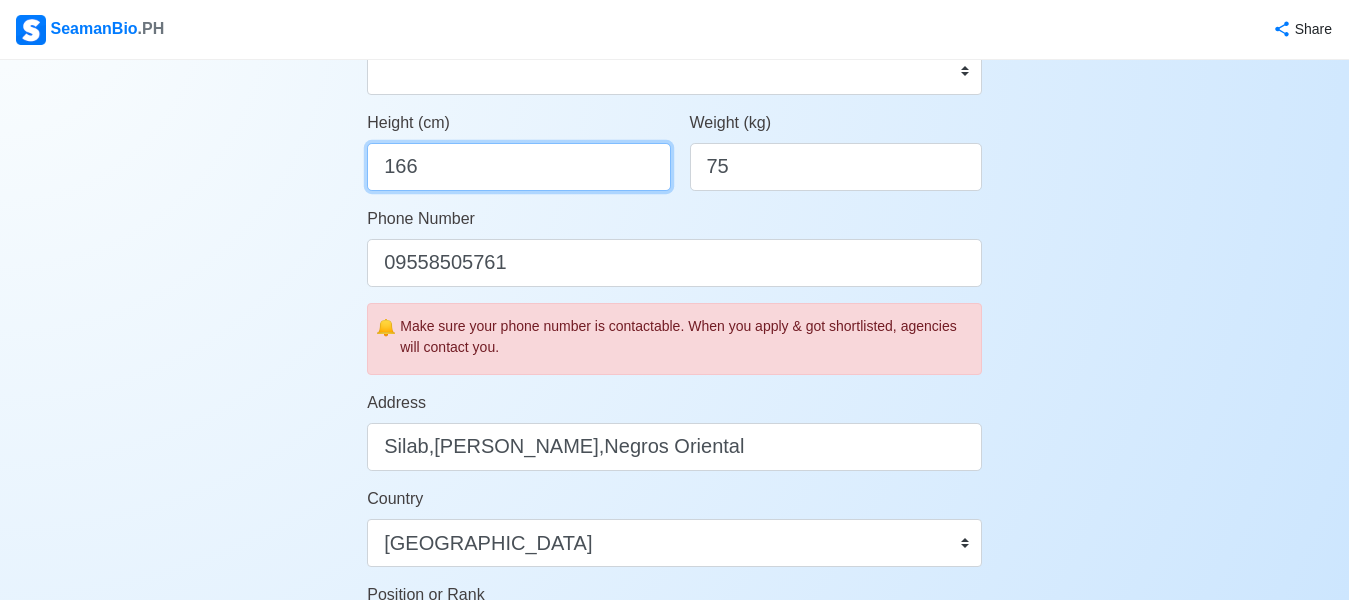 scroll, scrollTop: 546, scrollLeft: 0, axis: vertical 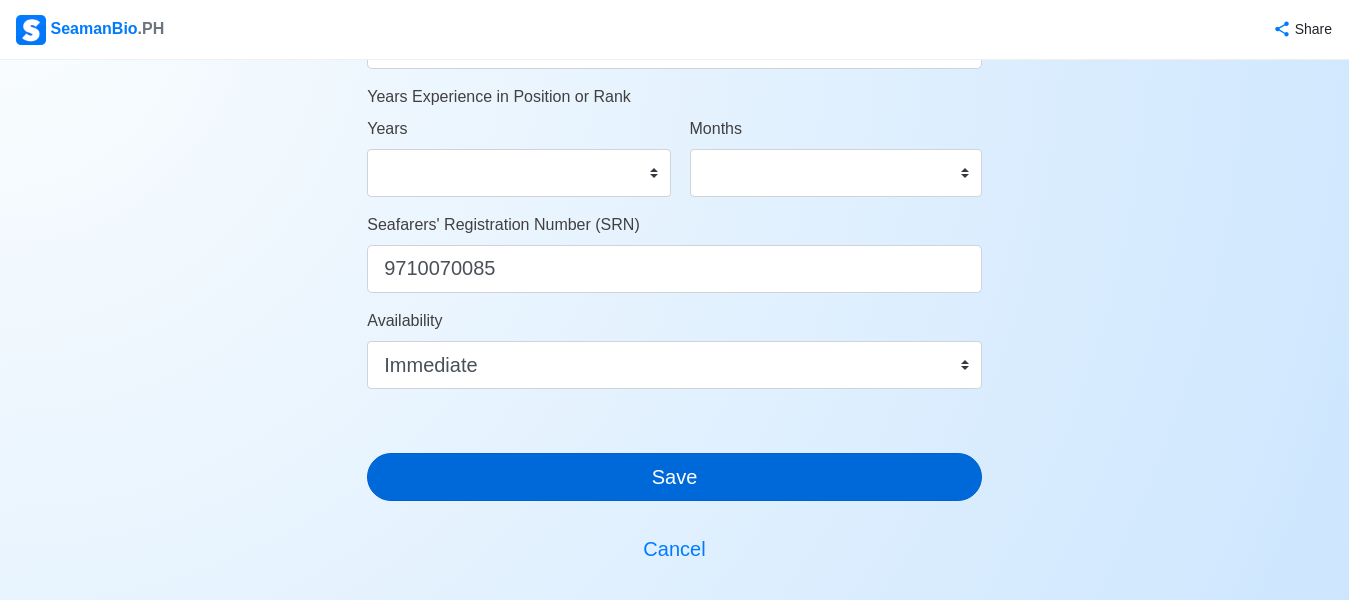type on "166" 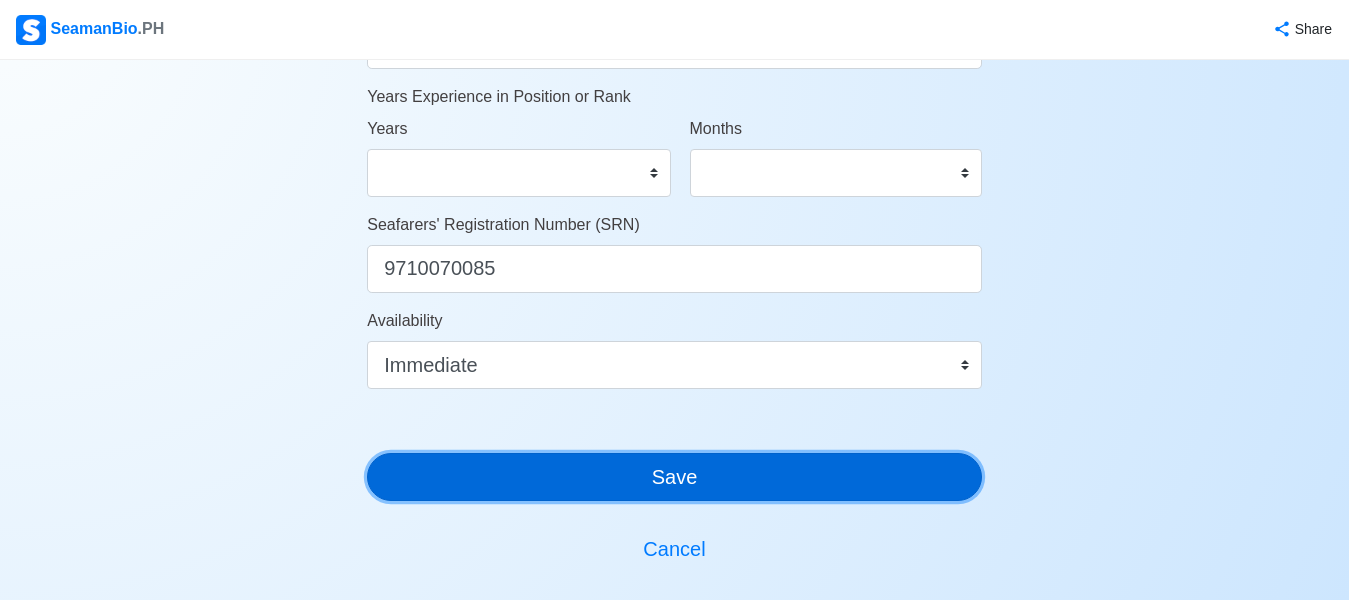 click on "Save" at bounding box center [674, 477] 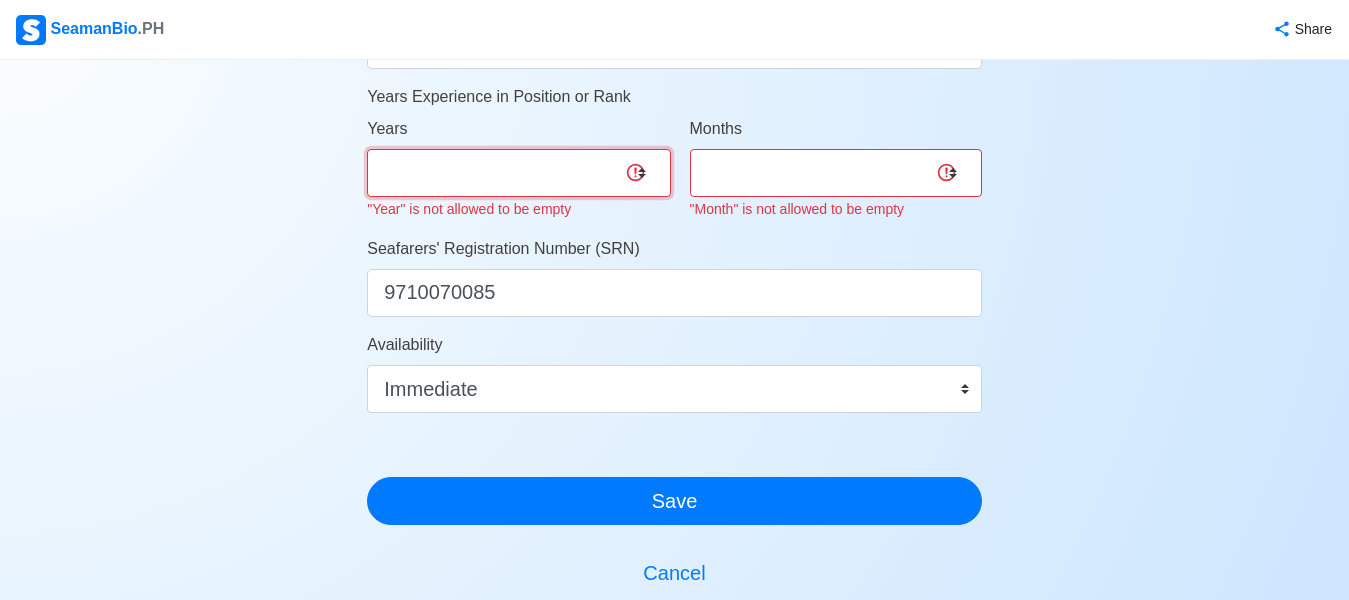 click on "0 1 2 3 4 5 6 7 8 9 10 11 12 13 14 15 16 17 18 19 20 21 22 23 24 25 26 27 28 29 30 31 32 33 34 35 36 37 38 39 40 41 42 43 44 45 46 47 48 49 50" at bounding box center (518, 173) 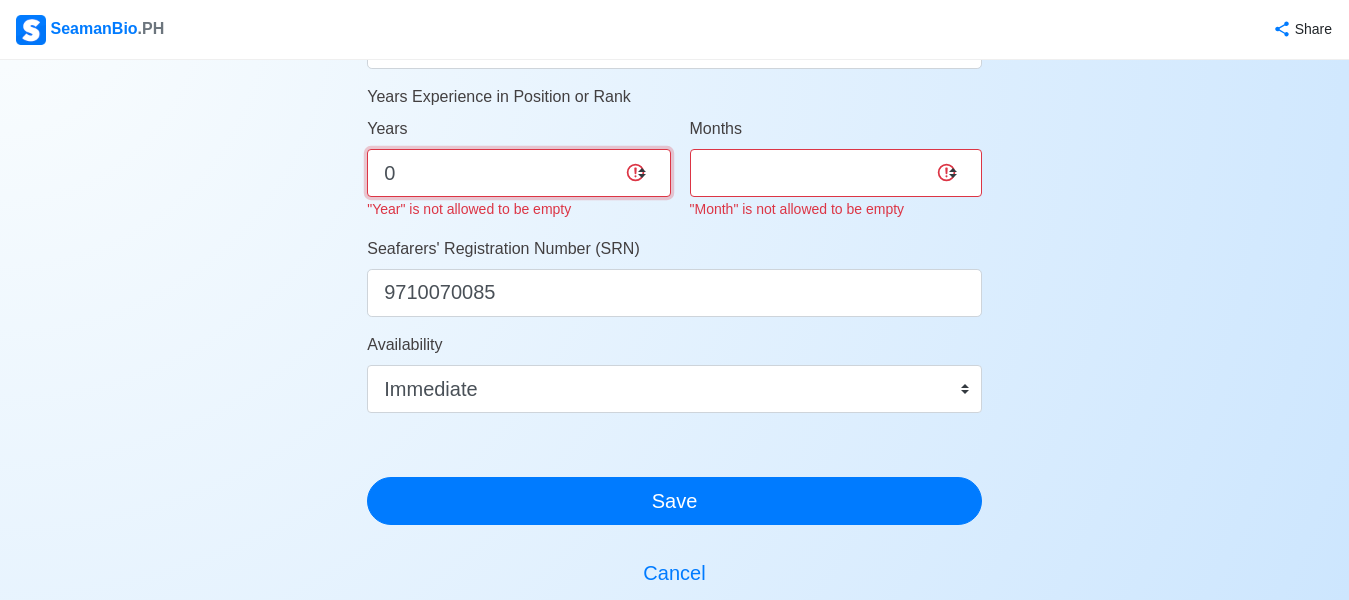 click on "0 1 2 3 4 5 6 7 8 9 10 11 12 13 14 15 16 17 18 19 20 21 22 23 24 25 26 27 28 29 30 31 32 33 34 35 36 37 38 39 40 41 42 43 44 45 46 47 48 49 50" at bounding box center [518, 173] 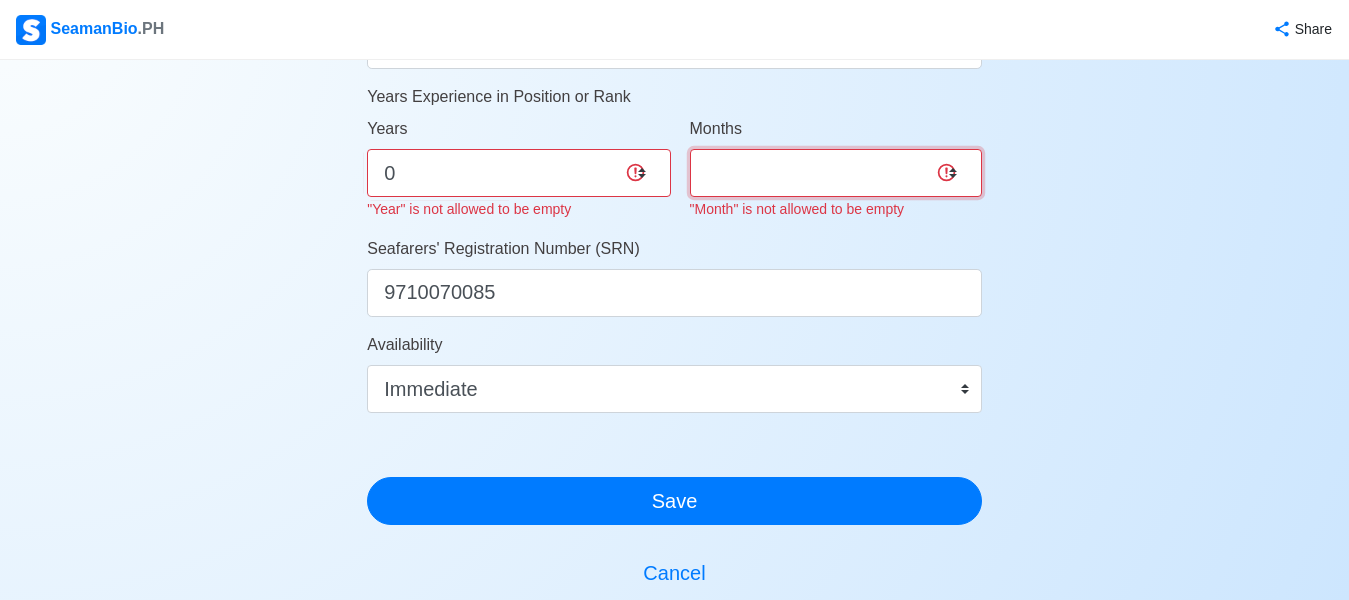 click on "0 1 2 3 4 5 6 7 8 9 10 11" at bounding box center (836, 173) 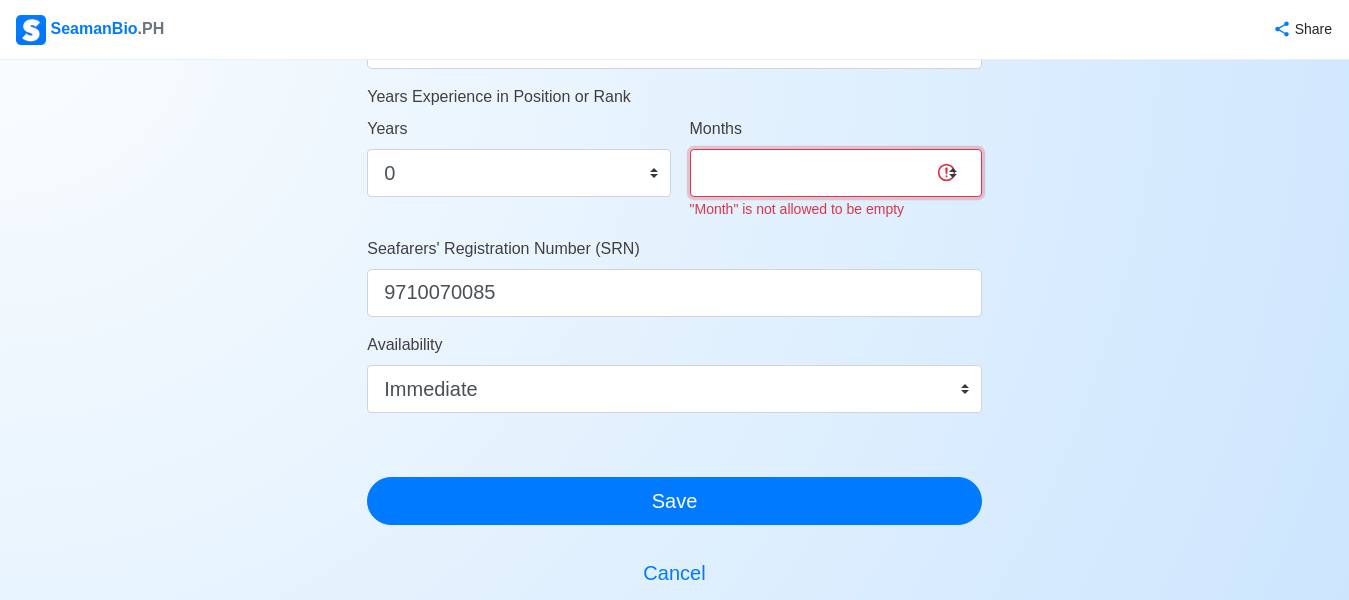 select on "0" 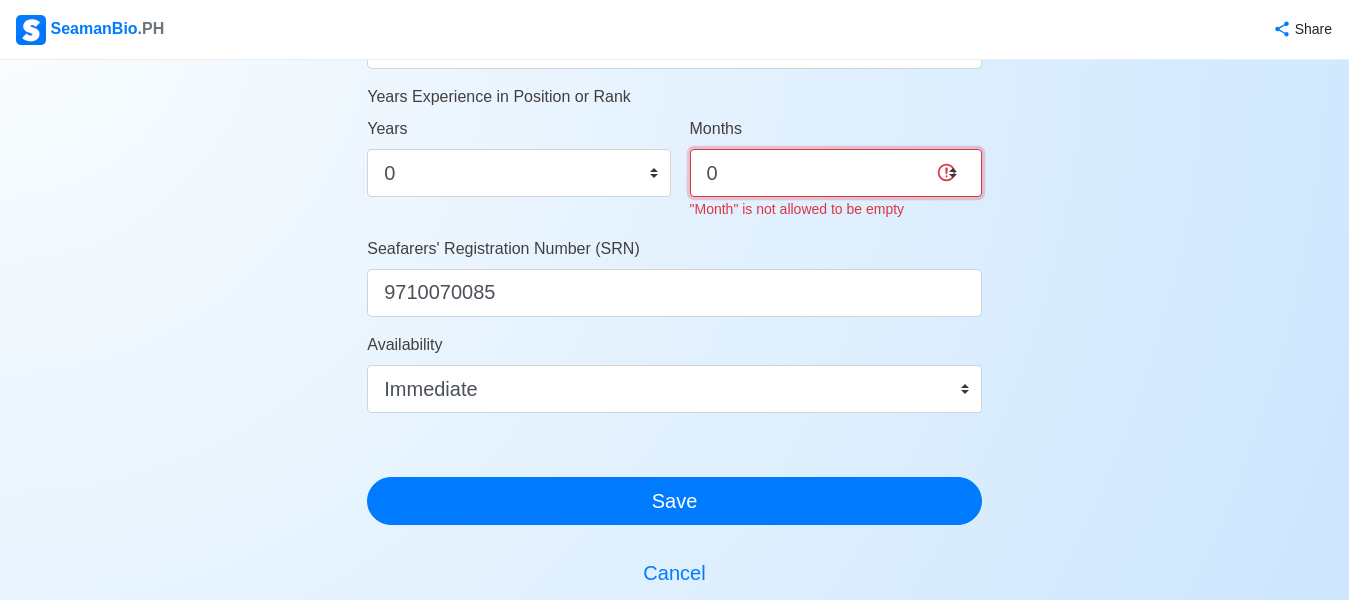 click on "0 1 2 3 4 5 6 7 8 9 10 11" at bounding box center [836, 173] 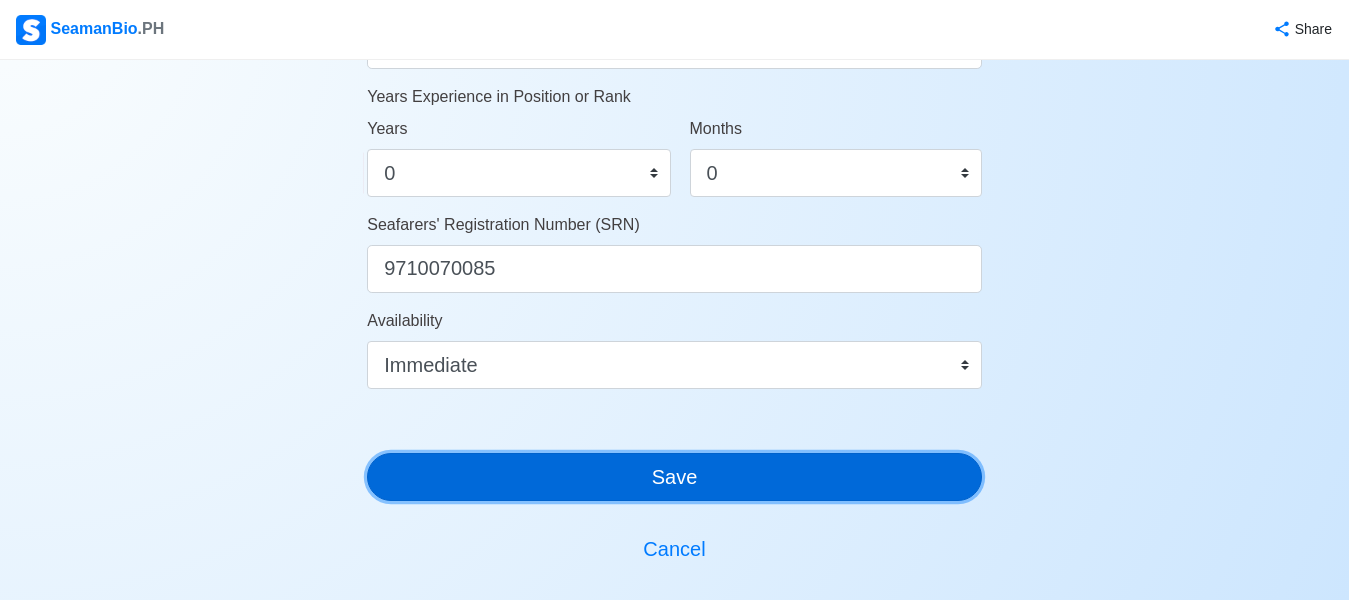 click on "Save" at bounding box center (674, 477) 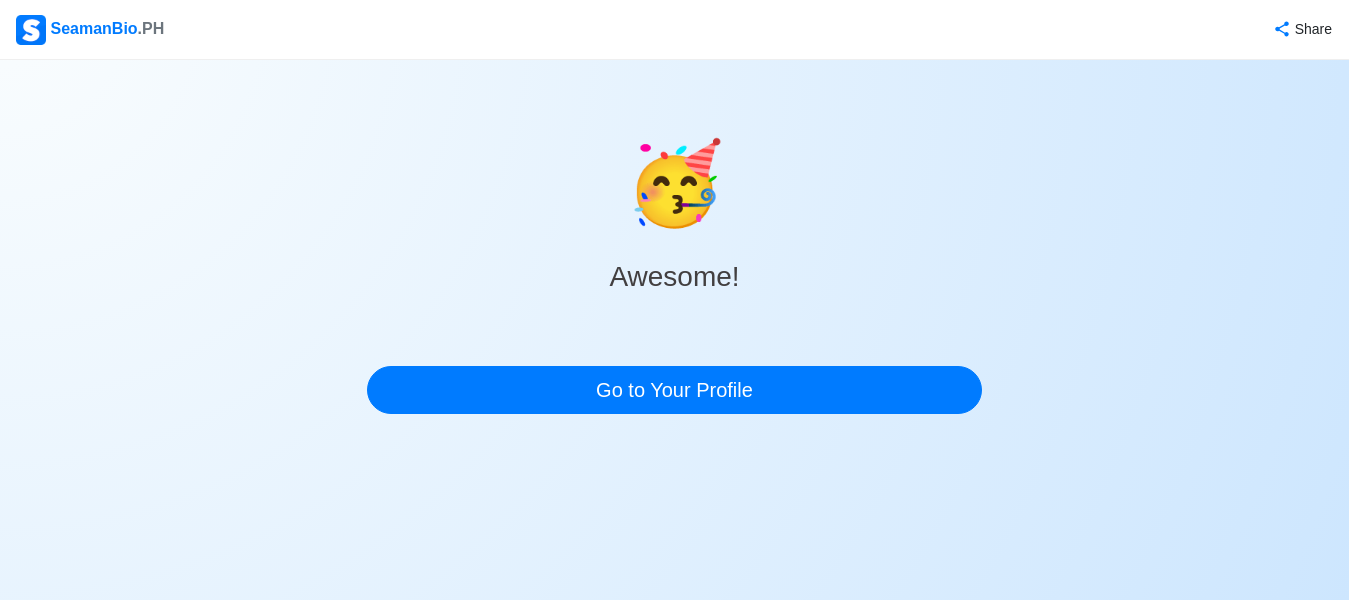 scroll, scrollTop: 0, scrollLeft: 0, axis: both 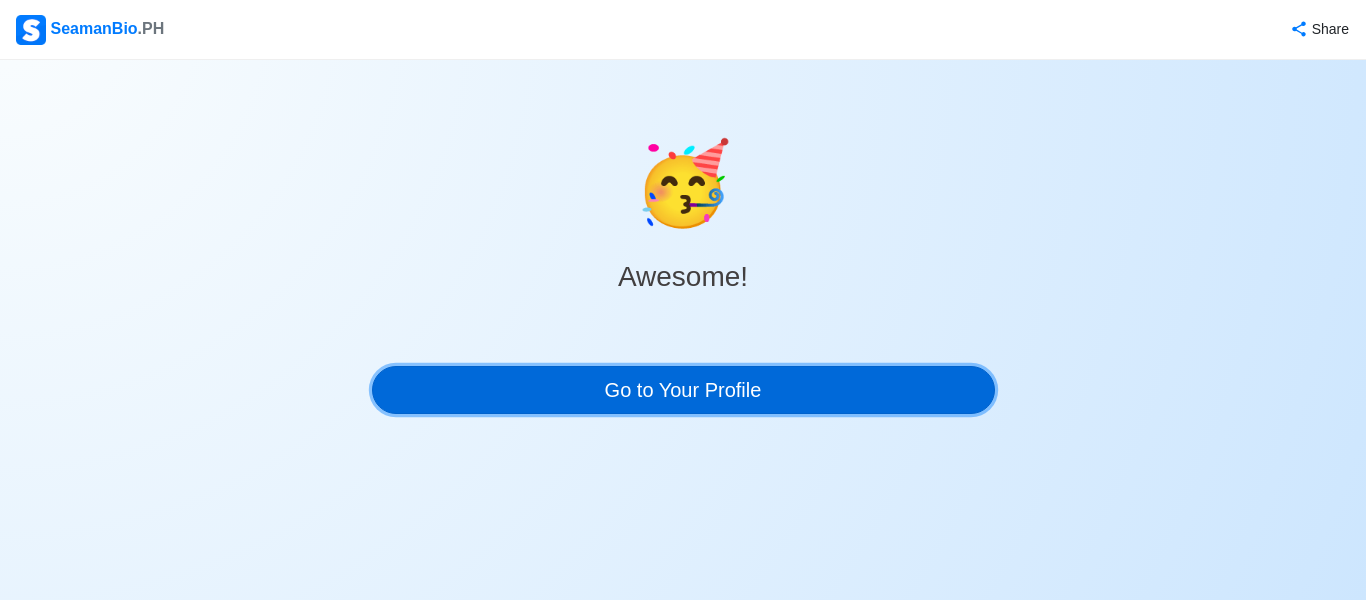 click on "Go to Your Profile" at bounding box center [683, 390] 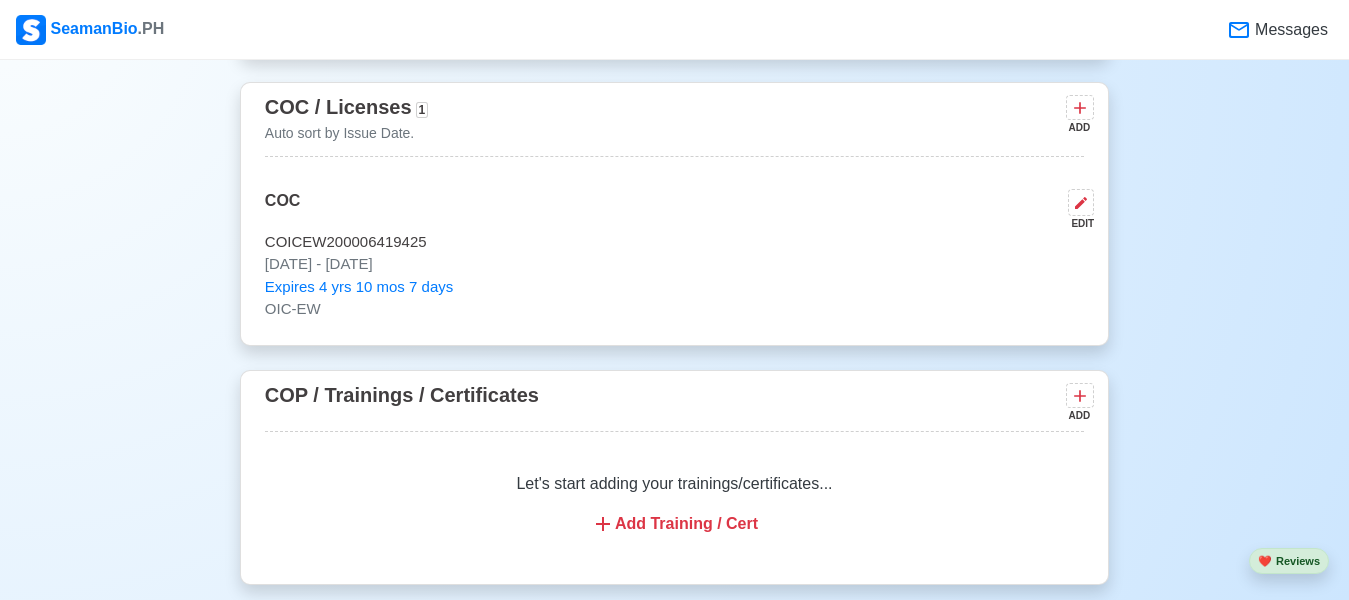 scroll, scrollTop: 3561, scrollLeft: 0, axis: vertical 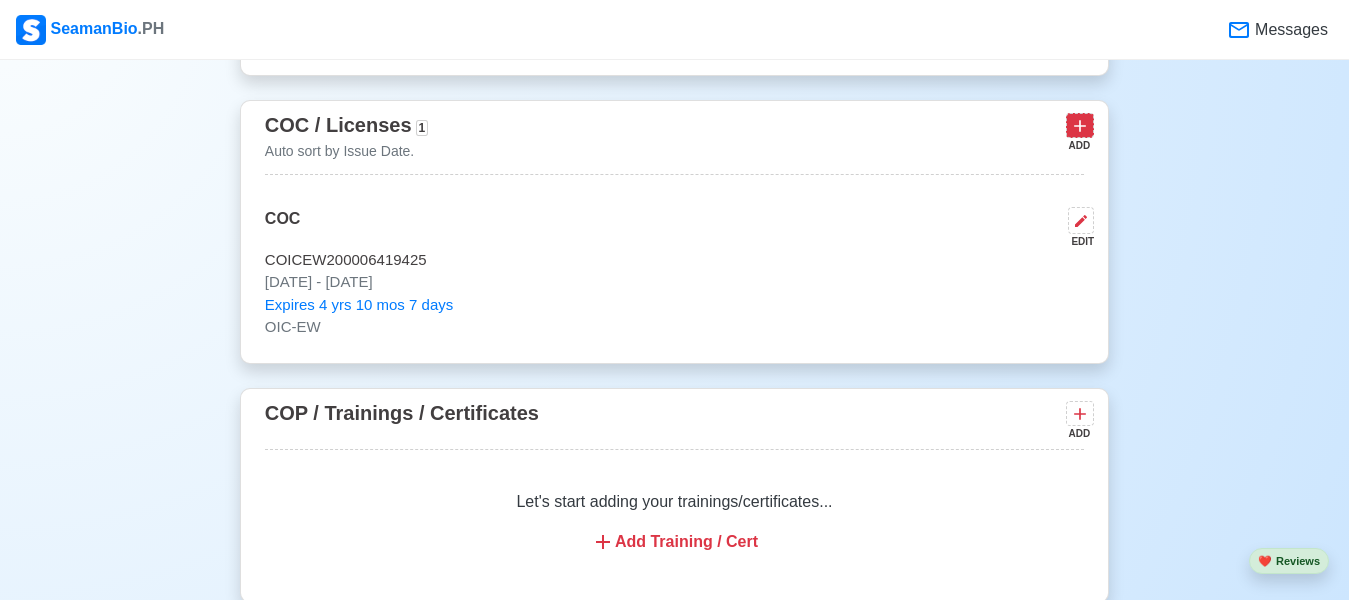 click 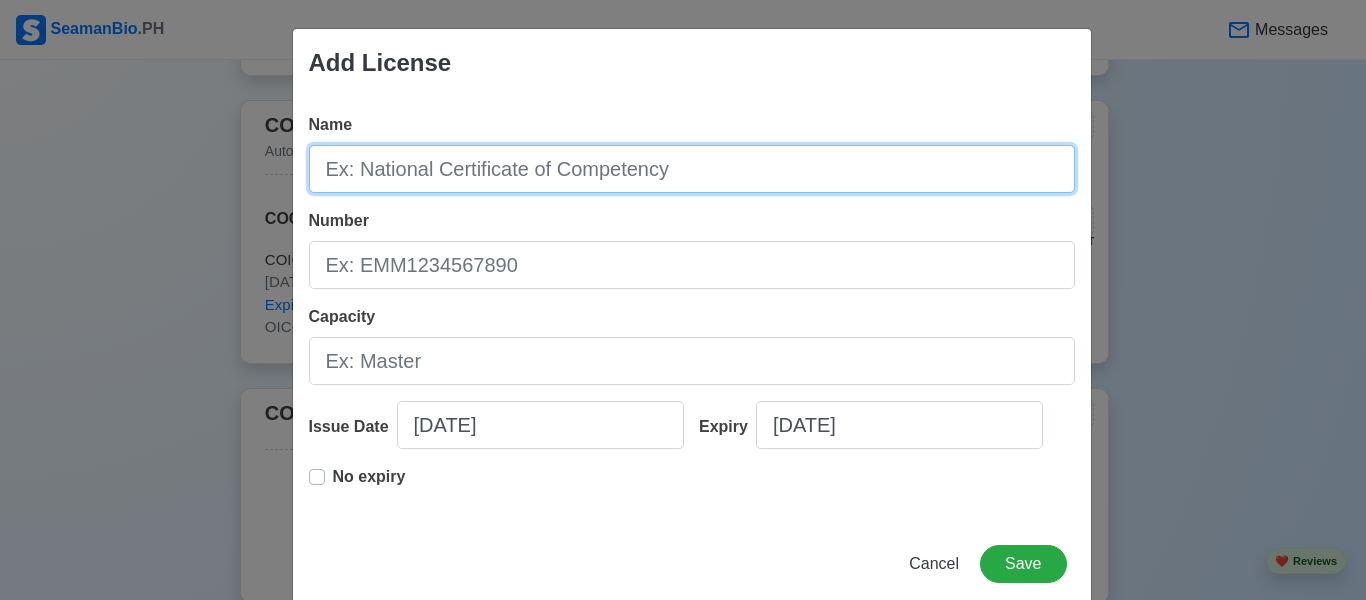 click on "Name" at bounding box center [692, 169] 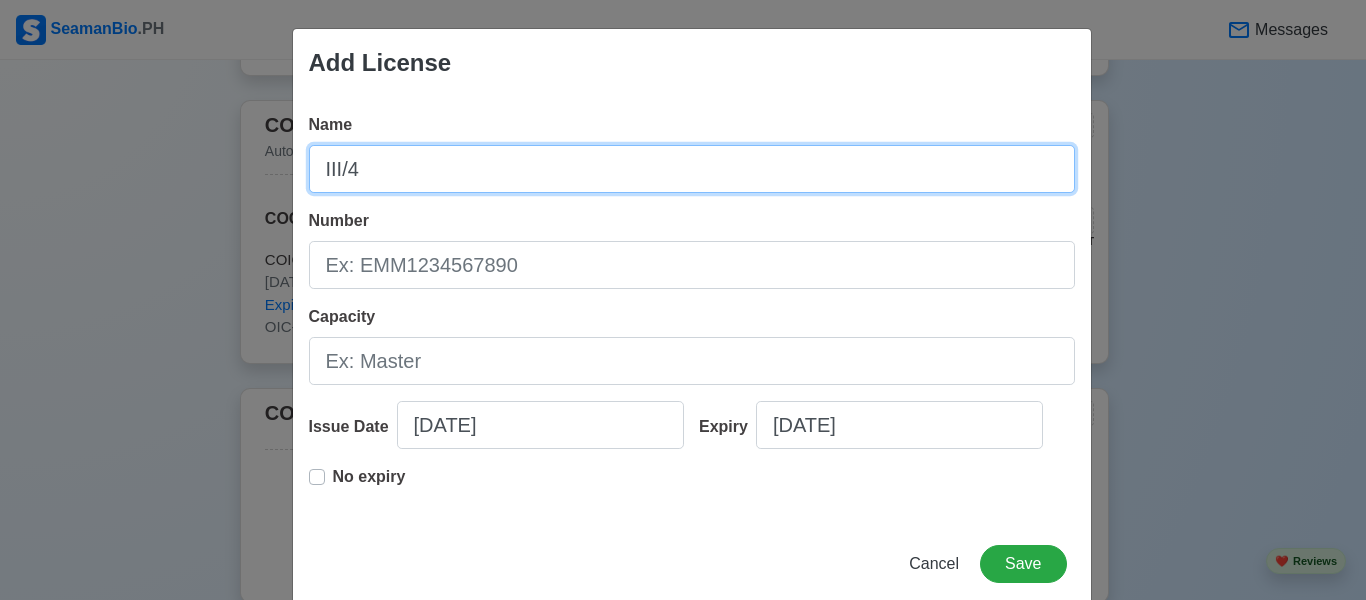 type on "III/4" 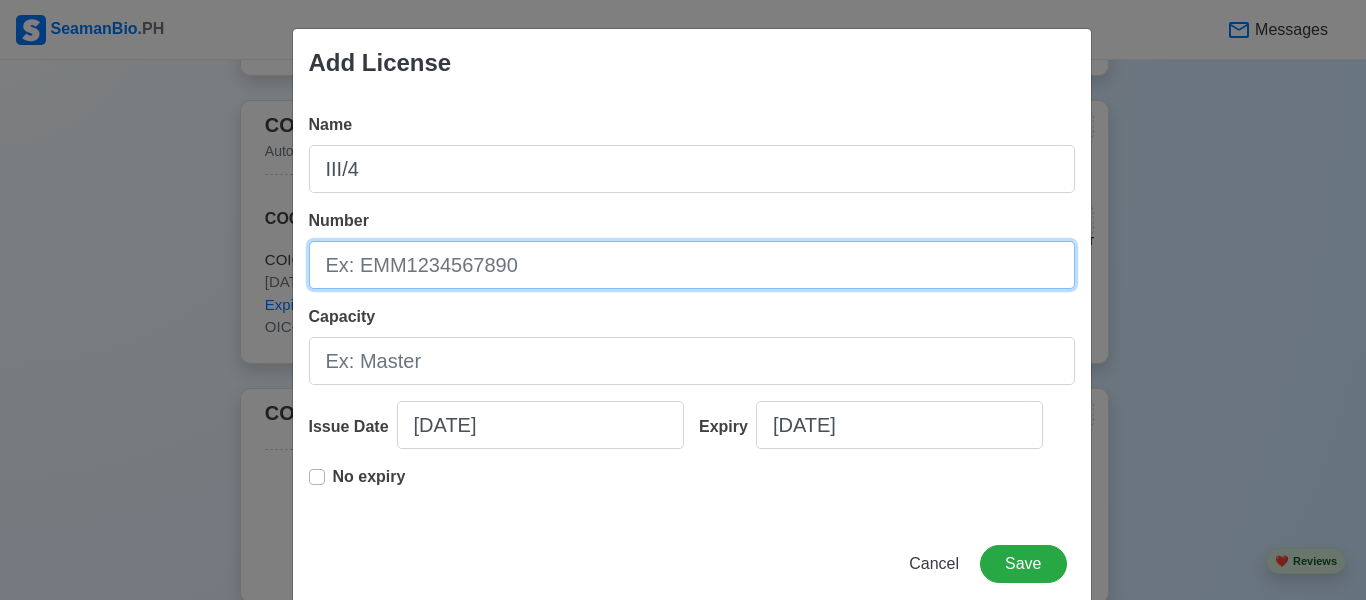 click on "Number" at bounding box center [692, 265] 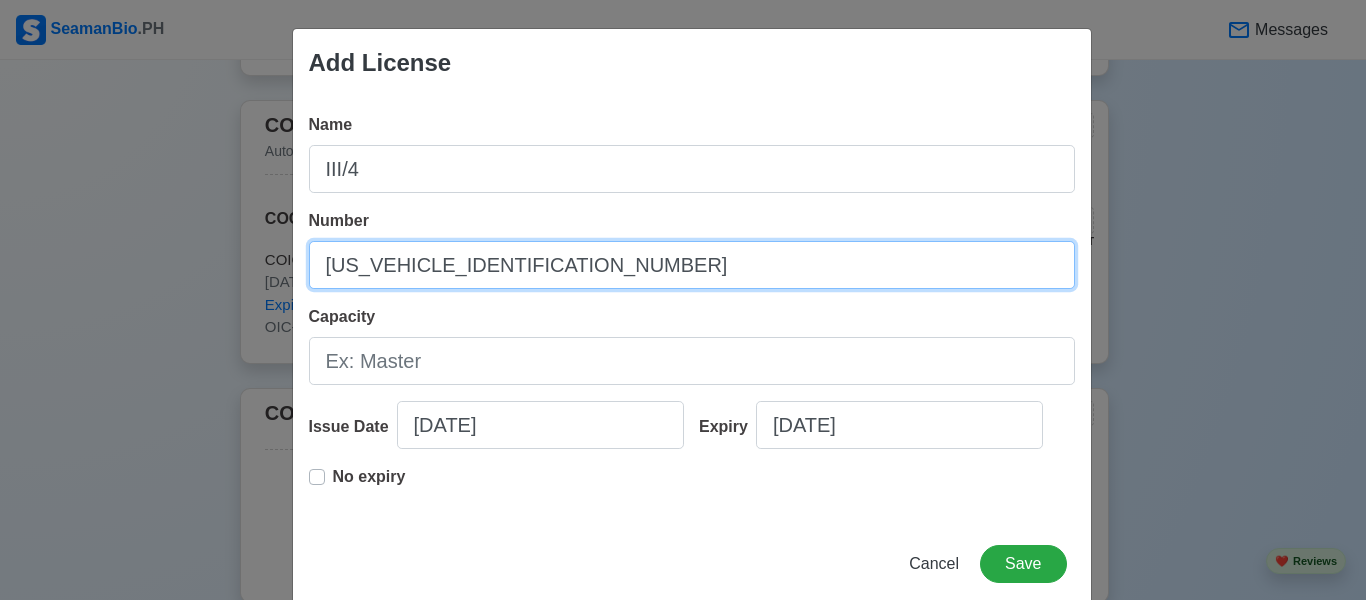 type on "[US_VEHICLE_IDENTIFICATION_NUMBER]" 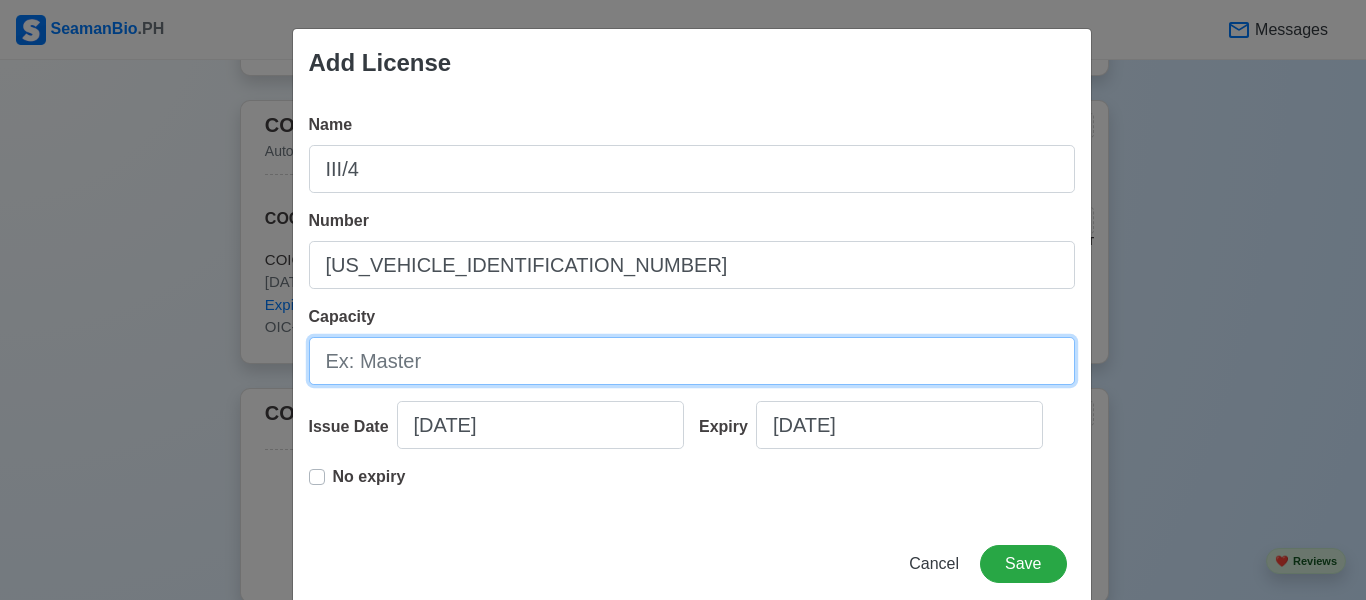 click on "Capacity" at bounding box center (692, 361) 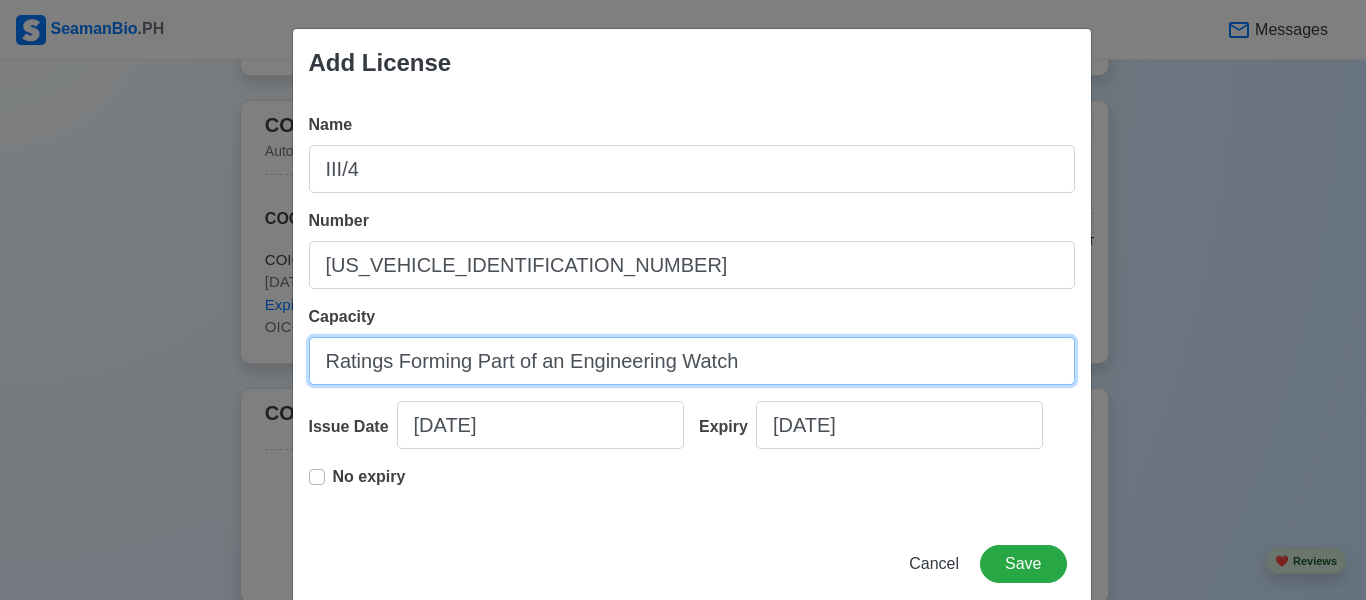 type on "Ratings Forming Part of an Engineering Watch" 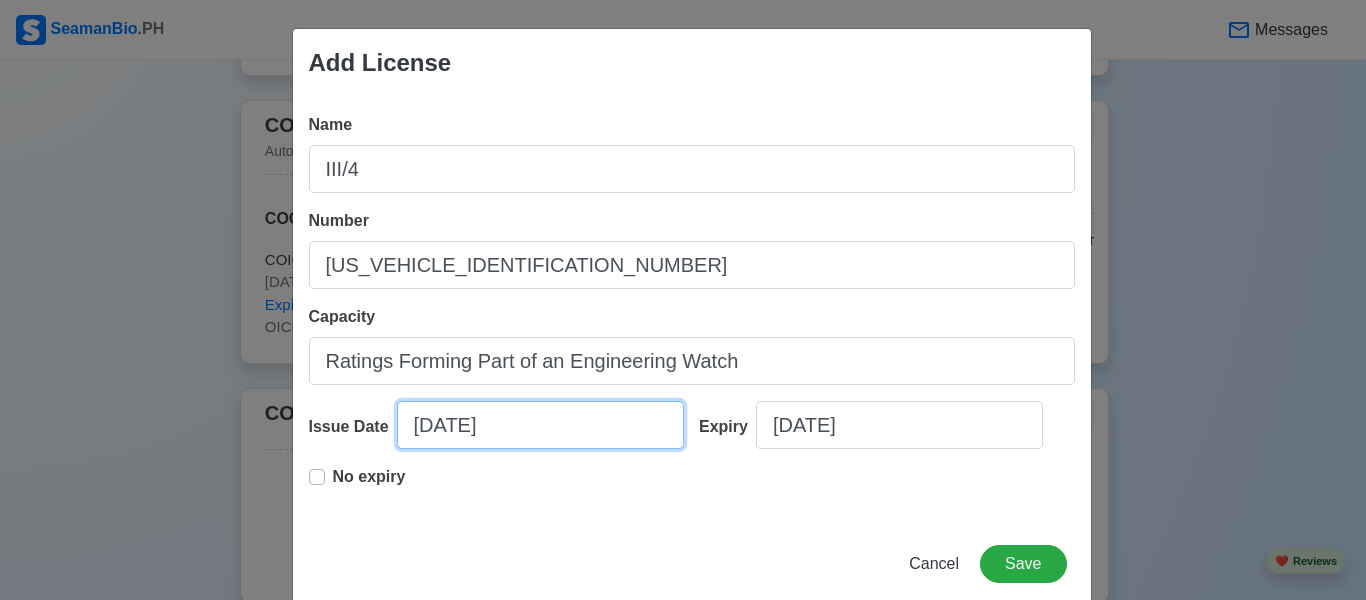 click on "[DATE]" at bounding box center [540, 425] 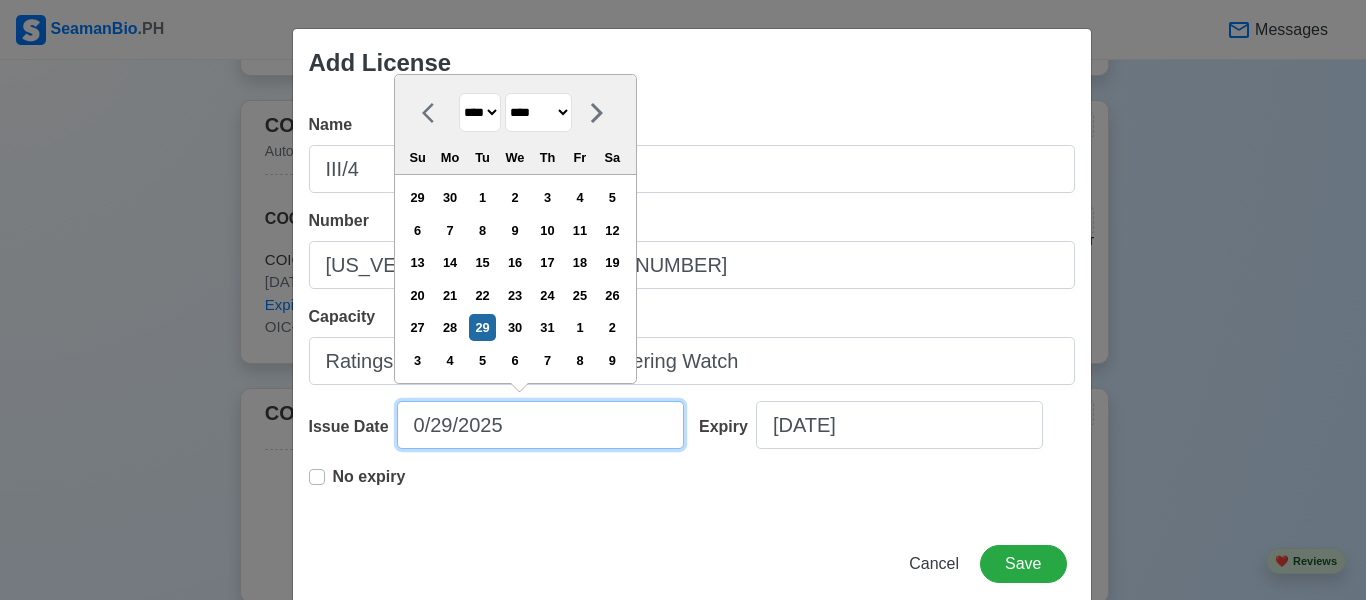 type on "[DATE]" 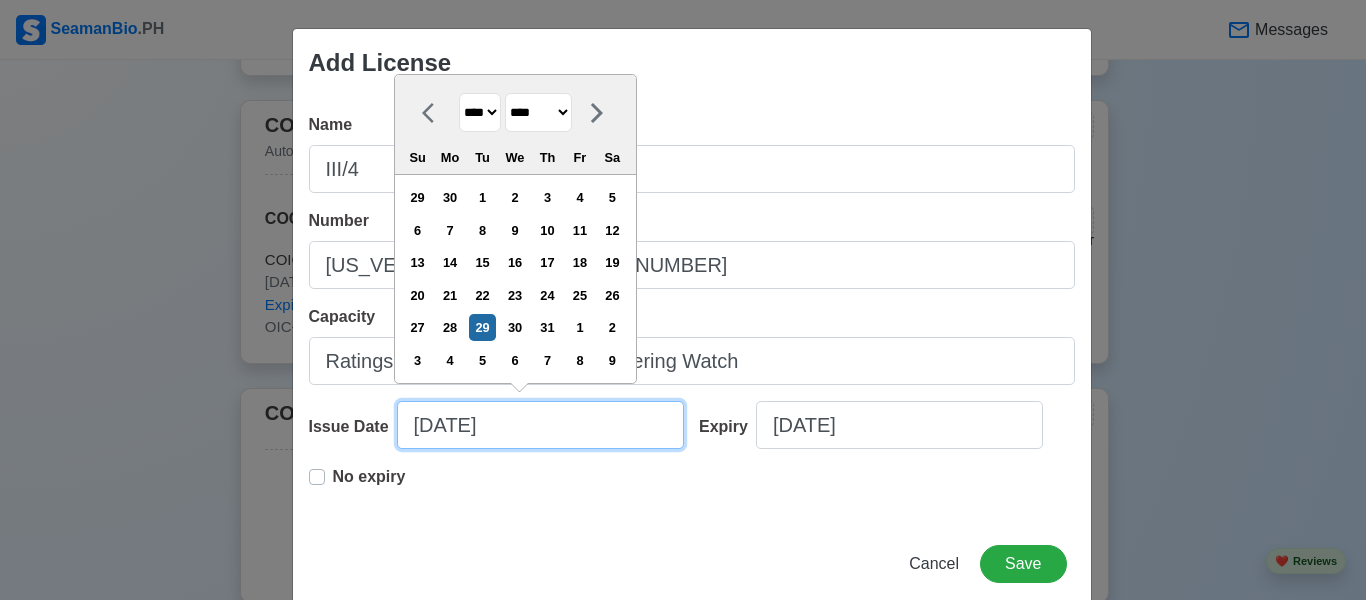 select on "***" 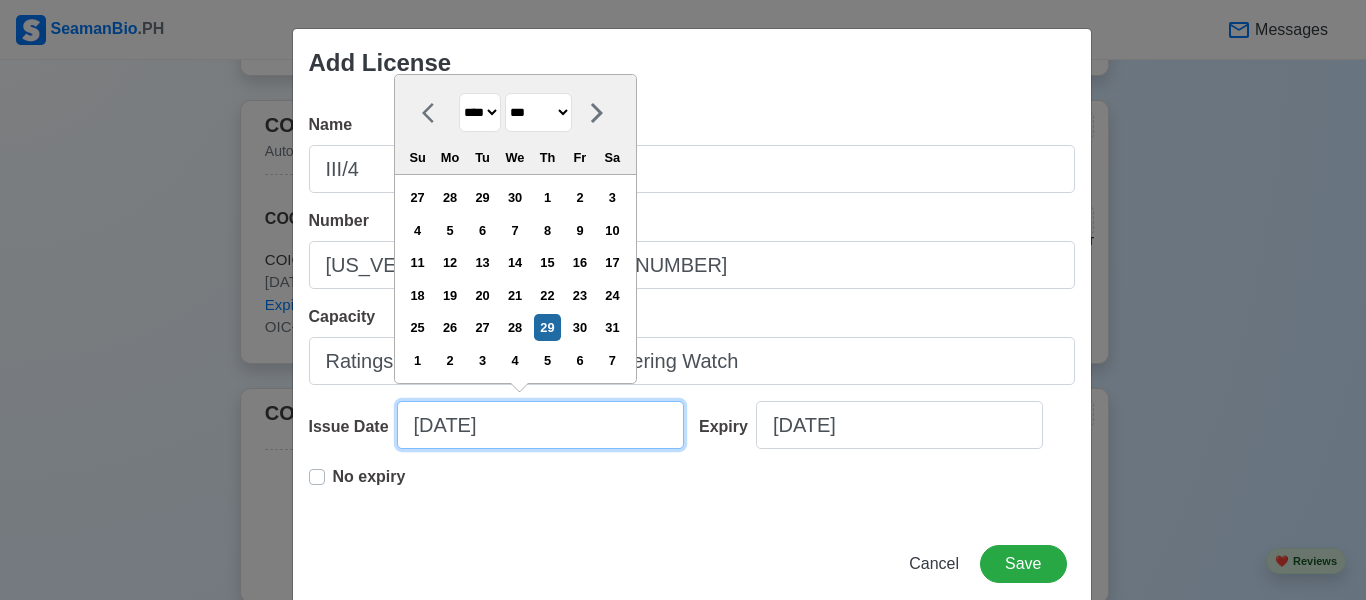 click on "[DATE]" at bounding box center (540, 425) 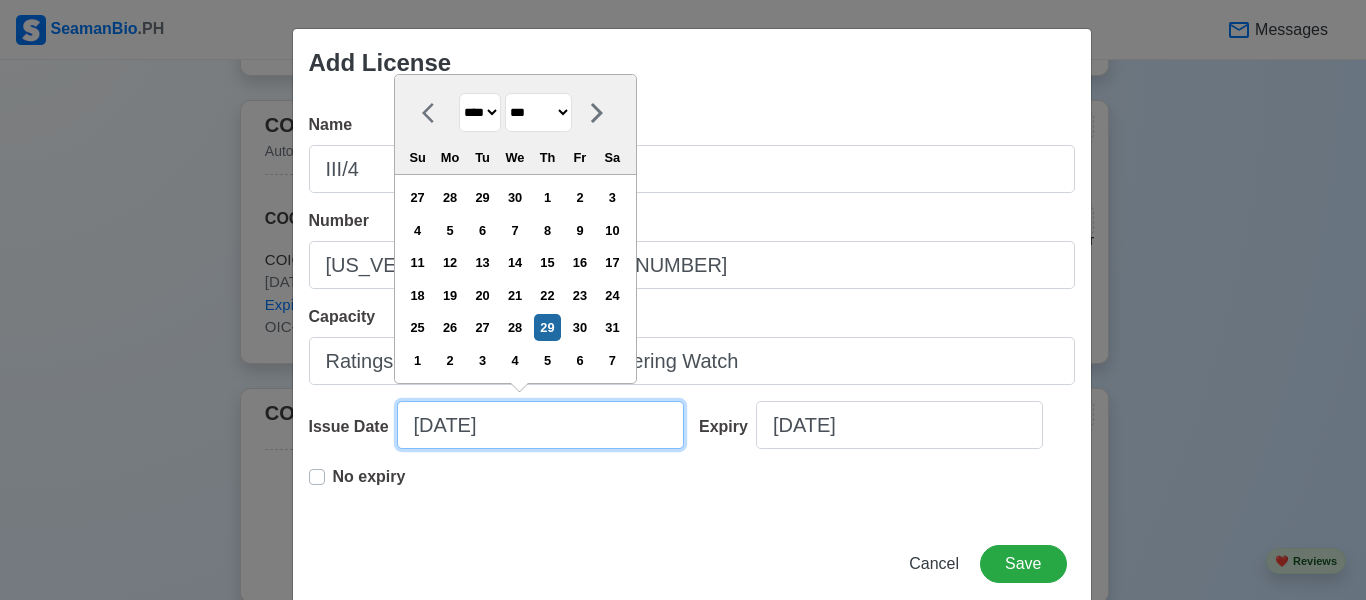 click on "[DATE]" at bounding box center [540, 425] 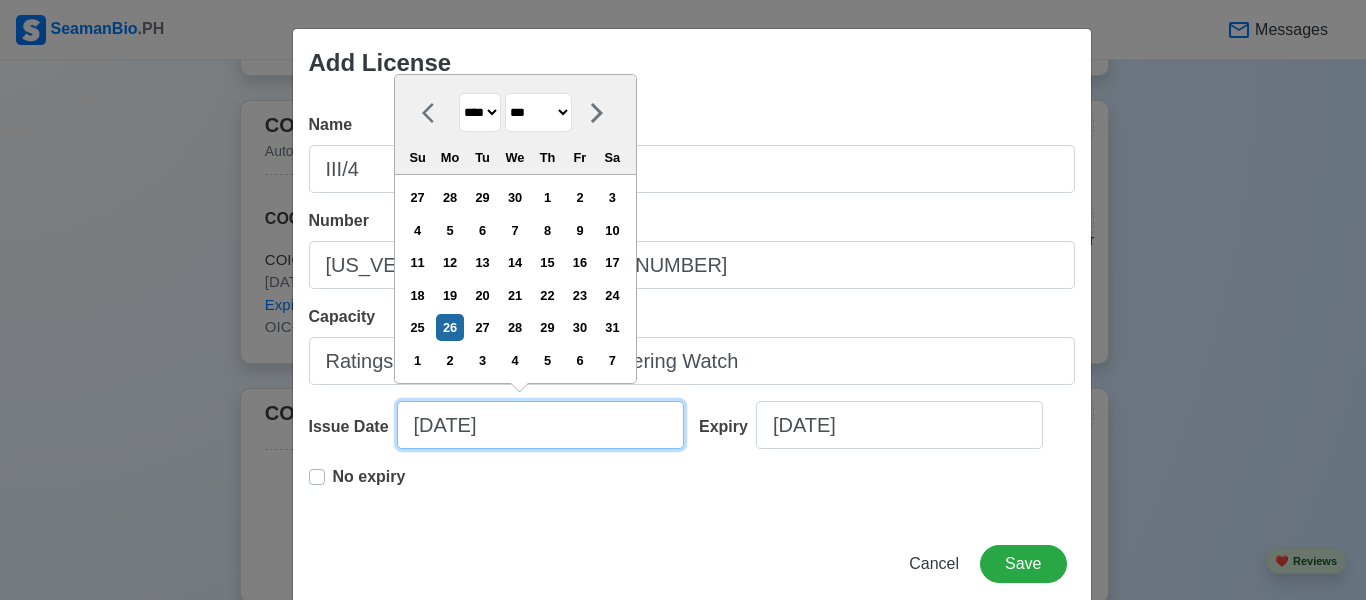 click on "[DATE]" at bounding box center (540, 425) 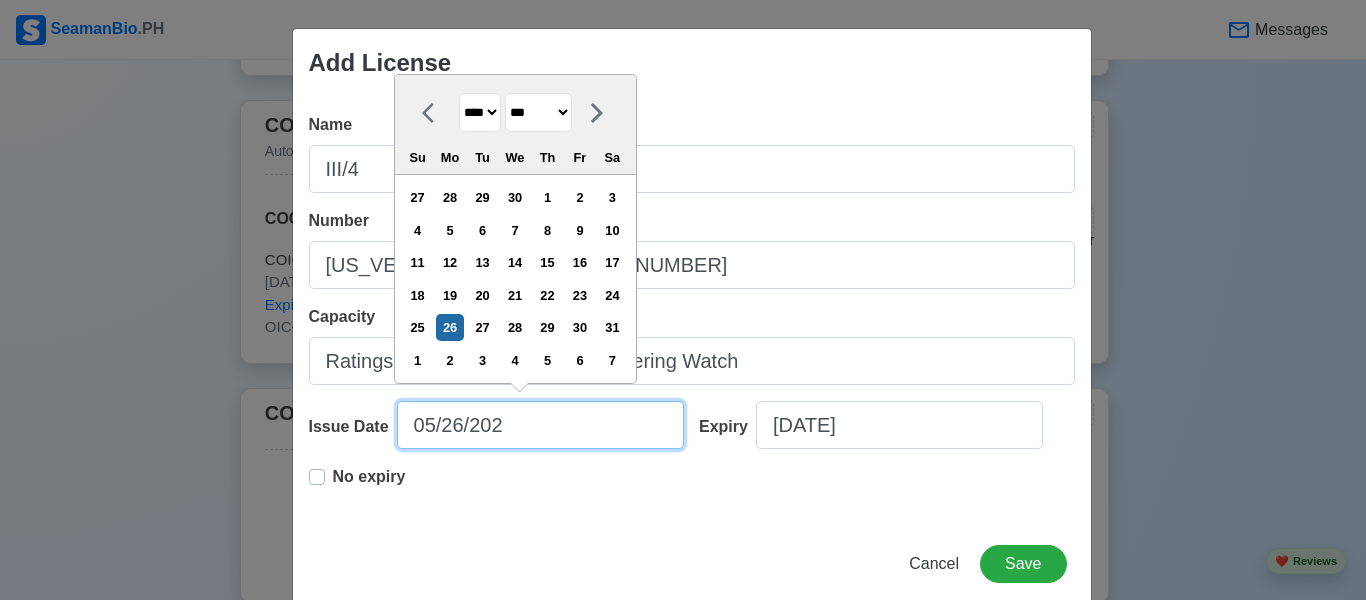 type on "[DATE]" 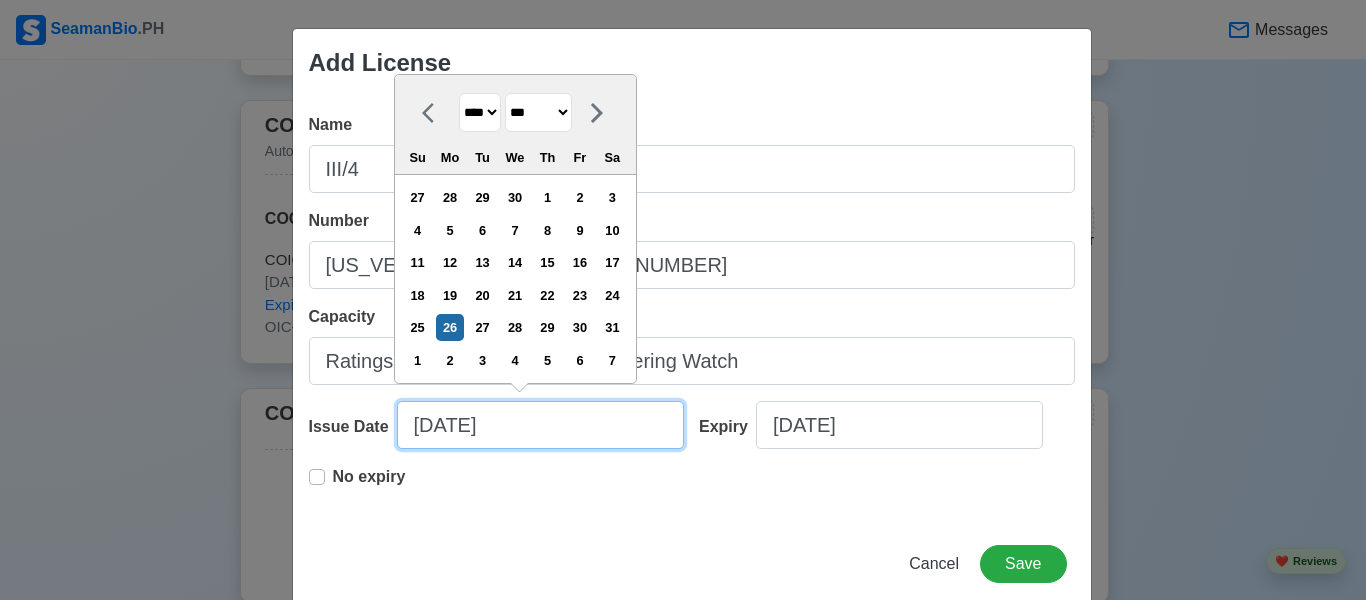 select on "****" 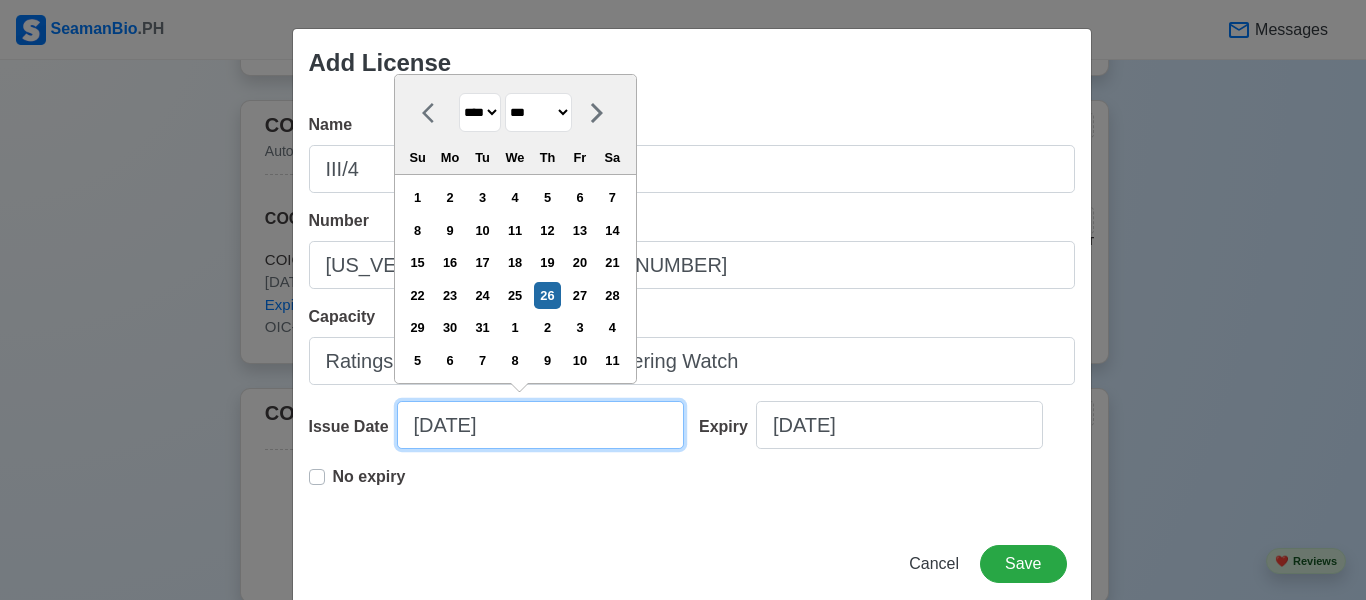 type on "[DATE]" 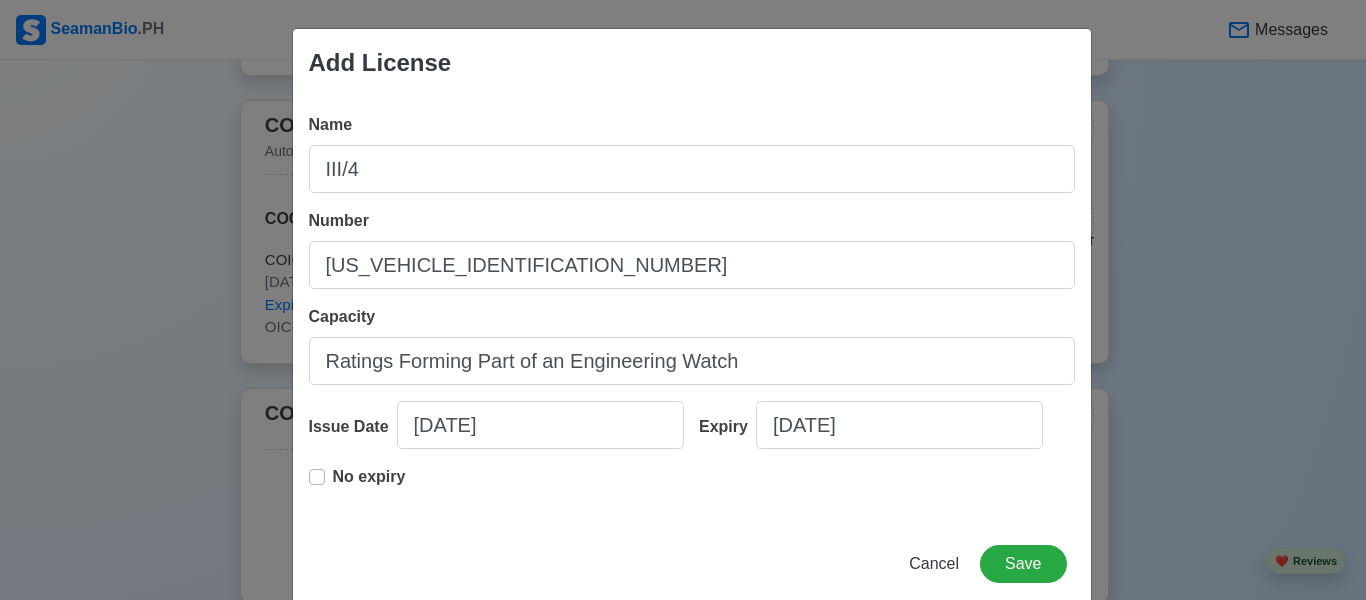 click on "No expiry" at bounding box center [369, 485] 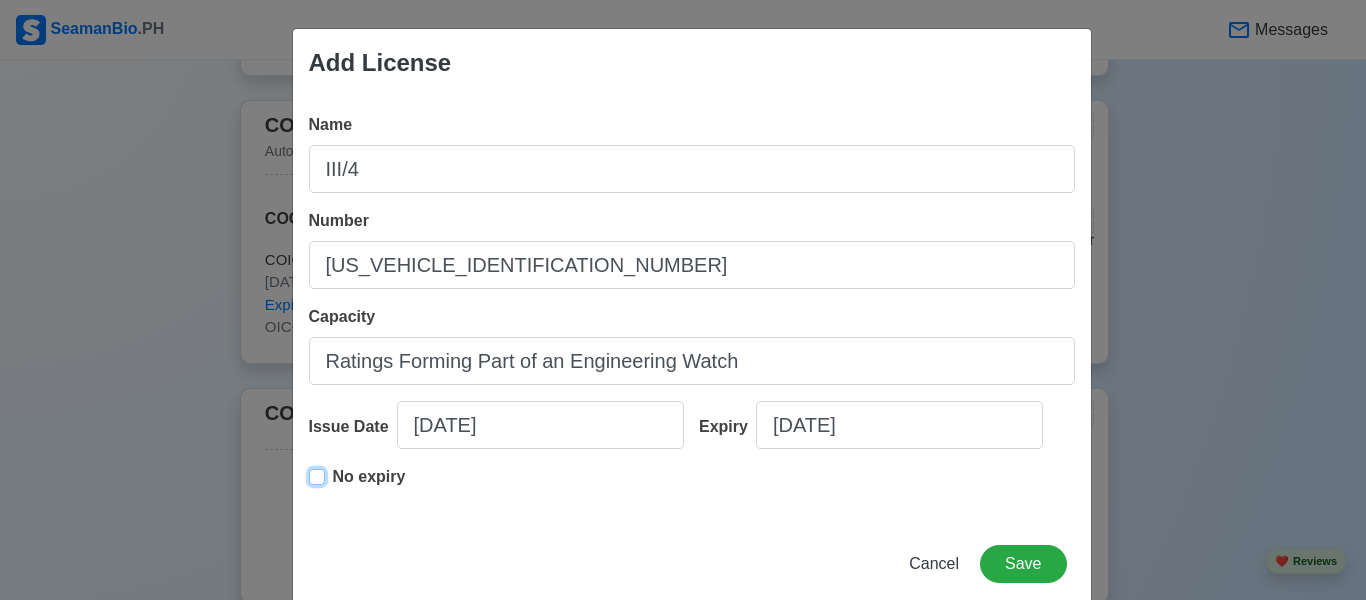 type on "[DATE]" 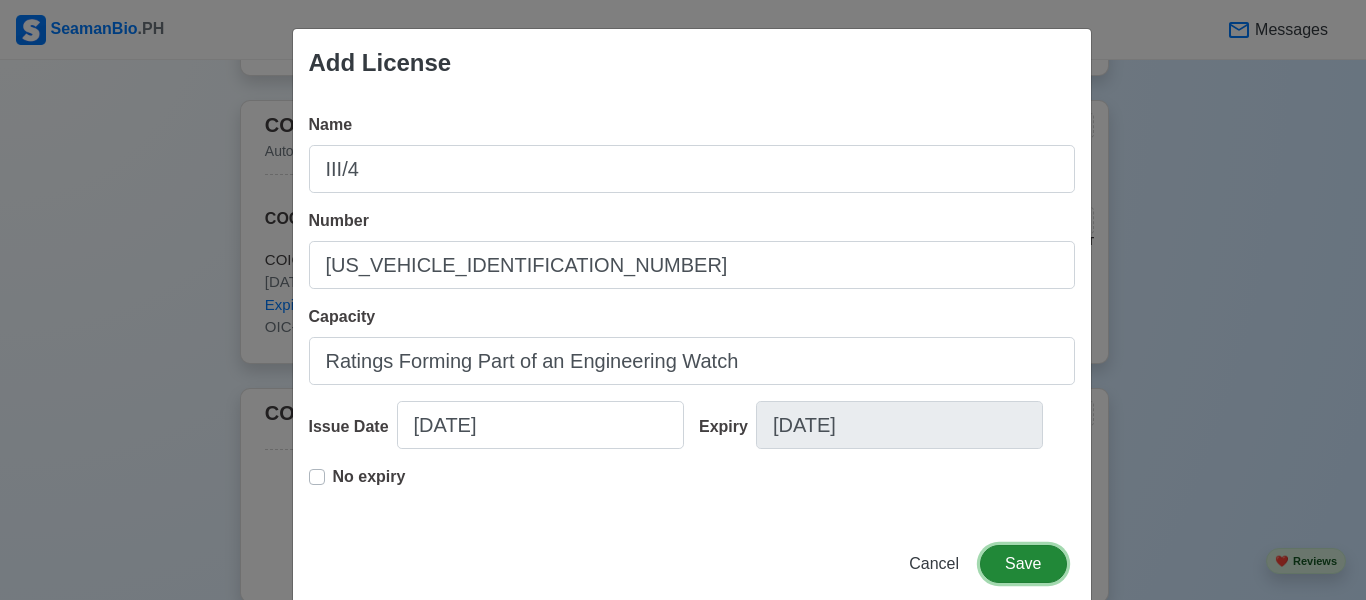 click on "Save" at bounding box center [1023, 564] 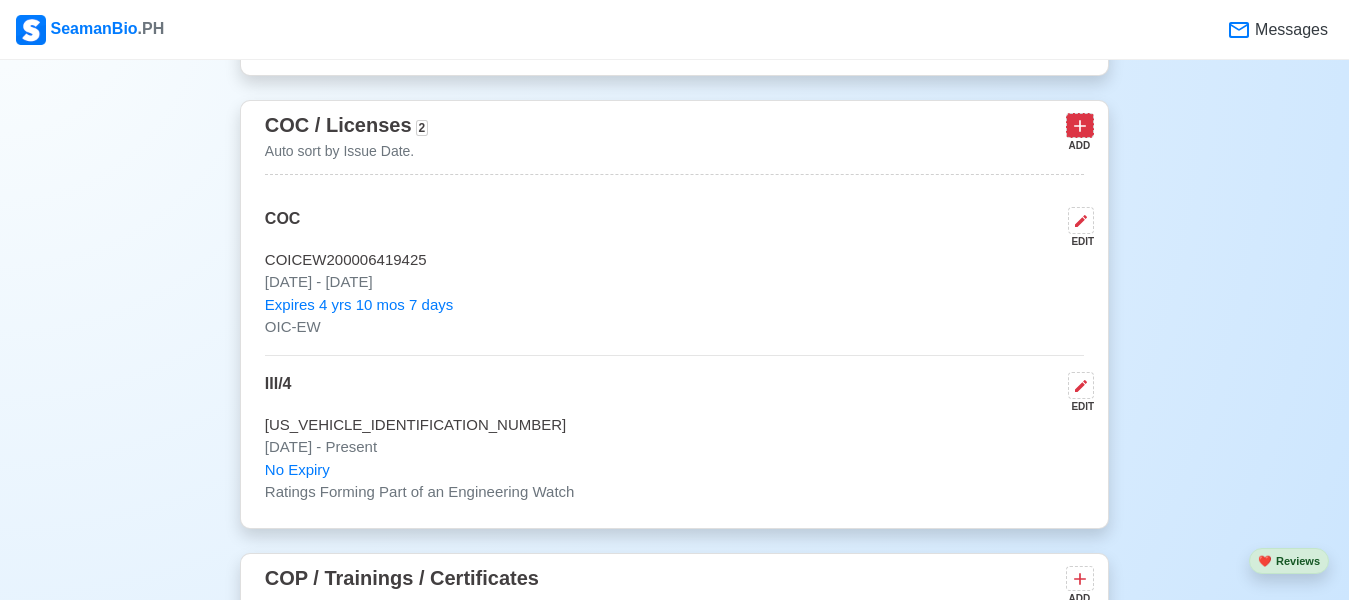 click at bounding box center [1080, 125] 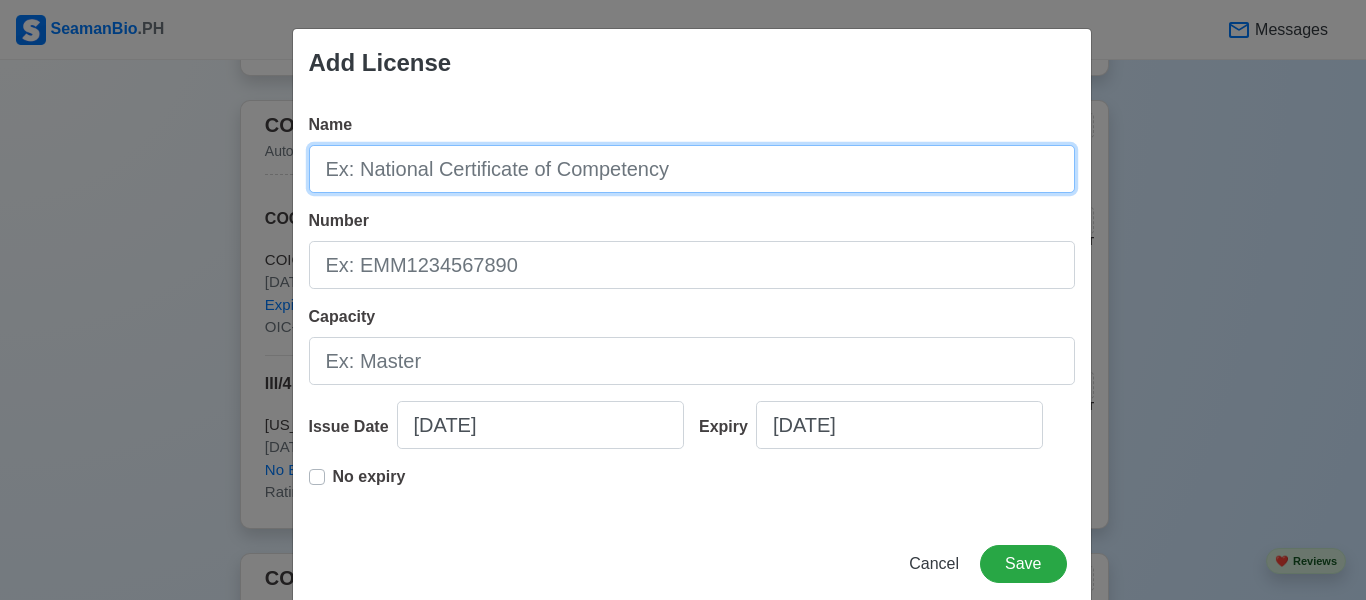 click on "Name" at bounding box center (692, 169) 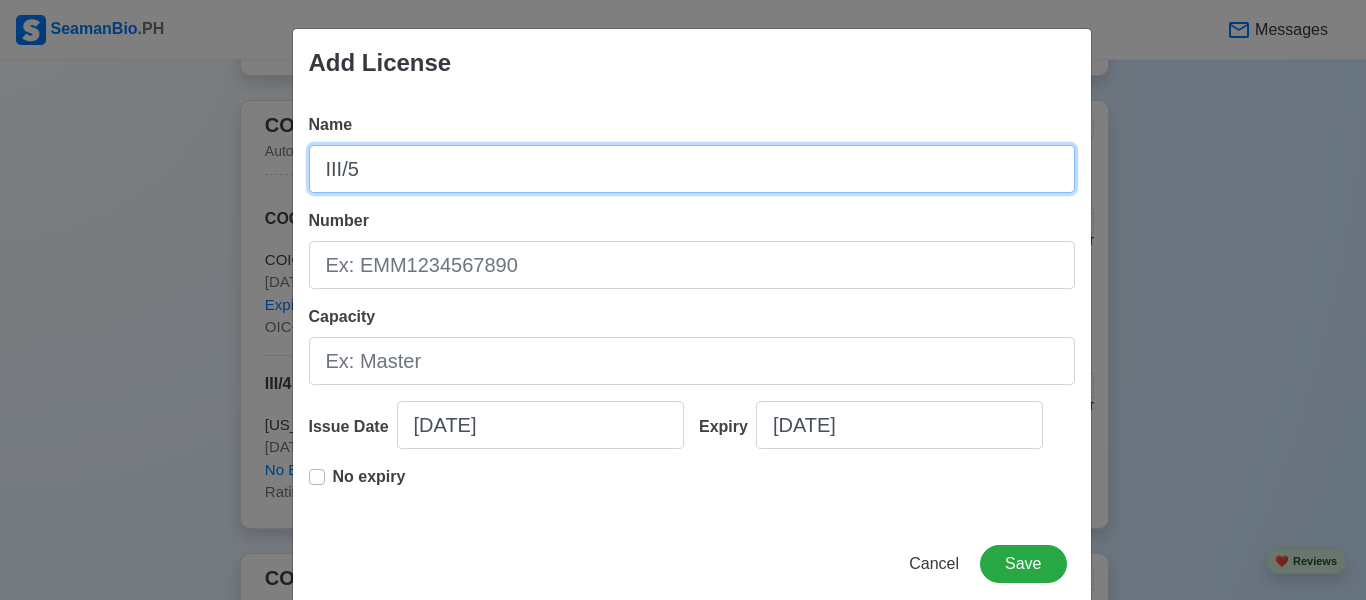 type 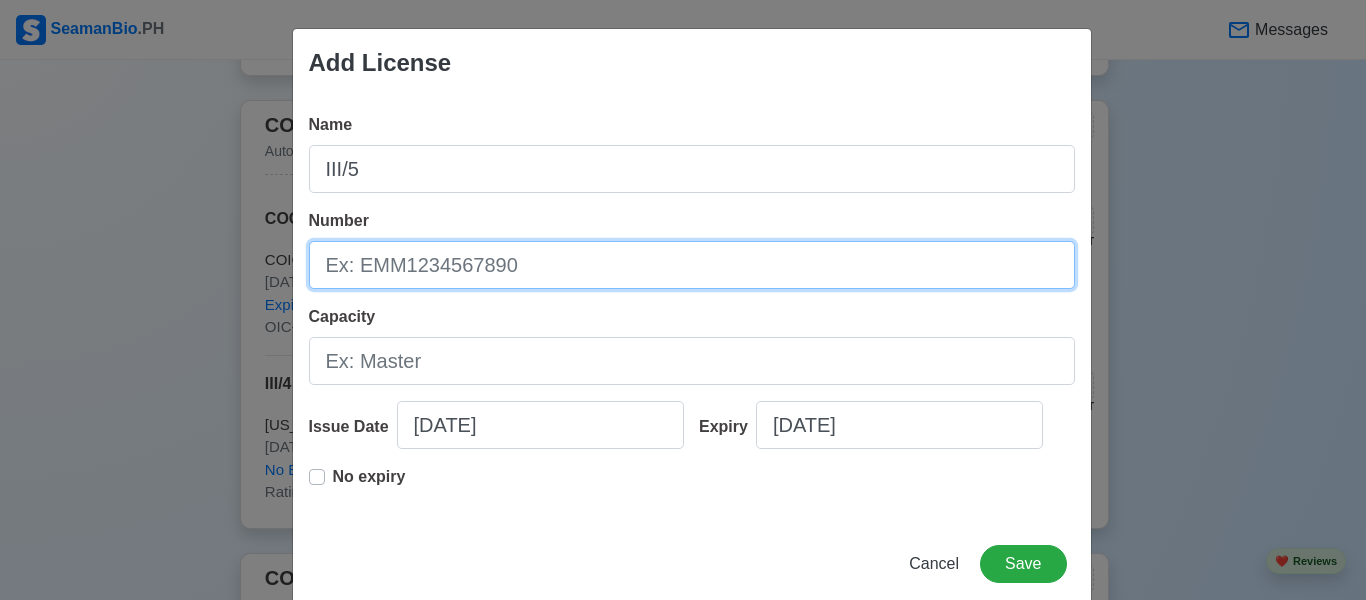 click on "Number" at bounding box center (692, 265) 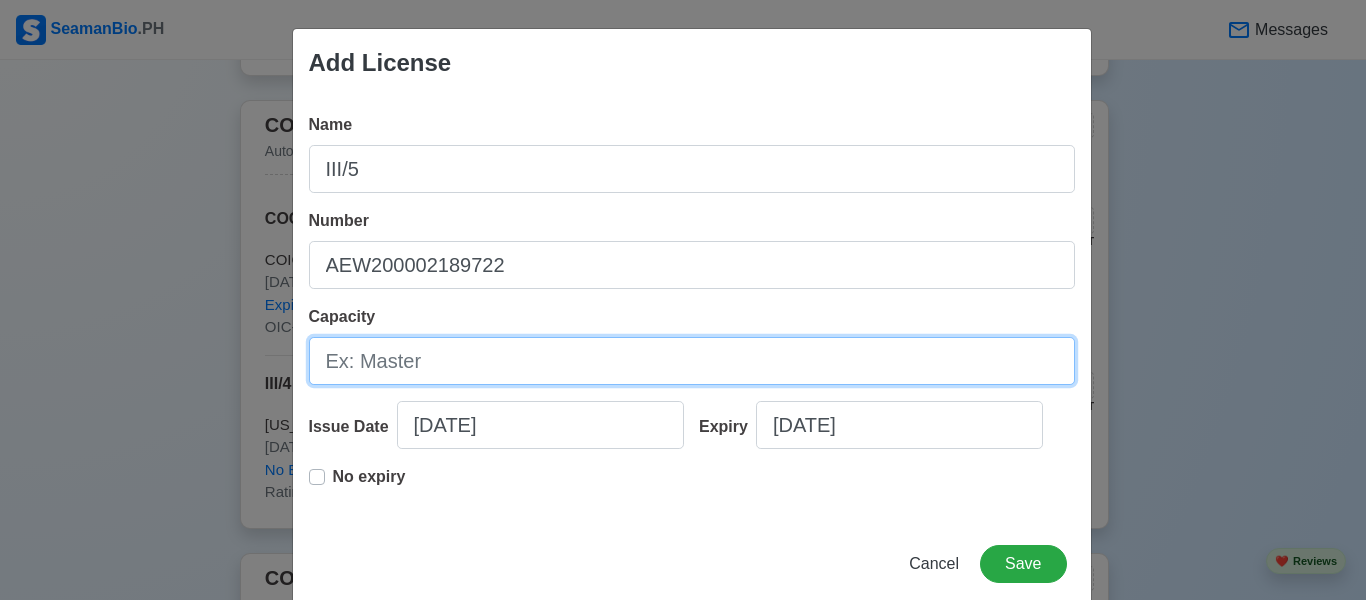 click on "Capacity" at bounding box center [692, 361] 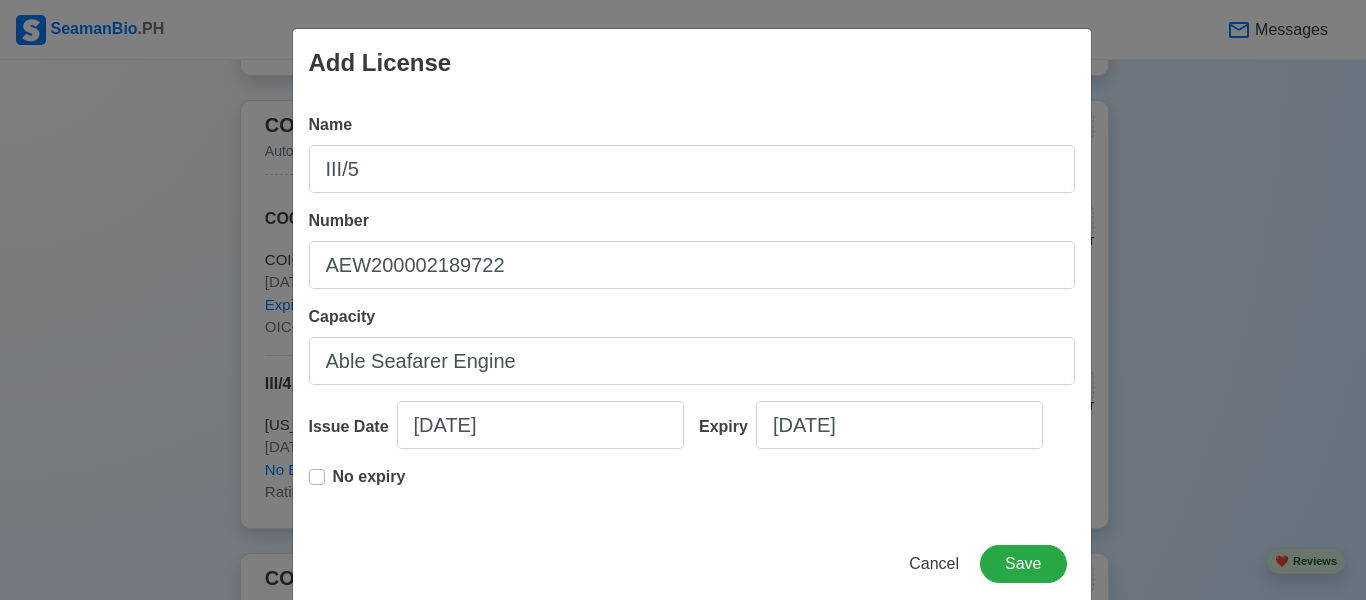 click on "No expiry" at bounding box center [369, 477] 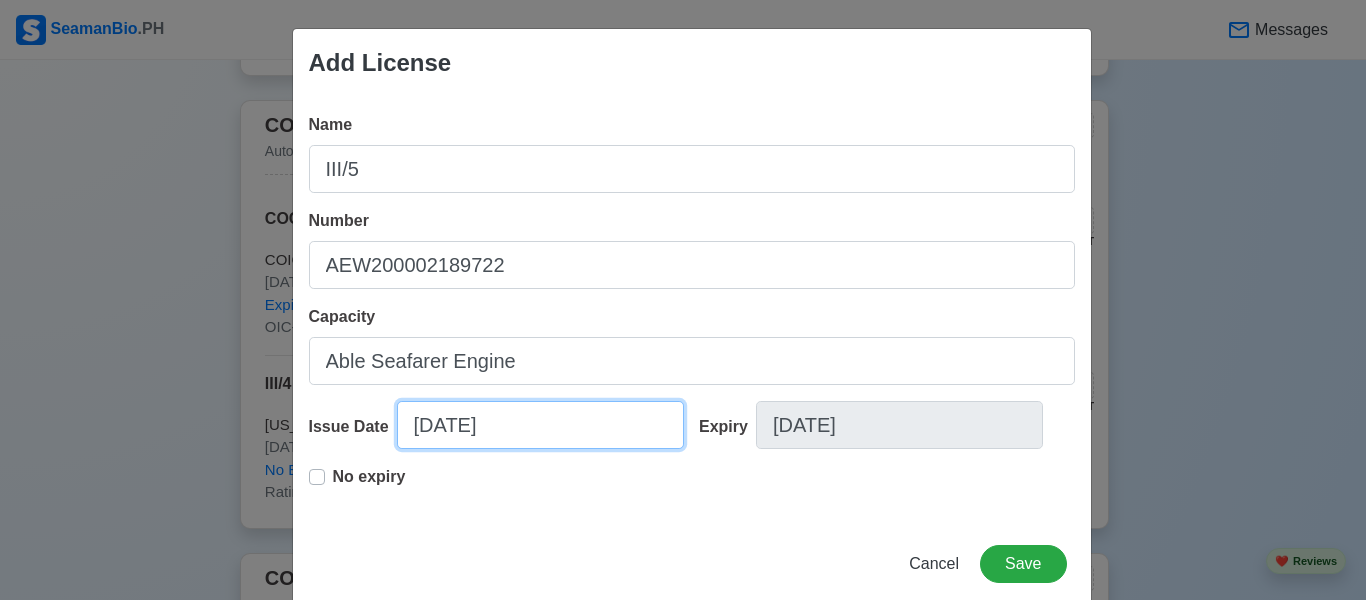 click on "[DATE]" at bounding box center (540, 425) 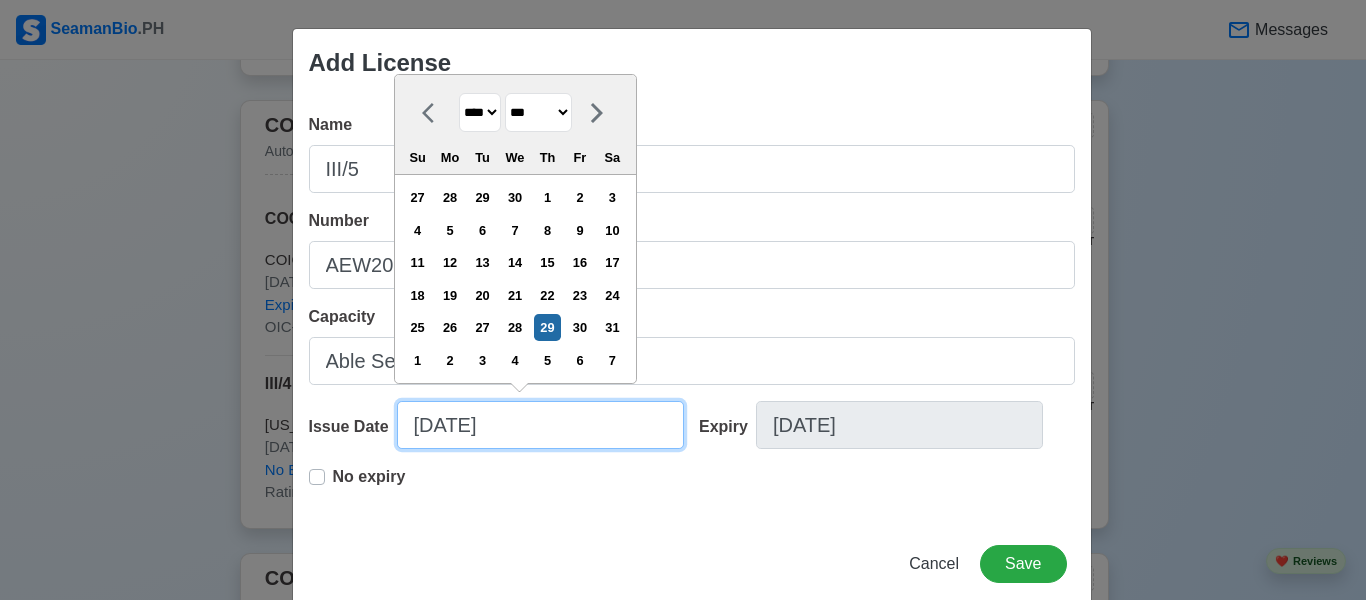click on "[DATE]" at bounding box center (540, 425) 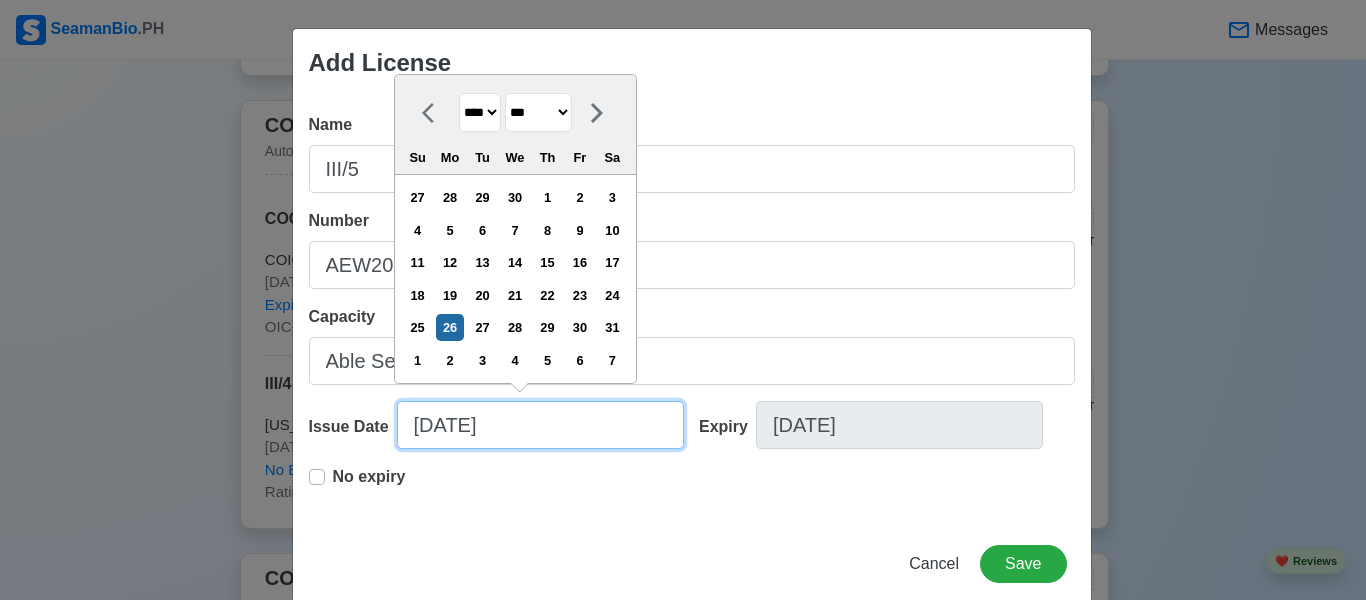click on "[DATE]" at bounding box center [540, 425] 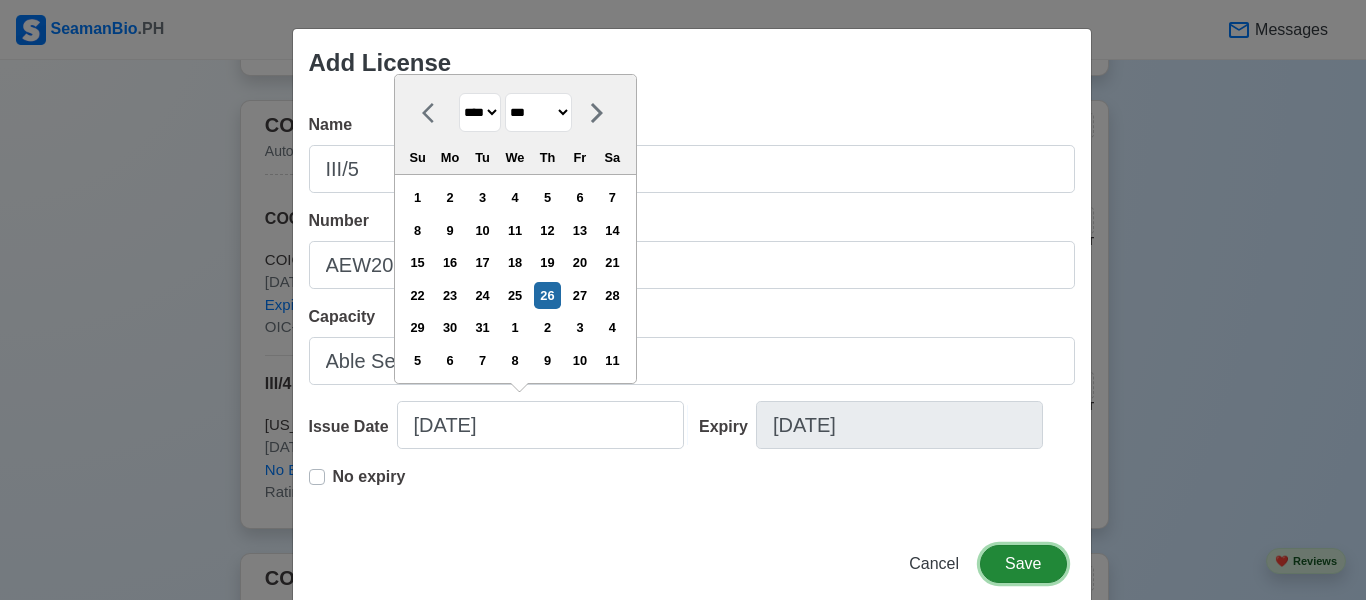 click on "Save" at bounding box center (1023, 564) 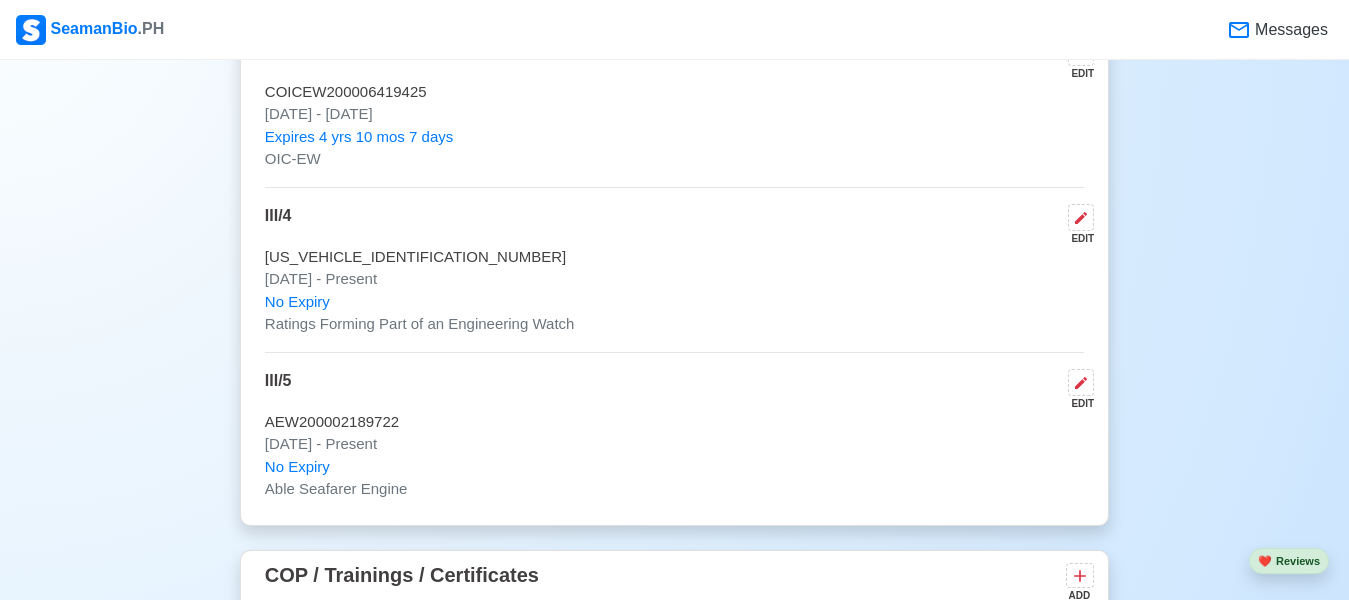 scroll, scrollTop: 3800, scrollLeft: 0, axis: vertical 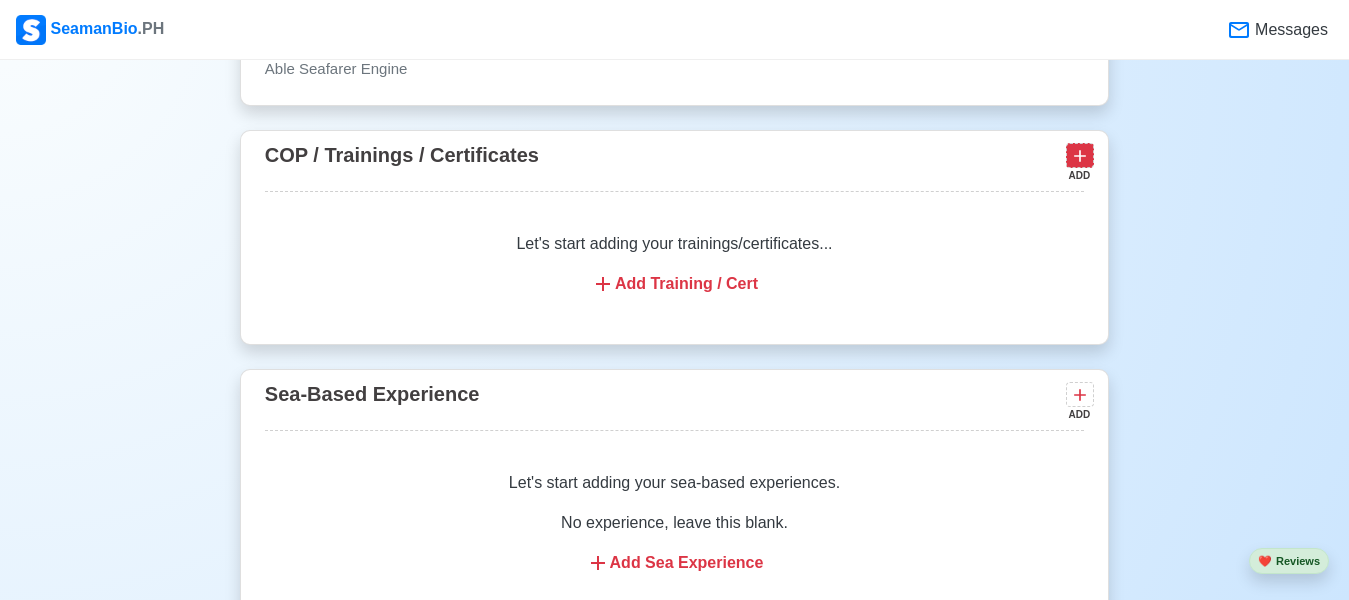 click 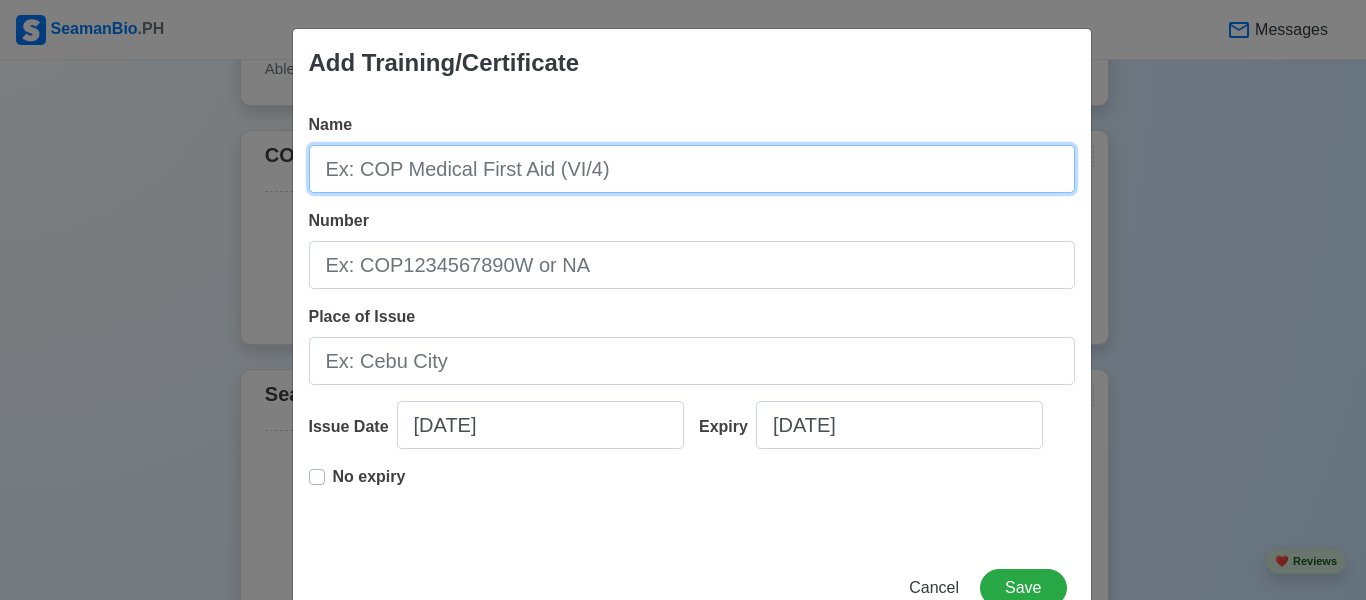 click on "Name" at bounding box center [692, 169] 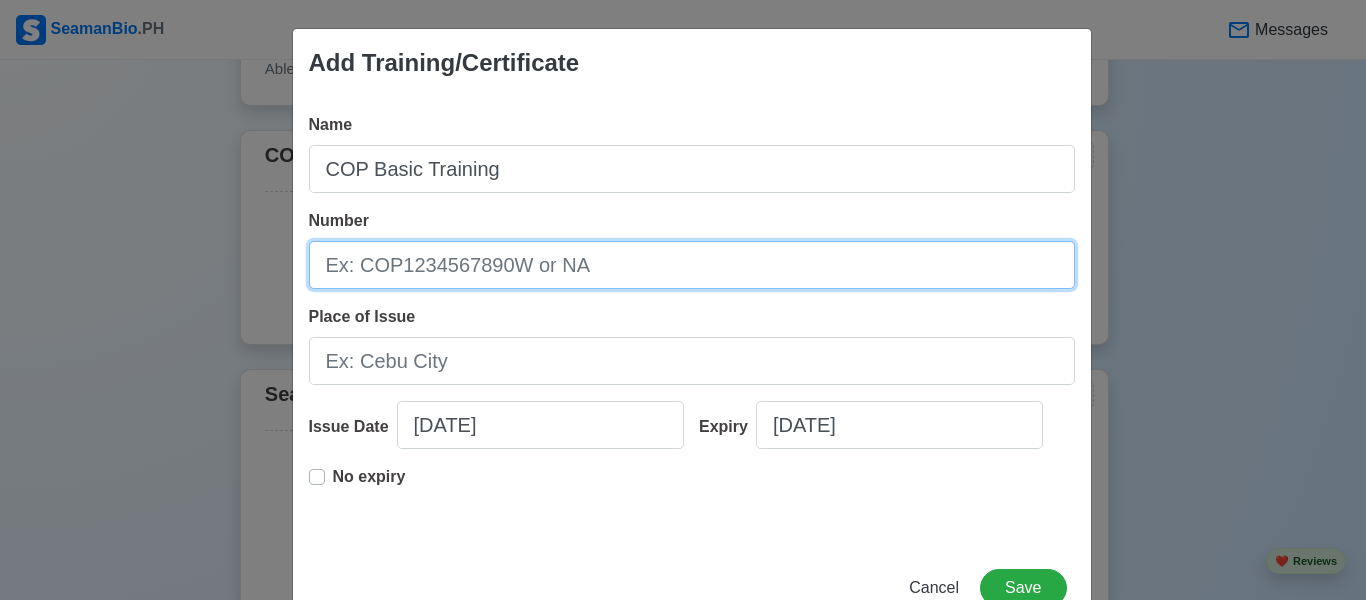 click on "Number" at bounding box center [692, 265] 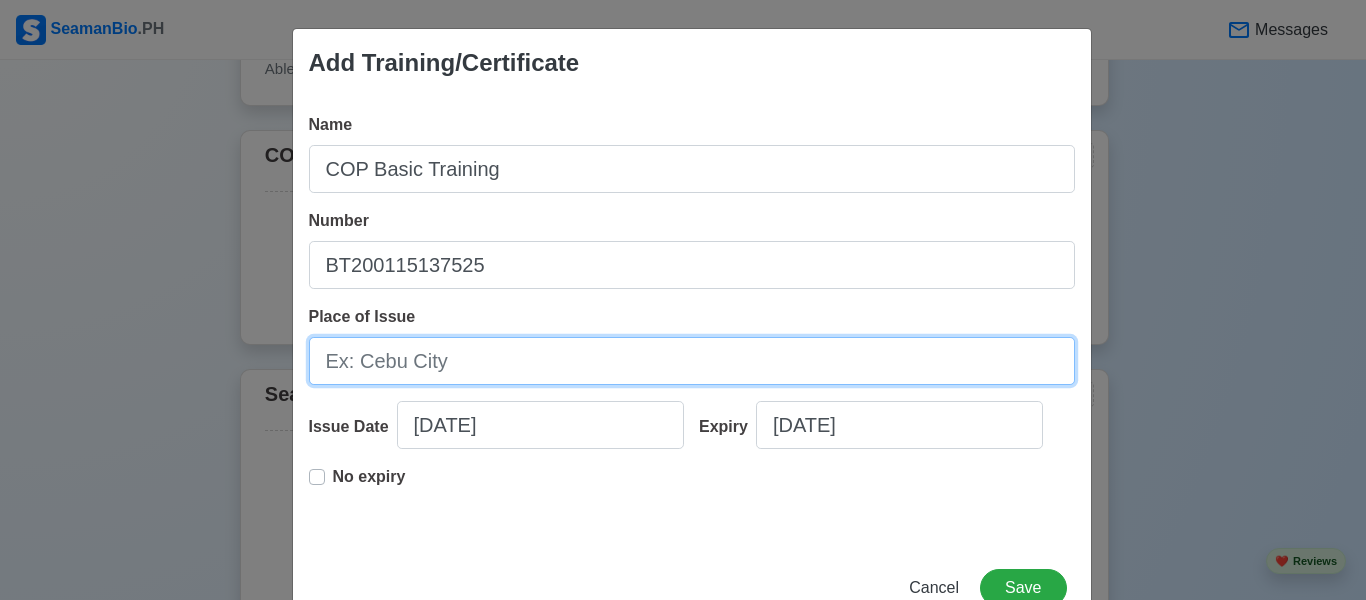 click on "Place of Issue" at bounding box center [692, 361] 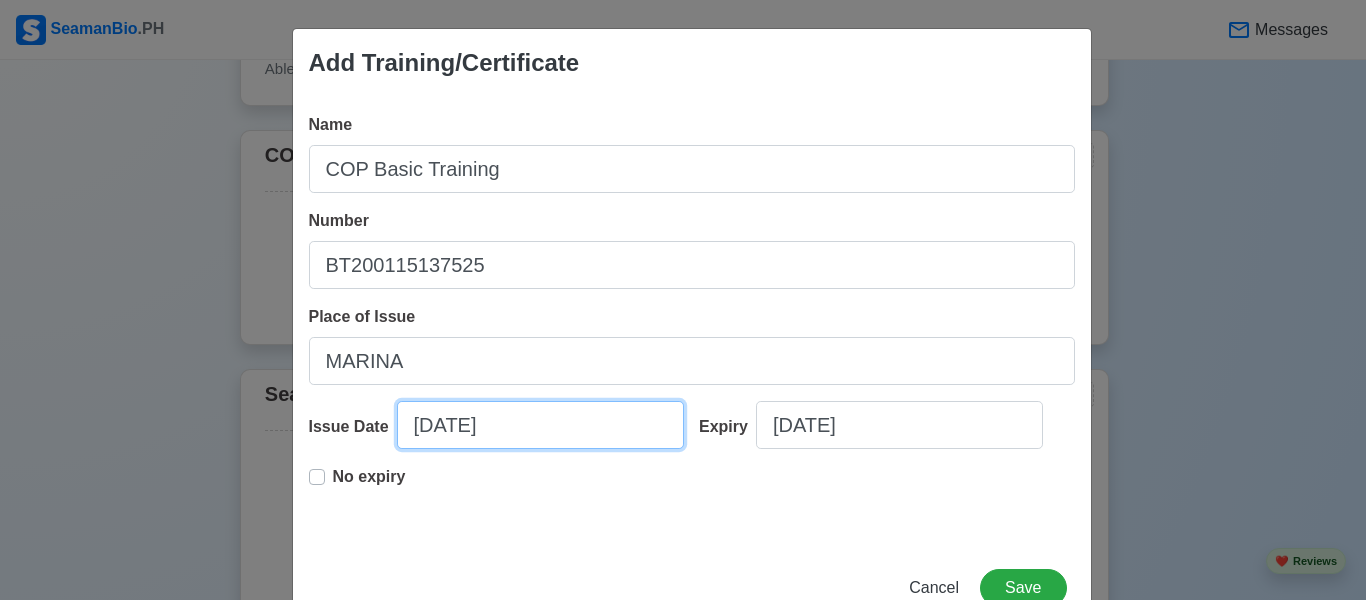 click on "[DATE]" at bounding box center [540, 425] 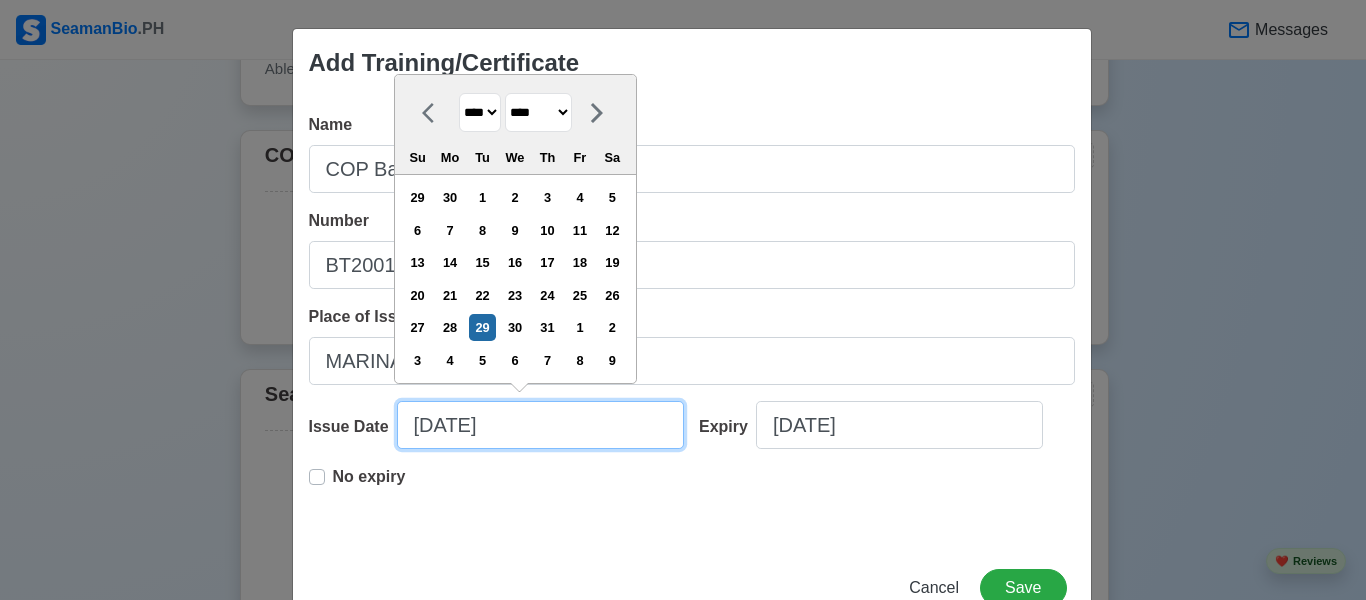 click on "[DATE]" at bounding box center (540, 425) 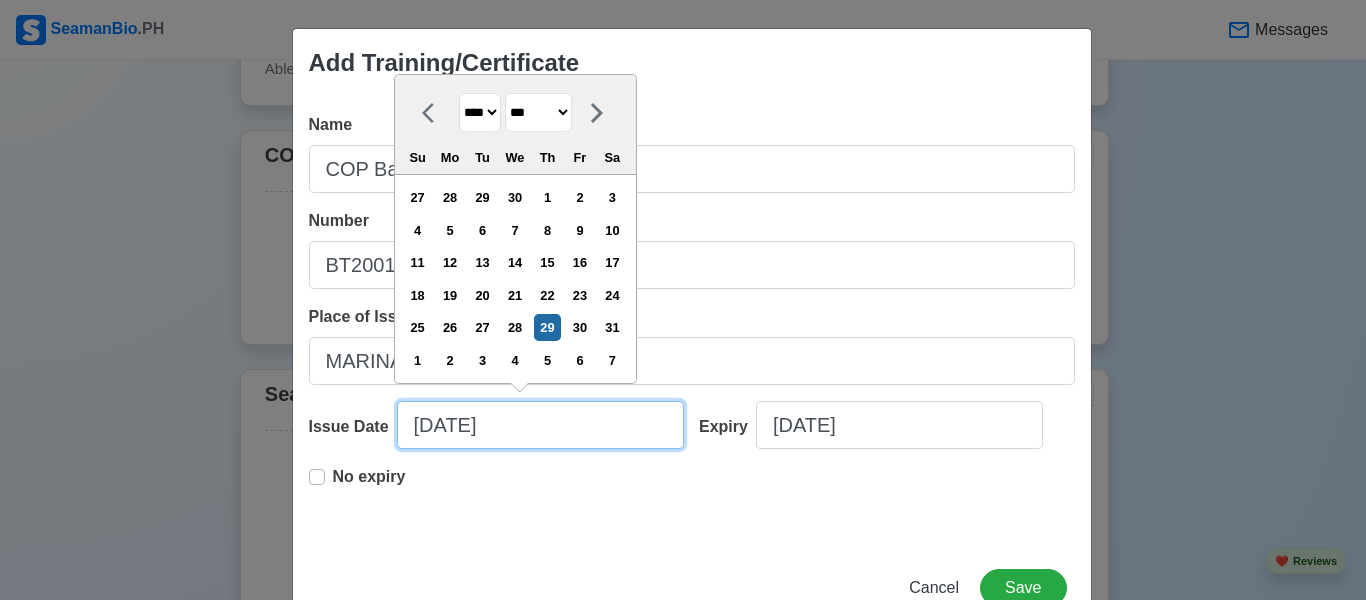 click on "[DATE]" at bounding box center (540, 425) 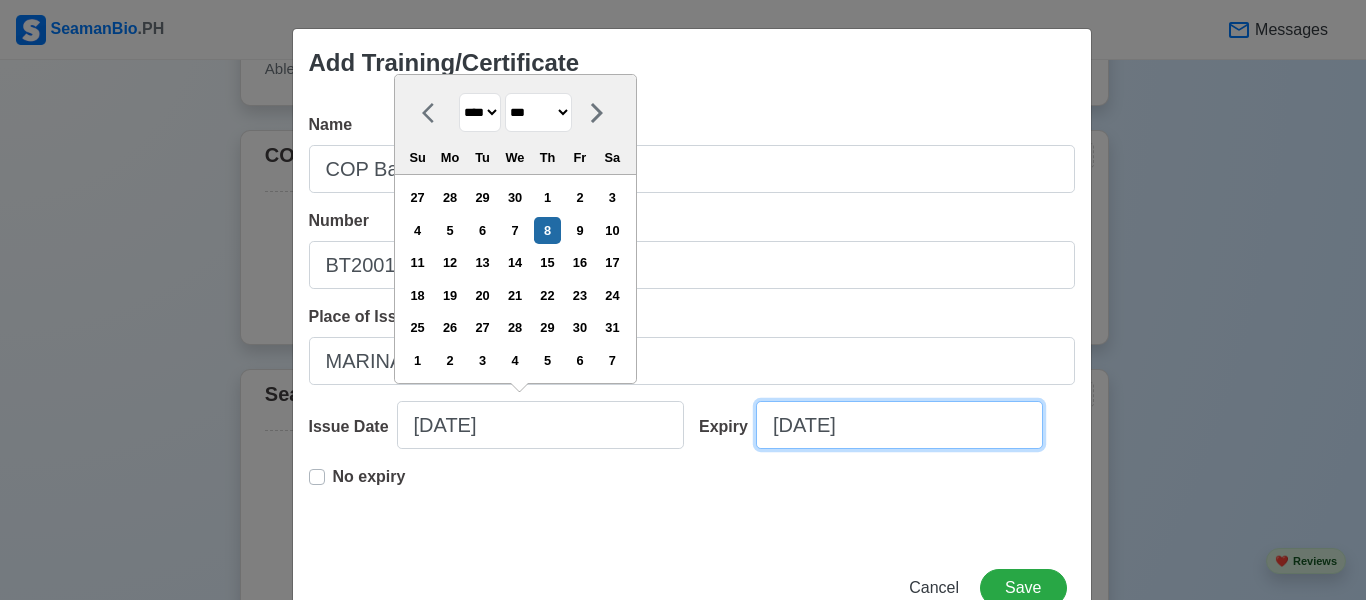 click on "[DATE]" at bounding box center (899, 425) 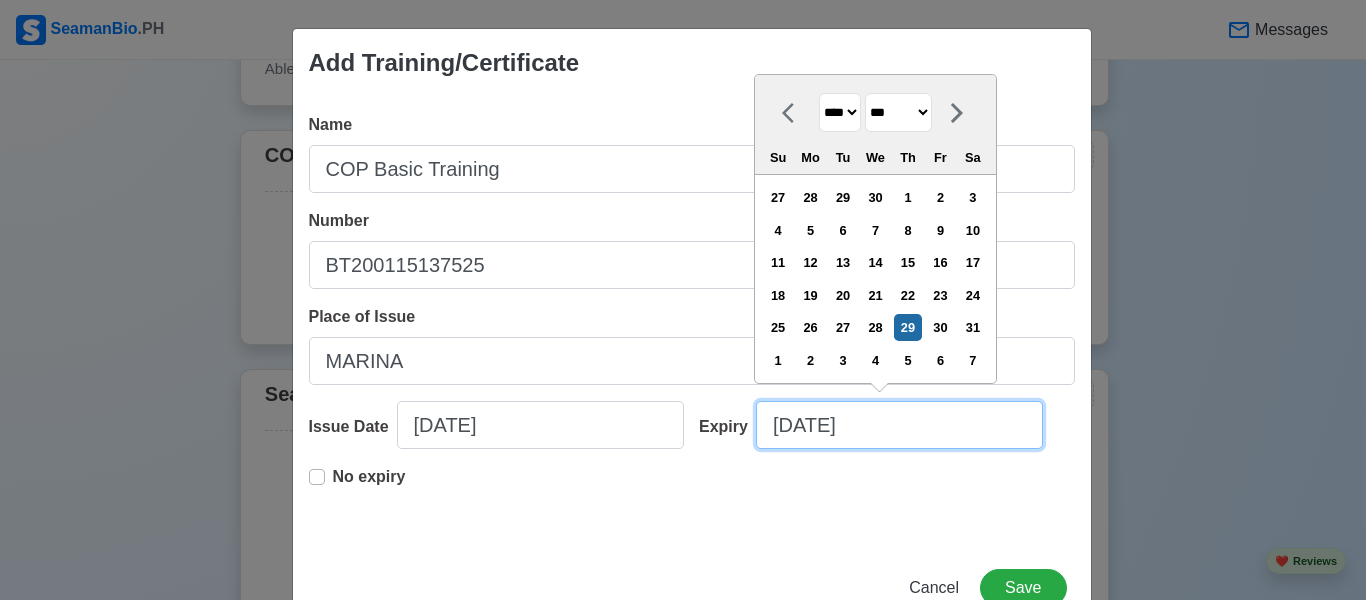 click on "[DATE]" at bounding box center (899, 425) 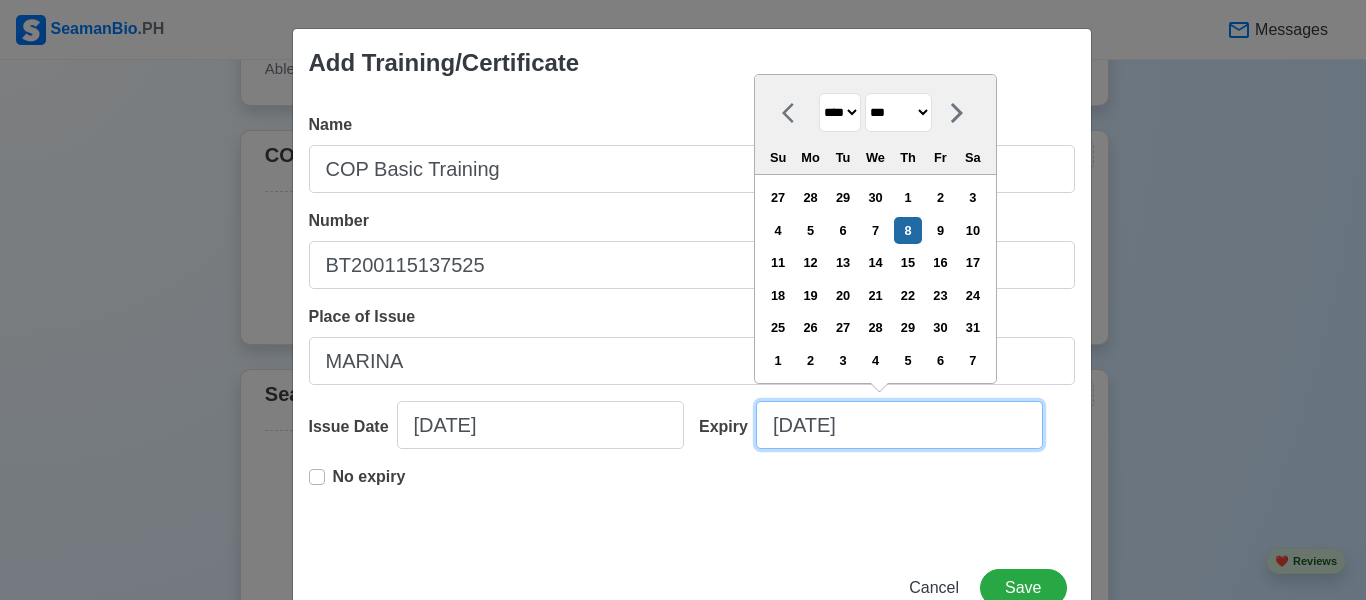 click on "[DATE]" at bounding box center (899, 425) 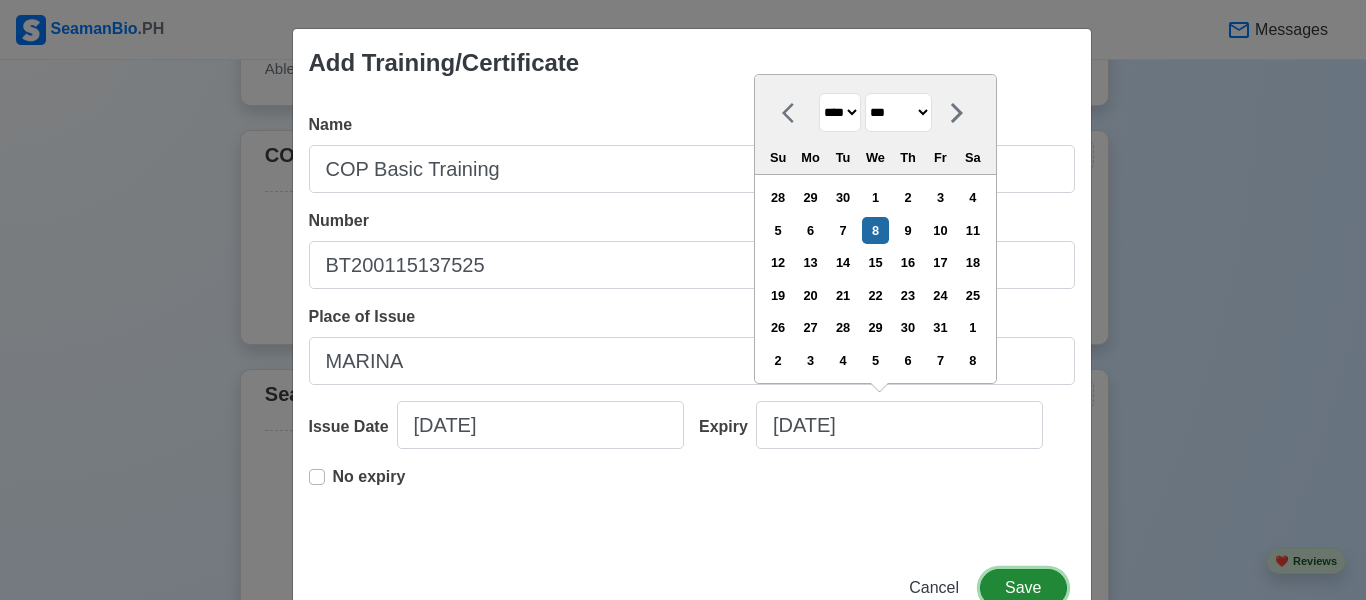 click on "Save" at bounding box center [1023, 588] 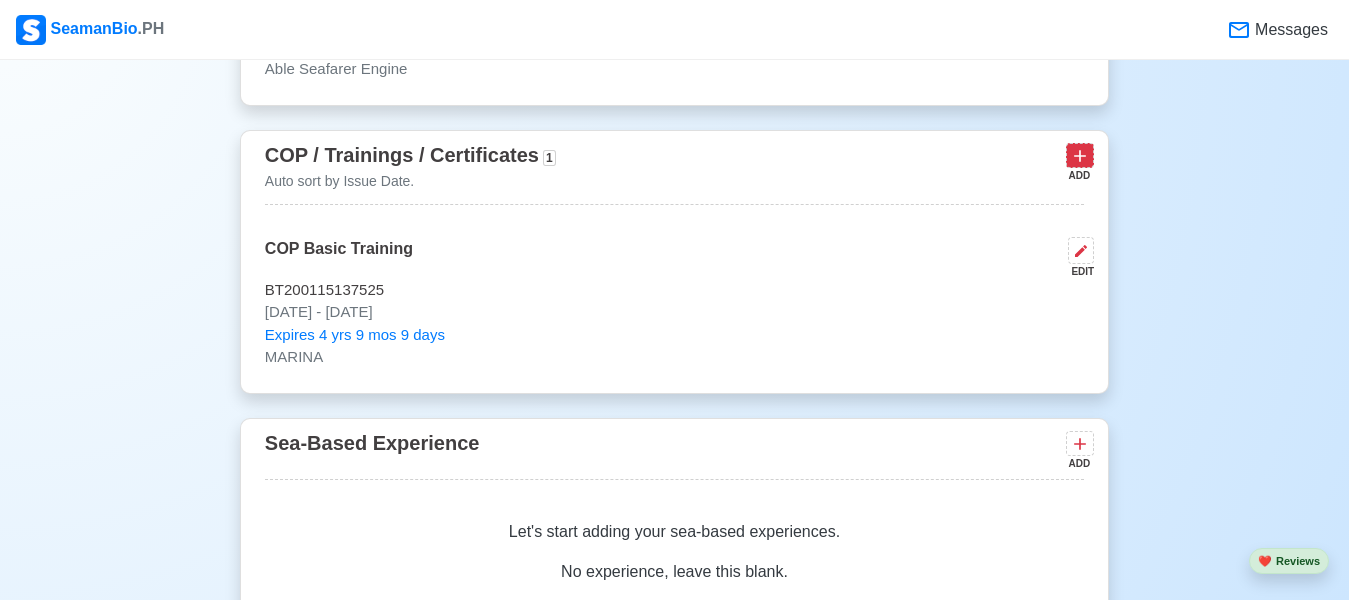 click 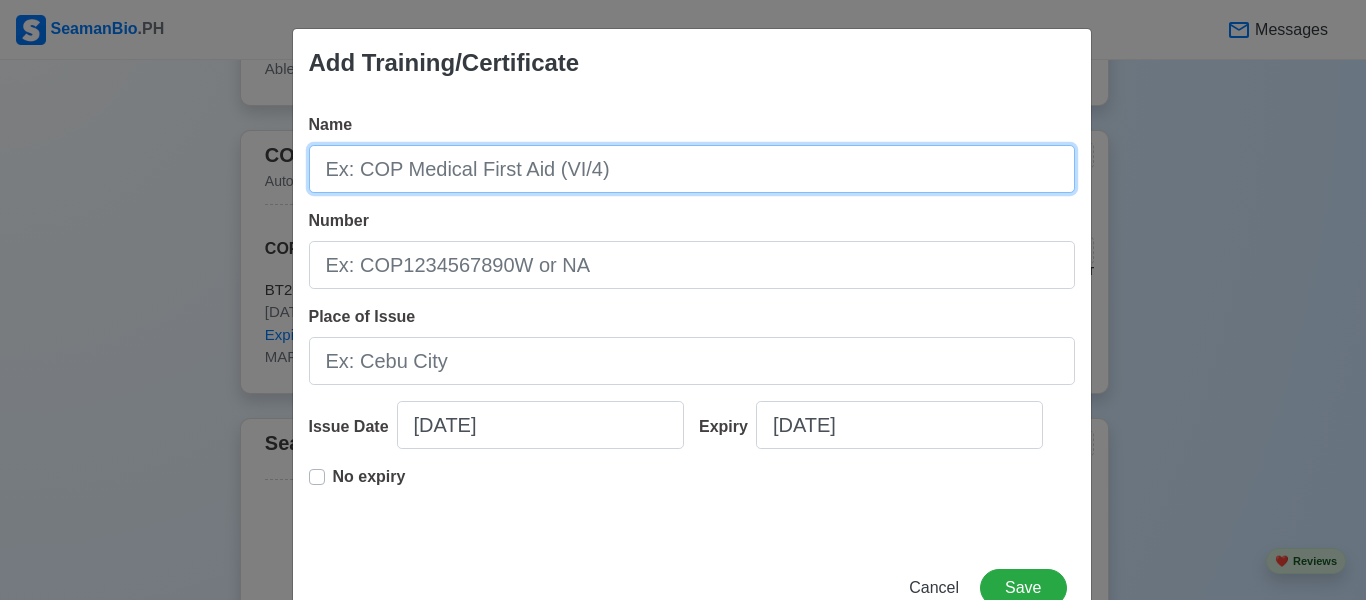 click on "Name" at bounding box center (692, 169) 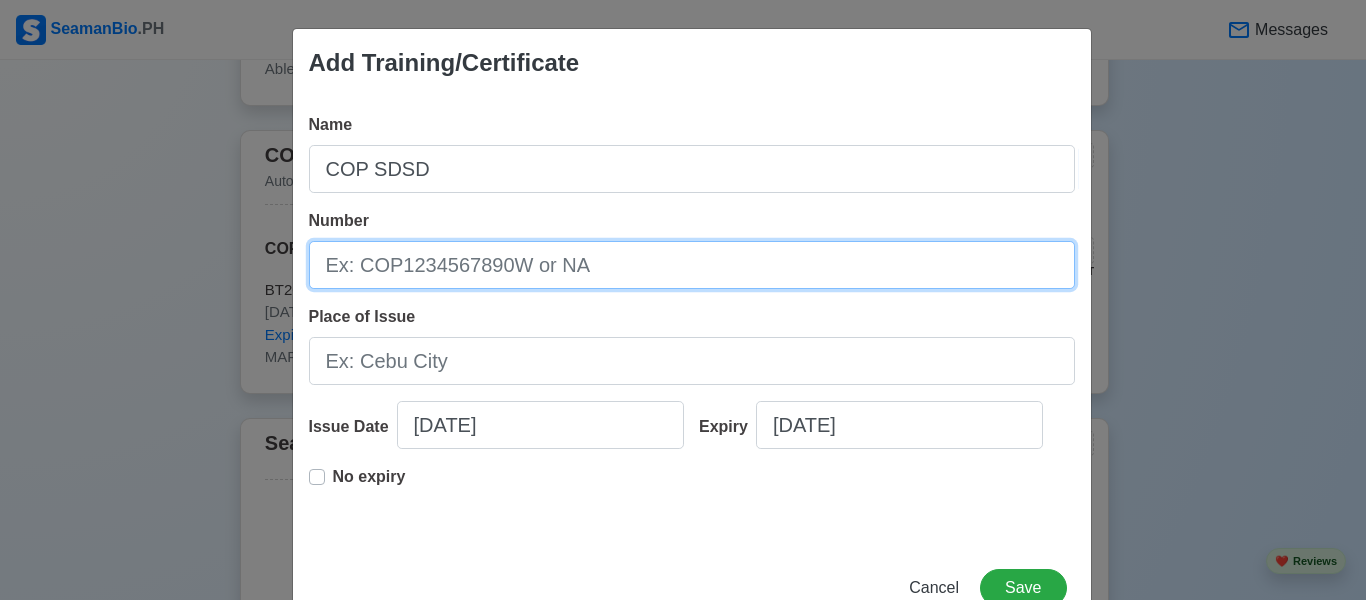click on "Number" at bounding box center [692, 265] 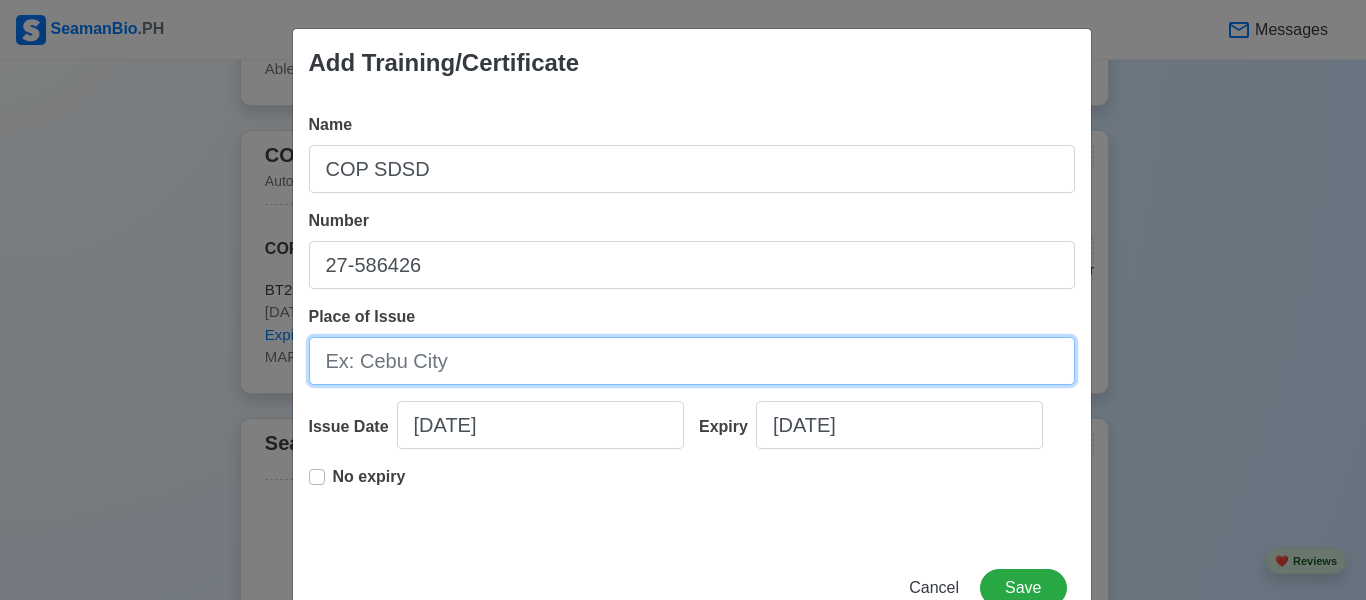 click on "Place of Issue" at bounding box center (692, 361) 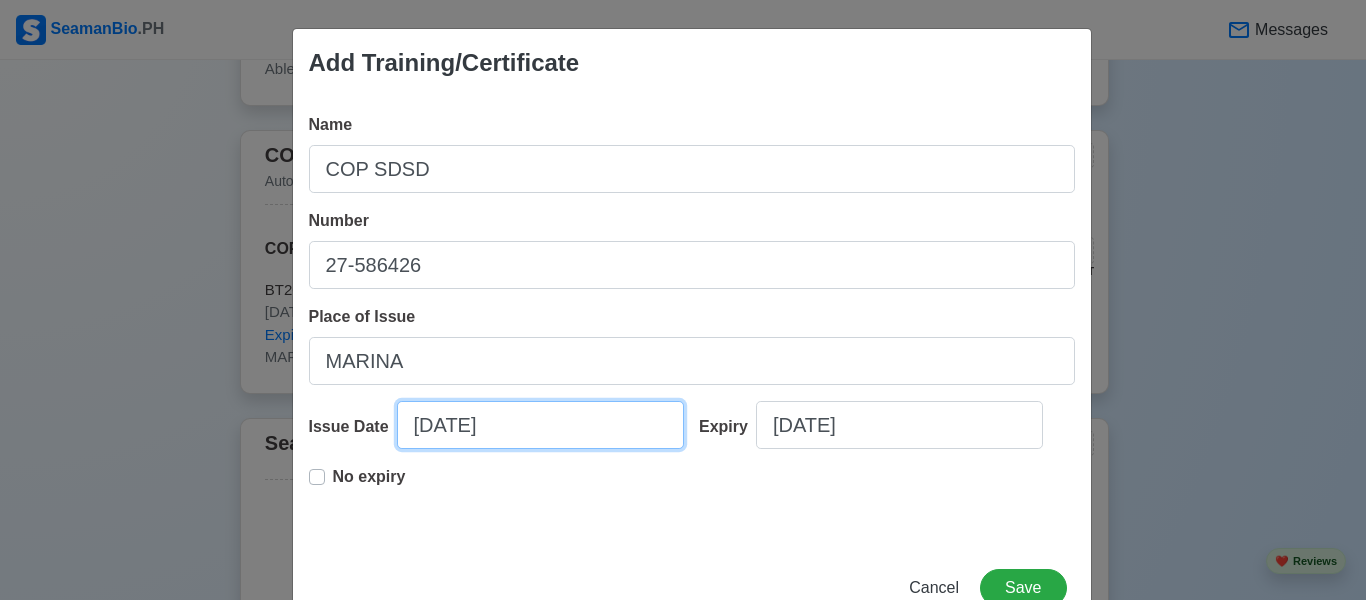 click on "[DATE]" at bounding box center [540, 425] 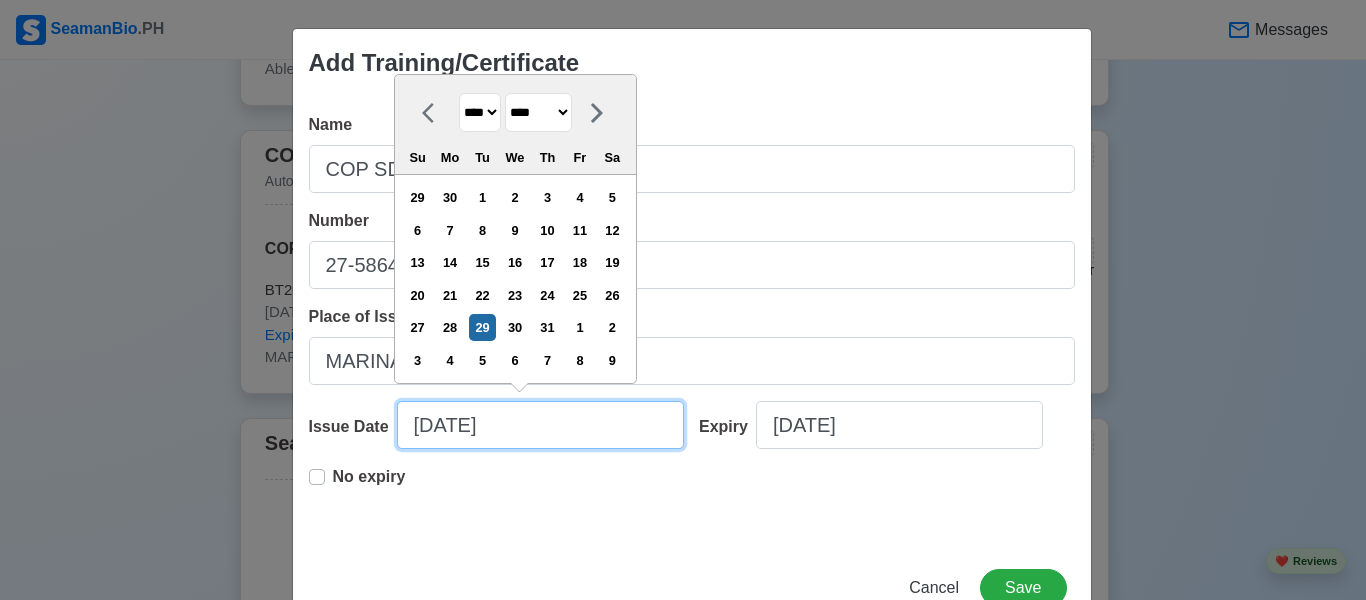 click on "[DATE]" at bounding box center (540, 425) 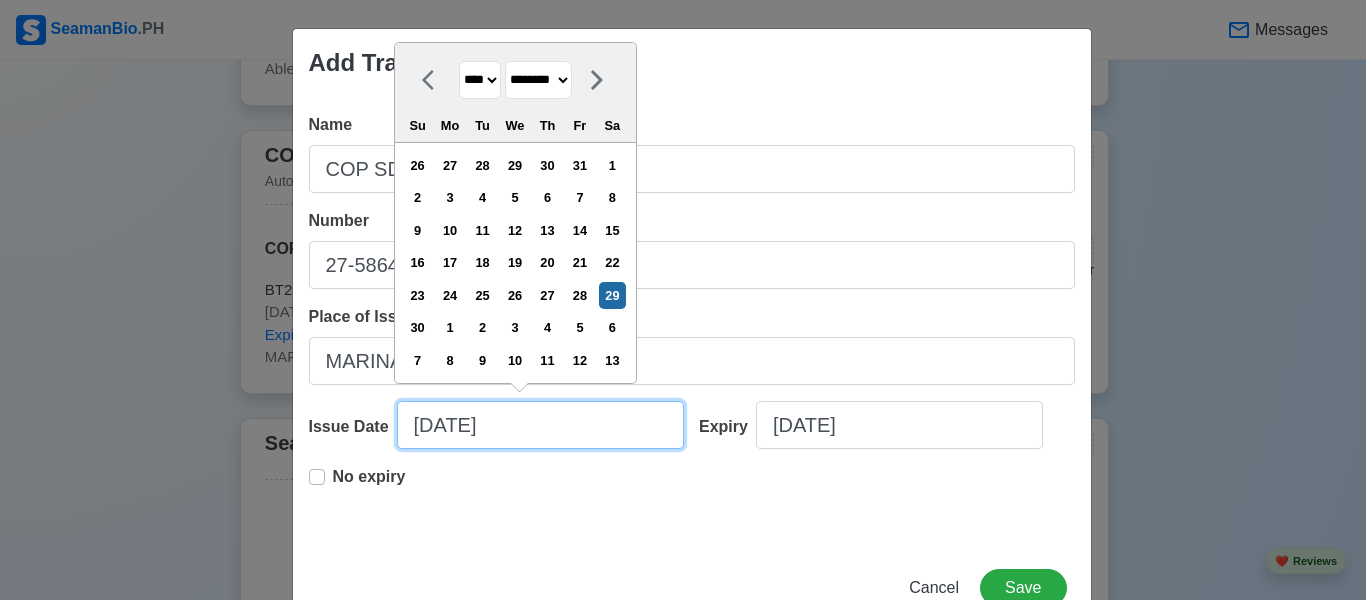 click on "[DATE]" at bounding box center [540, 425] 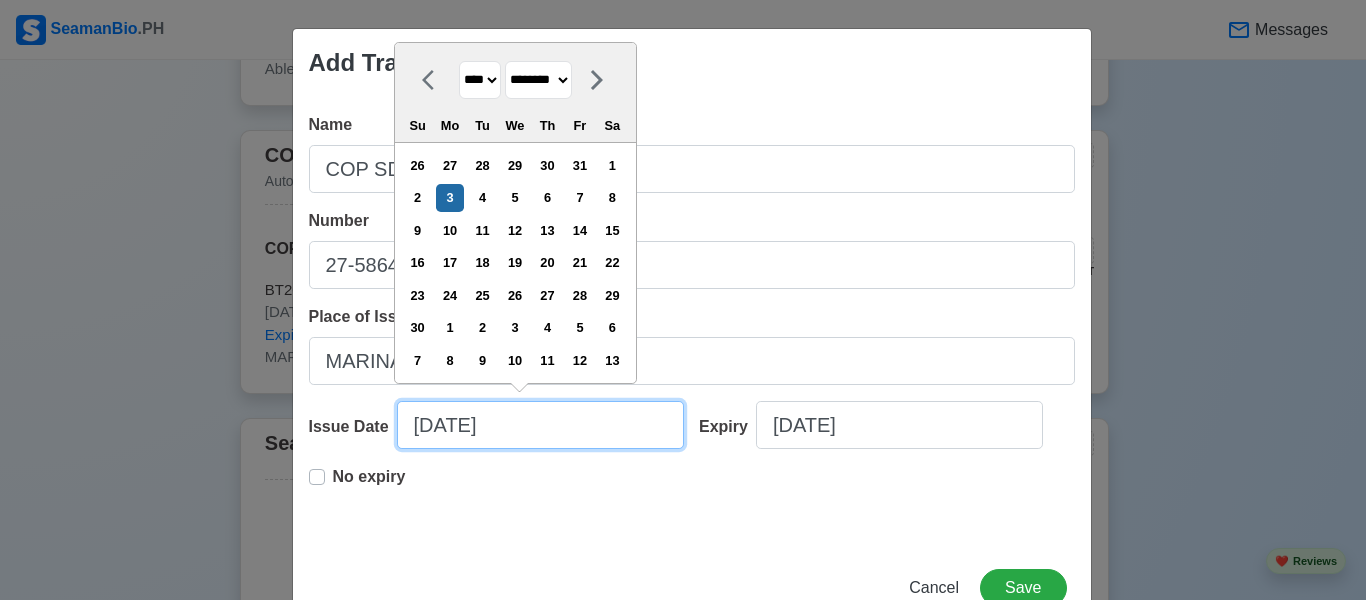 click on "[DATE]" at bounding box center (540, 425) 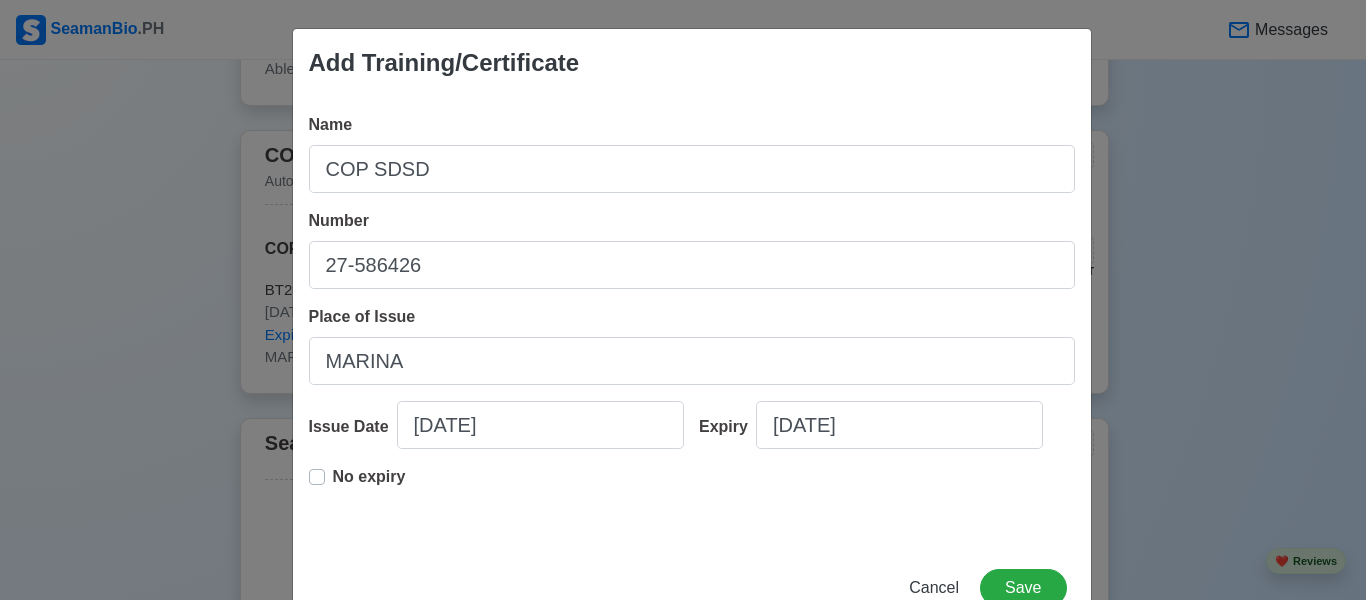 click on "No expiry" at bounding box center (357, 485) 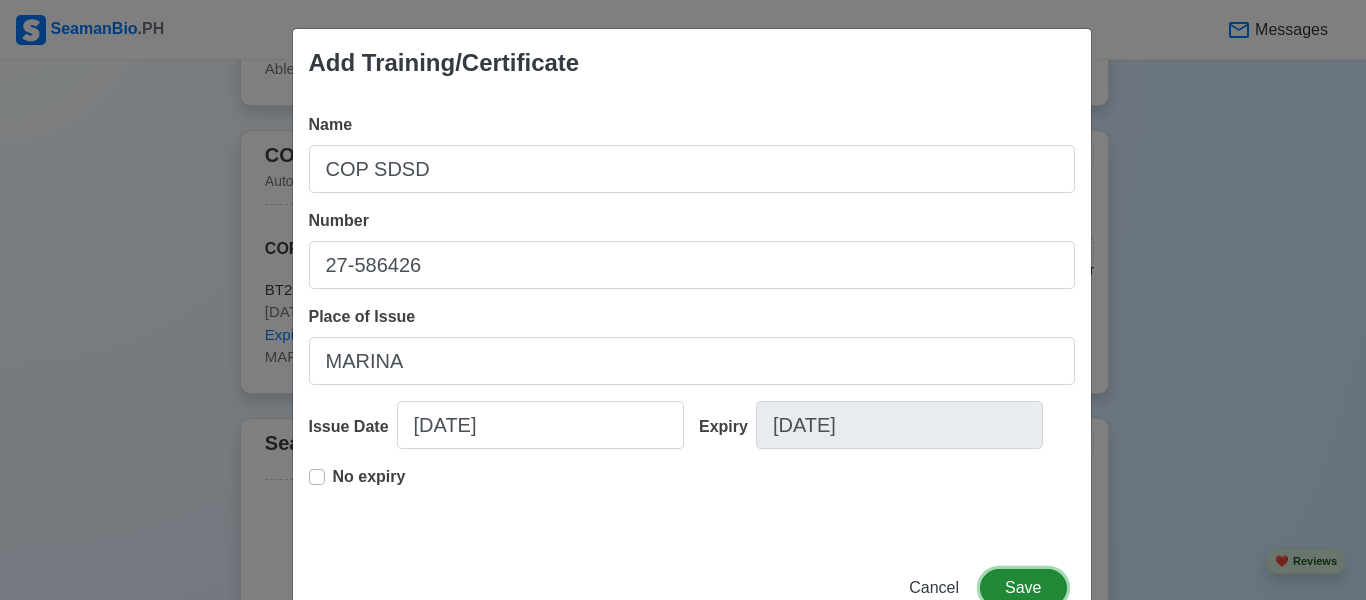click on "Save" at bounding box center (1023, 588) 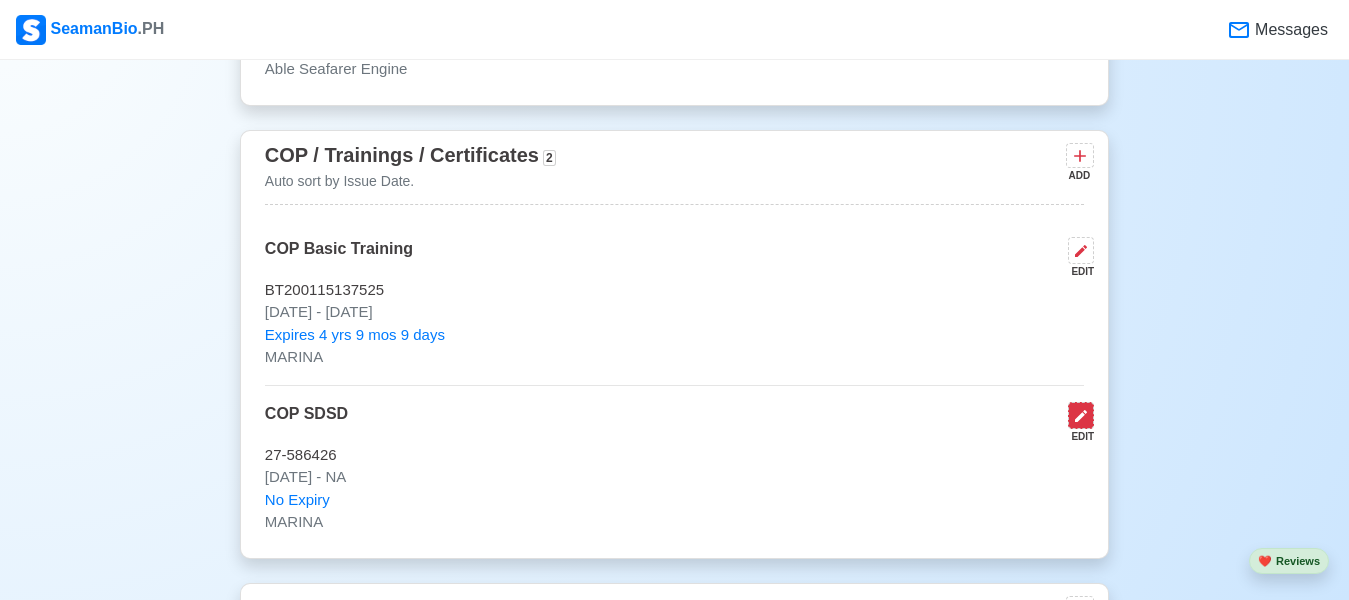 click 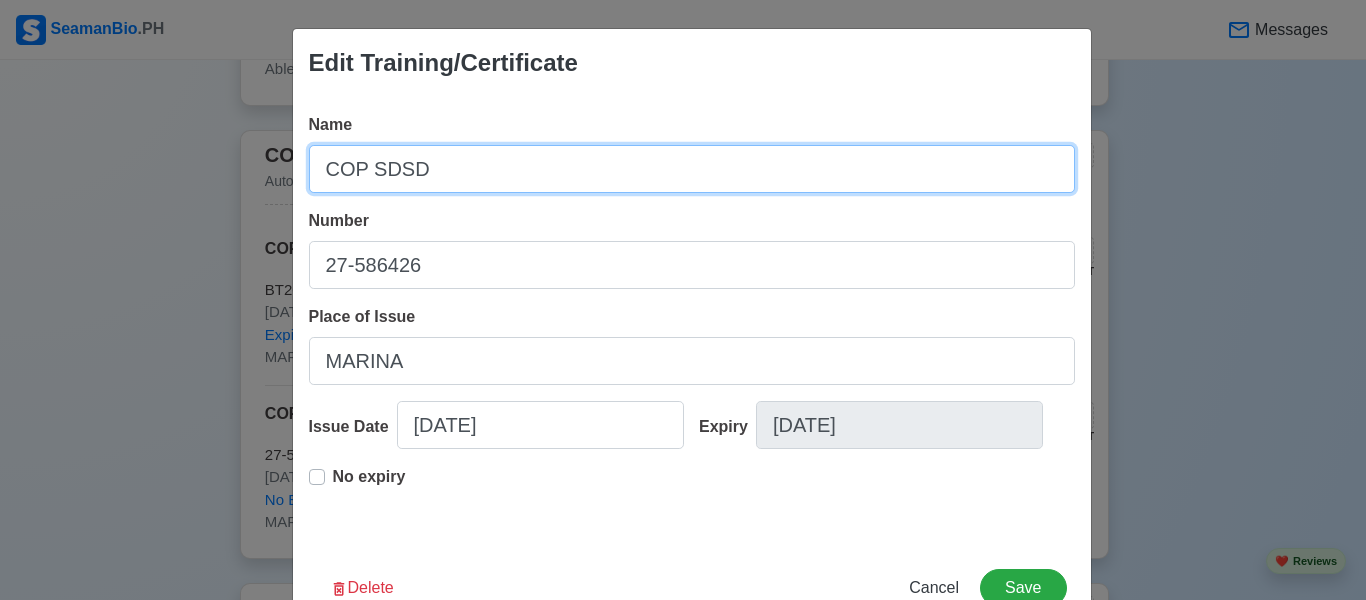 click on "COP SDSD" at bounding box center (692, 169) 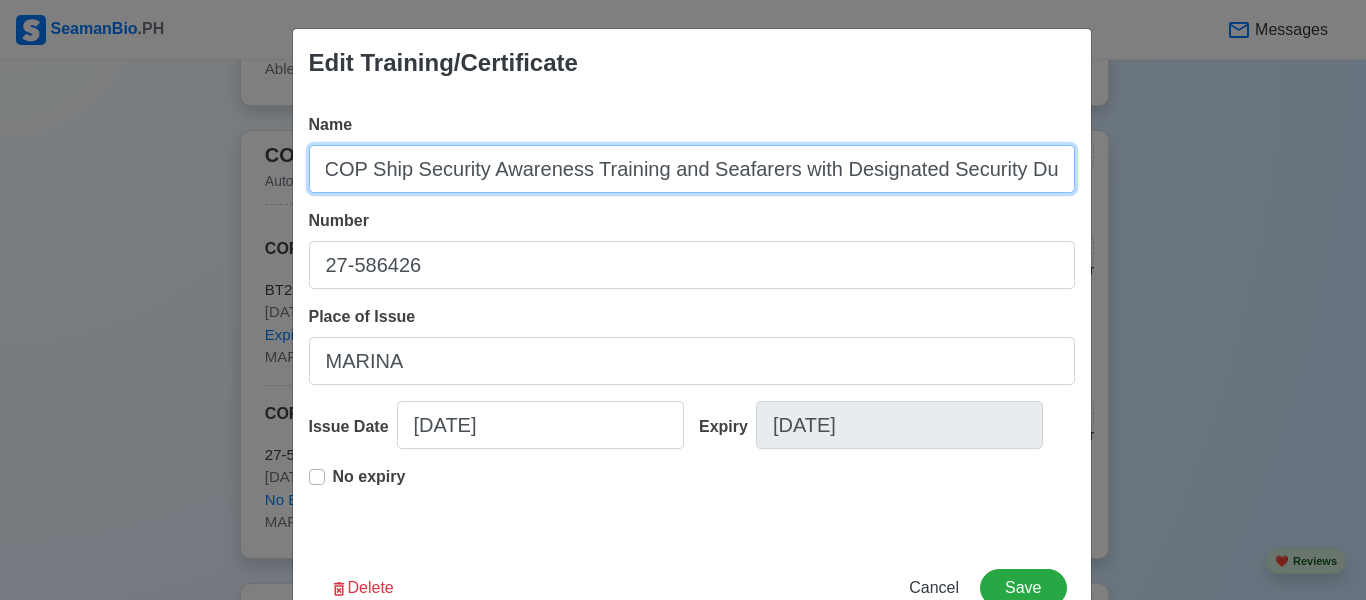 scroll, scrollTop: 0, scrollLeft: 9, axis: horizontal 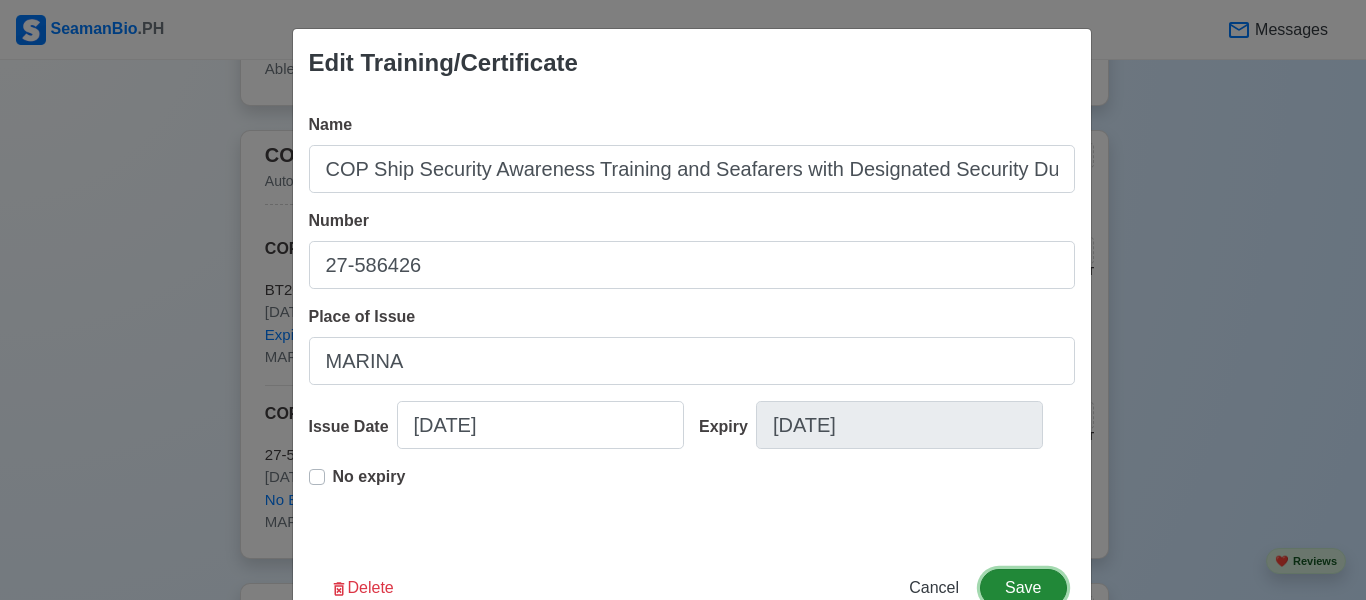 click on "Save" at bounding box center (1023, 588) 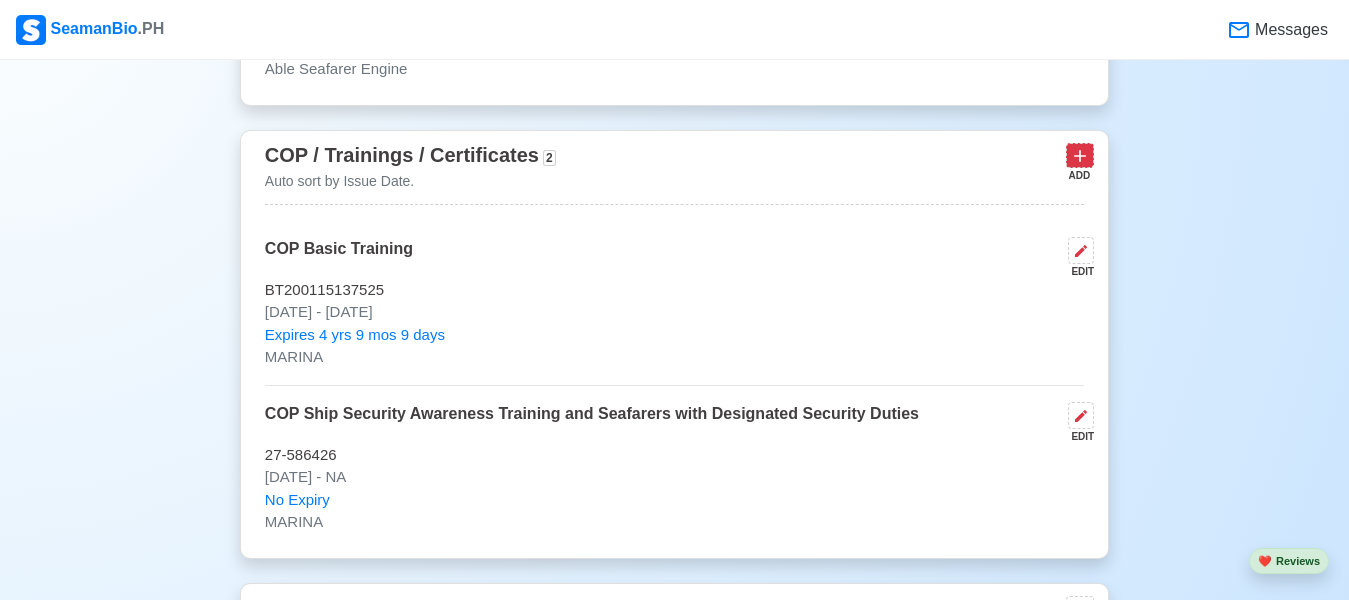 click 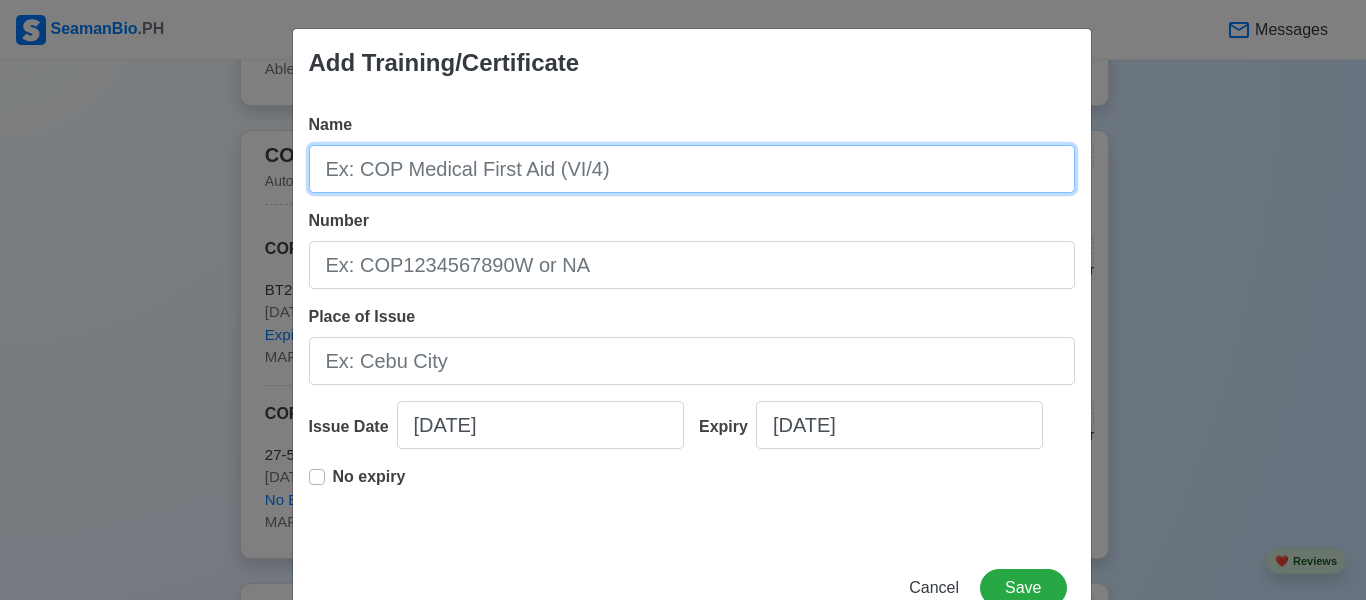 click on "Name" at bounding box center [692, 169] 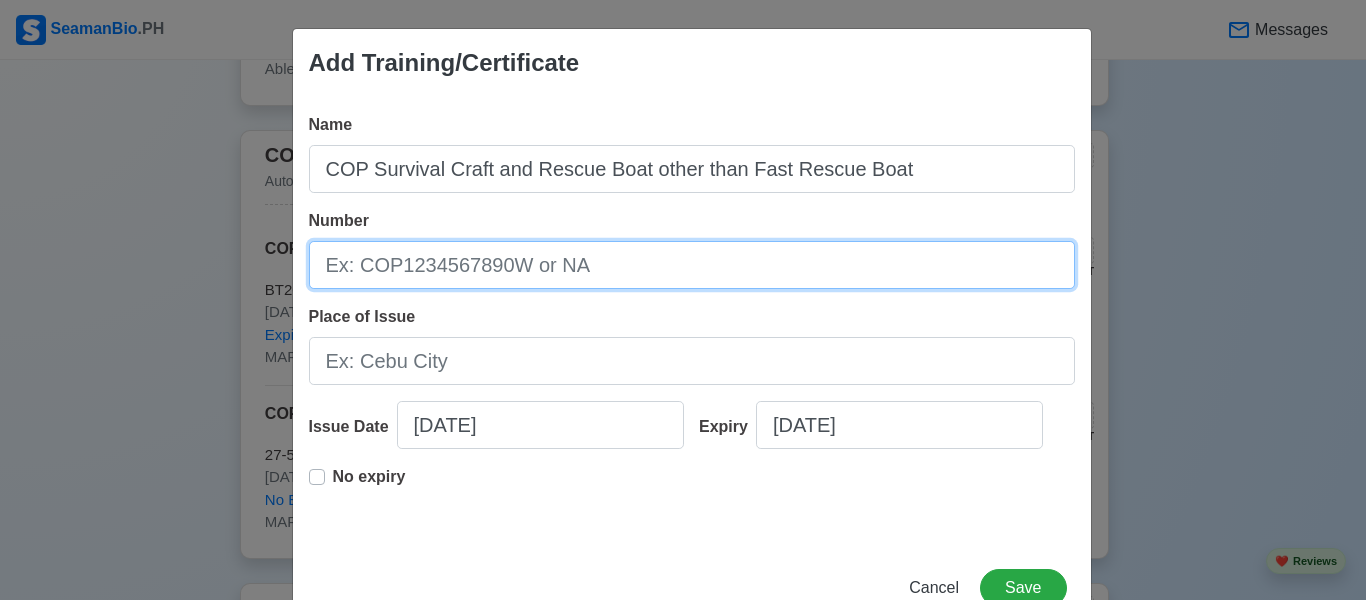 click on "Number" at bounding box center [692, 265] 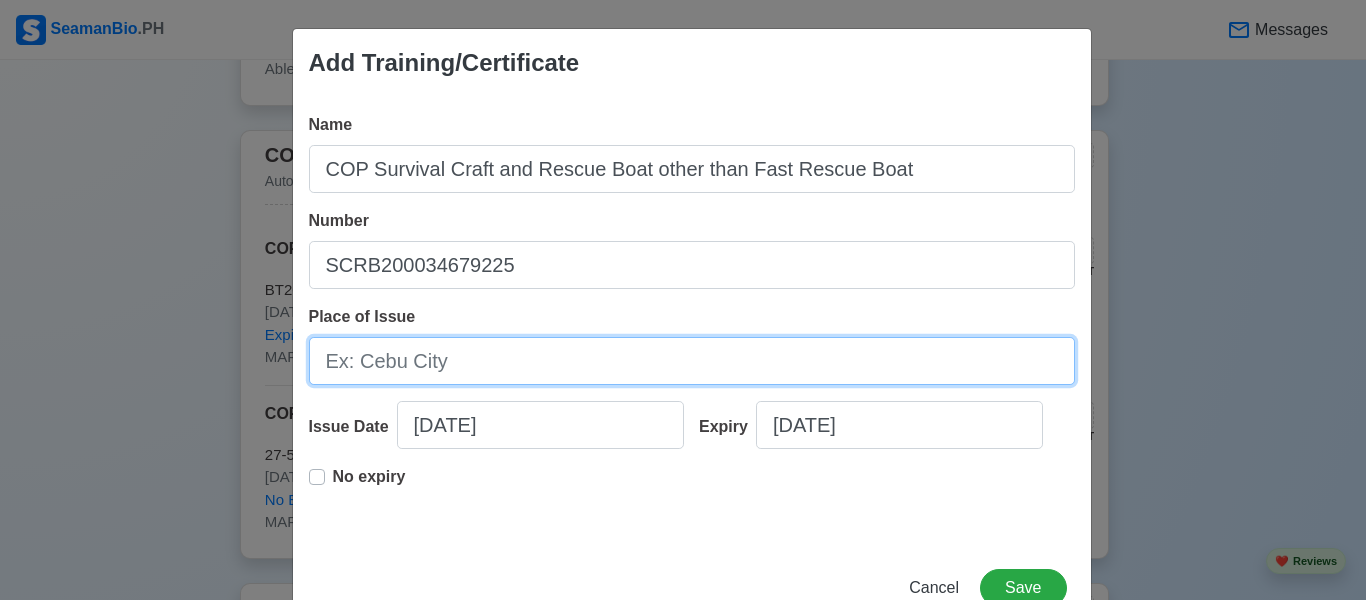 click on "Place of Issue" at bounding box center [692, 361] 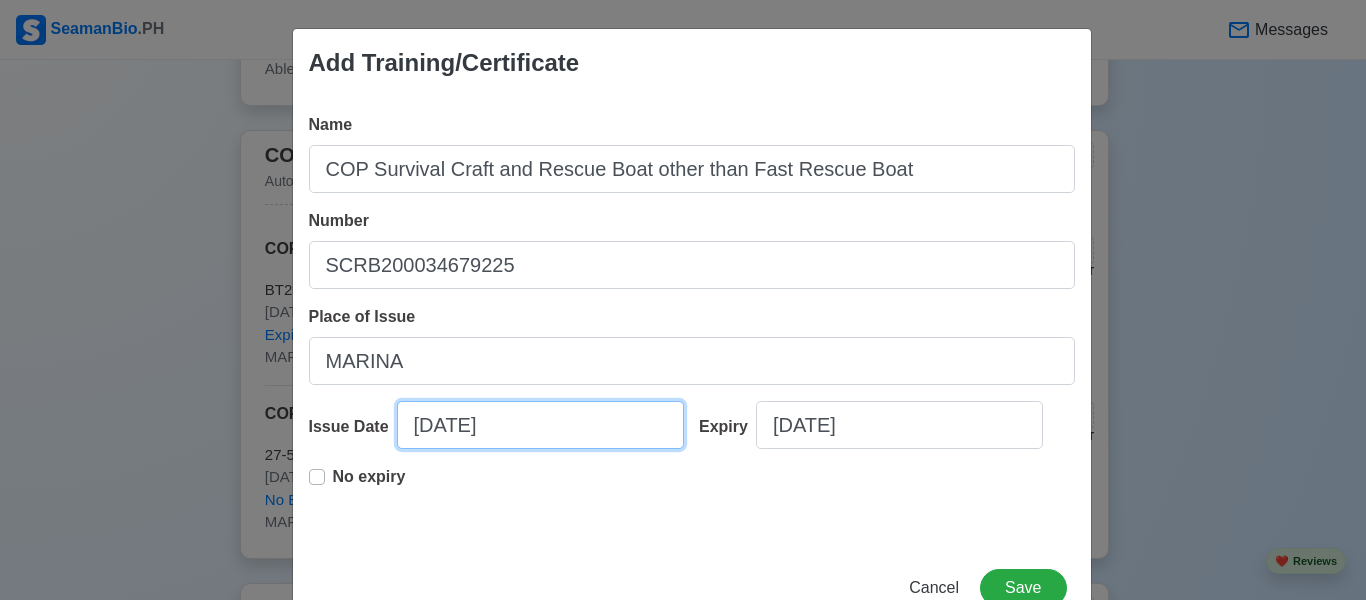 click on "[DATE]" at bounding box center (540, 425) 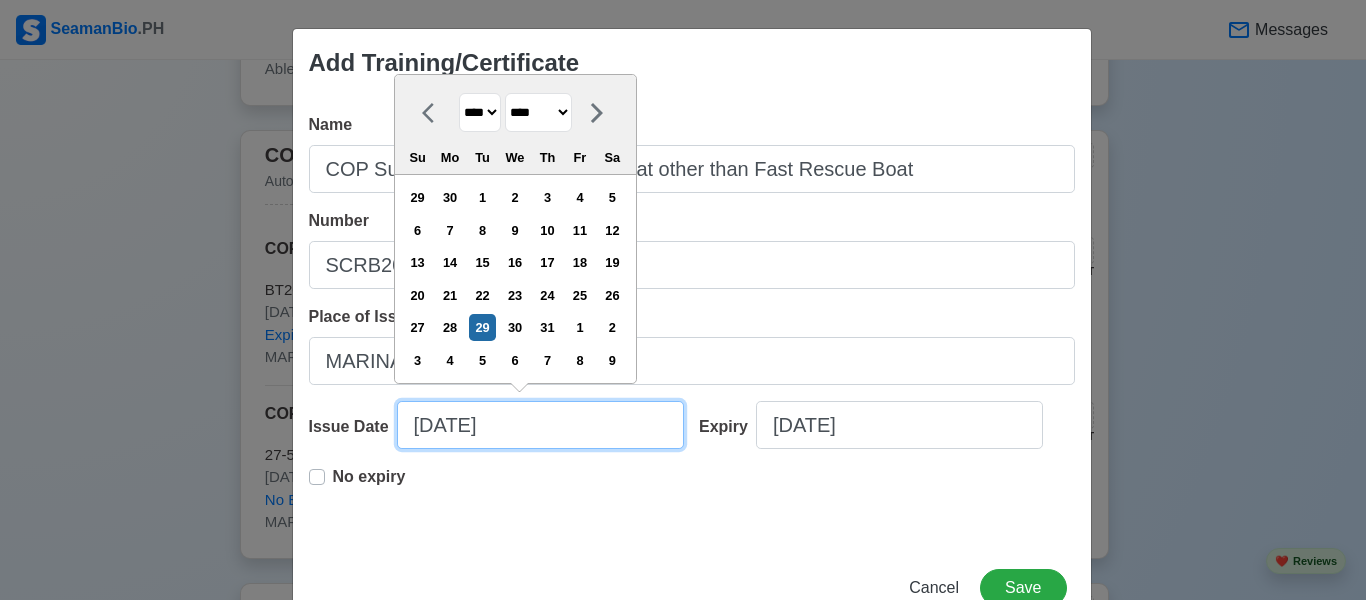 click on "[DATE]" at bounding box center (540, 425) 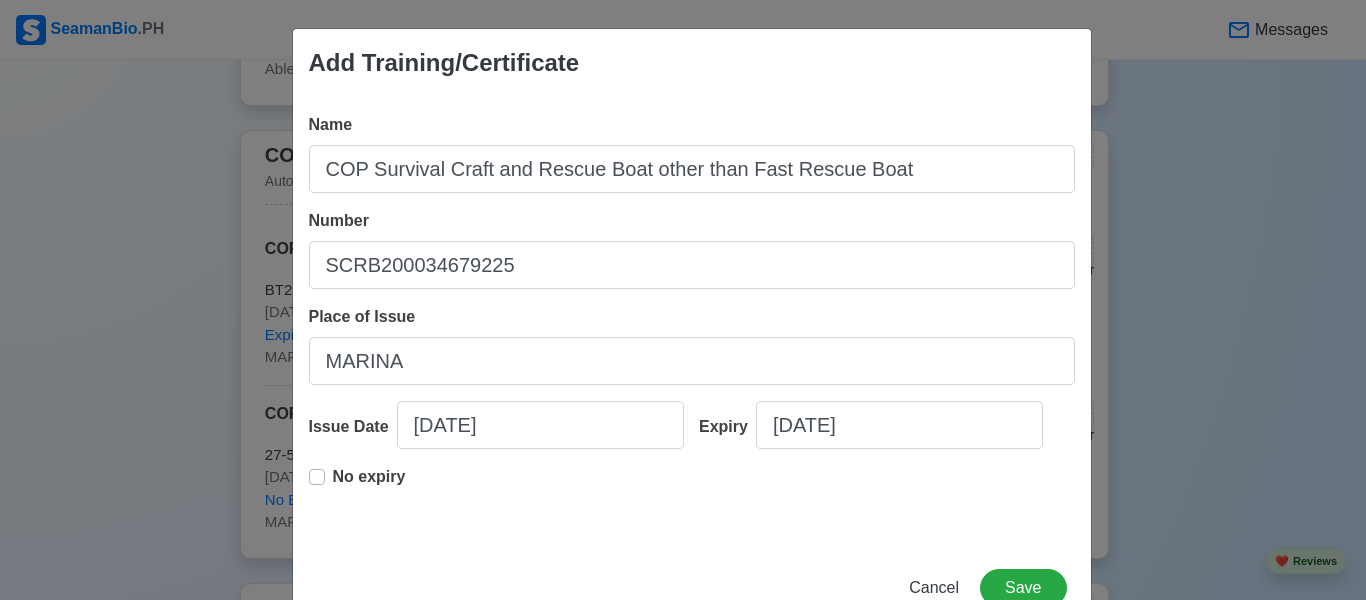 click on "Expiry [DATE]" at bounding box center [879, 433] 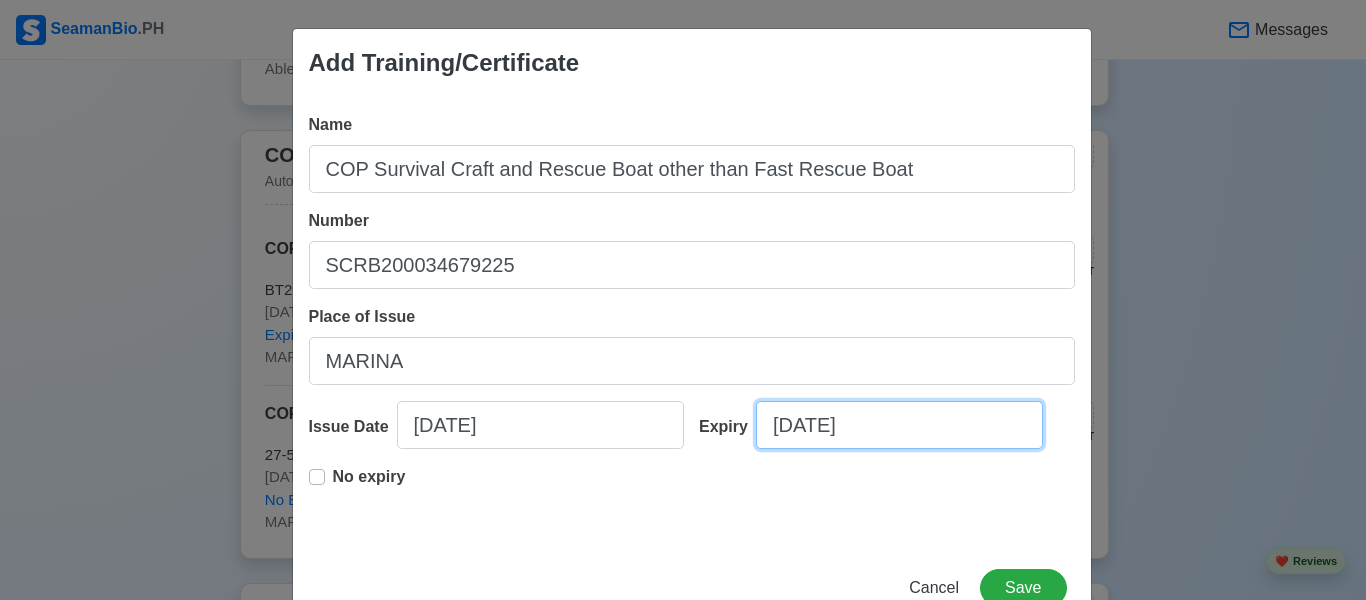 click on "[DATE]" at bounding box center (899, 425) 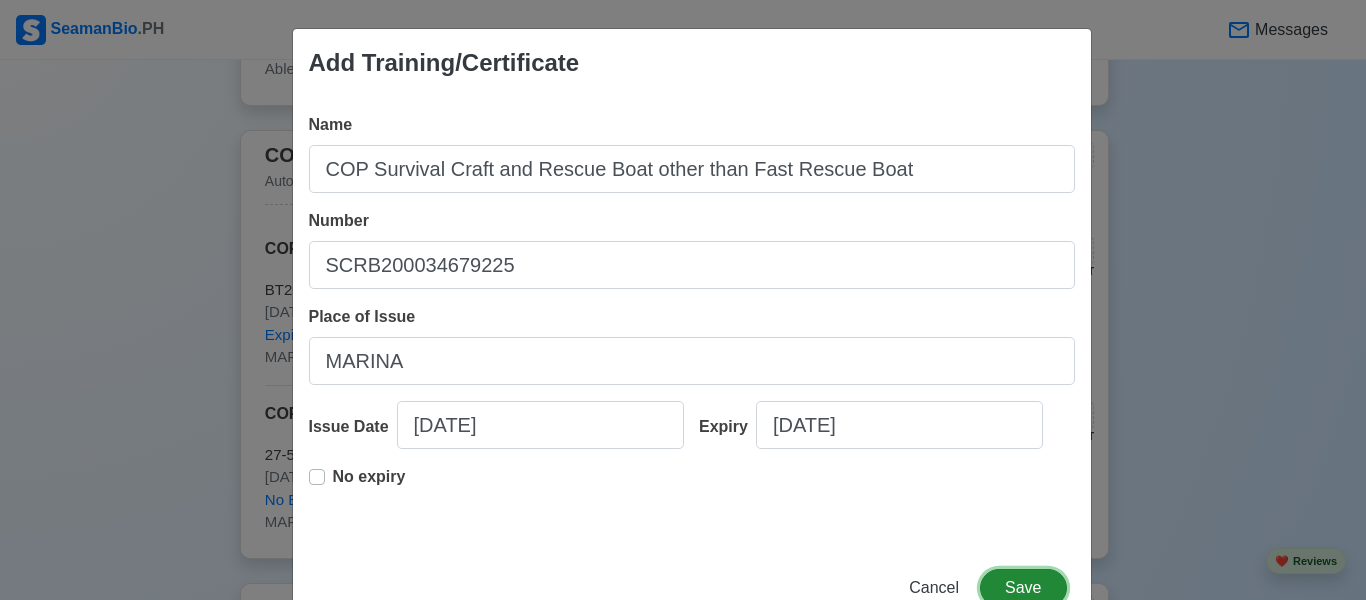 click on "Save" at bounding box center [1023, 588] 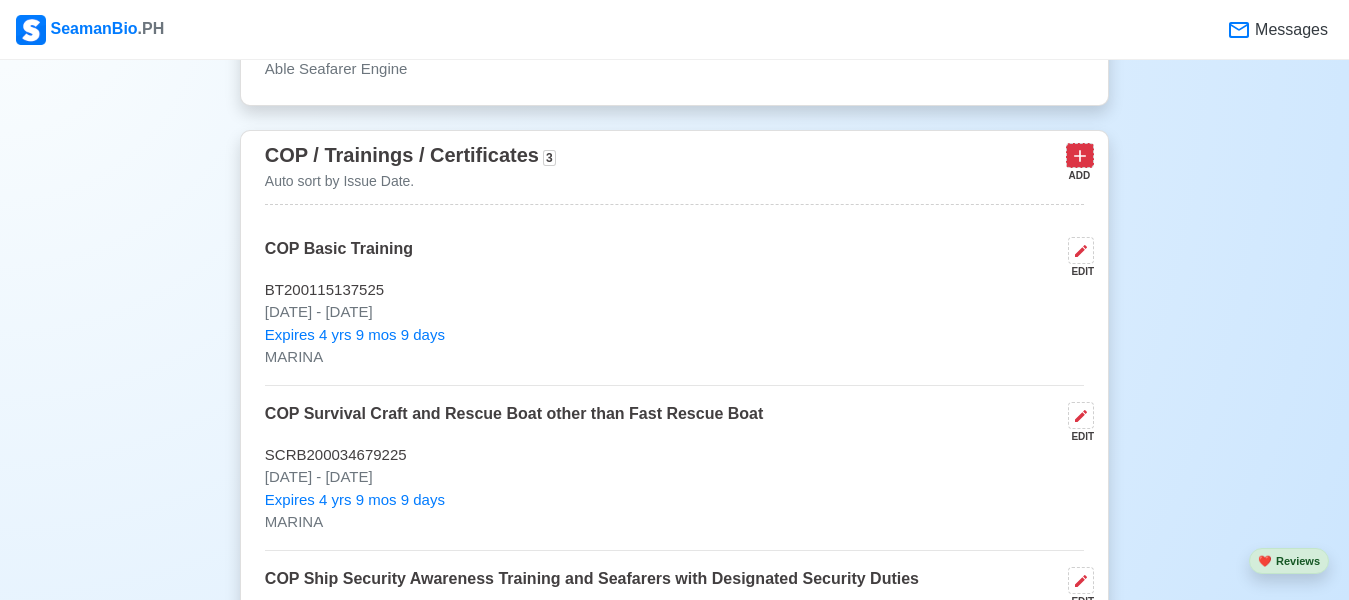 click 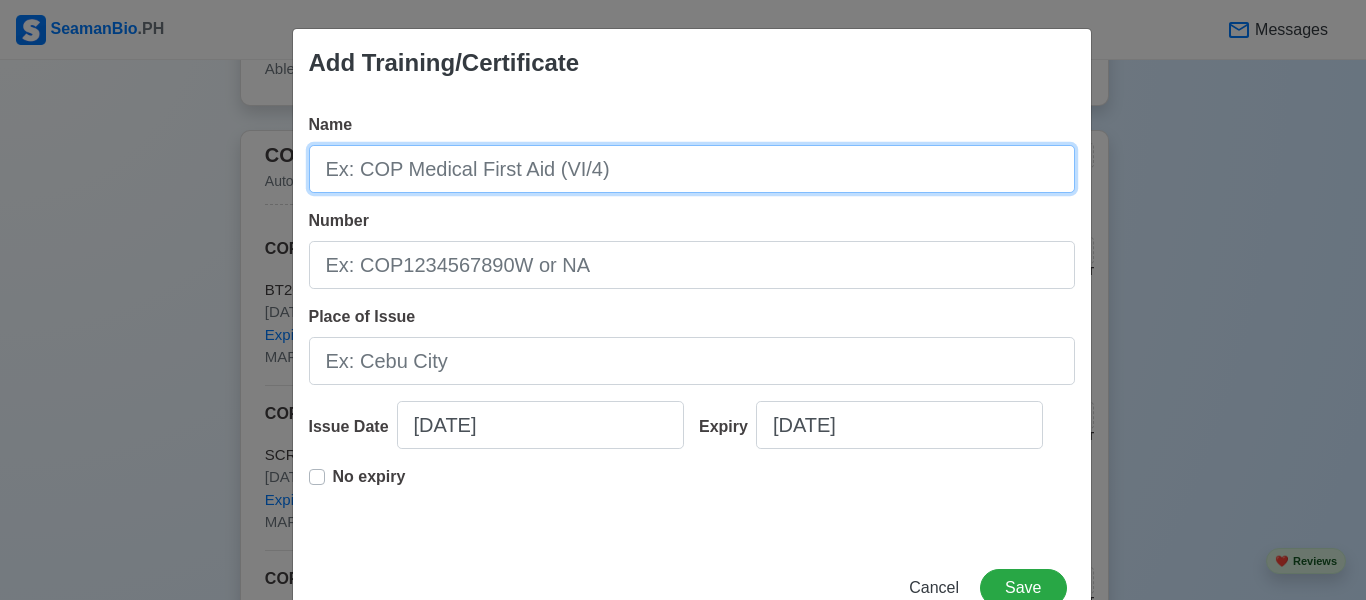 click on "Name" at bounding box center [692, 169] 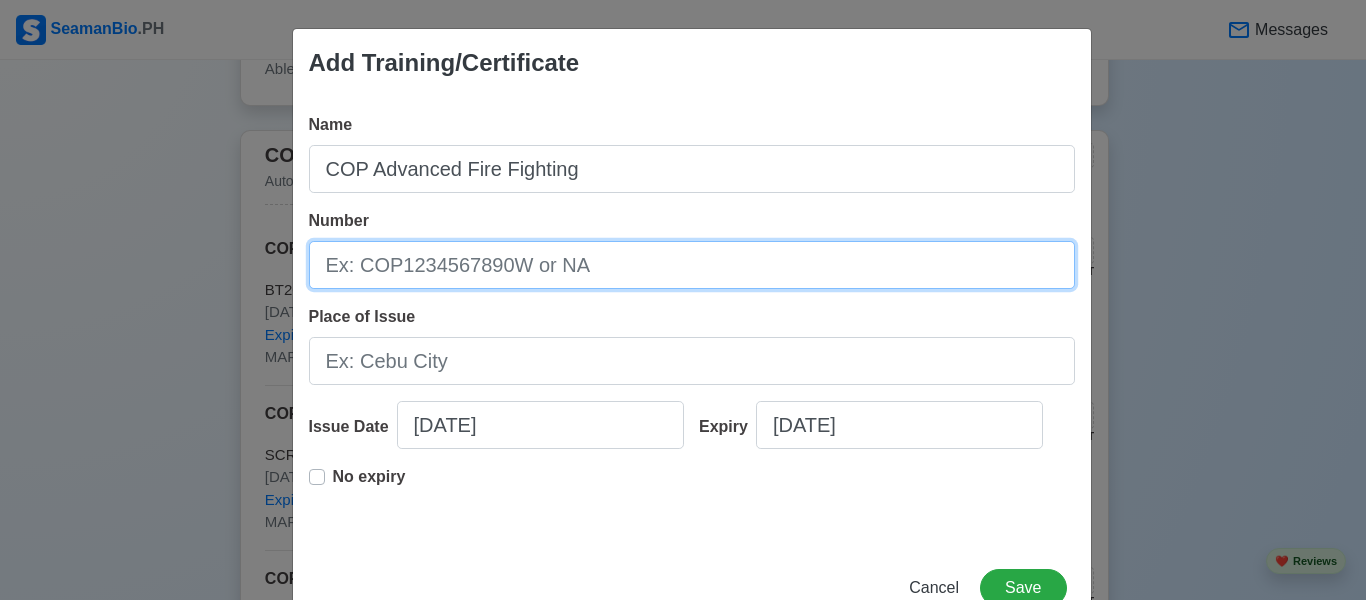 click on "Number" at bounding box center (692, 265) 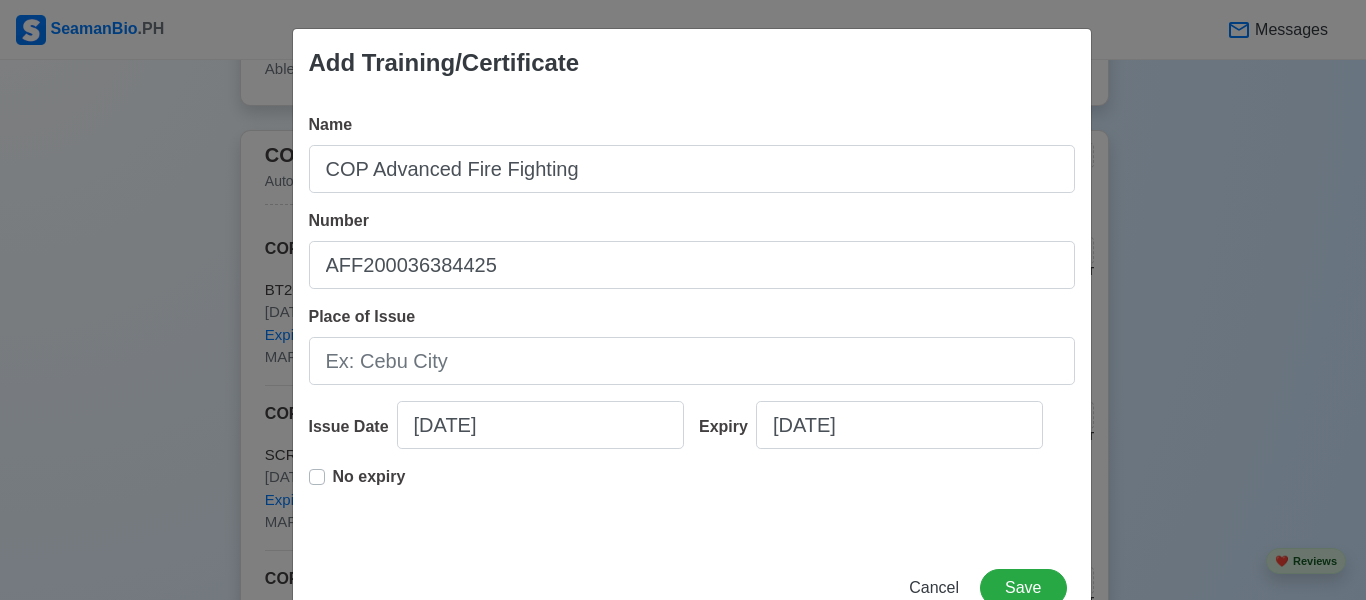 click on "Name COP Advanced Fire Fighting Number AFF200036384425 Place of Issue Issue Date [DATE] Expiry [DATE] No expiry" at bounding box center [692, 321] 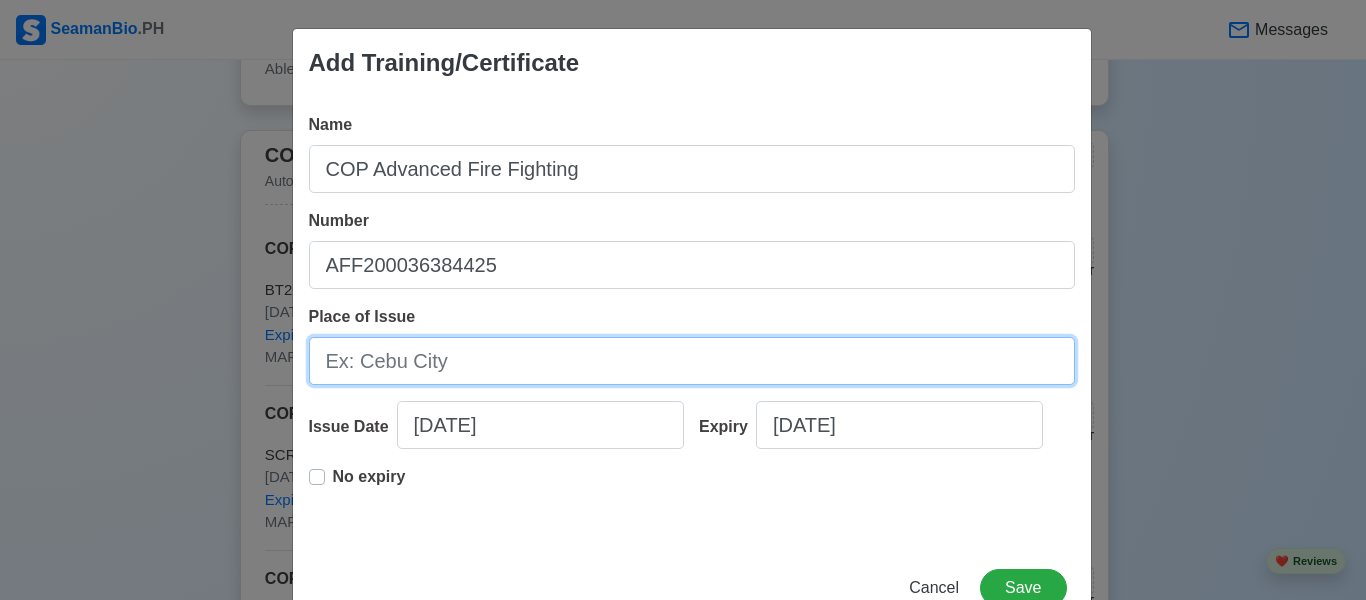 click on "Place of Issue" at bounding box center [692, 361] 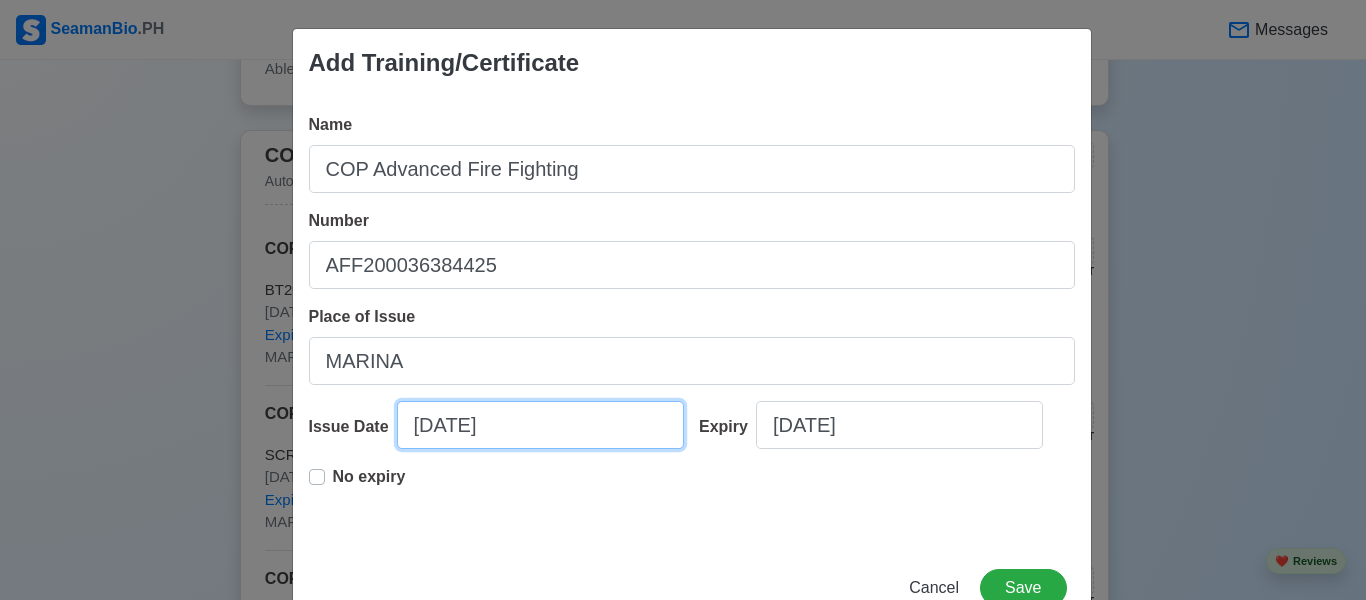 click on "[DATE]" at bounding box center (540, 425) 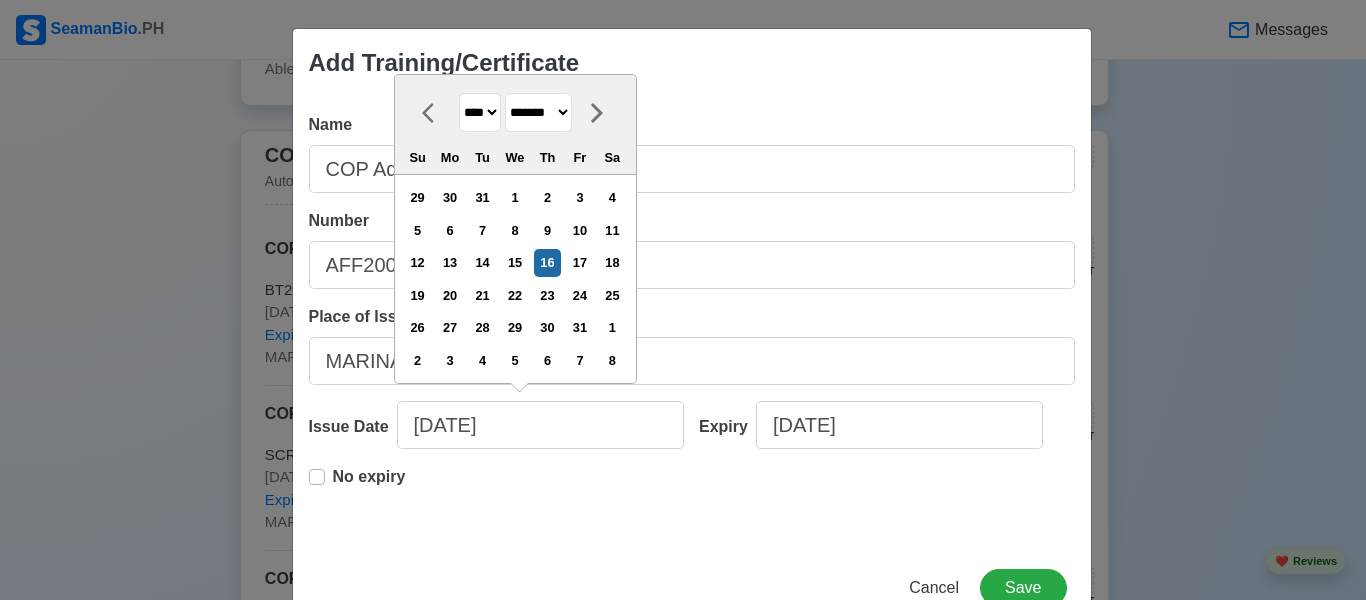 click on "No expiry" at bounding box center [369, 477] 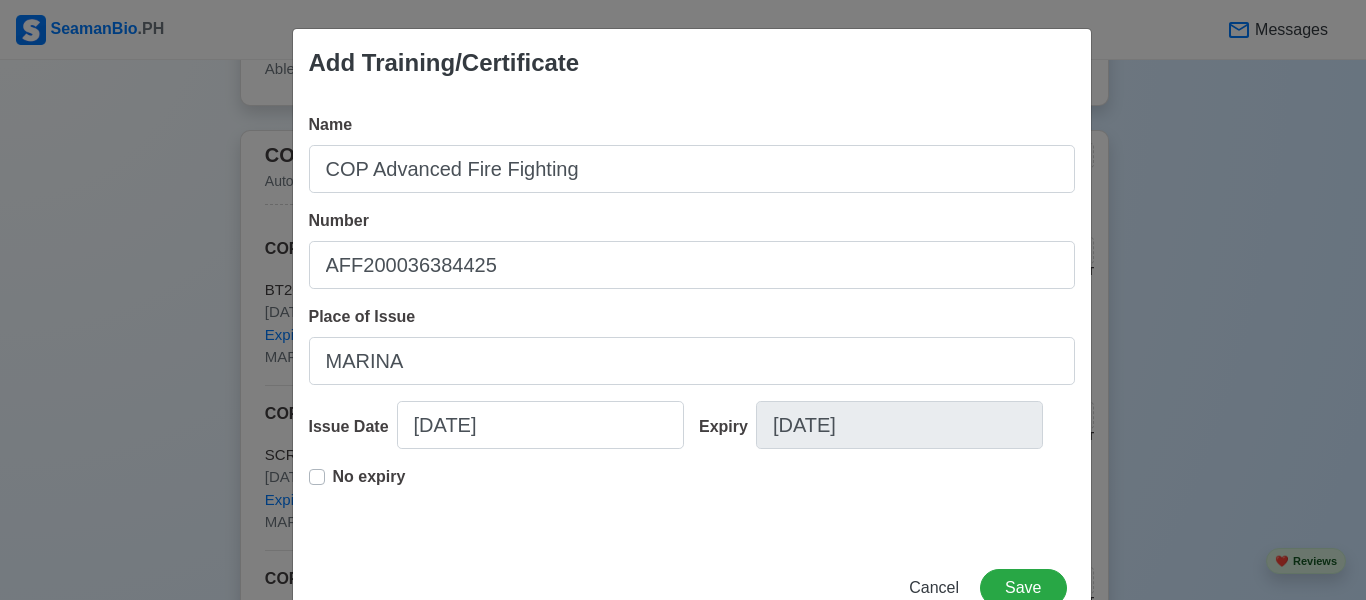 click on "No expiry" at bounding box center (369, 485) 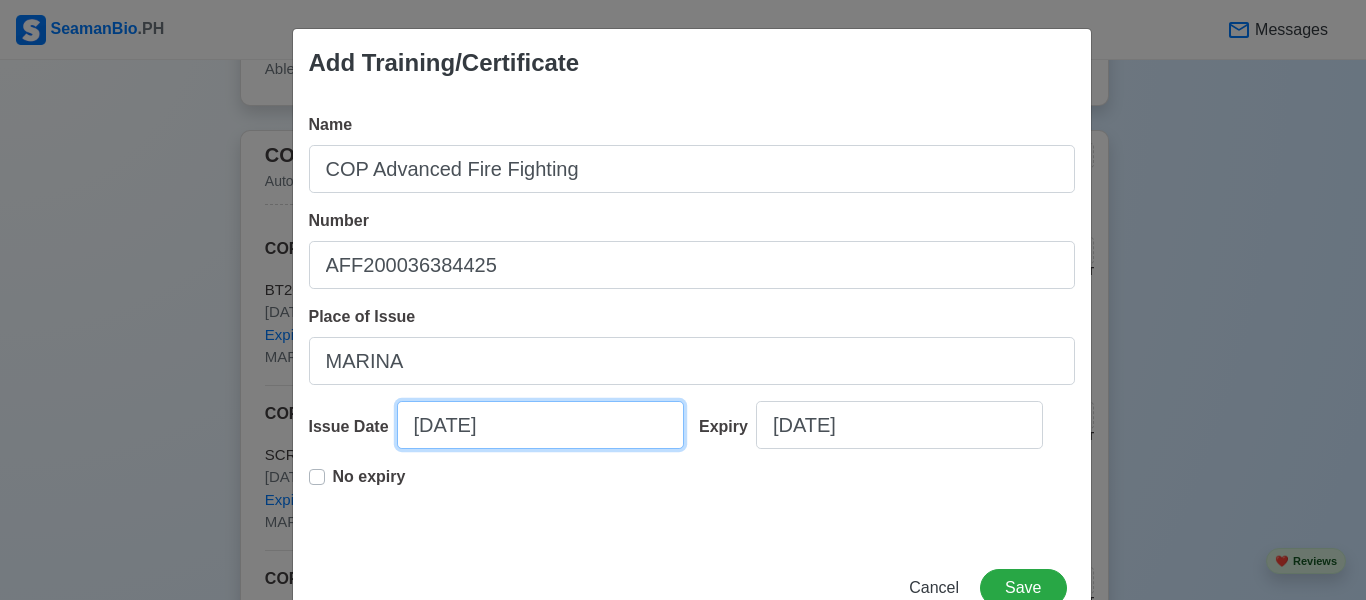click on "[DATE]" at bounding box center [540, 425] 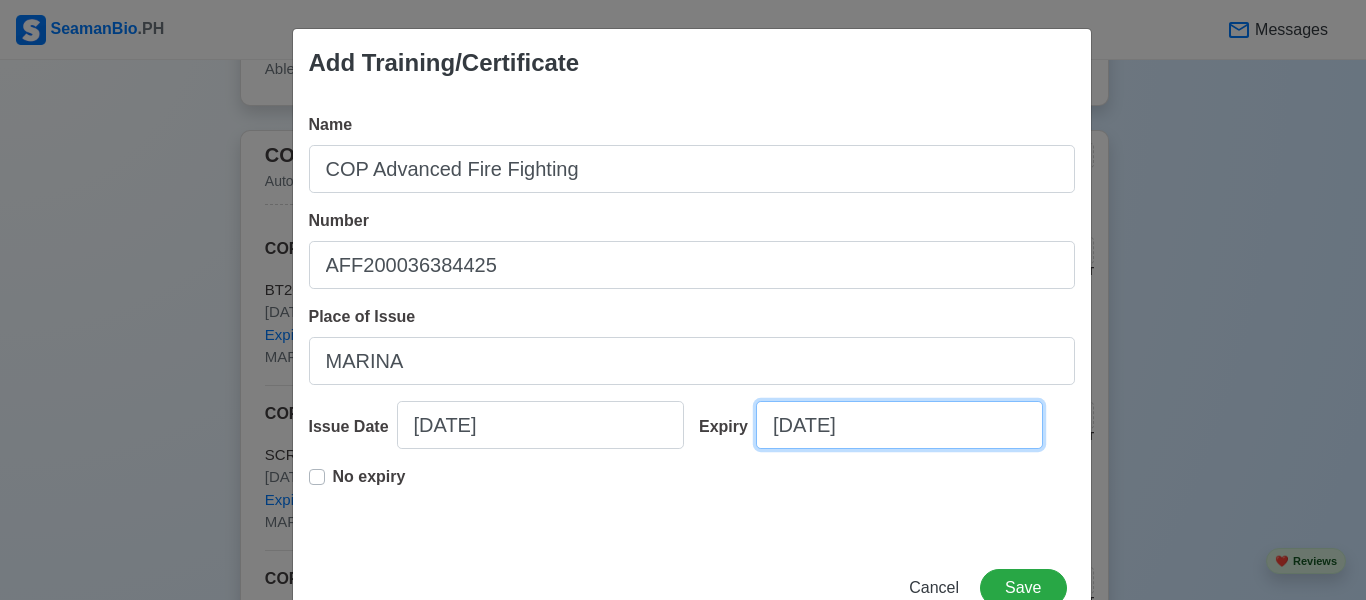 click on "[DATE]" at bounding box center [899, 425] 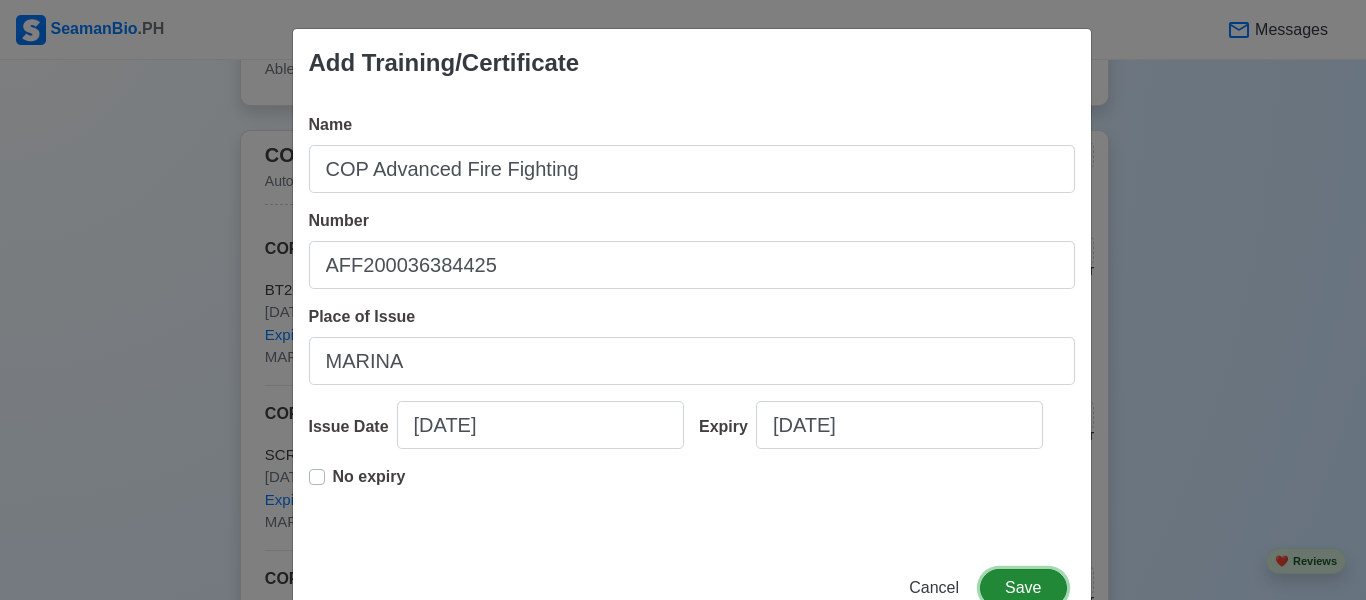 click on "Save" at bounding box center [1023, 588] 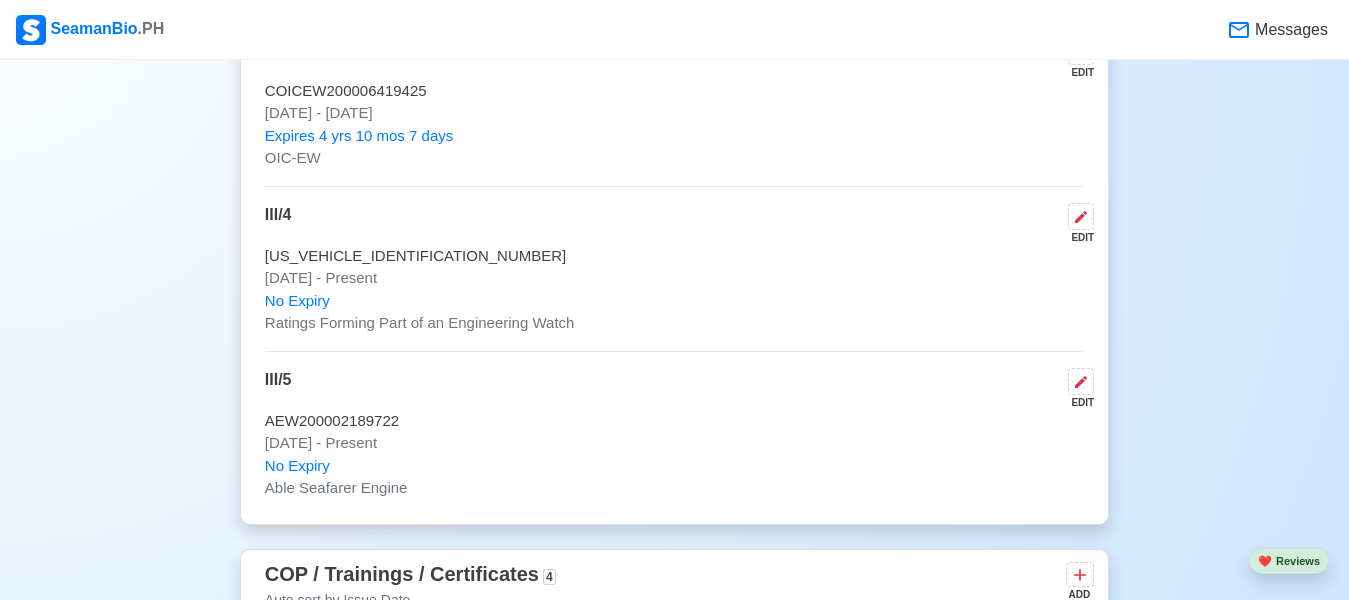 scroll, scrollTop: 3709, scrollLeft: 0, axis: vertical 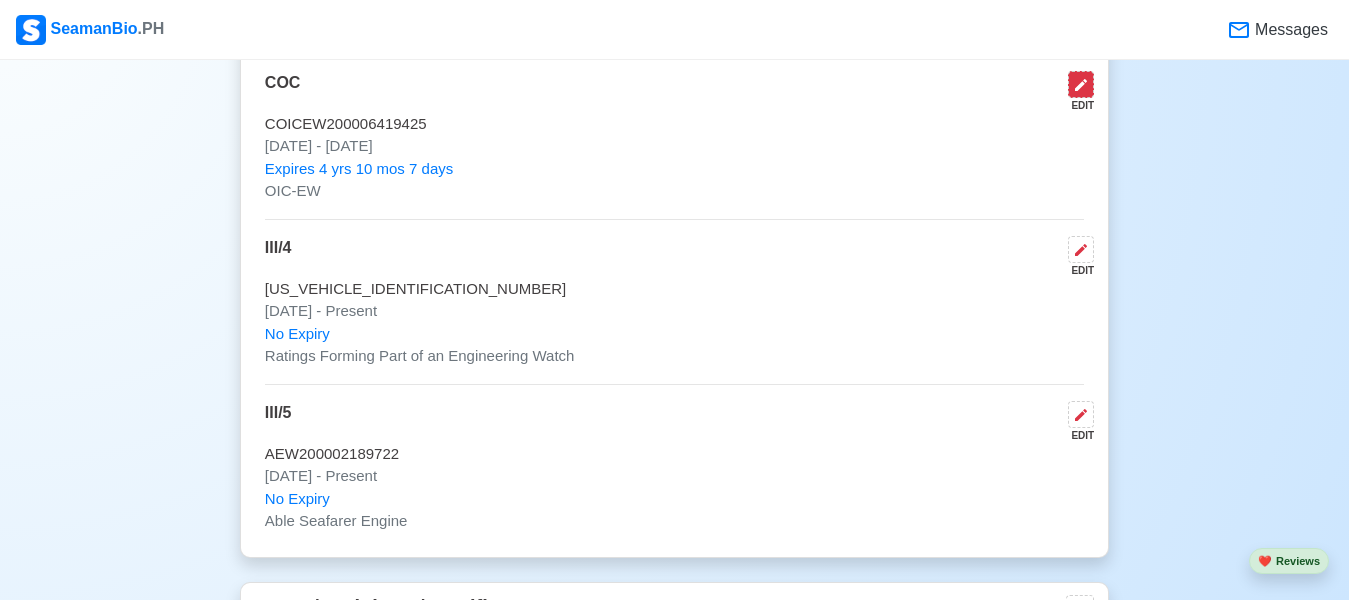 click 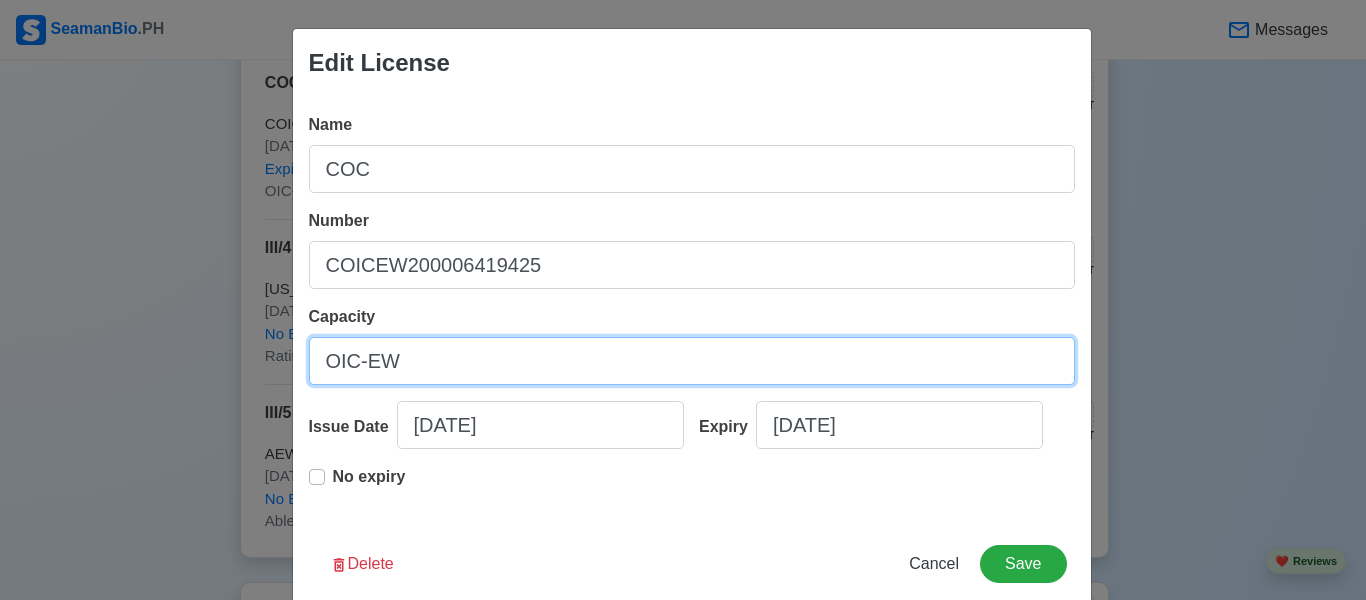 click on "OIC-EW" at bounding box center (692, 361) 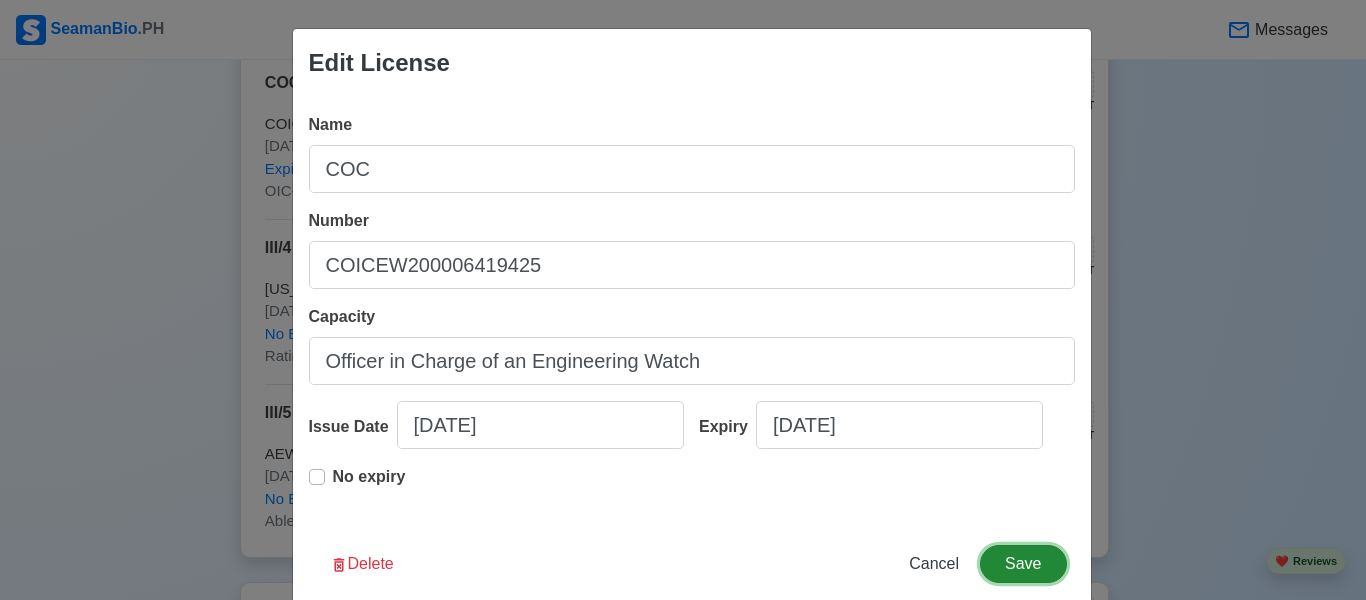 click on "Save" at bounding box center [1023, 564] 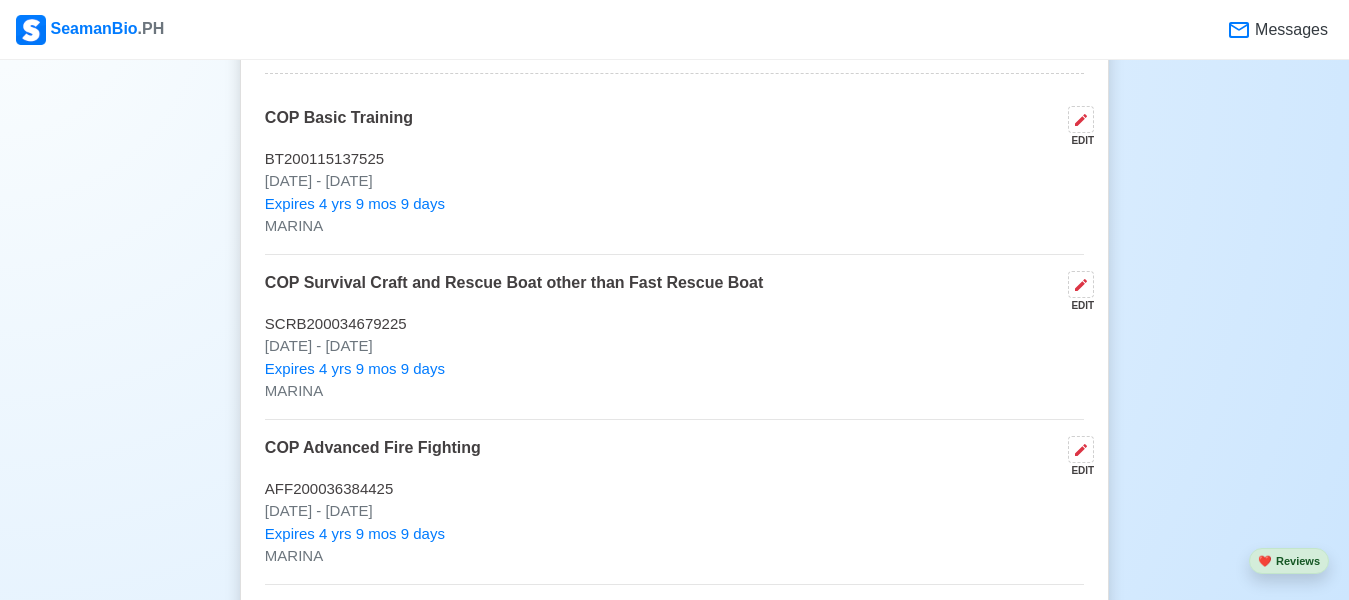 scroll, scrollTop: 4290, scrollLeft: 0, axis: vertical 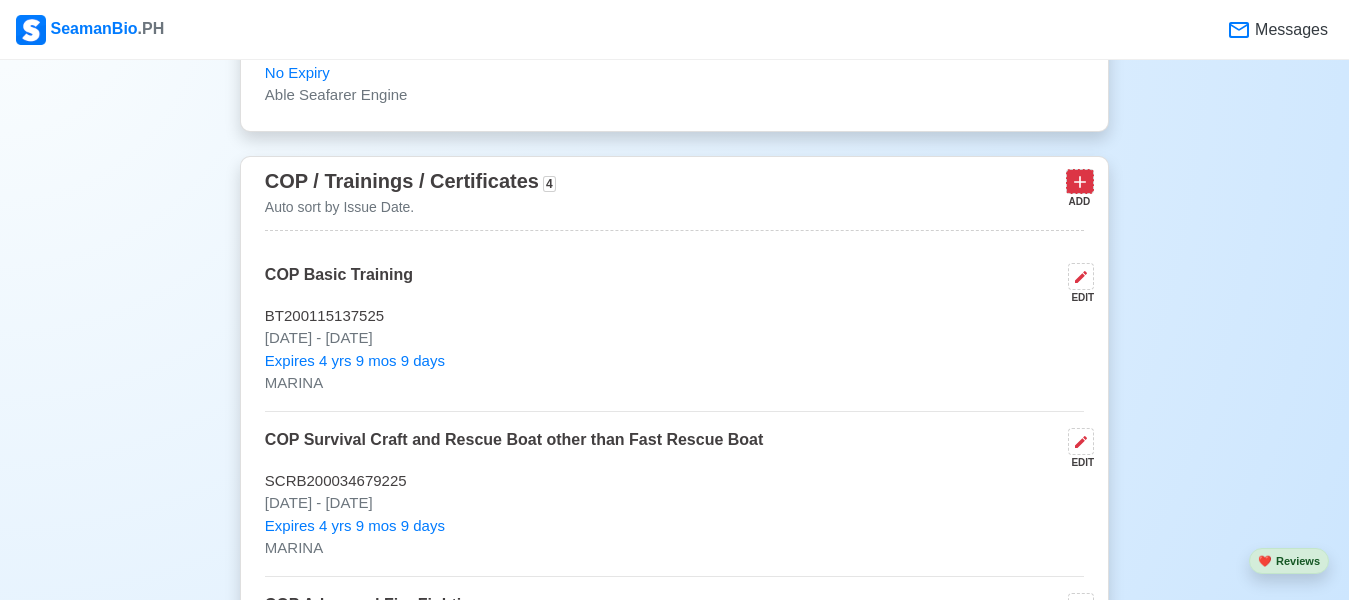 click 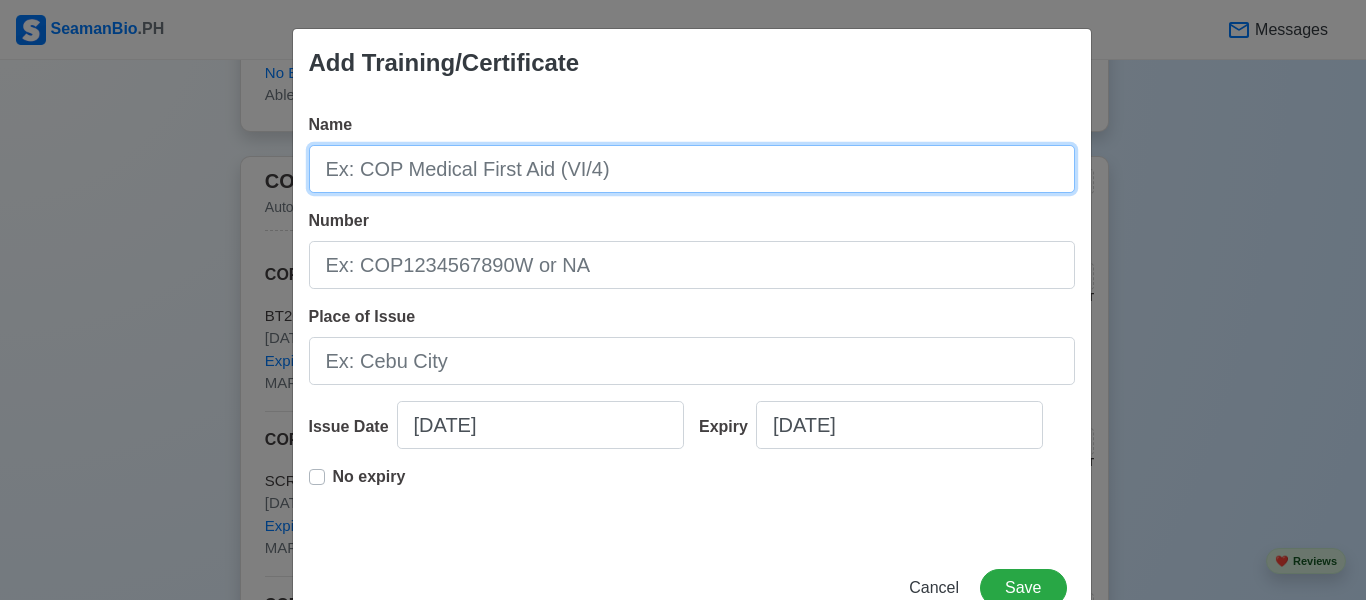 click on "Name" at bounding box center [692, 169] 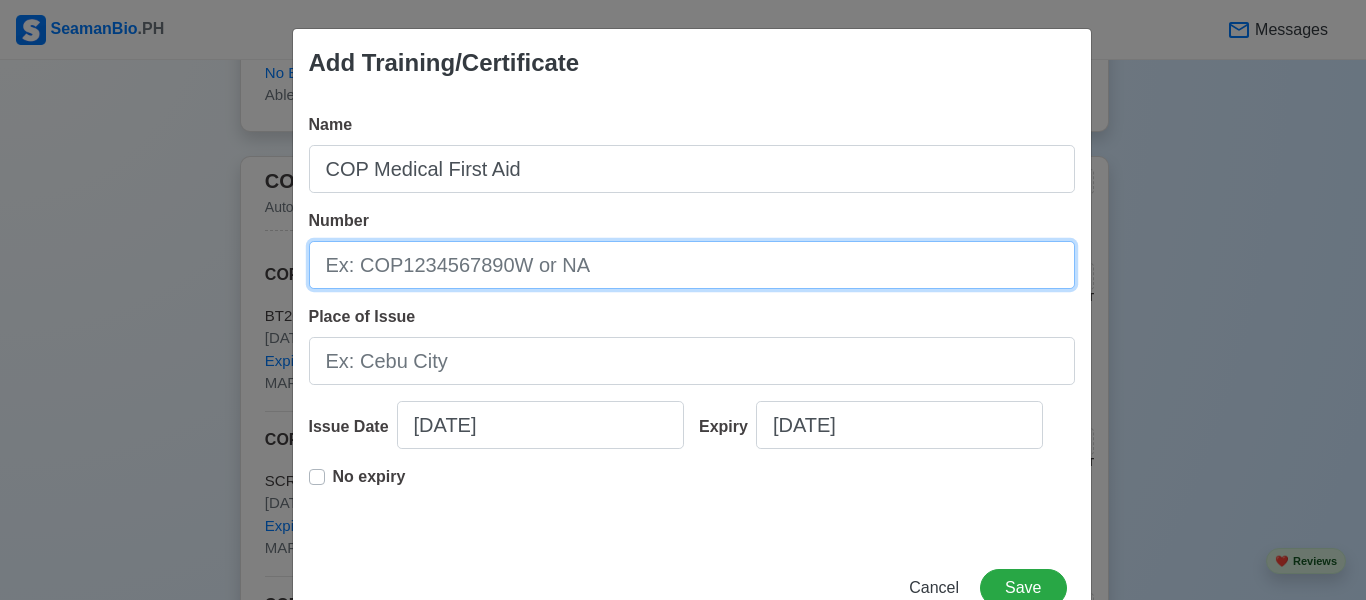 click on "Number" at bounding box center [692, 265] 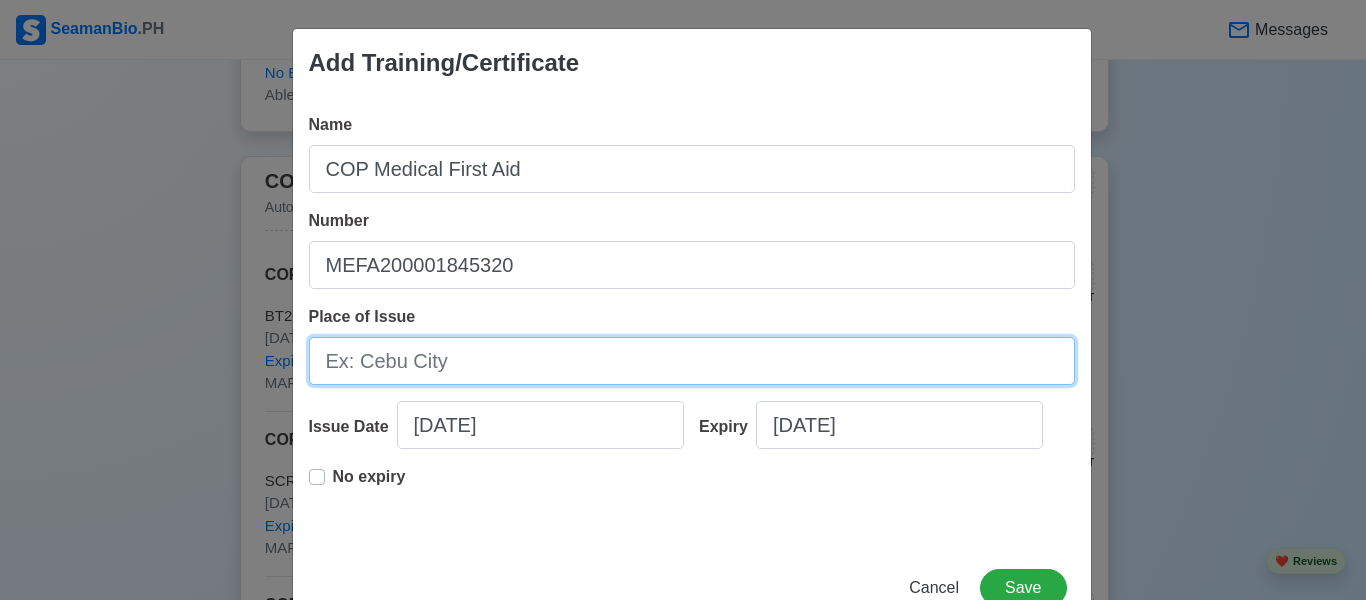 click on "Place of Issue" at bounding box center [692, 361] 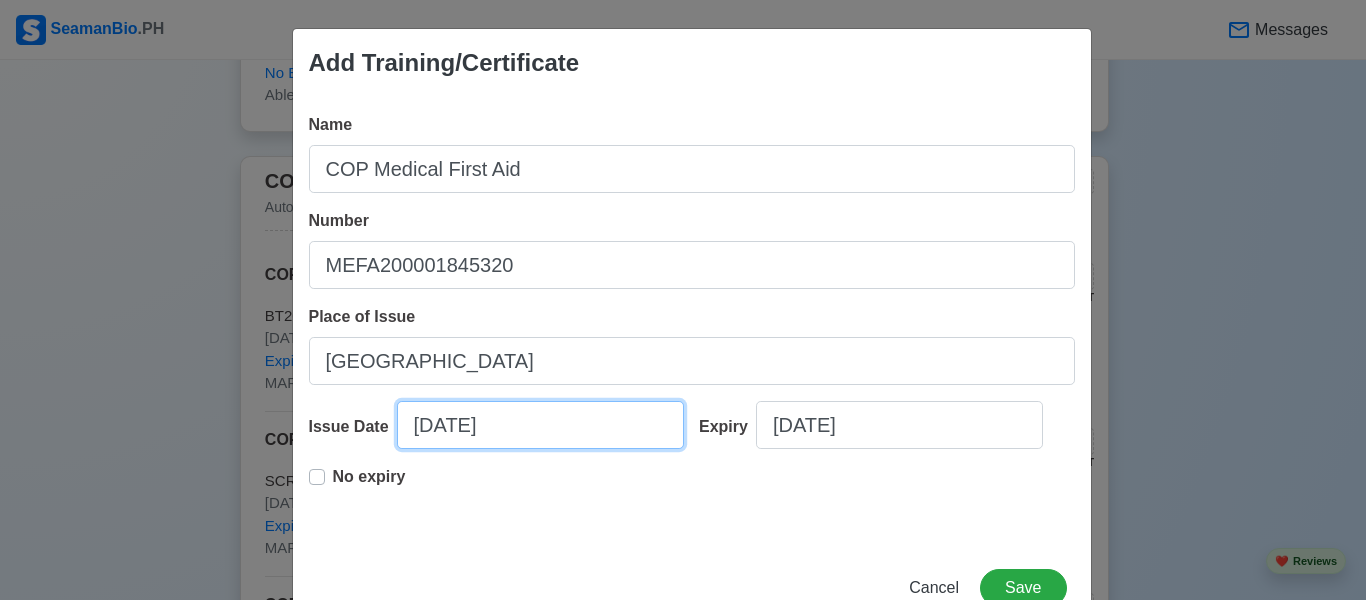 click on "[DATE]" at bounding box center (540, 425) 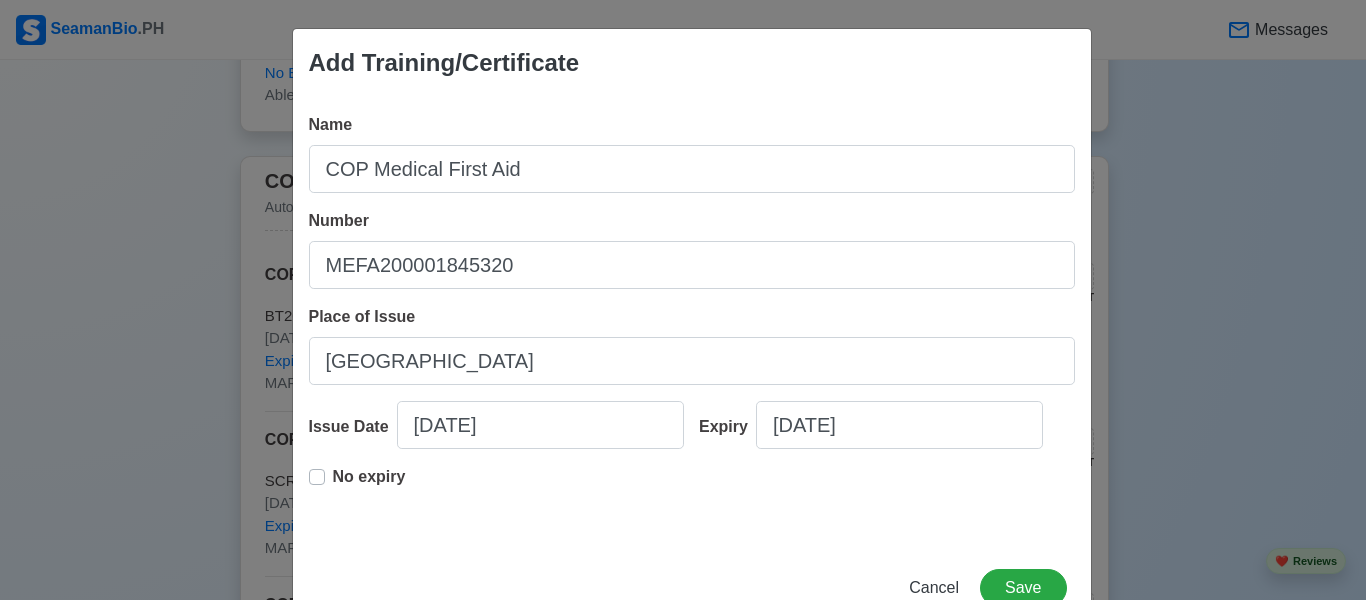 click on "No expiry" at bounding box center [357, 485] 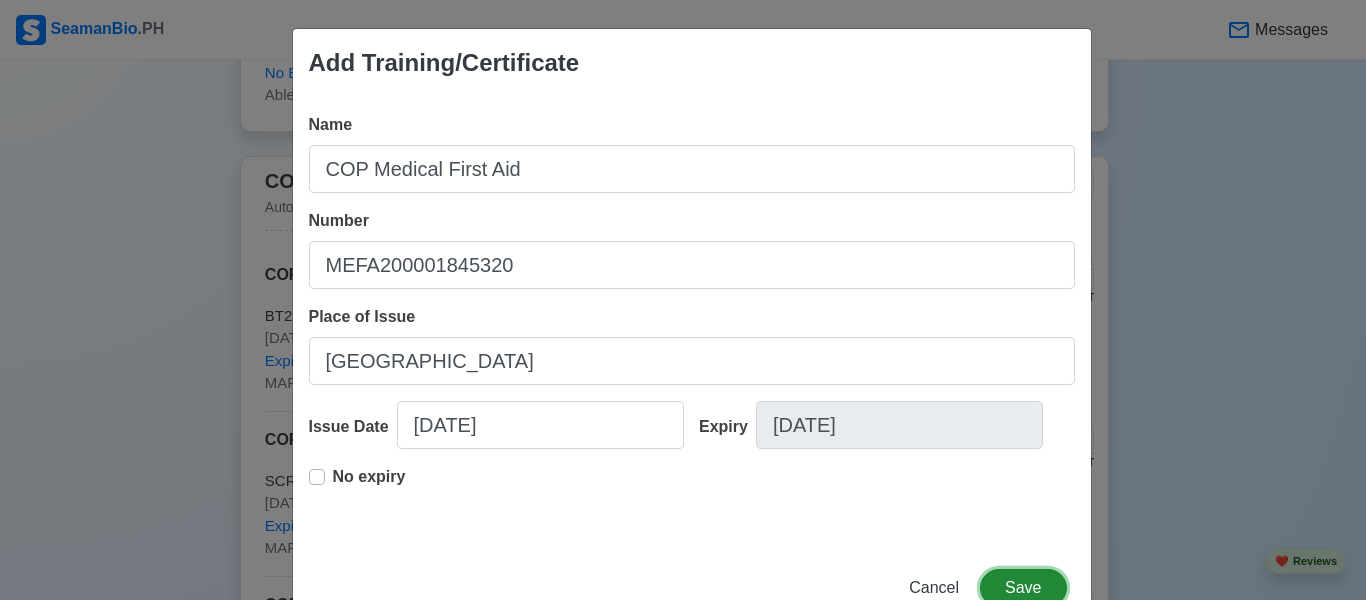 click on "Save" at bounding box center [1023, 588] 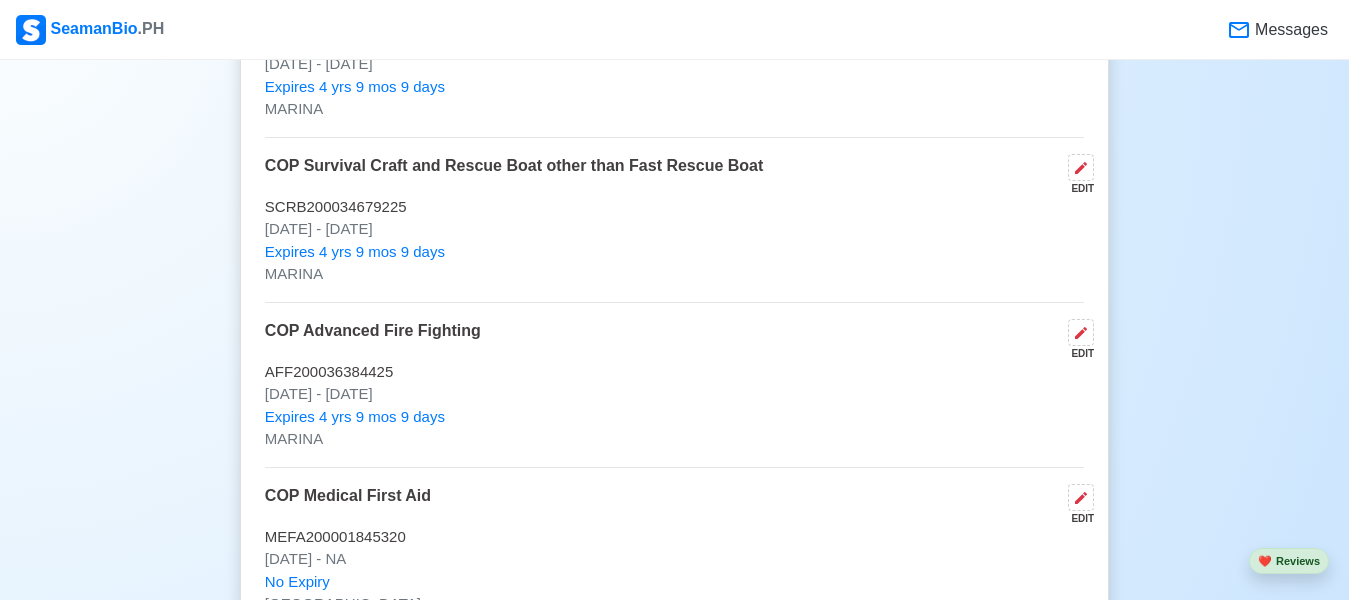 scroll, scrollTop: 4374, scrollLeft: 0, axis: vertical 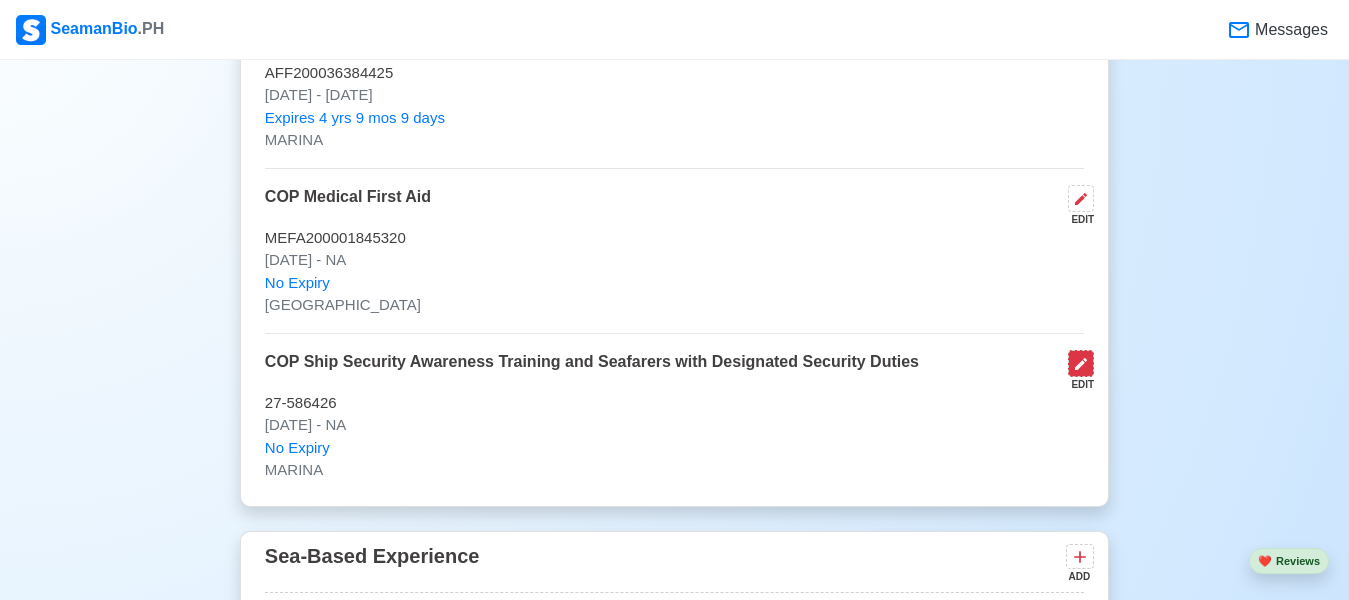 click 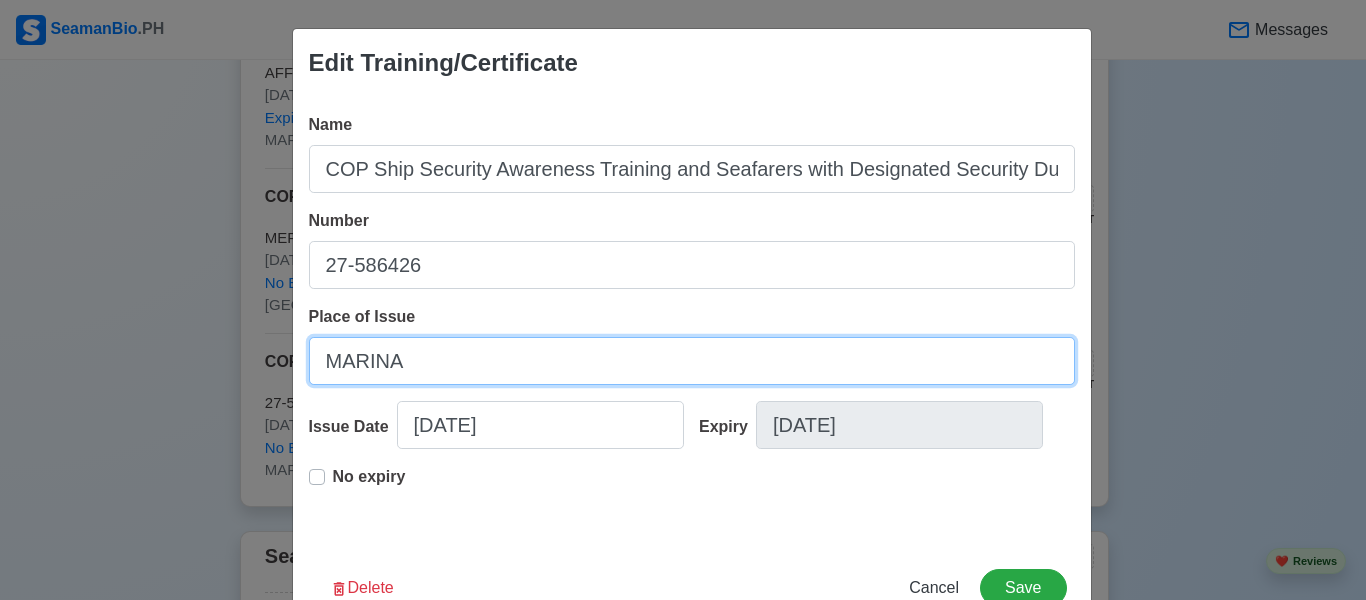 click on "MARINA" at bounding box center (692, 361) 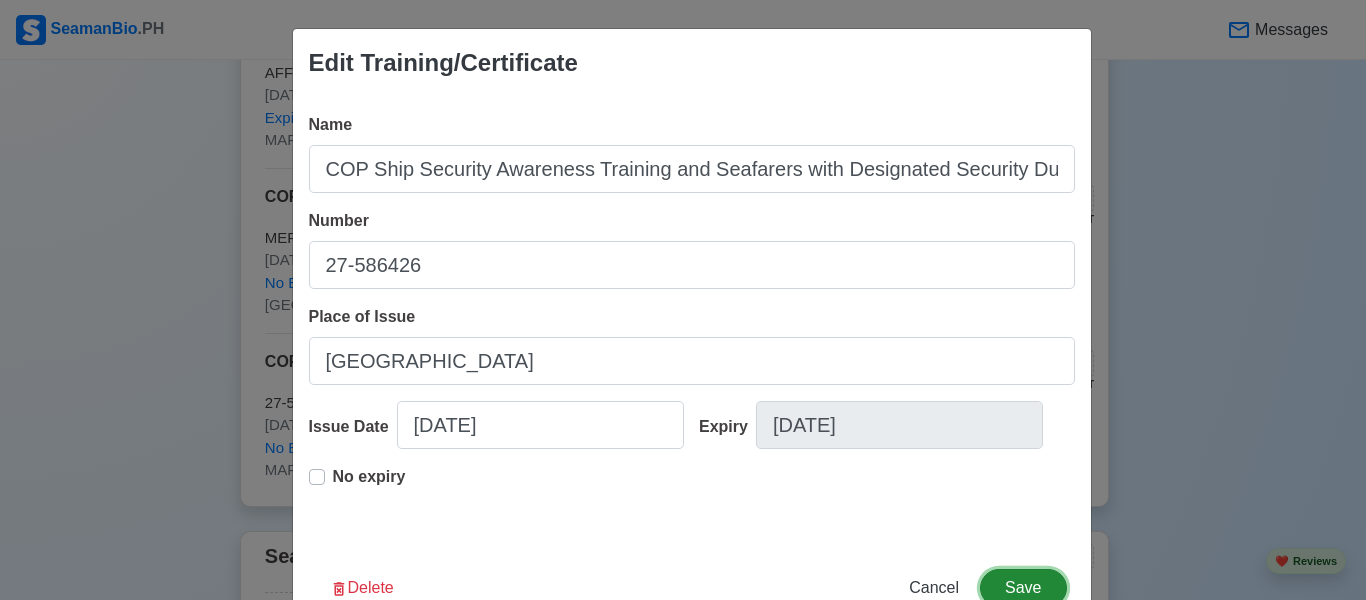 click on "Save" at bounding box center (1023, 588) 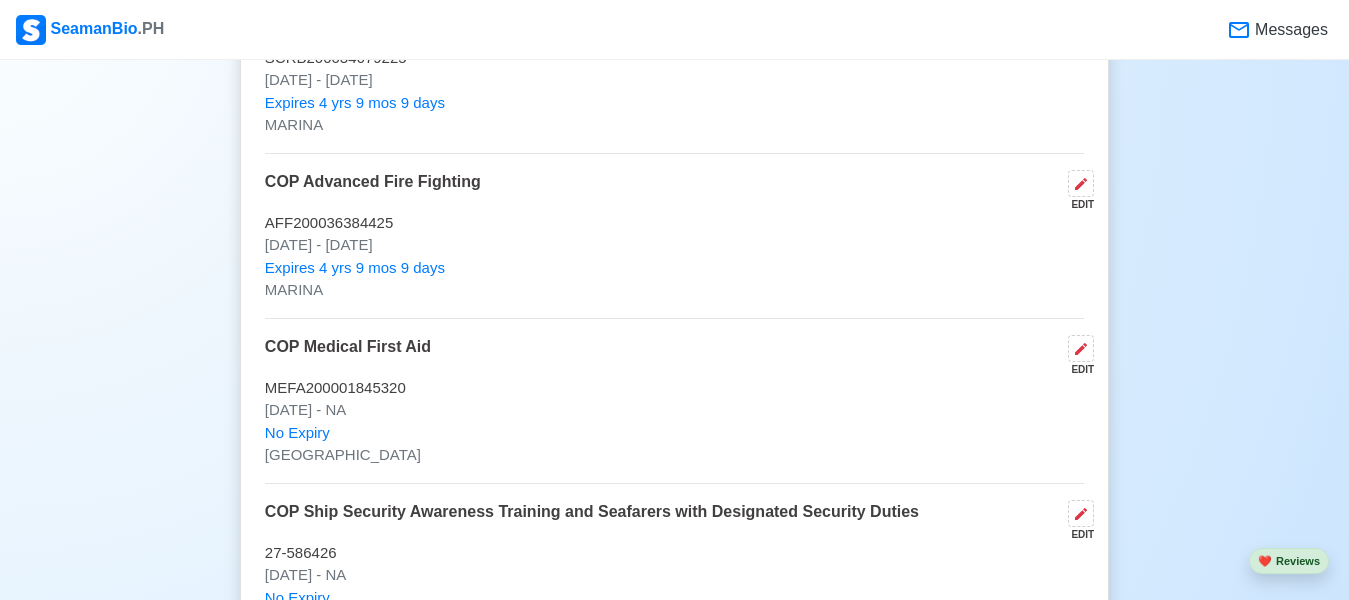 scroll, scrollTop: 3995, scrollLeft: 0, axis: vertical 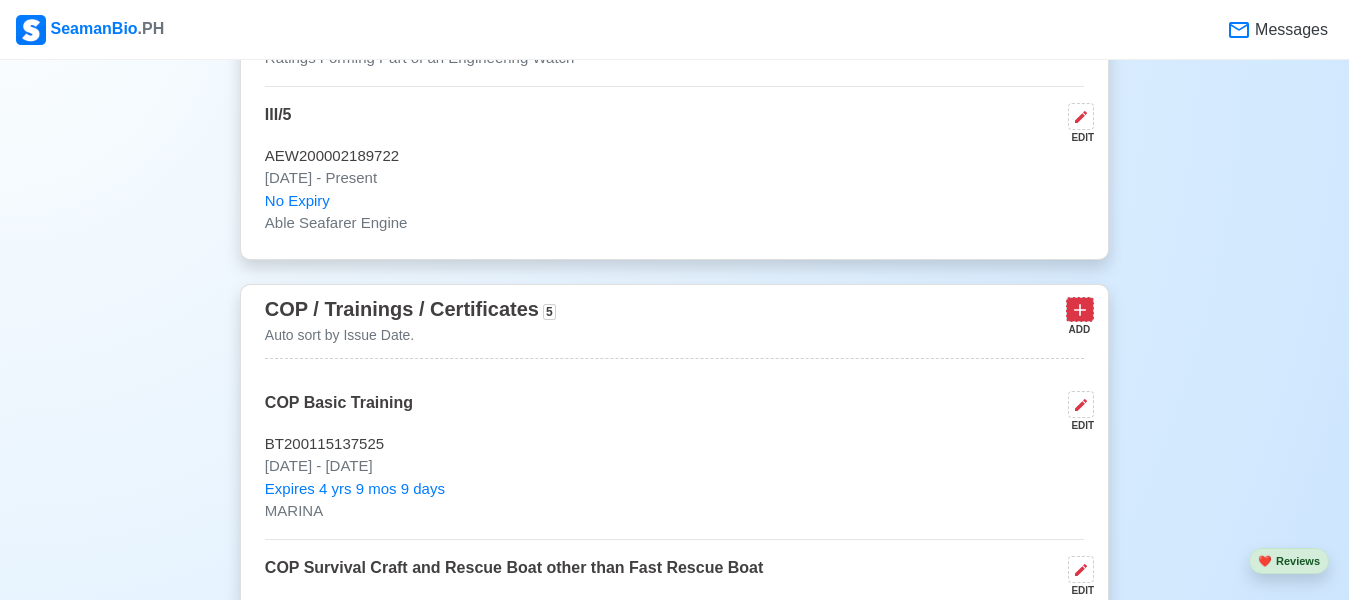 click 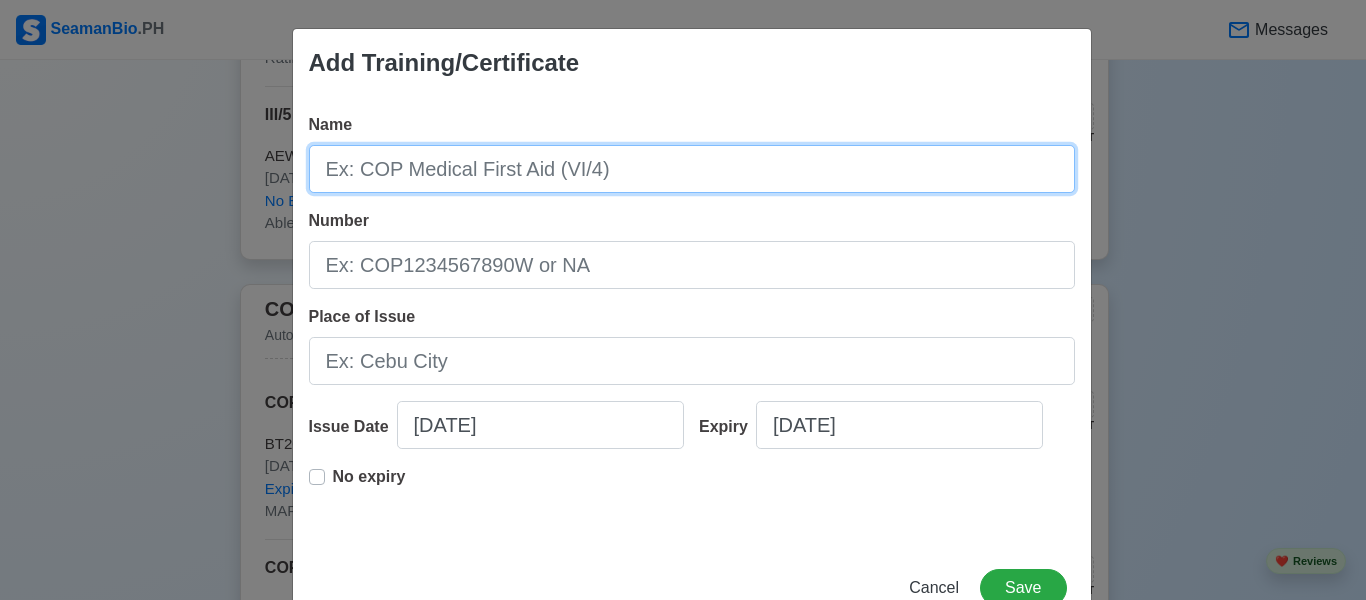 click on "Name" at bounding box center (692, 169) 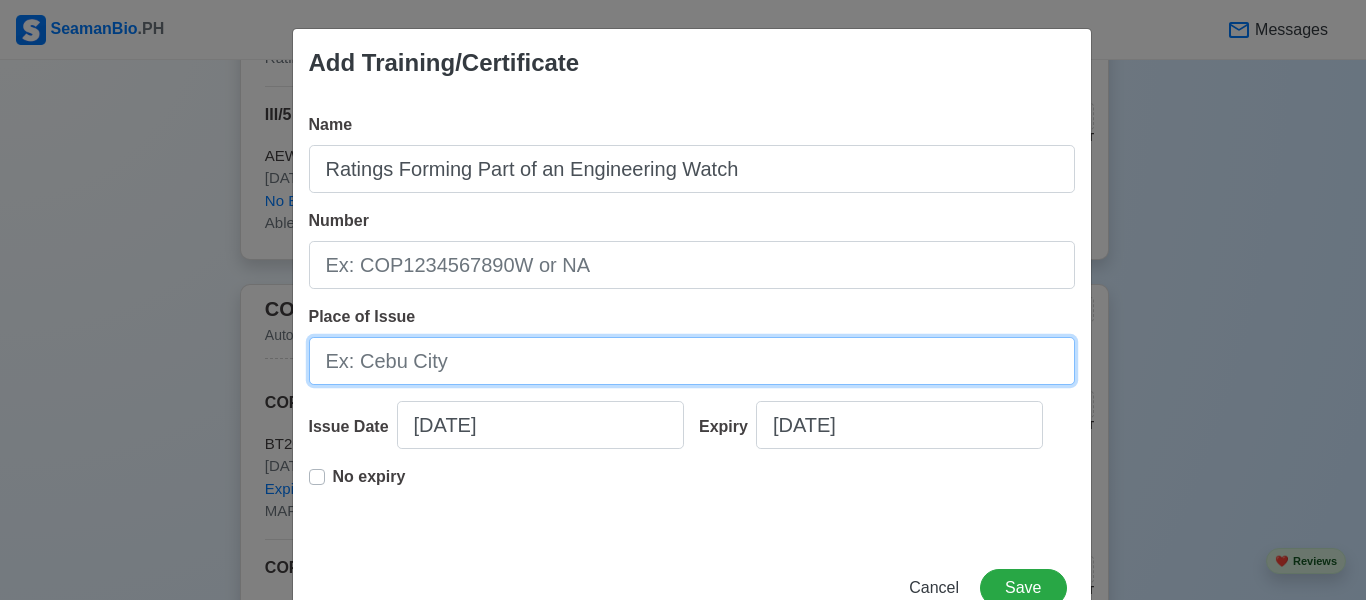 click on "Place of Issue" at bounding box center (692, 361) 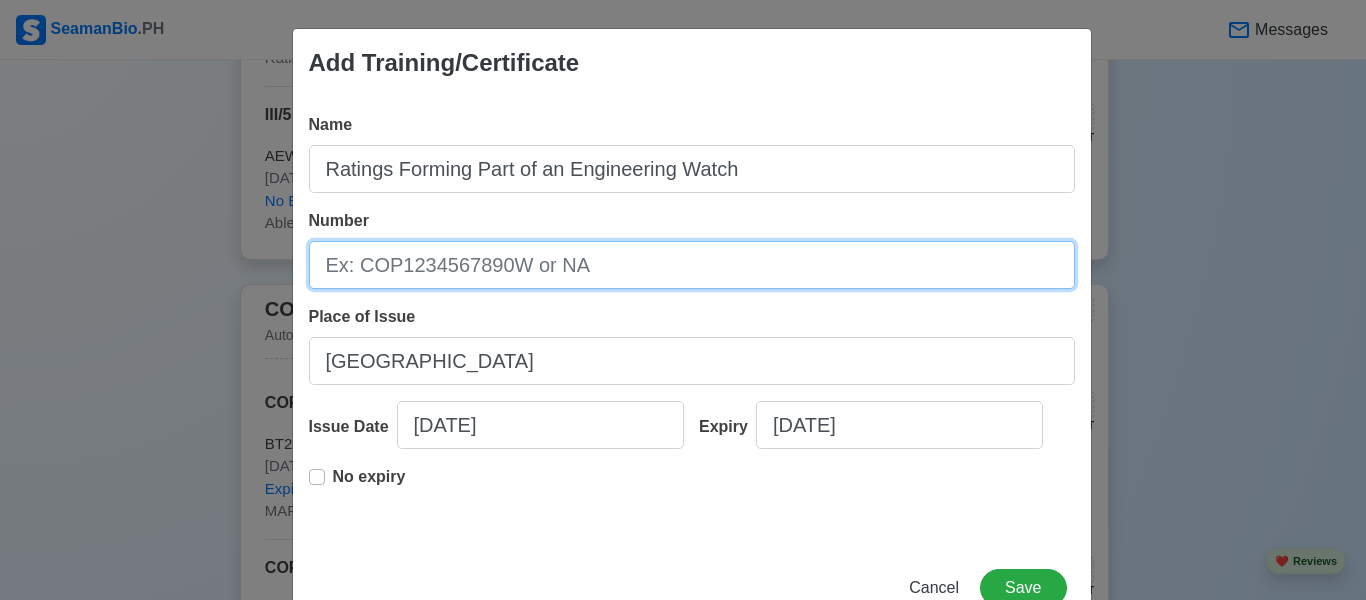 click on "Number" at bounding box center [692, 265] 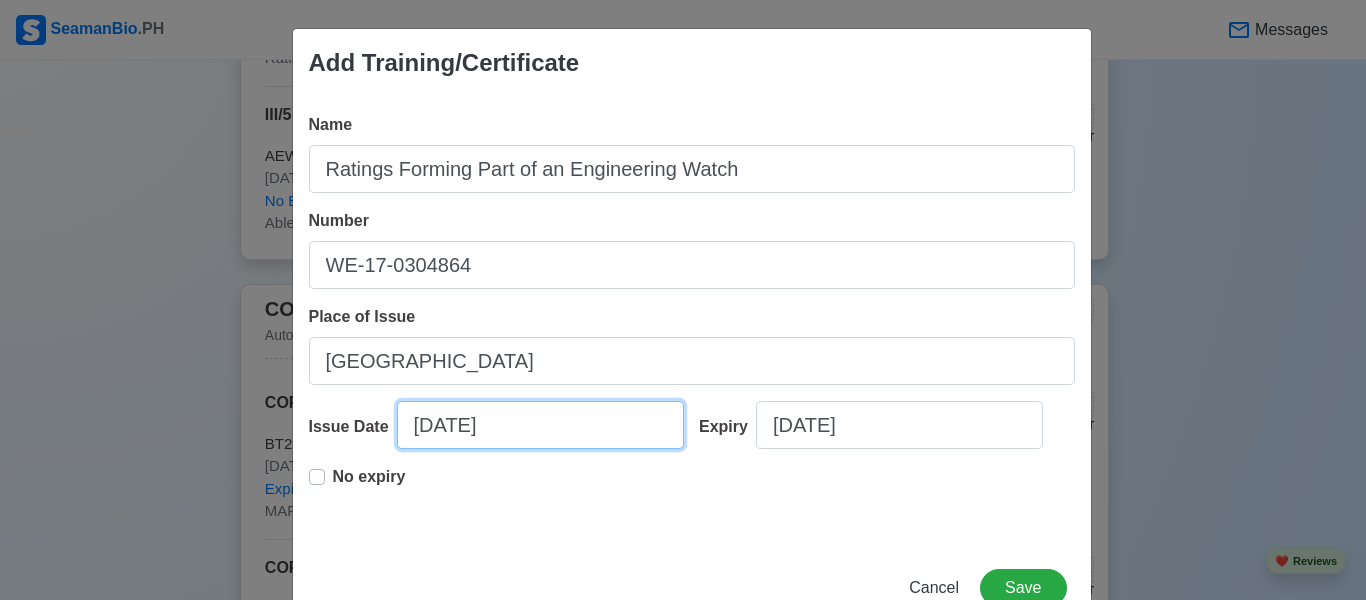 click on "[DATE]" at bounding box center [540, 425] 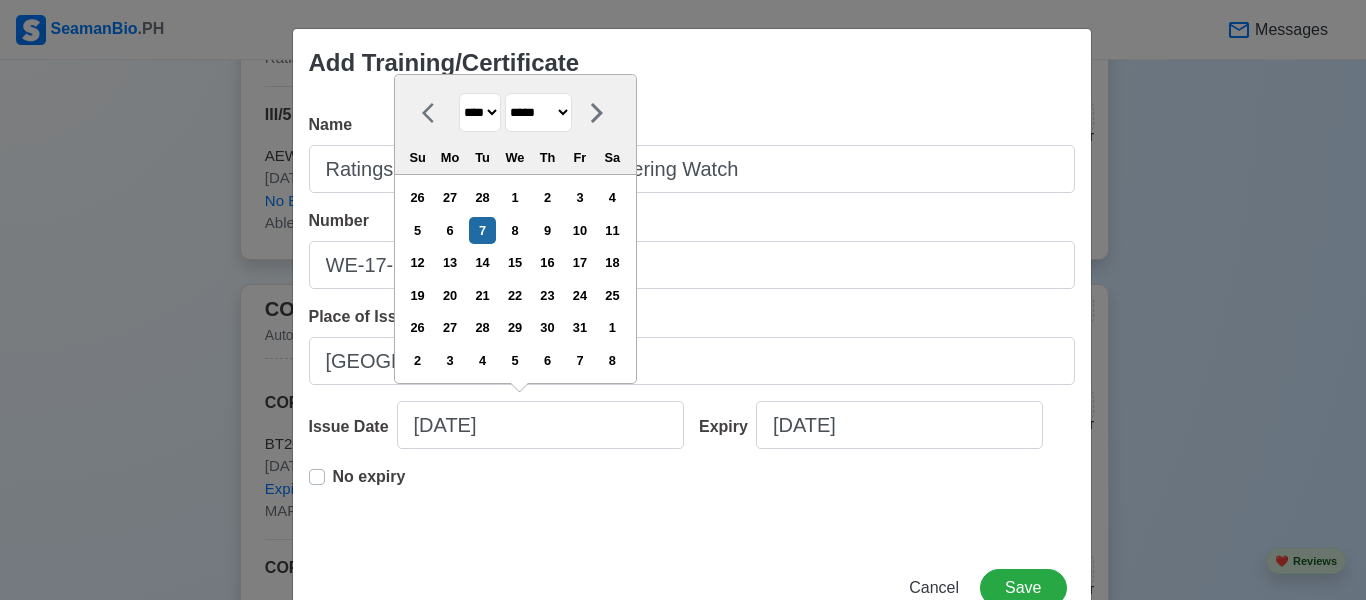 click on "No expiry" at bounding box center (369, 485) 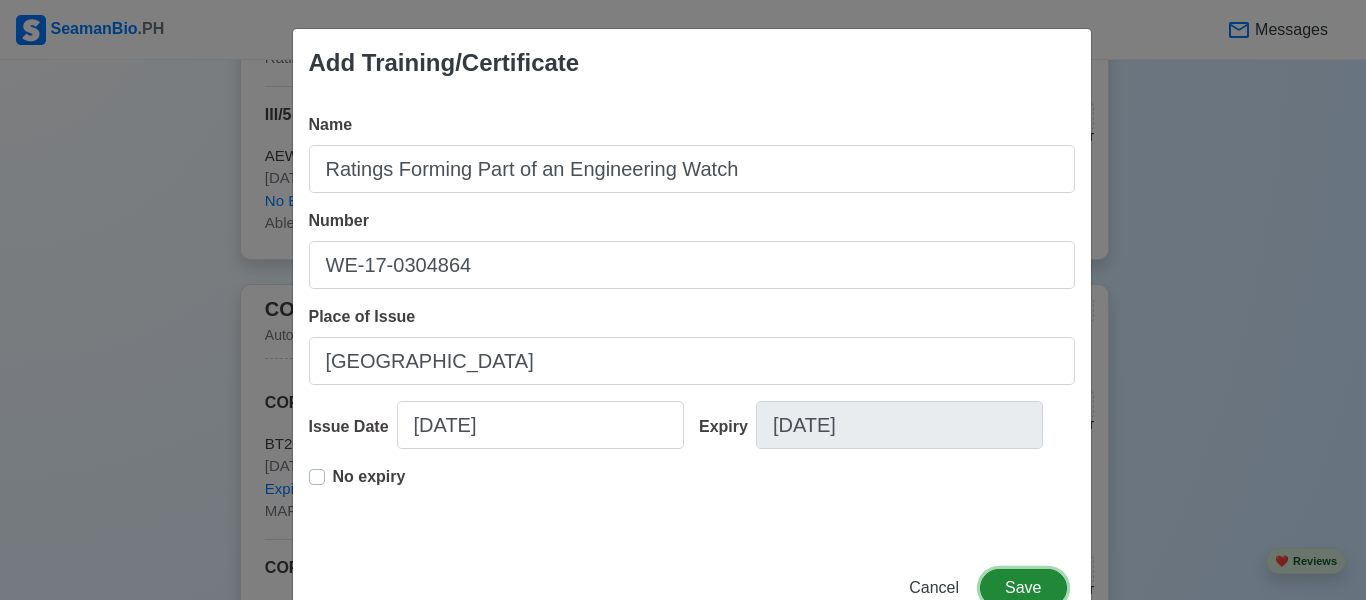 click on "Save" at bounding box center (1023, 588) 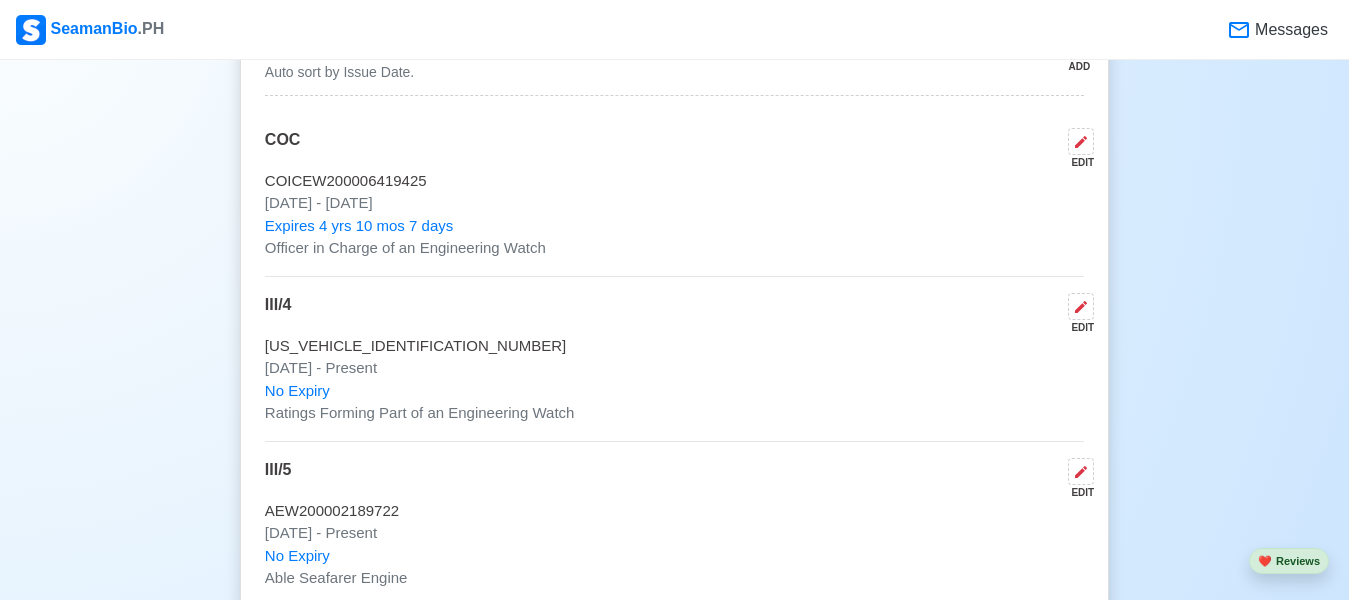 scroll, scrollTop: 3651, scrollLeft: 0, axis: vertical 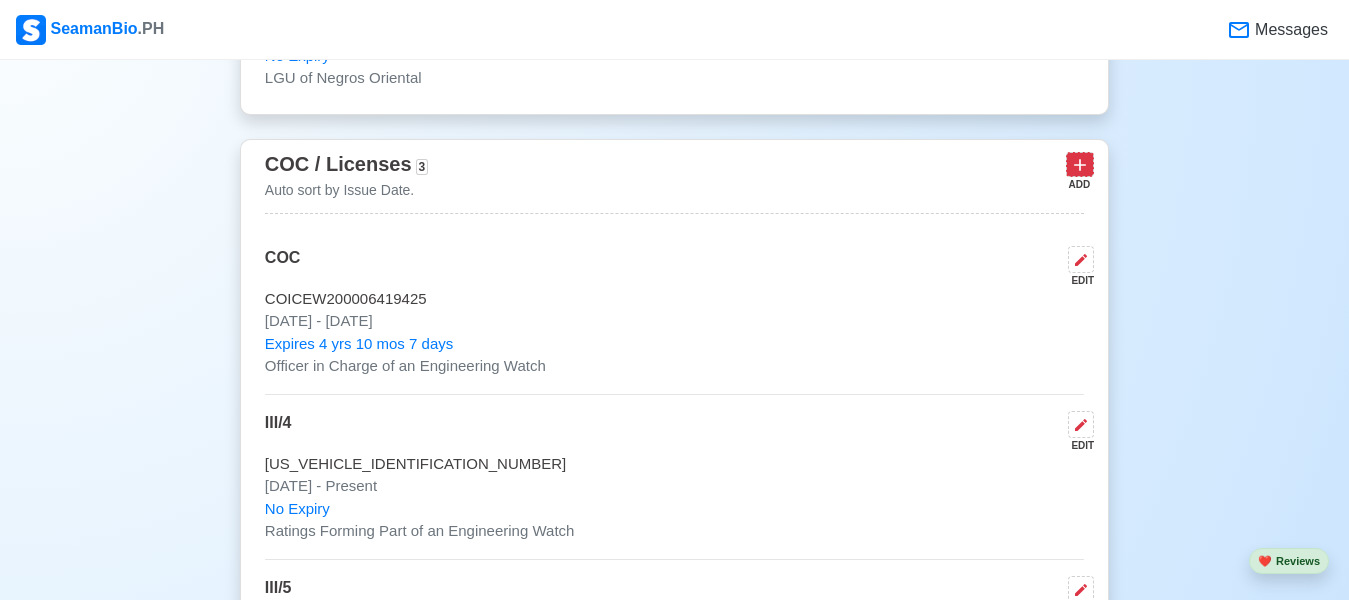 click 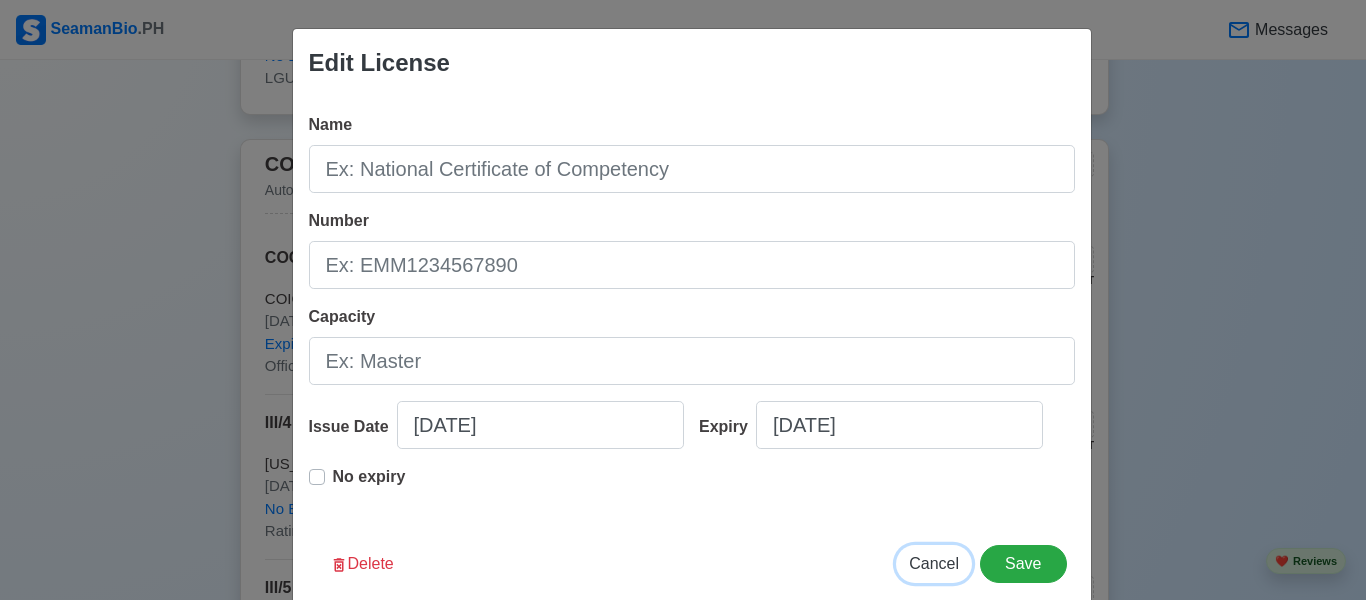 click on "Cancel" at bounding box center [934, 563] 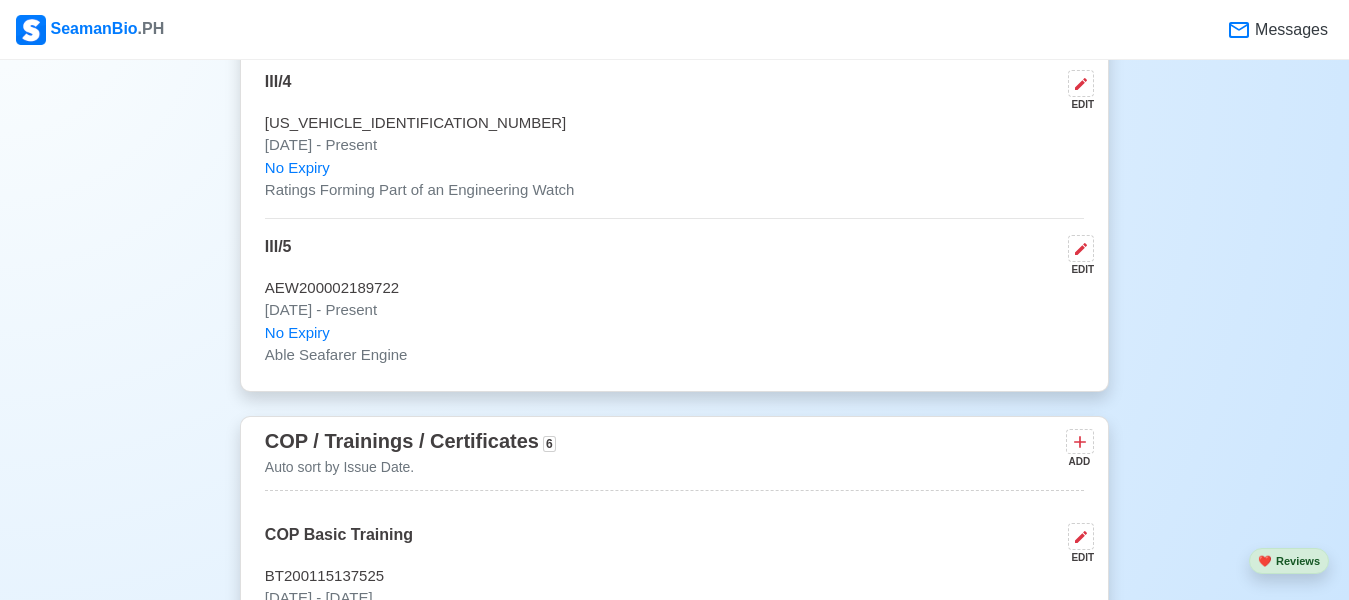 scroll, scrollTop: 3981, scrollLeft: 0, axis: vertical 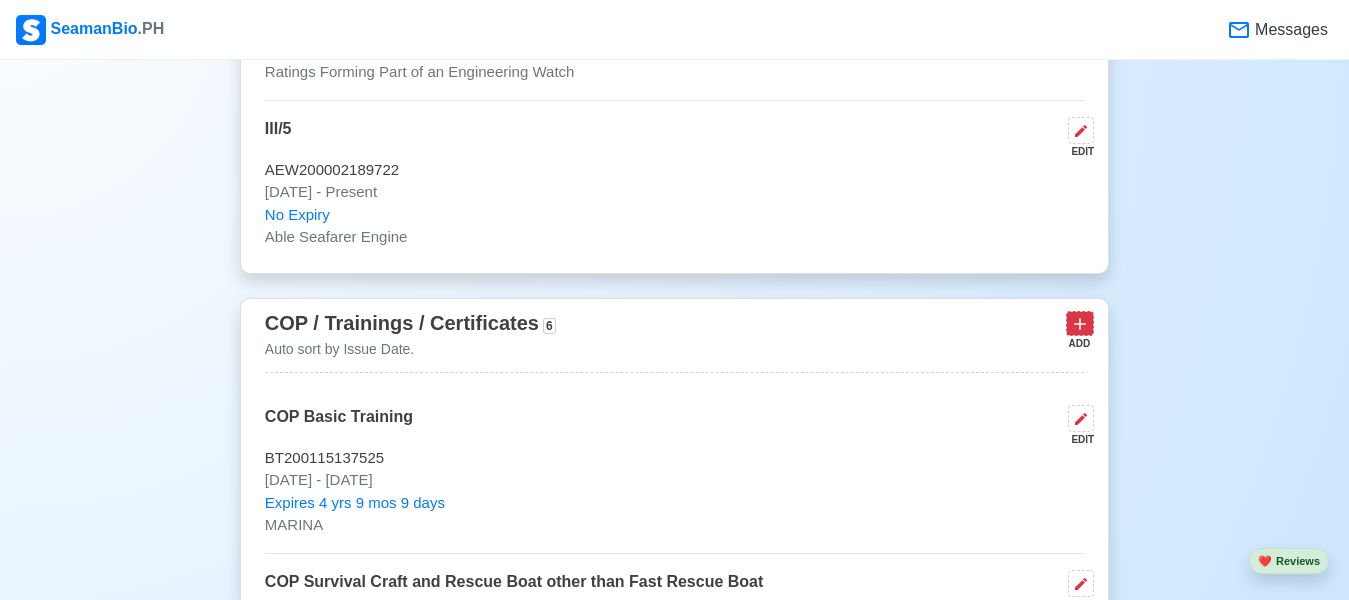 click 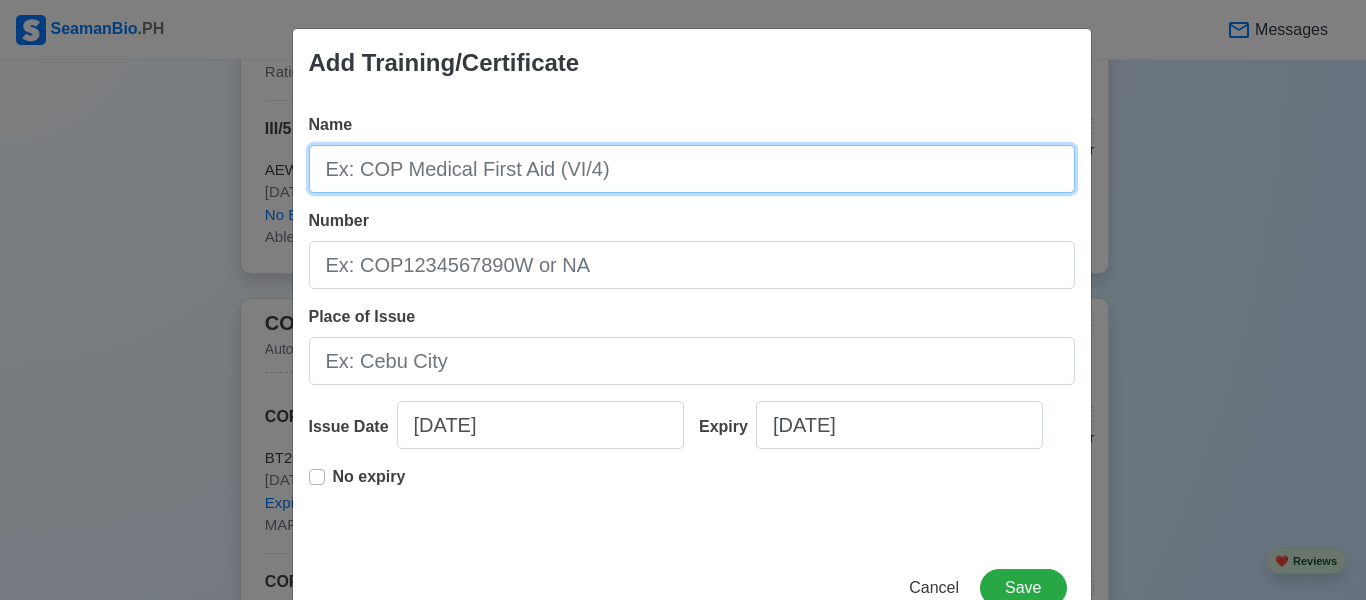 click on "Name" at bounding box center (692, 169) 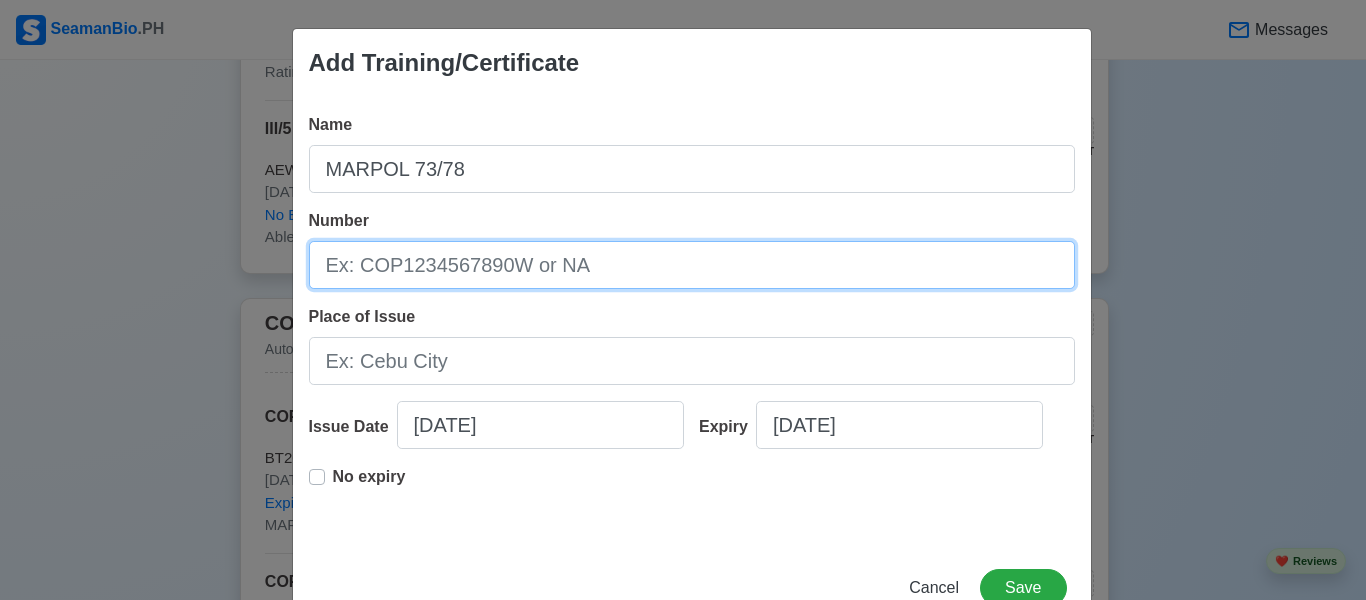 click on "Number" at bounding box center (692, 265) 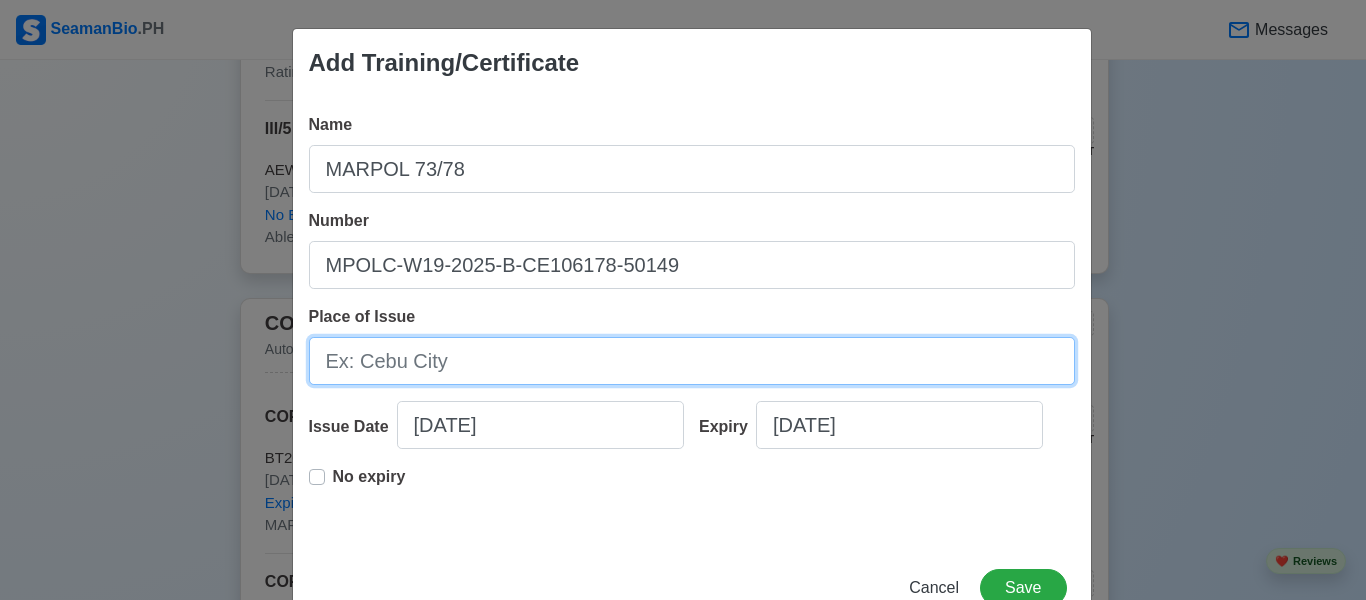 click on "Place of Issue" at bounding box center [692, 361] 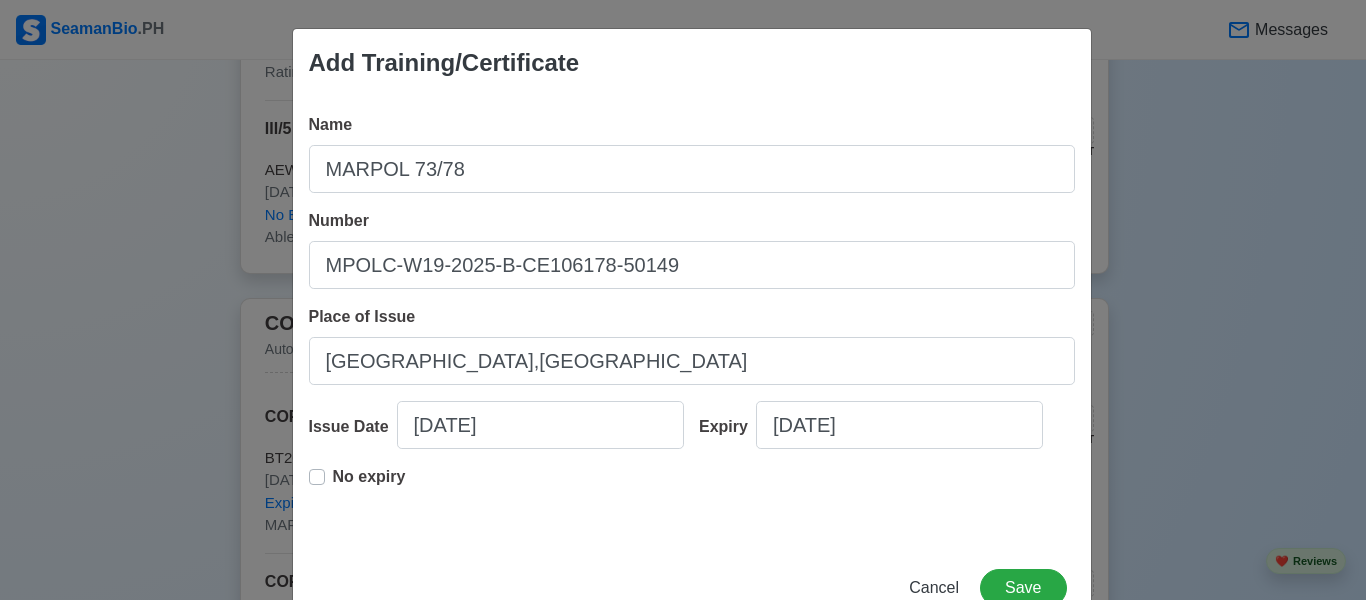 click on "No expiry" at bounding box center [369, 477] 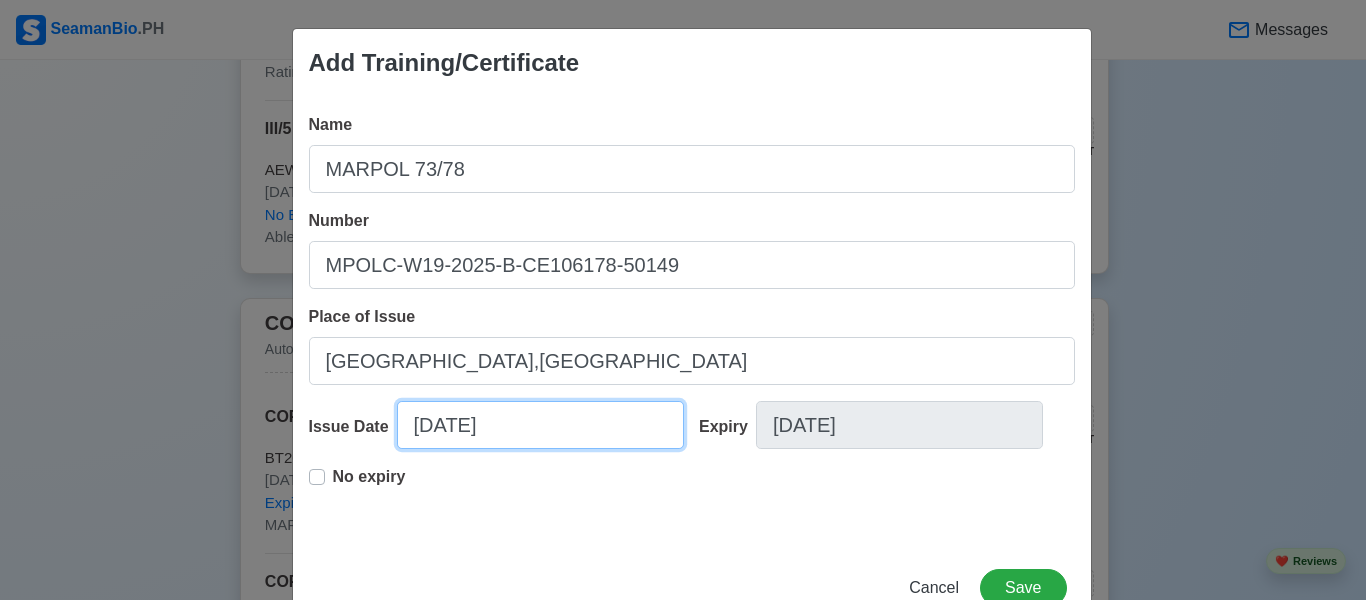 click on "[DATE]" at bounding box center [540, 425] 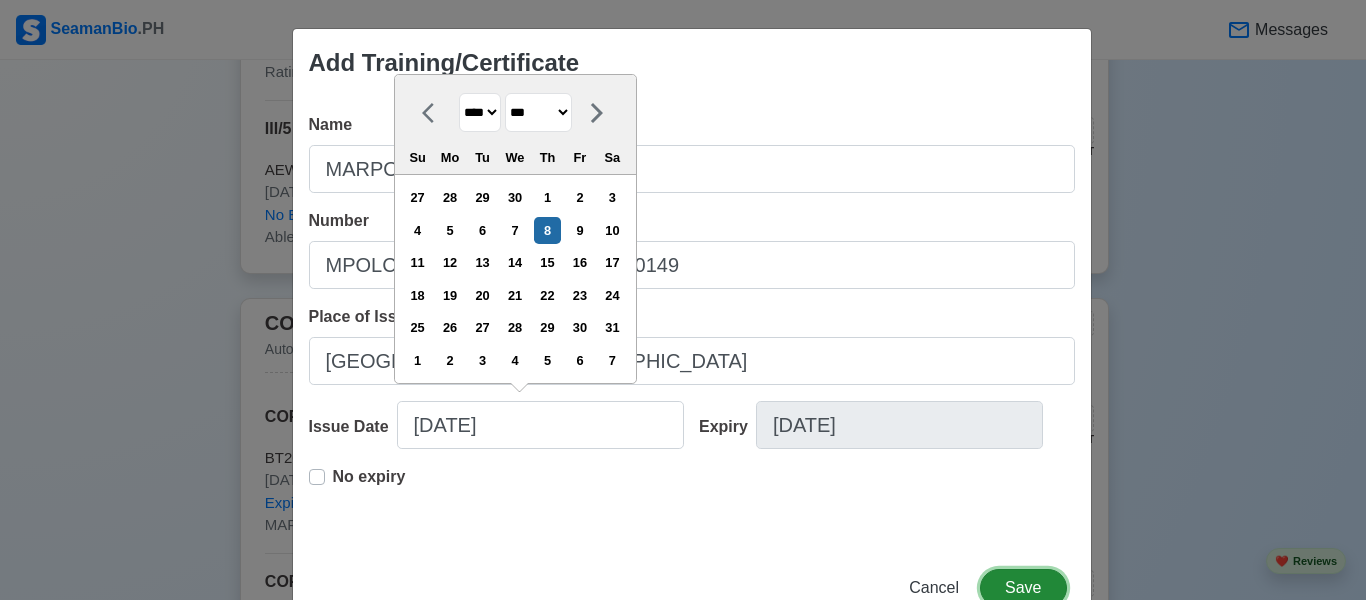 click on "Save" at bounding box center (1023, 588) 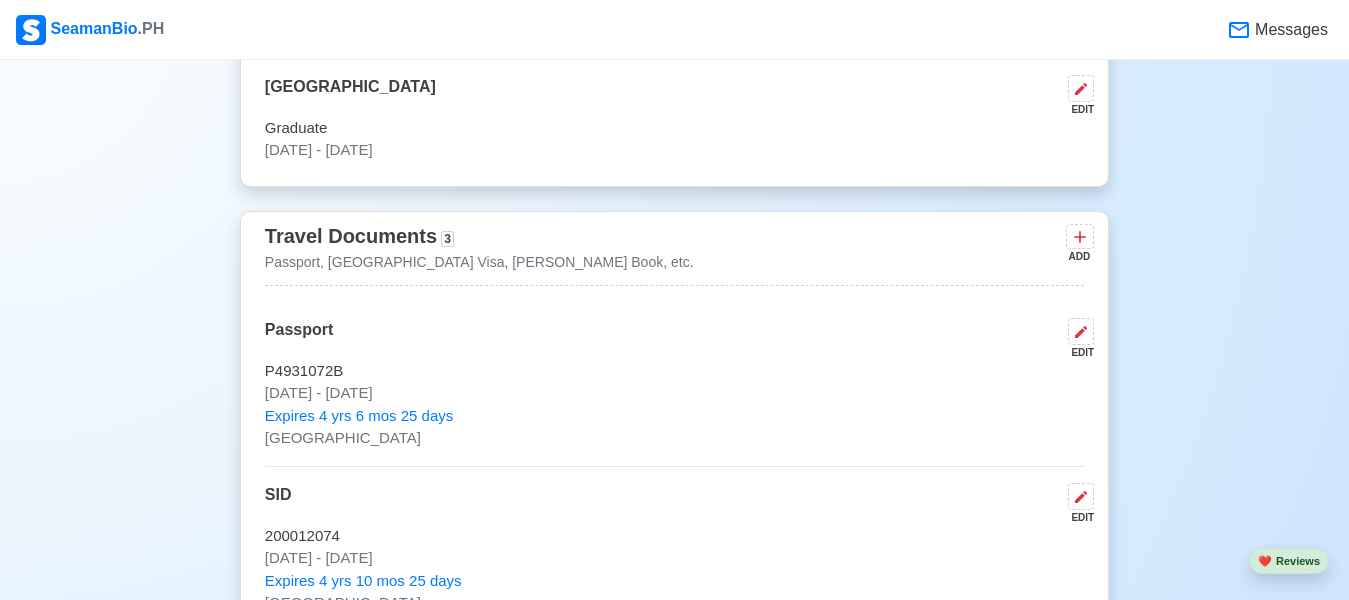 scroll, scrollTop: 1824, scrollLeft: 0, axis: vertical 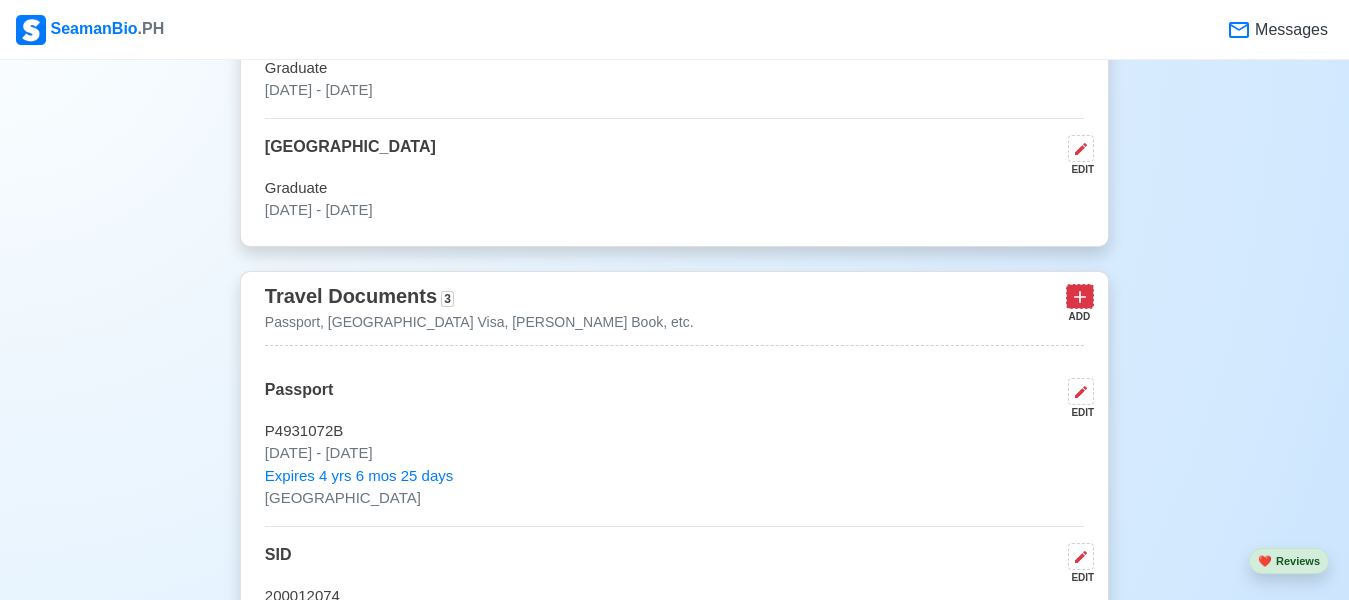 click 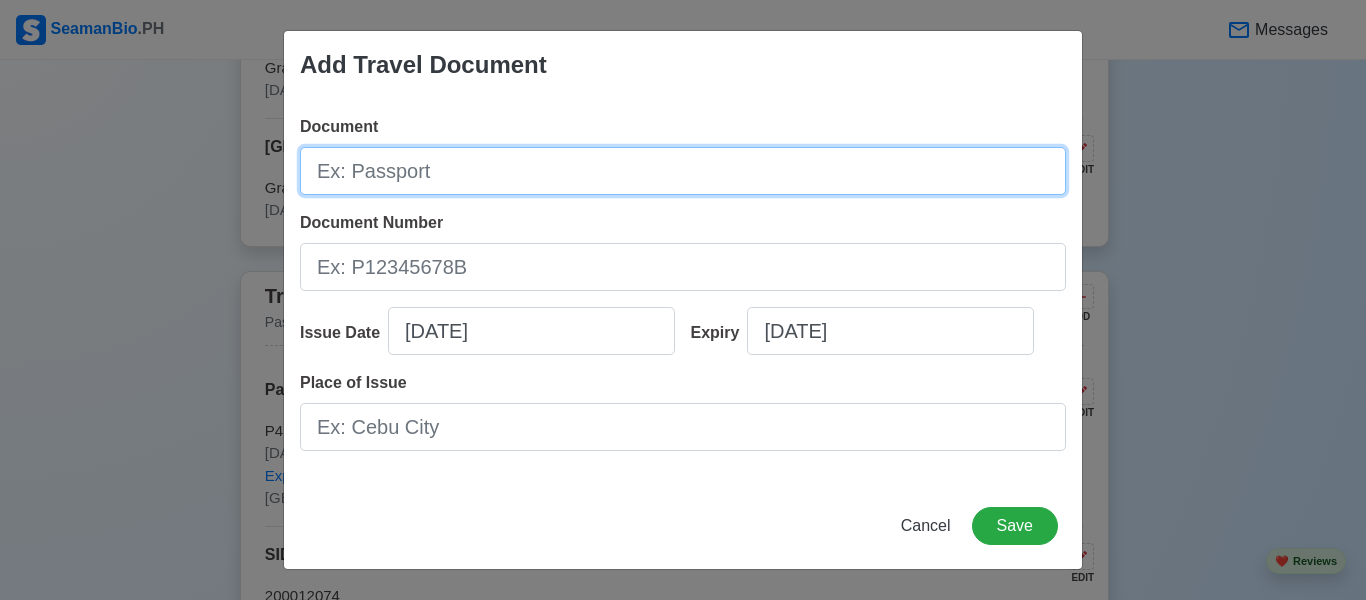 click on "Document" at bounding box center (683, 171) 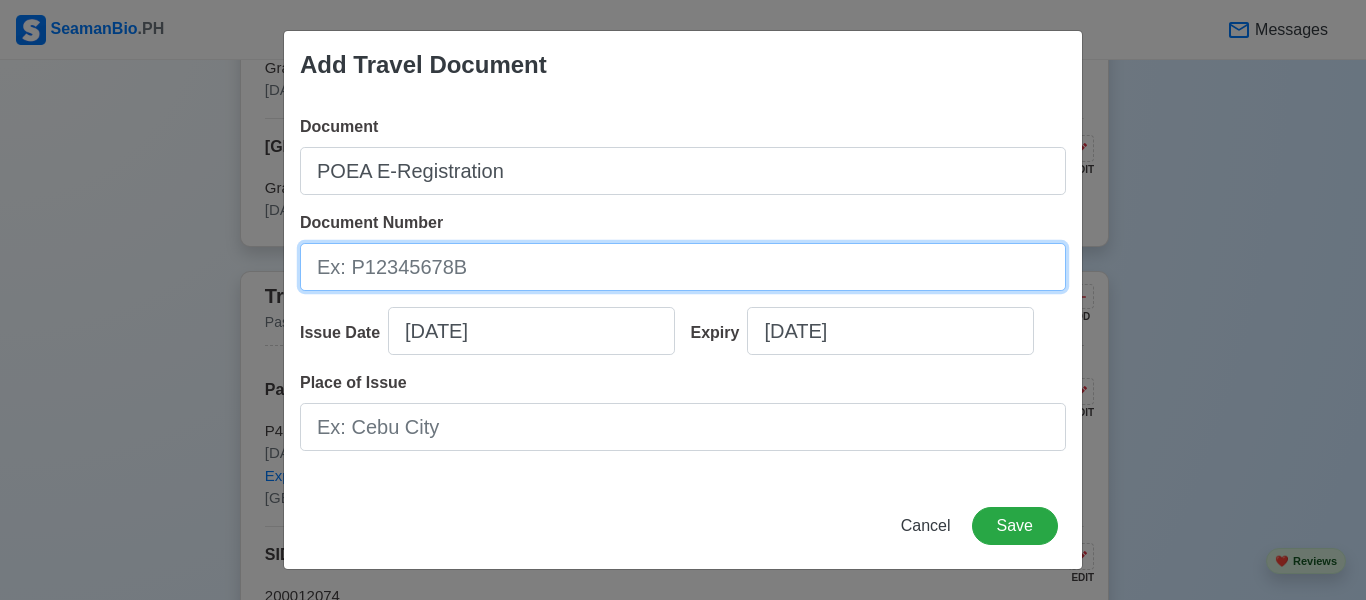 click on "Document Number" at bounding box center [683, 267] 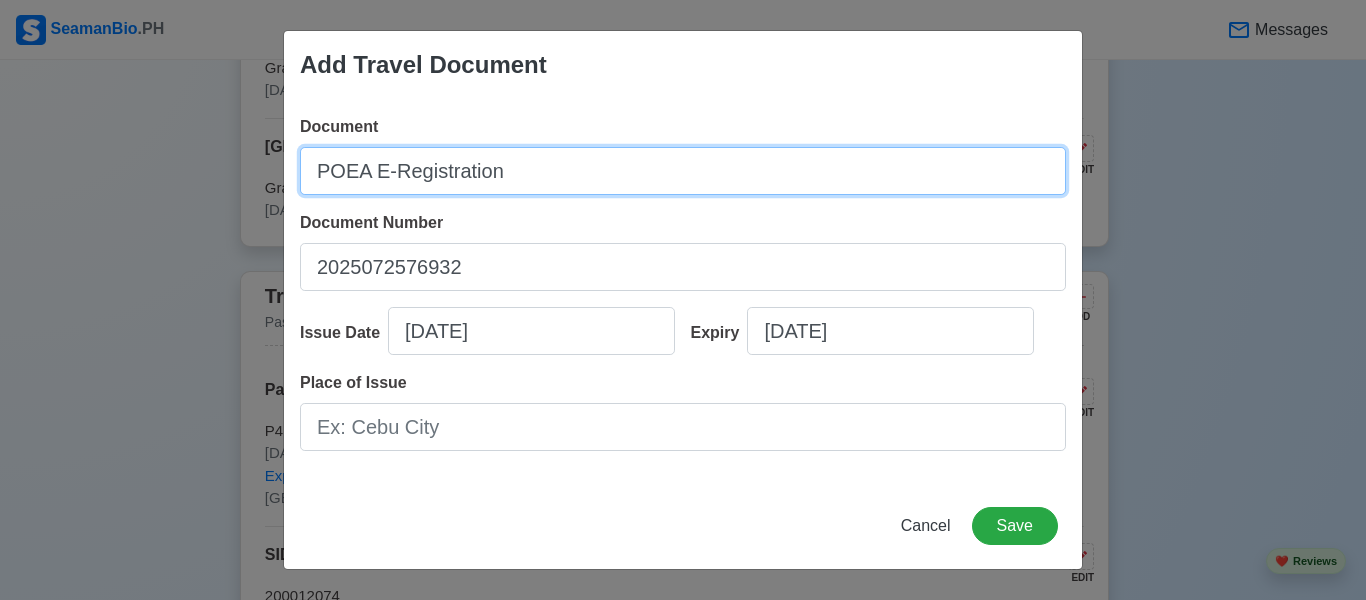 click on "POEA E-Registration" at bounding box center (683, 171) 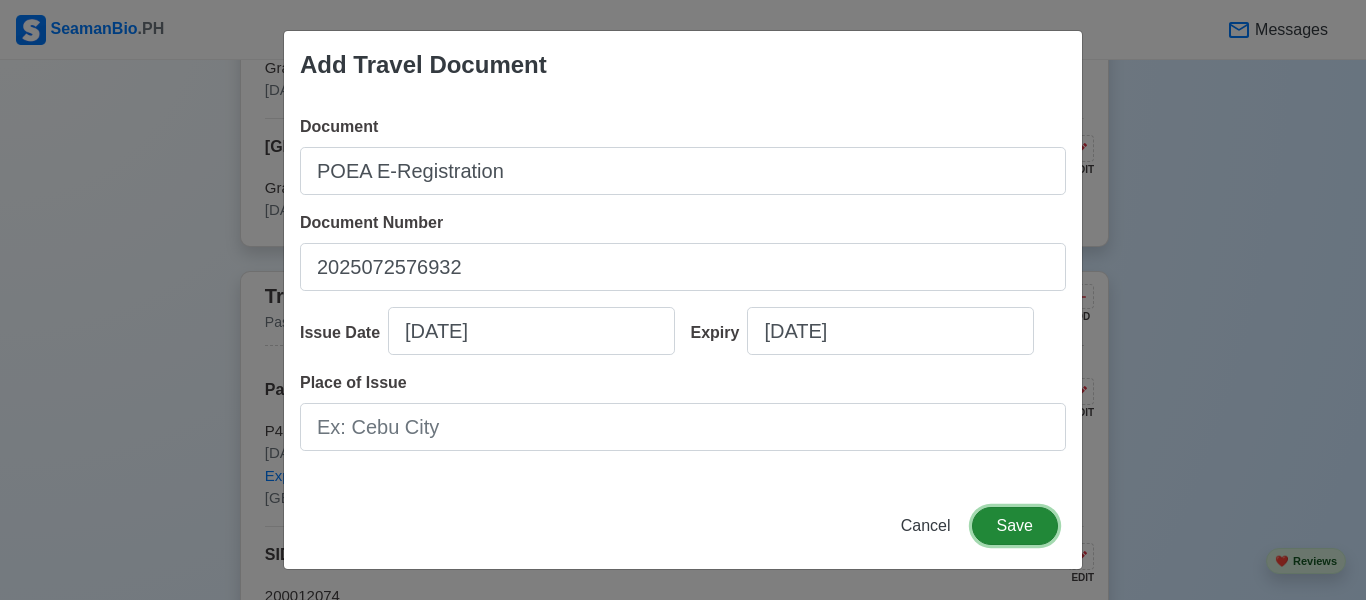 click on "Save" at bounding box center [1015, 526] 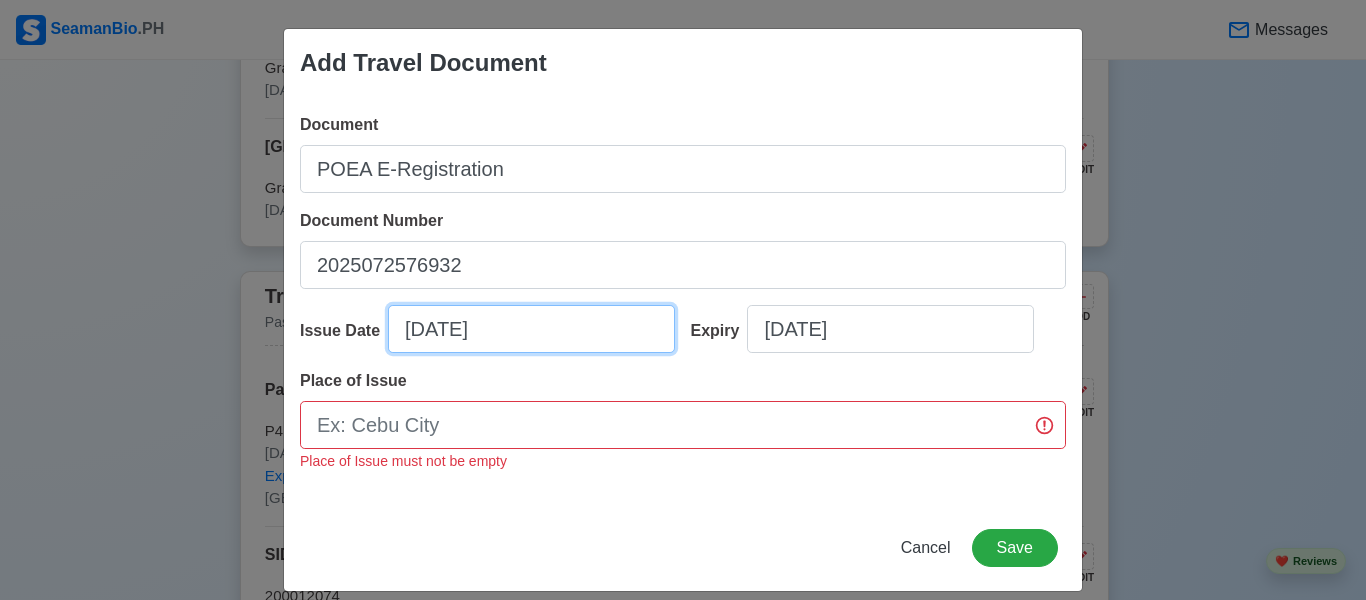 click on "[DATE]" at bounding box center (531, 329) 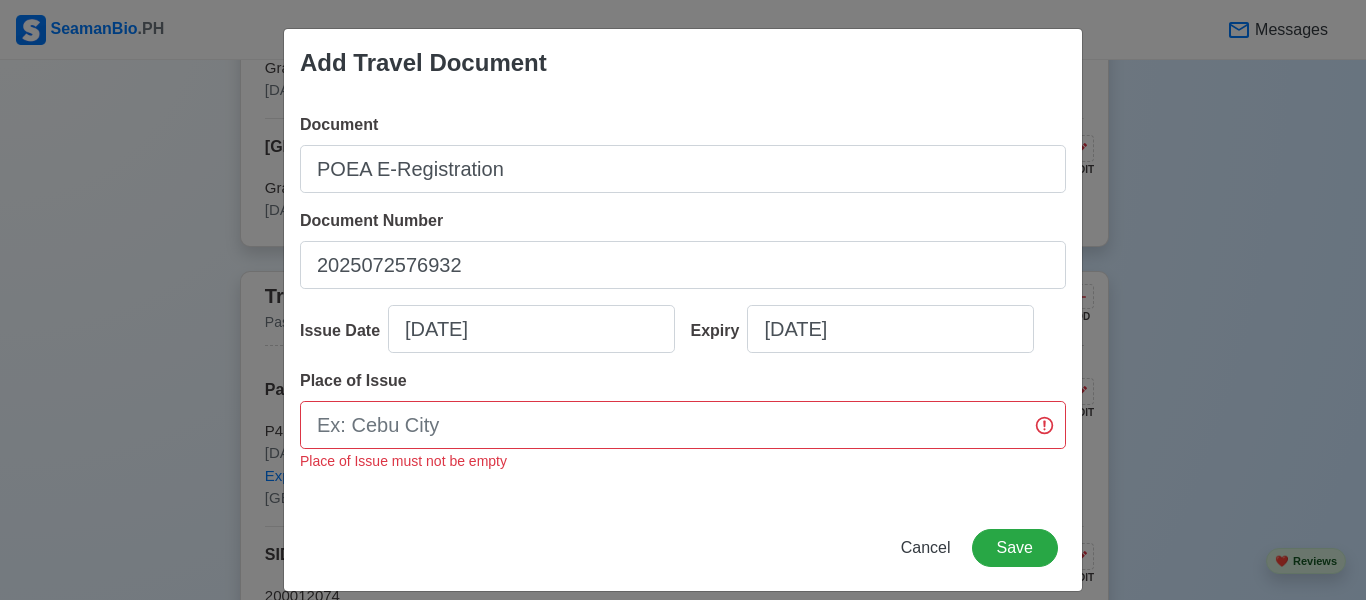click on "Add Travel Document Document POEA E-Registration Document Number [CREDIT_CARD_NUMBER] Issue Date [DATE] Expiry [DATE] Place of Issue Place of Issue must not be empty Cancel Save" at bounding box center [683, 310] 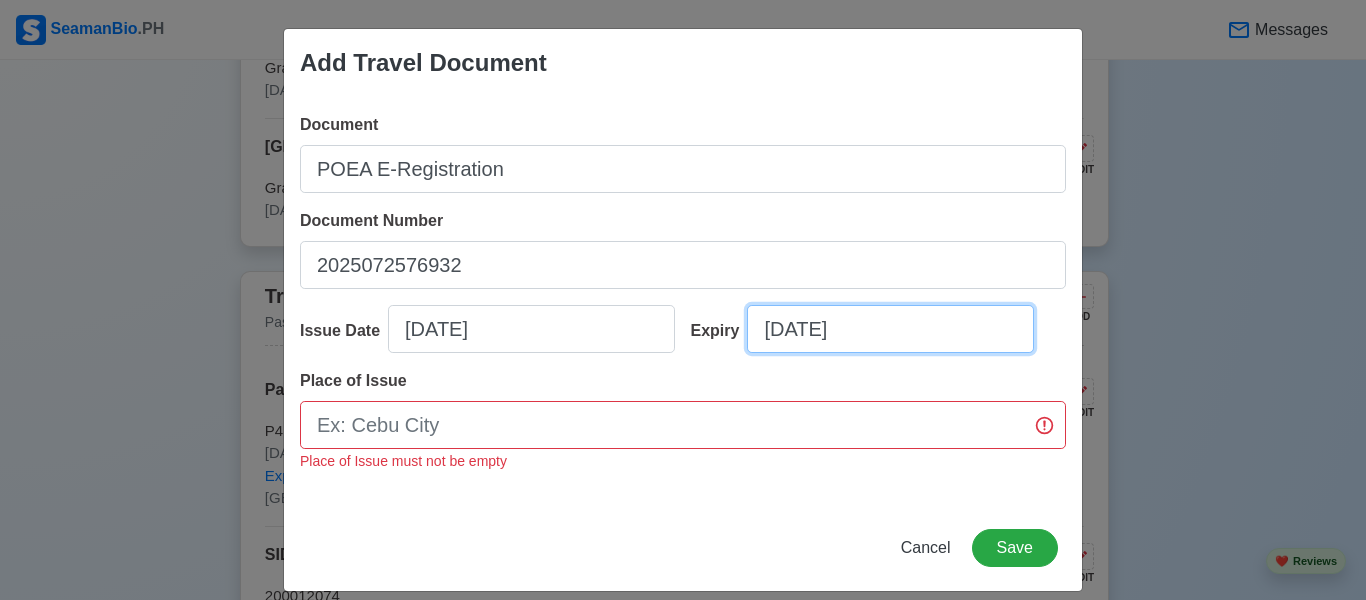 click on "[DATE]" at bounding box center (890, 329) 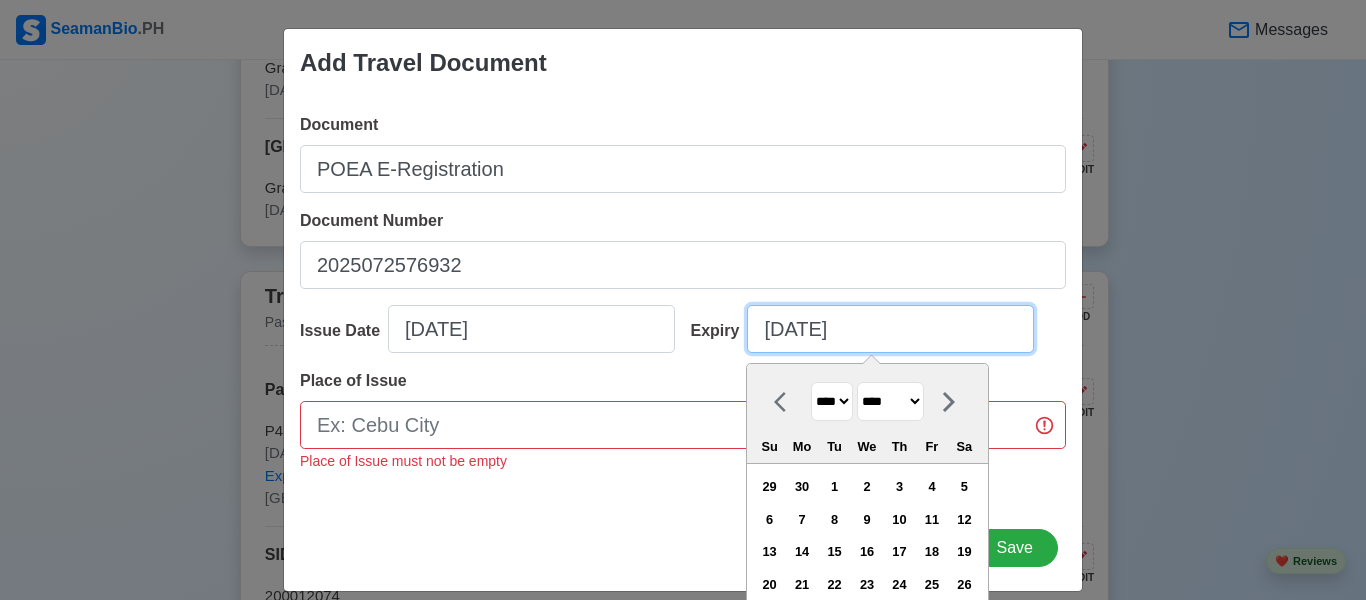 click on "[DATE]" at bounding box center (890, 329) 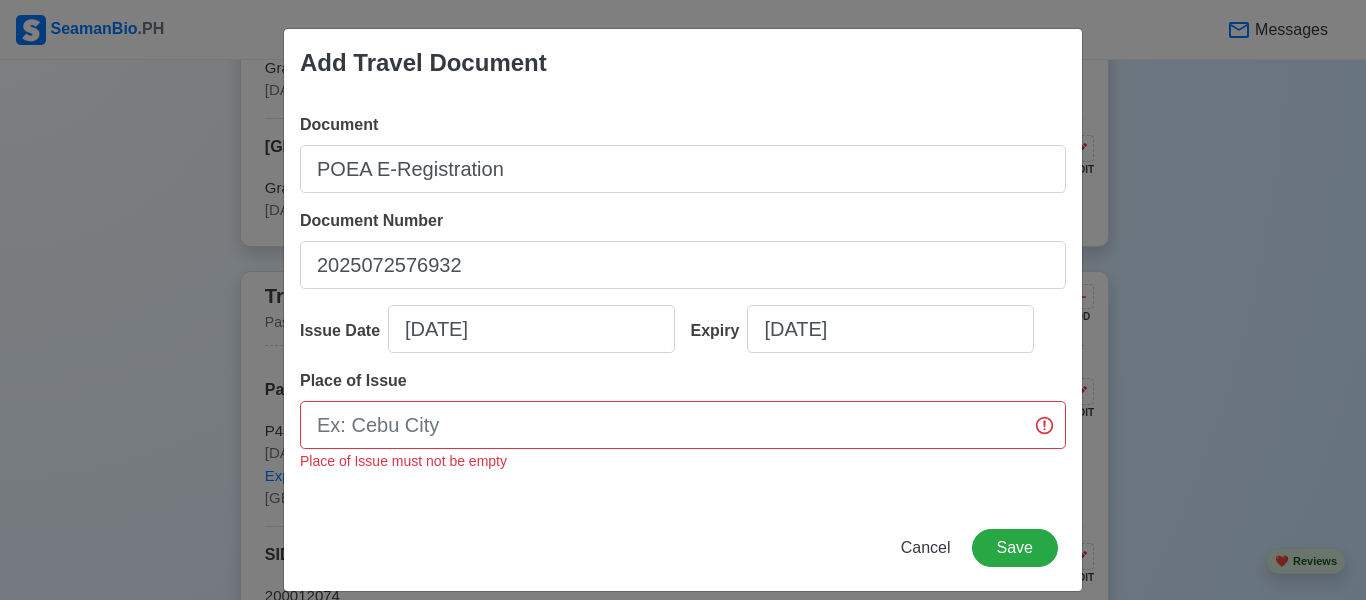 click on "Cancel Save" at bounding box center [683, 560] 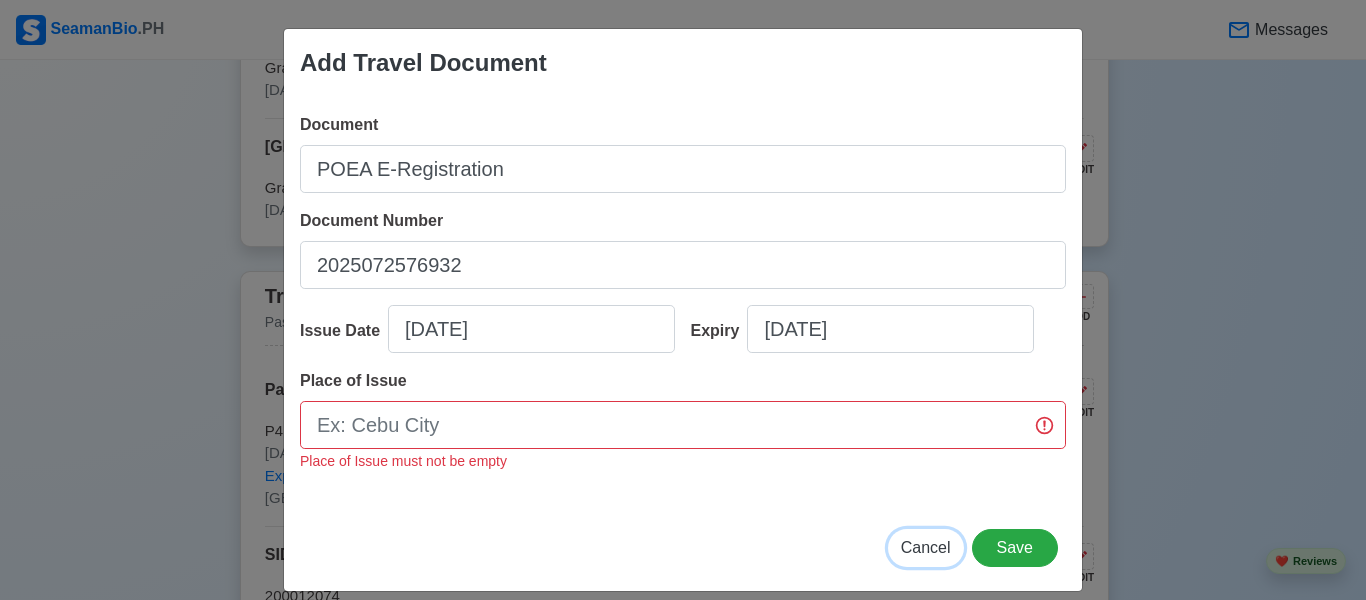 click on "Cancel" at bounding box center [926, 547] 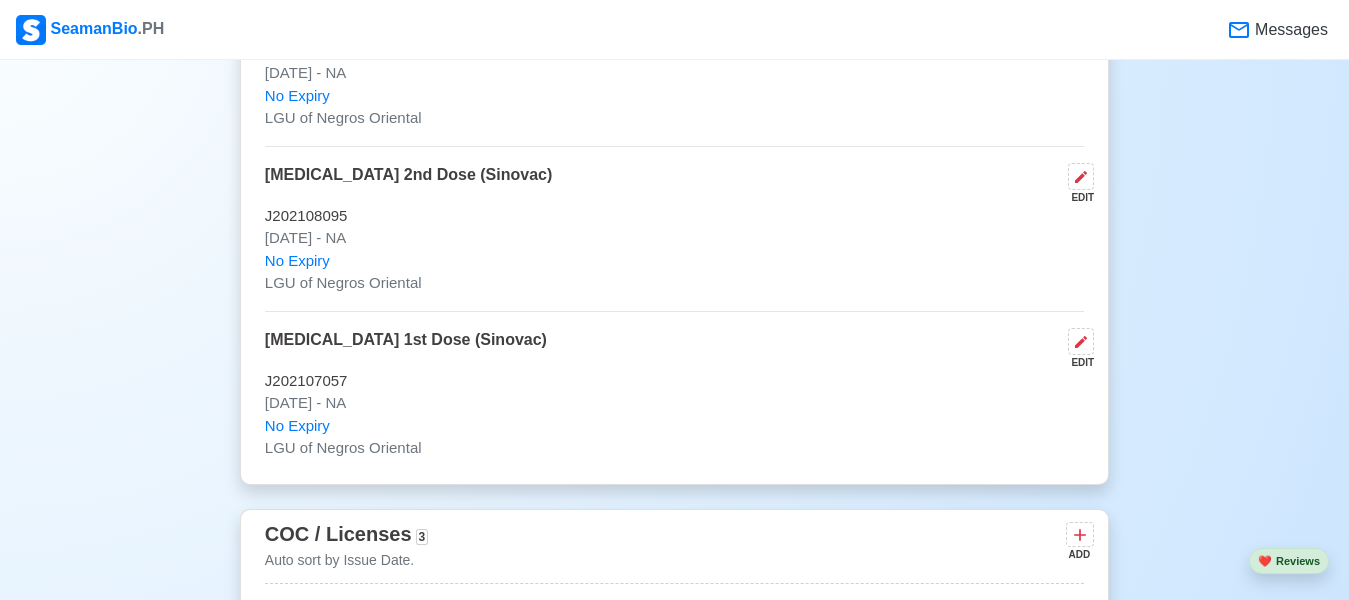 scroll, scrollTop: 3007, scrollLeft: 0, axis: vertical 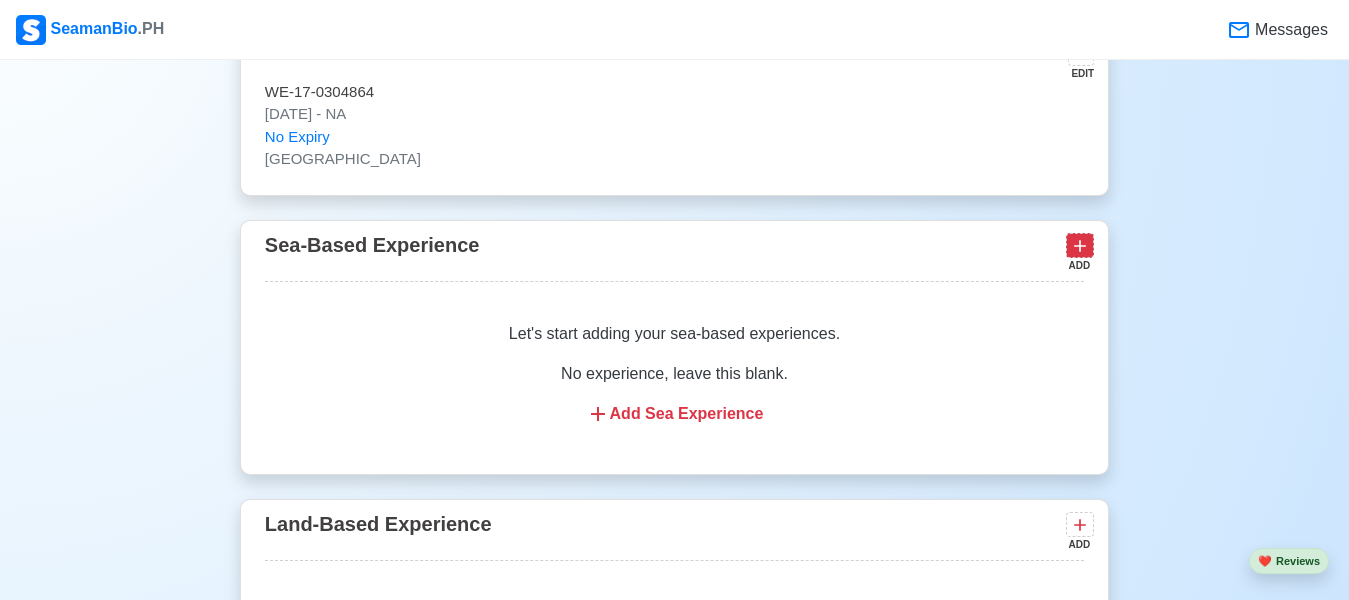click 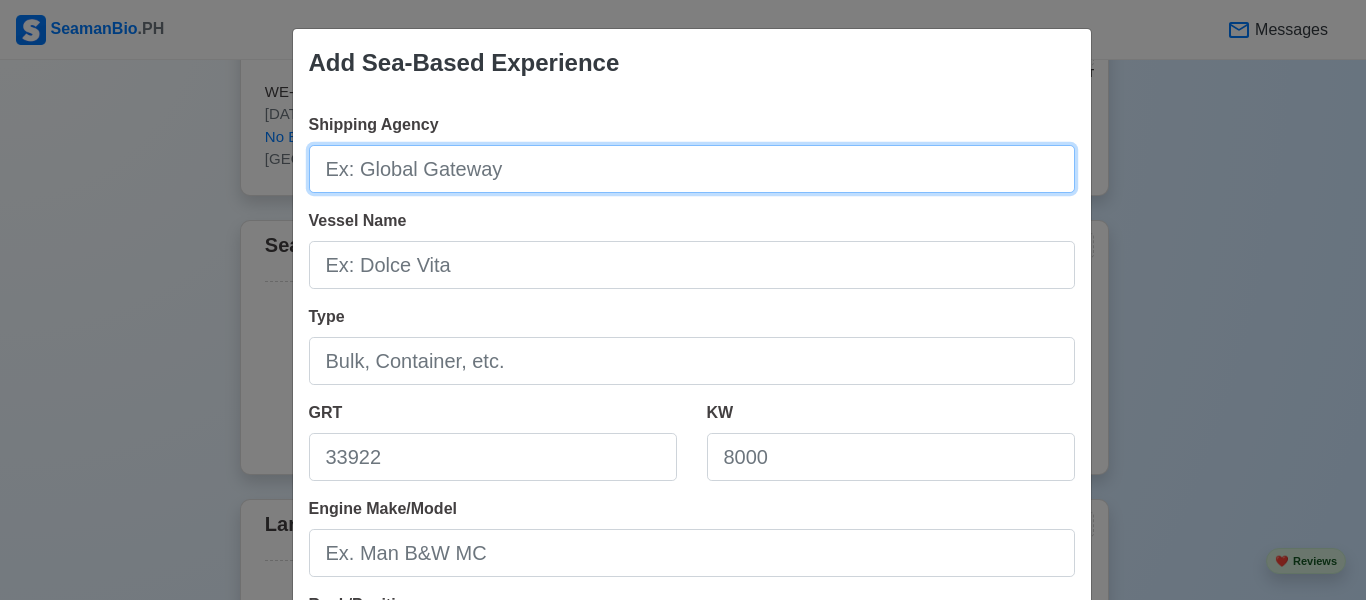 click on "Shipping Agency" at bounding box center (692, 169) 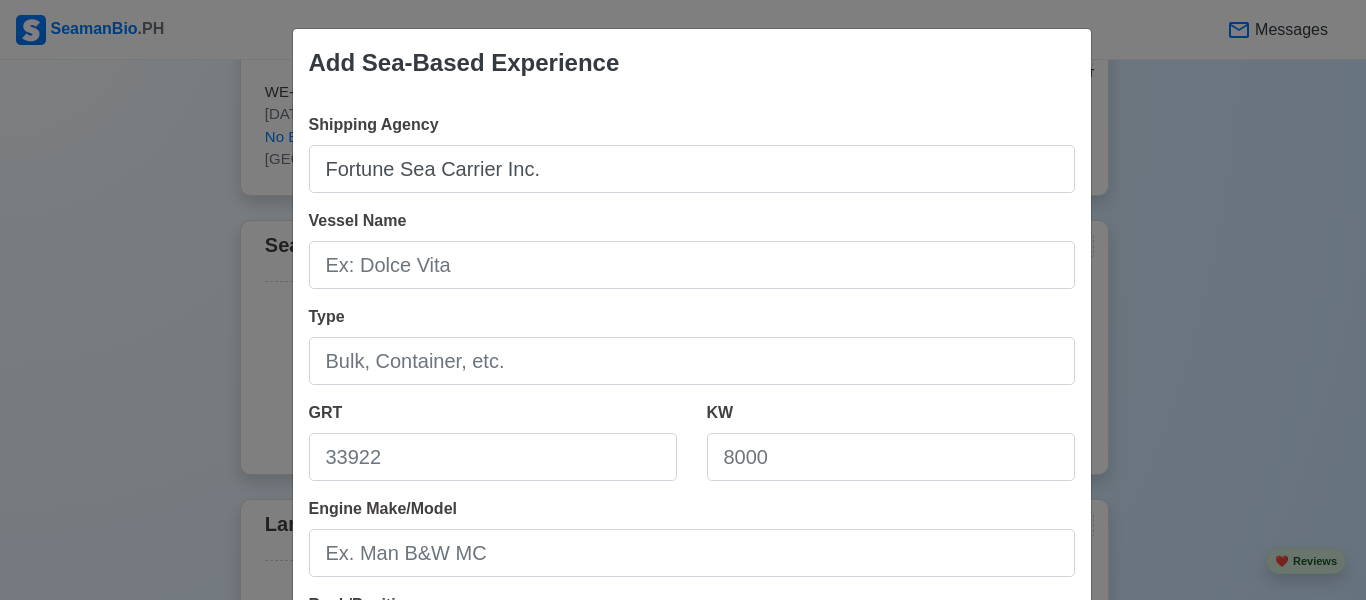click on "Vessel Name" at bounding box center (692, 249) 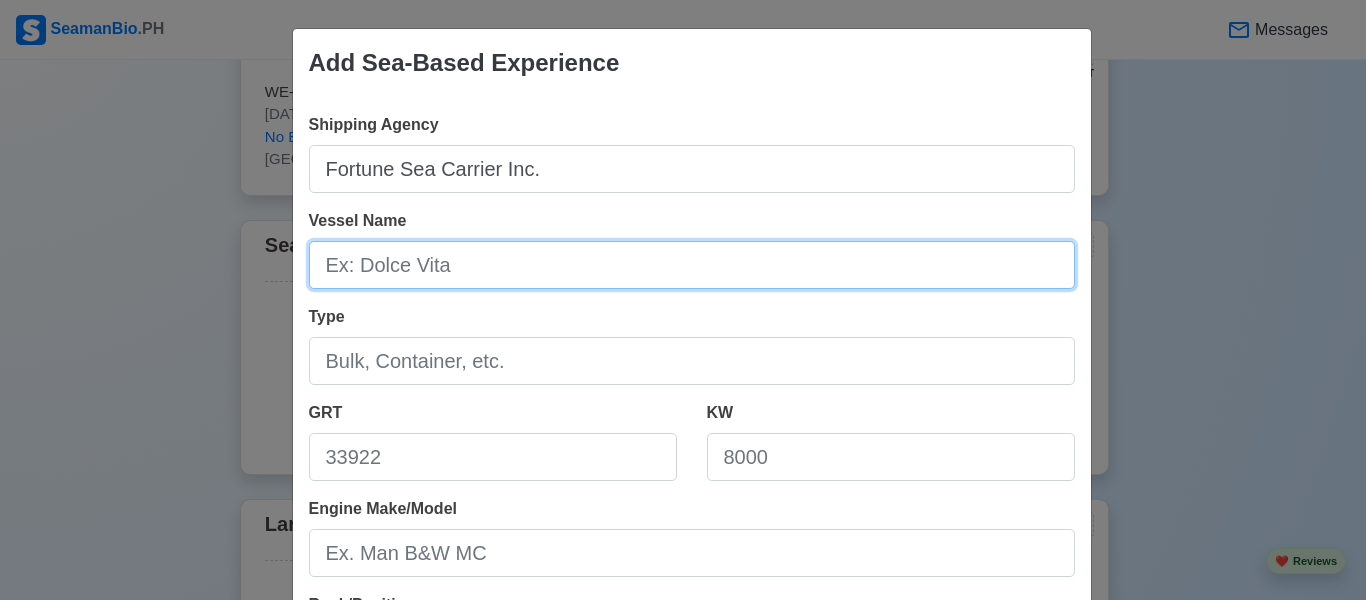 click on "Vessel Name" at bounding box center (692, 265) 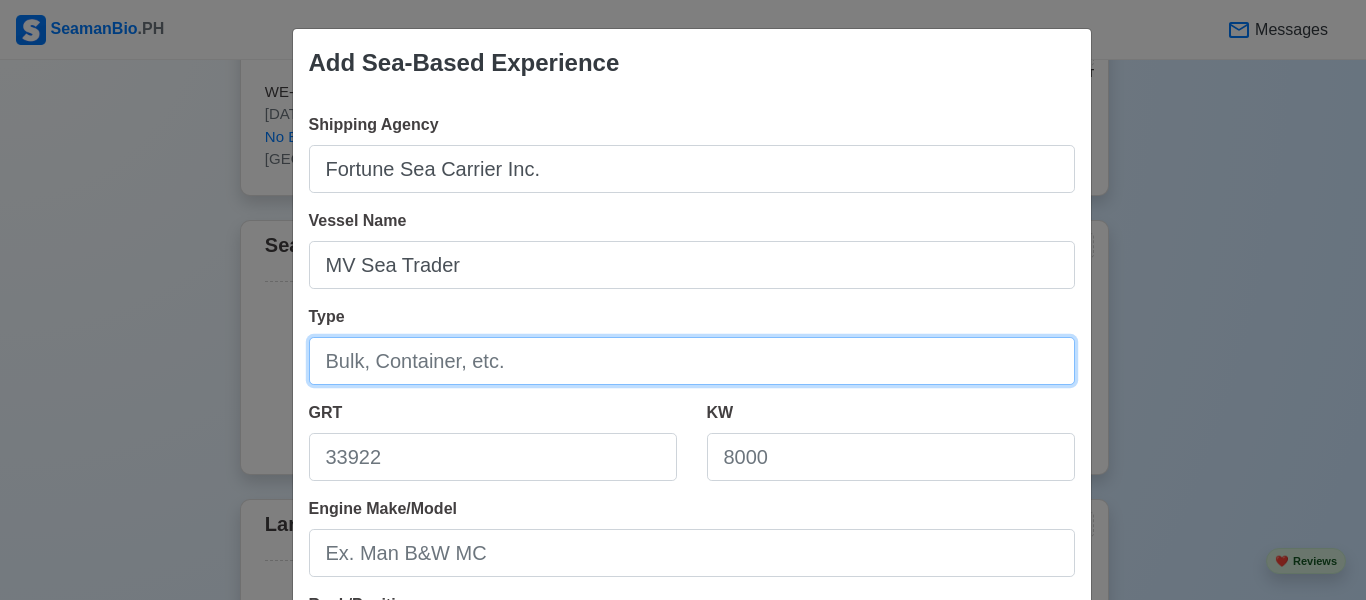 click on "Type" at bounding box center (692, 361) 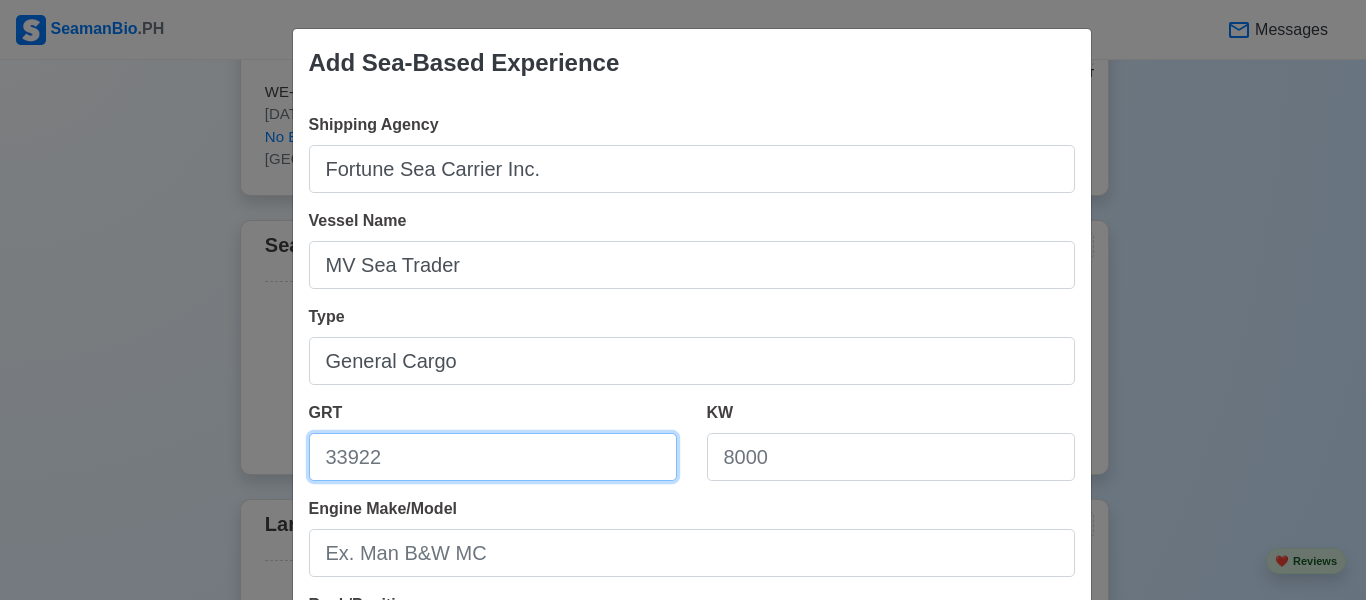 click on "GRT" at bounding box center (493, 457) 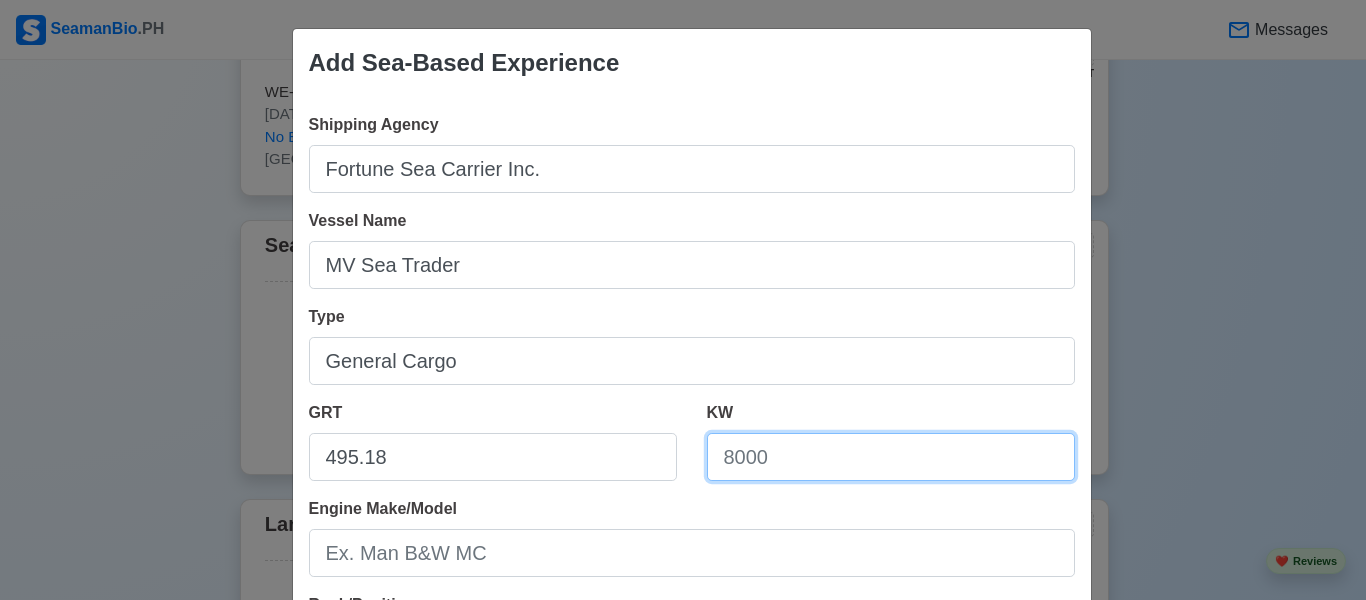 click on "KW" at bounding box center [891, 457] 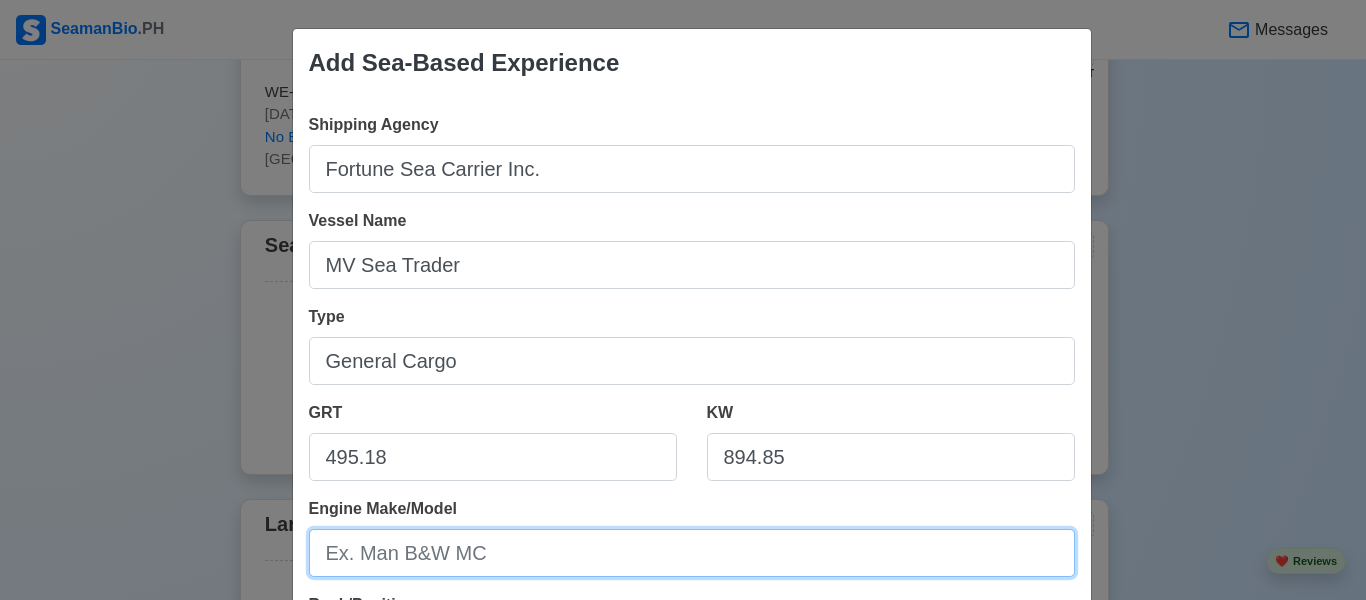 click on "Engine Make/Model" at bounding box center (692, 553) 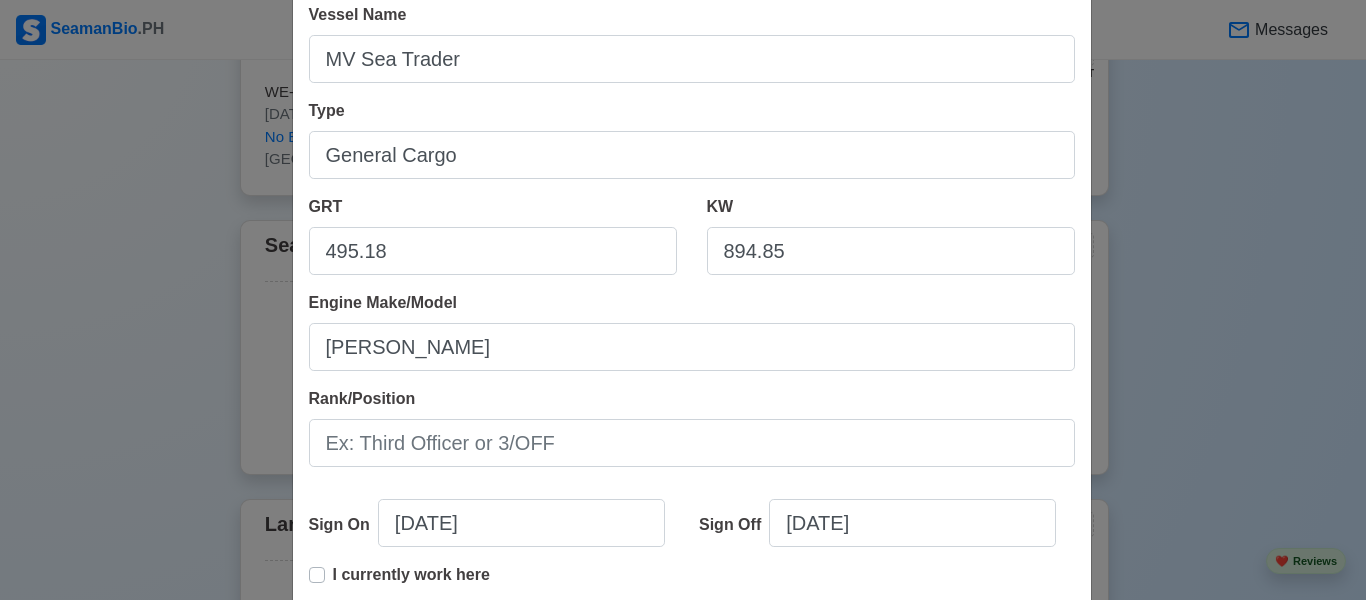 scroll, scrollTop: 257, scrollLeft: 0, axis: vertical 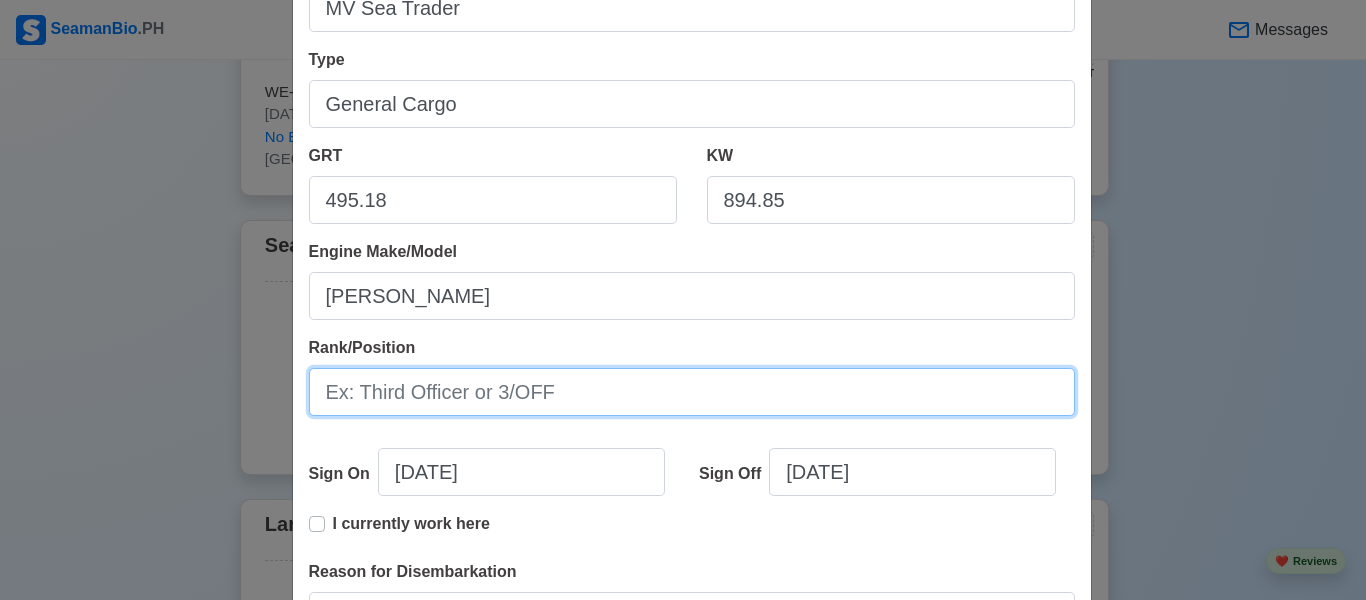 click on "Rank/Position" at bounding box center (692, 392) 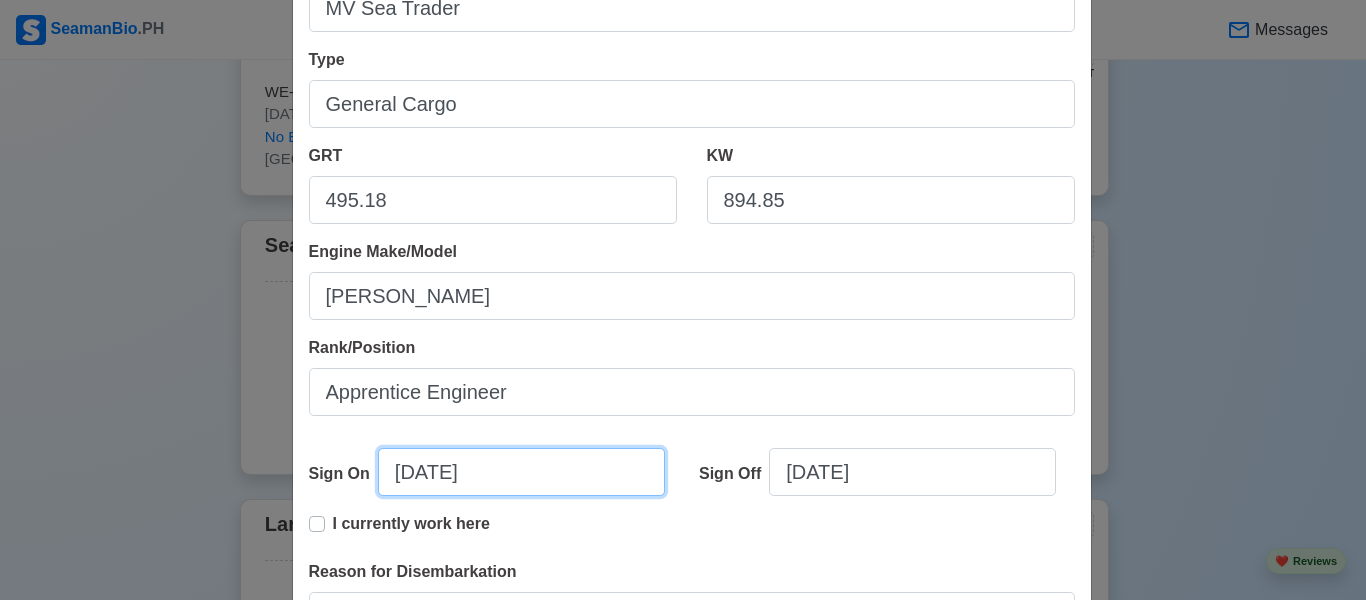 click on "[DATE]" at bounding box center [521, 472] 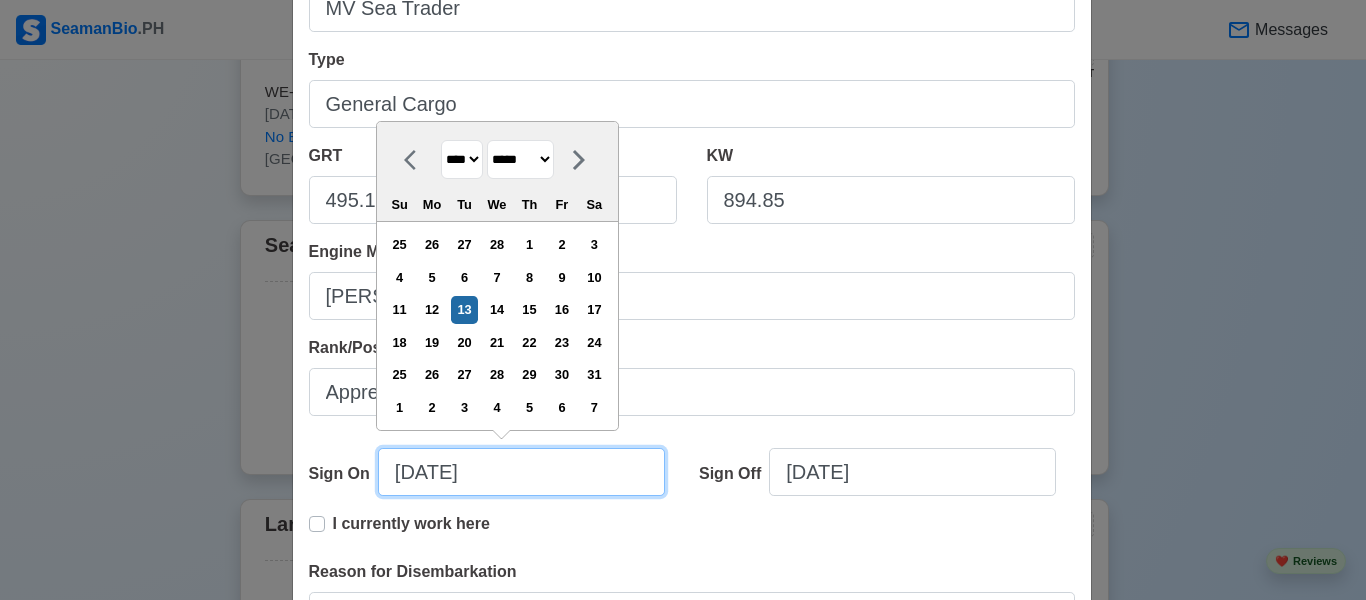 click on "[DATE]" at bounding box center (521, 472) 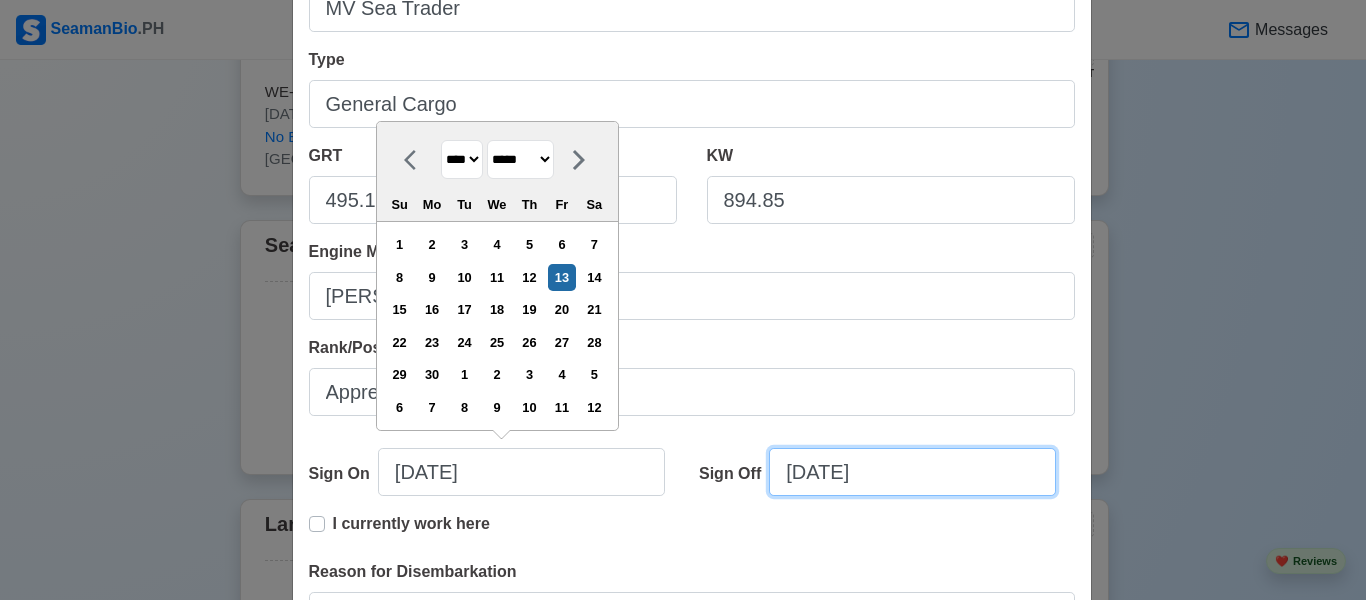 click on "[DATE]" at bounding box center (912, 472) 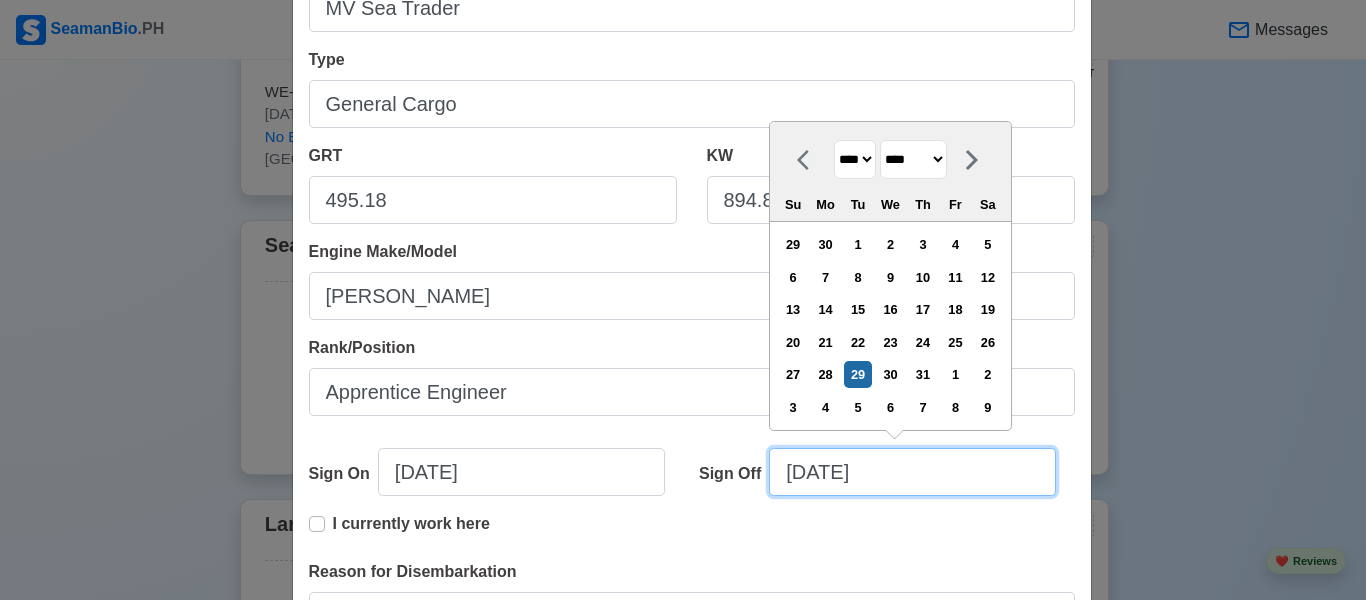 click on "[DATE]" at bounding box center (912, 472) 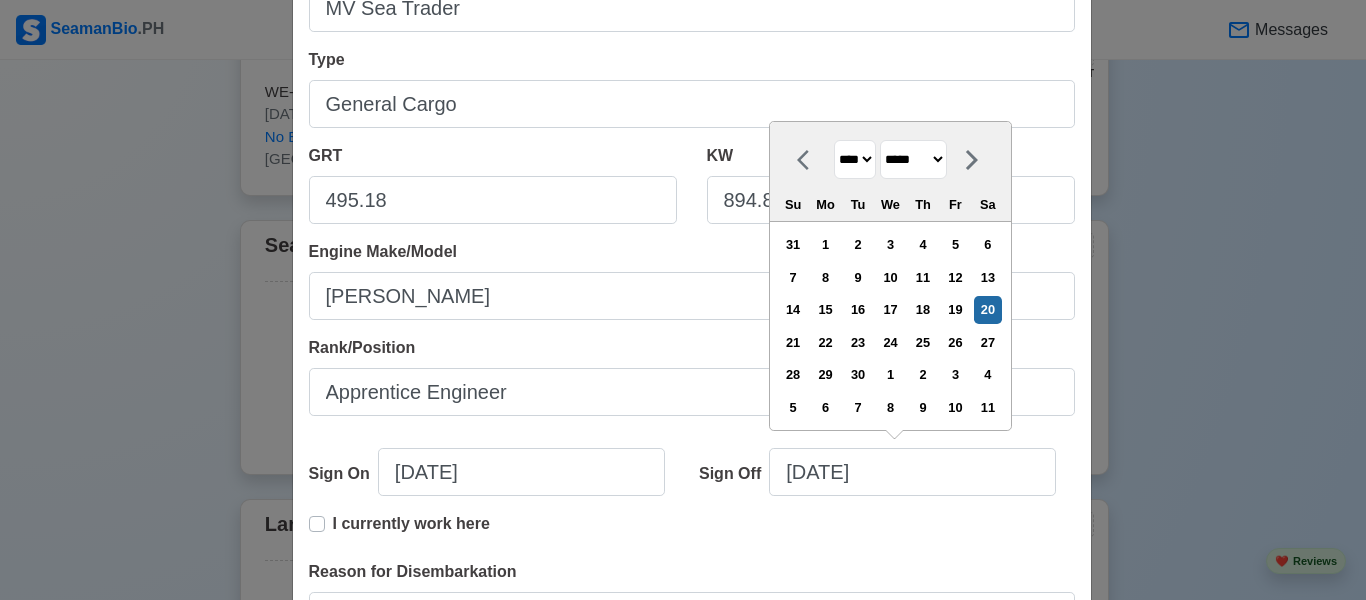 click on "I currently work here" at bounding box center (692, 536) 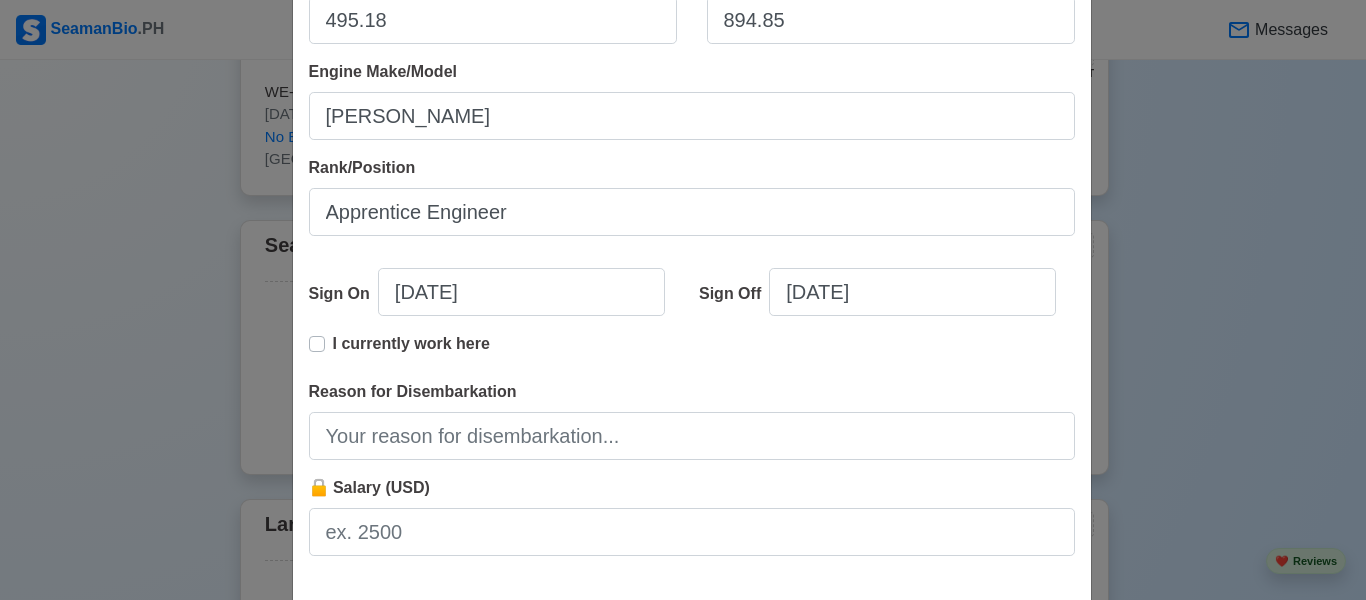 scroll, scrollTop: 447, scrollLeft: 0, axis: vertical 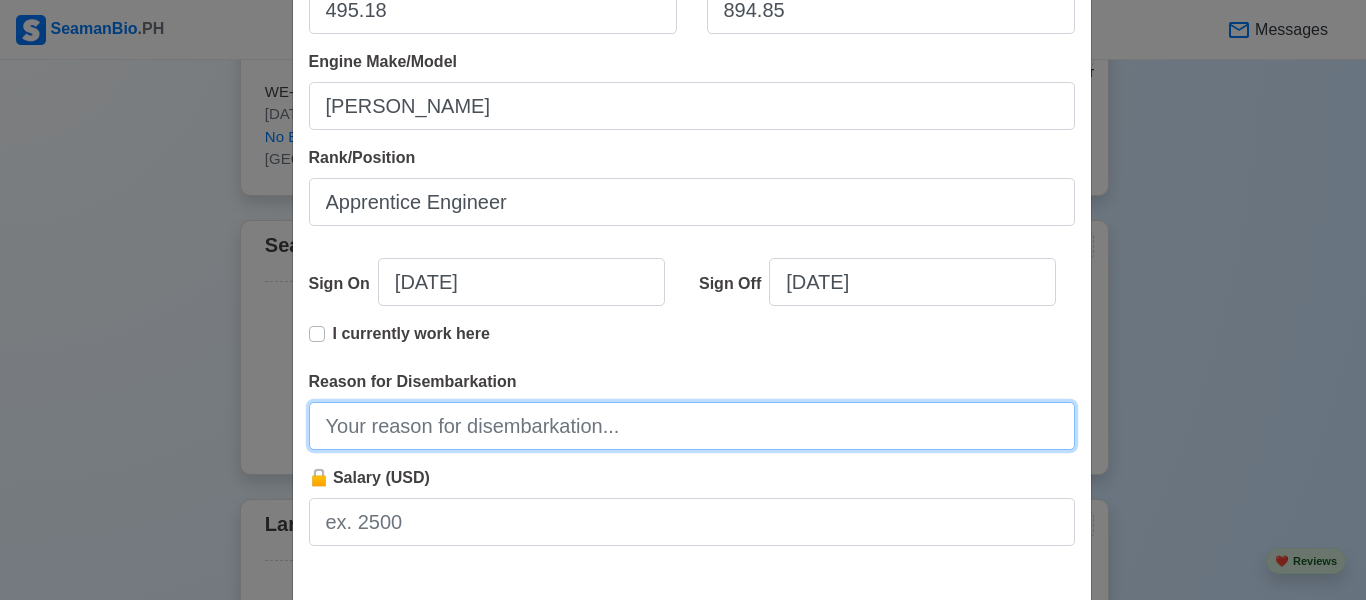 click on "Reason for Disembarkation" at bounding box center (692, 426) 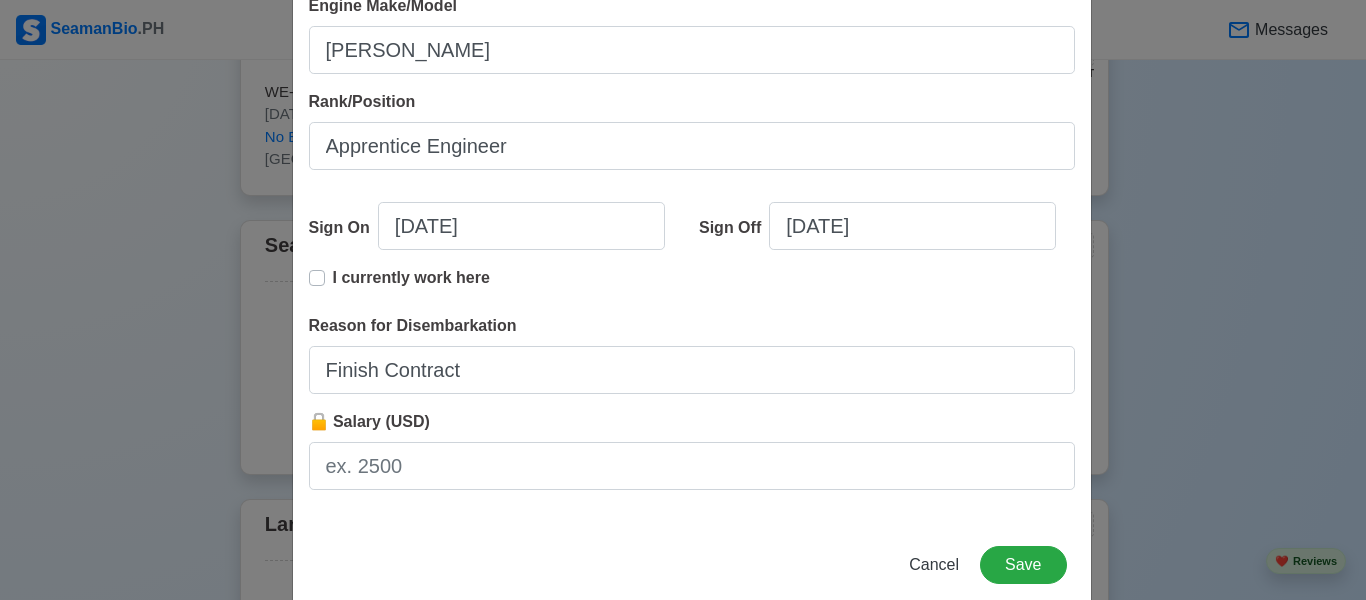 scroll, scrollTop: 188, scrollLeft: 0, axis: vertical 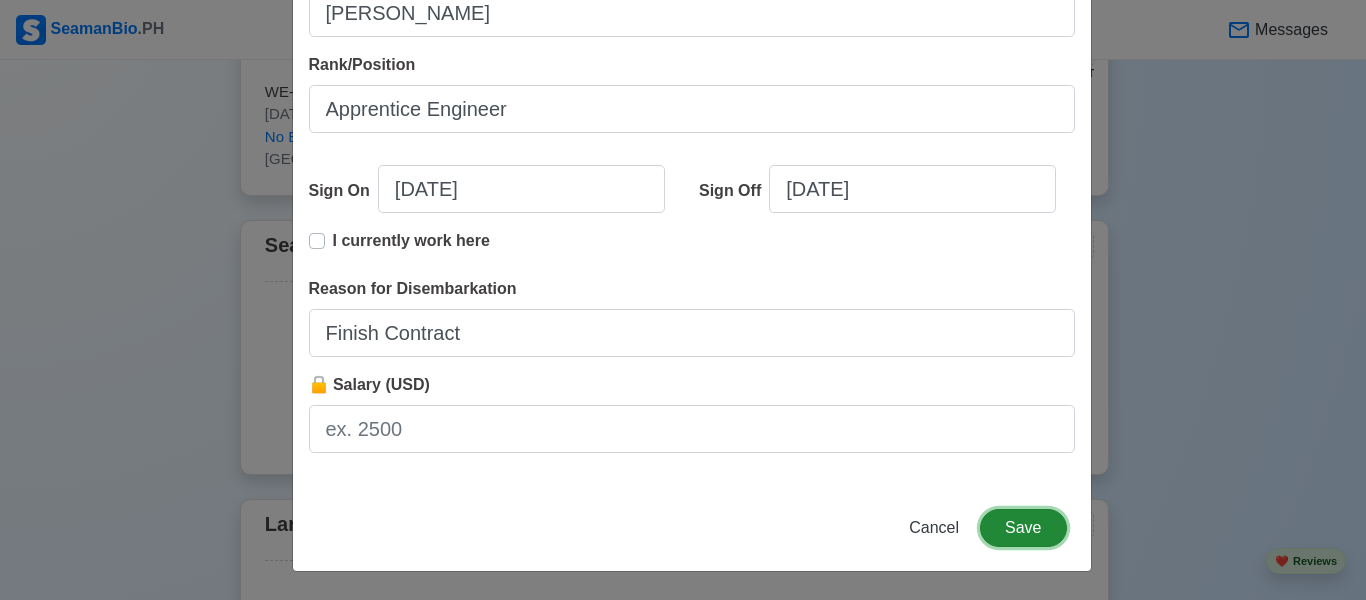 click on "Save" at bounding box center [1023, 528] 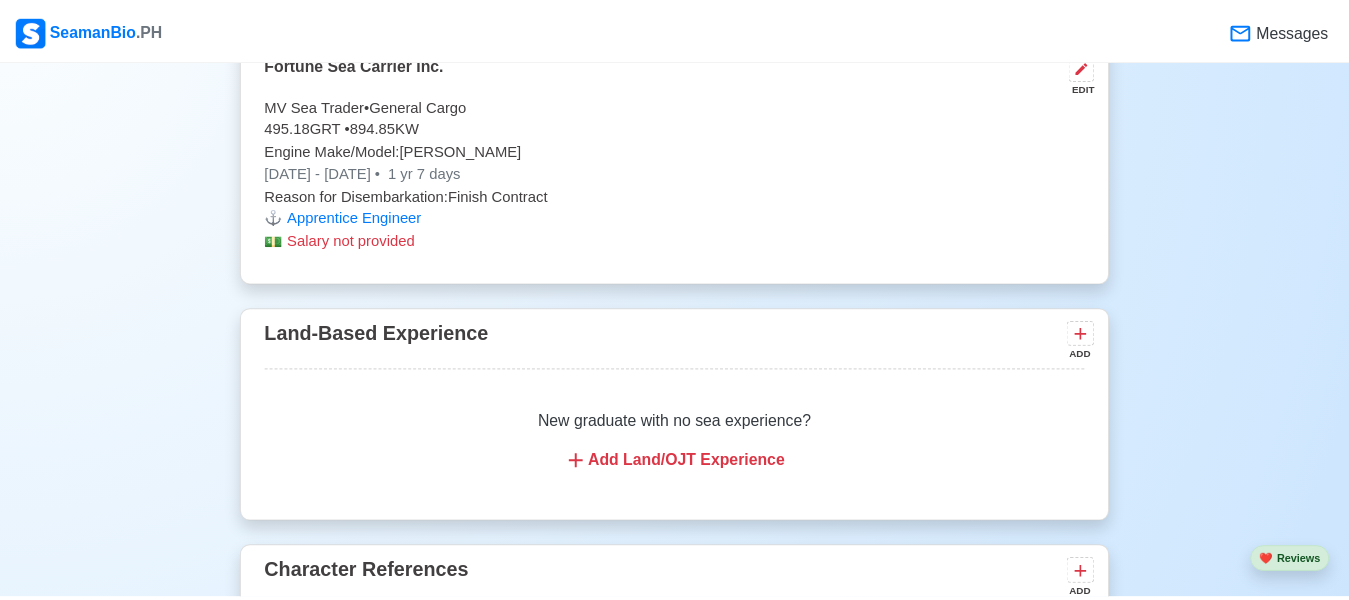 scroll, scrollTop: 5062, scrollLeft: 0, axis: vertical 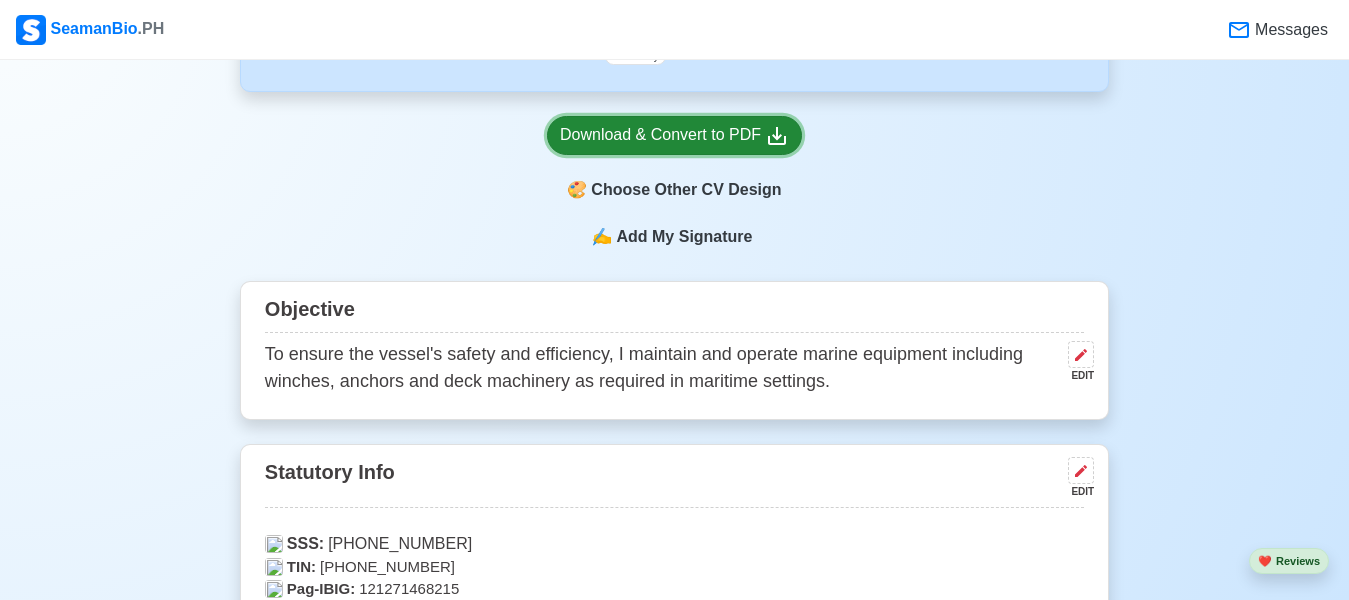 click on "Download & Convert to PDF" at bounding box center (674, 135) 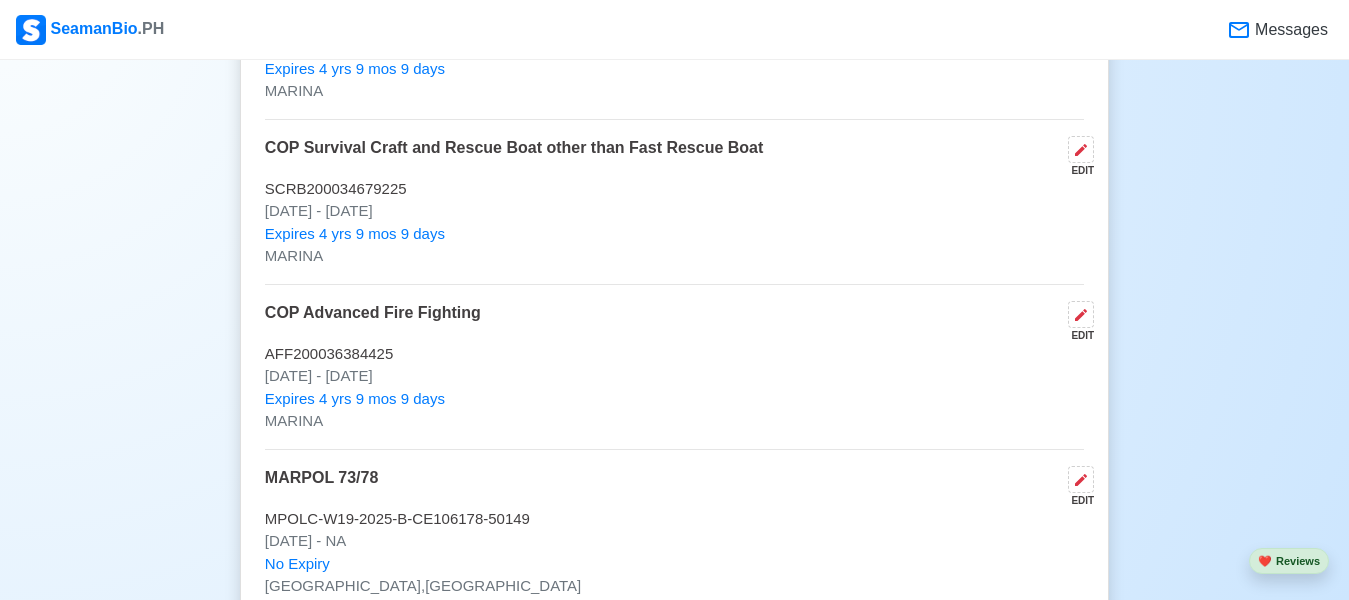 scroll, scrollTop: 4199, scrollLeft: 0, axis: vertical 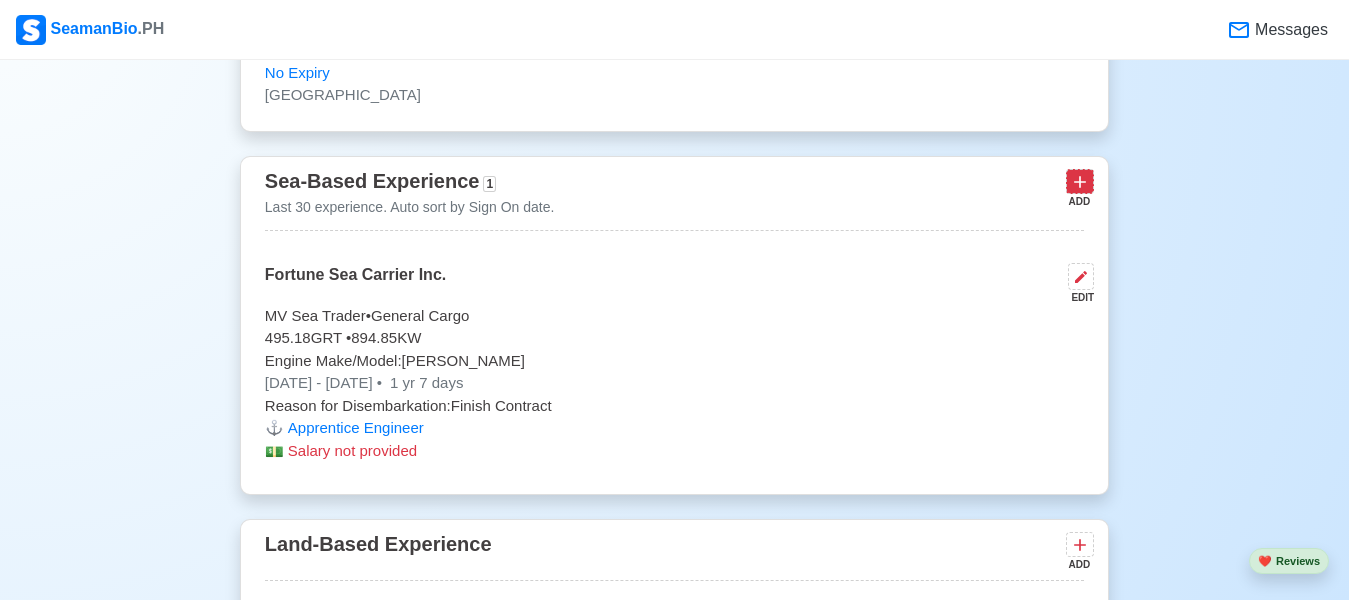 click 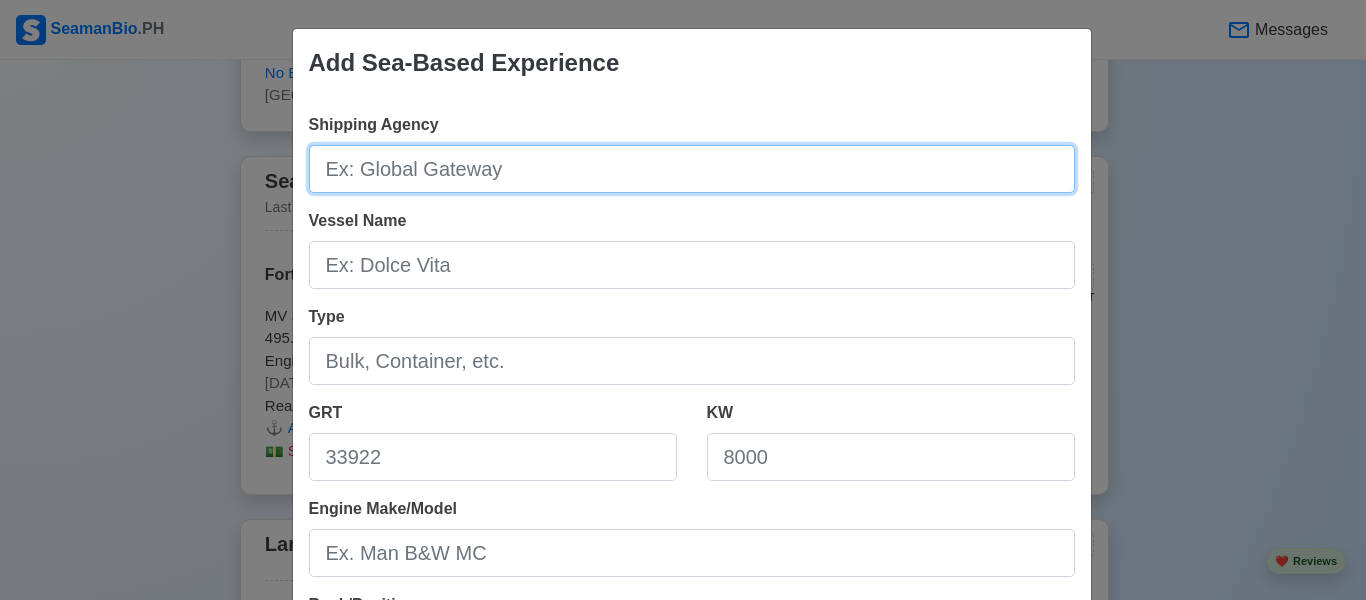 click on "Shipping Agency" at bounding box center (692, 169) 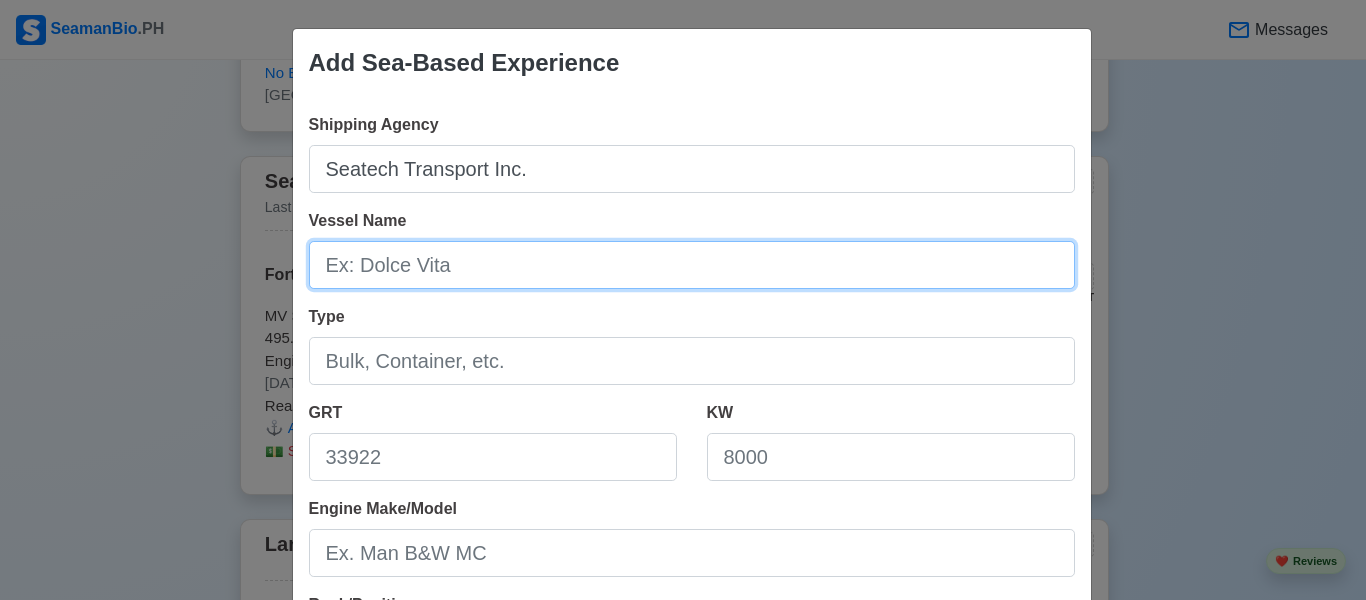 click on "Vessel Name" at bounding box center (692, 265) 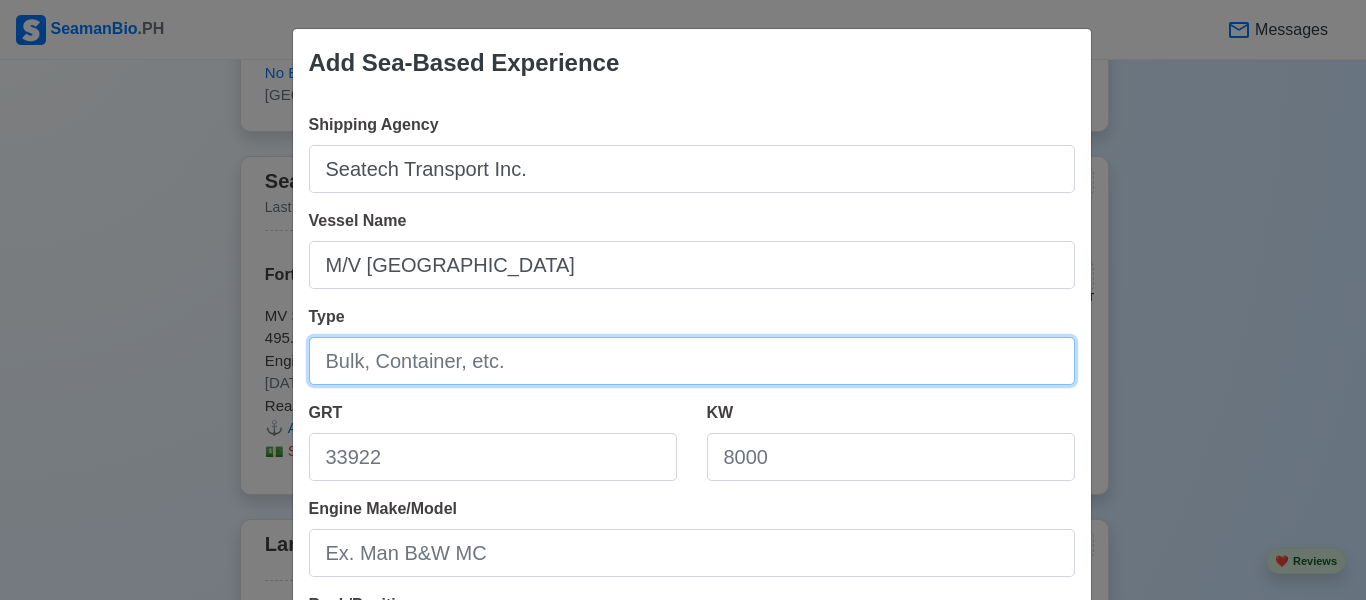 click on "Type" at bounding box center (692, 361) 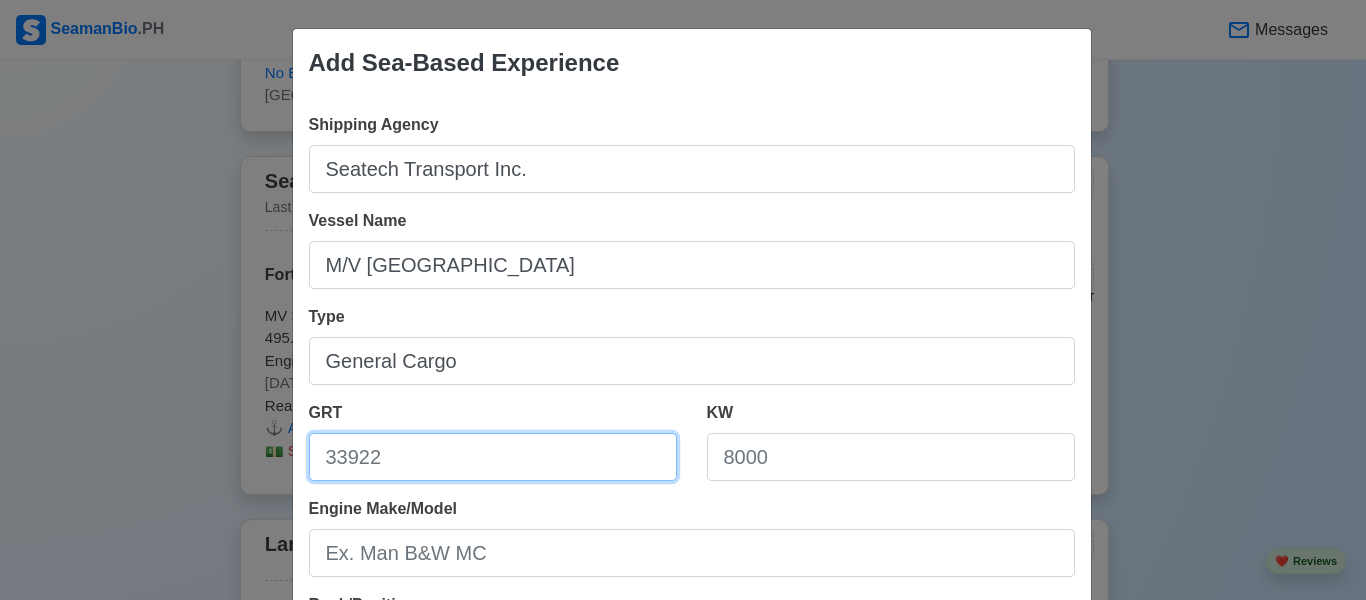 click on "GRT" at bounding box center (493, 457) 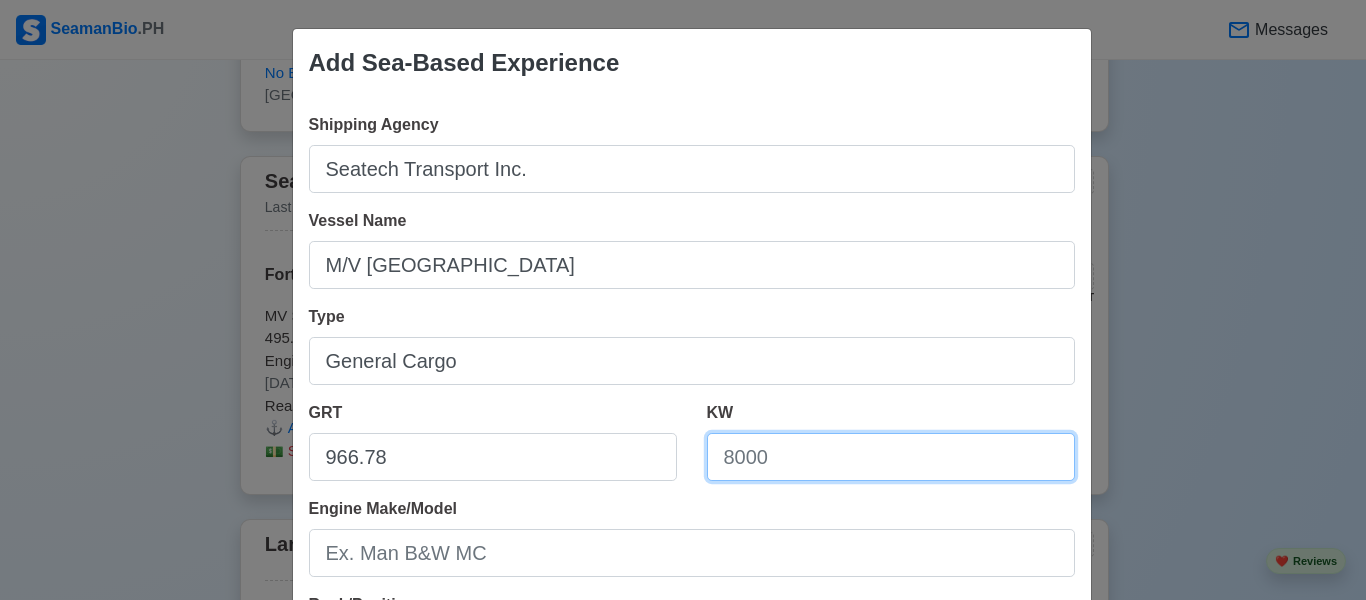 click on "KW" at bounding box center (891, 457) 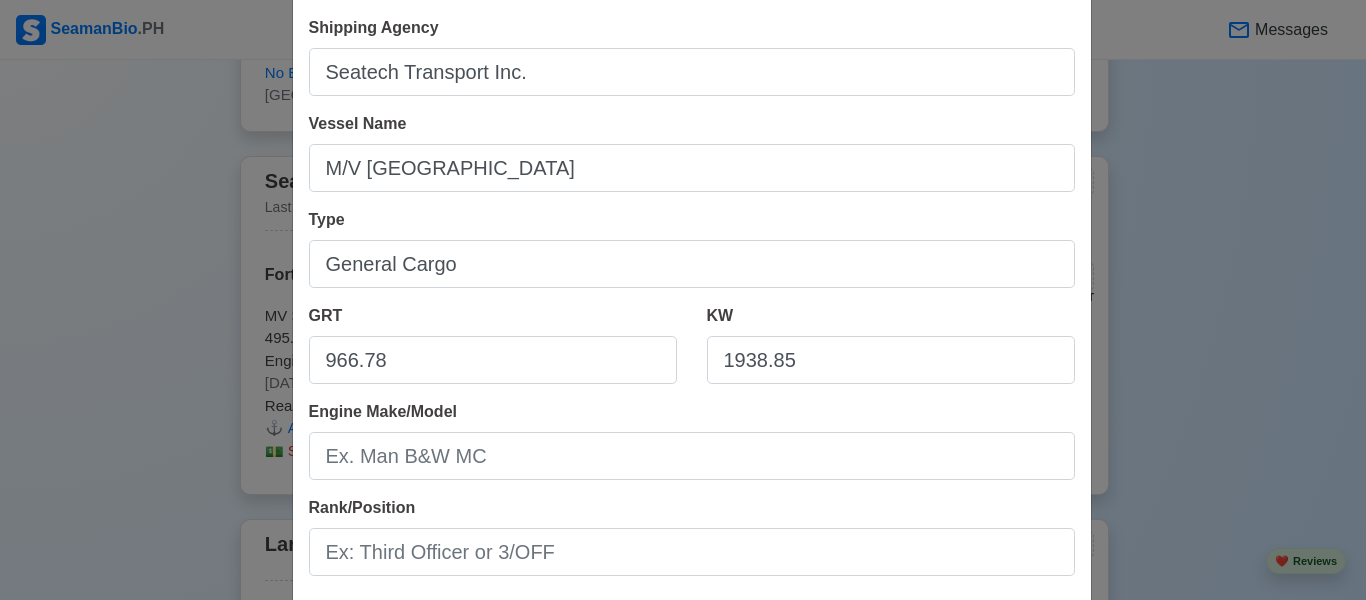 scroll, scrollTop: 99, scrollLeft: 0, axis: vertical 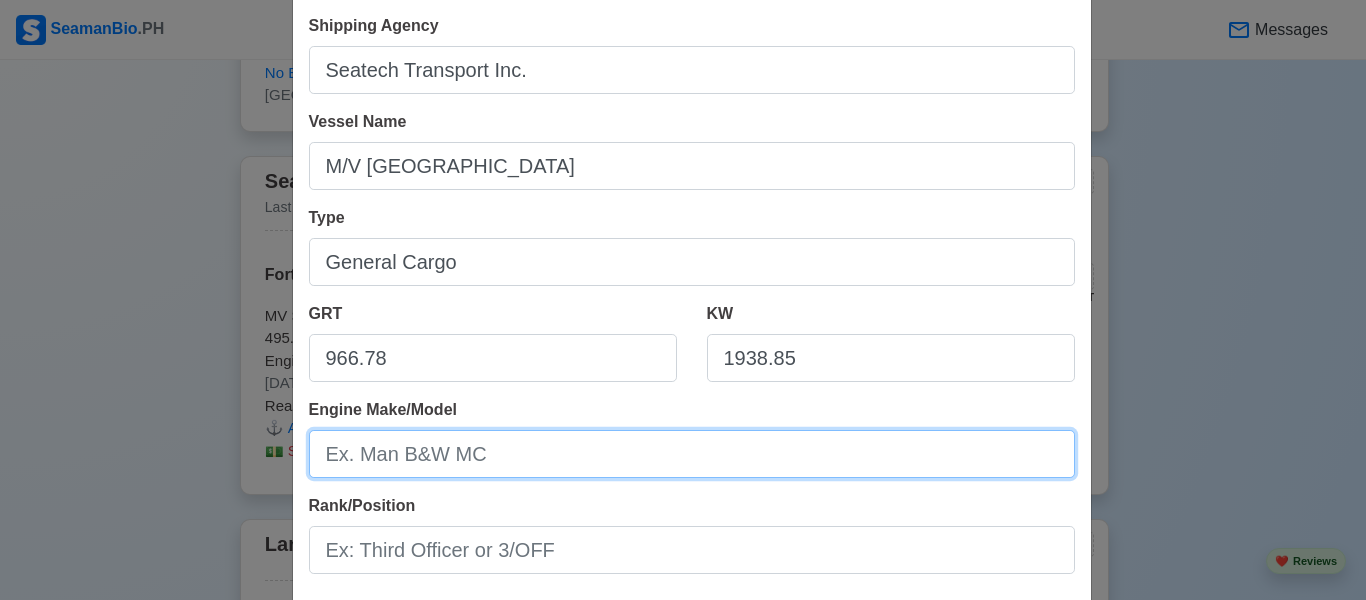 click on "Engine Make/Model" at bounding box center [692, 454] 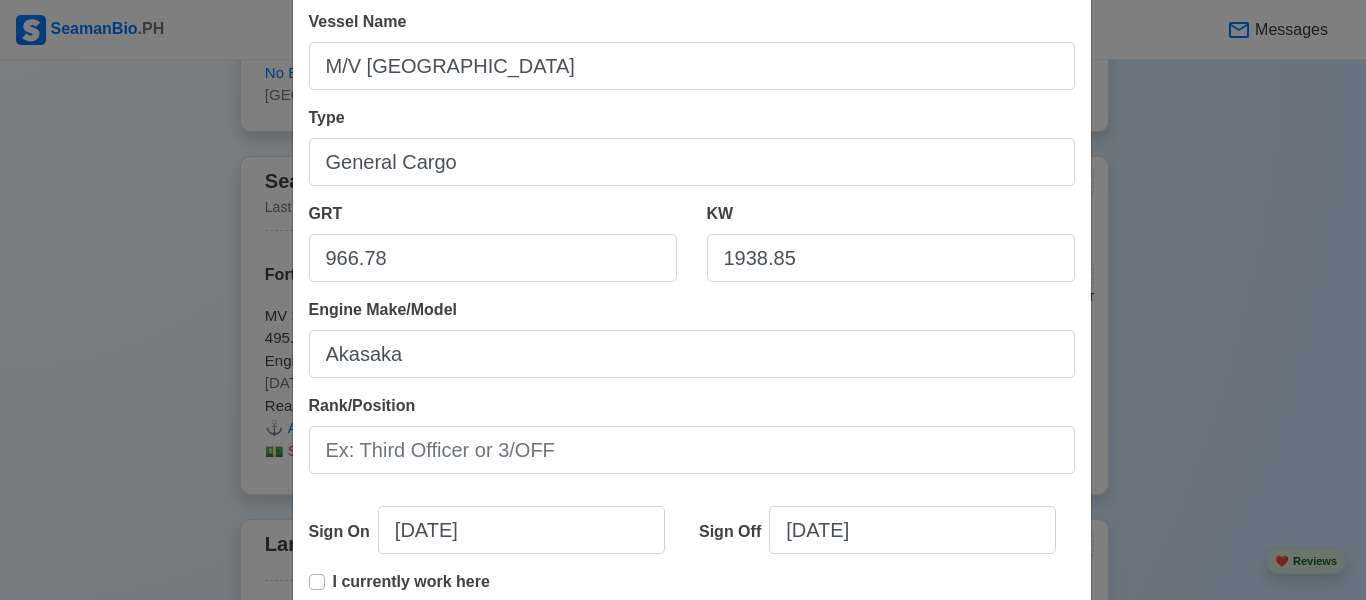 scroll, scrollTop: 254, scrollLeft: 0, axis: vertical 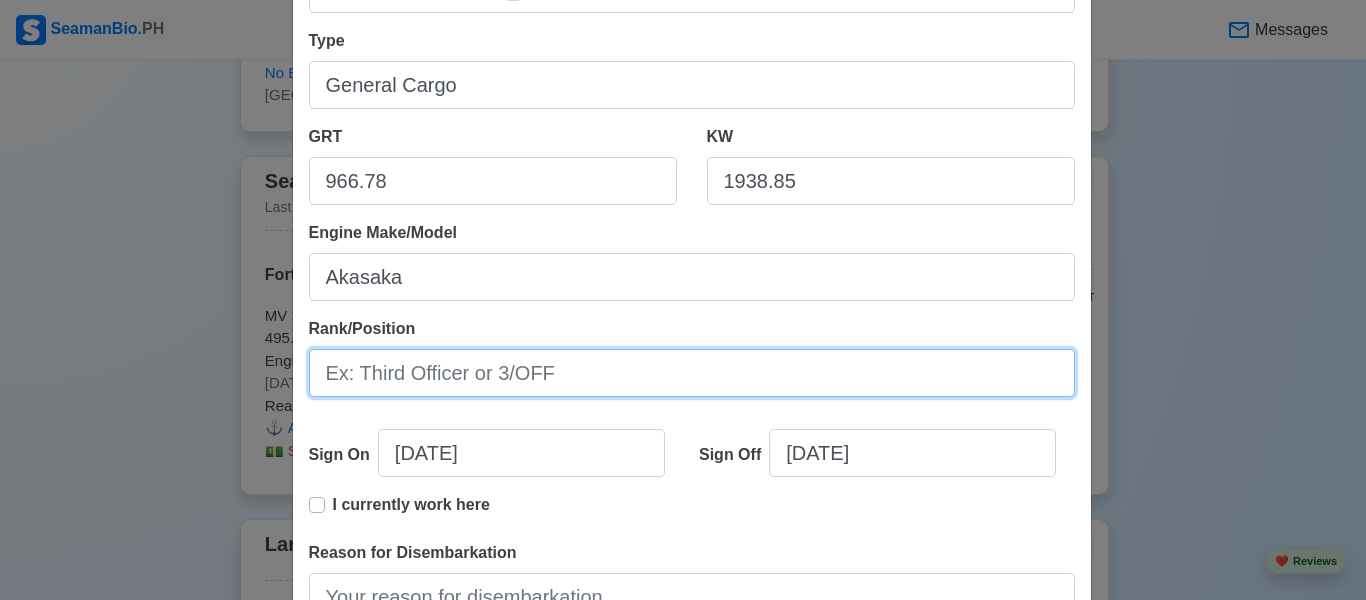click on "Rank/Position" at bounding box center (692, 373) 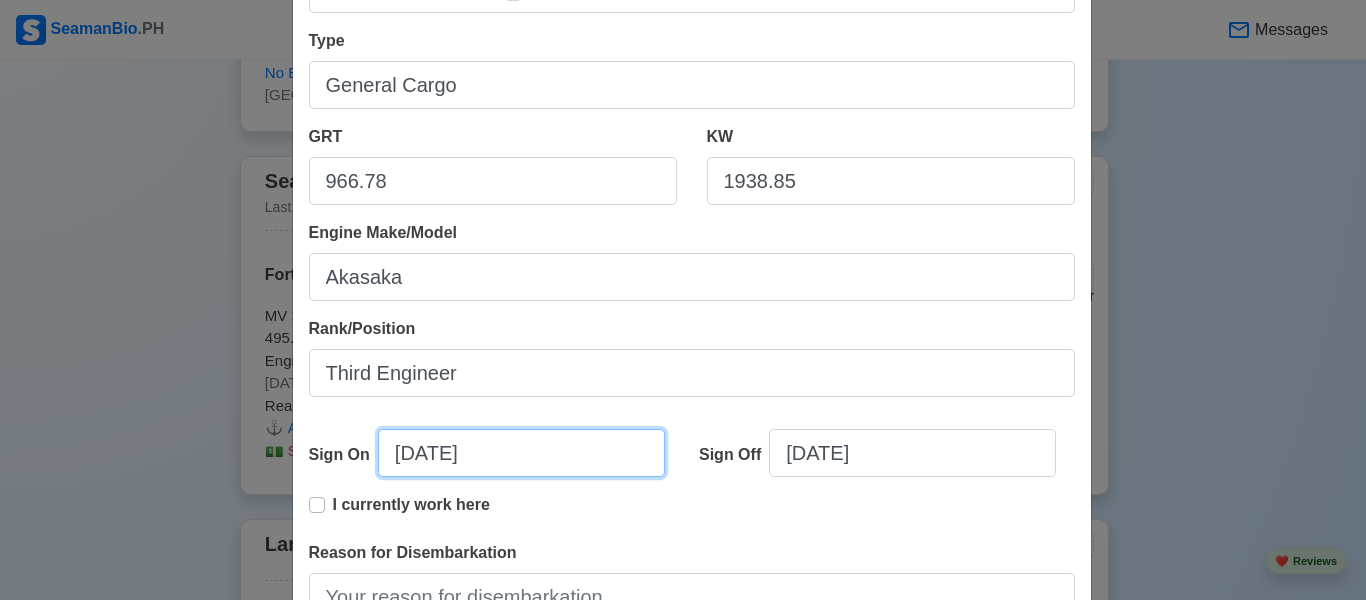 click on "[DATE]" at bounding box center [521, 453] 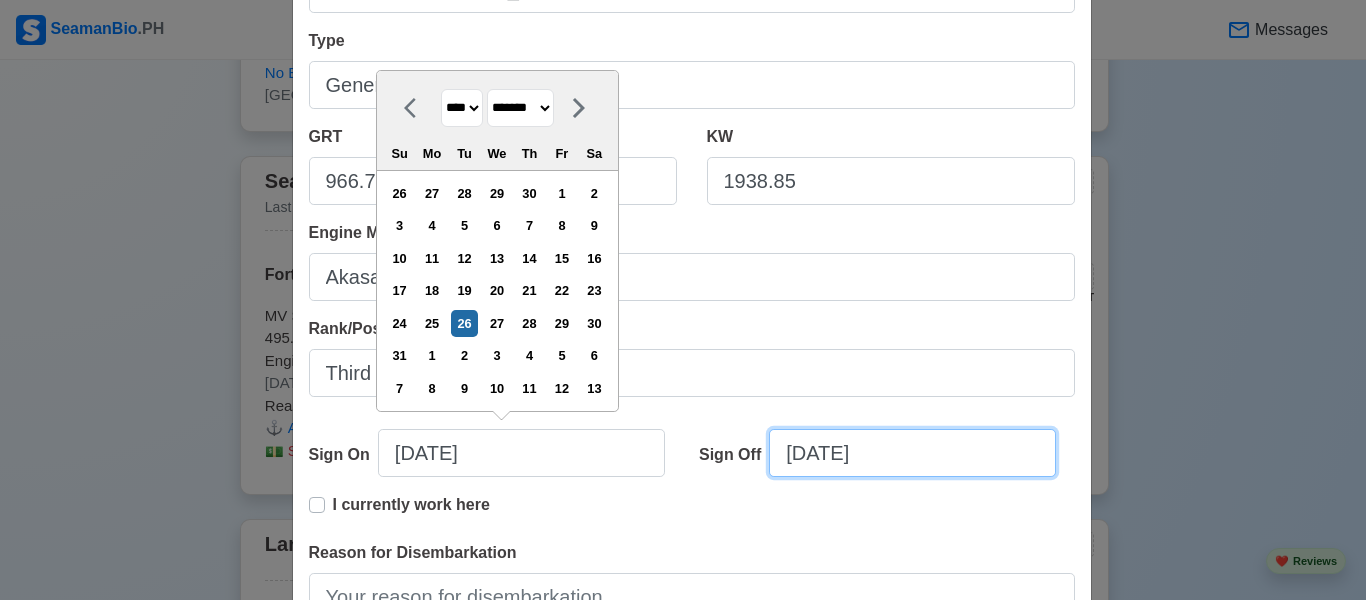 click on "[DATE]" at bounding box center (912, 453) 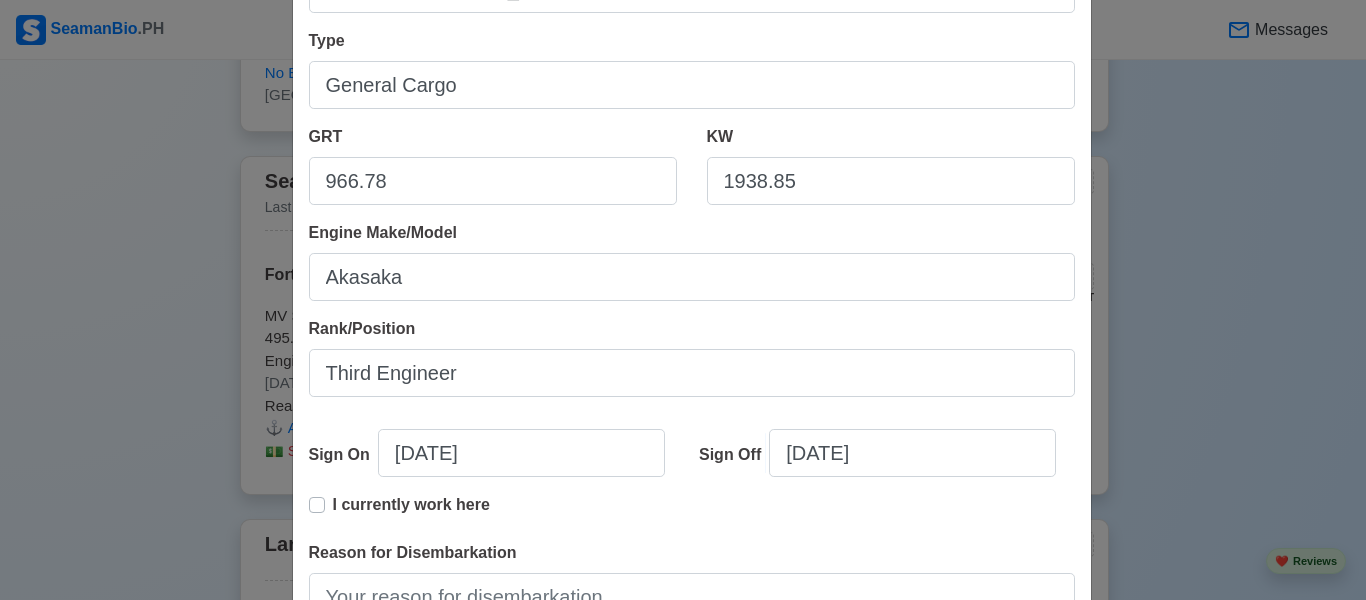 click on "I currently work here" at bounding box center [692, 517] 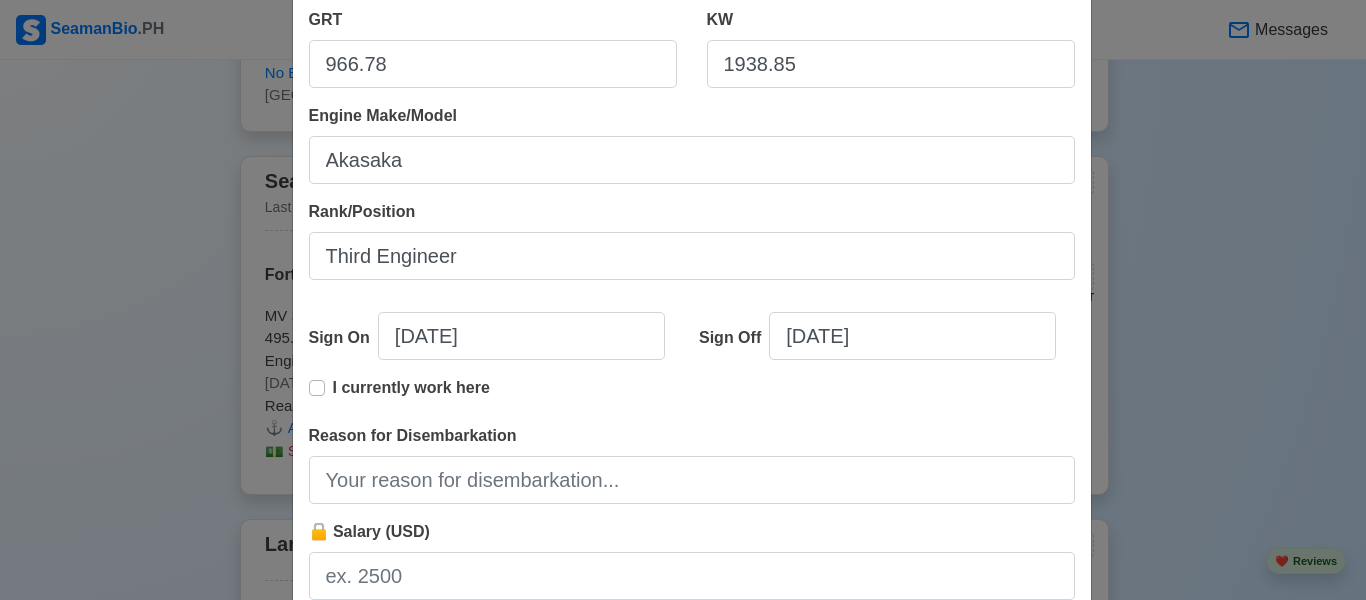 scroll, scrollTop: 395, scrollLeft: 0, axis: vertical 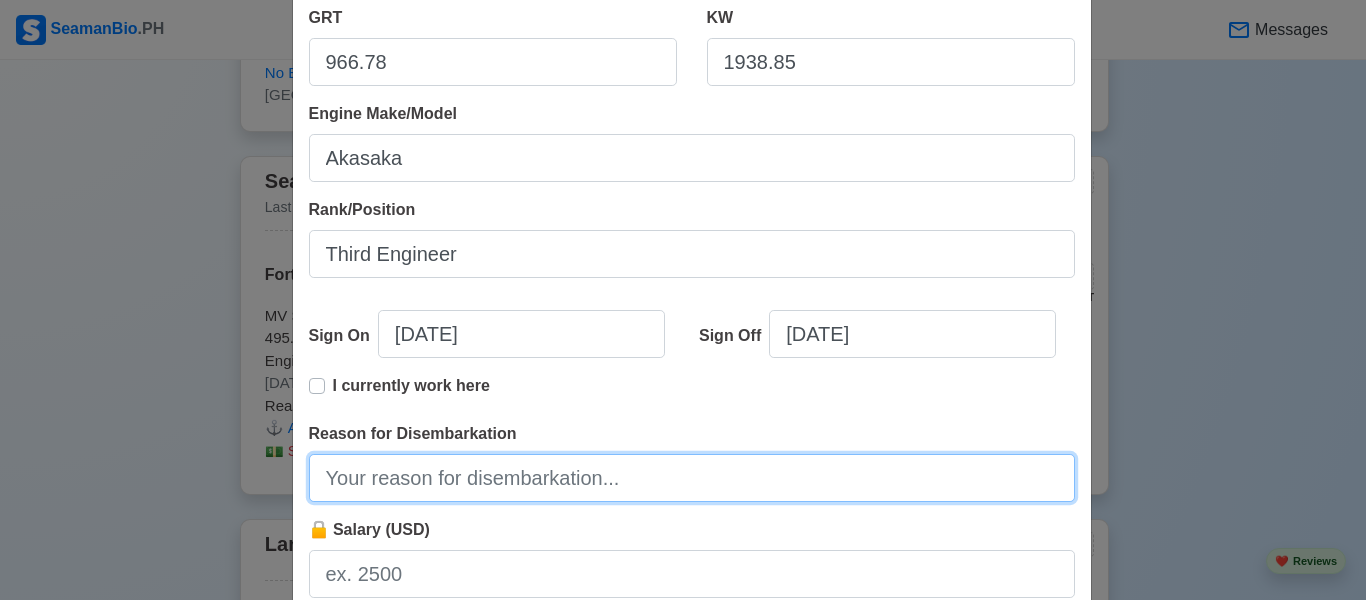 click on "Reason for Disembarkation" at bounding box center (692, 478) 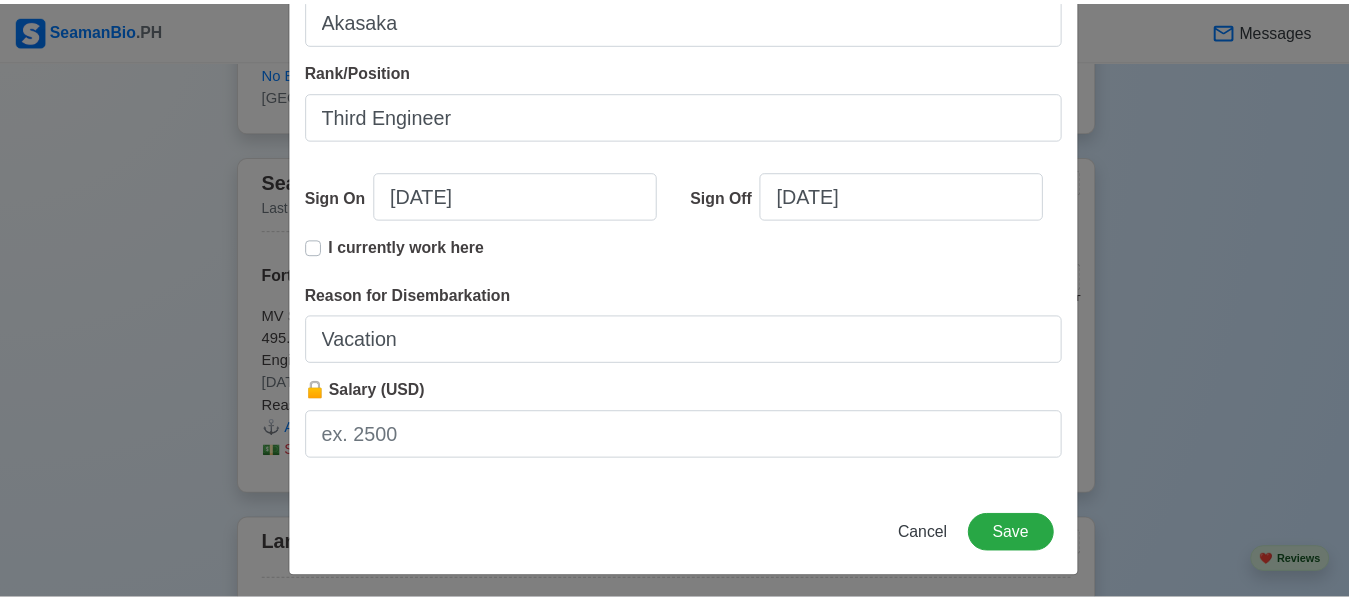 scroll, scrollTop: 540, scrollLeft: 0, axis: vertical 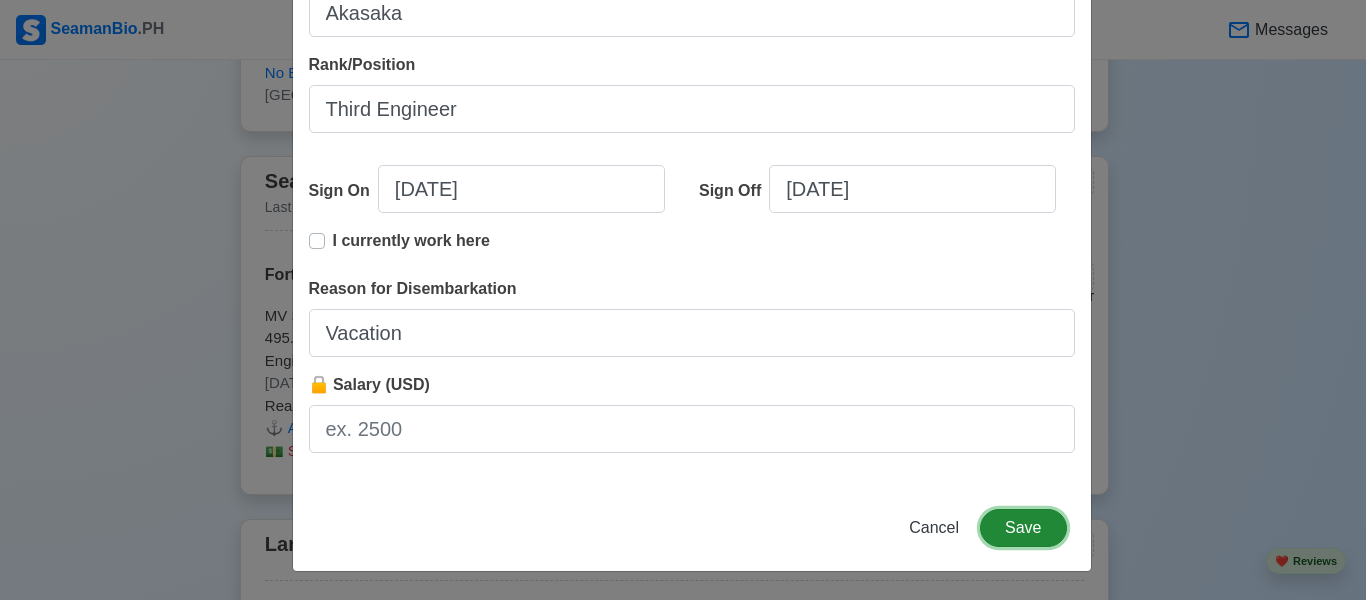 click on "Save" at bounding box center [1023, 528] 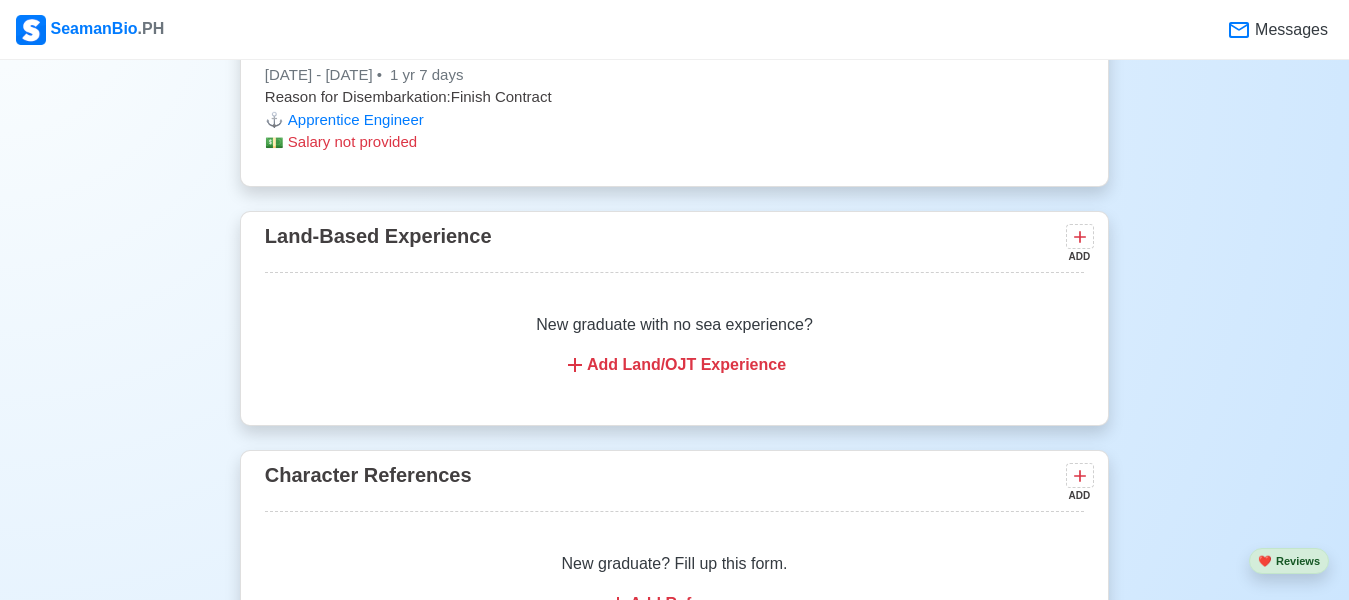 scroll, scrollTop: 5678, scrollLeft: 0, axis: vertical 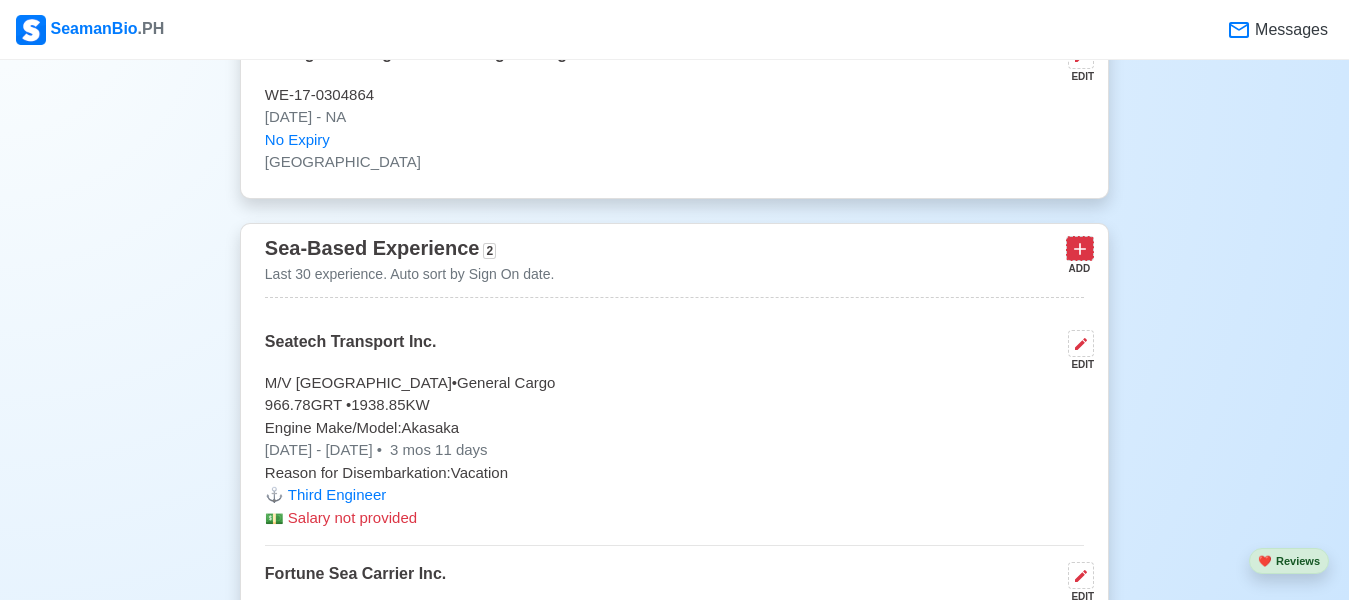 click 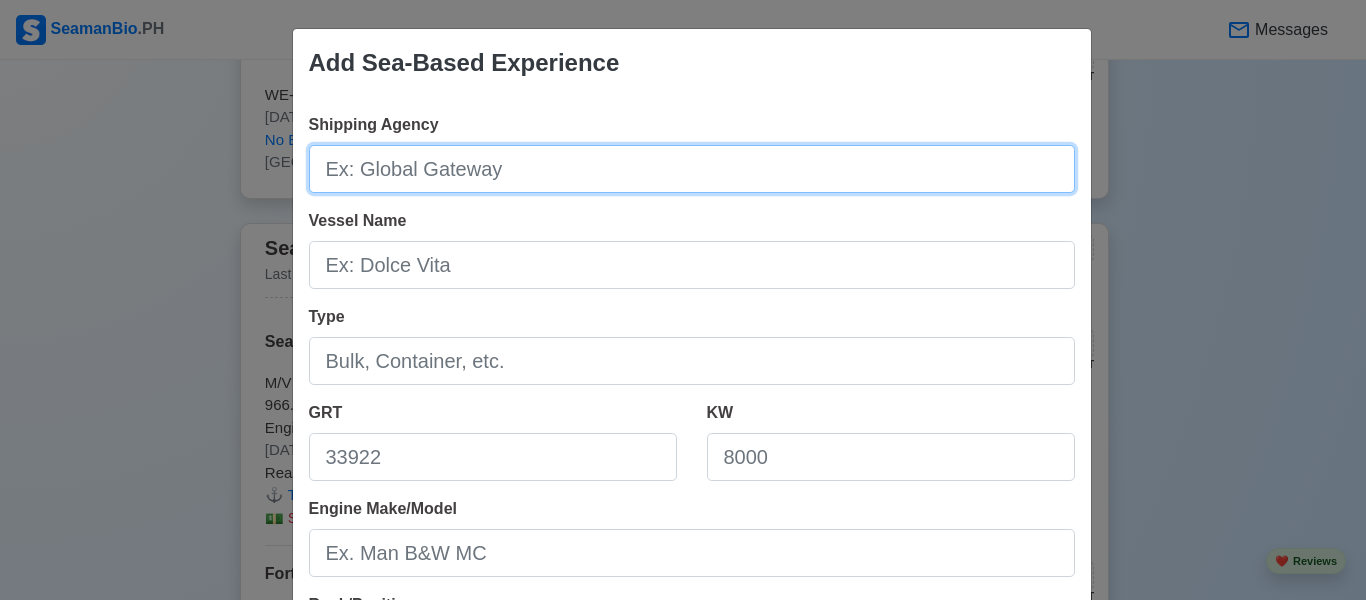 click on "Shipping Agency" at bounding box center (692, 169) 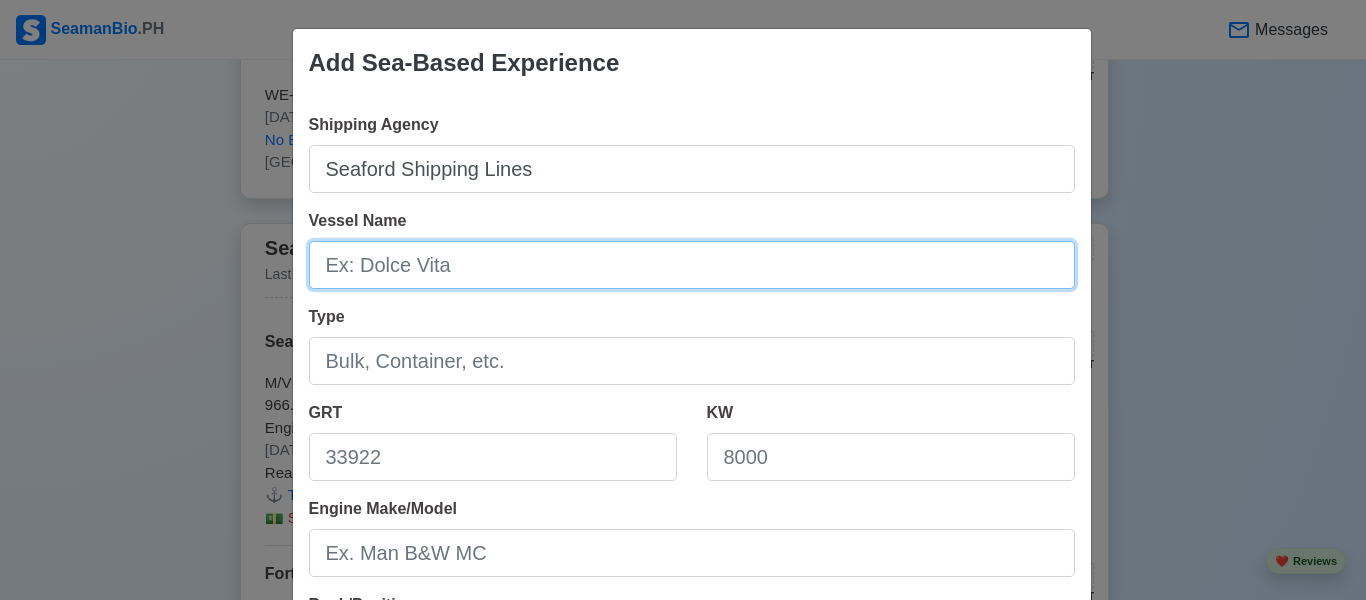 click on "Vessel Name" at bounding box center [692, 265] 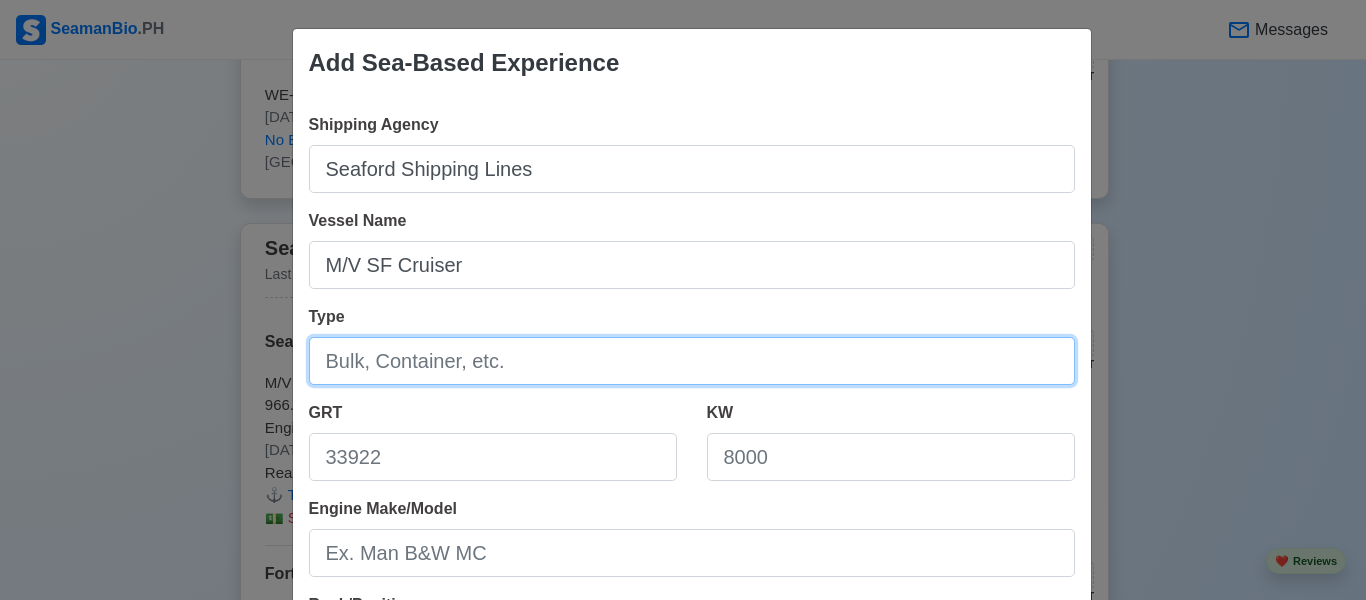click on "Type" at bounding box center (692, 361) 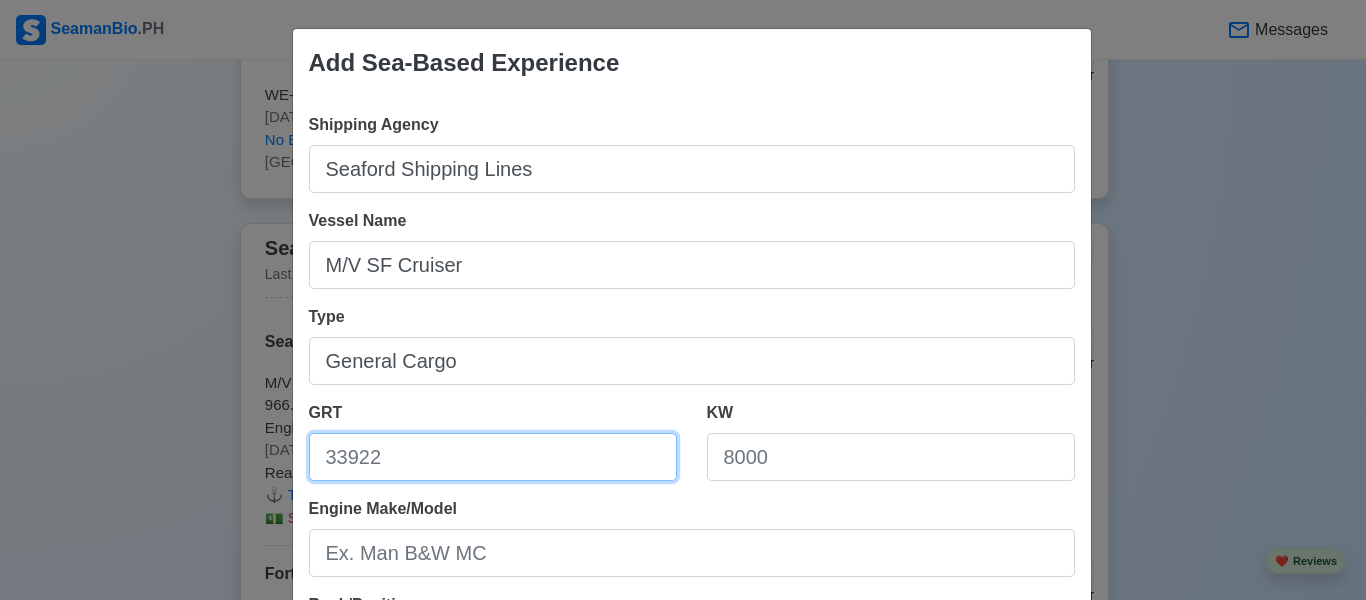 click on "GRT" at bounding box center (493, 457) 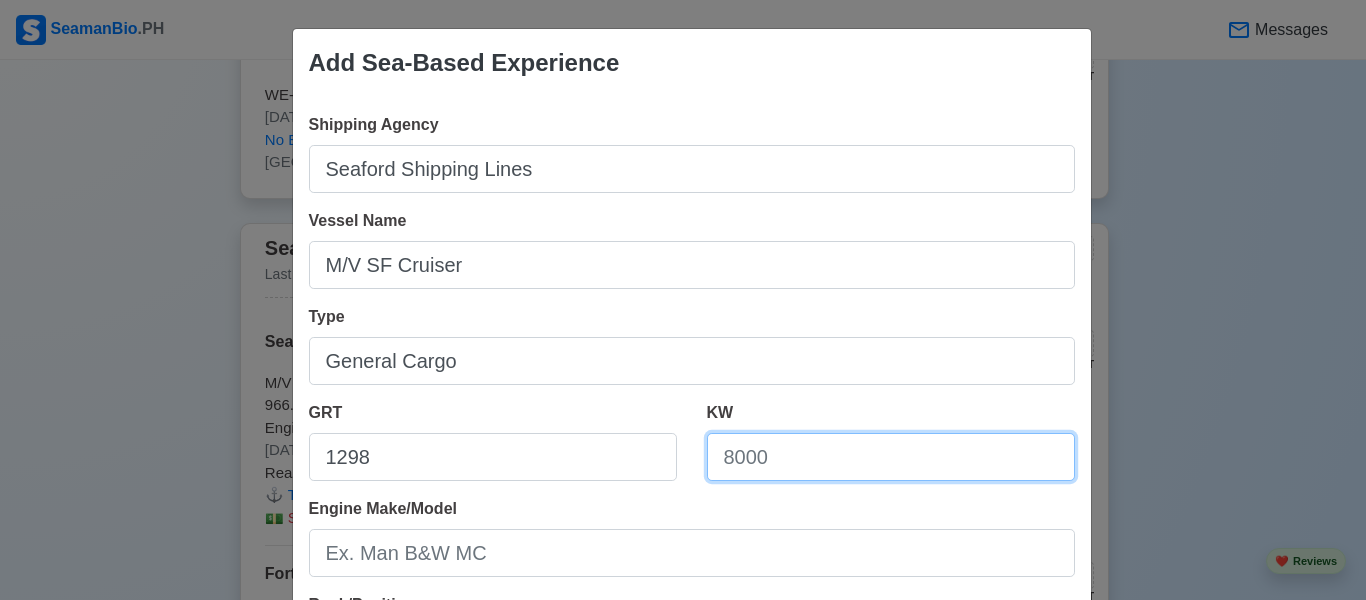 click on "KW" at bounding box center [891, 457] 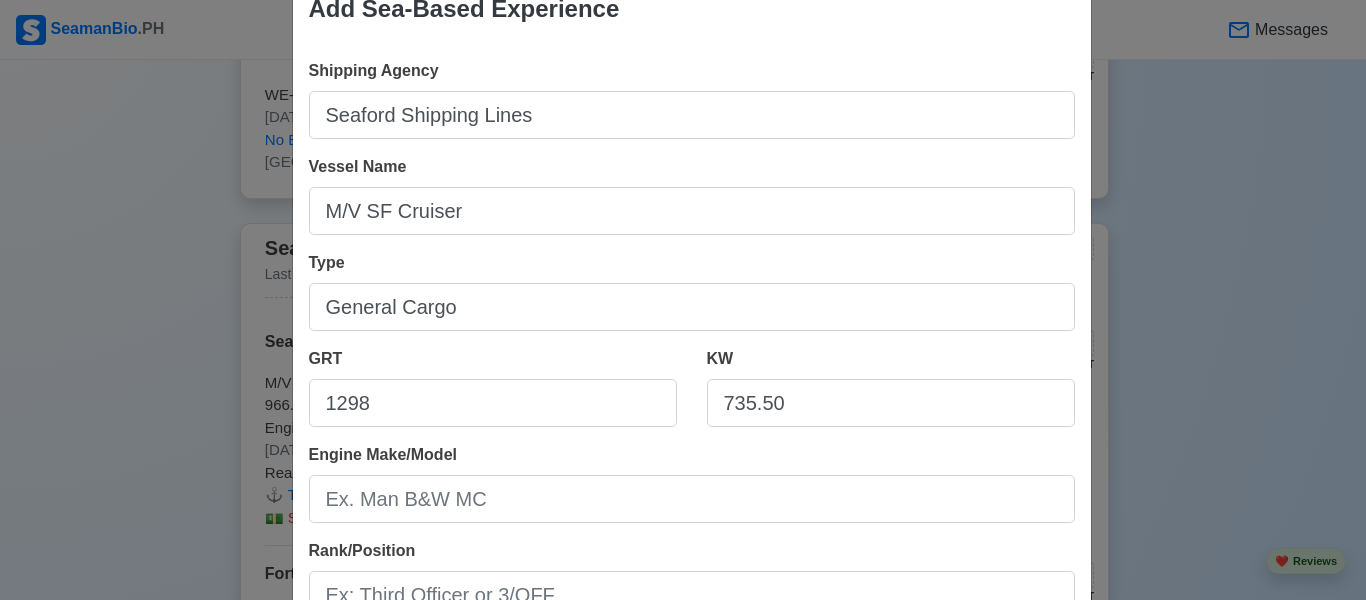 scroll, scrollTop: 61, scrollLeft: 0, axis: vertical 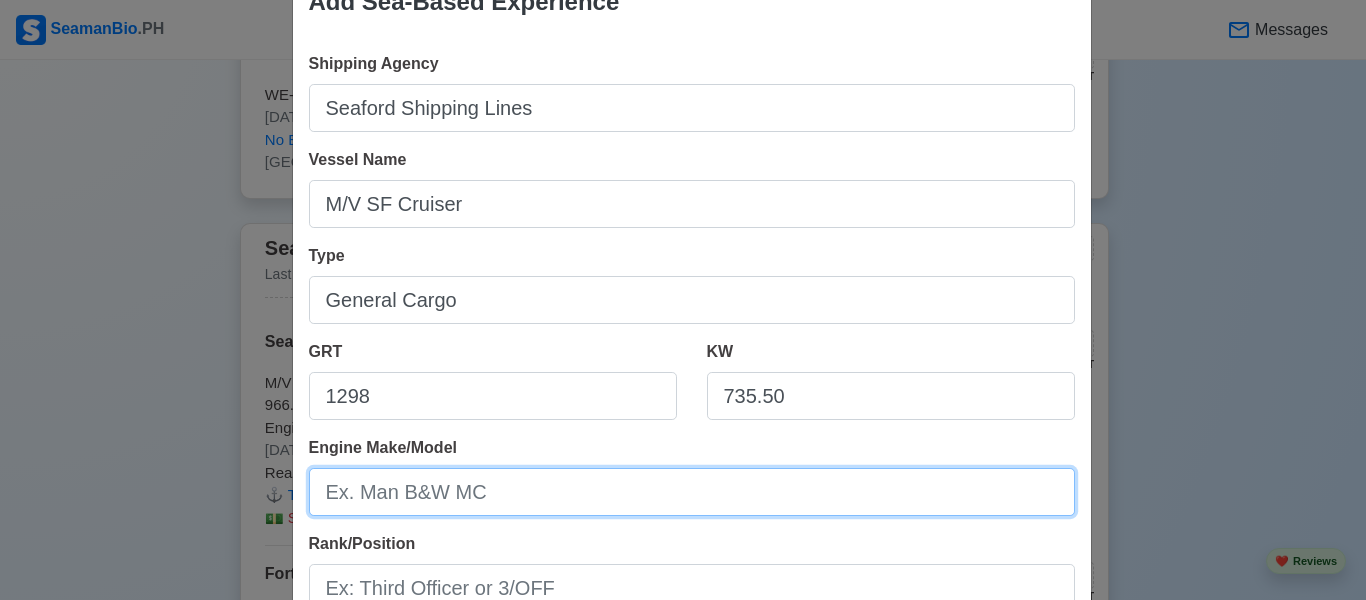 click on "Engine Make/Model" at bounding box center (692, 492) 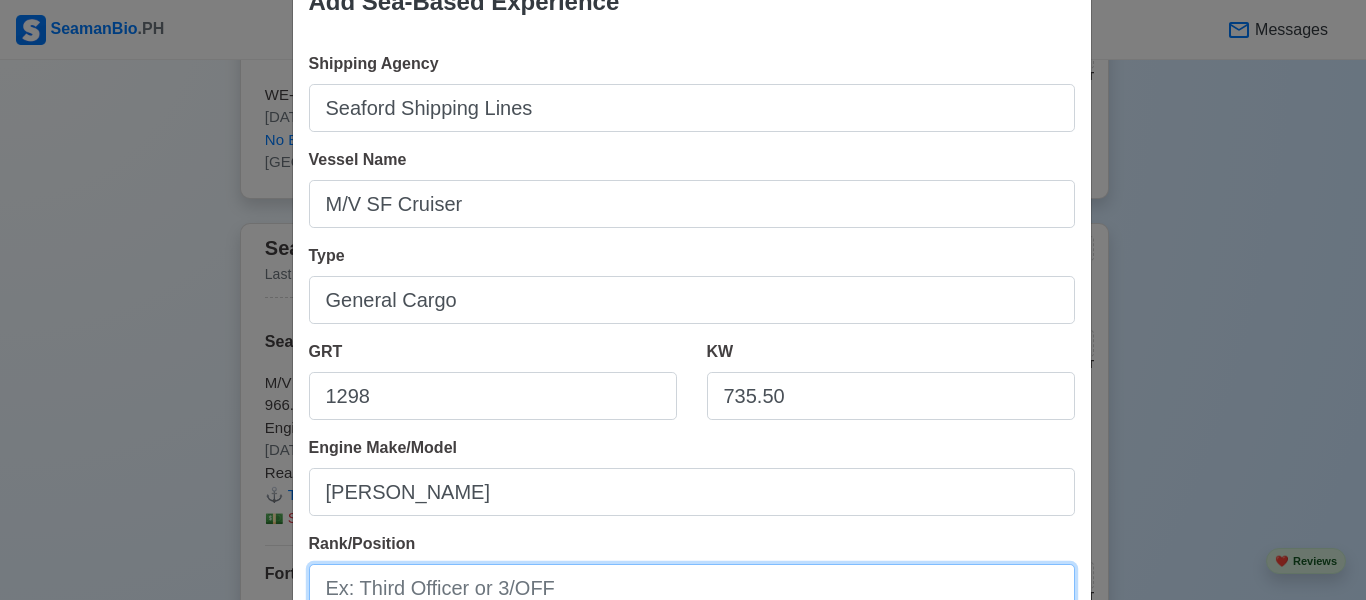 click on "Rank/Position" at bounding box center (692, 588) 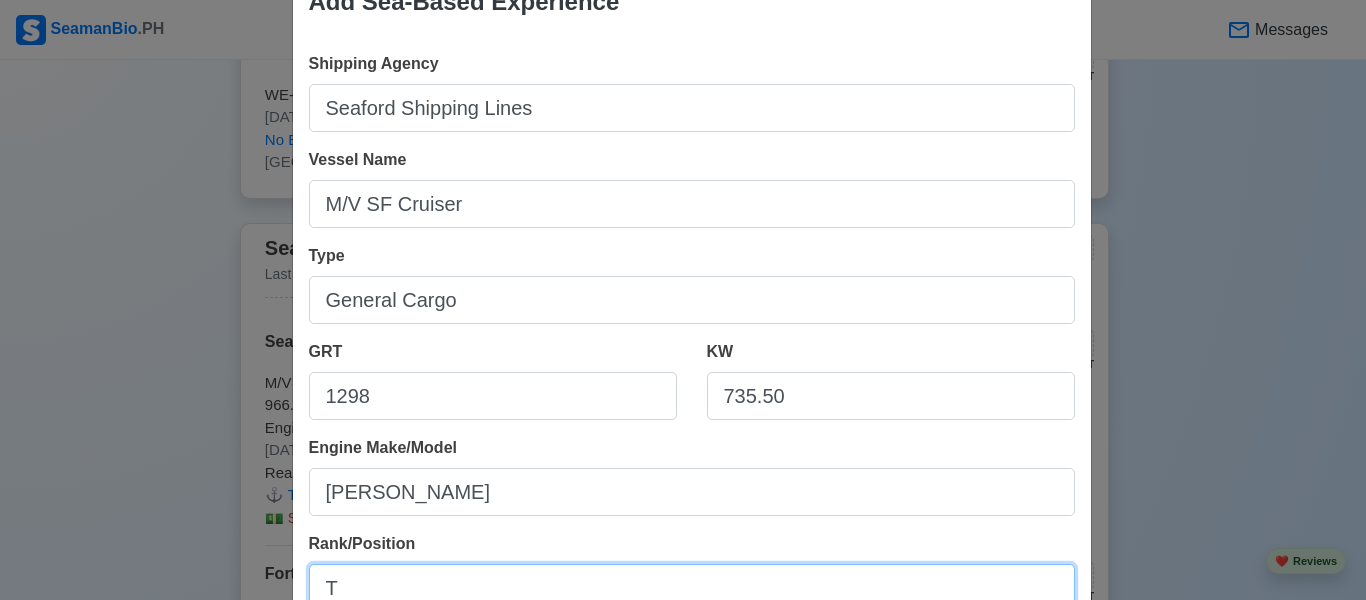scroll, scrollTop: 63, scrollLeft: 0, axis: vertical 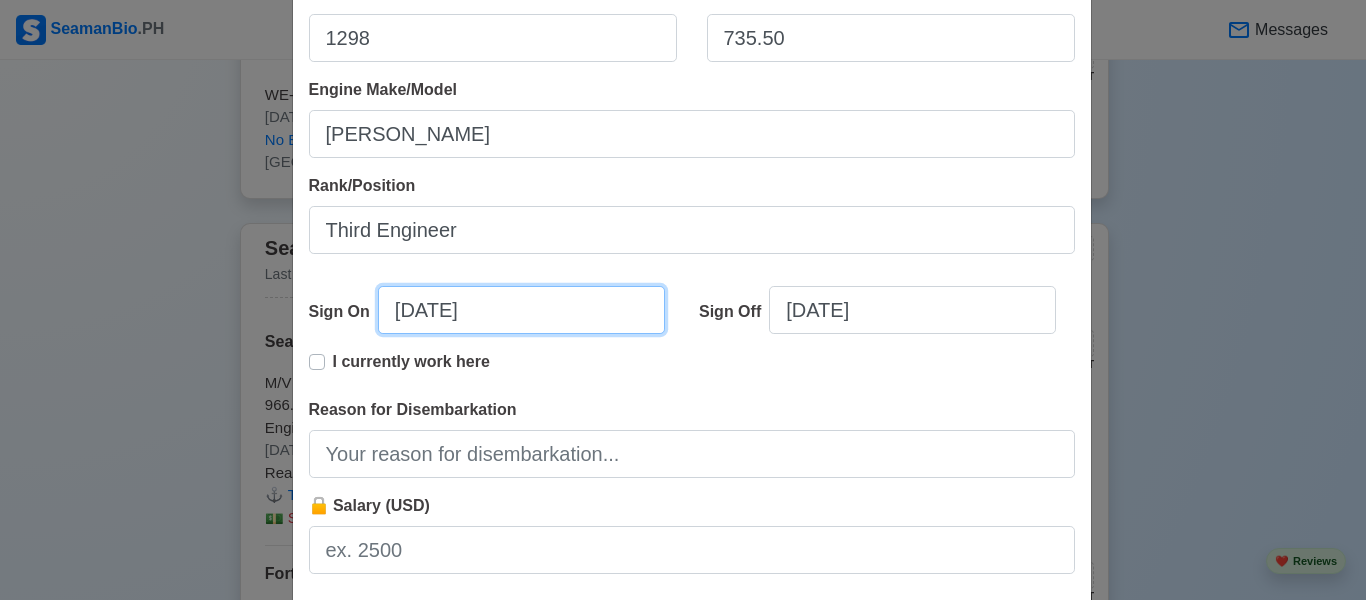 click on "[DATE]" at bounding box center [521, 310] 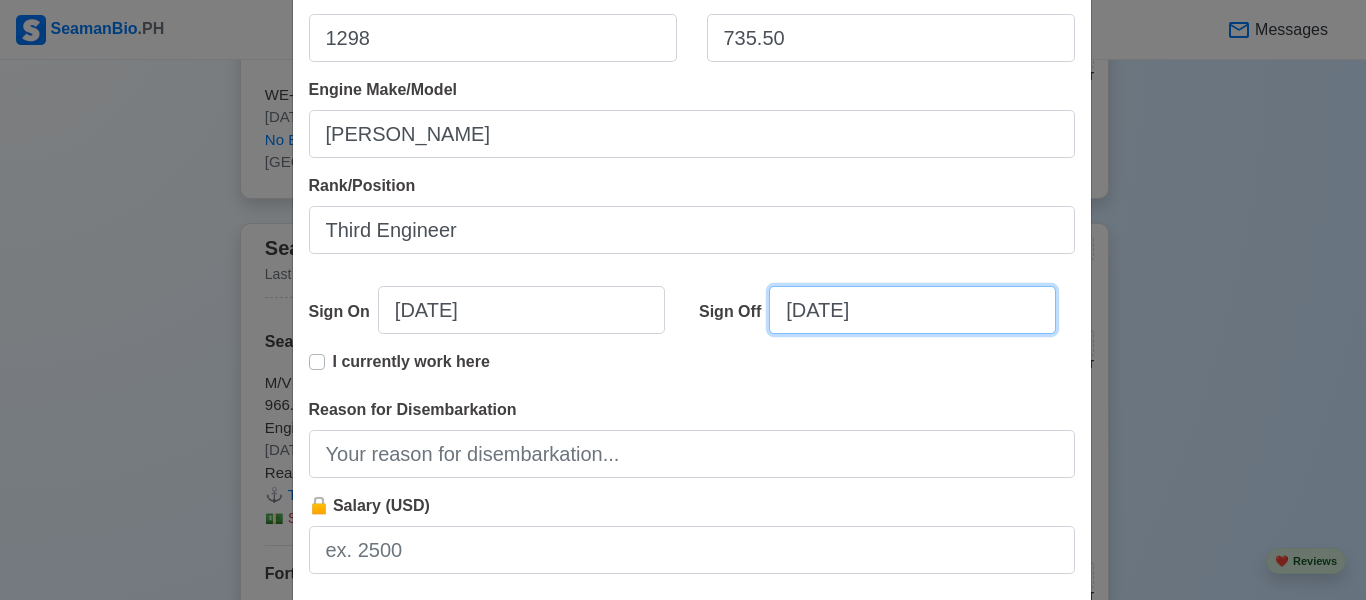 click on "[DATE]" at bounding box center [912, 310] 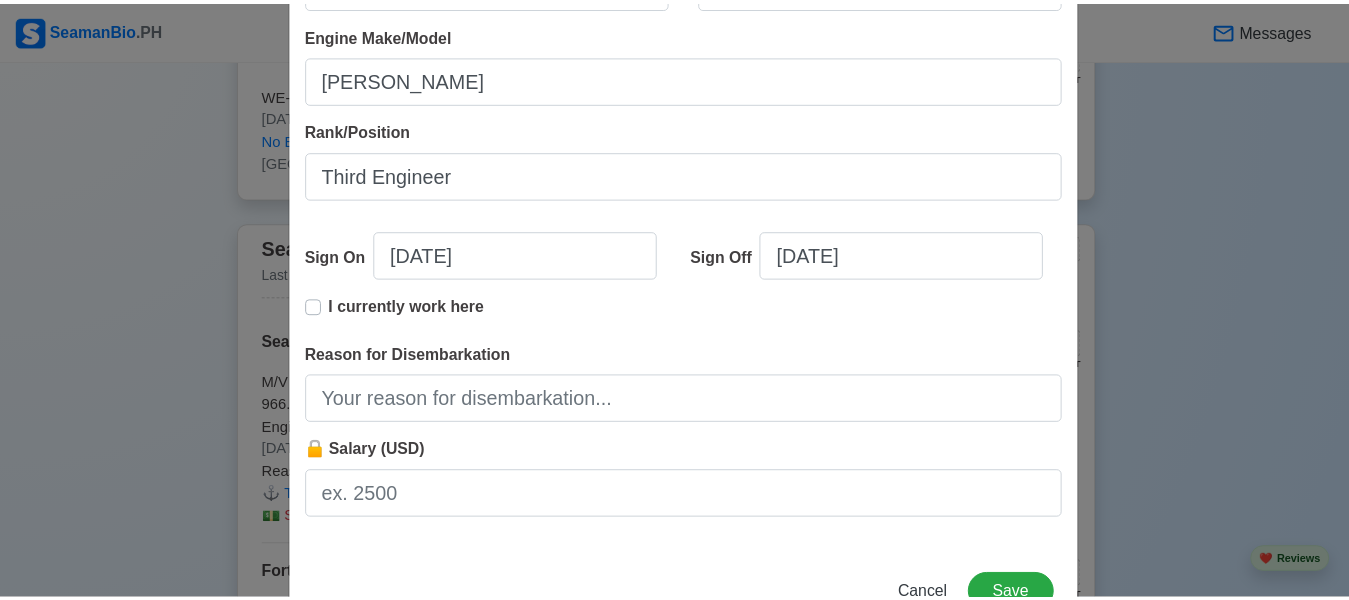 scroll, scrollTop: 475, scrollLeft: 0, axis: vertical 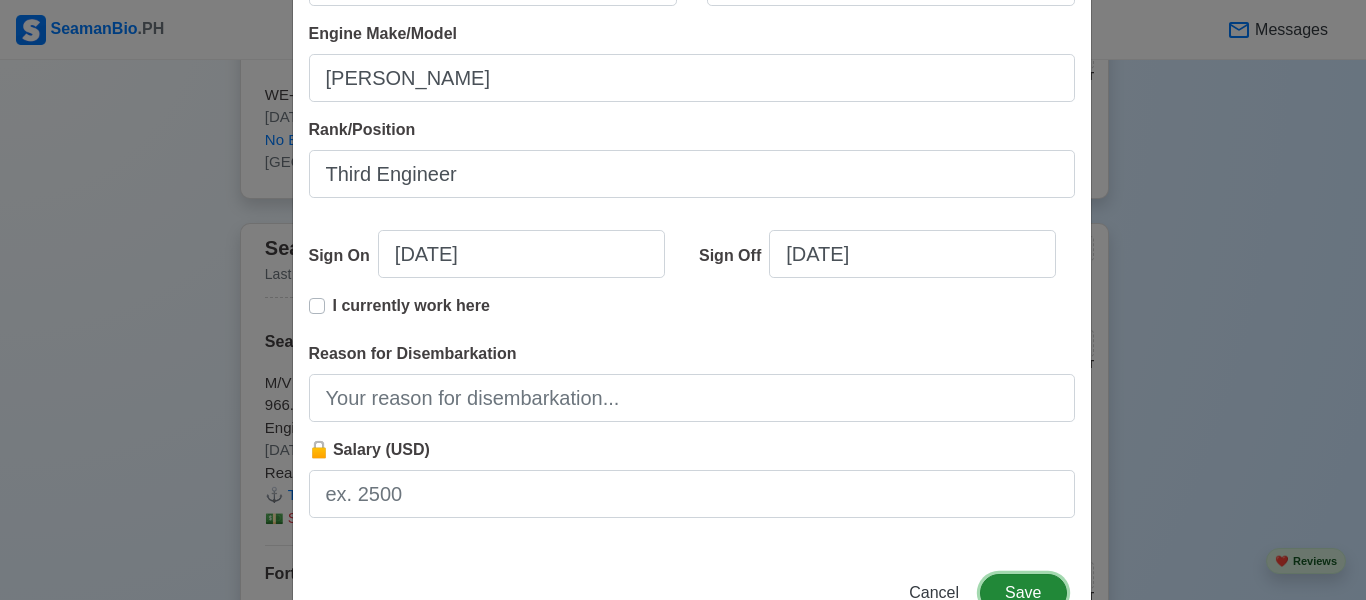 click on "Save" at bounding box center [1023, 593] 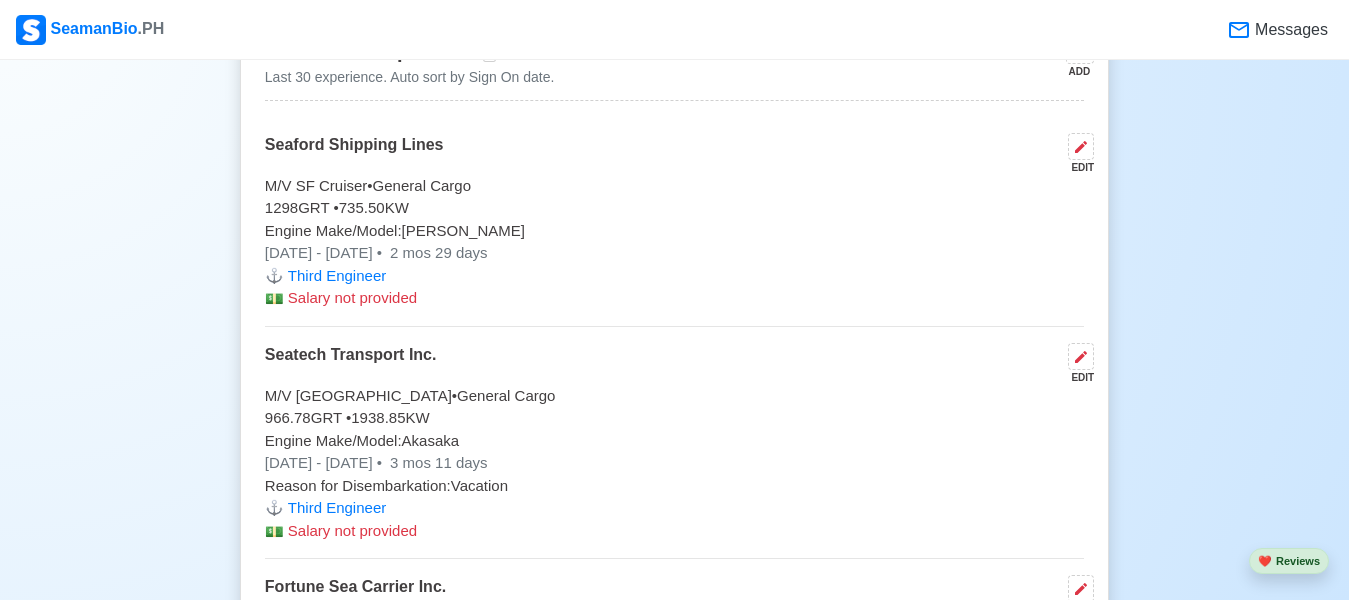 scroll, scrollTop: 5282, scrollLeft: 0, axis: vertical 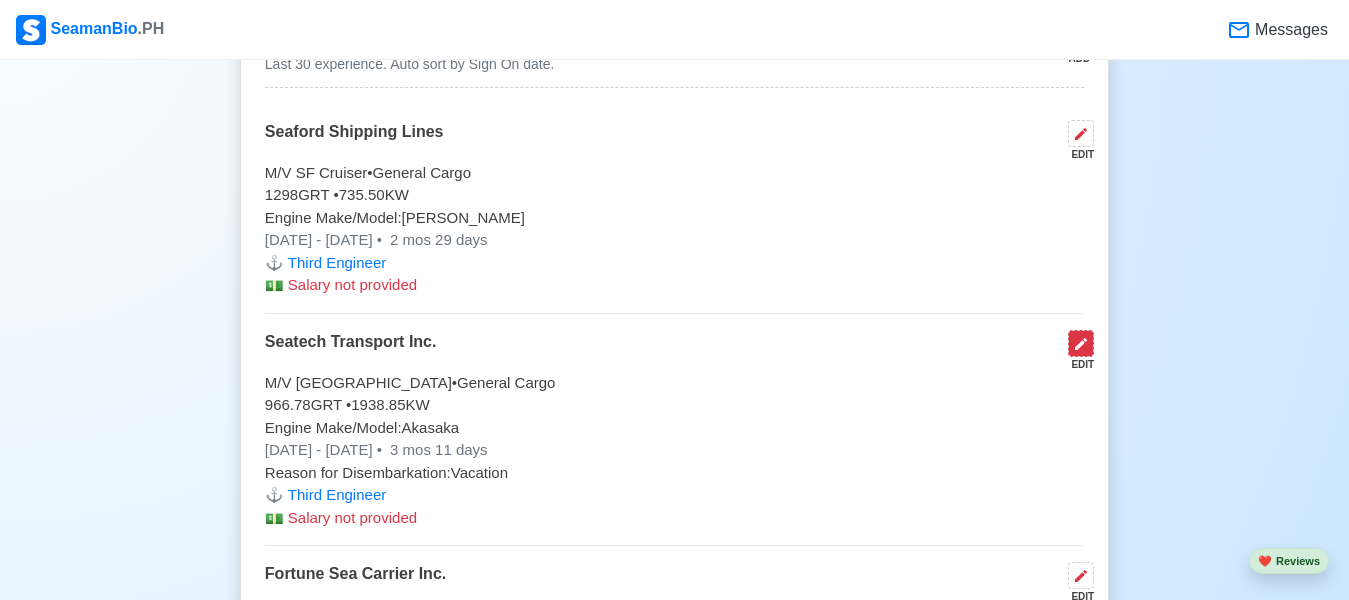click 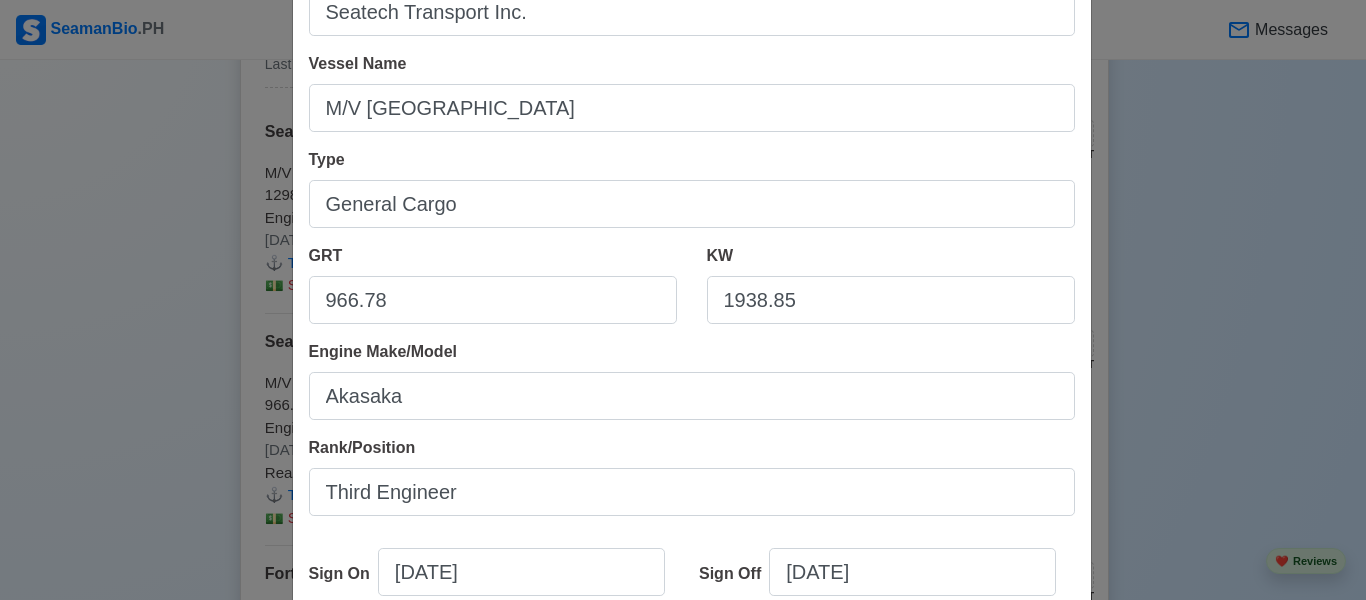 scroll, scrollTop: 178, scrollLeft: 0, axis: vertical 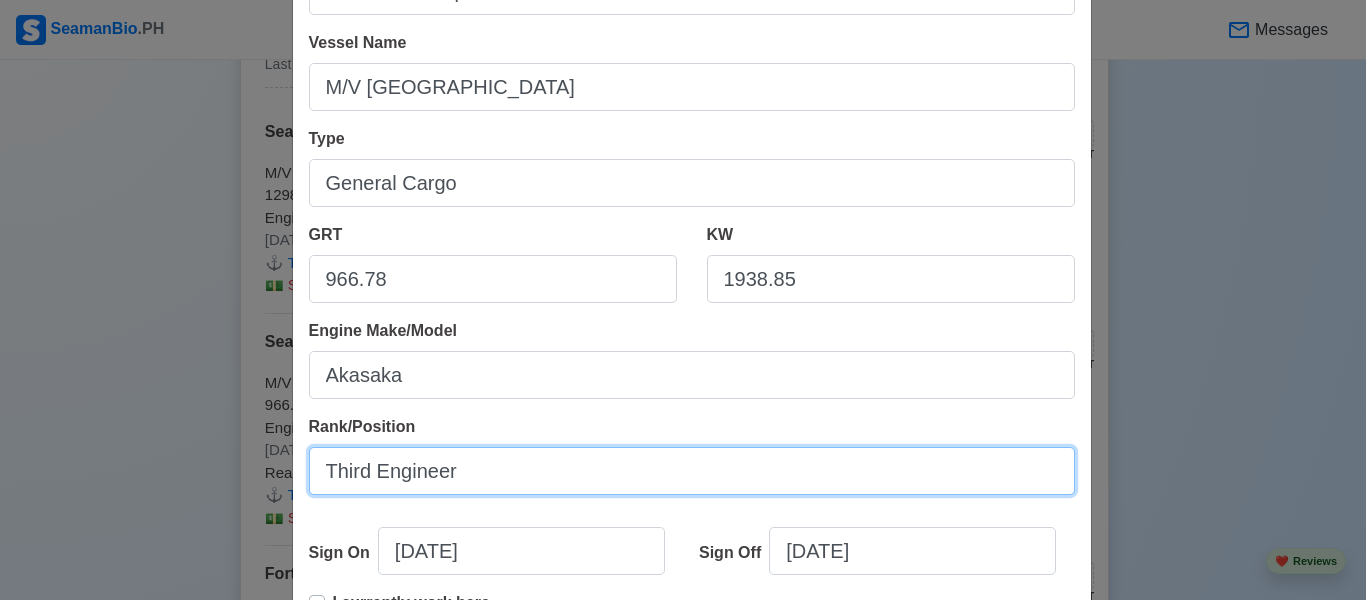 click on "Third Engineer" at bounding box center (692, 471) 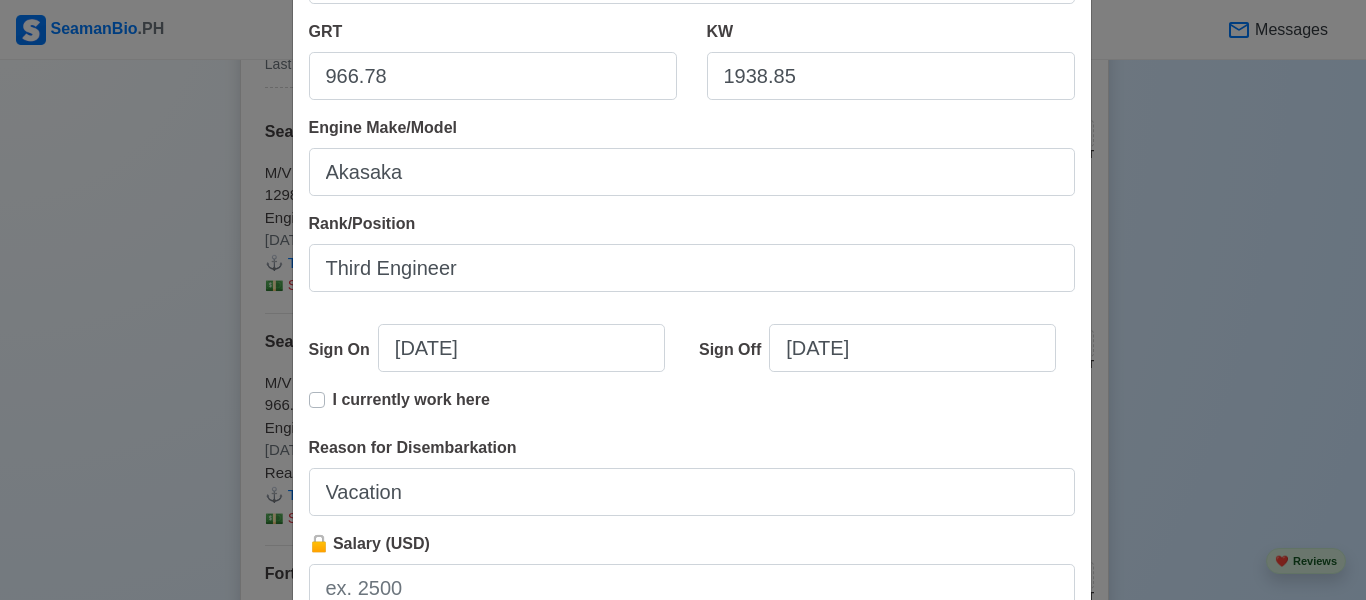 scroll, scrollTop: 401, scrollLeft: 0, axis: vertical 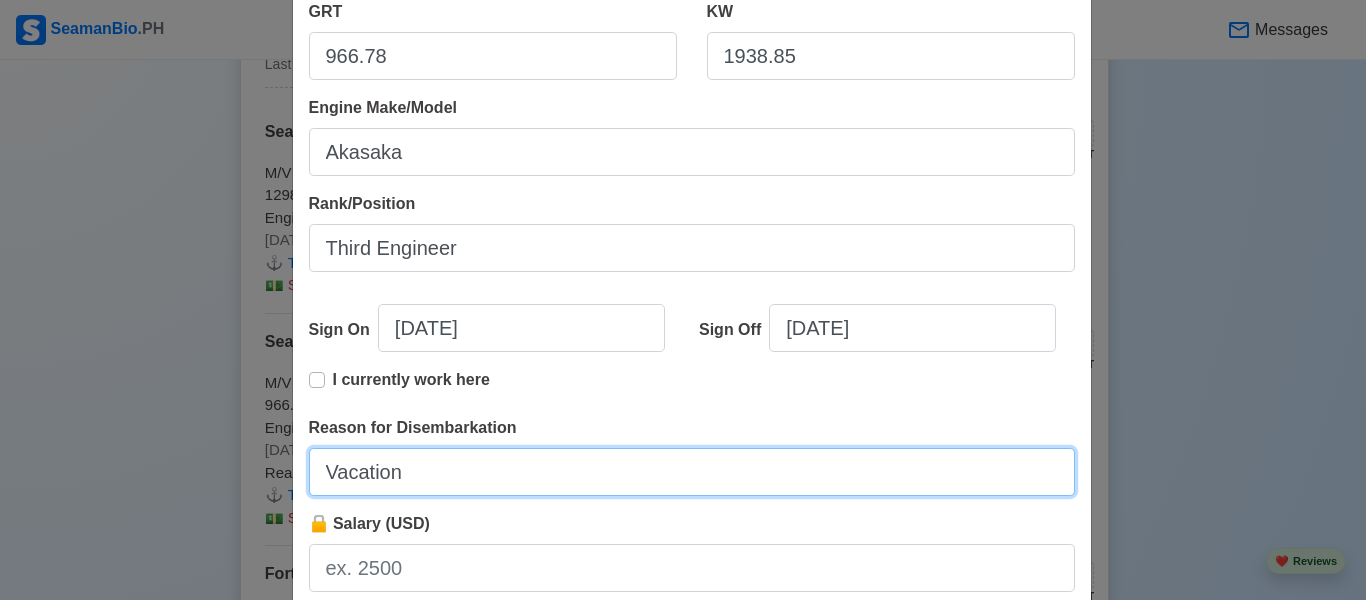click on "Vacation" at bounding box center (692, 472) 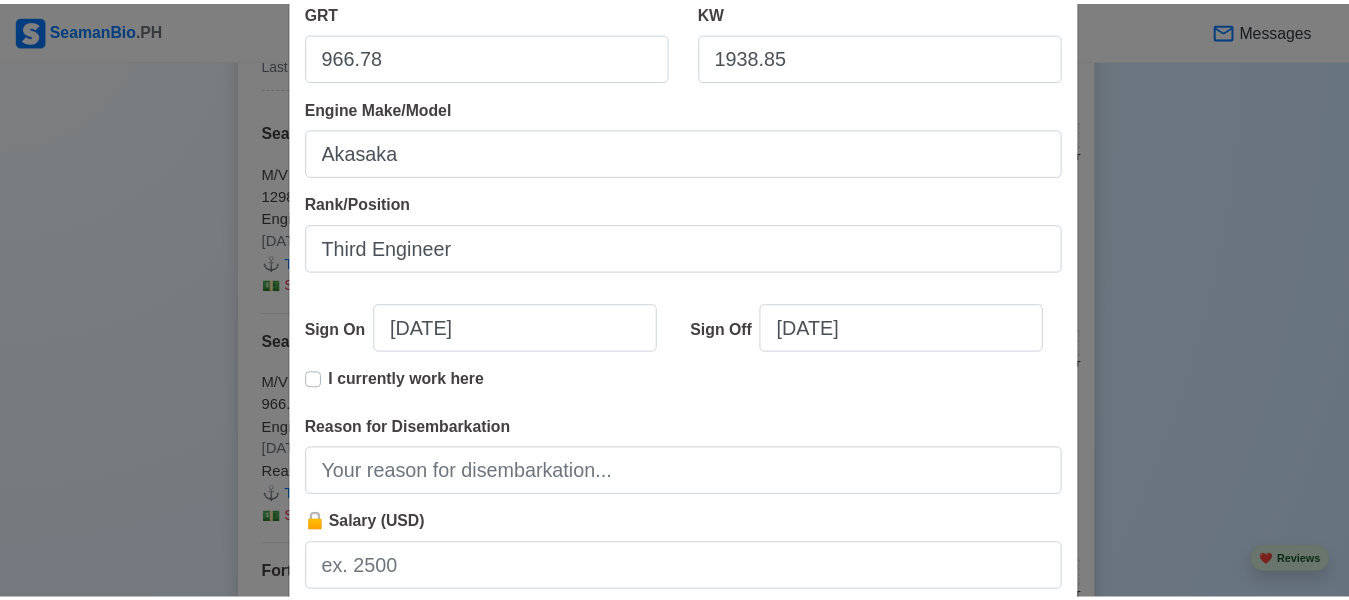 scroll, scrollTop: 540, scrollLeft: 0, axis: vertical 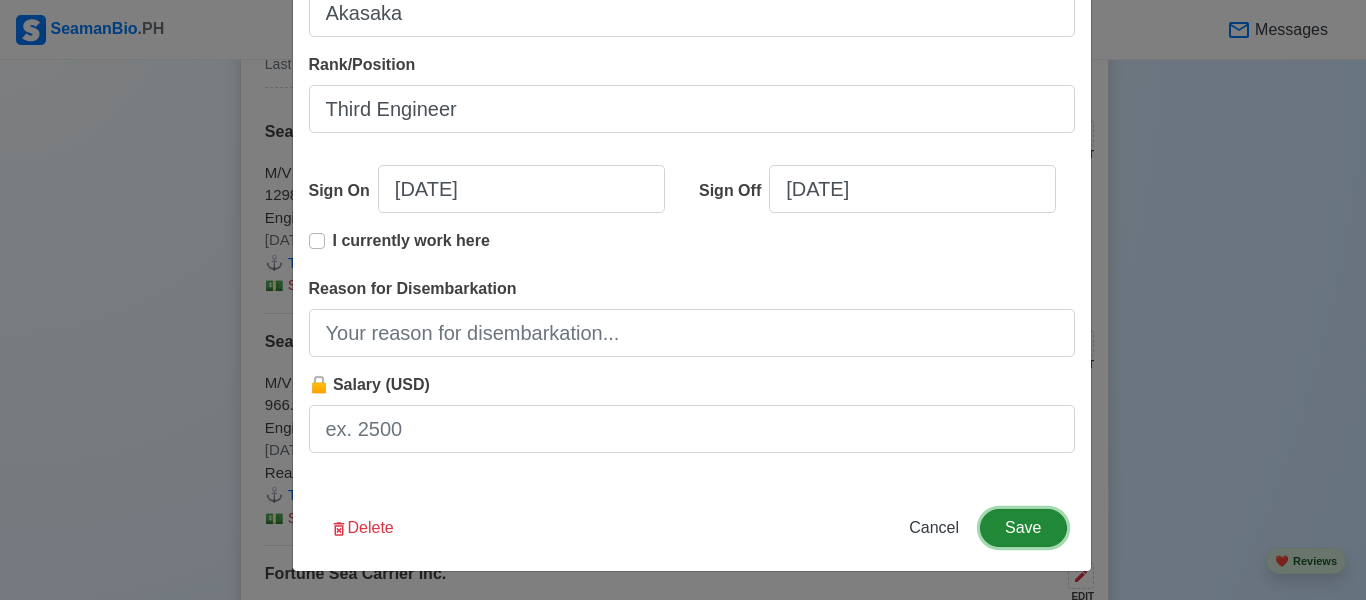 click on "Save" at bounding box center (1023, 528) 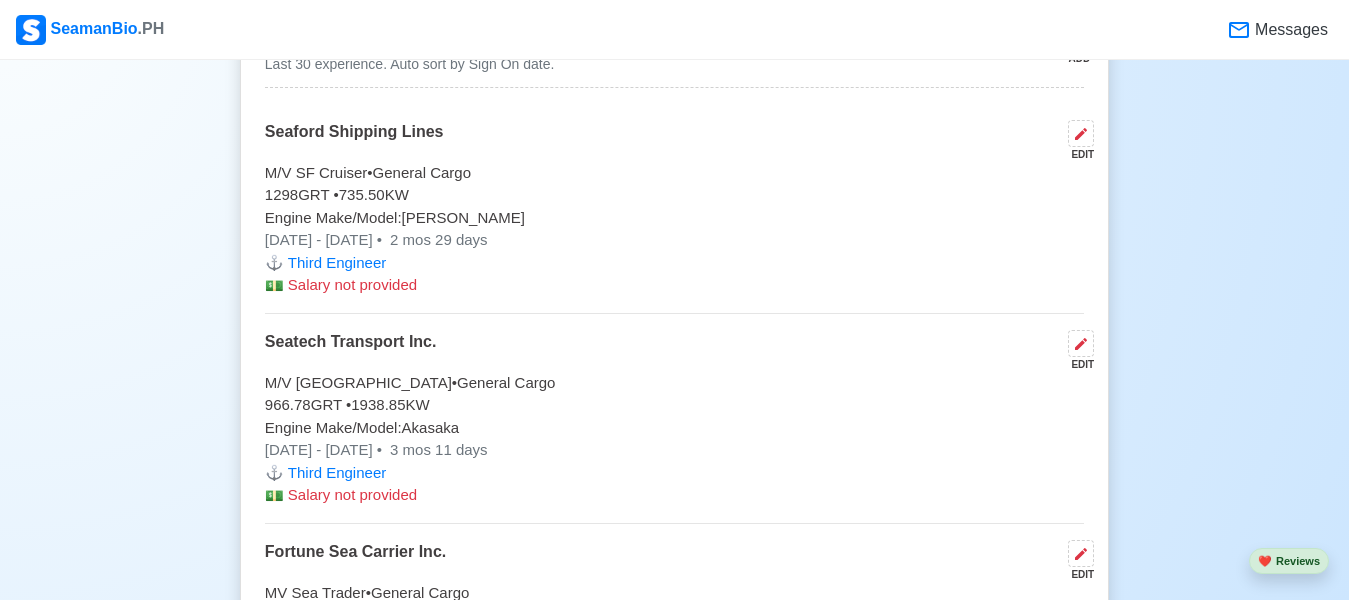scroll, scrollTop: 4744, scrollLeft: 0, axis: vertical 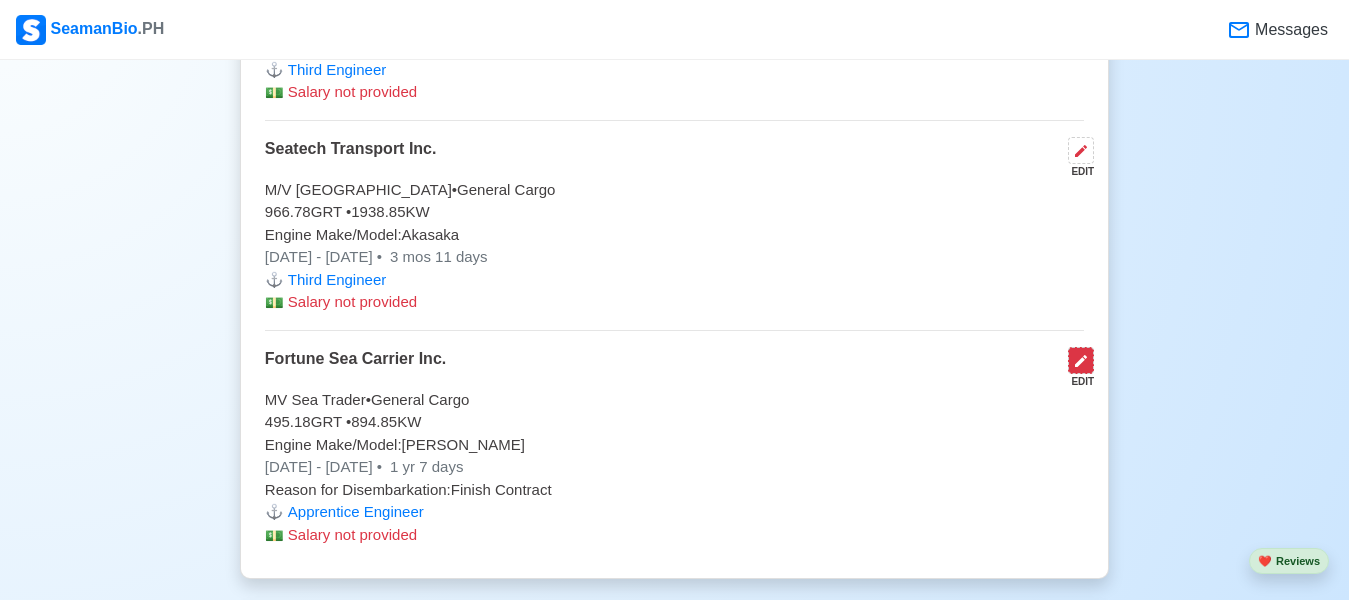 click 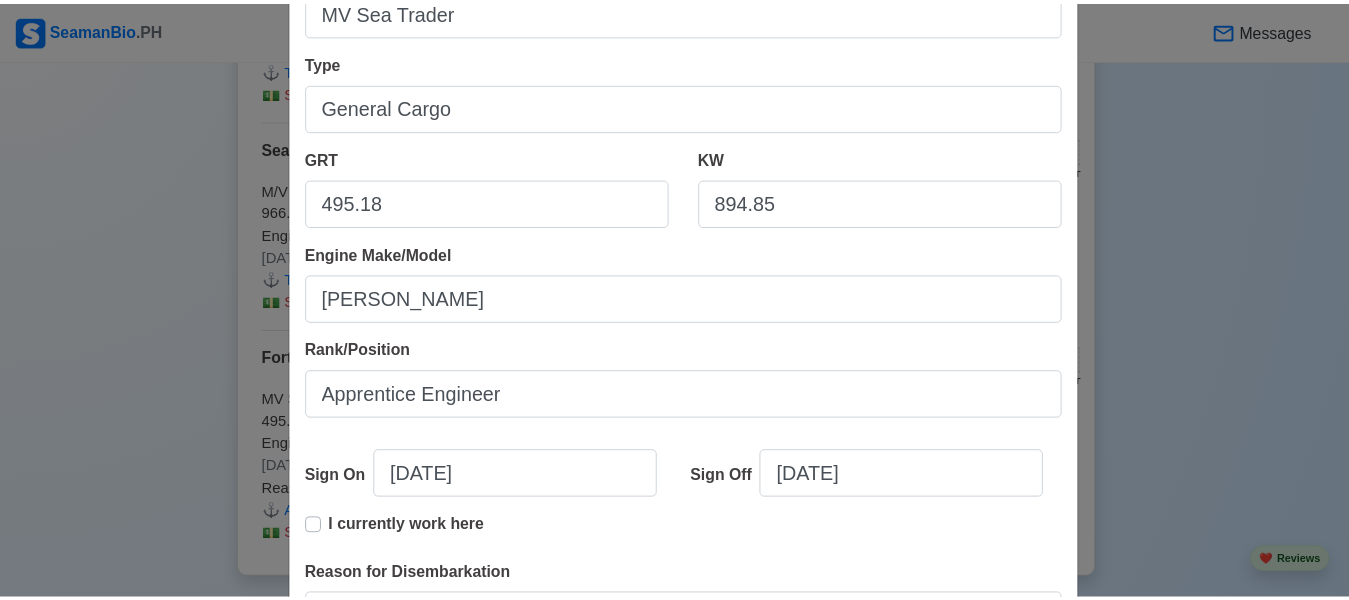 scroll, scrollTop: 540, scrollLeft: 0, axis: vertical 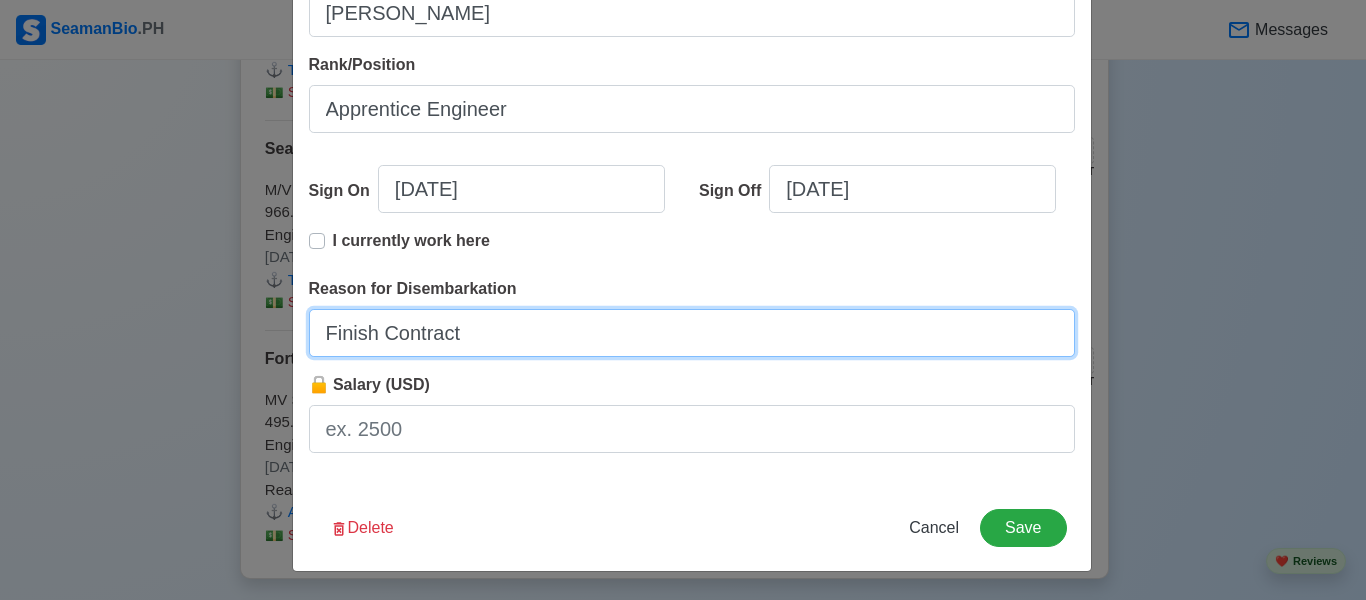drag, startPoint x: 569, startPoint y: 337, endPoint x: 274, endPoint y: 312, distance: 296.05743 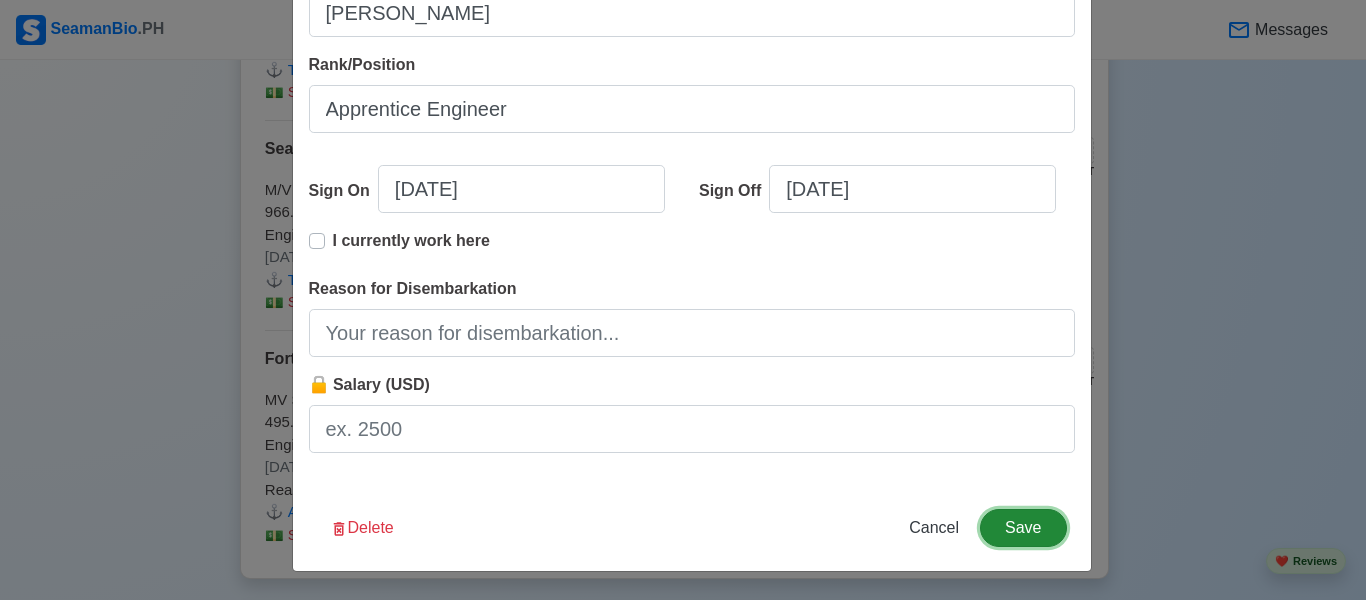 click on "Save" at bounding box center (1023, 528) 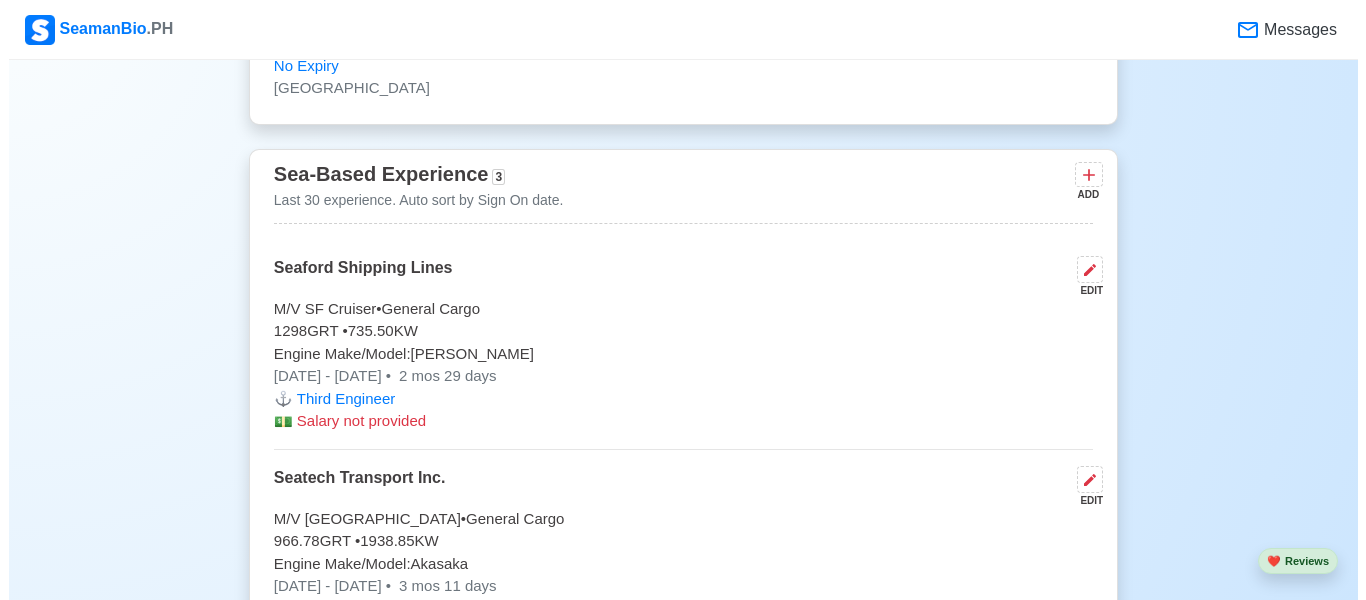 scroll, scrollTop: 5120, scrollLeft: 0, axis: vertical 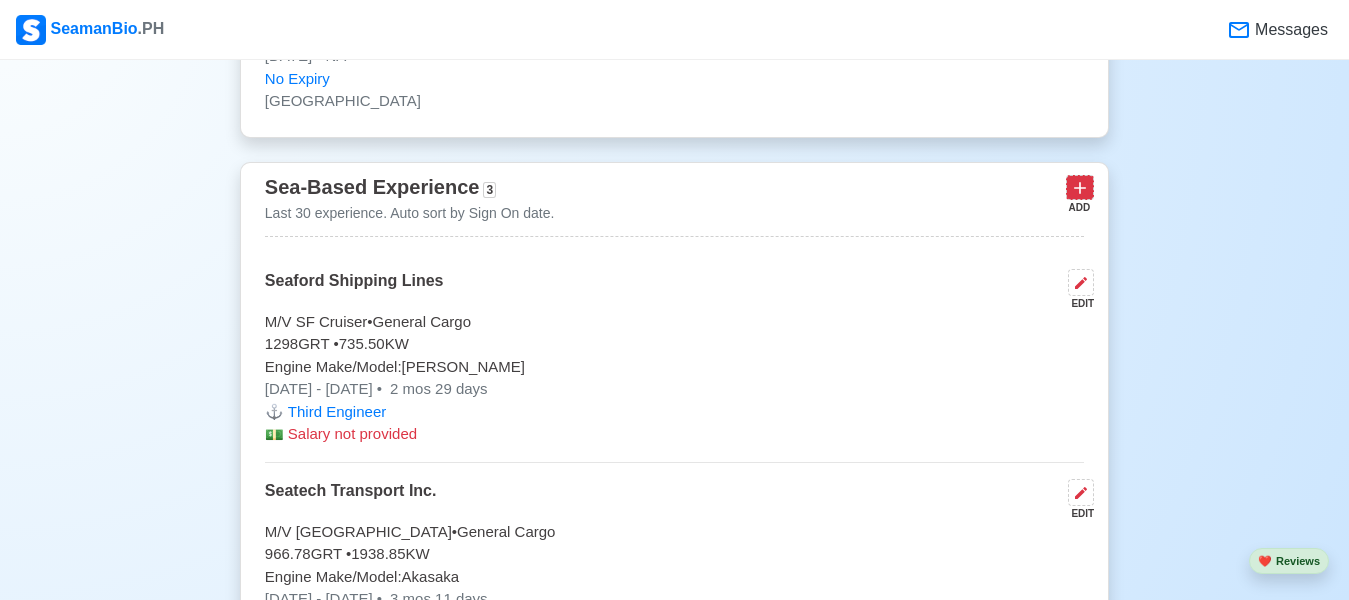 click 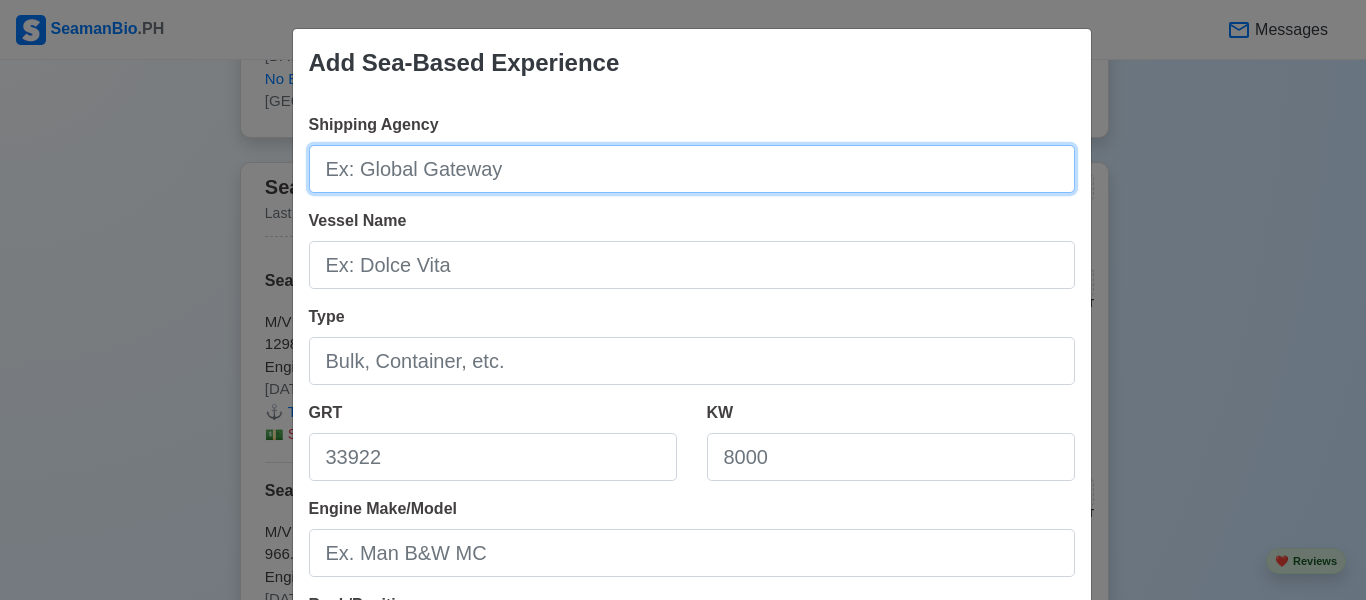 click on "Shipping Agency" at bounding box center (692, 169) 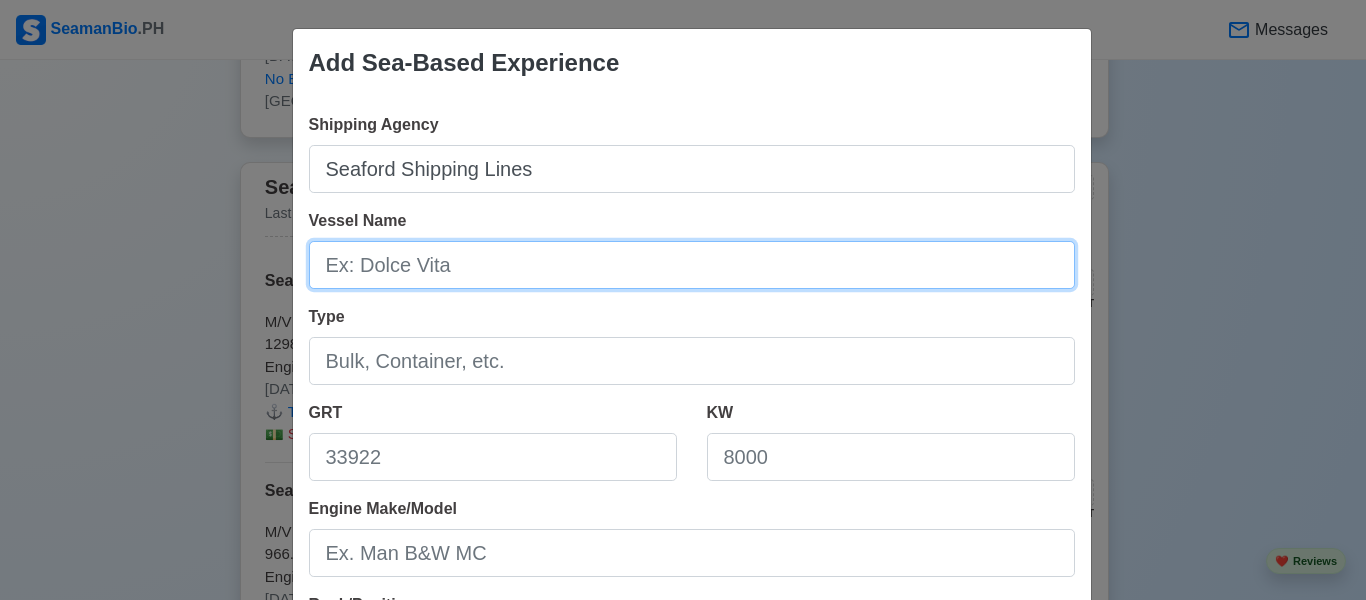 click on "Vessel Name" at bounding box center (692, 265) 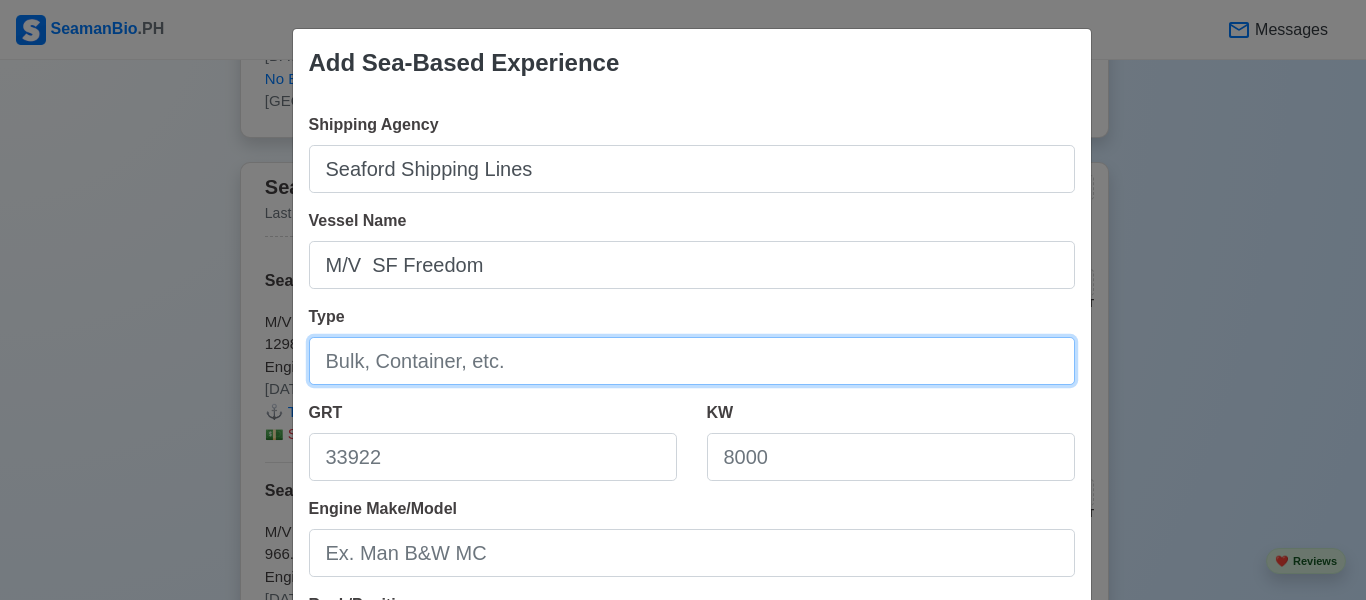 click on "Type" at bounding box center [692, 361] 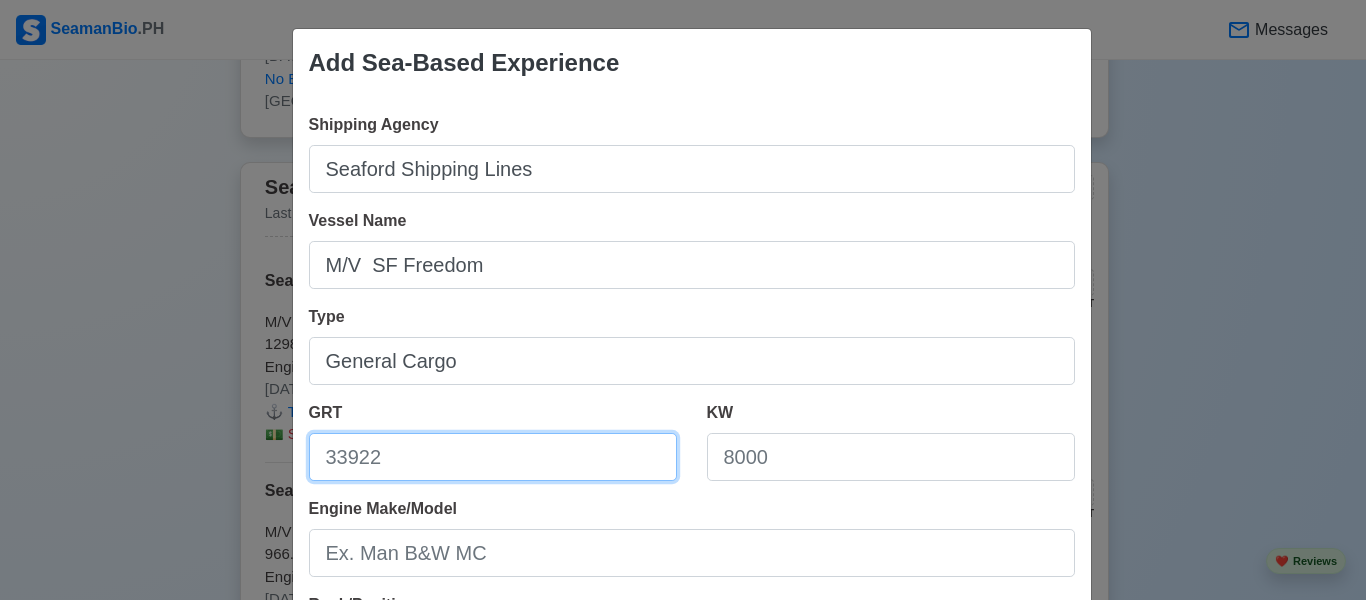 click on "GRT" at bounding box center (493, 457) 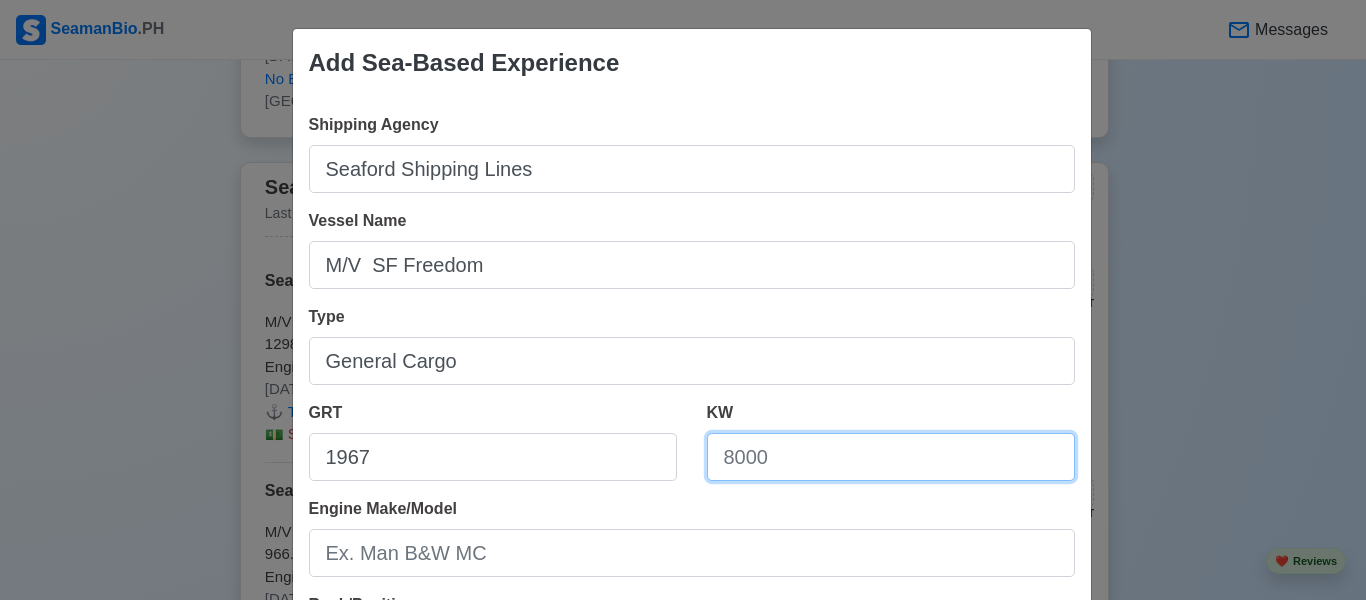 click on "KW" at bounding box center [891, 457] 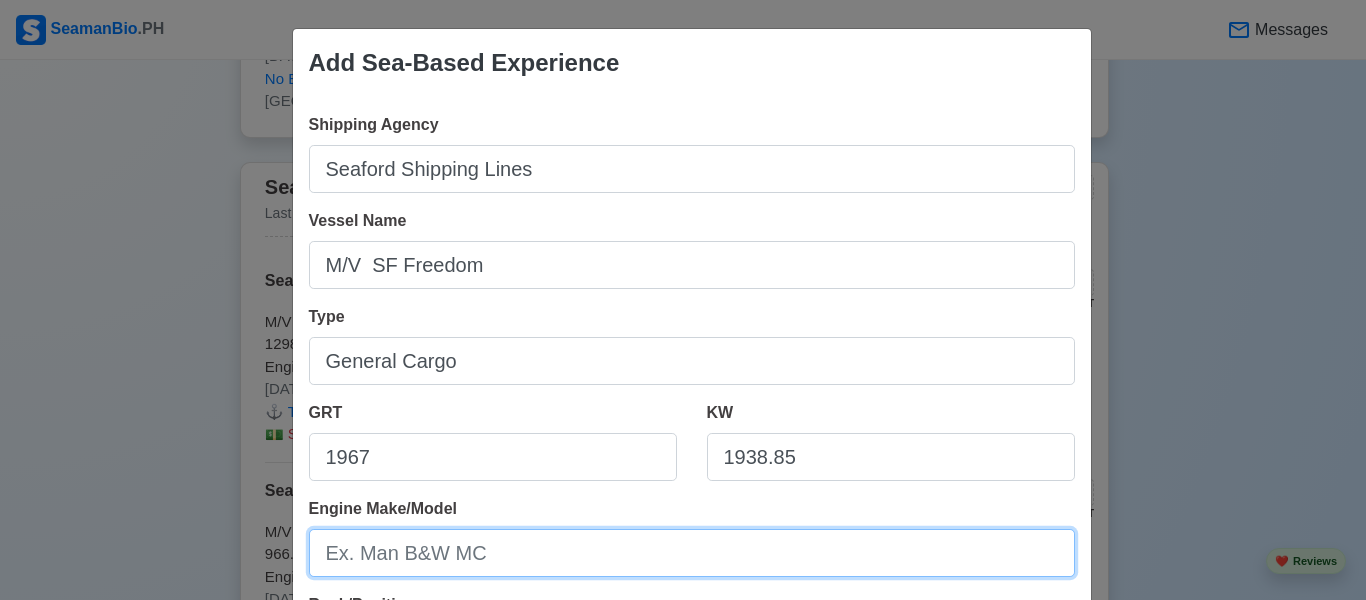 click on "Engine Make/Model" at bounding box center (692, 553) 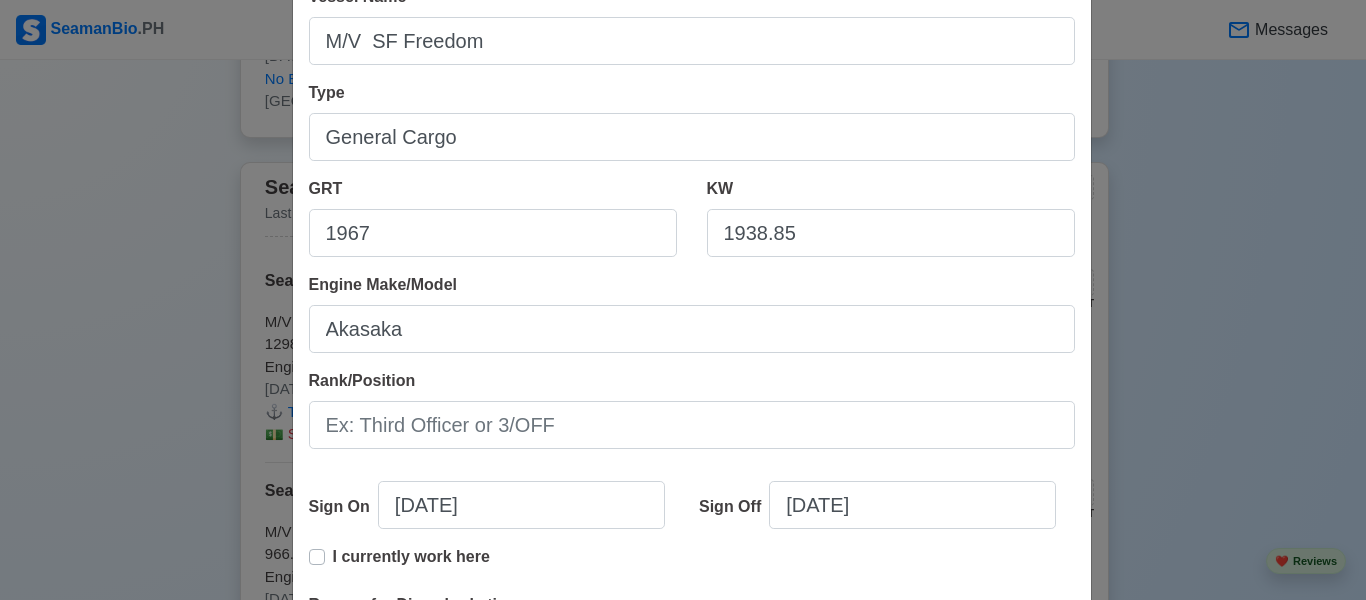 scroll, scrollTop: 240, scrollLeft: 0, axis: vertical 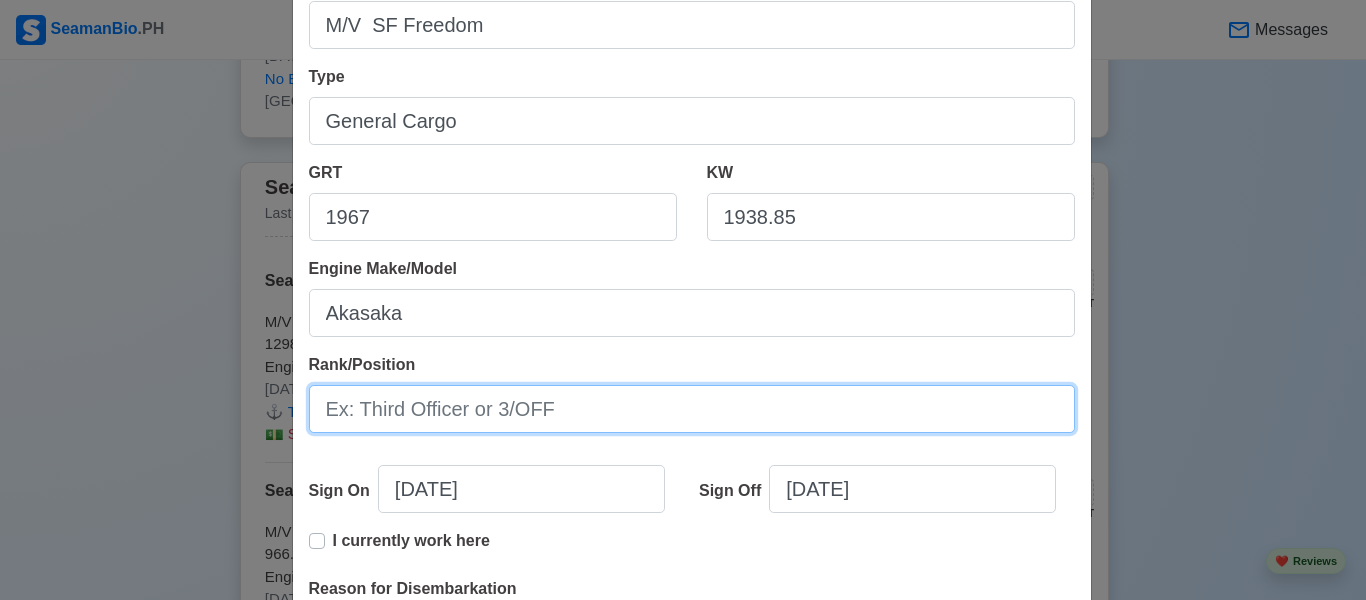 click on "Rank/Position" at bounding box center [692, 409] 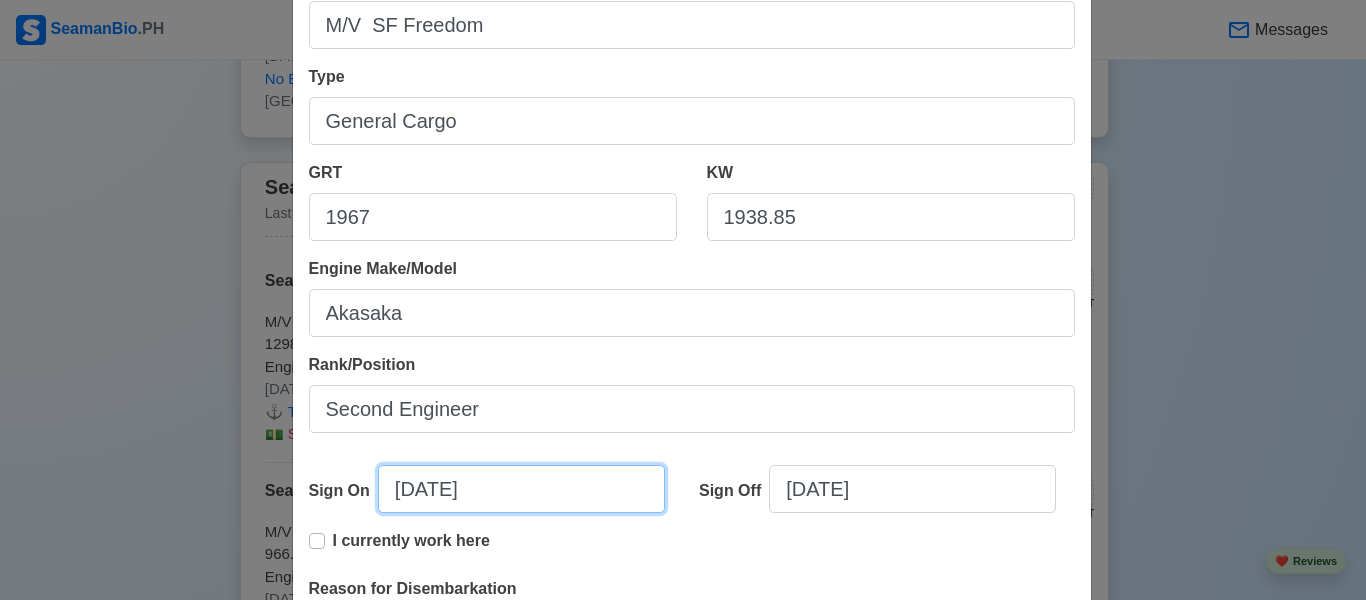 click on "[DATE]" at bounding box center (521, 489) 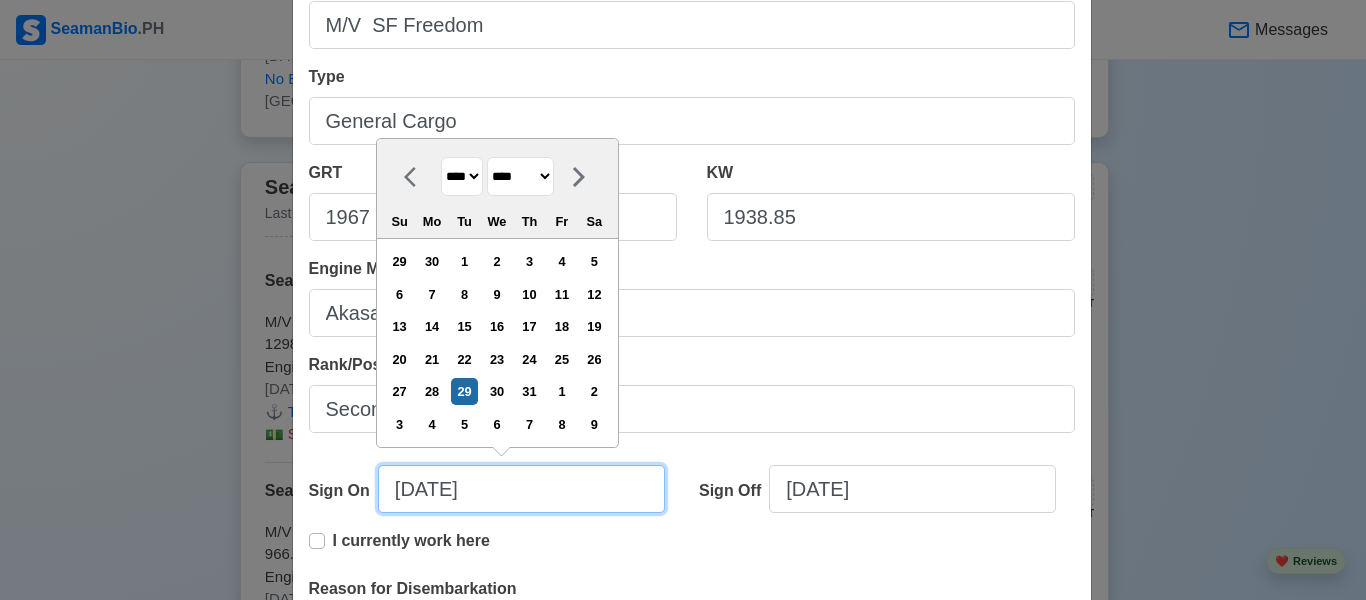 click on "[DATE]" at bounding box center (521, 489) 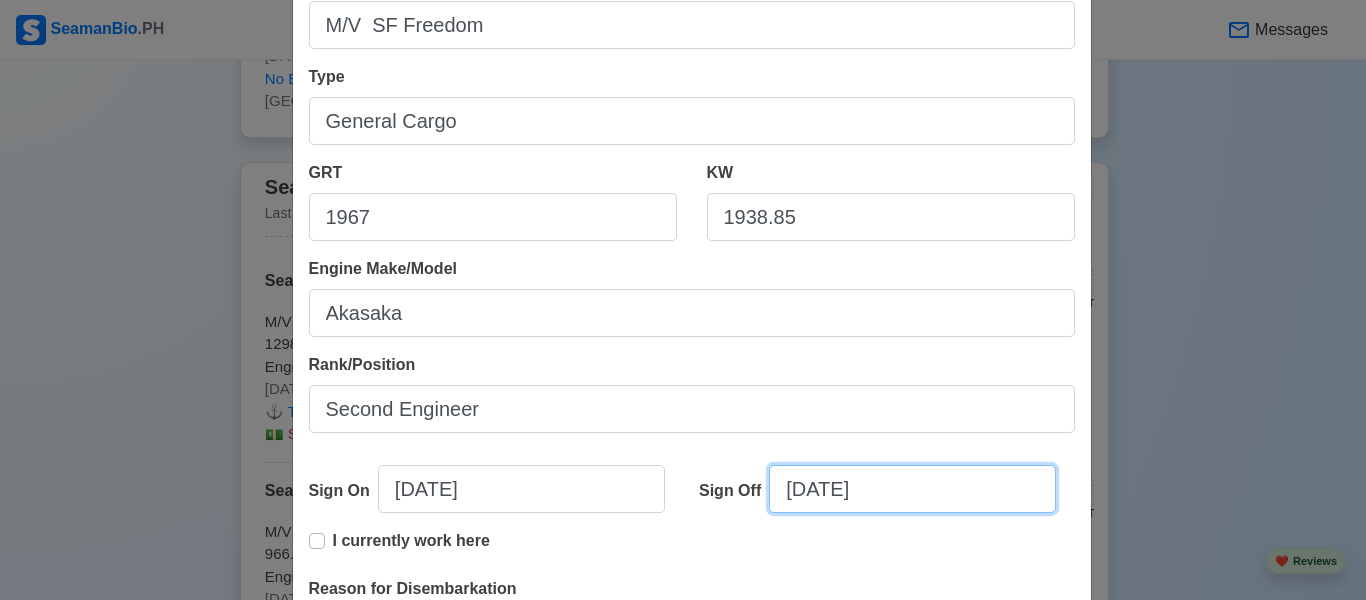 click on "[DATE]" at bounding box center [912, 489] 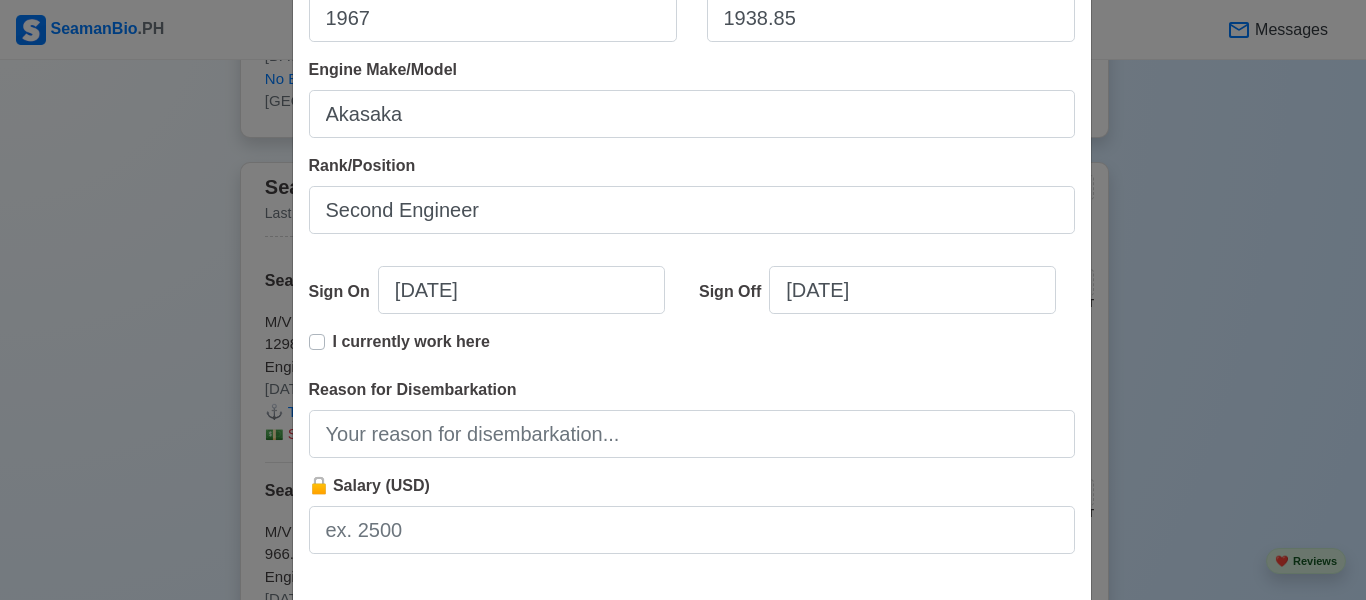 scroll, scrollTop: 453, scrollLeft: 0, axis: vertical 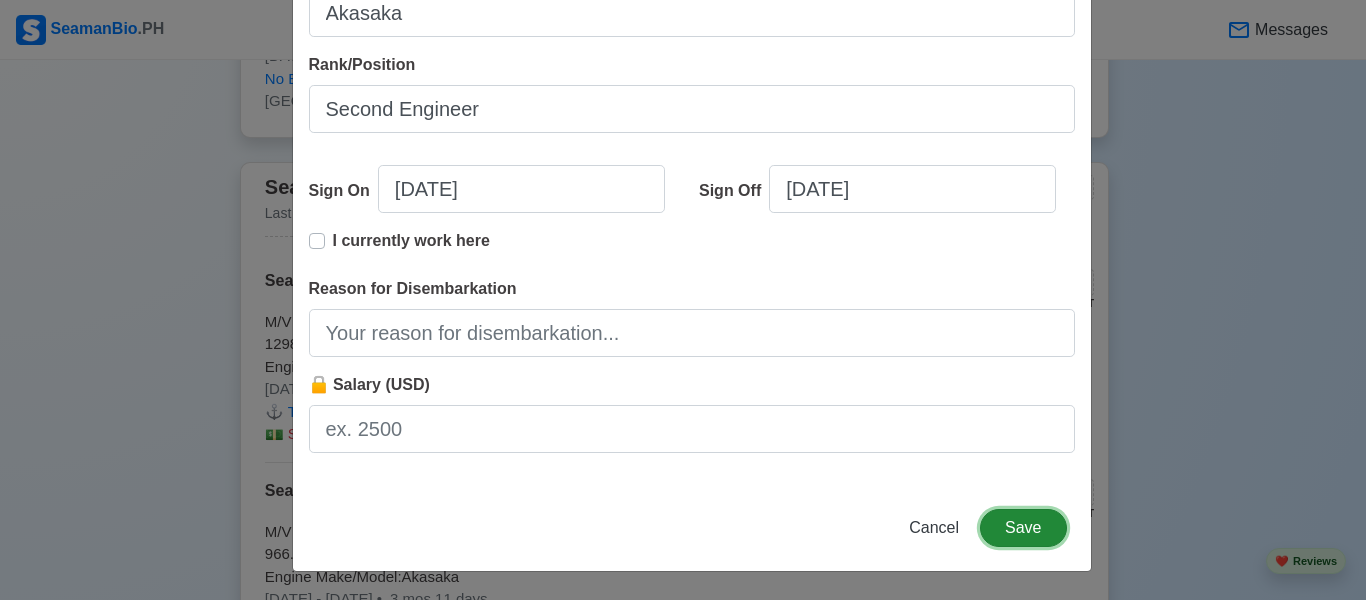 click on "Save" at bounding box center (1023, 528) 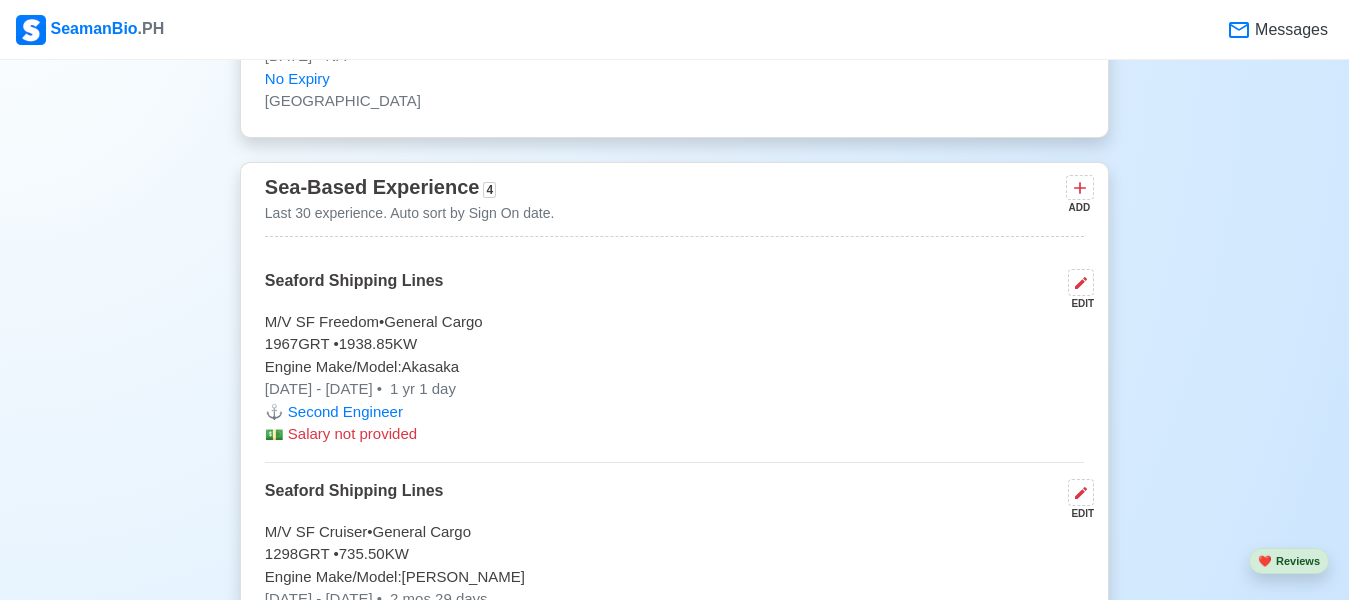 click on "ADD" at bounding box center (1078, 207) 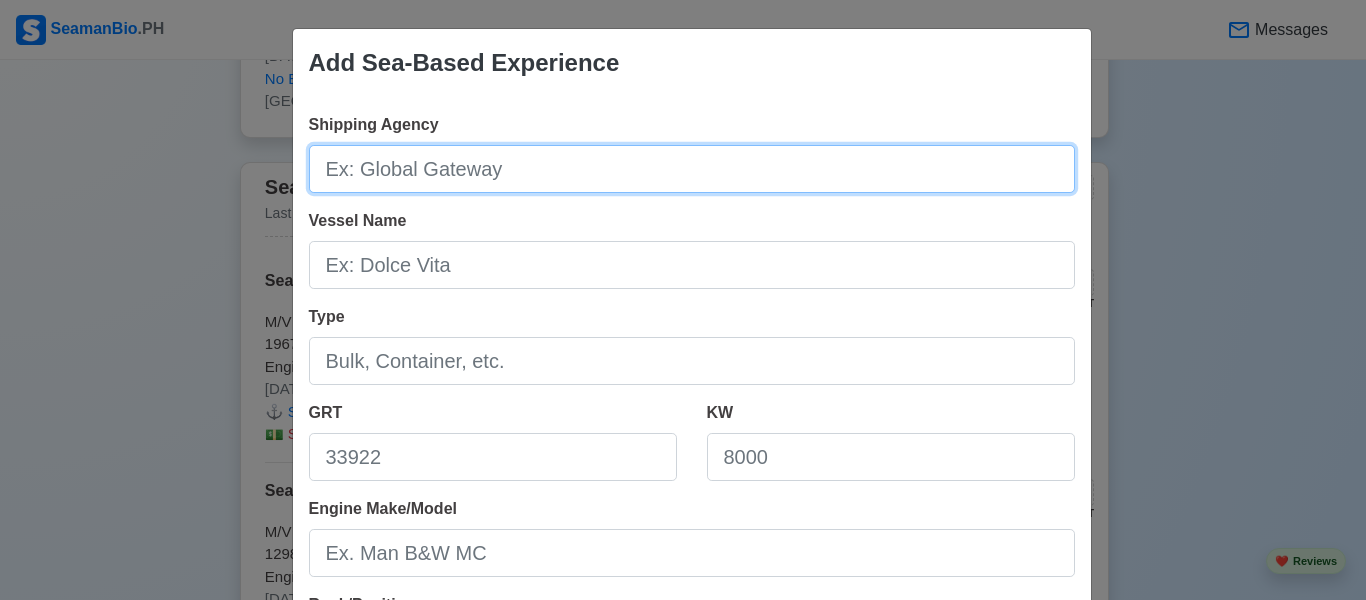 click on "Shipping Agency" at bounding box center [692, 169] 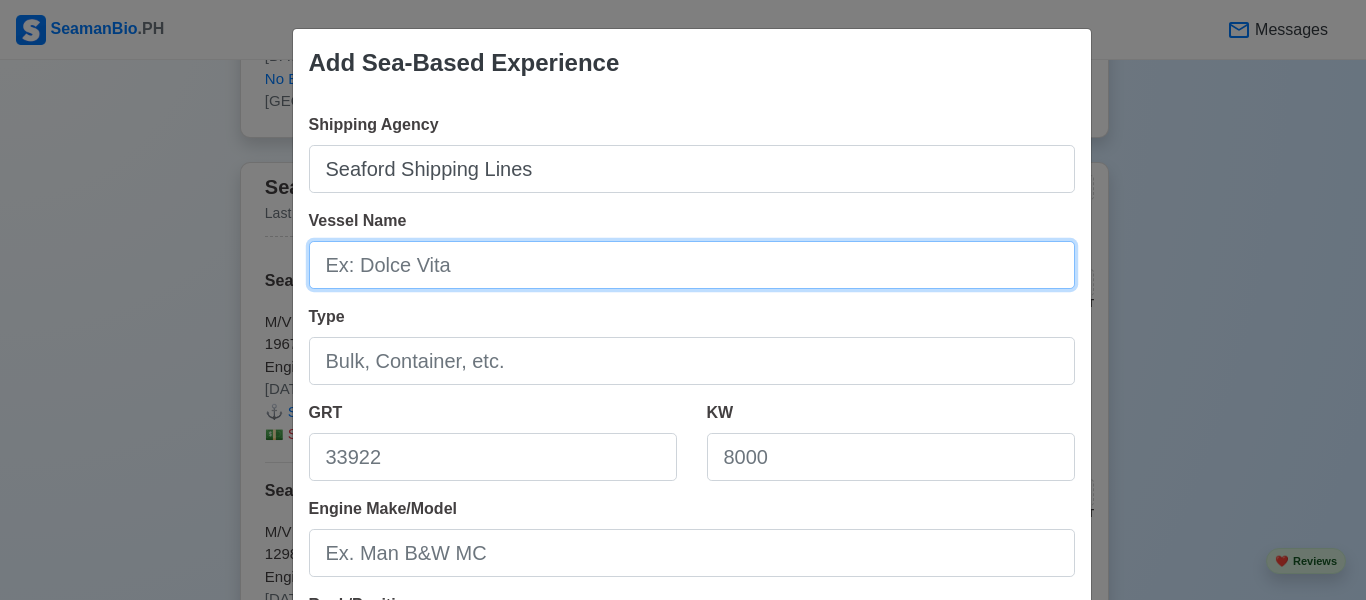 click on "Vessel Name" at bounding box center (692, 265) 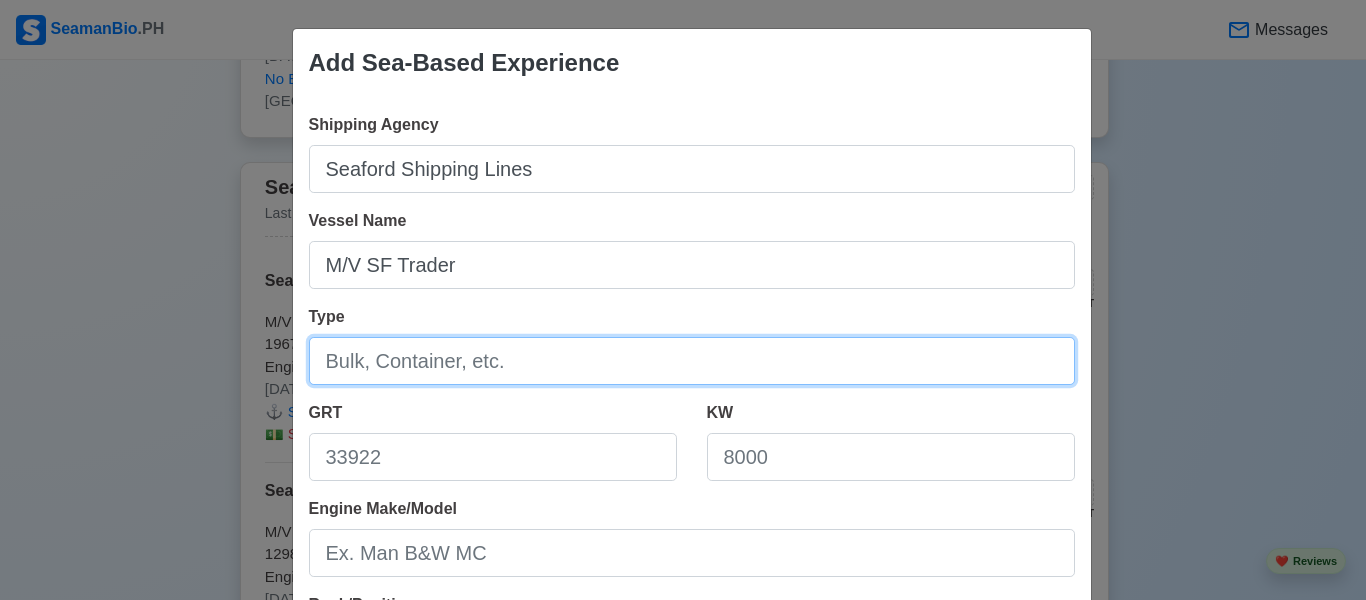 click on "Type" at bounding box center (692, 361) 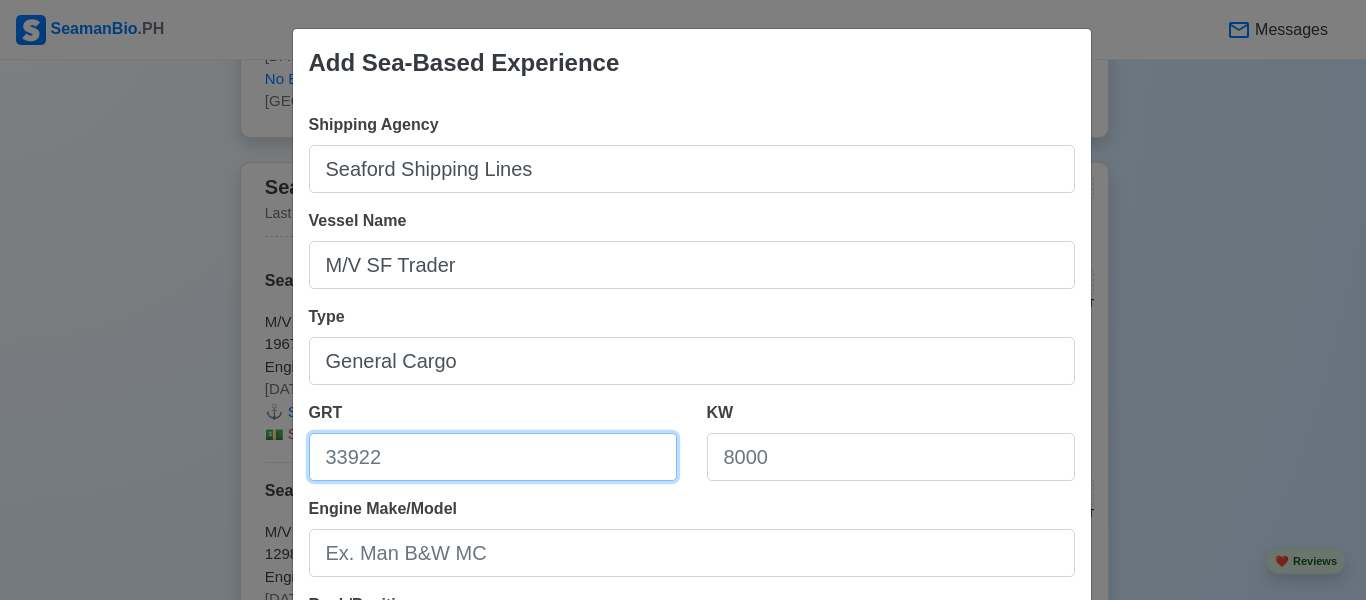 click on "GRT" at bounding box center [493, 457] 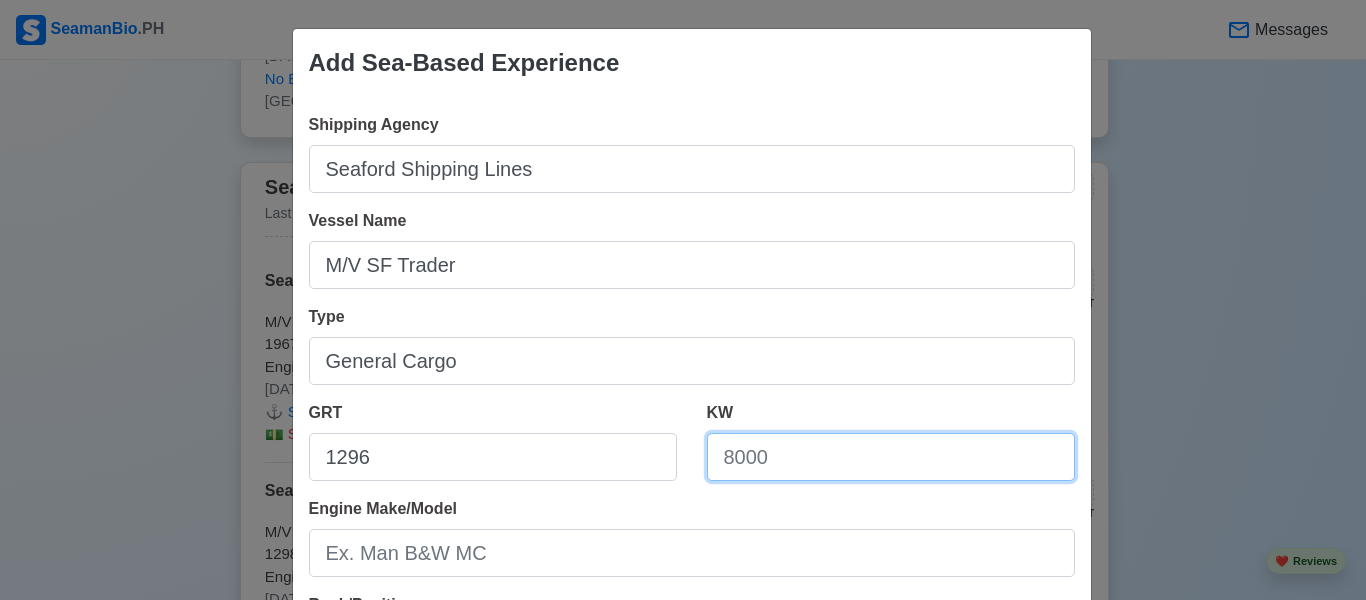 click on "KW" at bounding box center [891, 457] 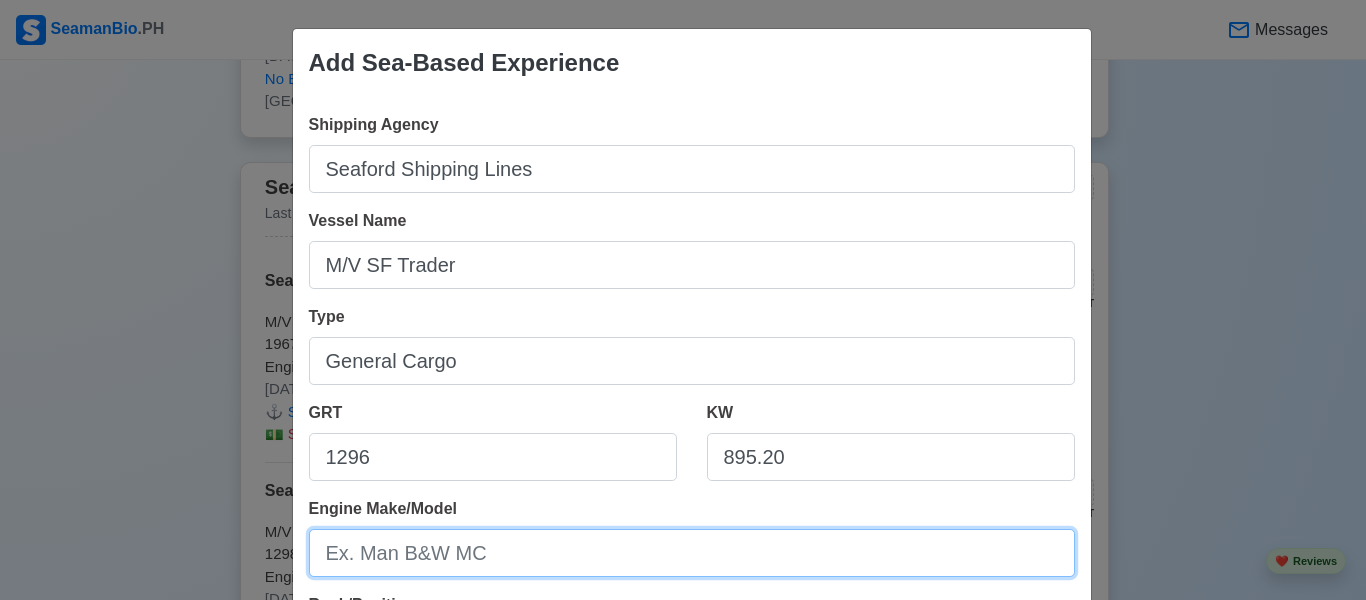 click on "Engine Make/Model" at bounding box center [692, 553] 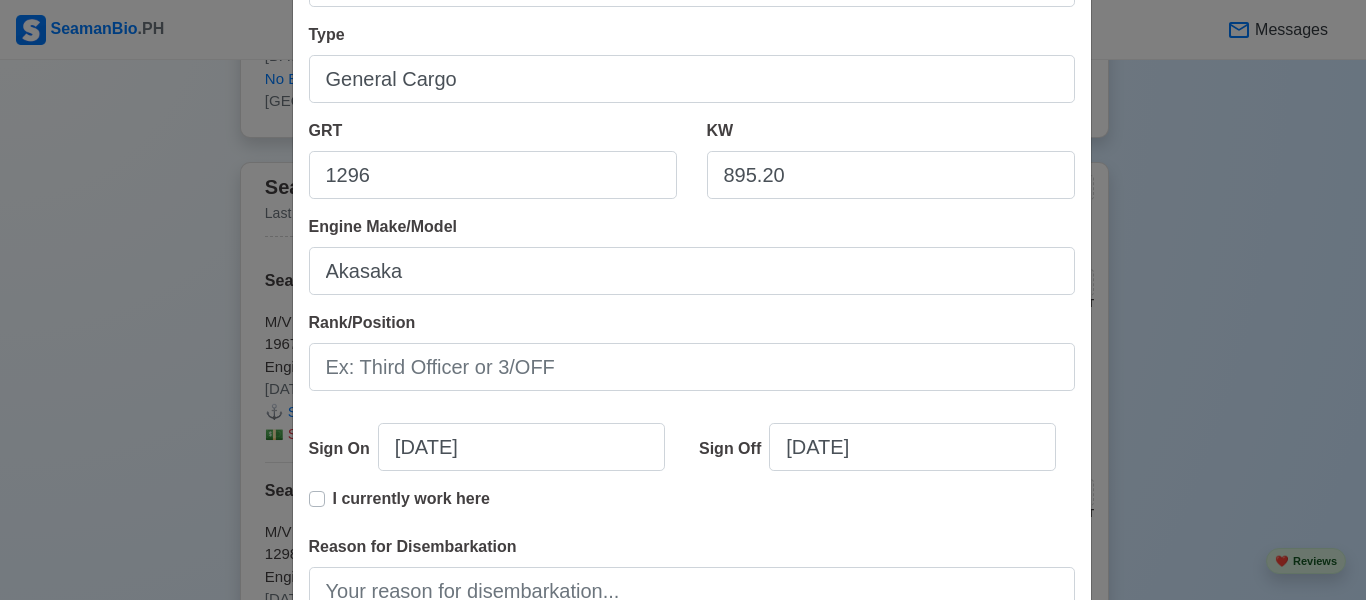 scroll, scrollTop: 294, scrollLeft: 0, axis: vertical 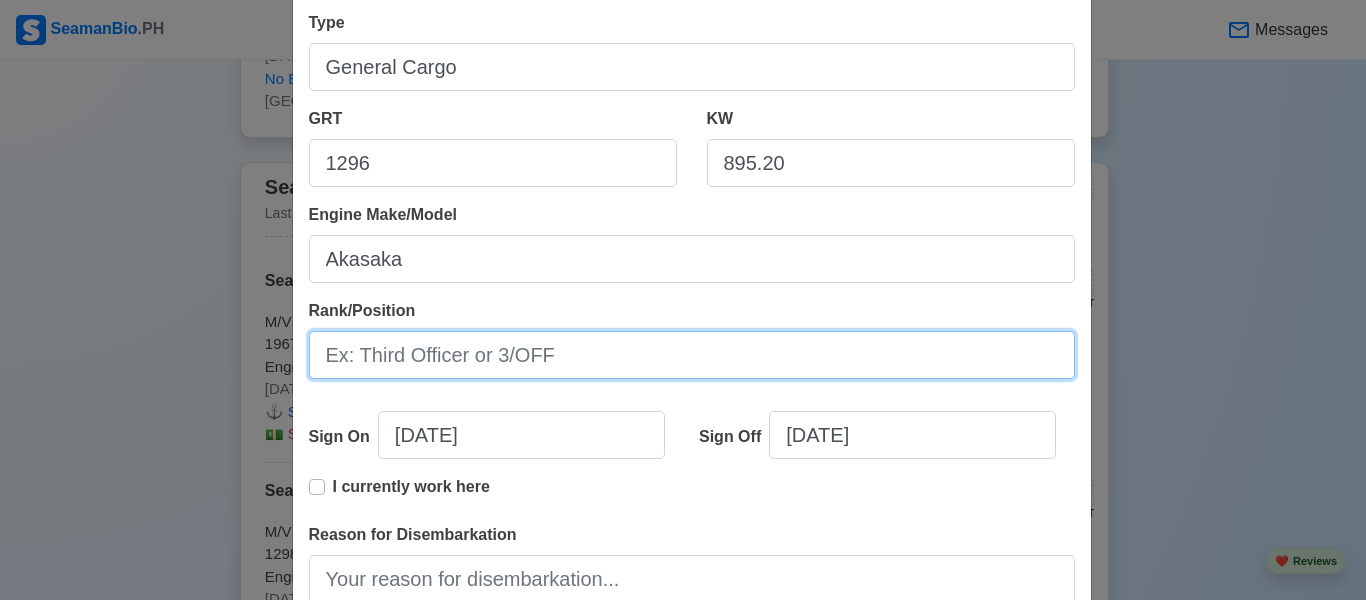 click on "Rank/Position" at bounding box center (692, 355) 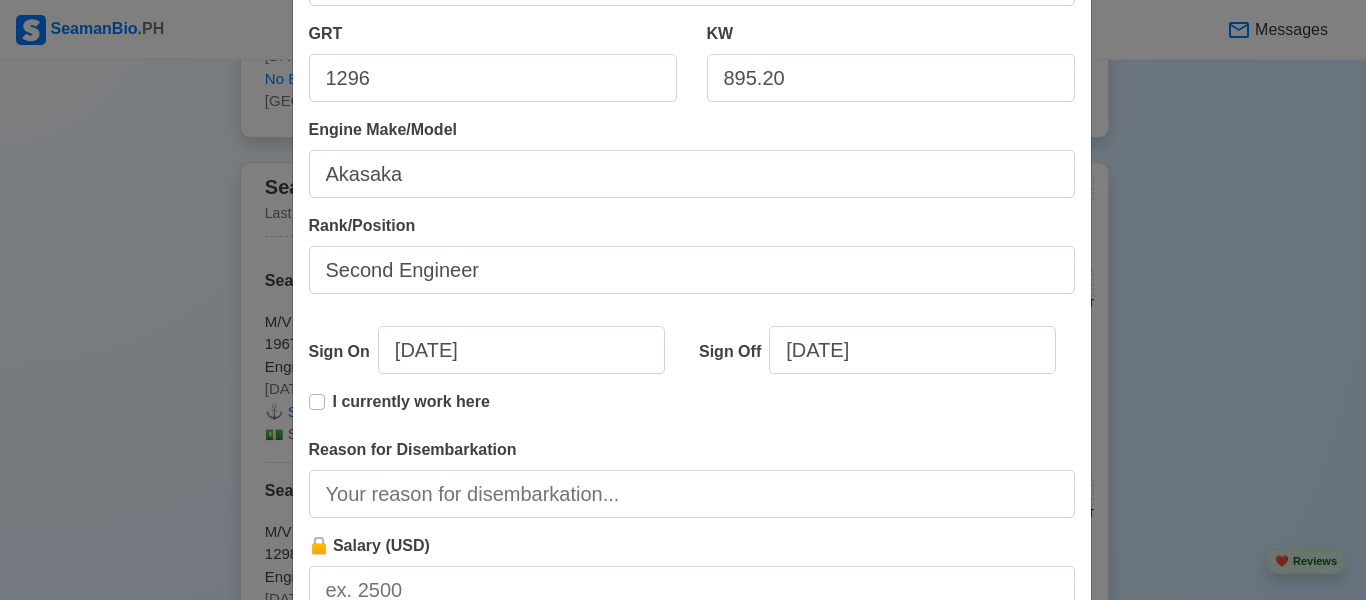 scroll, scrollTop: 386, scrollLeft: 0, axis: vertical 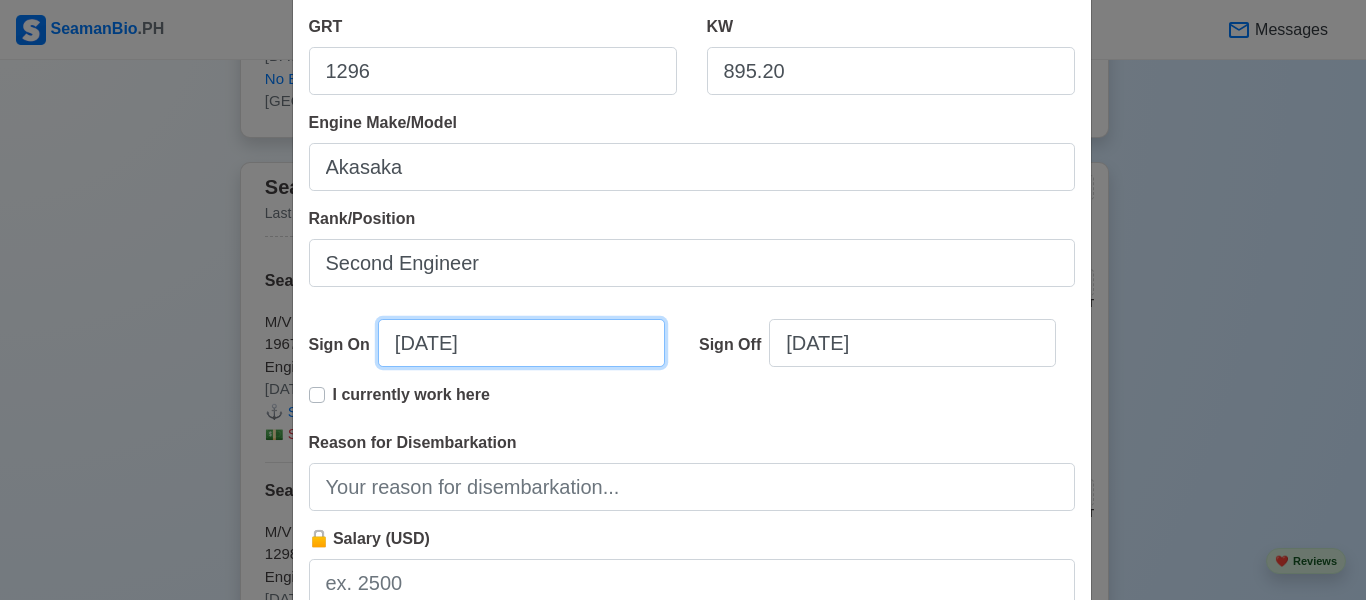 click on "[DATE]" at bounding box center (521, 343) 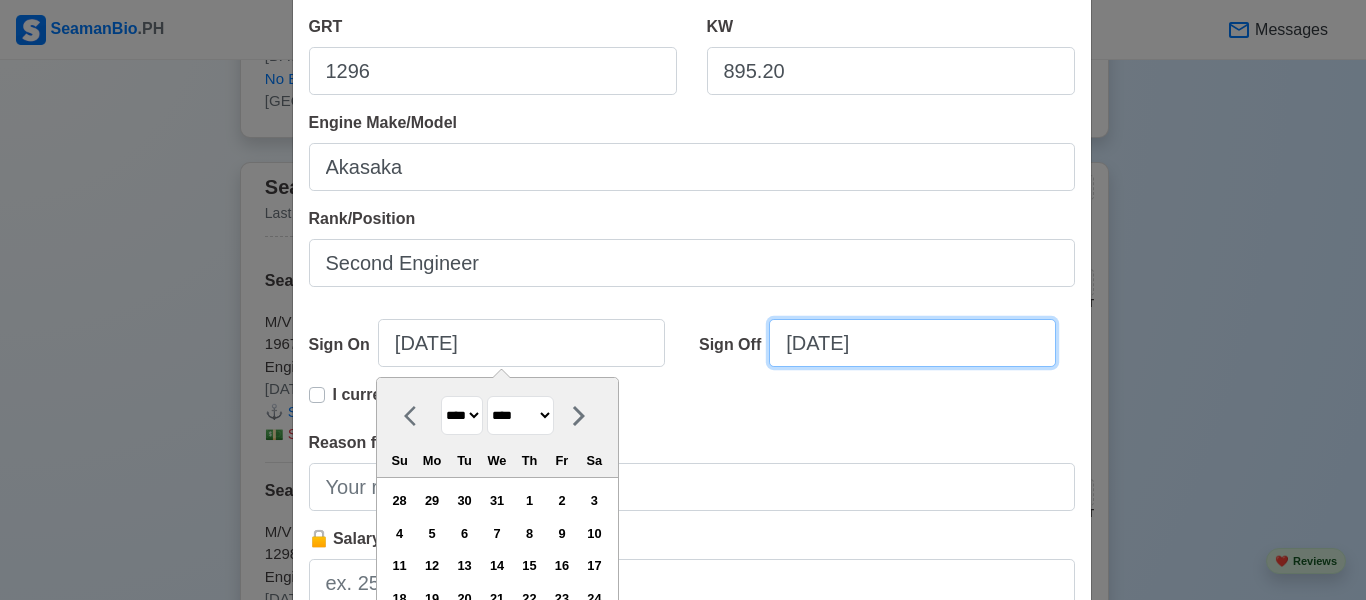 click on "[DATE]" at bounding box center (912, 343) 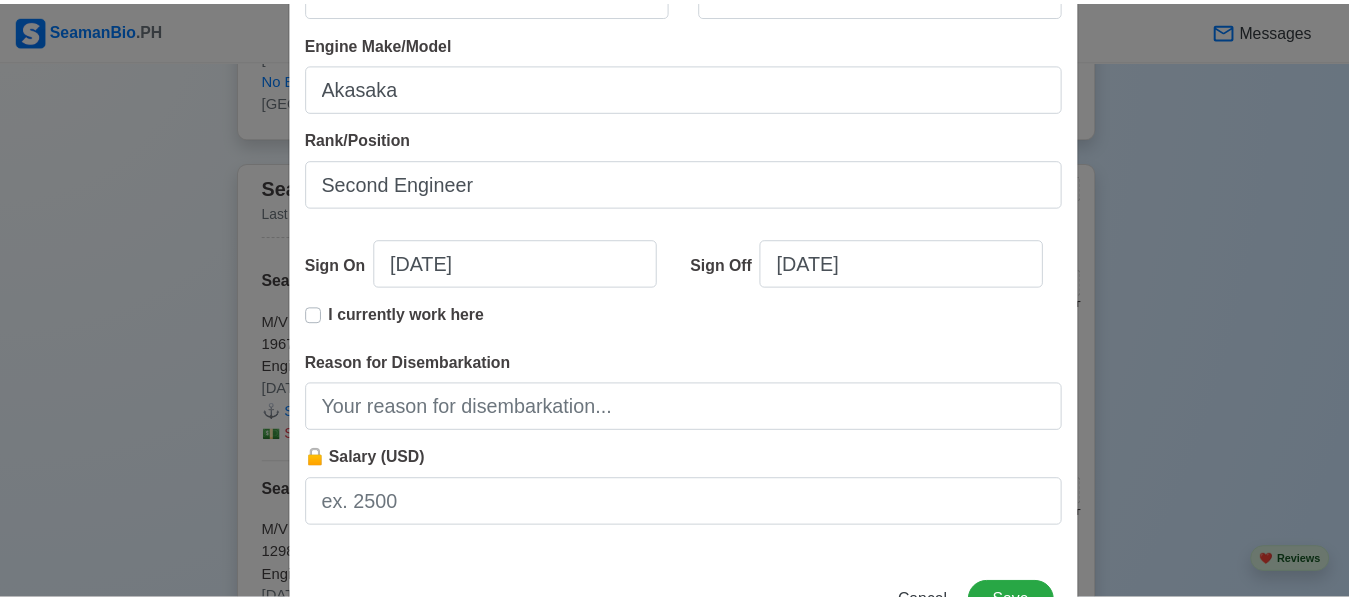 scroll, scrollTop: 540, scrollLeft: 0, axis: vertical 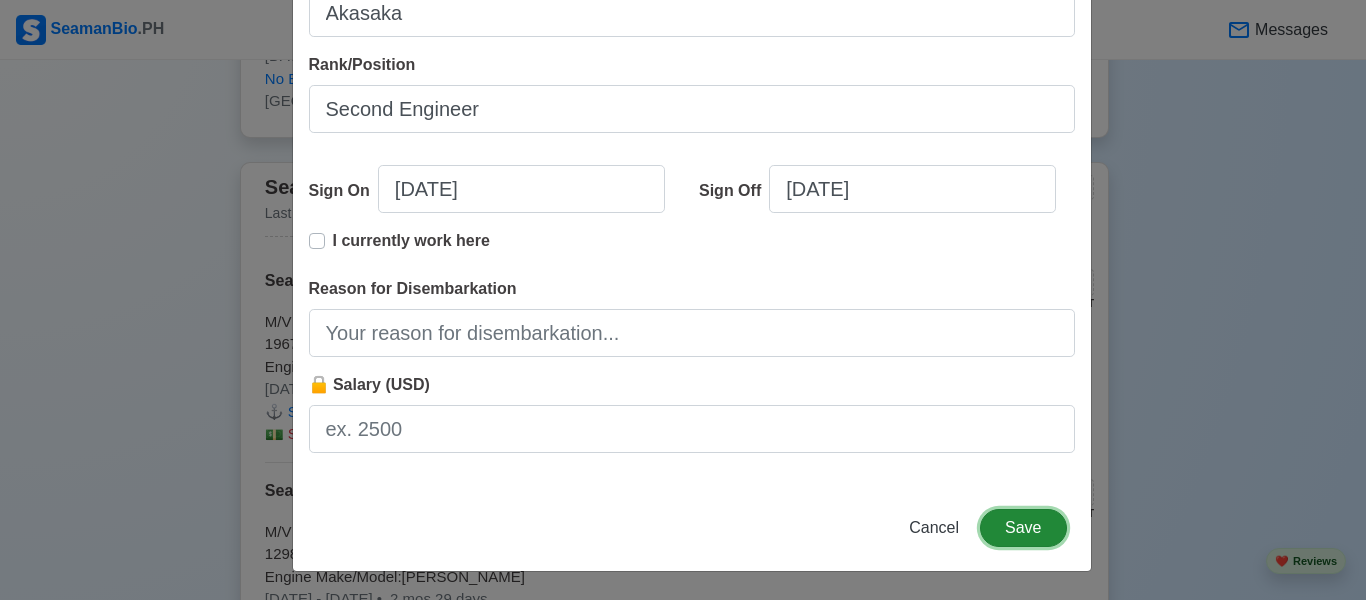click on "Save" at bounding box center (1023, 528) 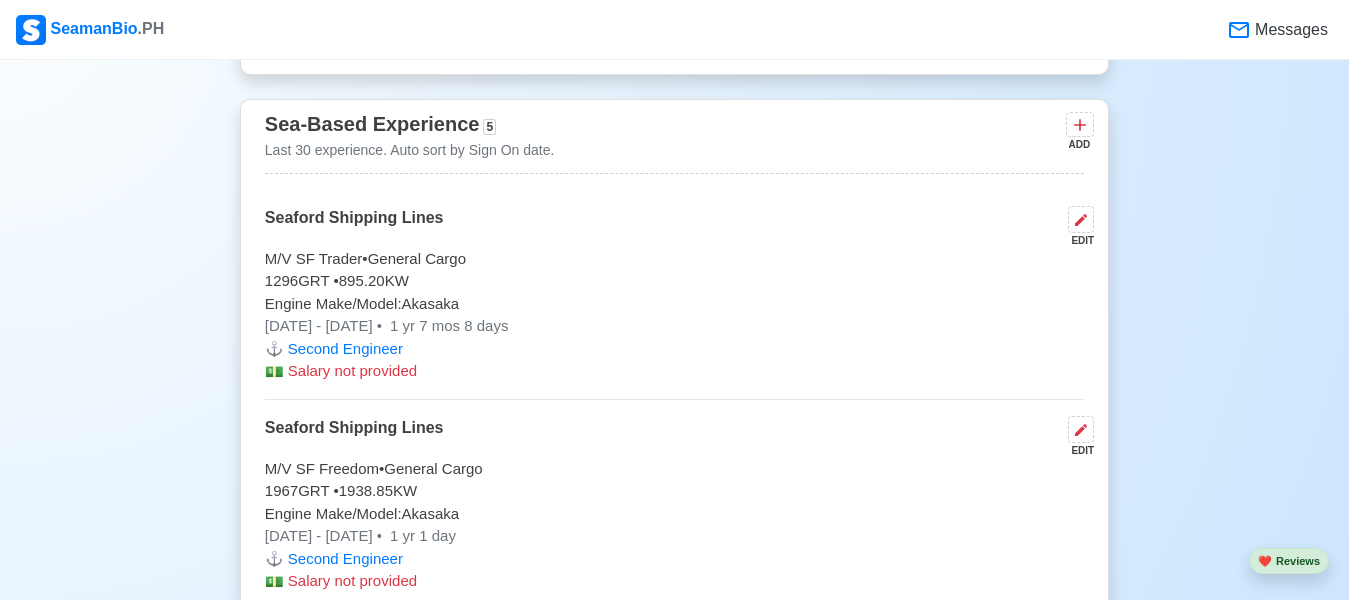 scroll, scrollTop: 5196, scrollLeft: 0, axis: vertical 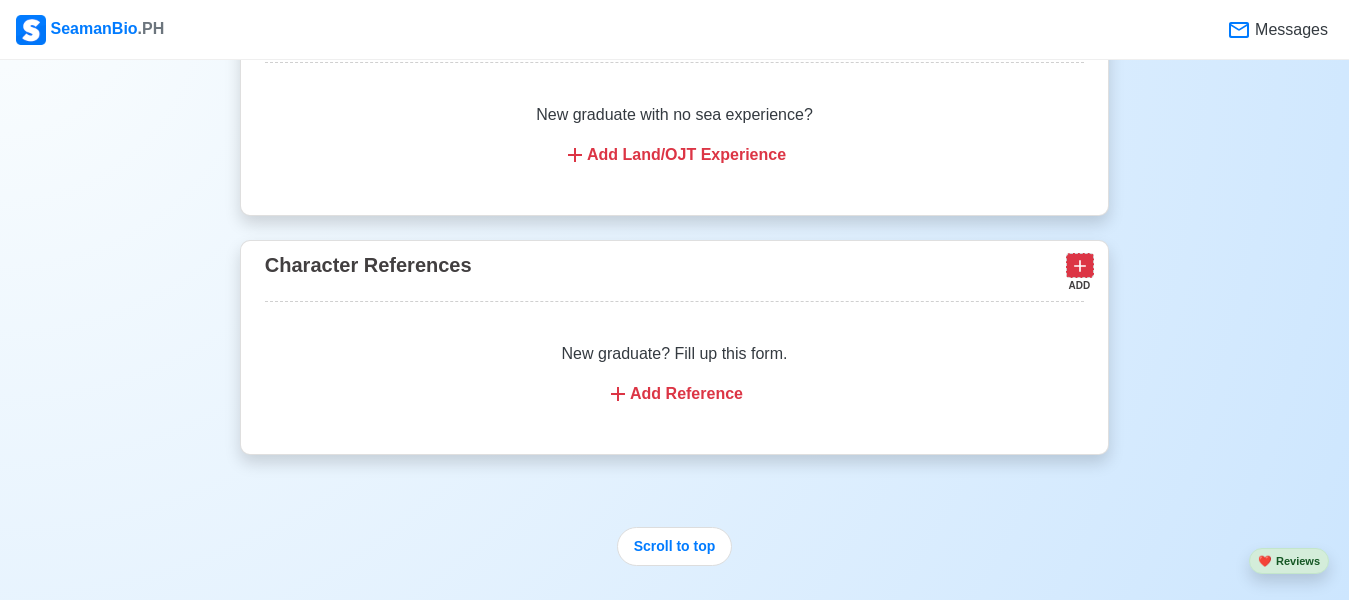 click 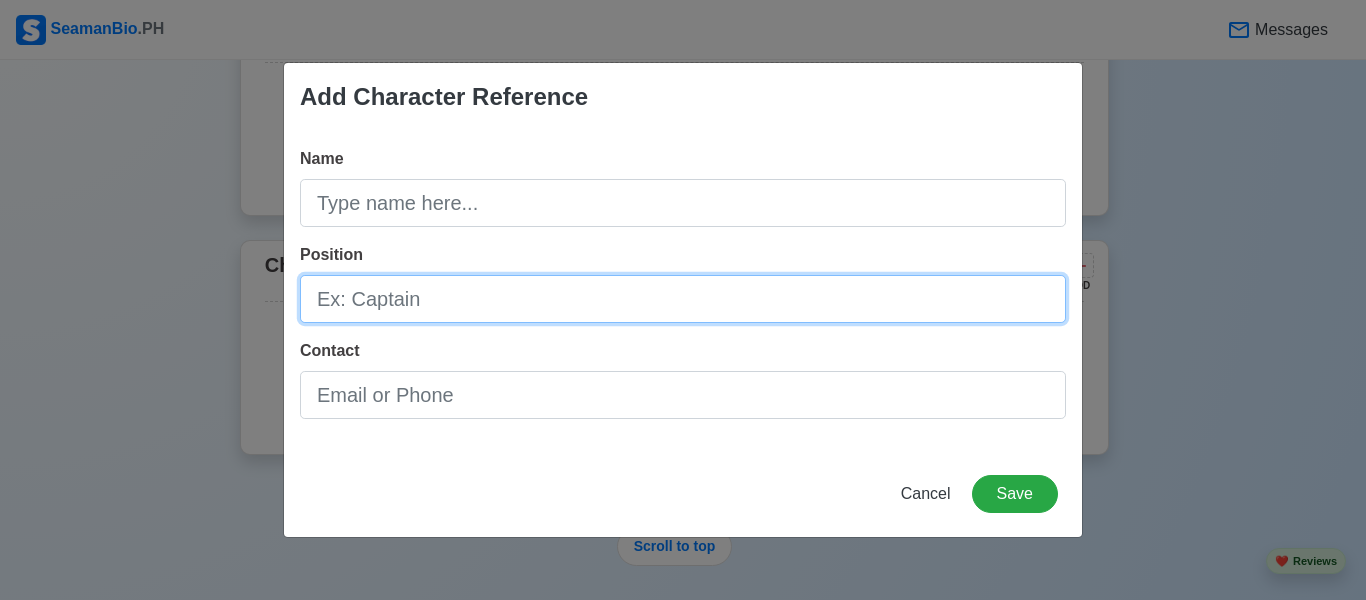 click on "Position" at bounding box center [683, 299] 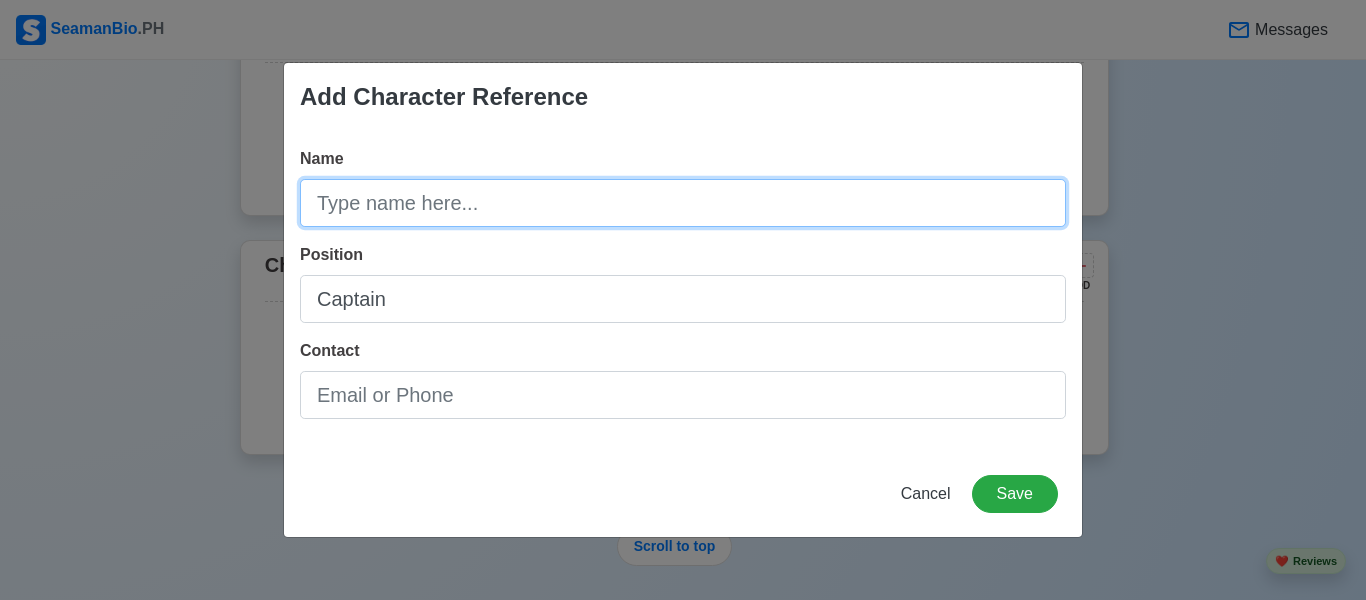 click on "Name" at bounding box center [683, 203] 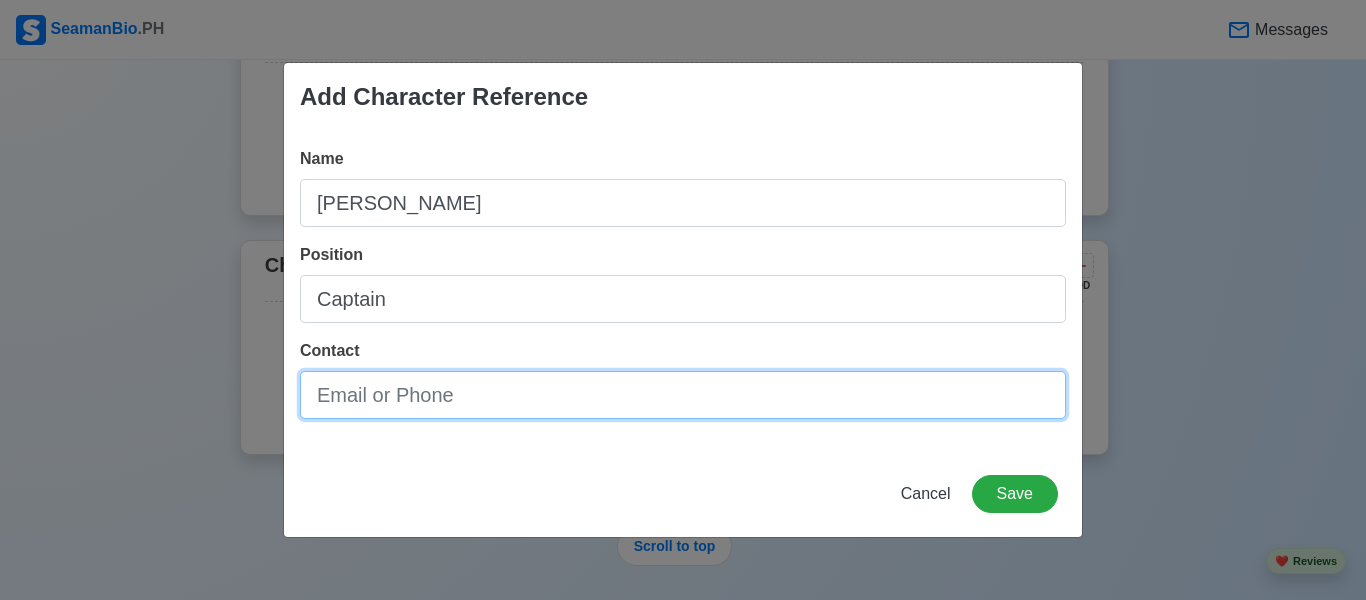 click on "Contact" at bounding box center (683, 395) 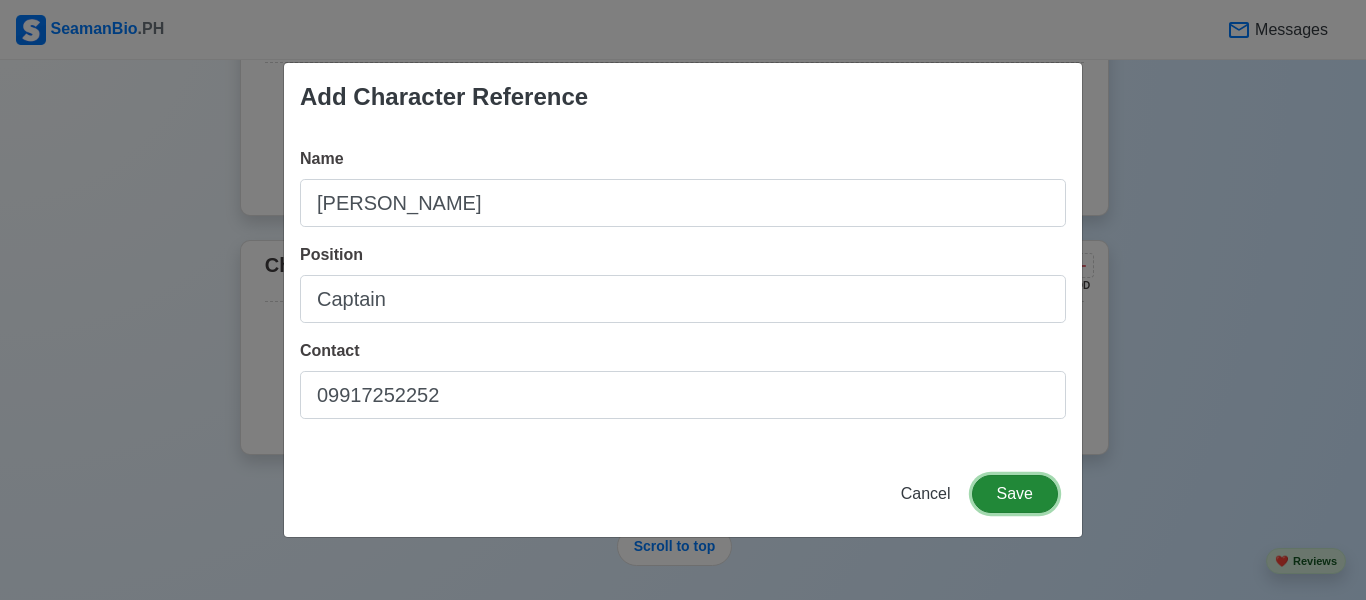 click on "Save" at bounding box center [1015, 494] 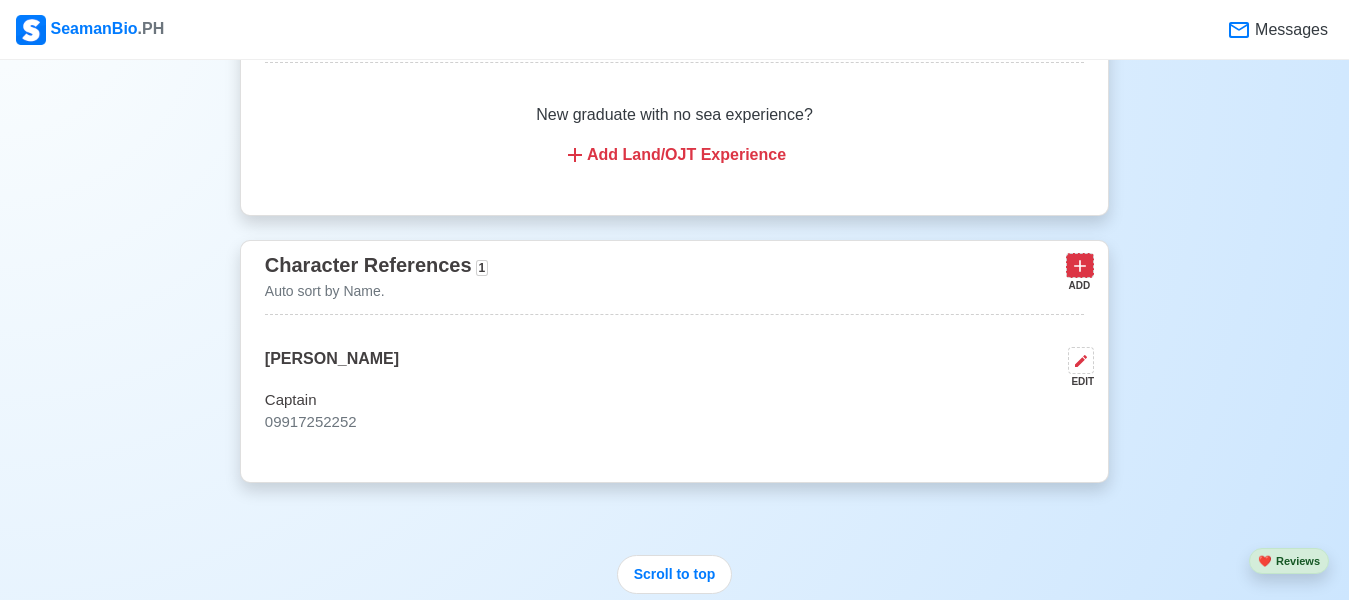 click 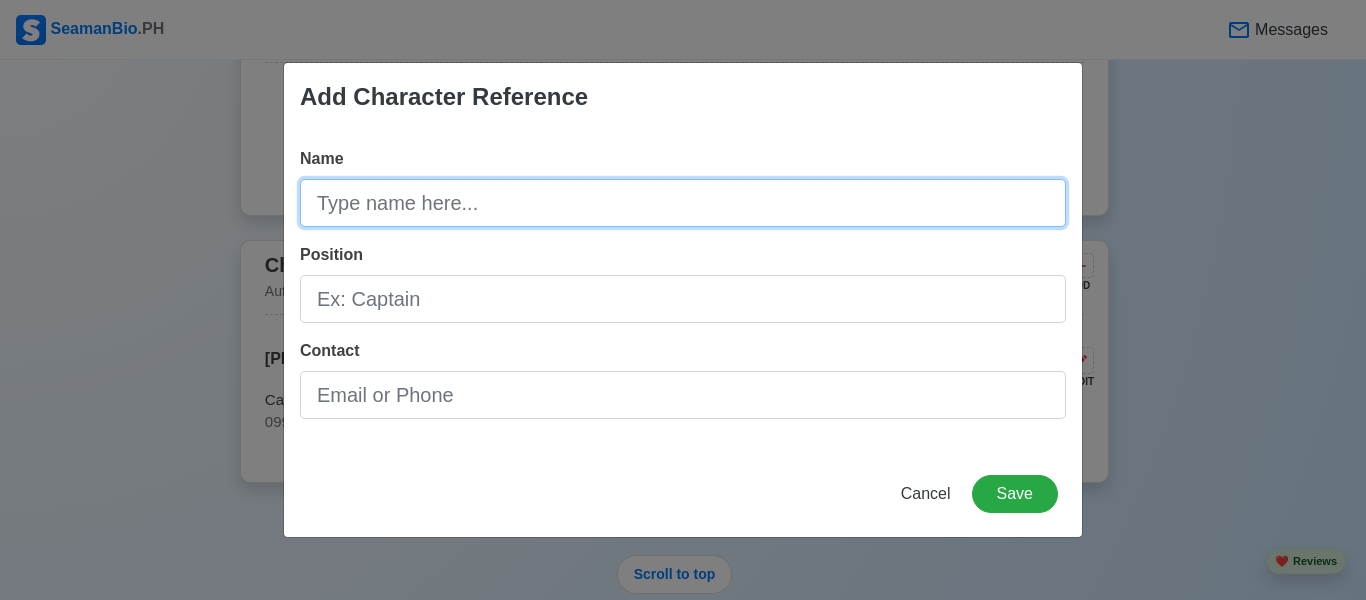 click on "Name" at bounding box center (683, 203) 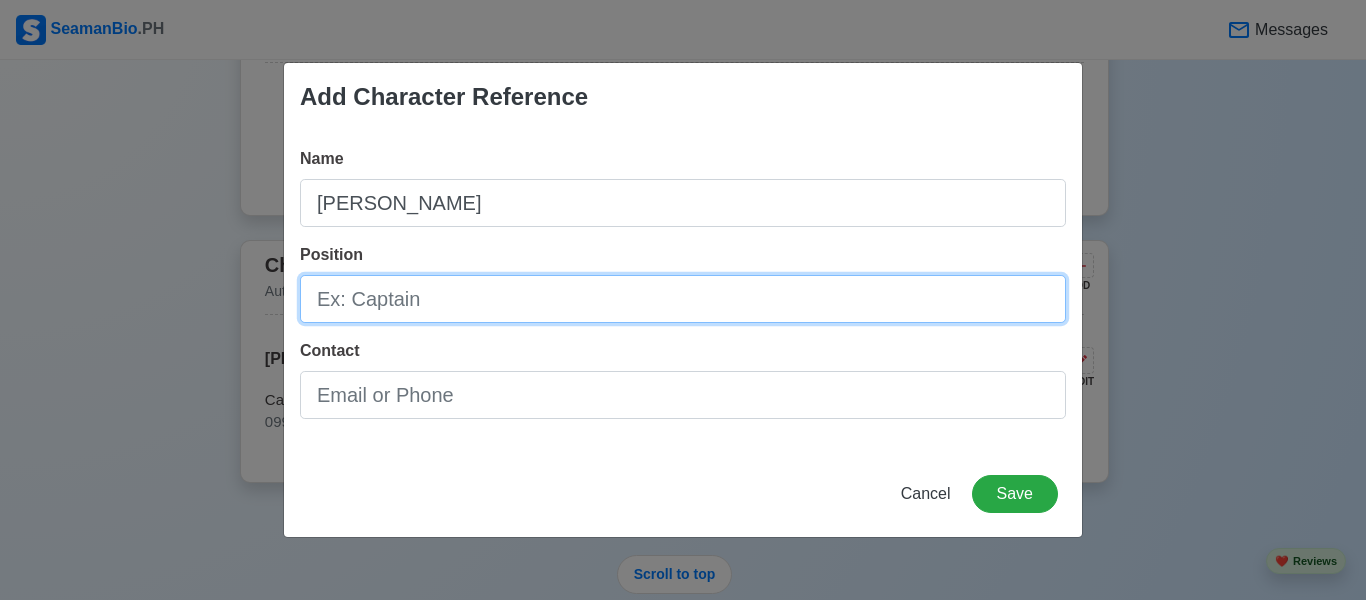 click on "Position" at bounding box center [683, 299] 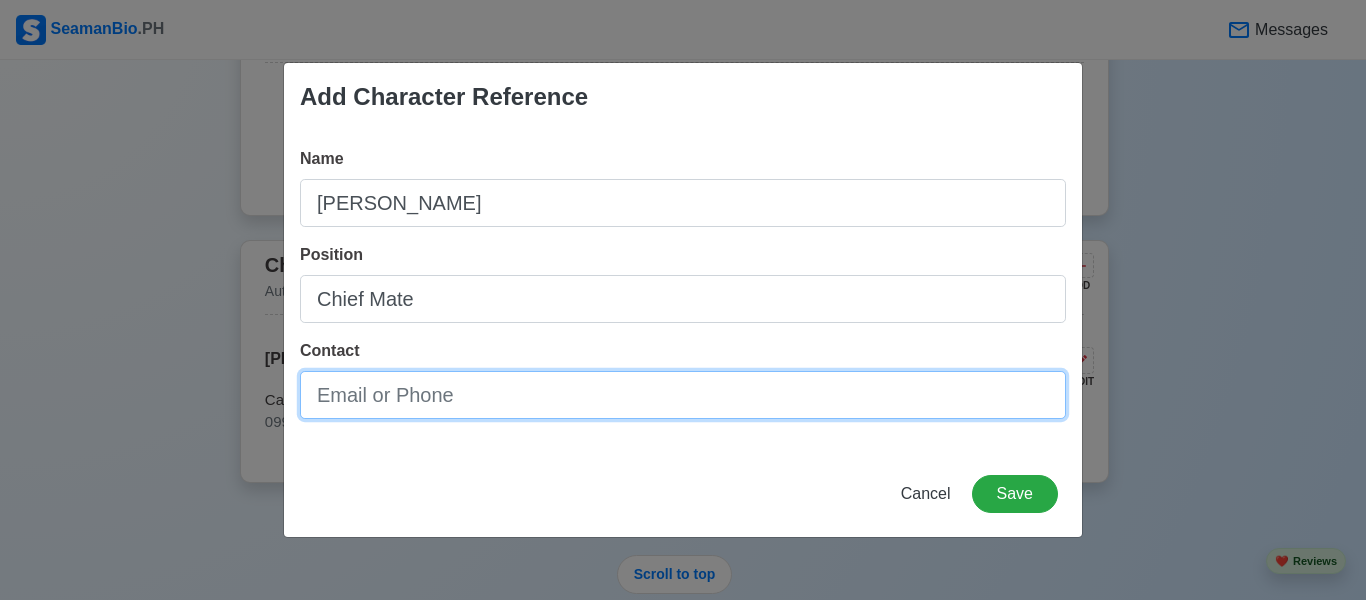 click on "Contact" at bounding box center (683, 395) 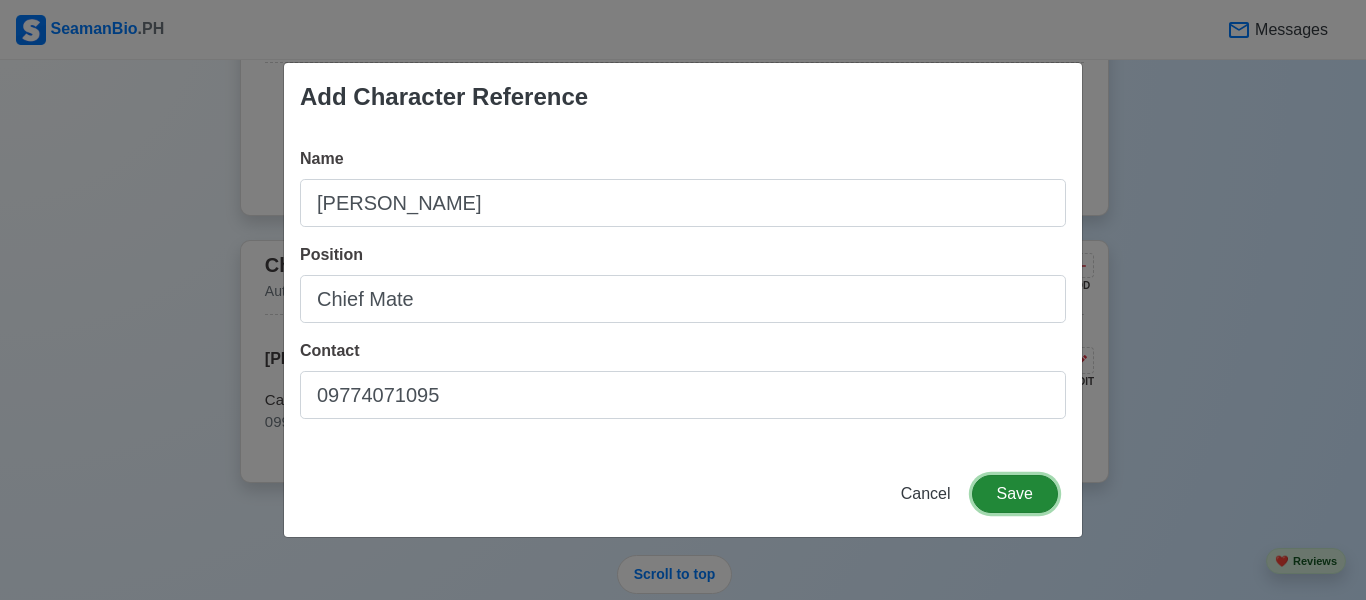 click on "Save" at bounding box center (1015, 494) 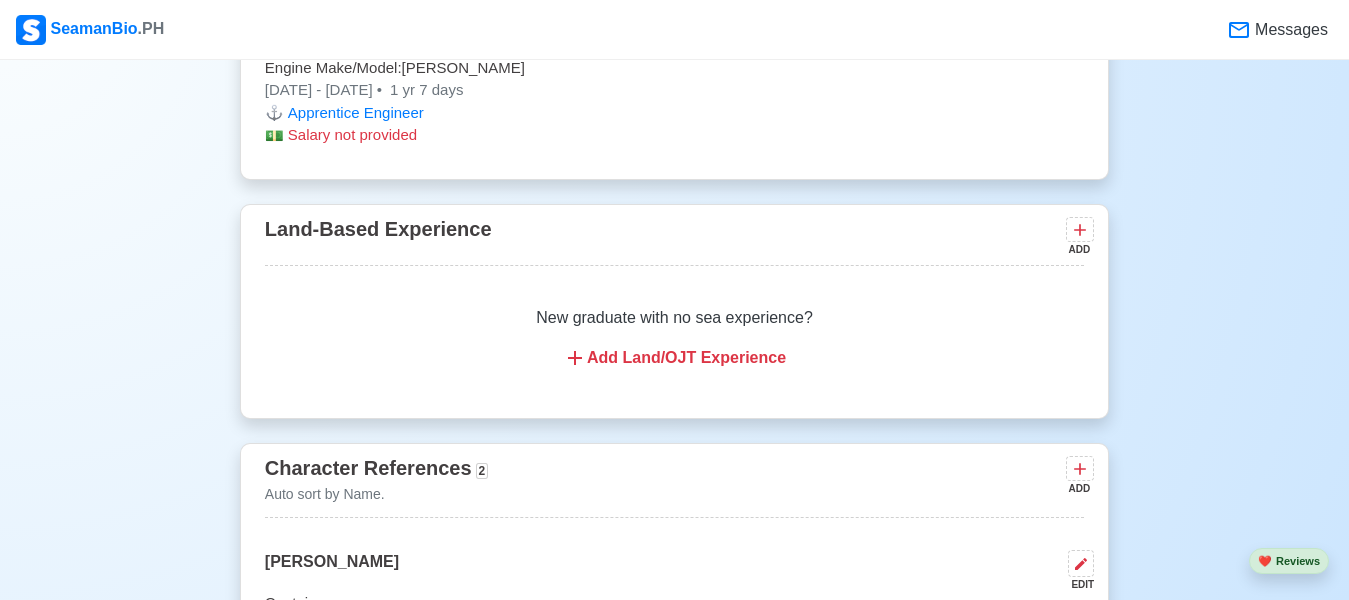 scroll, scrollTop: 6233, scrollLeft: 0, axis: vertical 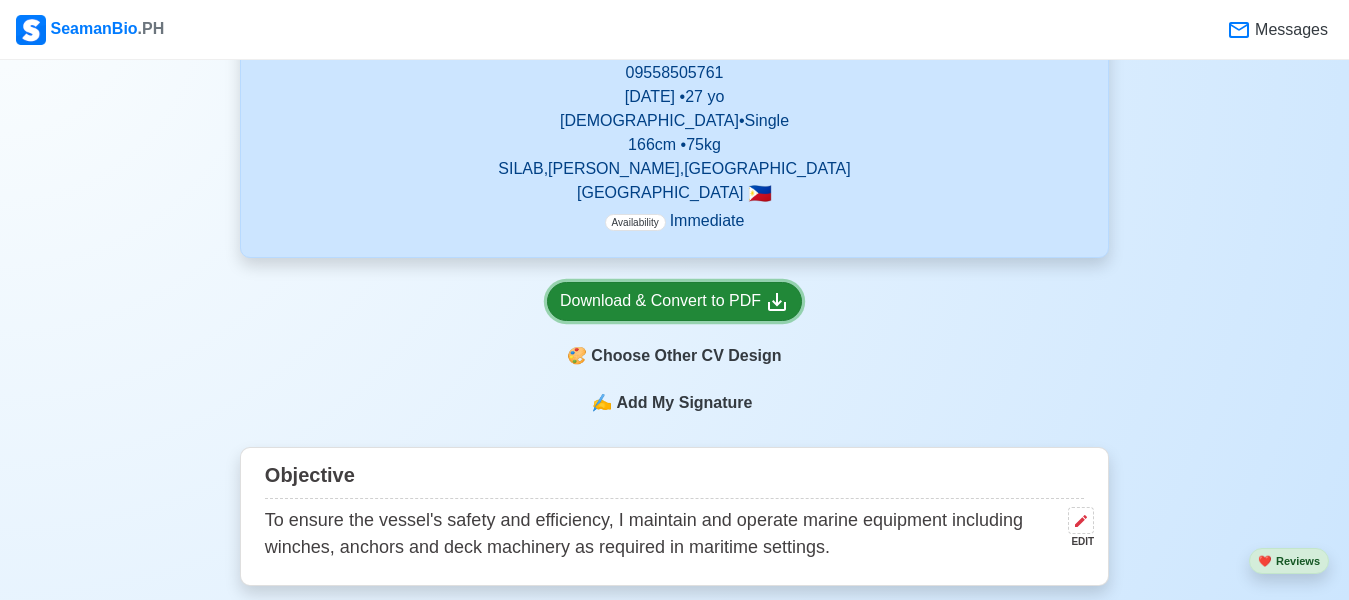 click on "Download & Convert to PDF" at bounding box center (674, 301) 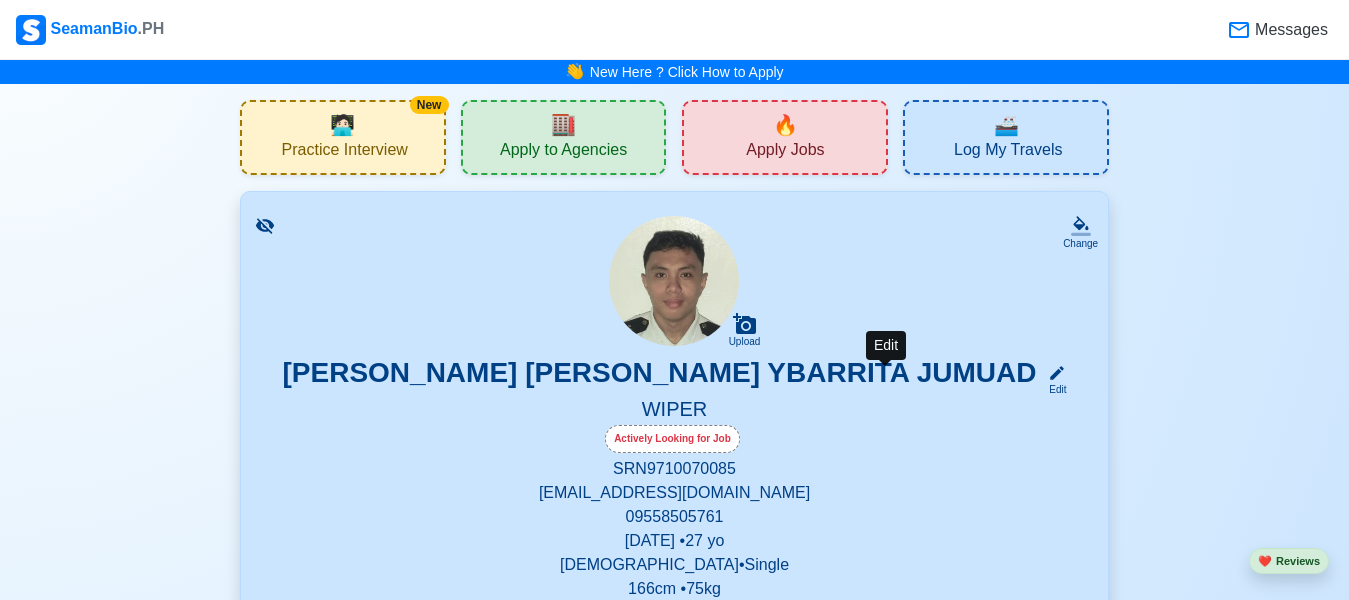click on "Edit" at bounding box center [1053, 389] 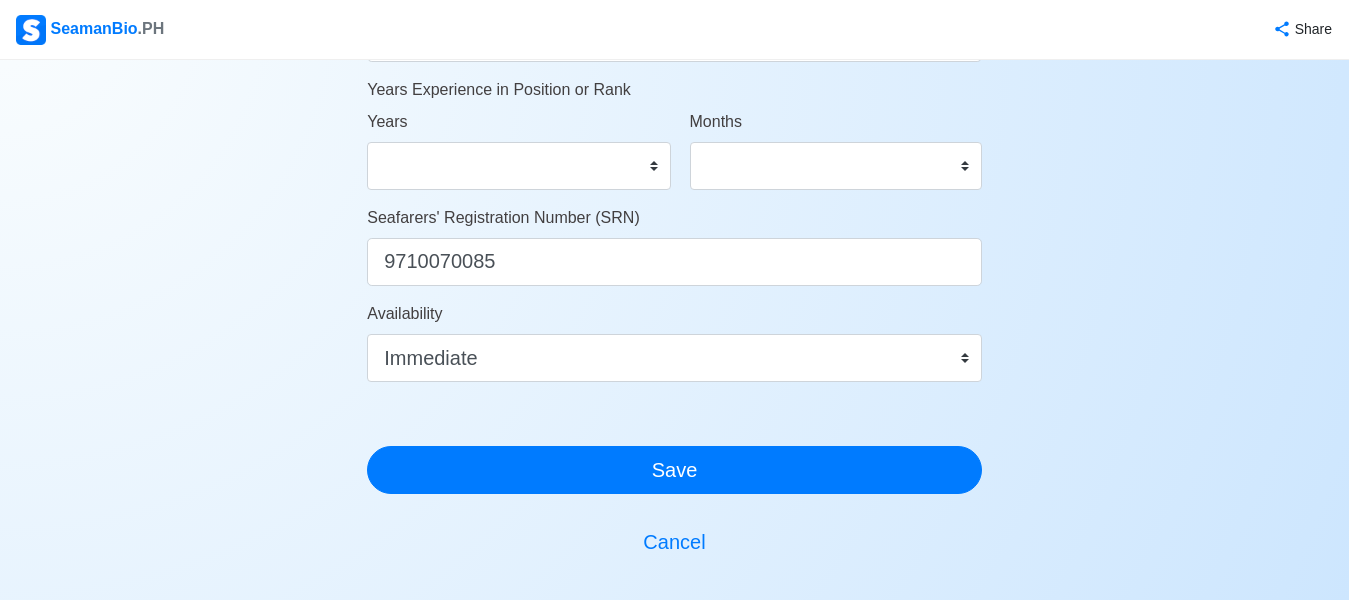 scroll, scrollTop: 1288, scrollLeft: 0, axis: vertical 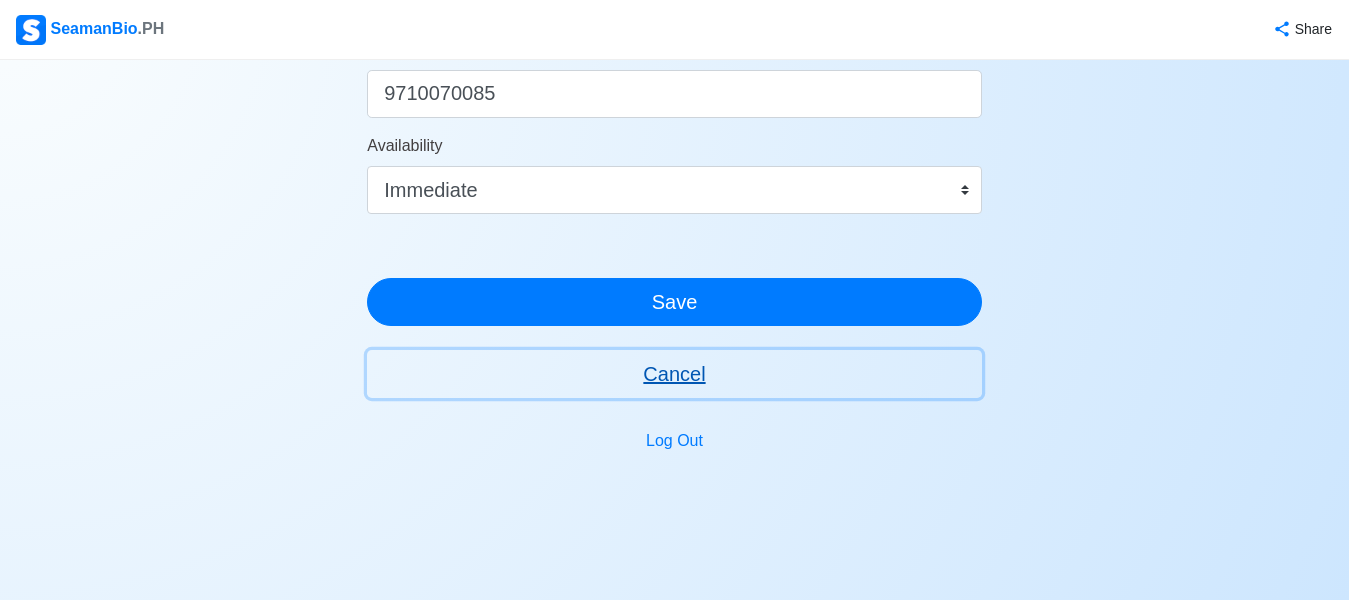 click on "Cancel" at bounding box center (674, 374) 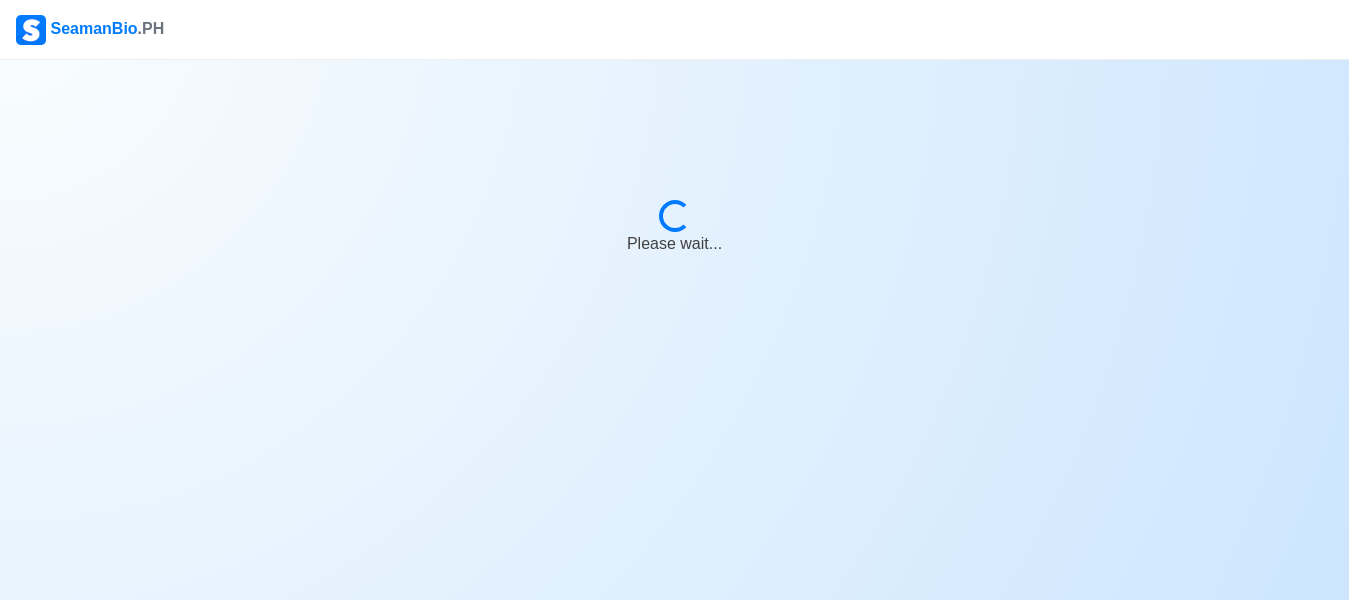 scroll, scrollTop: 0, scrollLeft: 0, axis: both 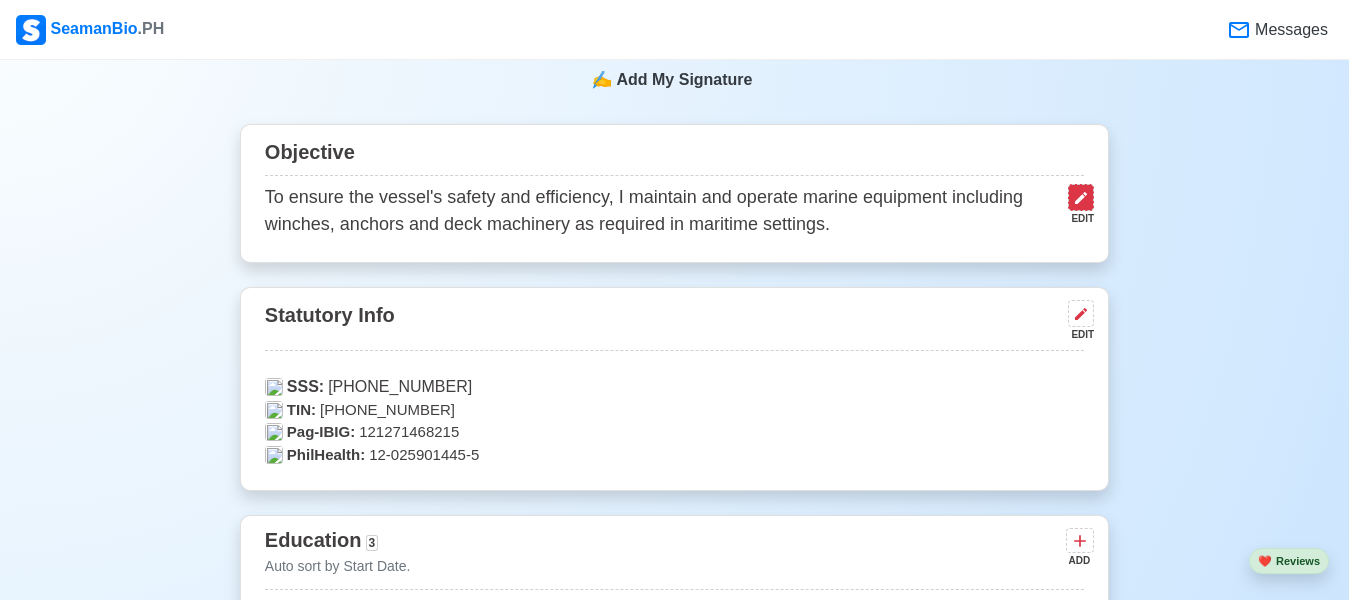 click 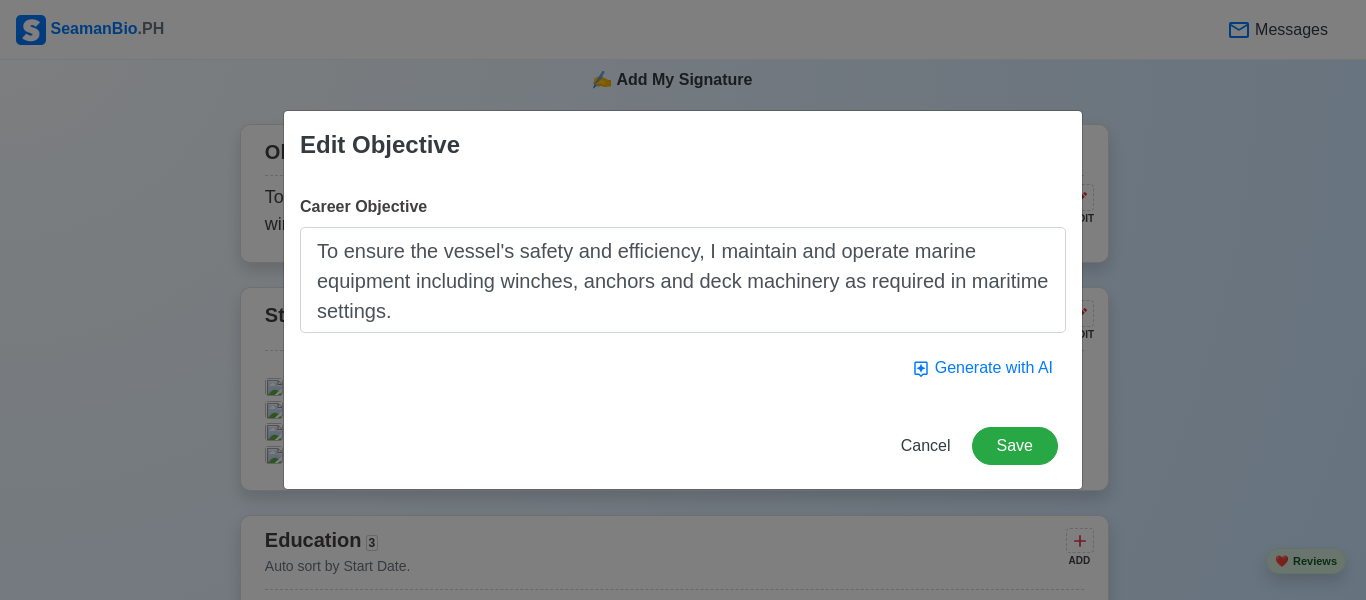 click on "To ensure the vessel's safety and efficiency, I maintain and operate marine equipment including winches, anchors and deck machinery as required in maritime settings." at bounding box center [683, 280] 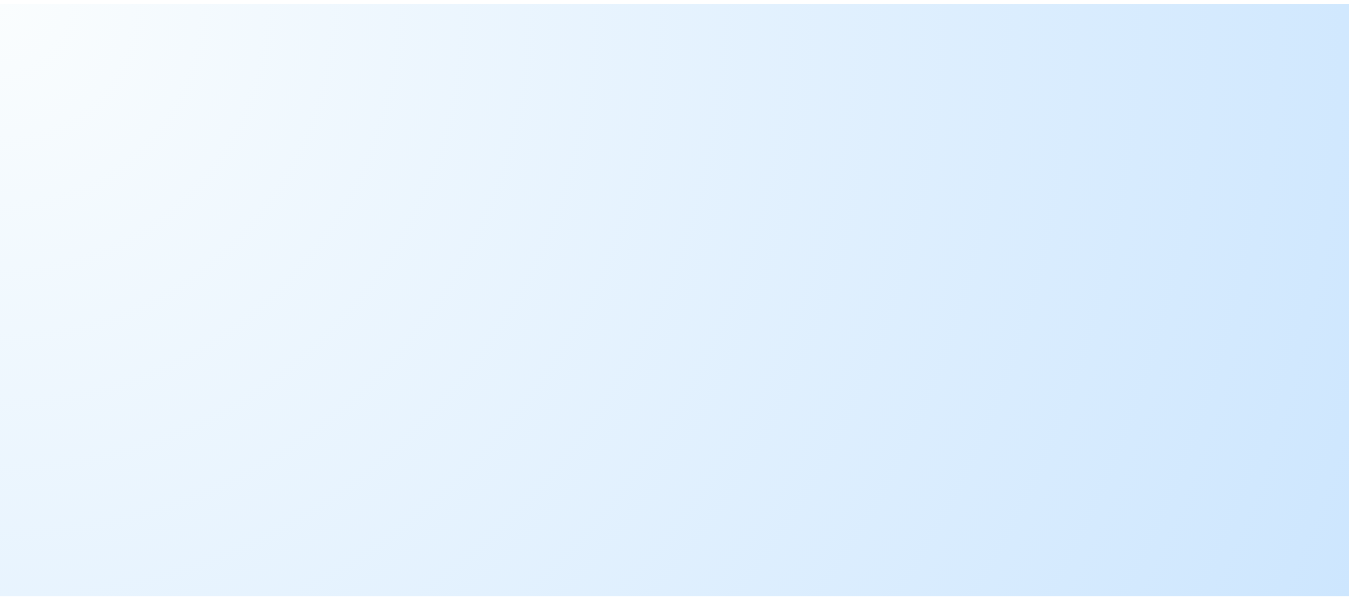 scroll, scrollTop: 0, scrollLeft: 0, axis: both 